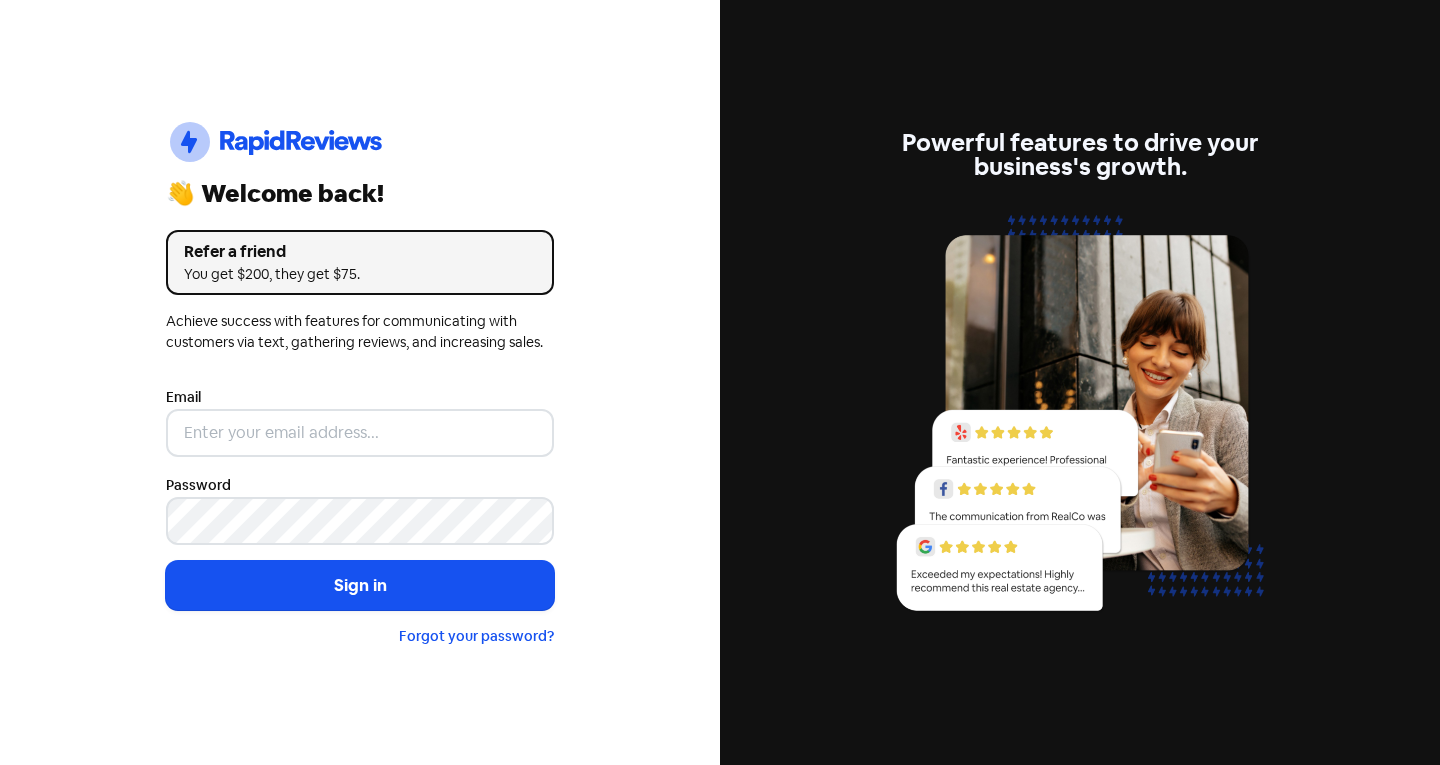 scroll, scrollTop: 0, scrollLeft: 0, axis: both 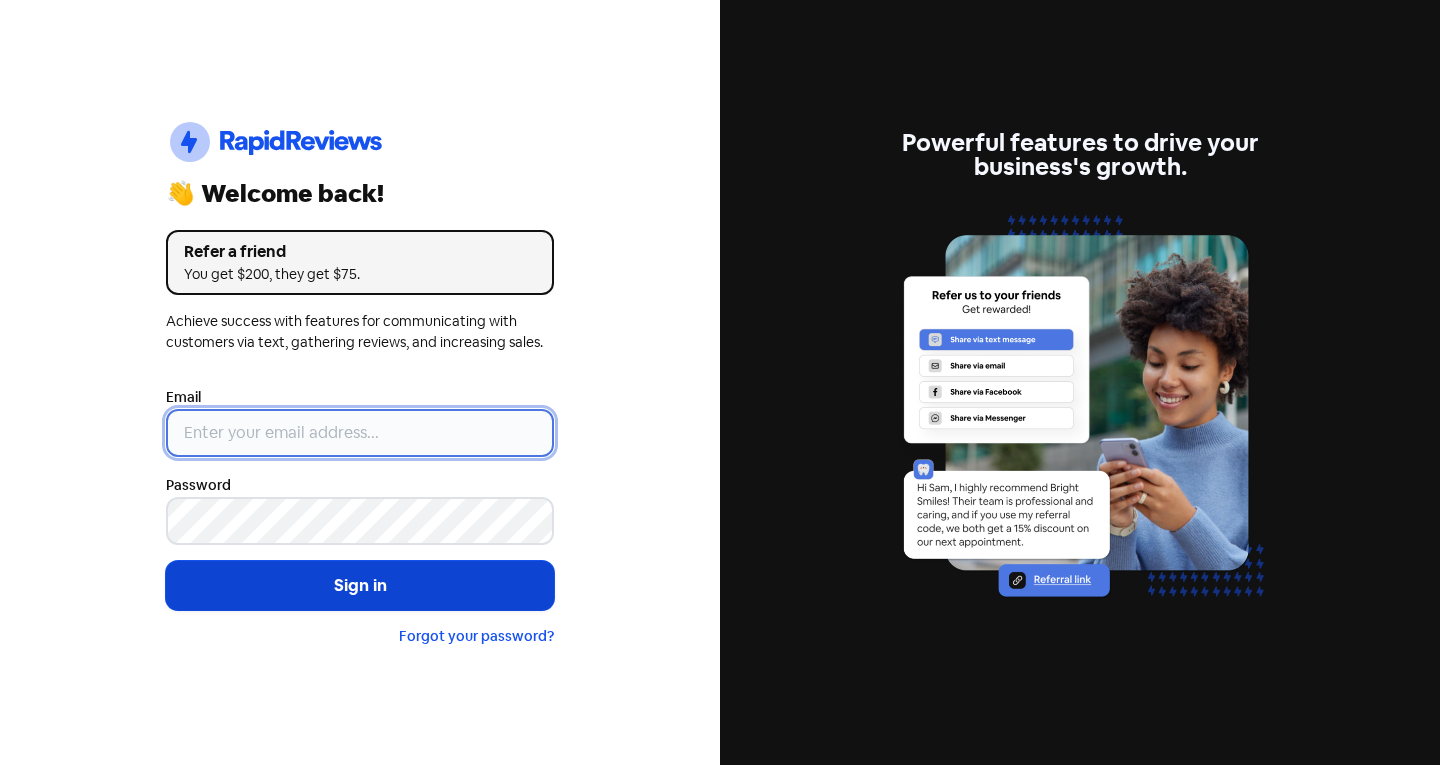 type on "[EMAIL]" 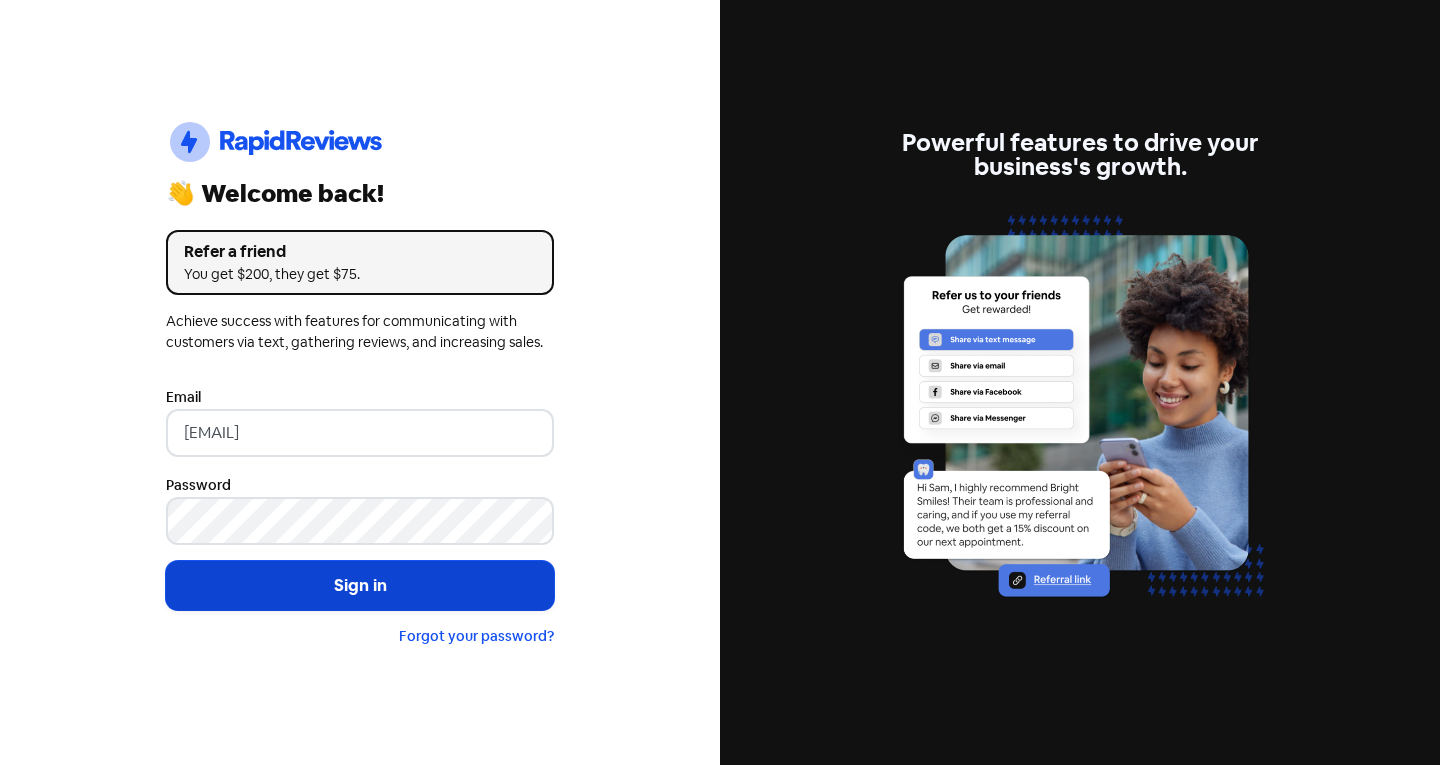 click on "Sign in" at bounding box center (360, 586) 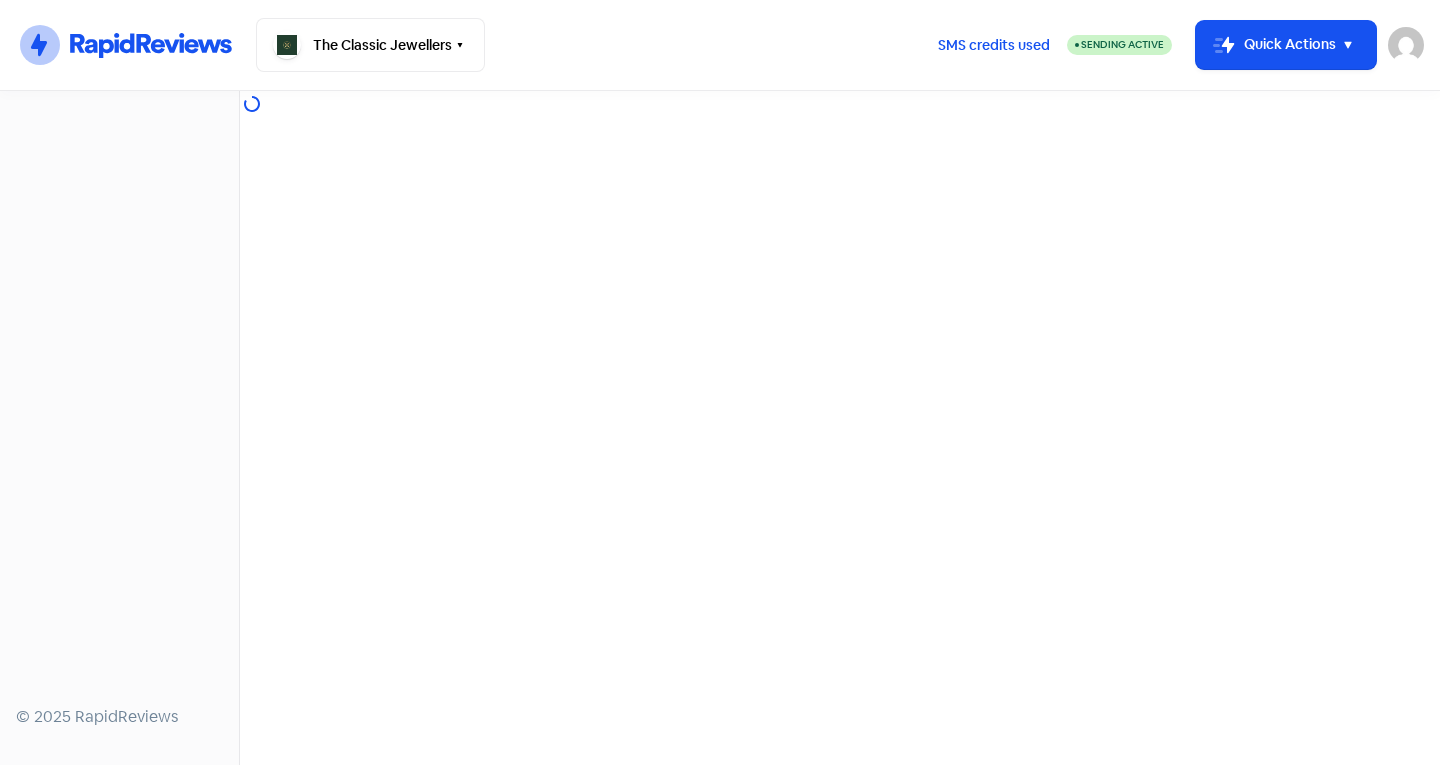 scroll, scrollTop: 0, scrollLeft: 0, axis: both 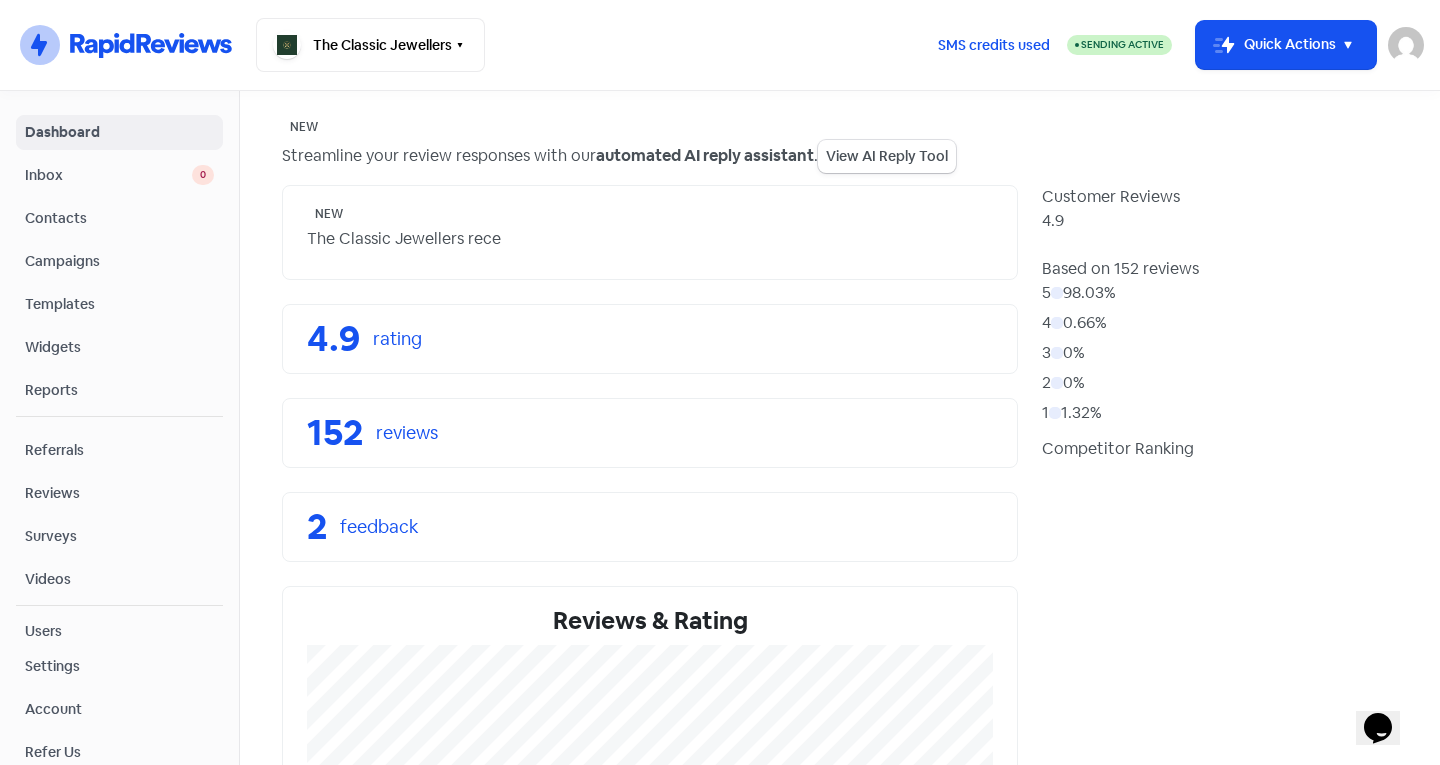 click on "Inbox   0" at bounding box center [119, 175] 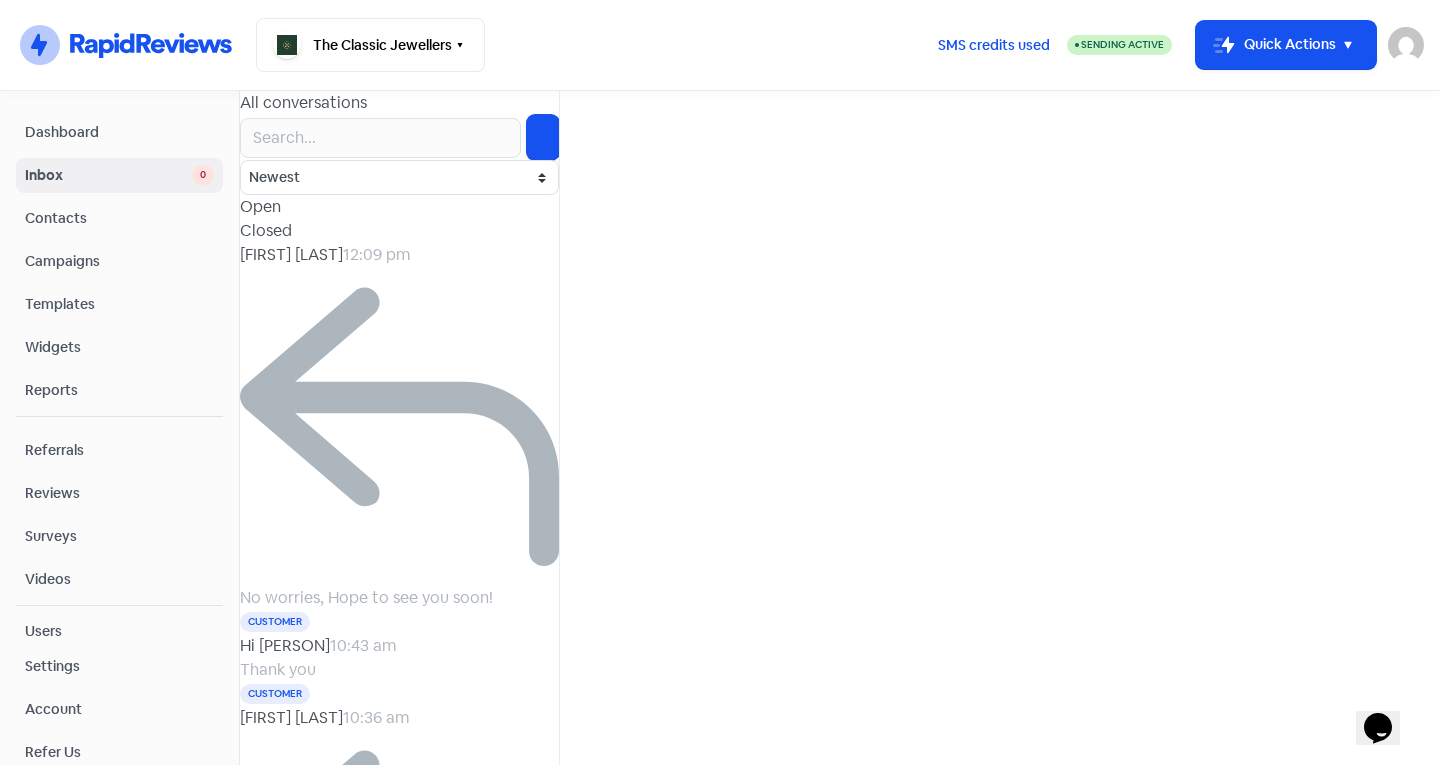drag, startPoint x: 128, startPoint y: 127, endPoint x: 68, endPoint y: 237, distance: 125.299644 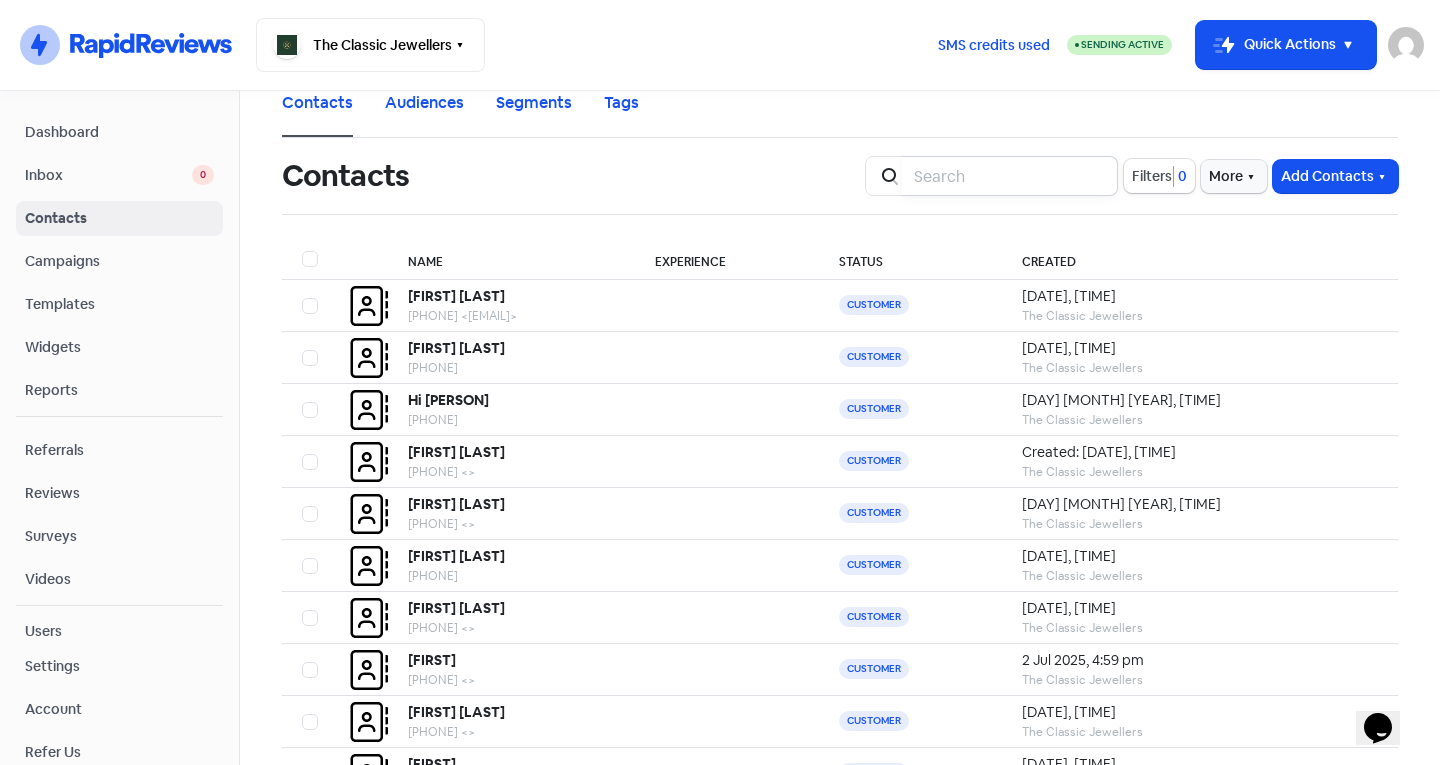click at bounding box center (1010, 176) 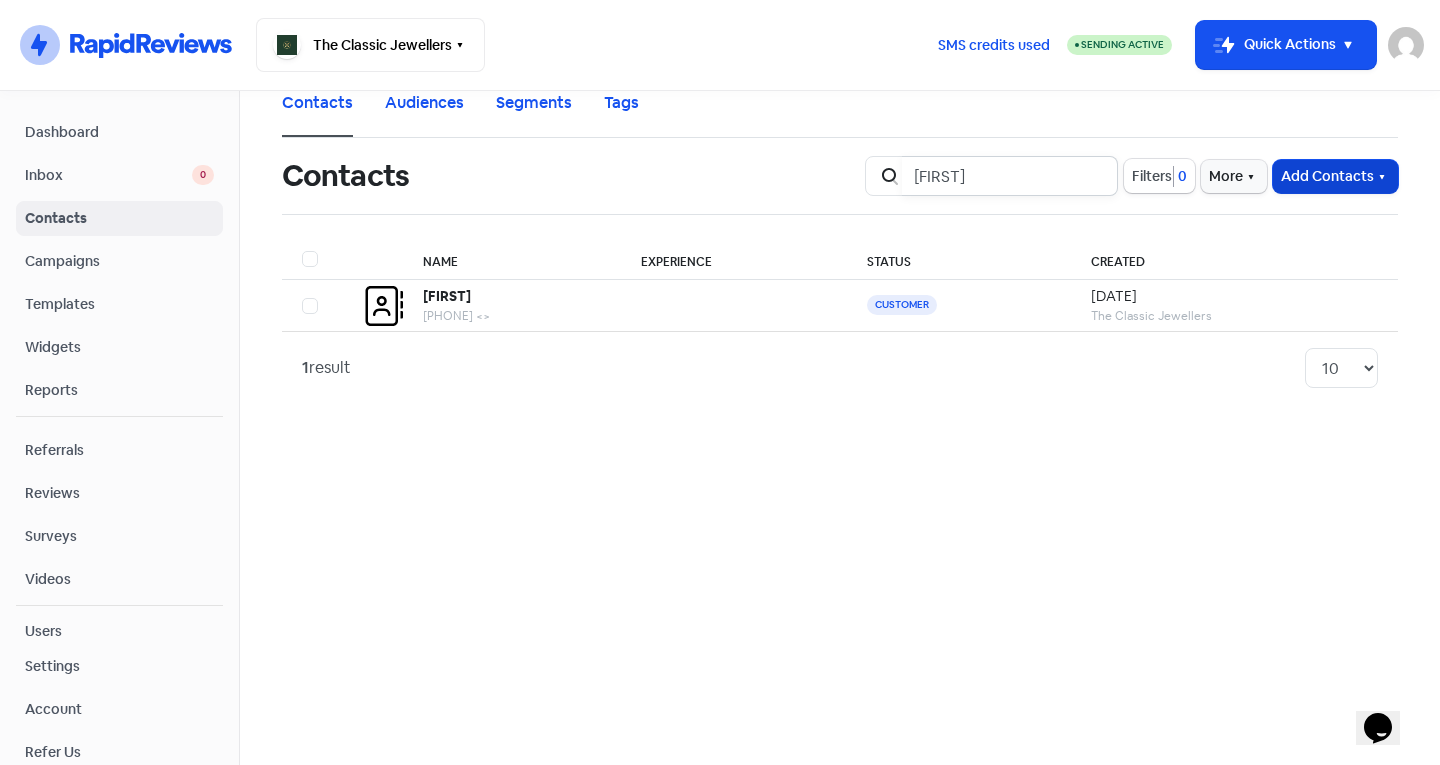 type on "[FIRST]" 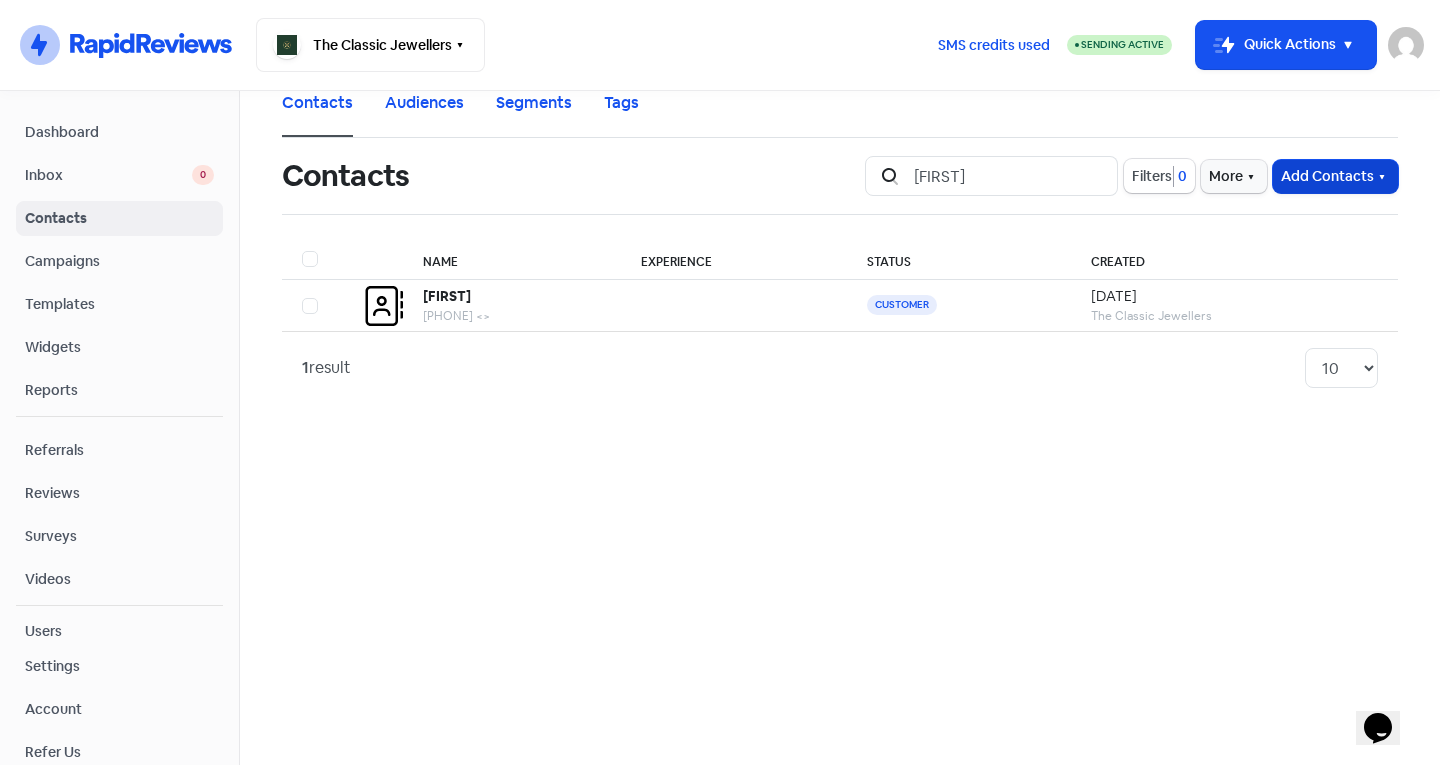 click on "Add Contacts" at bounding box center (1335, 176) 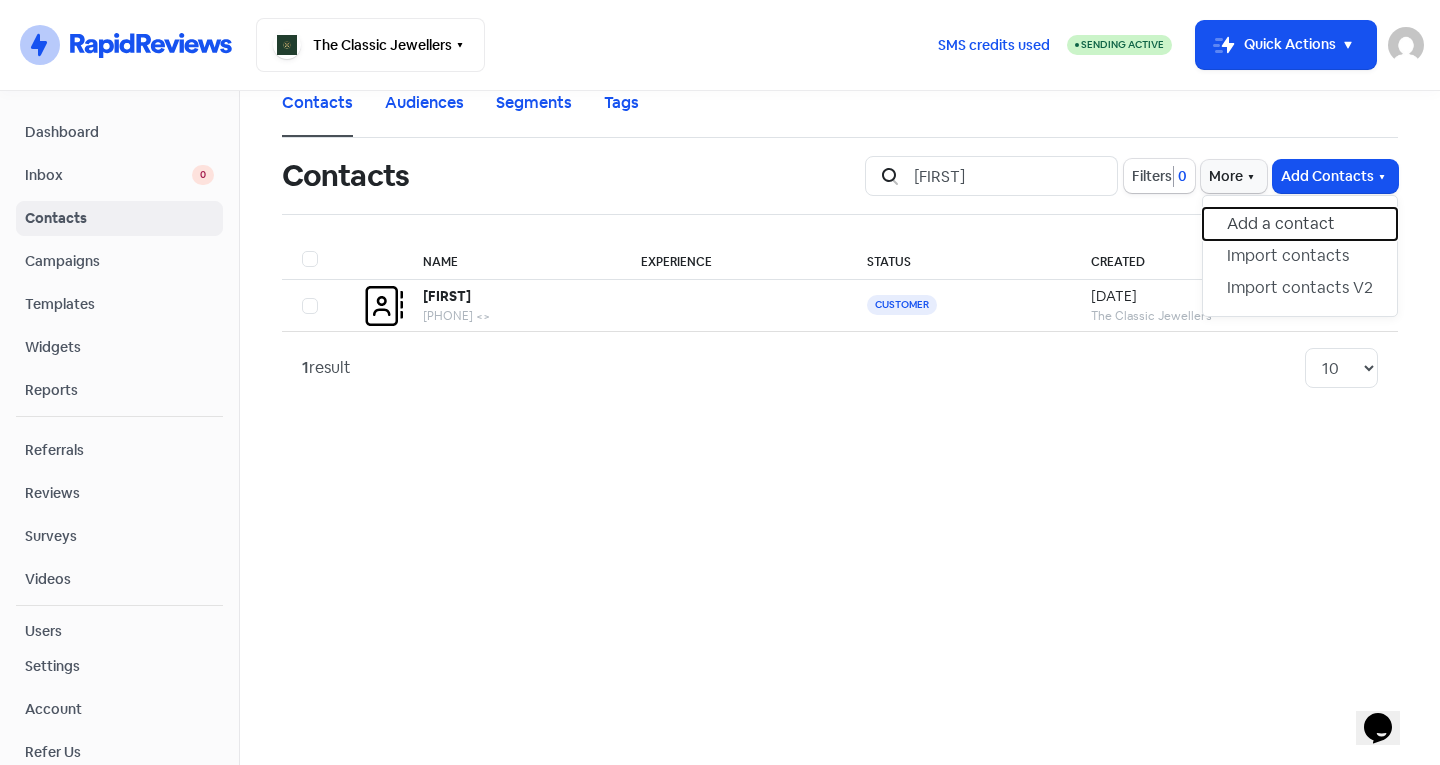 click on "Add a contact" at bounding box center [1300, 224] 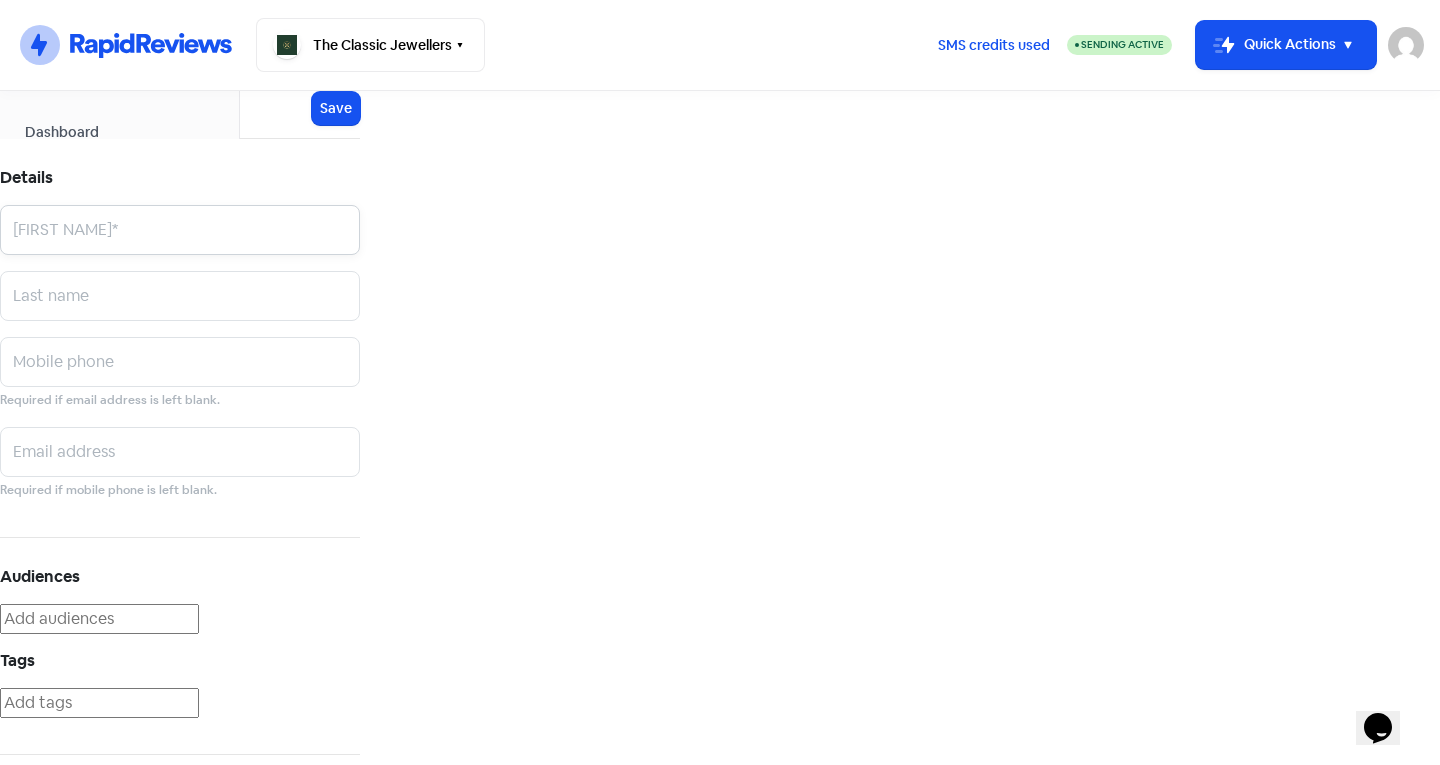 click at bounding box center (180, 230) 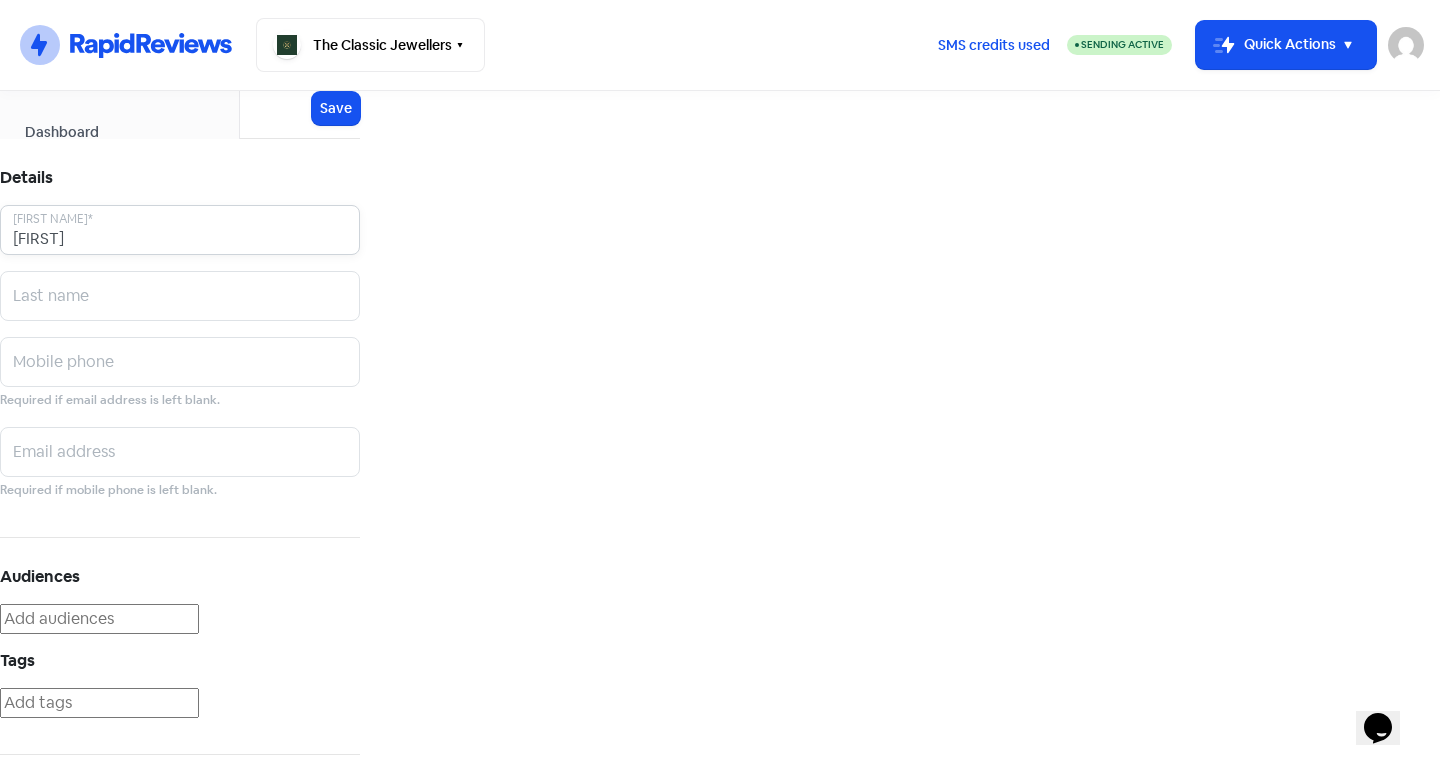 type on "[FIRST]" 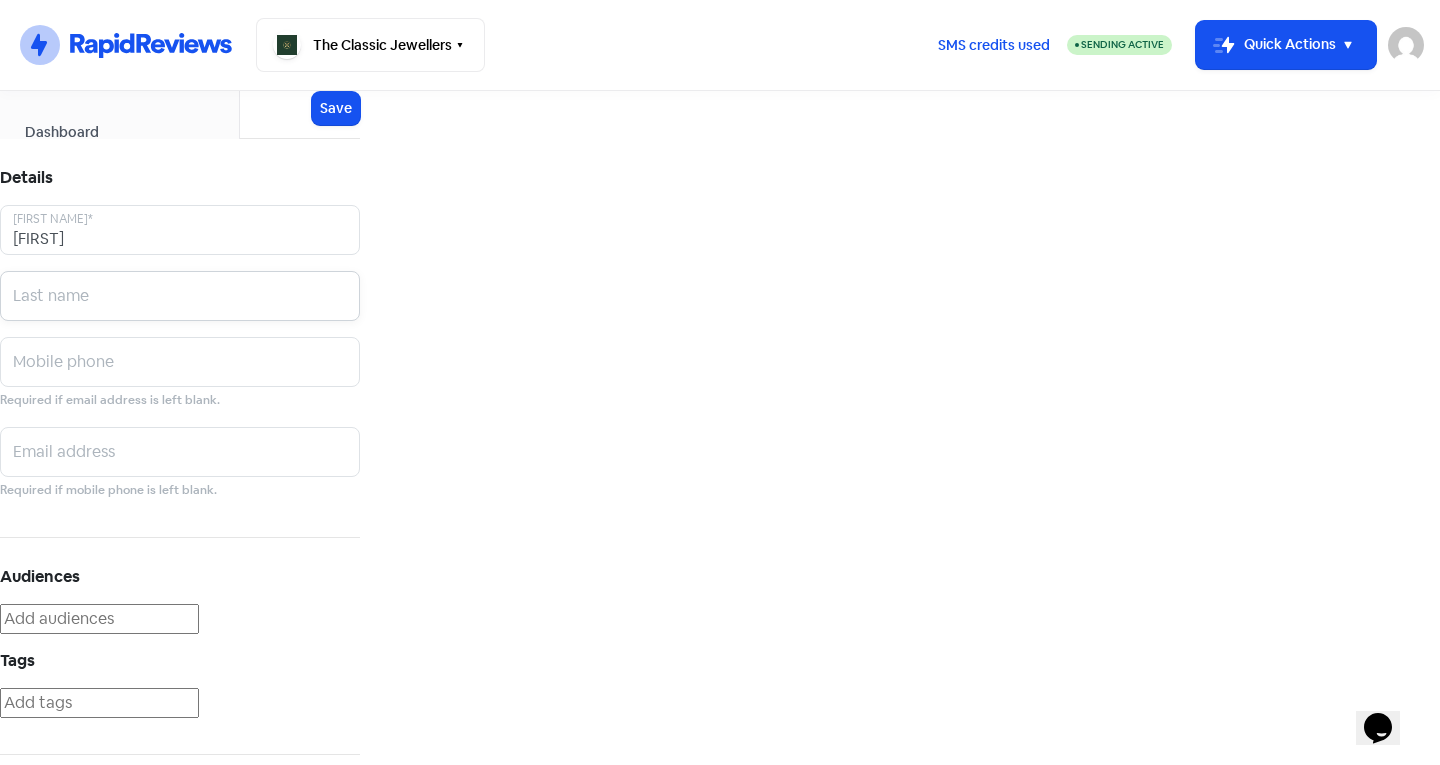 click at bounding box center [180, 230] 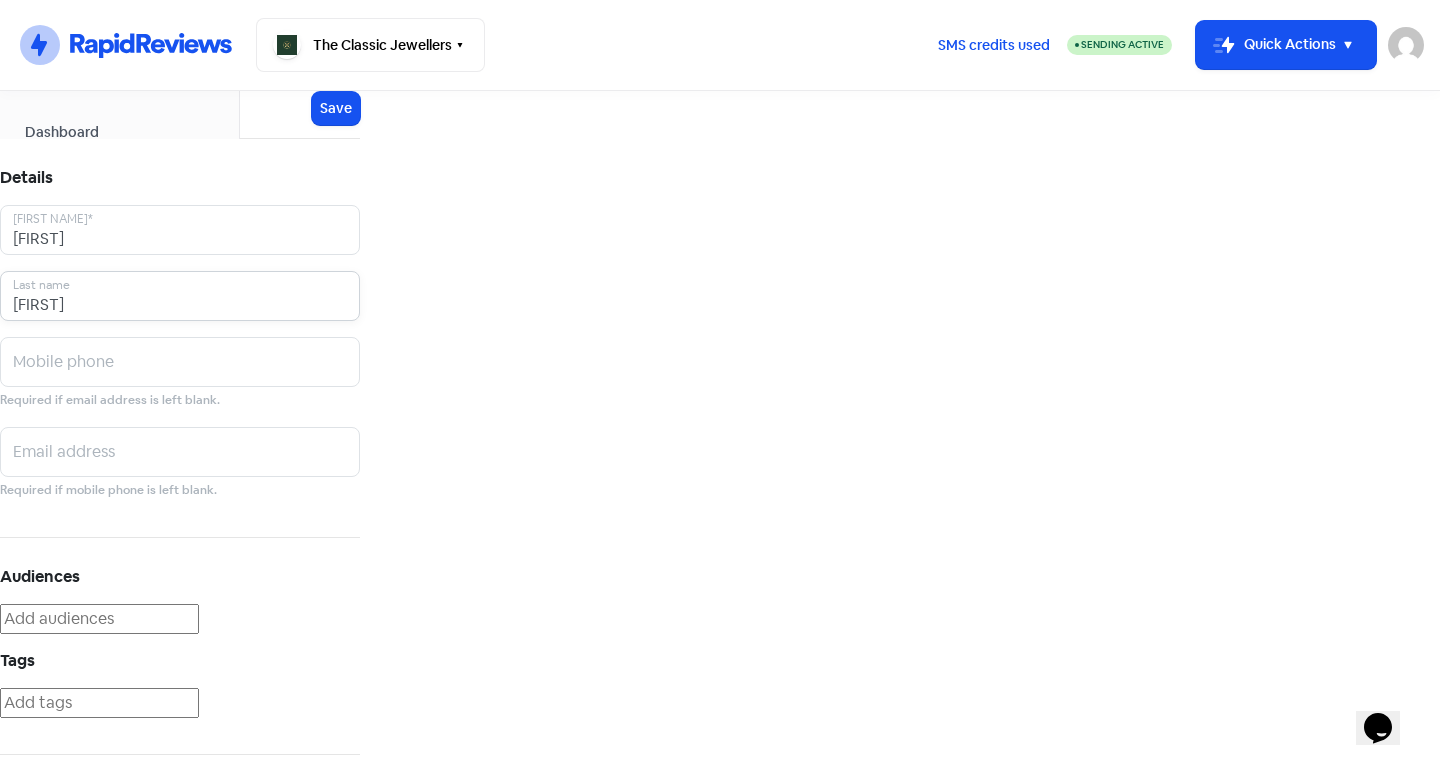 type on "[FIRST]" 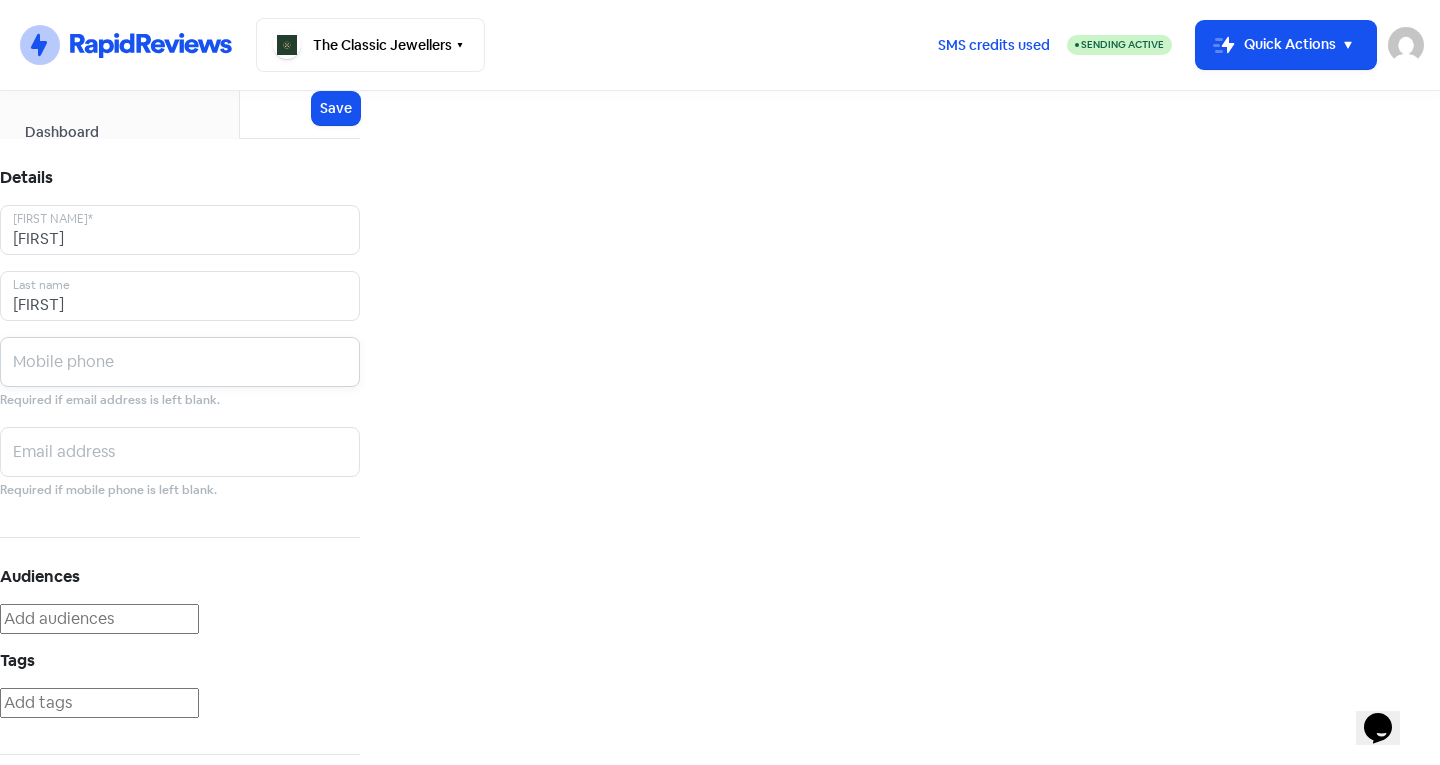 click at bounding box center (180, 230) 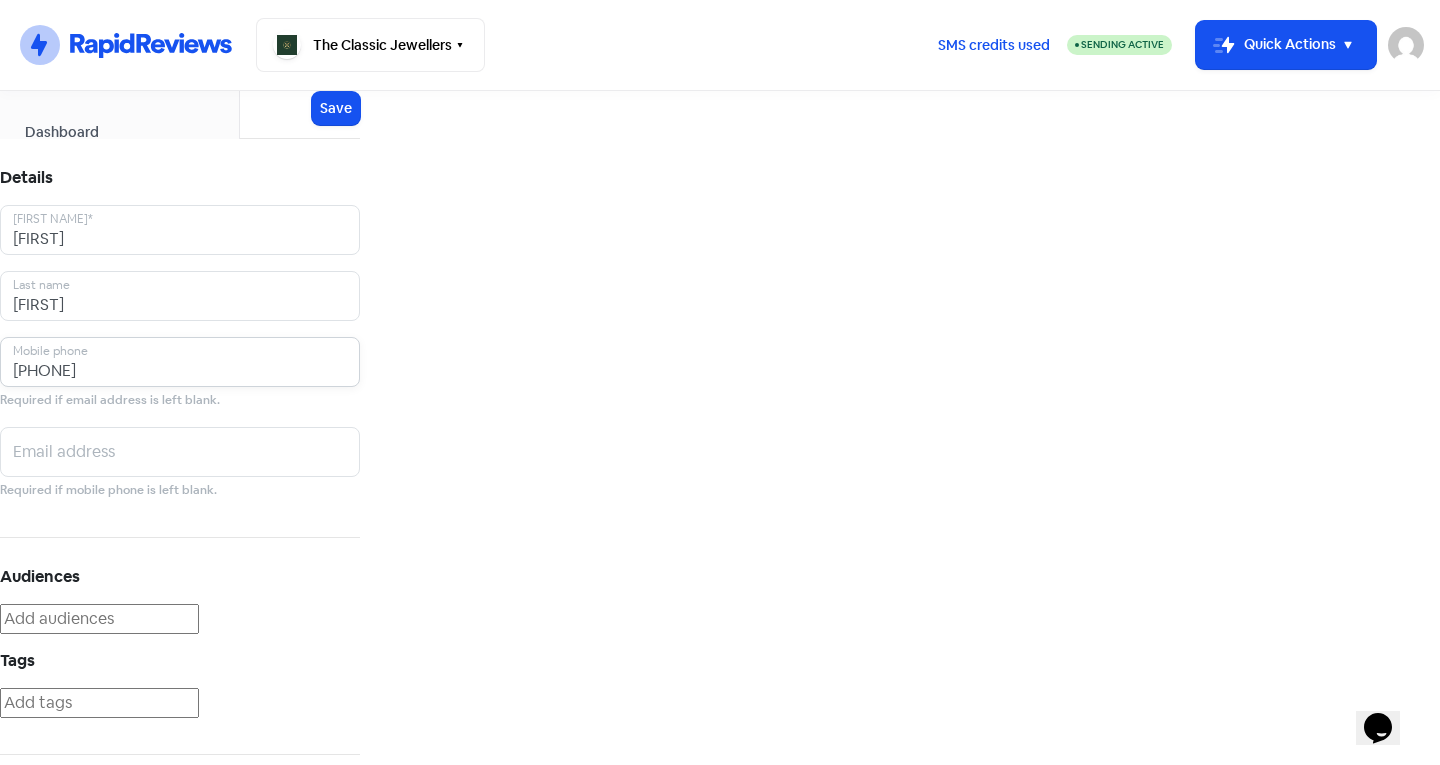 scroll, scrollTop: 0, scrollLeft: 0, axis: both 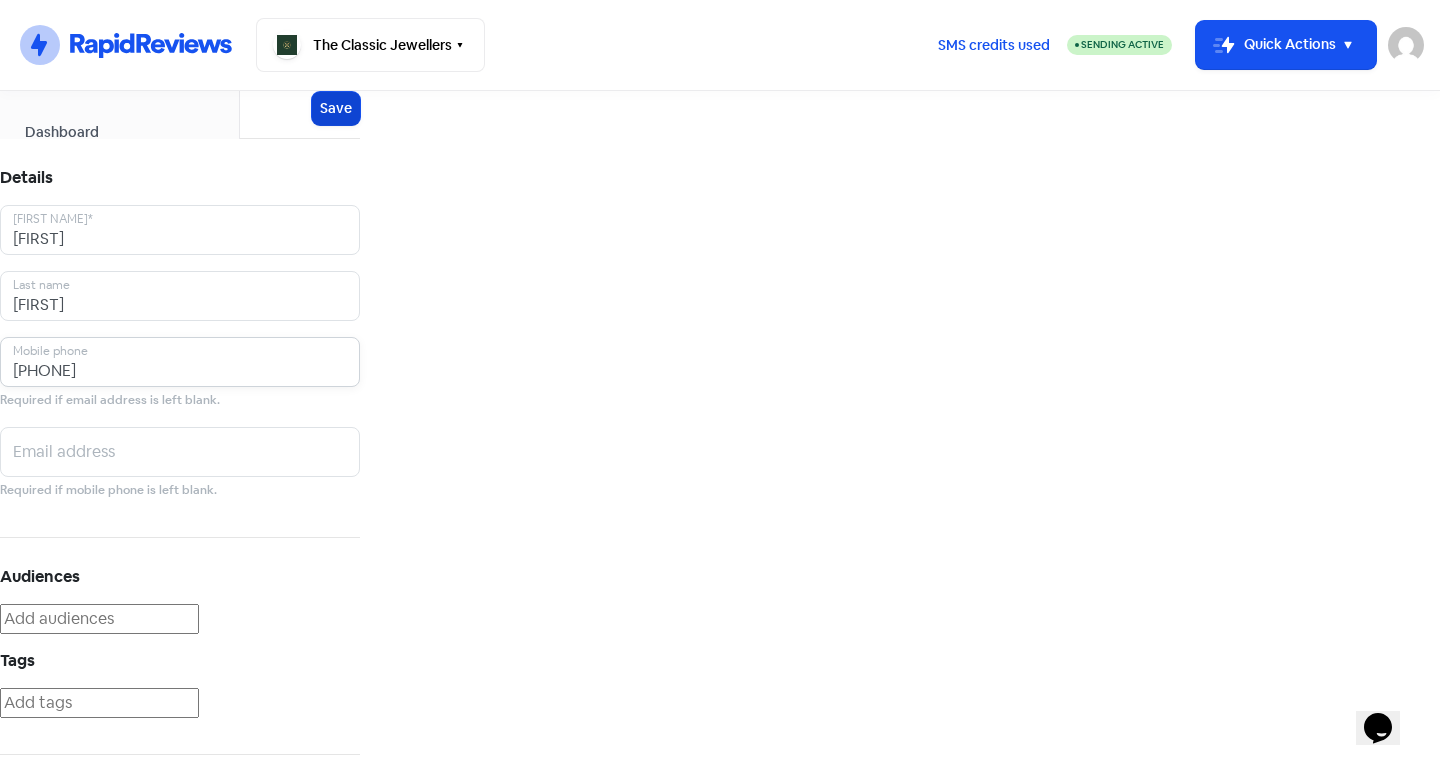 type on "[PHONE]" 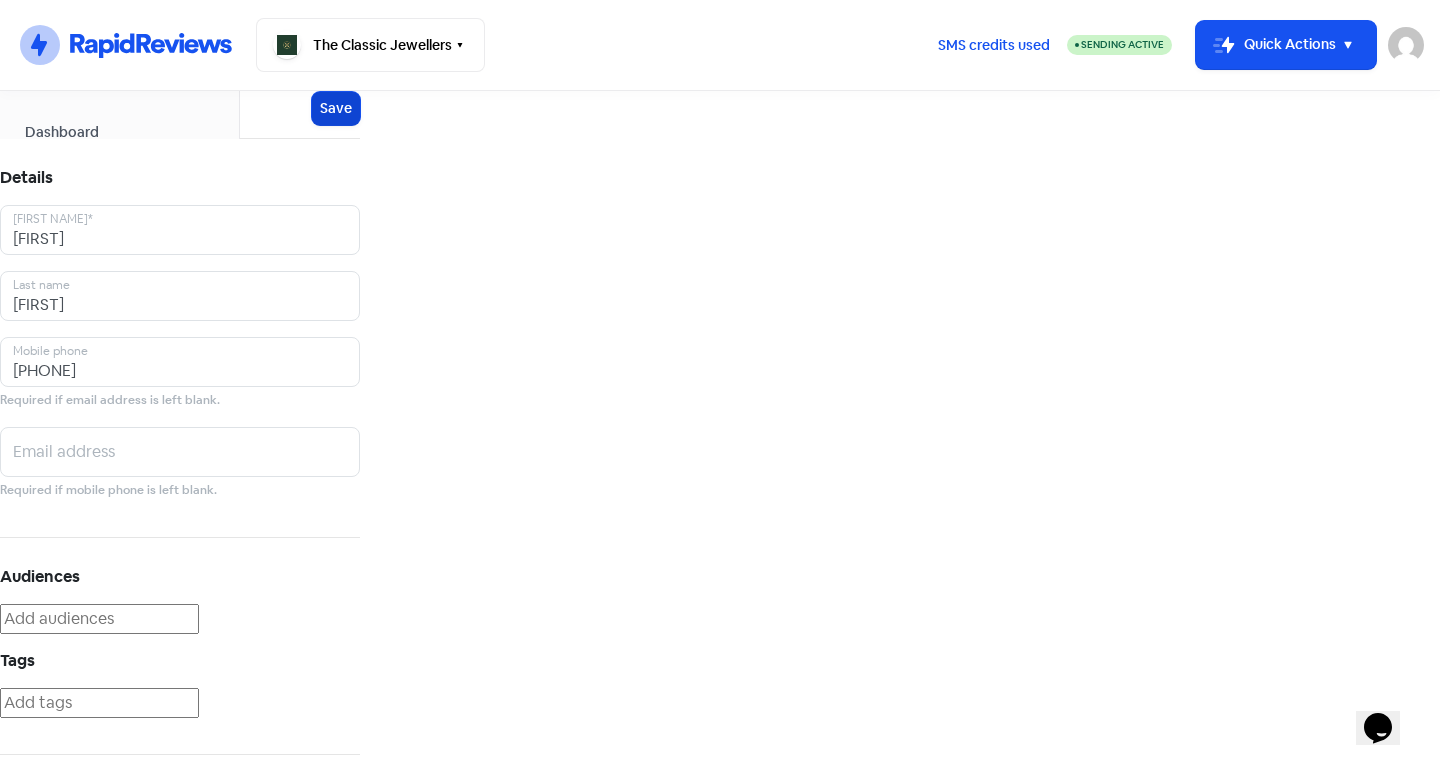 click on "Save" at bounding box center [336, 108] 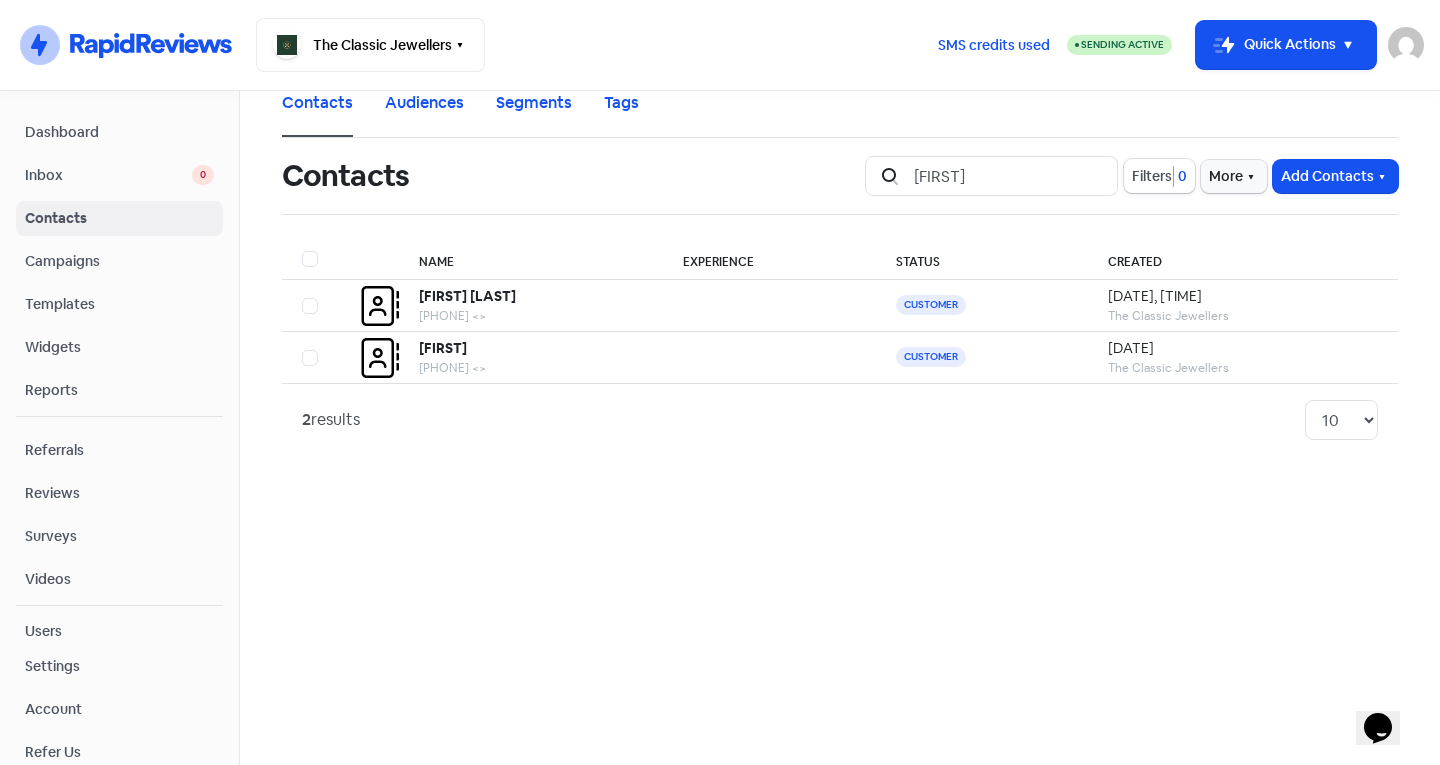 click on "Inbox" at bounding box center (108, 175) 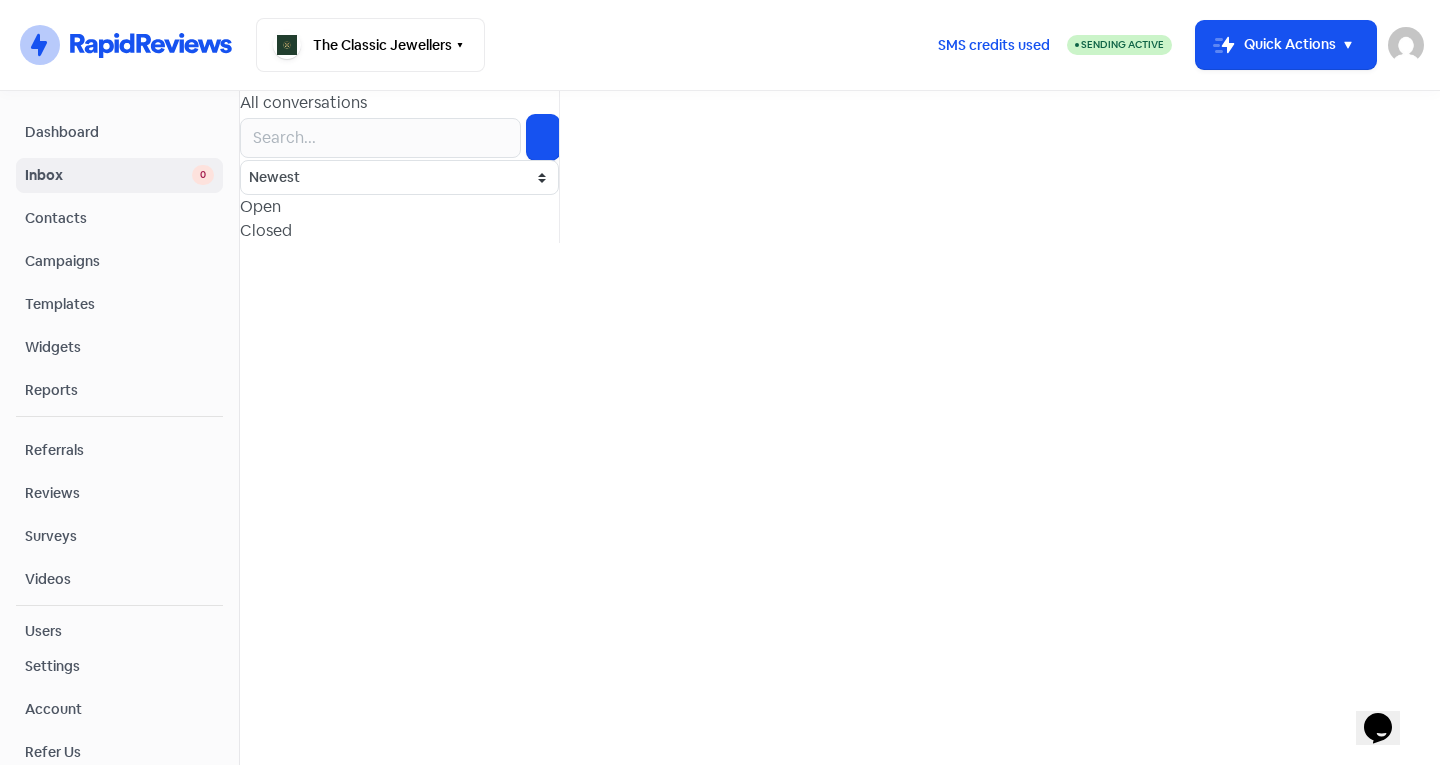 click on "Contacts" at bounding box center [119, 218] 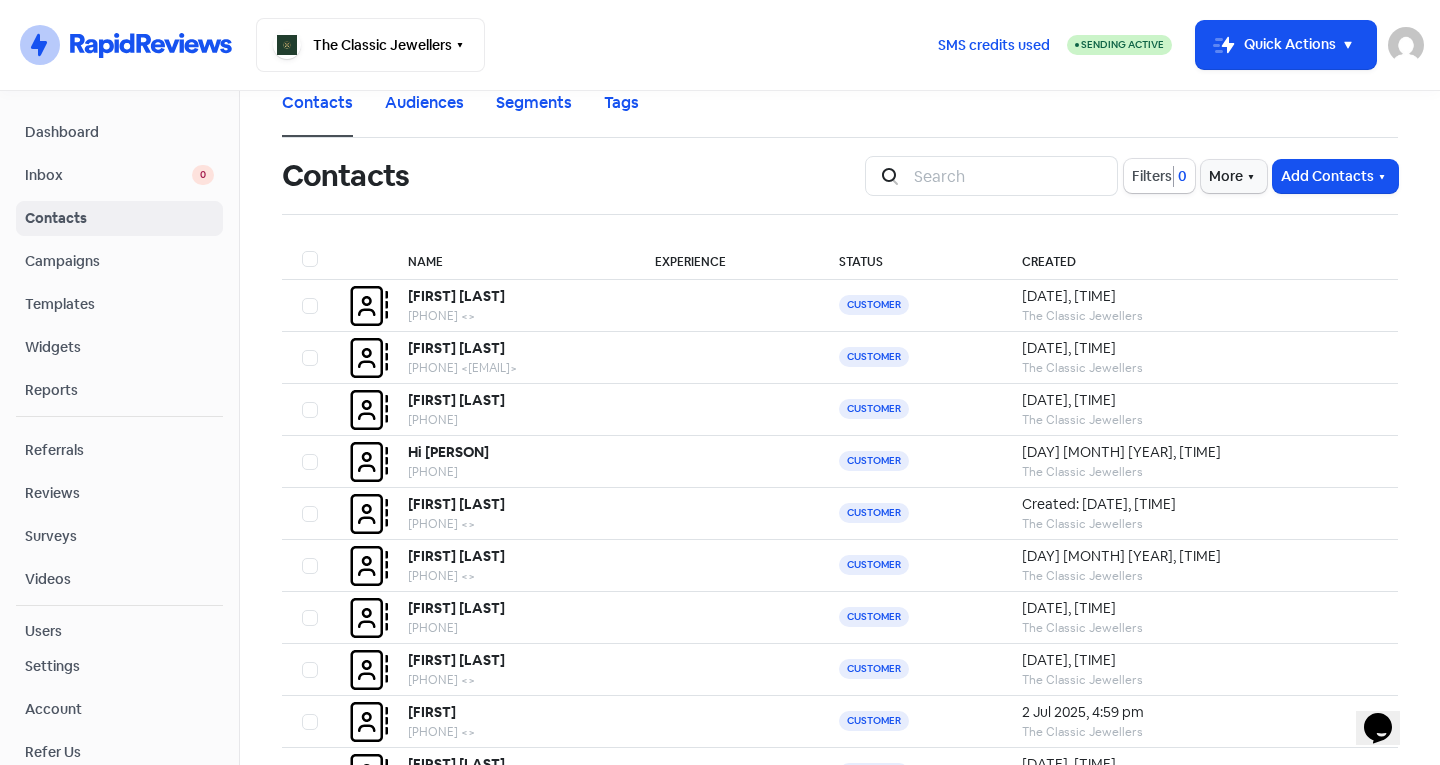 click on "Inbox" at bounding box center [108, 175] 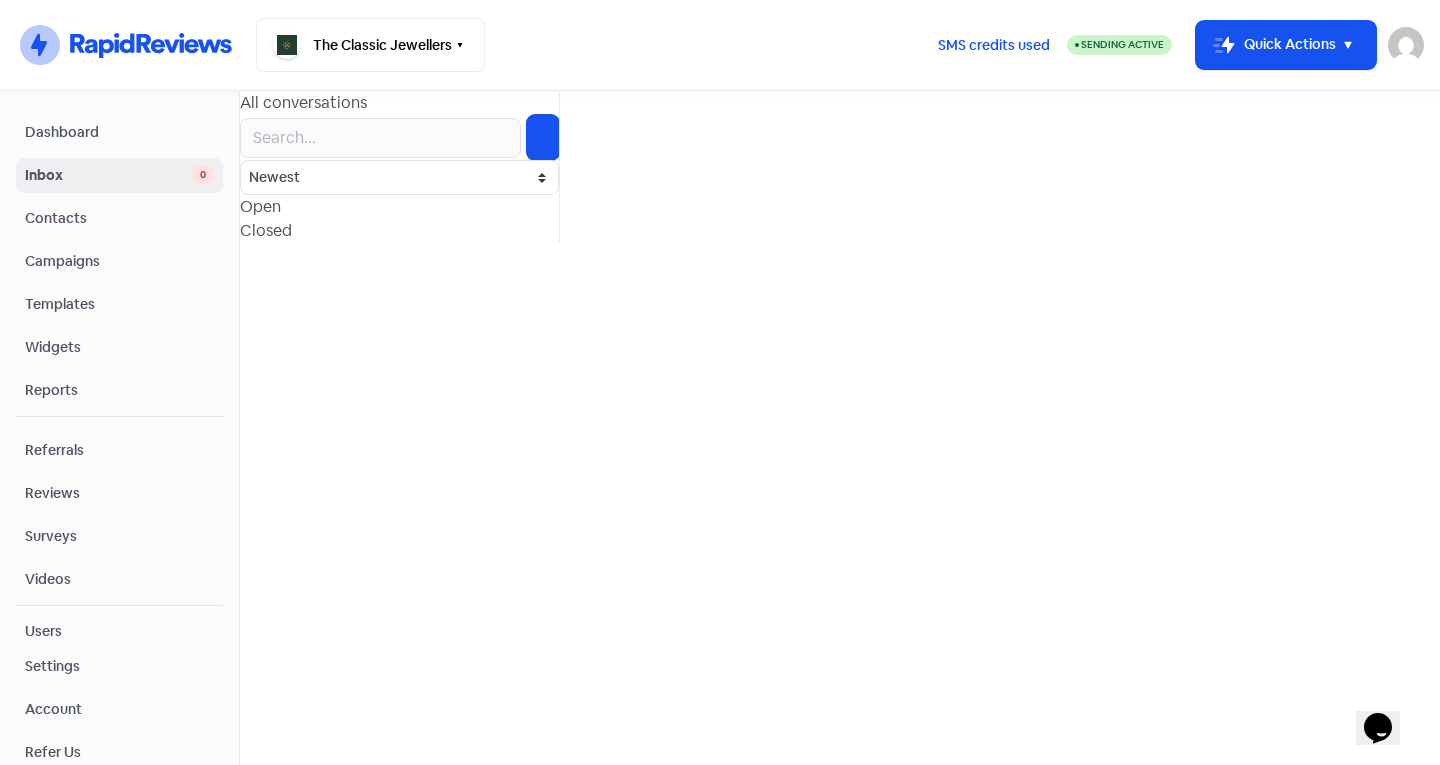 click at bounding box center (399, 137) 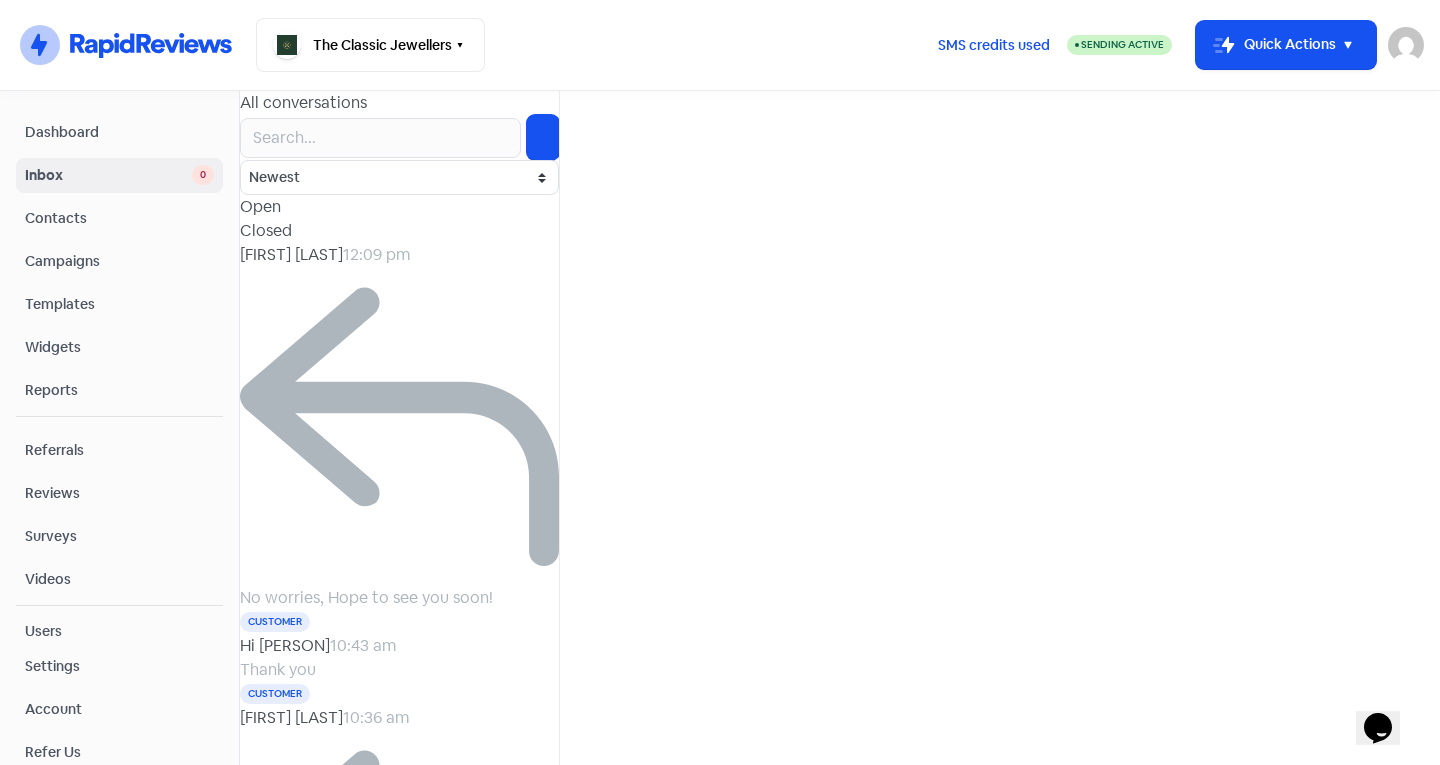 click on "Templates" at bounding box center [119, 304] 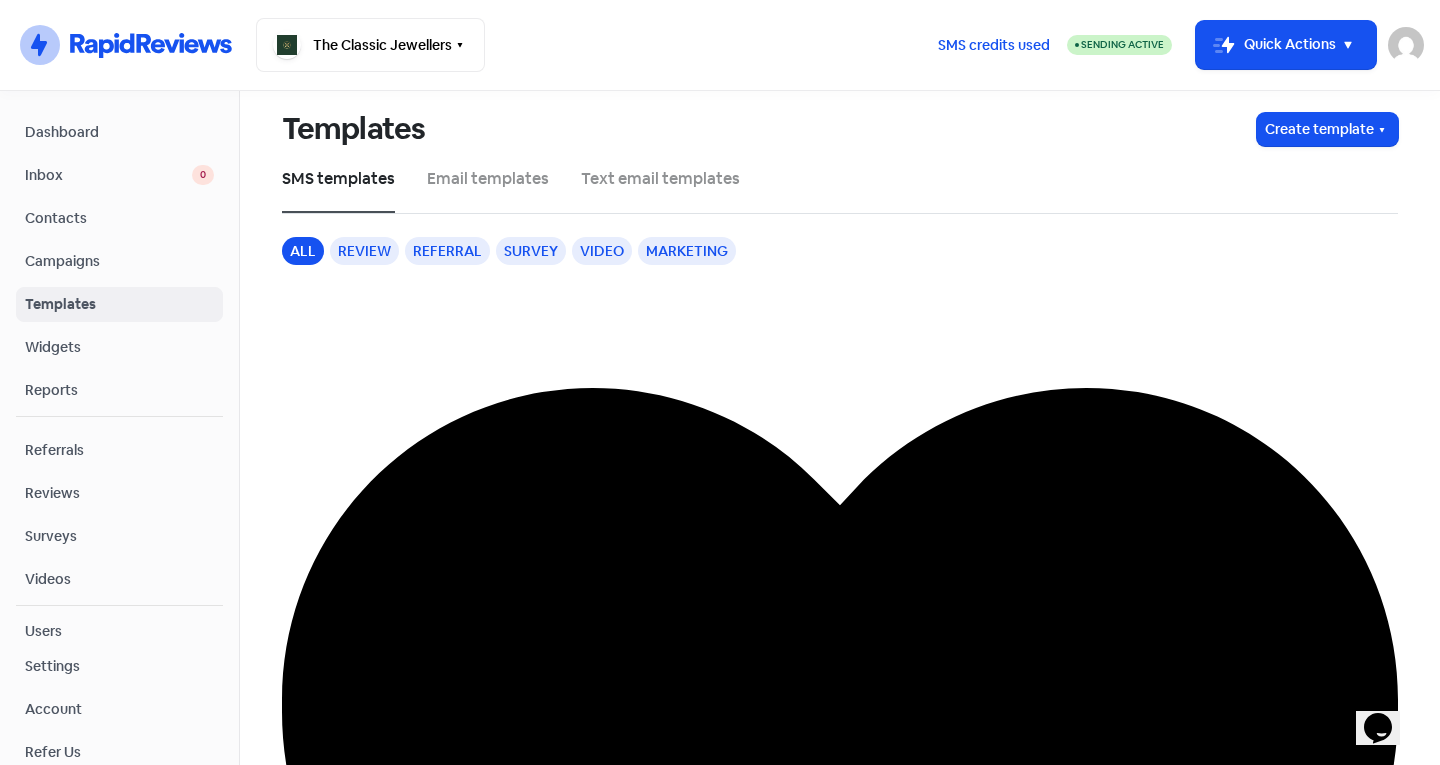 click on "Inbox   0" at bounding box center (119, 175) 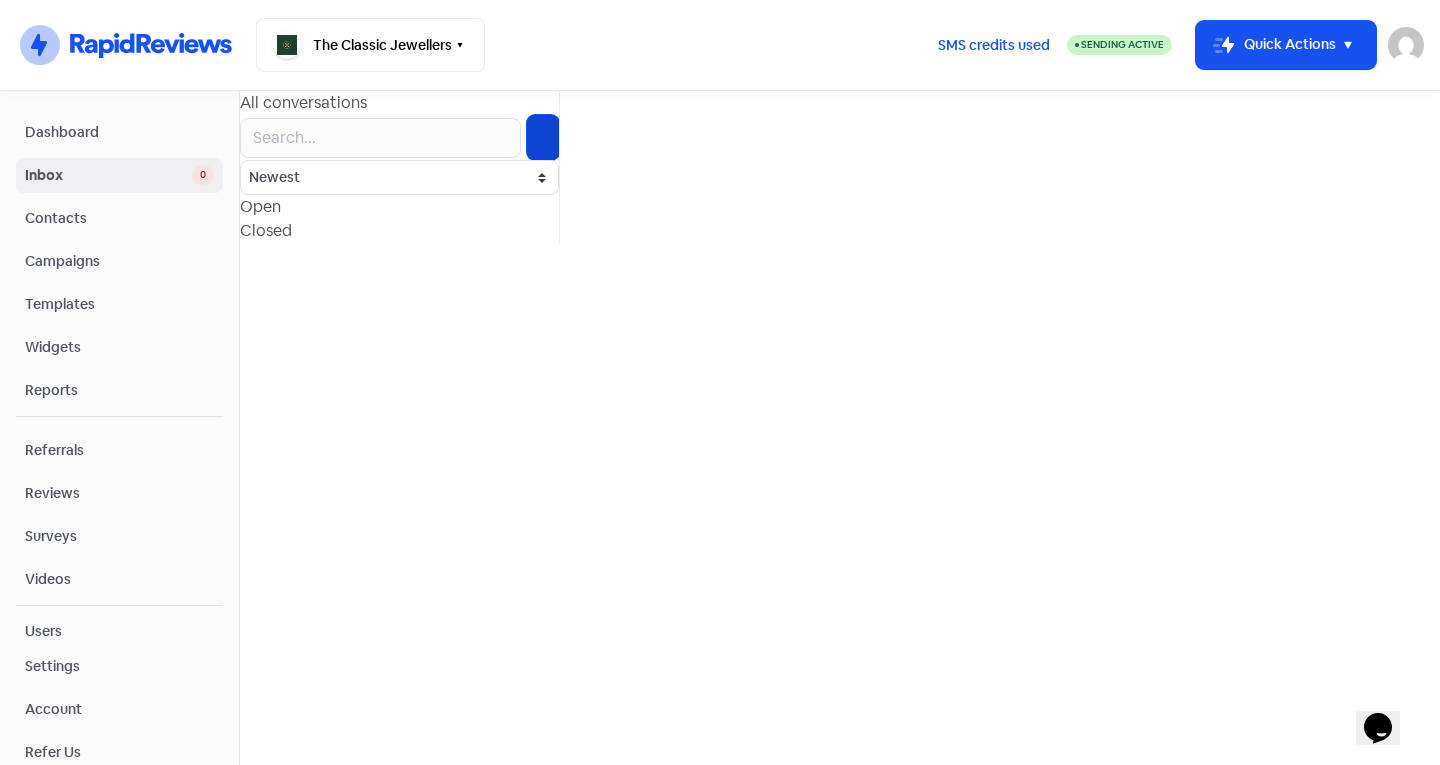 click at bounding box center [399, 137] 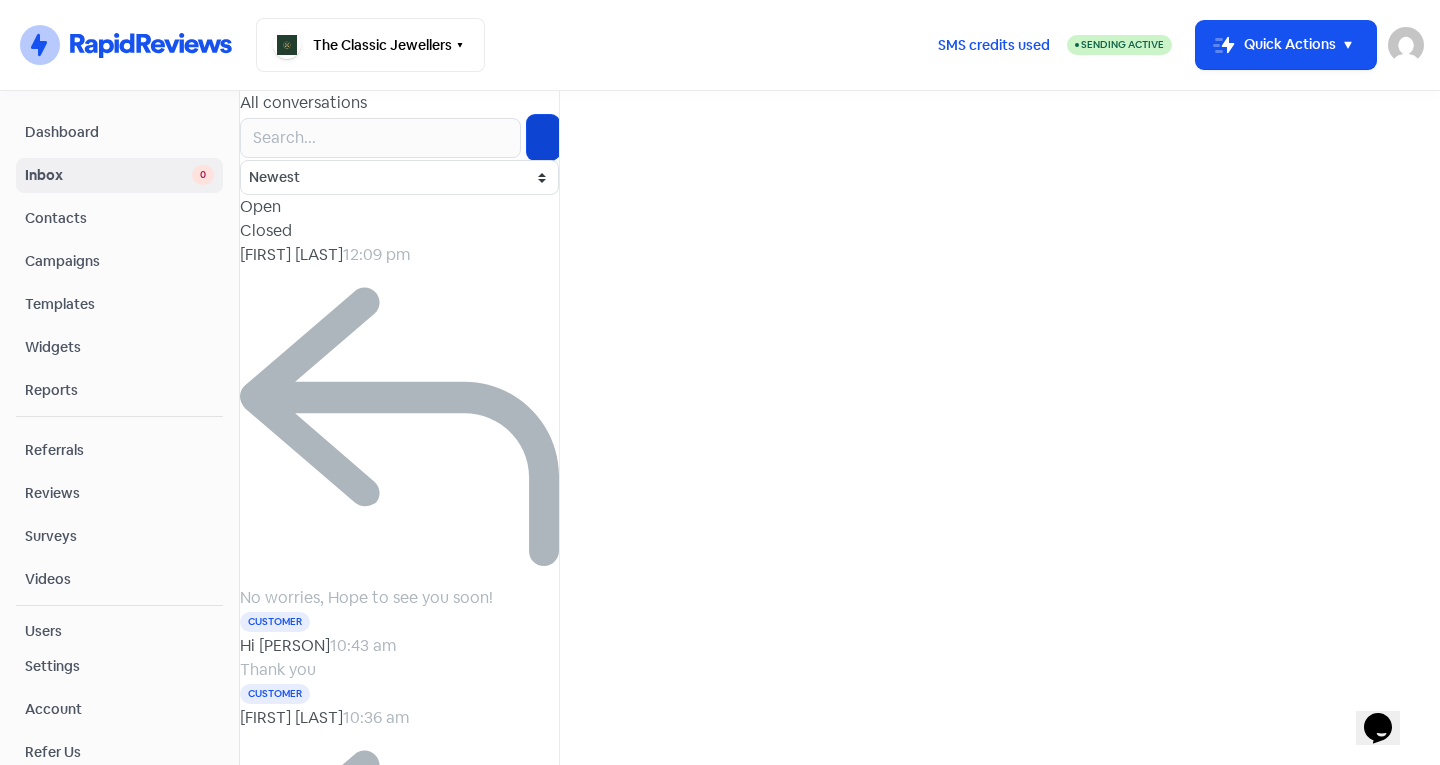 click at bounding box center (543, 137) 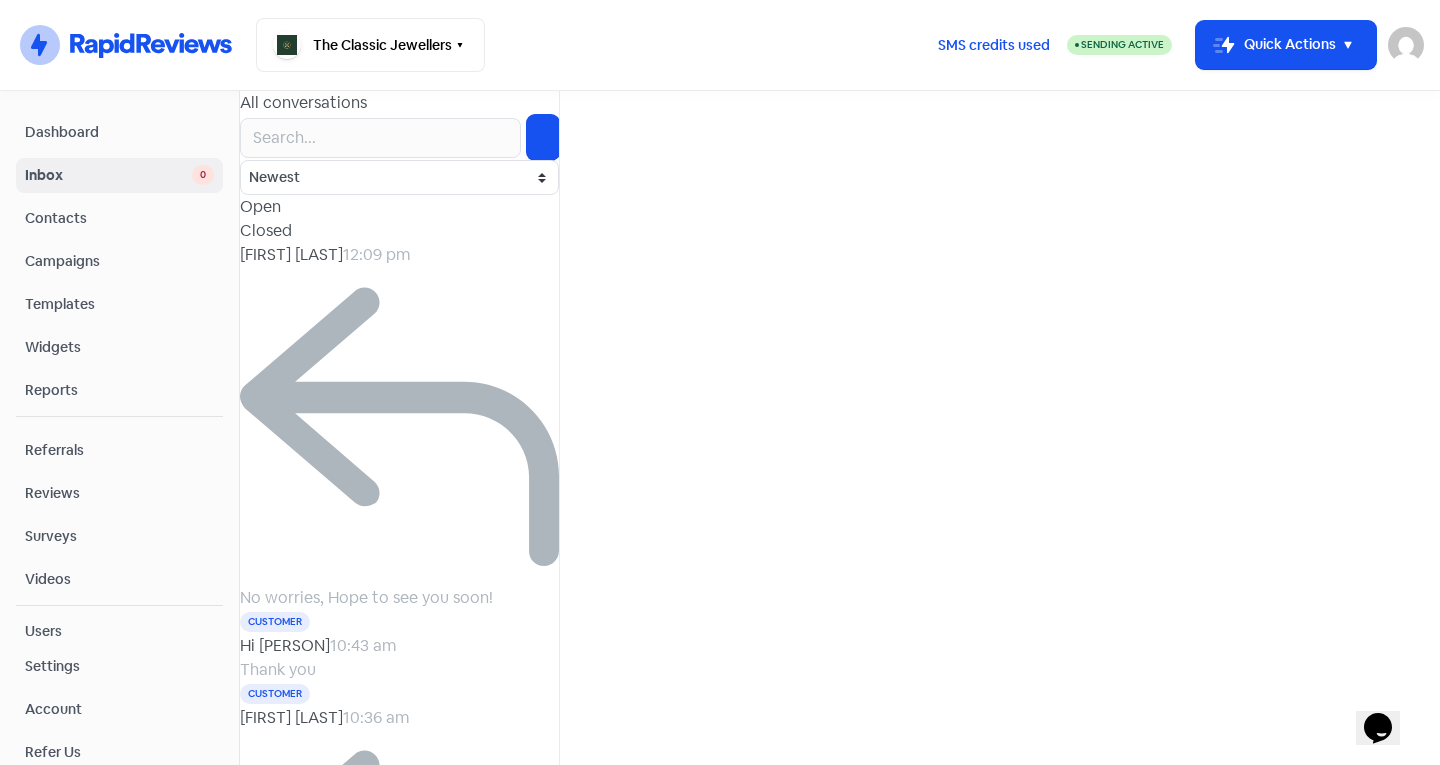 click at bounding box center [400, 78103] 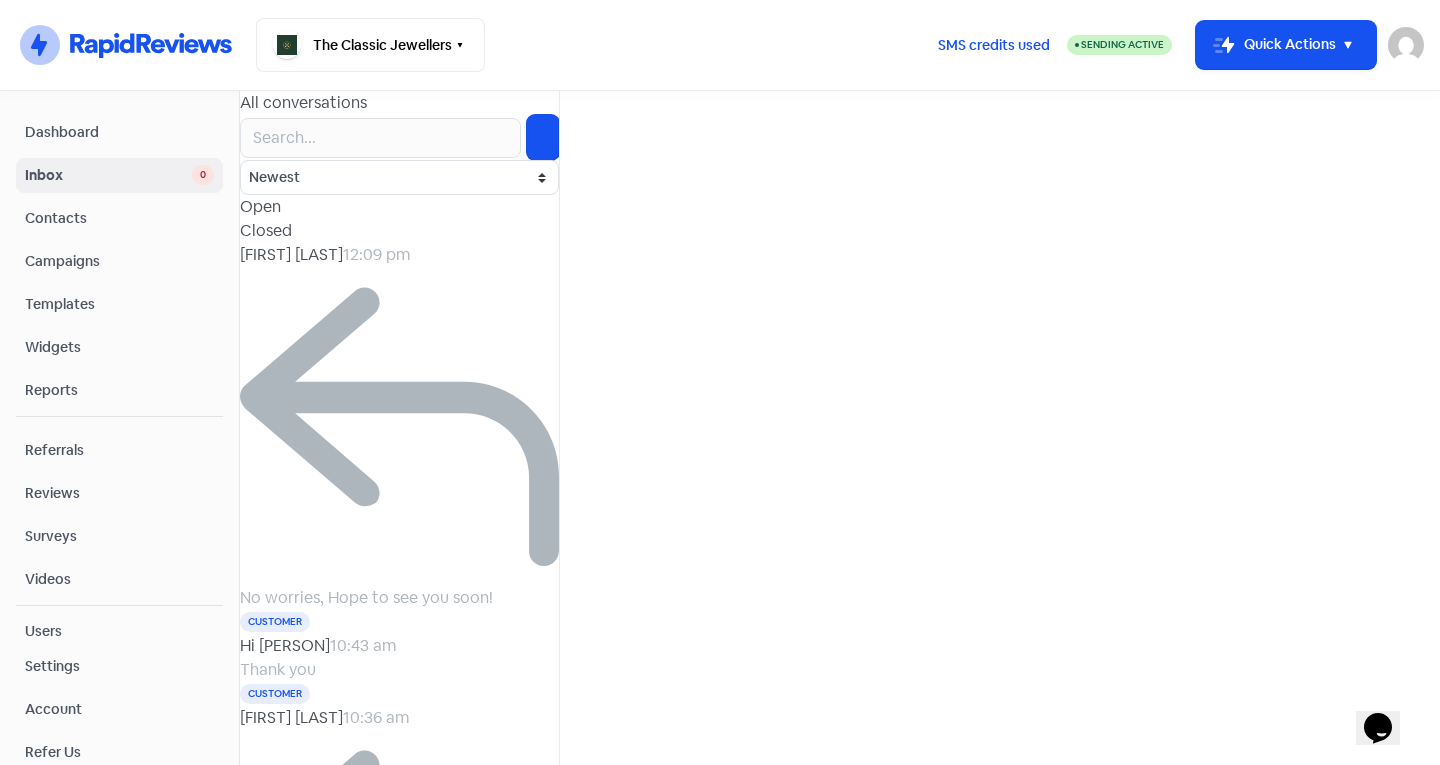 type on "me" 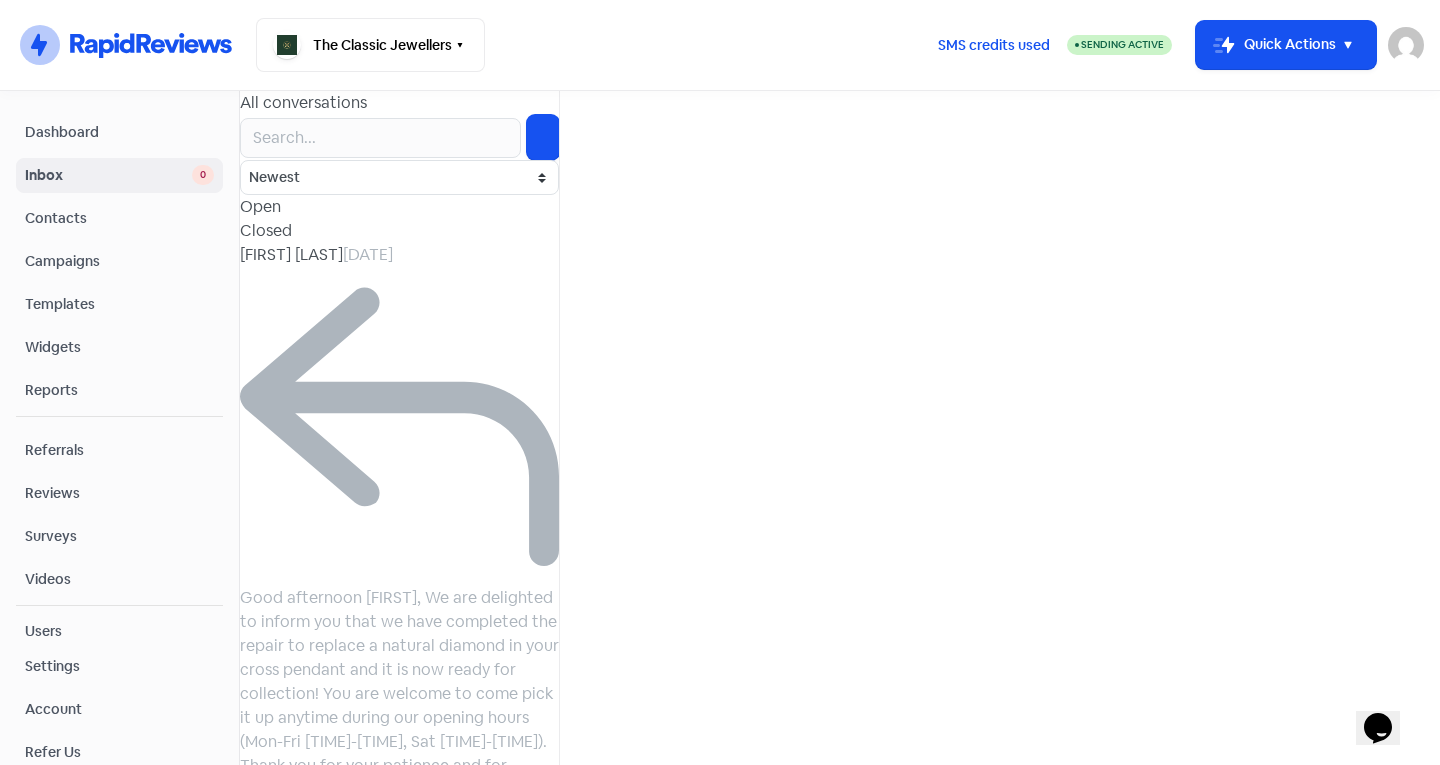 click on "Open" at bounding box center (266, 207) 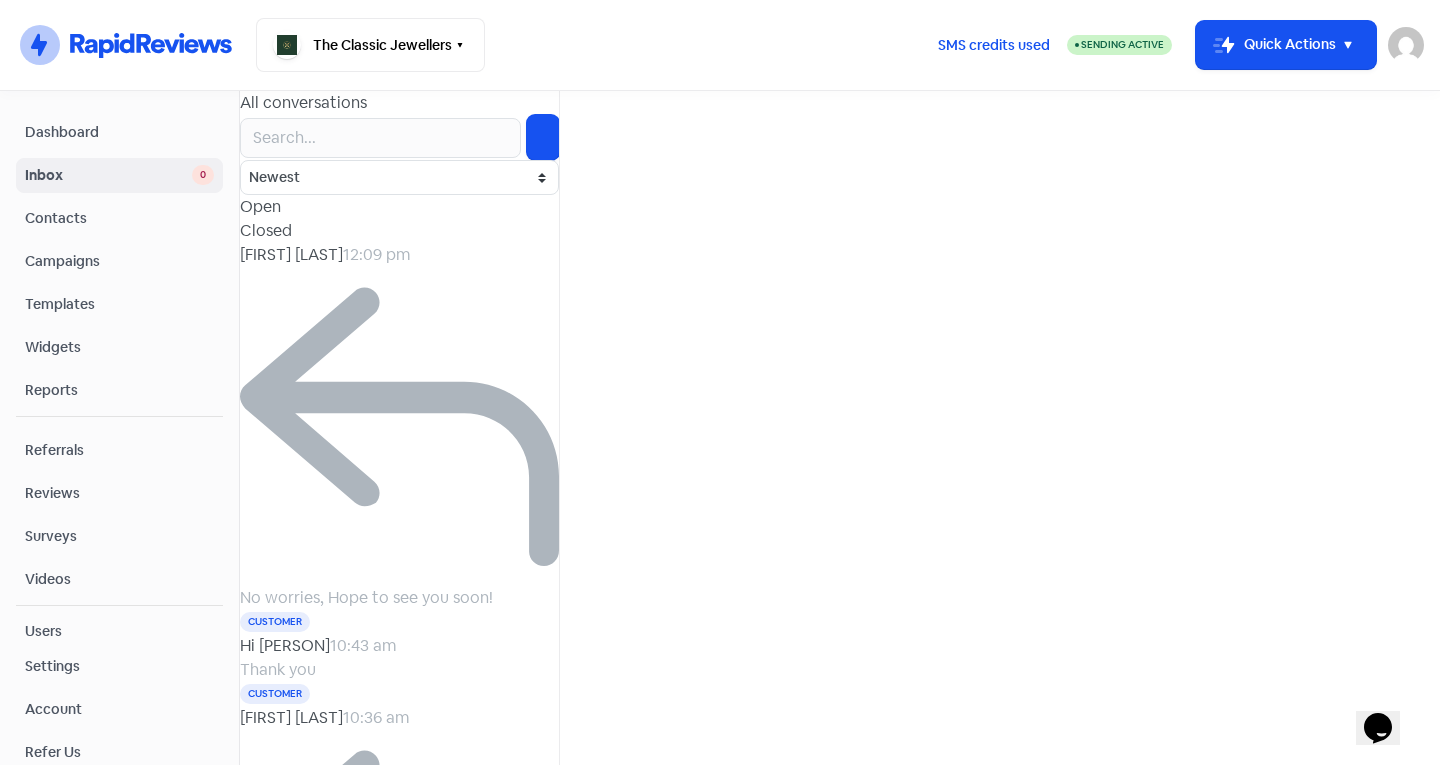 click on "Open" at bounding box center (266, 207) 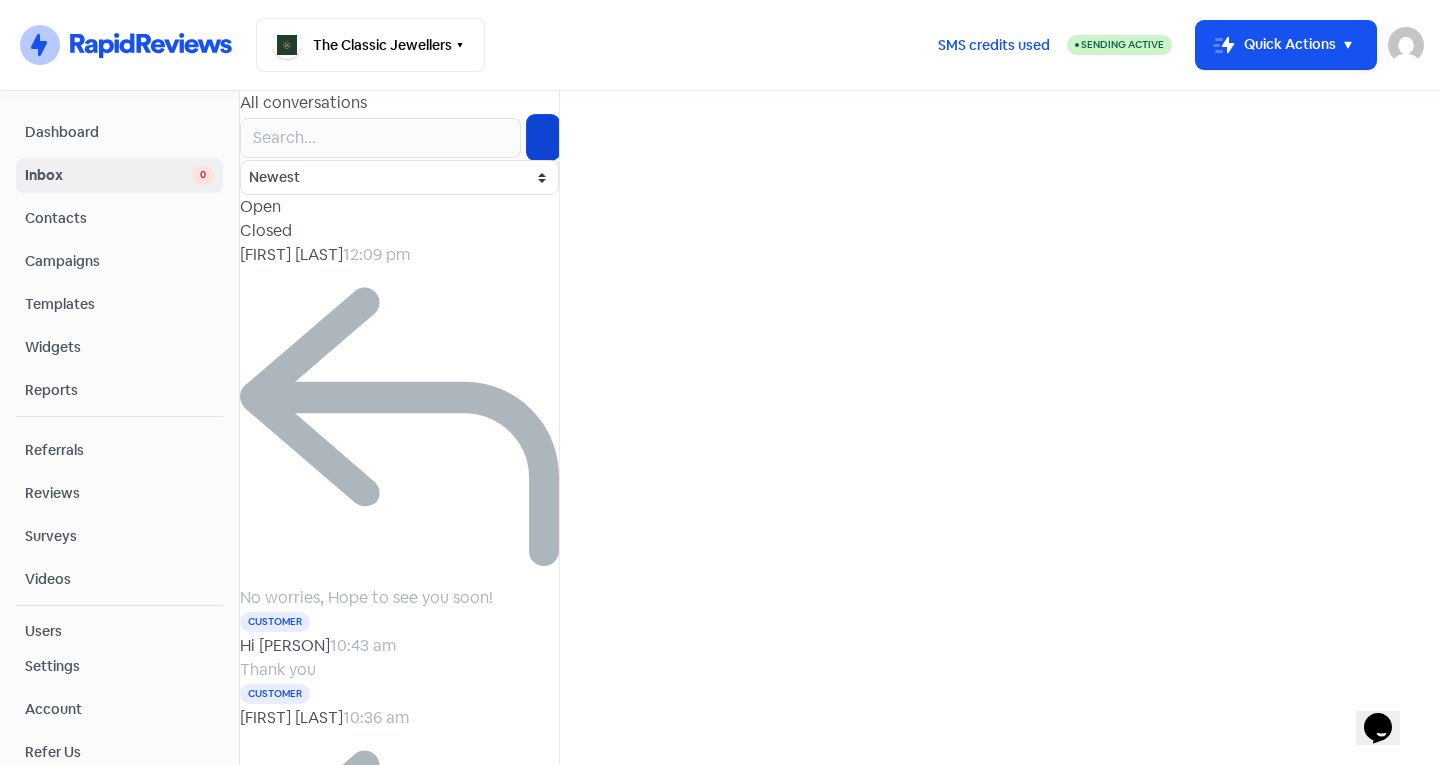 click at bounding box center (543, 137) 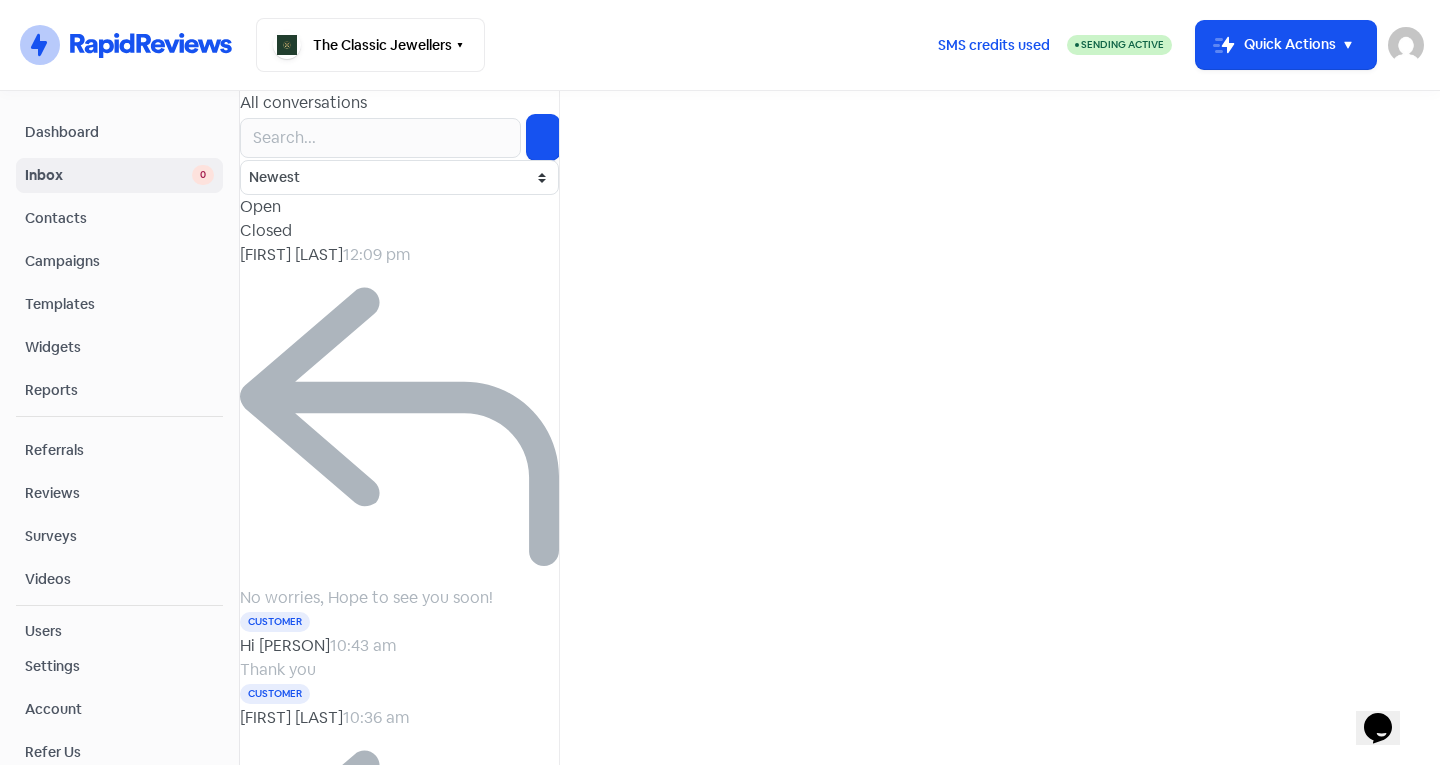 click at bounding box center (400, 78176) 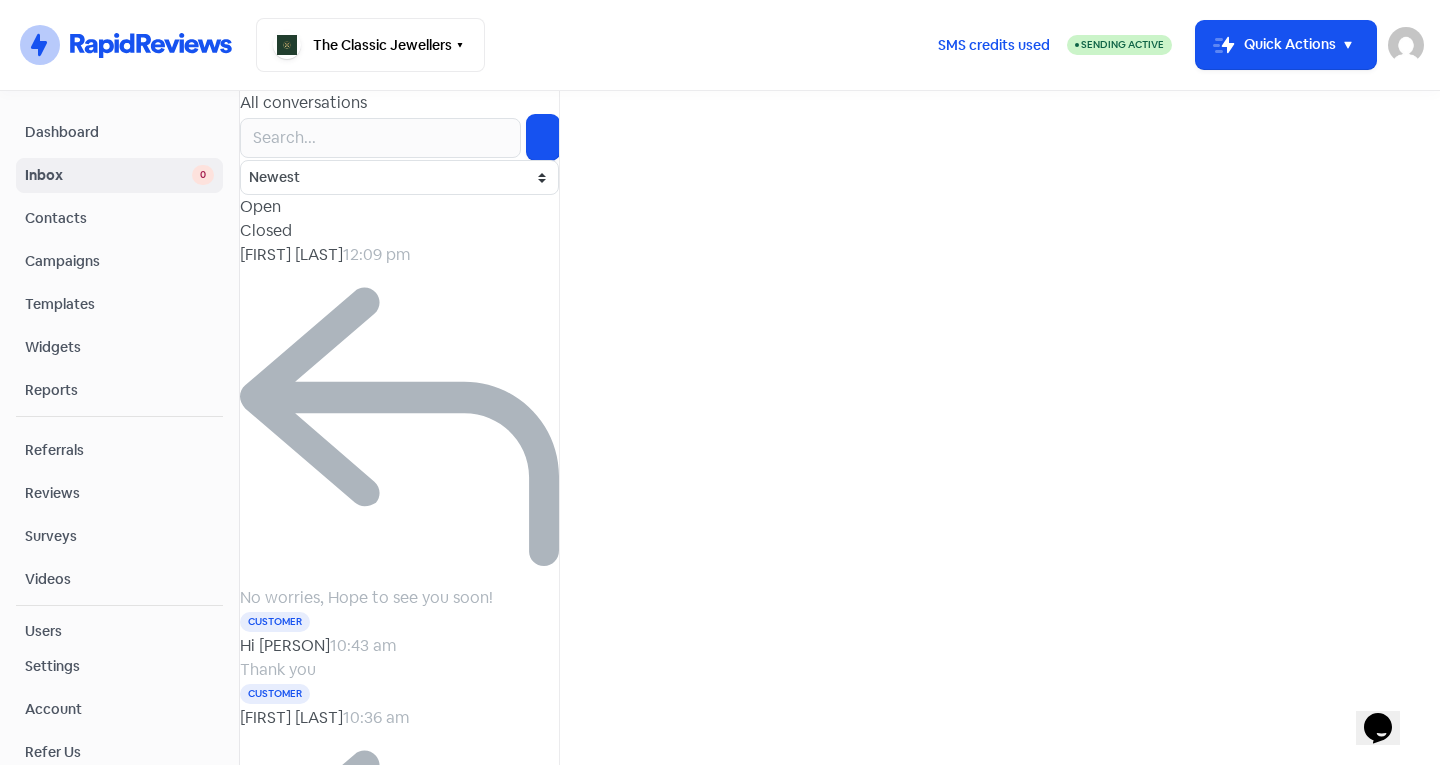 click on "Good Morning [FIRST], I hope you're having a lovely week! I am delighted to inform you that your ring resize has been completed and is now ready for collection. Thank you so much for your patience. We look forward to seeing you soon. Warmest regards, Tanvi The Classic Jewellers | 6 James Place" at bounding box center (840, 78188) 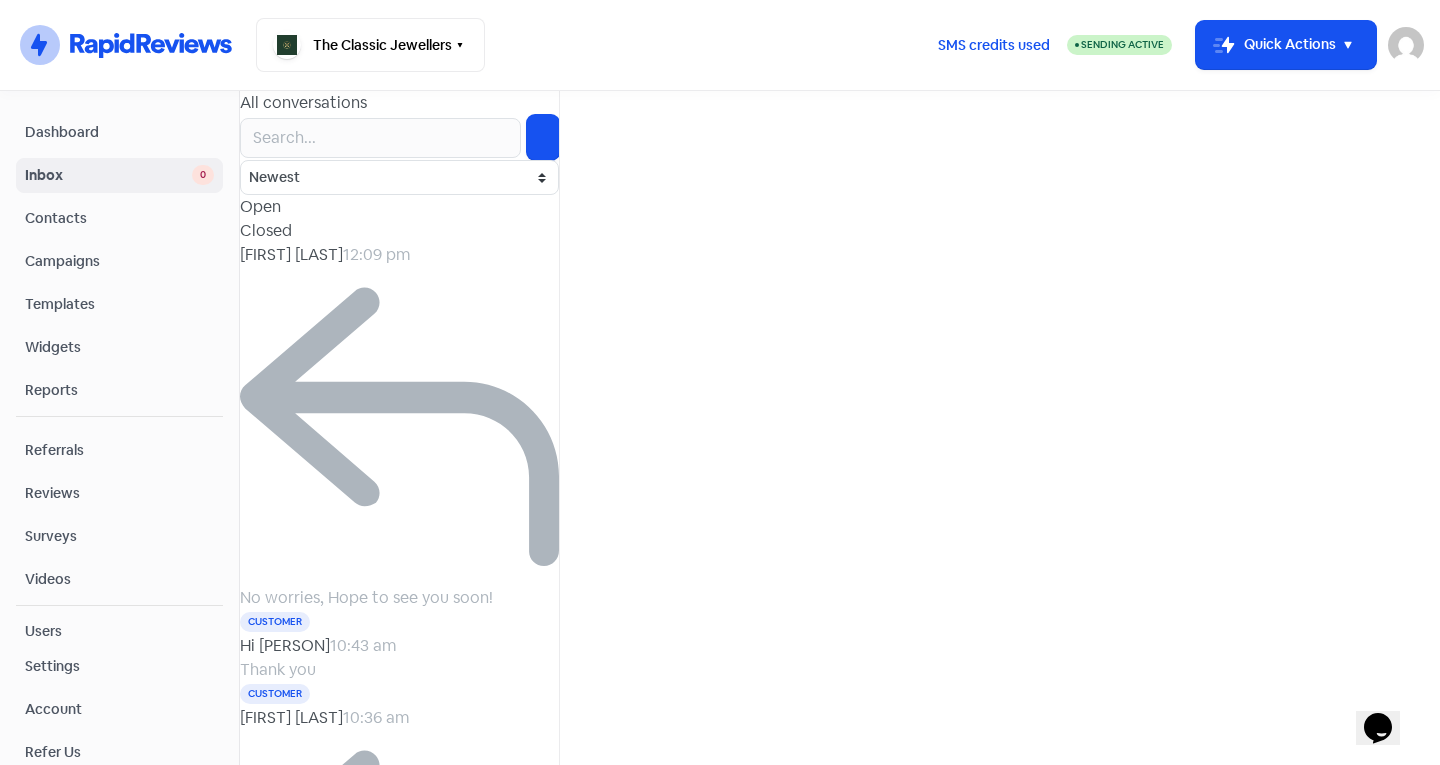 click on "I hope you're having a lovely day! Unfortunately, one of our jewelers have been away in which we haven't been able to finish restoring ring. Your new pickup date is  Sorry for the inconvenience and Thank you so much for your patience. We look forward to seeing you soon." at bounding box center (840, 78228) 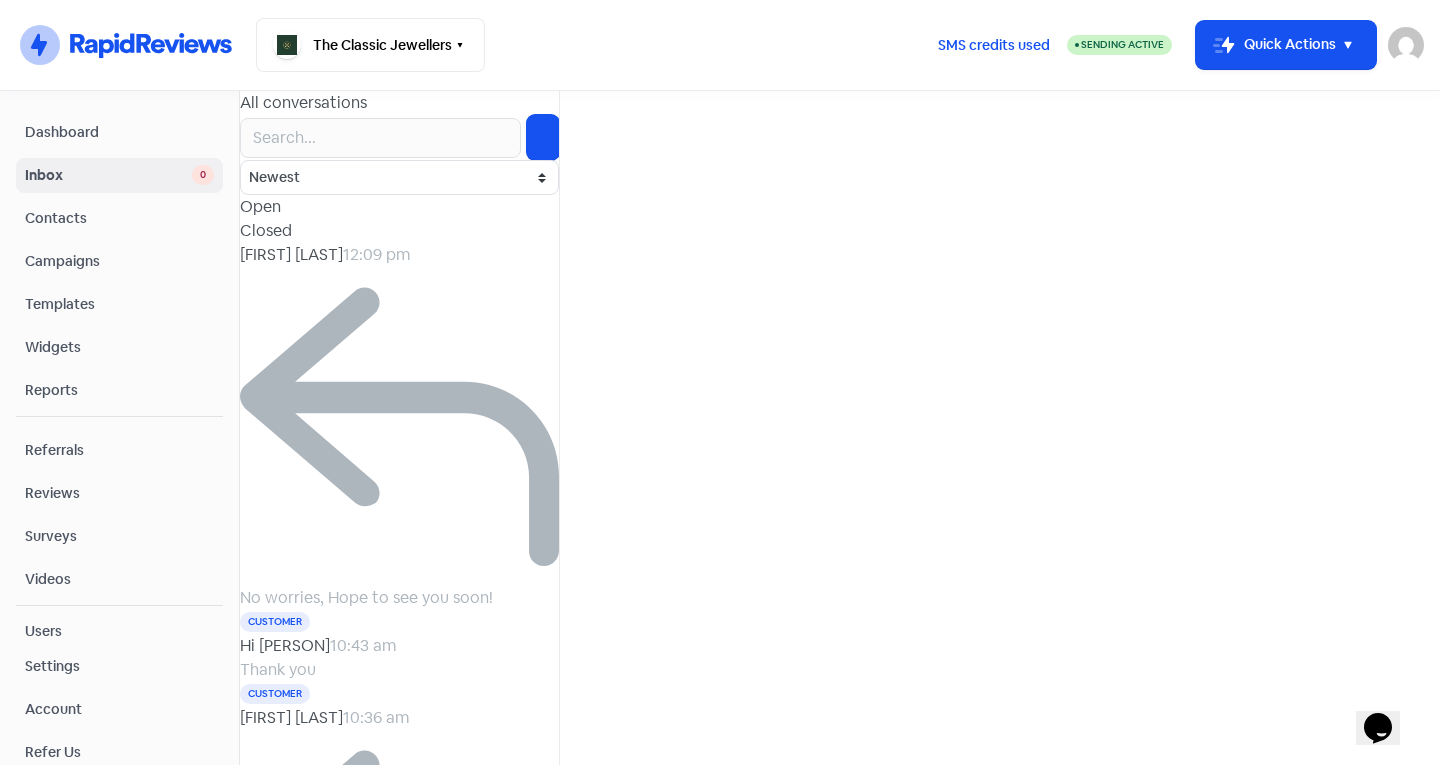 click on "I hope you're having a lovely day! Unfortunately, one of our jewelers have been away in which we haven't been able to finish restoring ring. Your new pickup date is  [DATE] Sorry for the inconvenience and Thank you so much for your patience. We look forward to seeing you soon." at bounding box center [840, 78228] 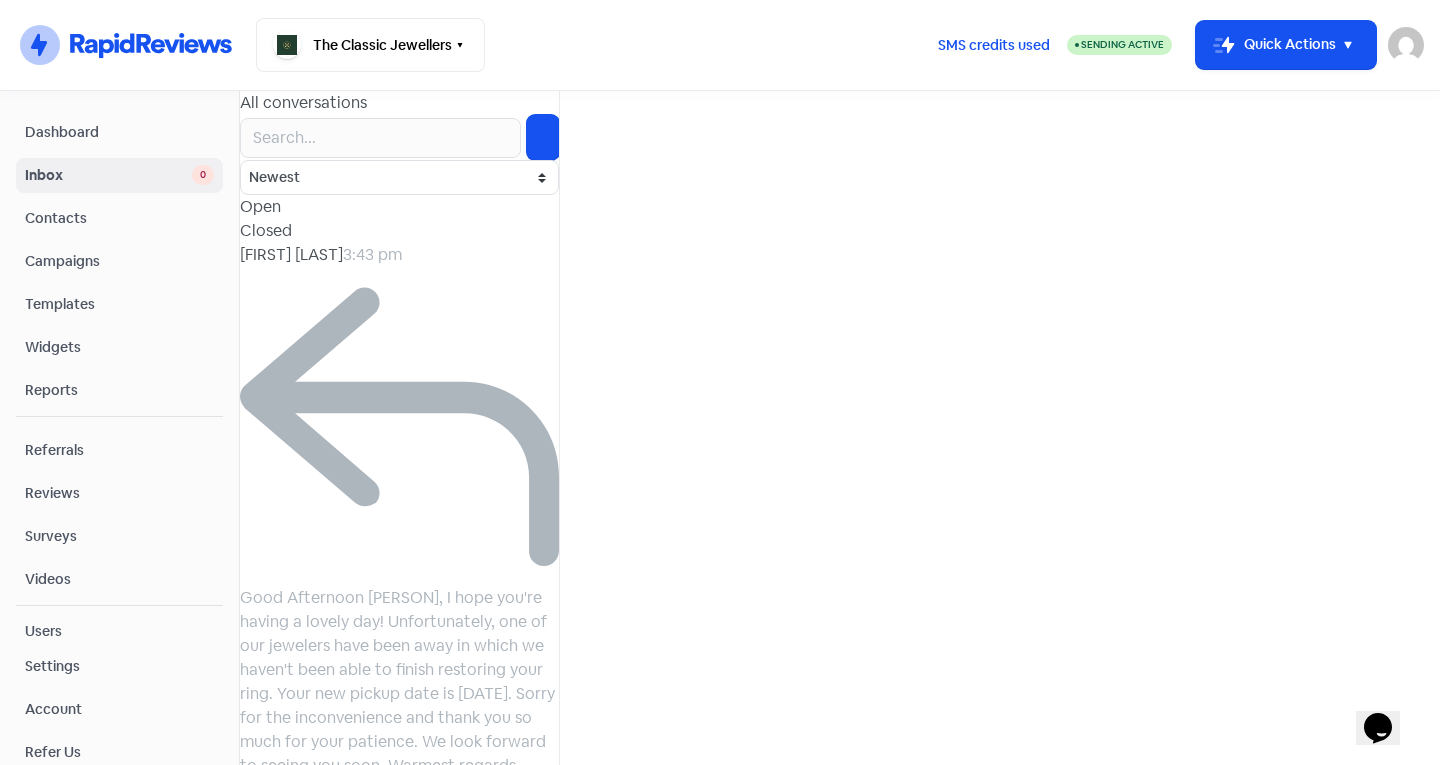 click on "Closed" at bounding box center [266, 231] 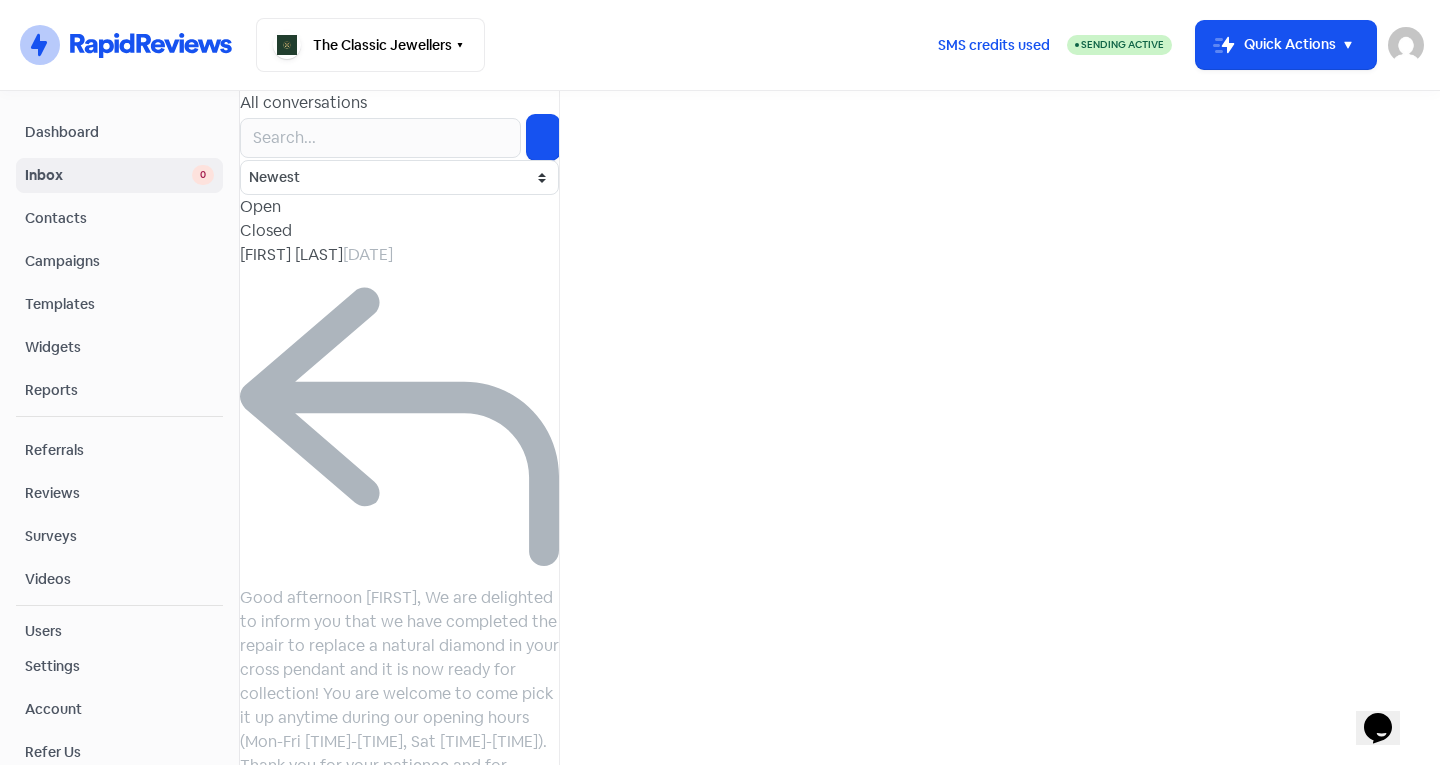 click on "Dashboard" at bounding box center [119, 132] 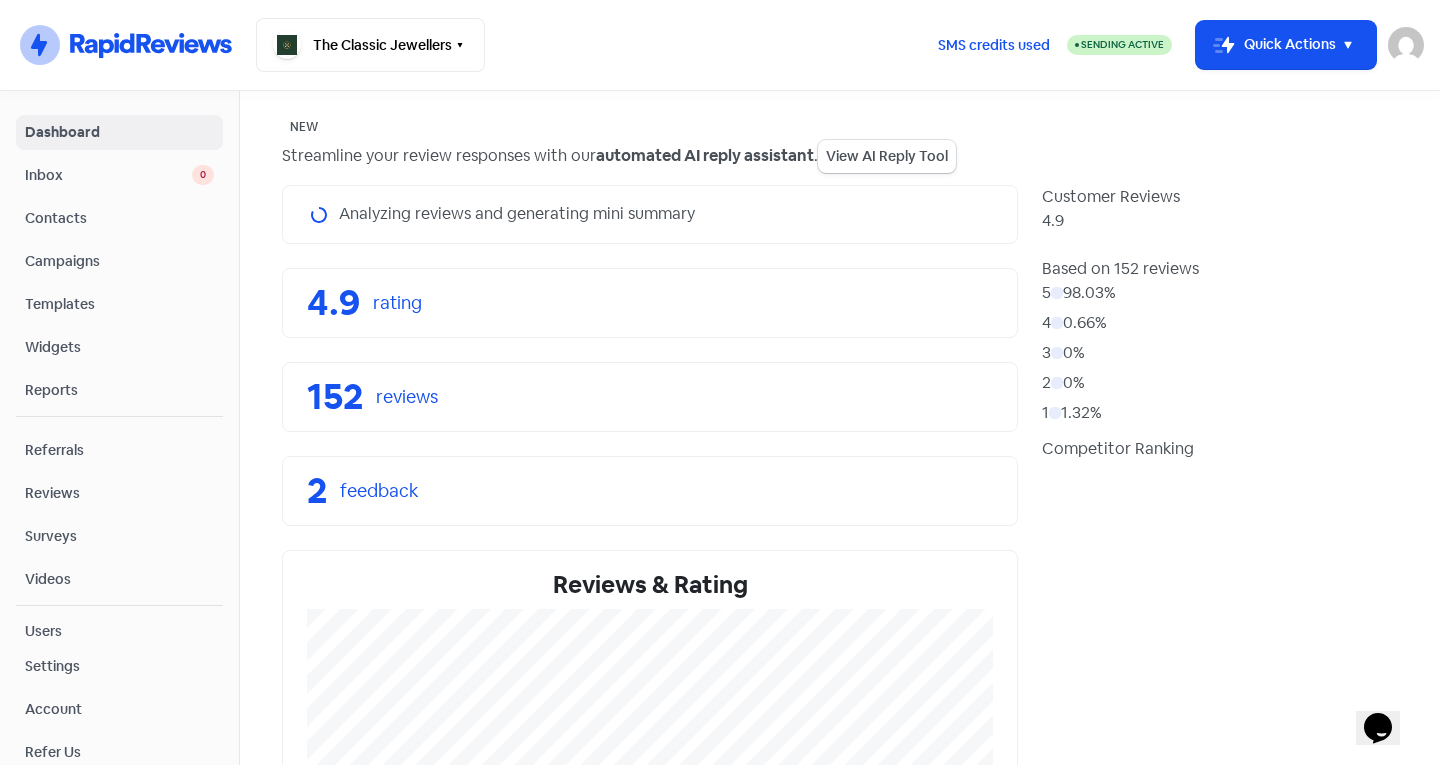 click on "Inbox" at bounding box center (108, 175) 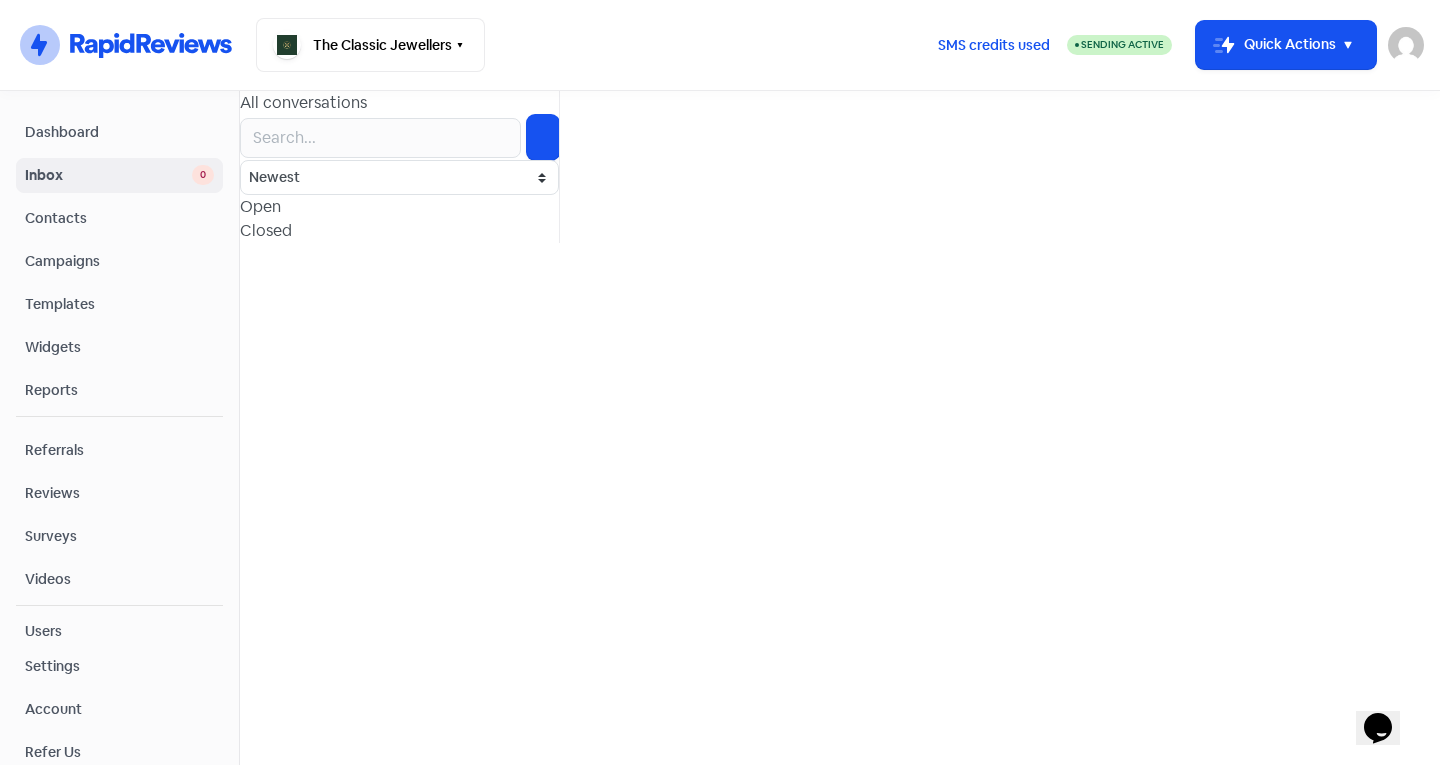 click on "All conversations Newest Unread Read Flagged Unflagged  Open   Closed" at bounding box center [400, 167] 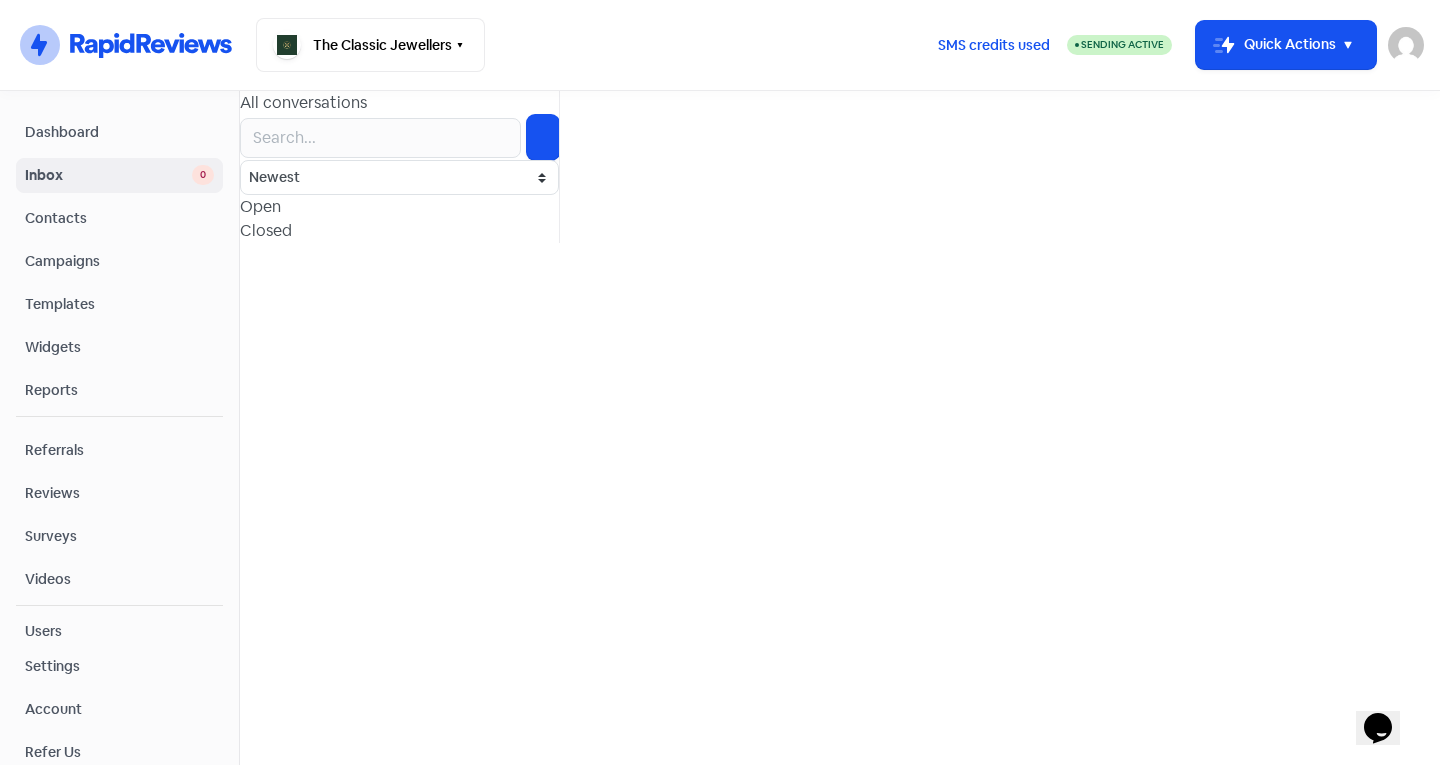 click on "Contacts" at bounding box center [119, 218] 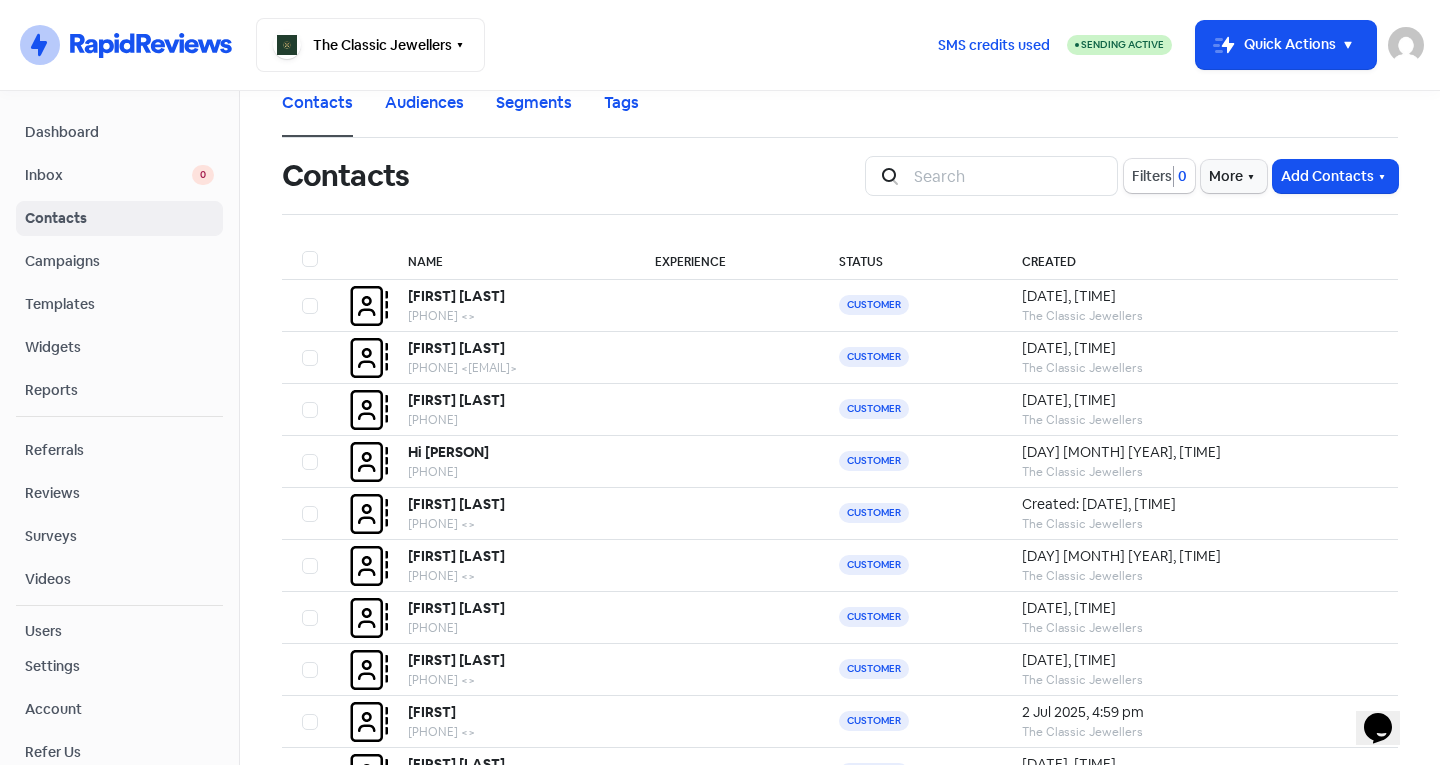click on "Inbox" at bounding box center [108, 175] 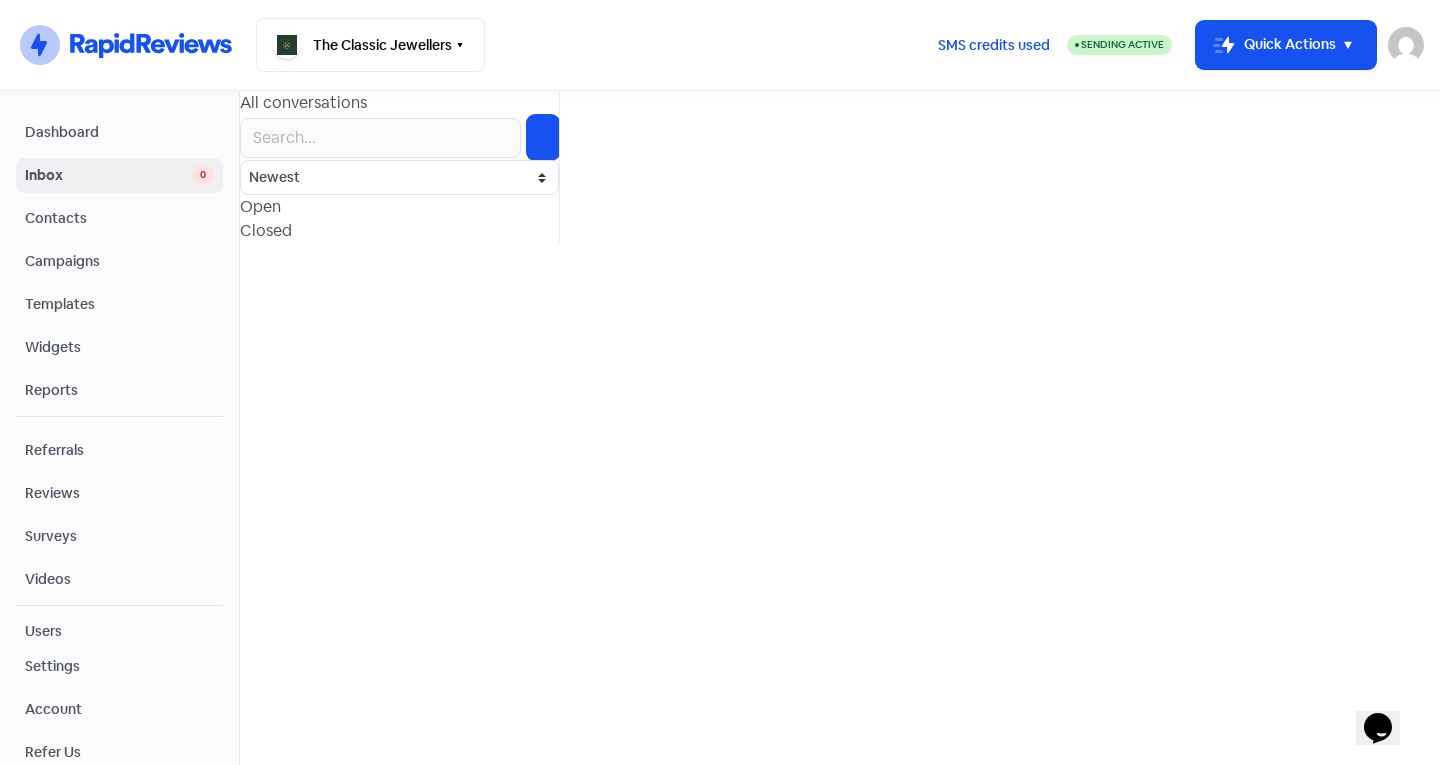 click on "Closed" at bounding box center (266, 231) 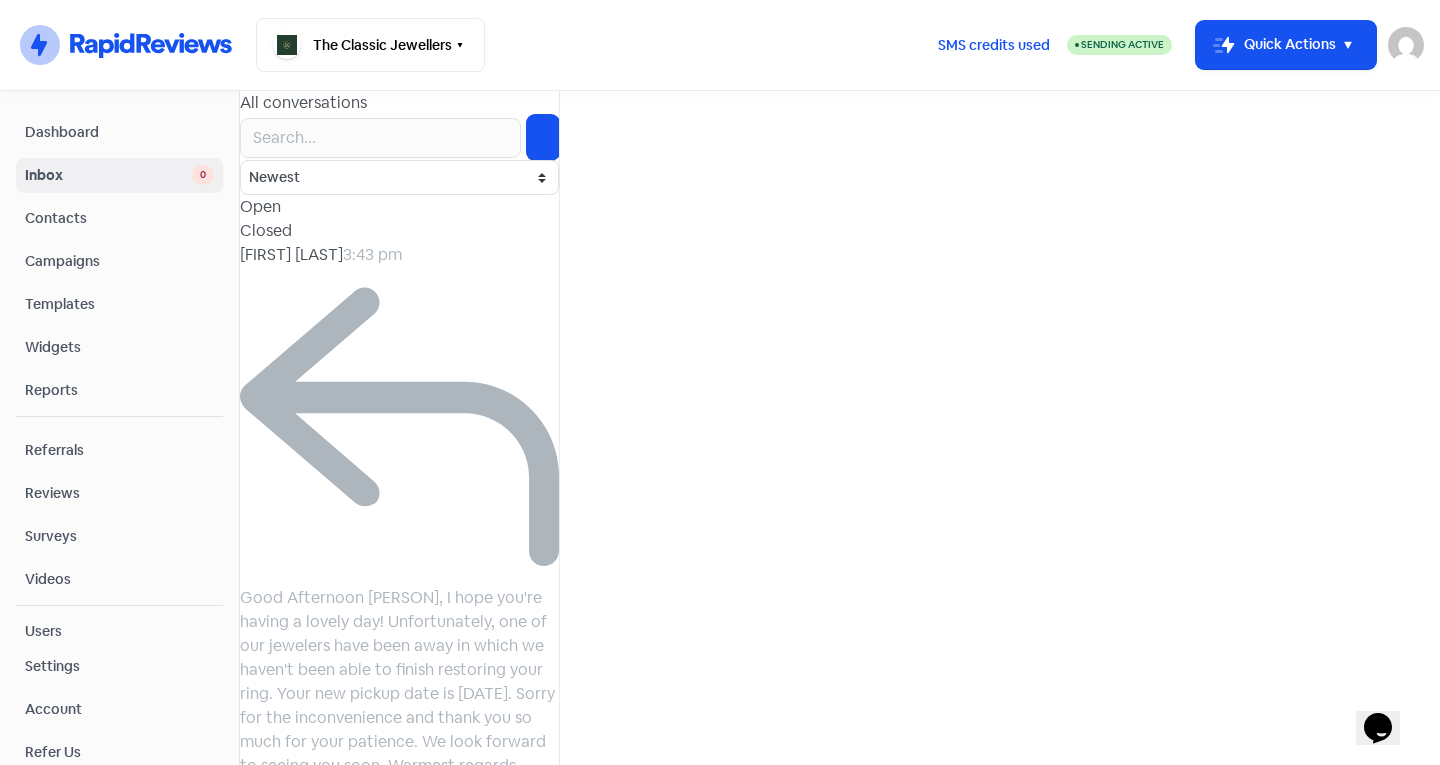 click on "No worries, Hope to see you soon!" at bounding box center [397, 705] 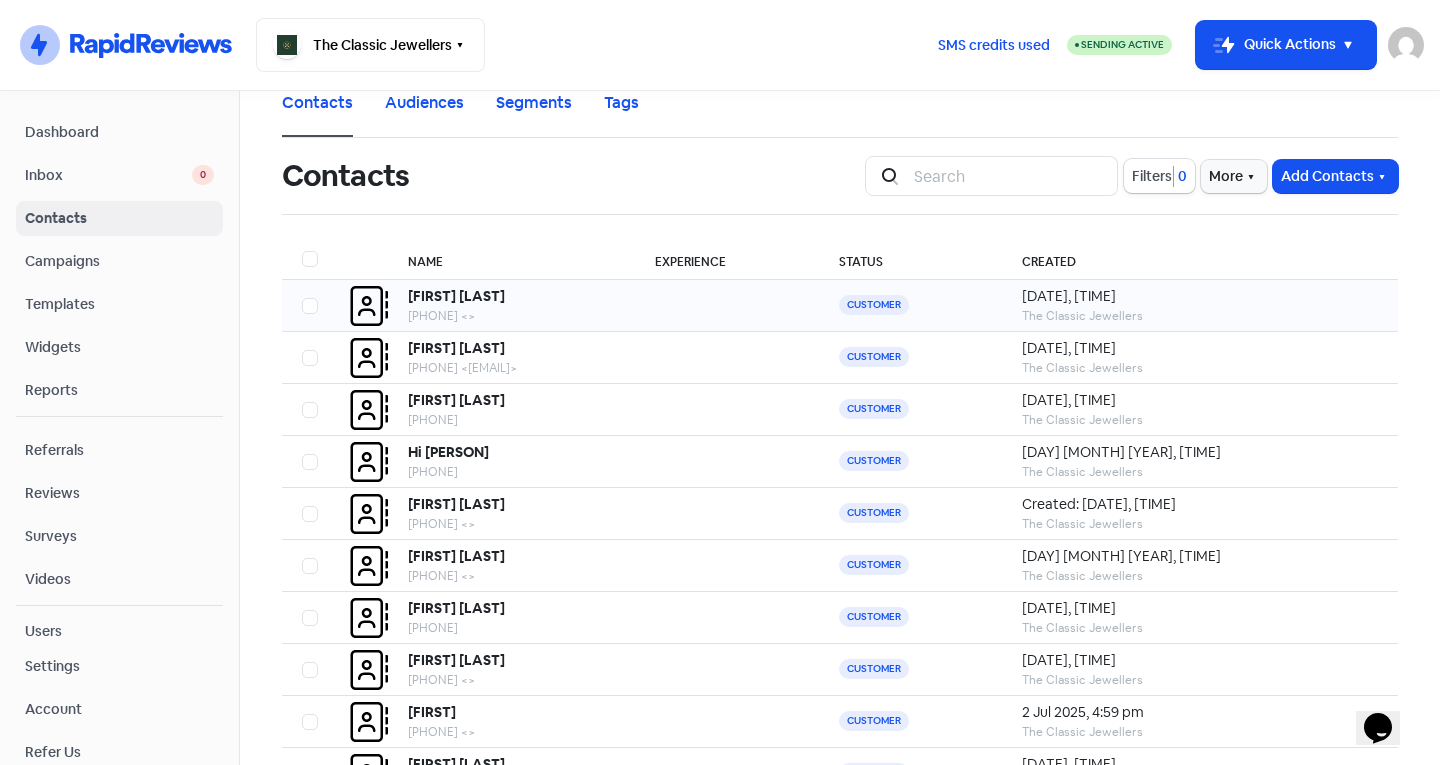 click on "[PHONE] <>" at bounding box center (511, 316) 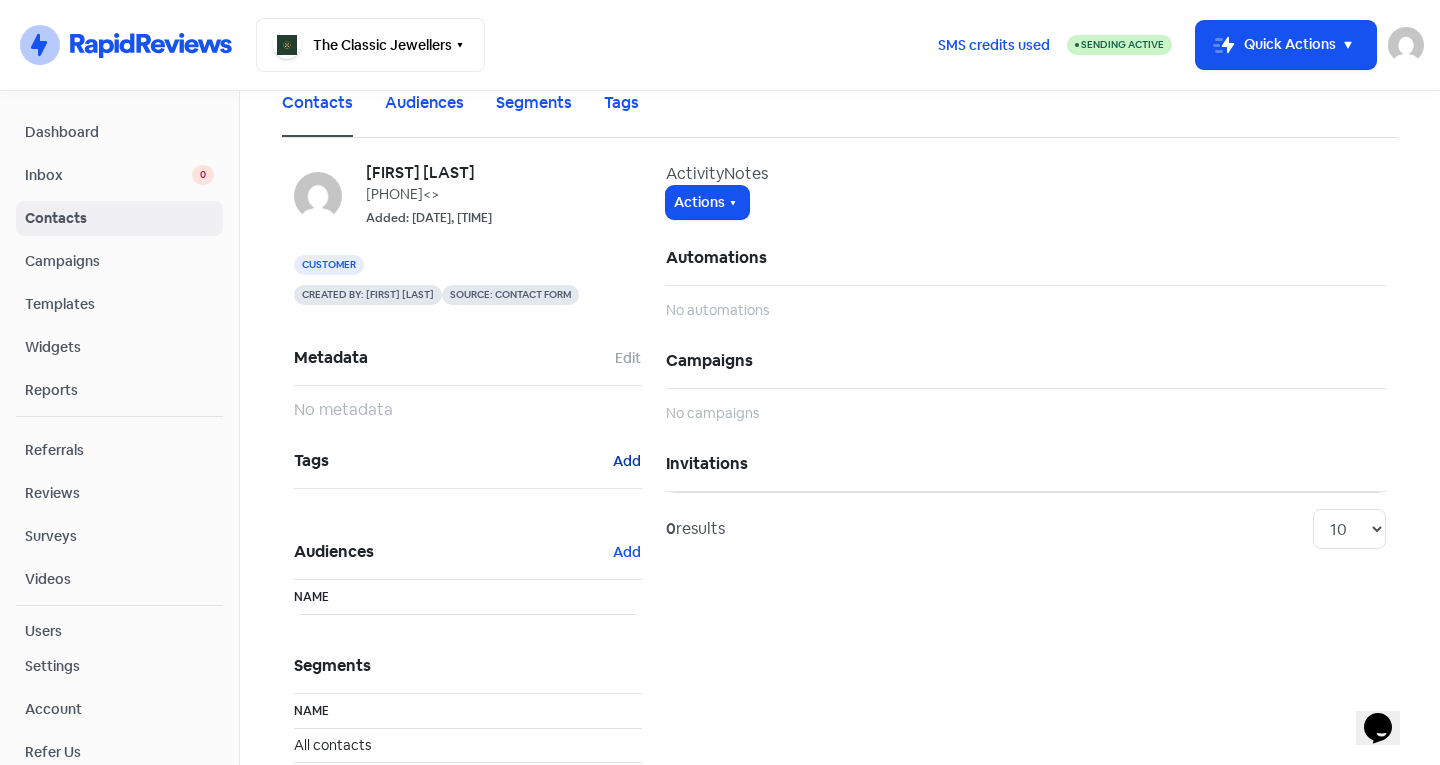 click on "Add" at bounding box center (628, 358) 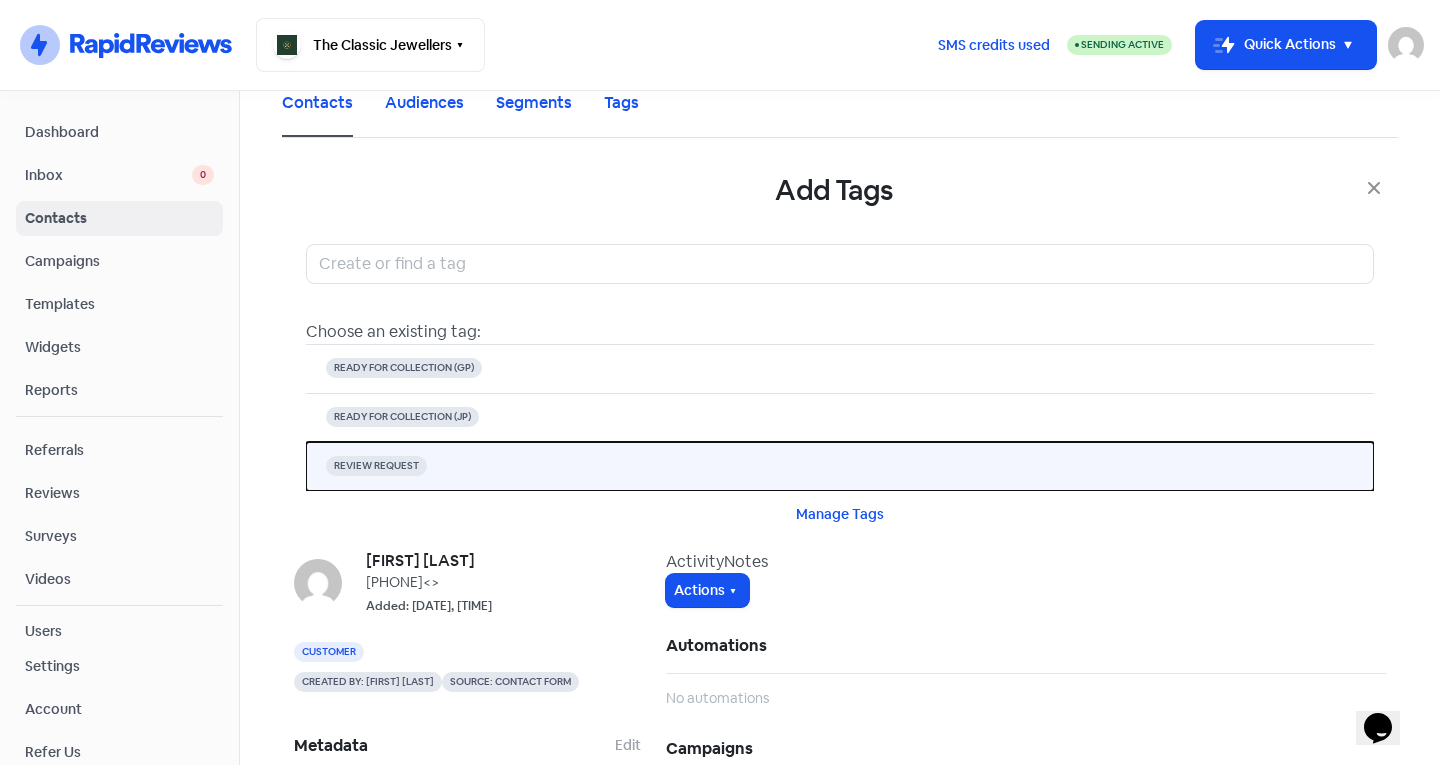 click on "REVIEW REQUEST" at bounding box center [404, 368] 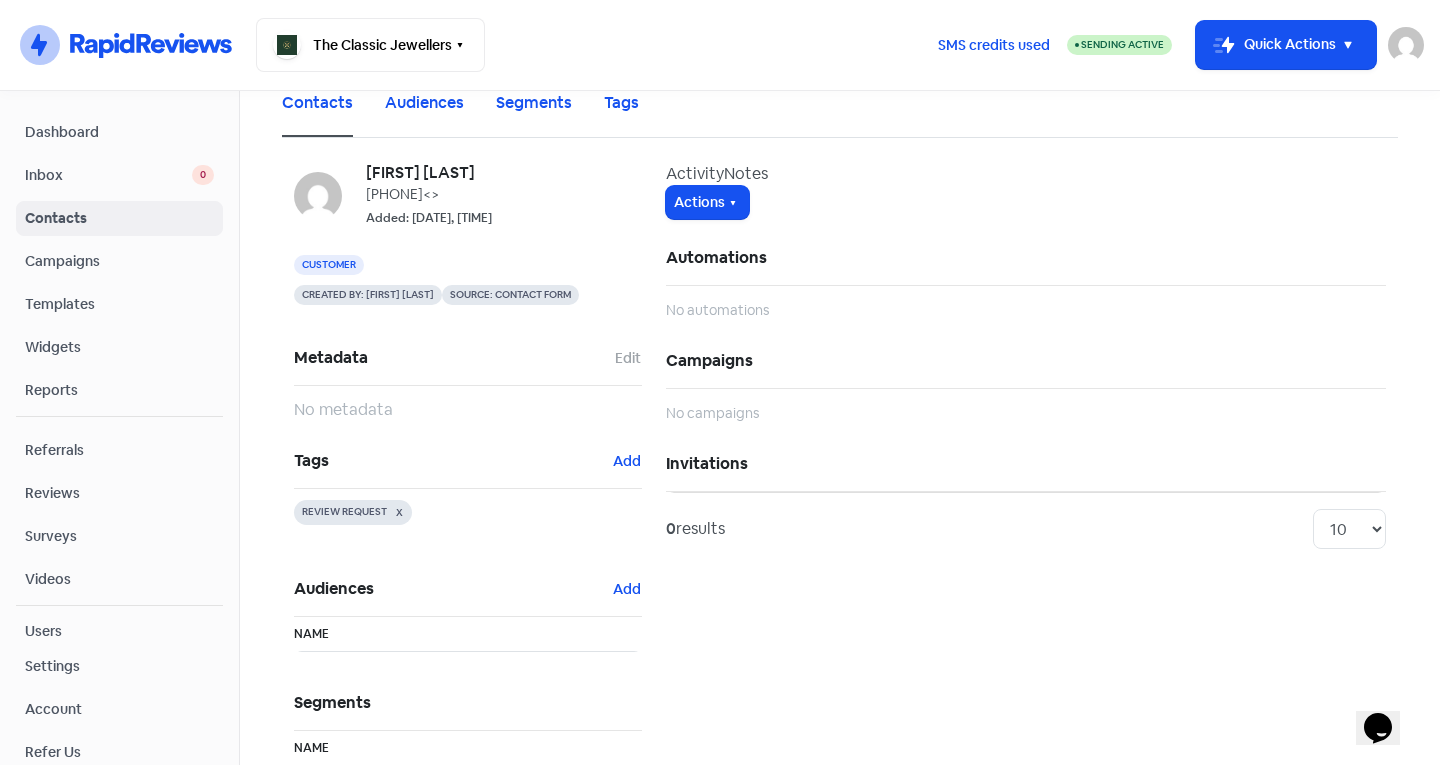 click on "Contacts" at bounding box center [119, 218] 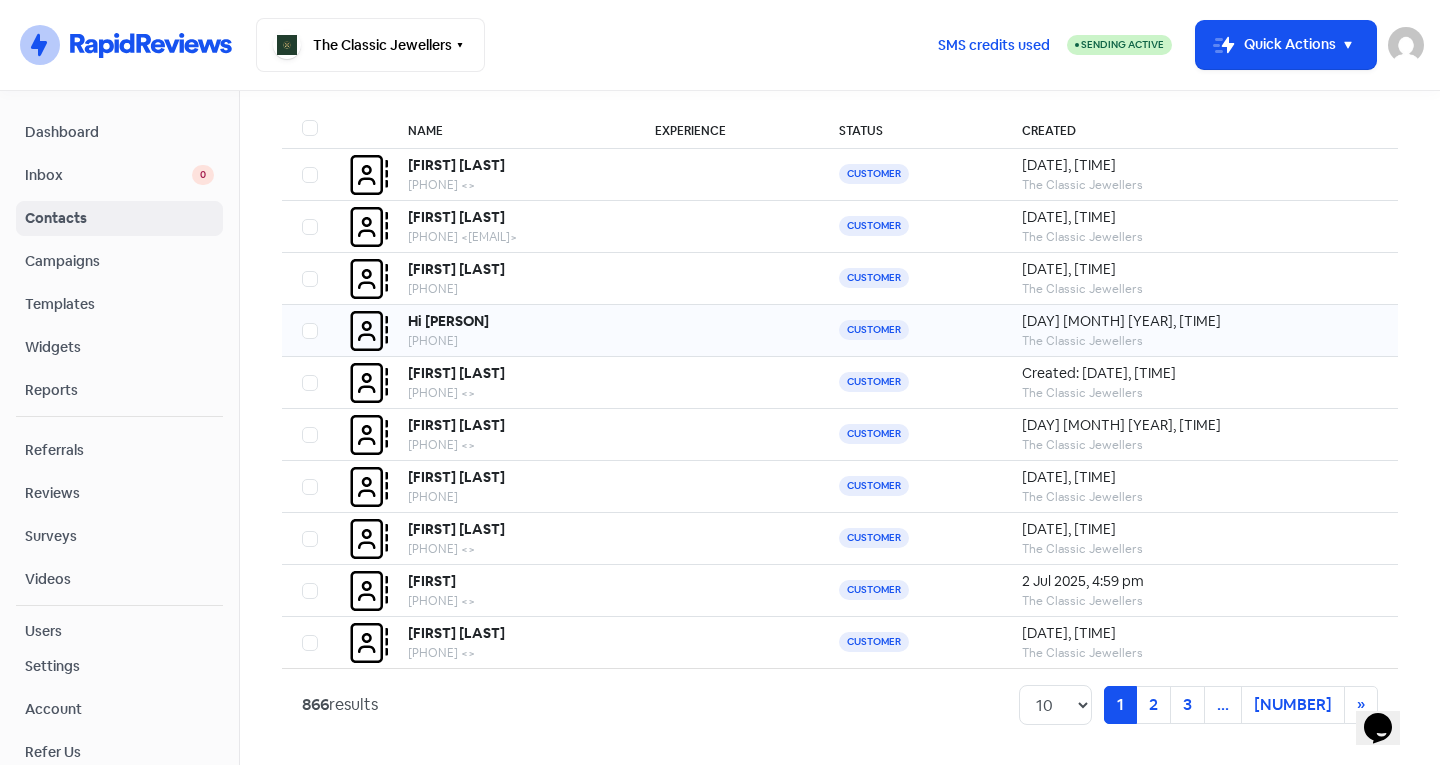 scroll, scrollTop: 0, scrollLeft: 0, axis: both 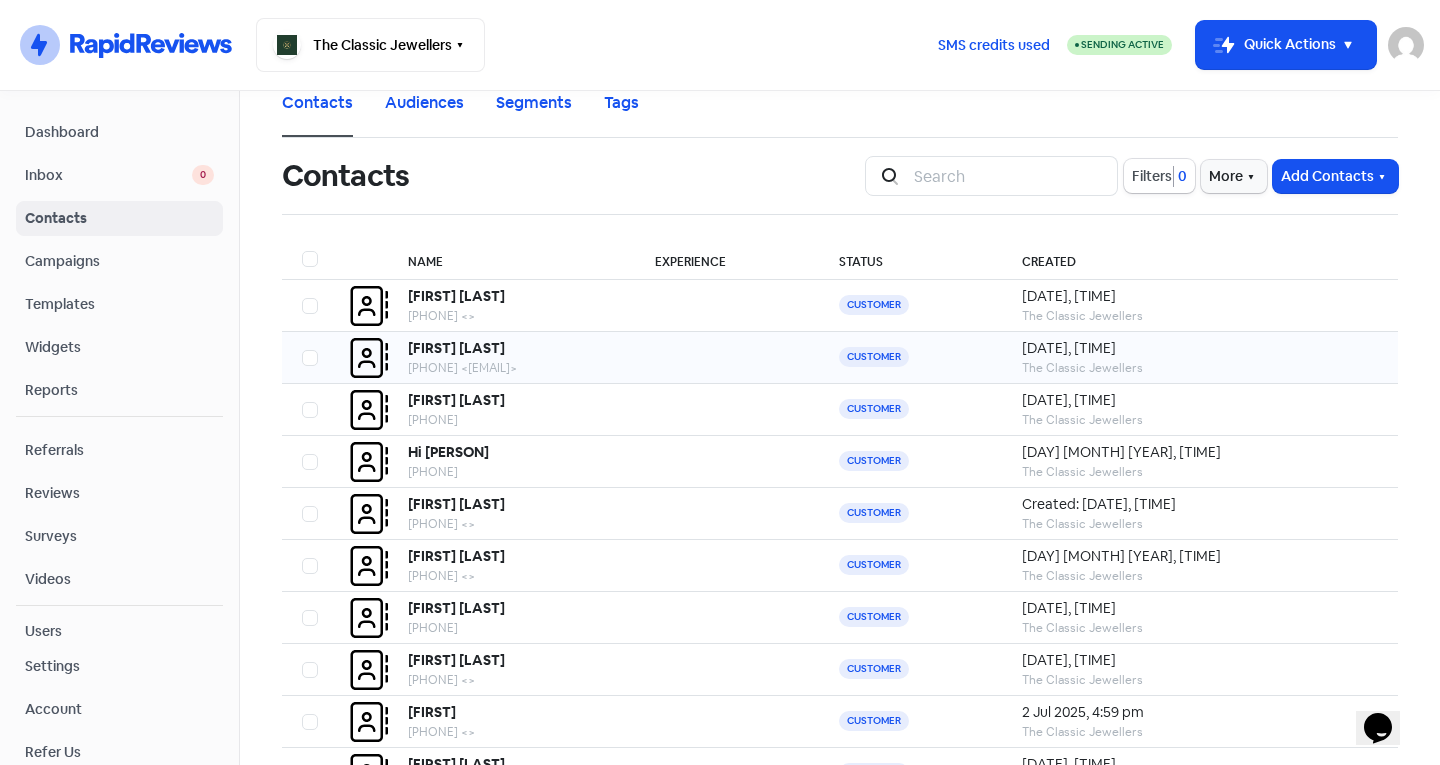 click on "[FIRST] [LAST]" at bounding box center [315, 306] 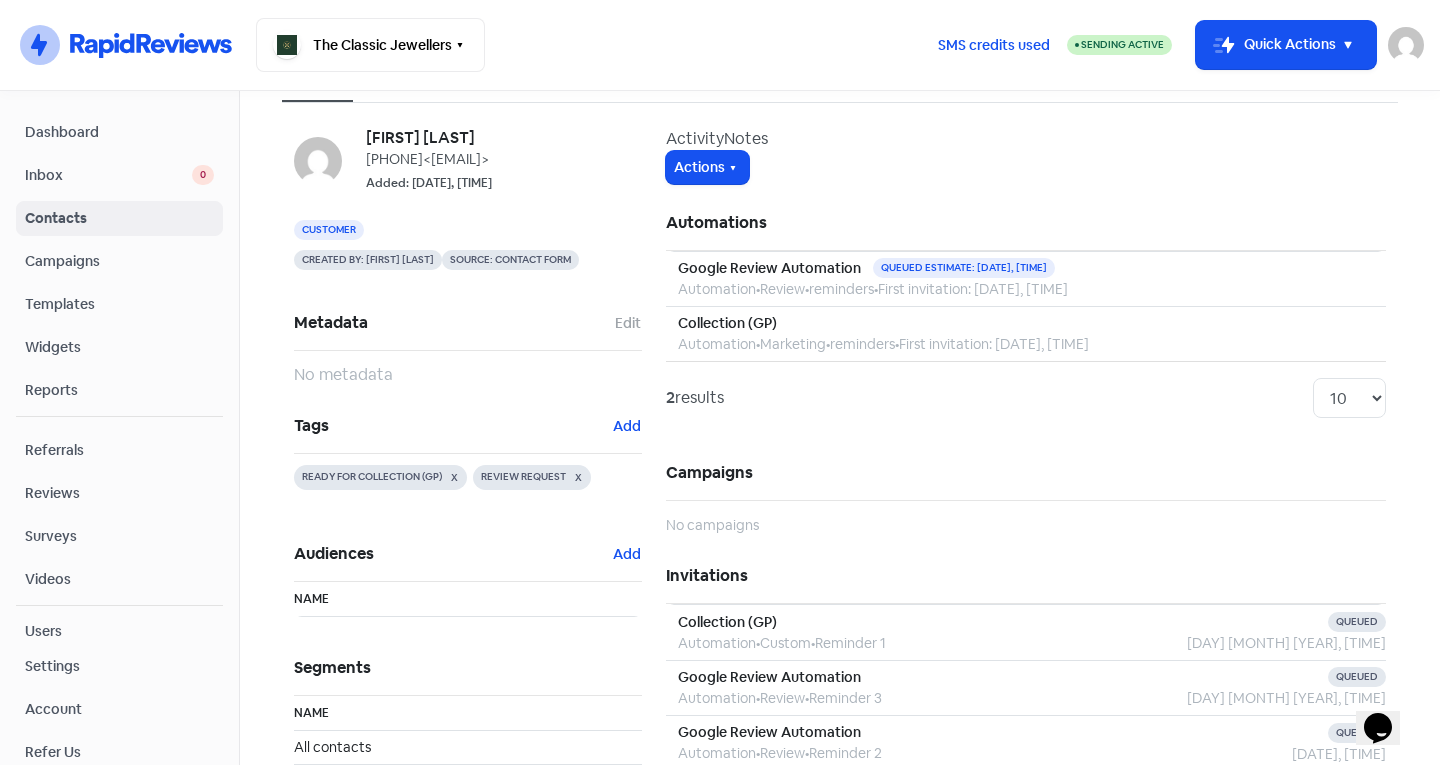 scroll, scrollTop: 36, scrollLeft: 0, axis: vertical 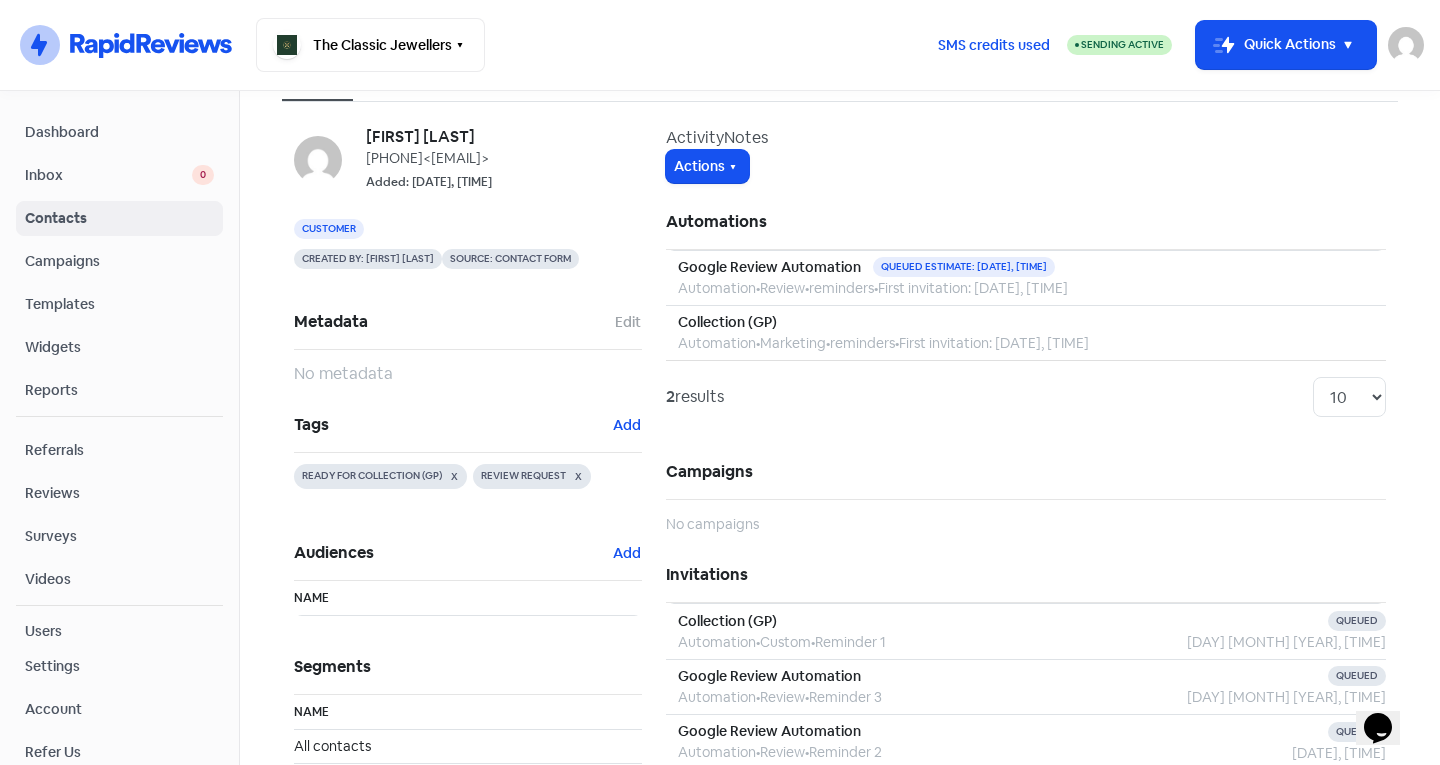 click on "Contacts" at bounding box center (119, 218) 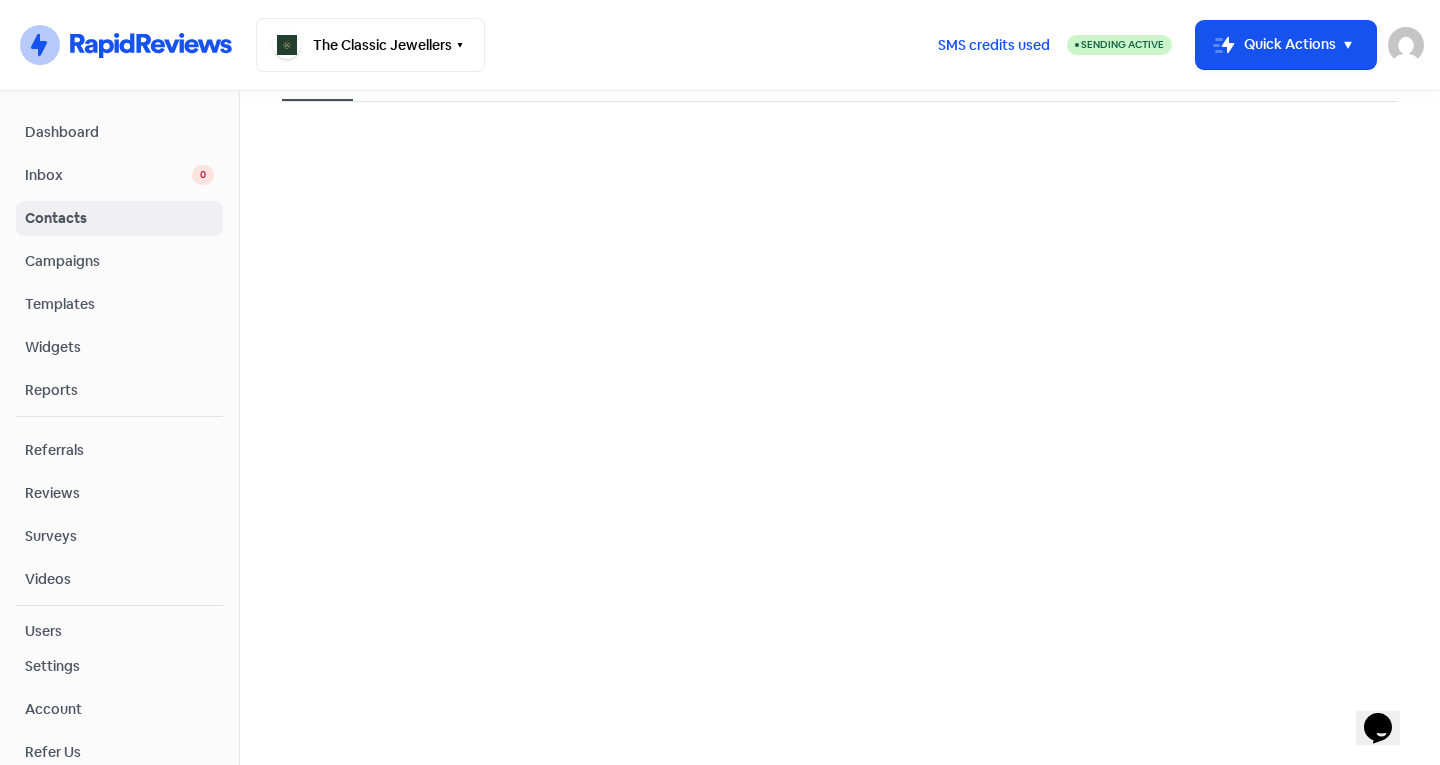 scroll, scrollTop: 0, scrollLeft: 0, axis: both 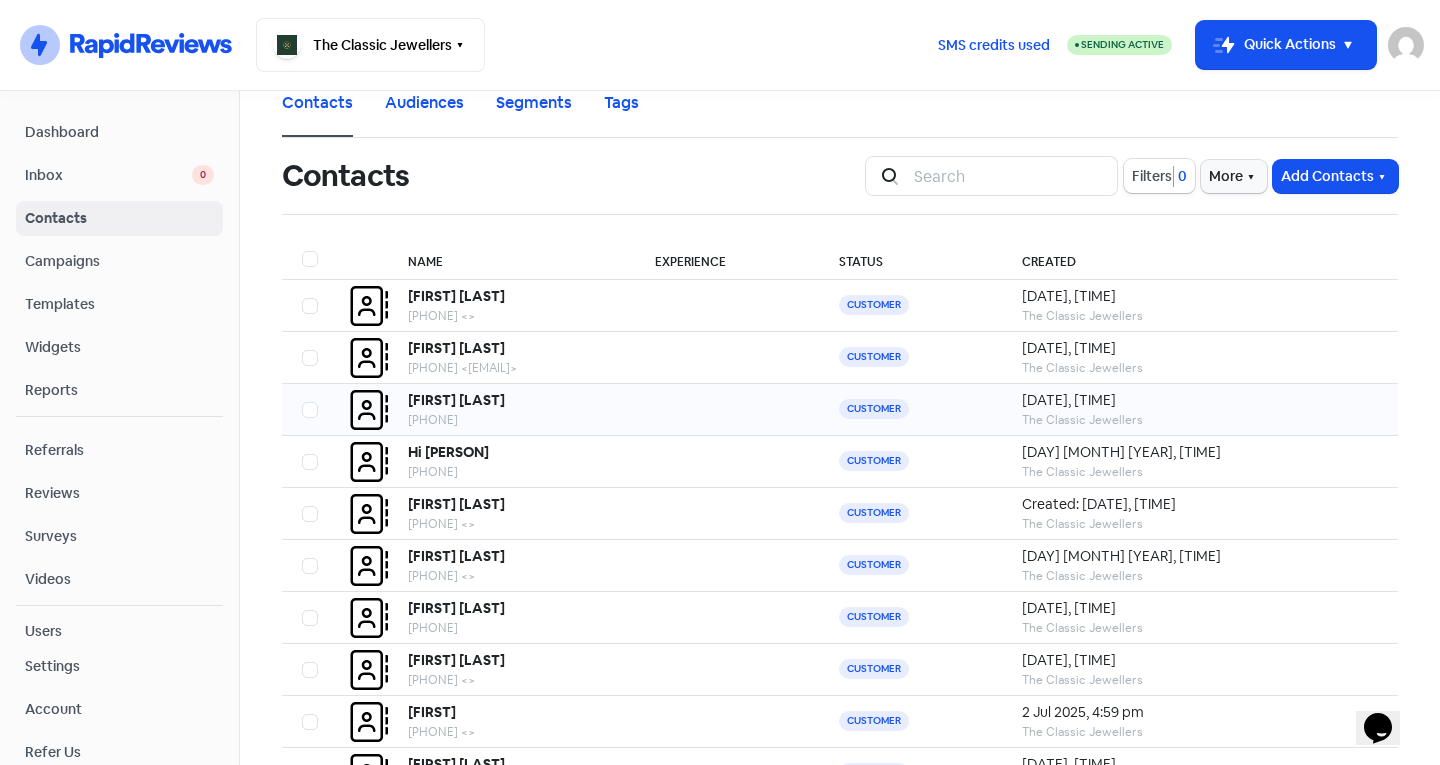 click on "[PHONE]" at bounding box center (511, 316) 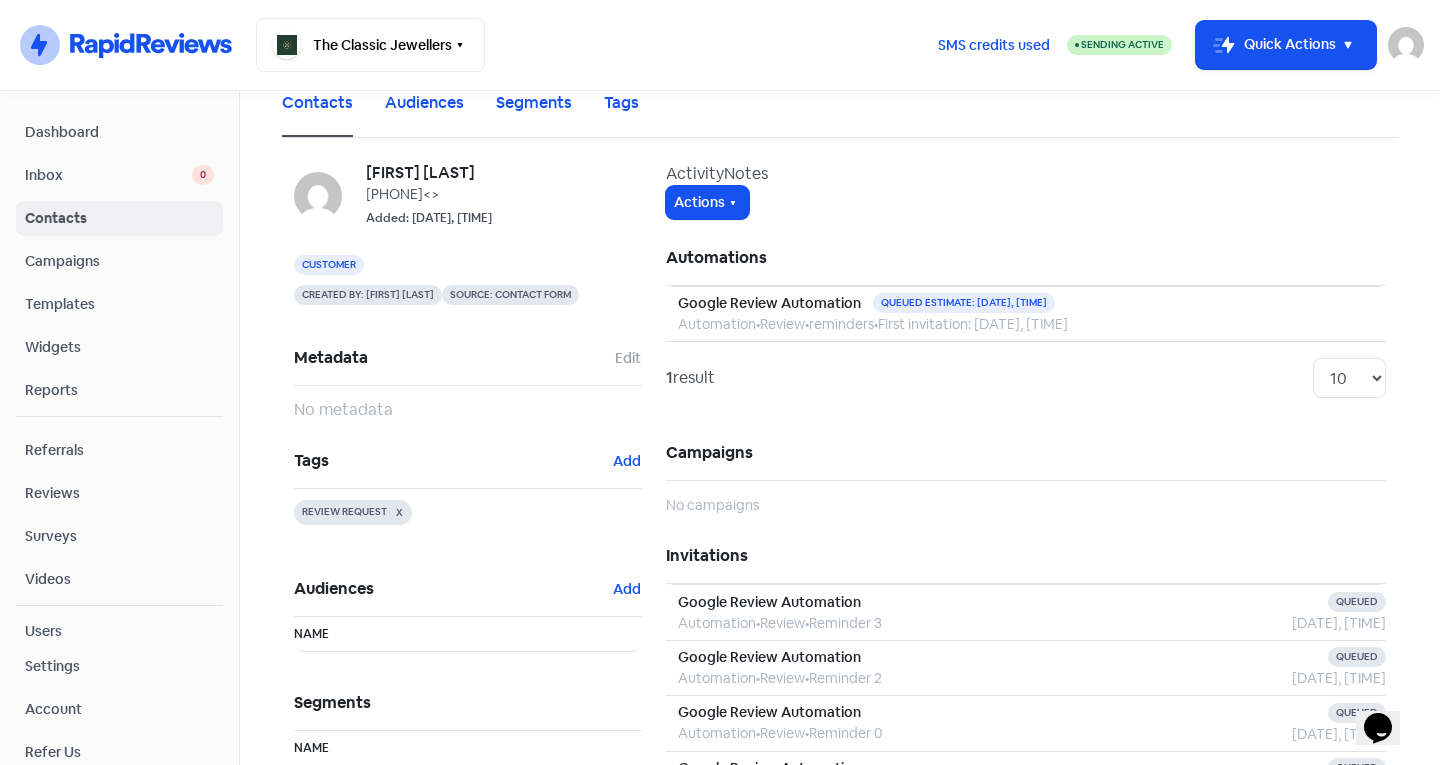 click on "Contacts" at bounding box center [119, 218] 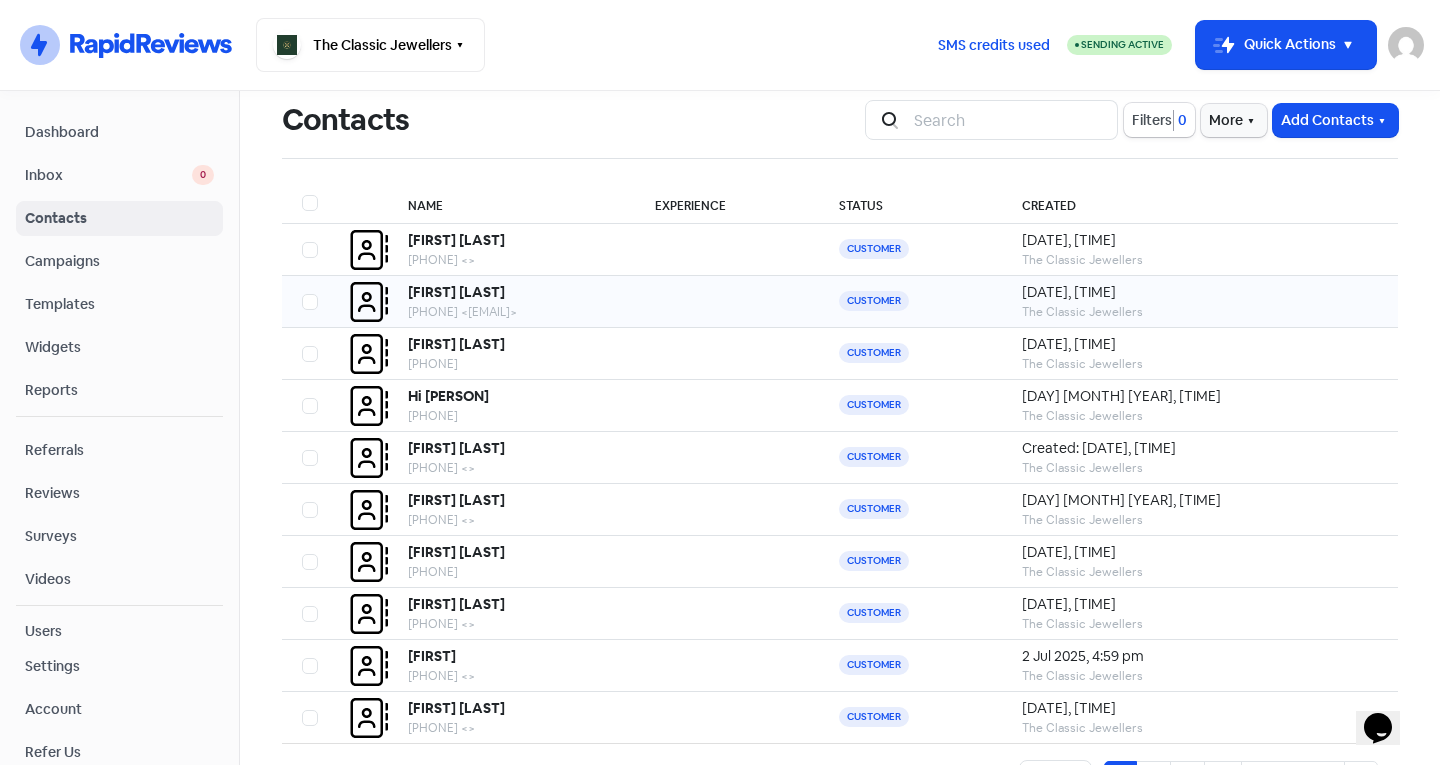 scroll, scrollTop: 61, scrollLeft: 0, axis: vertical 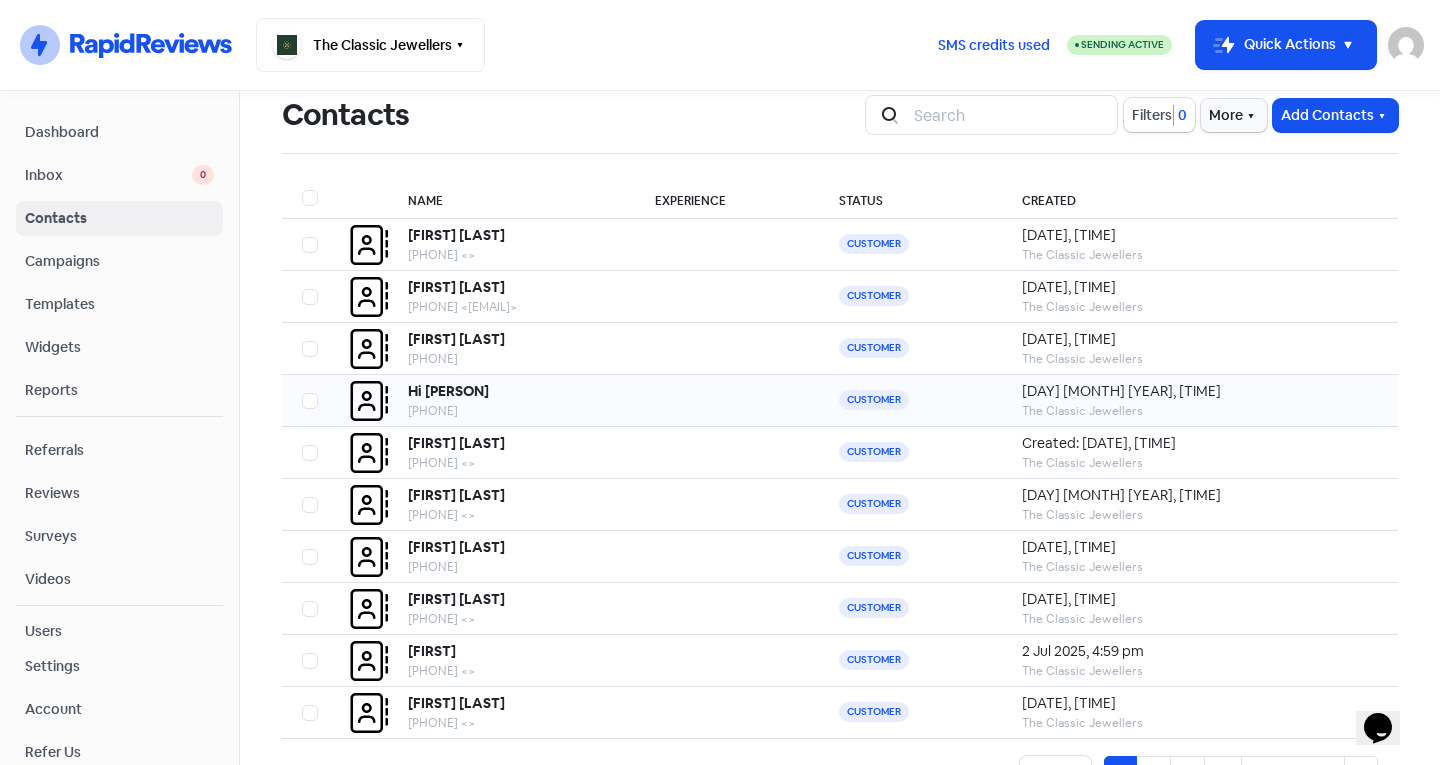 click on "[PHONE]" at bounding box center (511, 255) 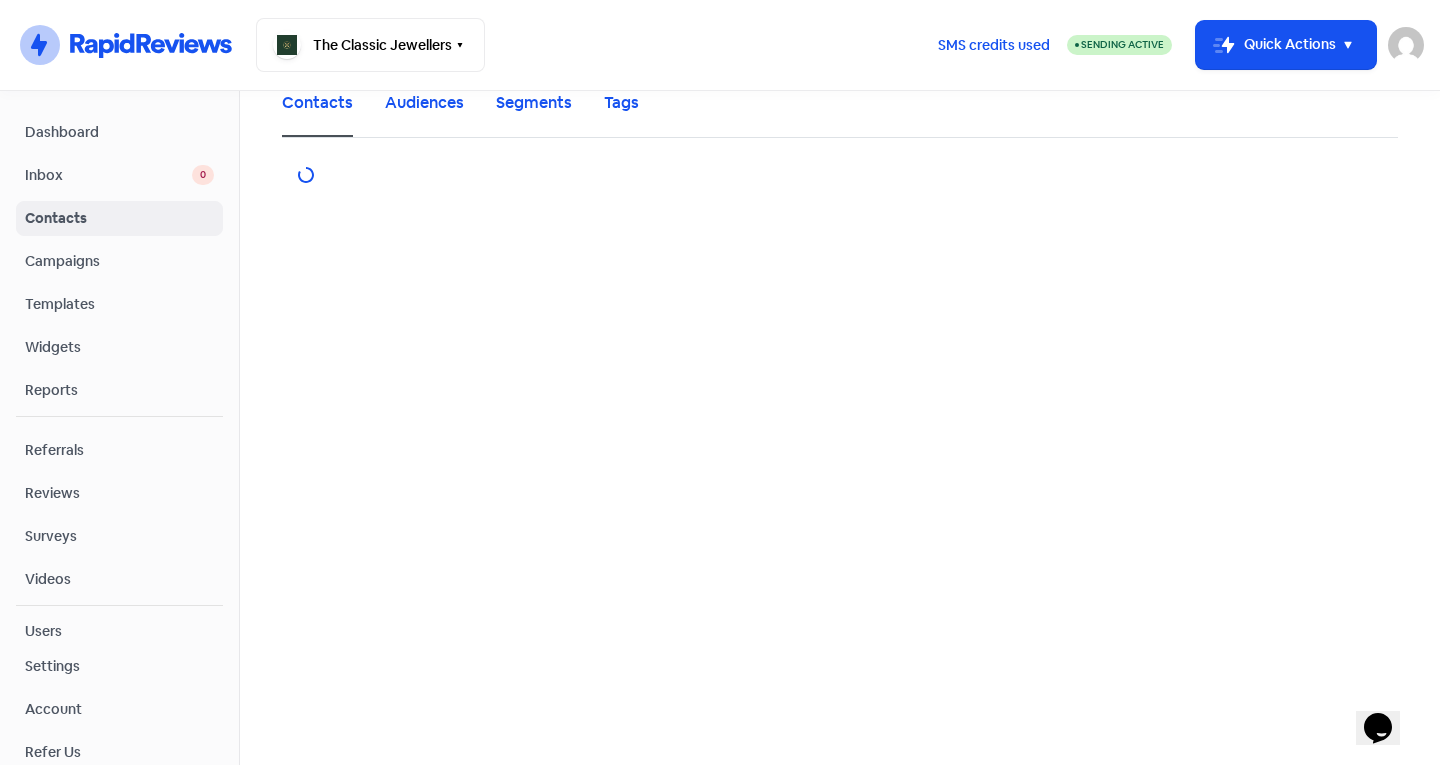 scroll, scrollTop: 0, scrollLeft: 0, axis: both 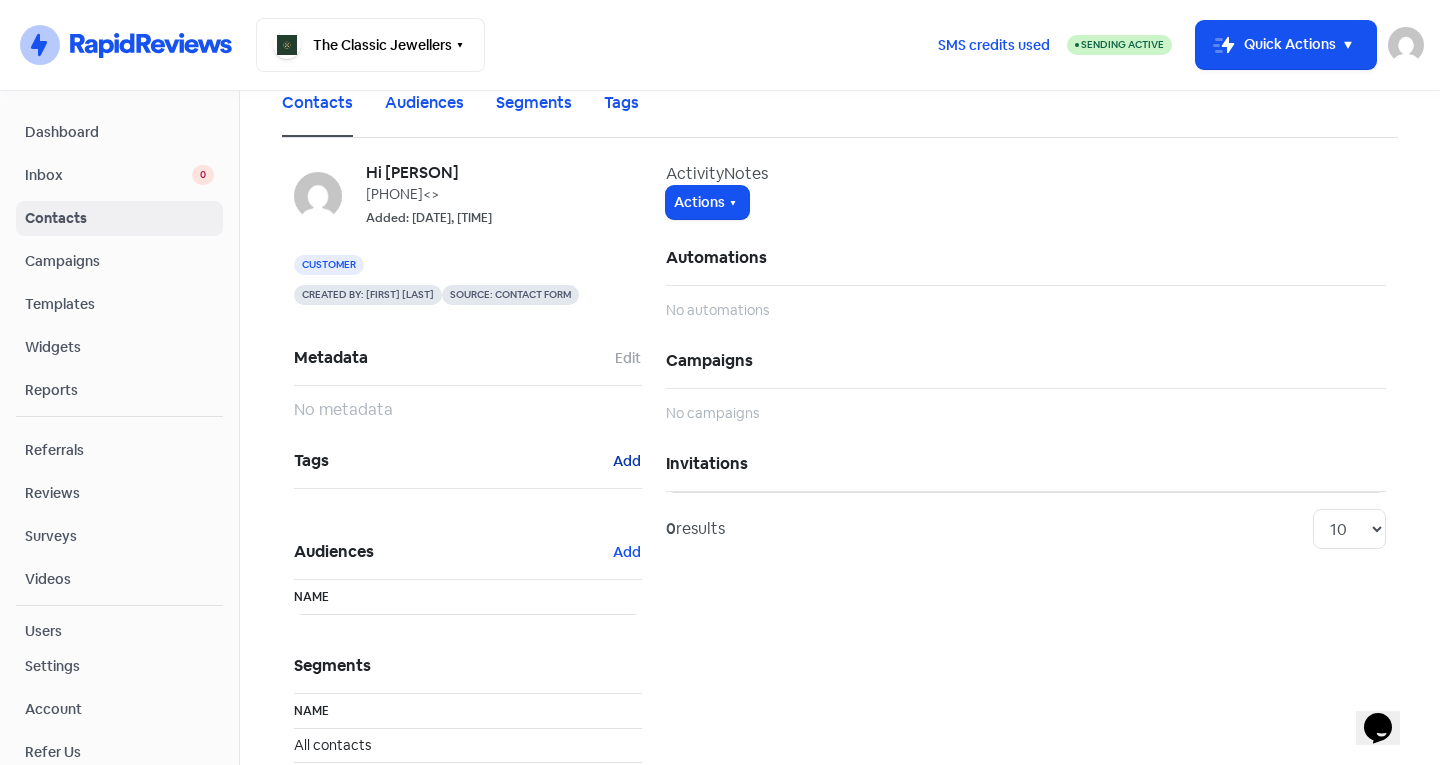 click on "Add" at bounding box center (628, 358) 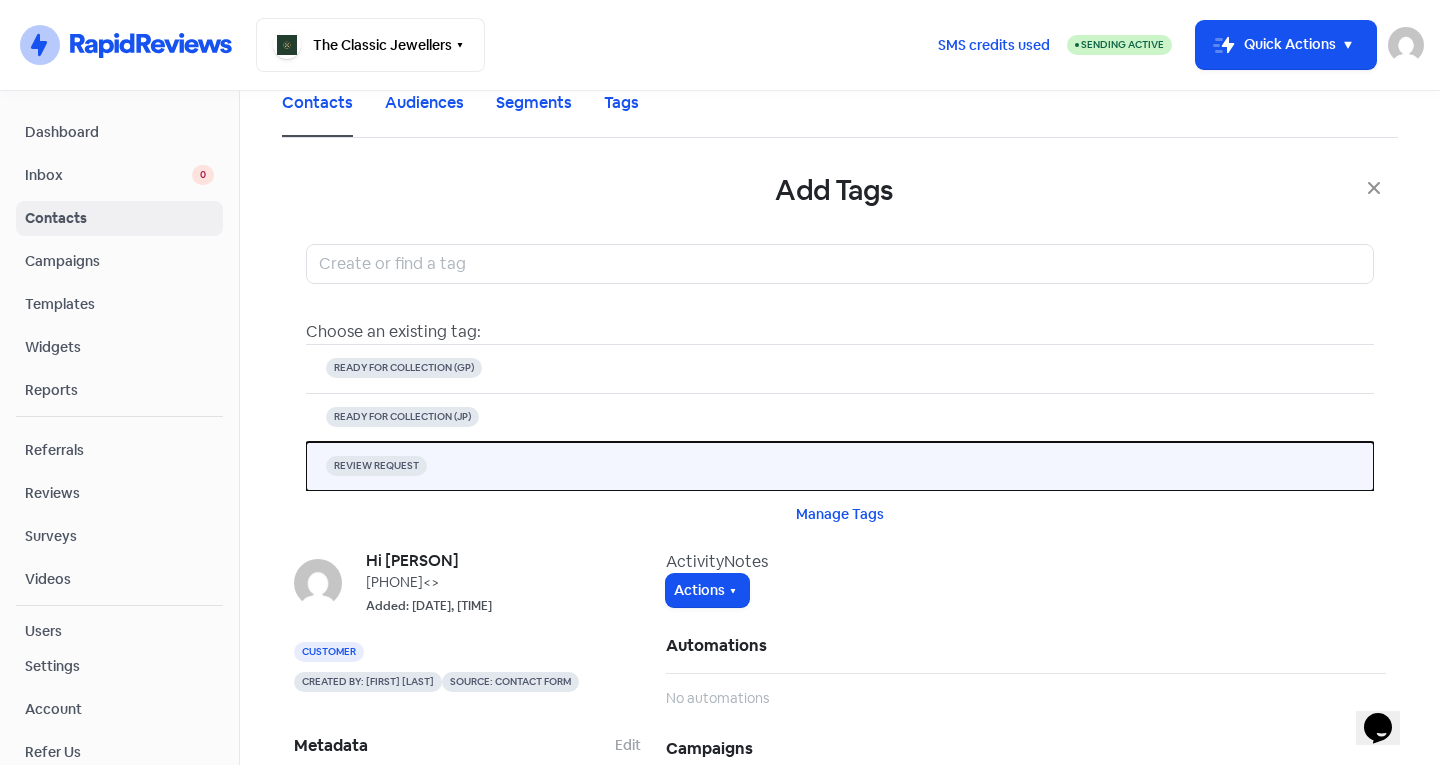 click on "REVIEW REQUEST" at bounding box center (404, 368) 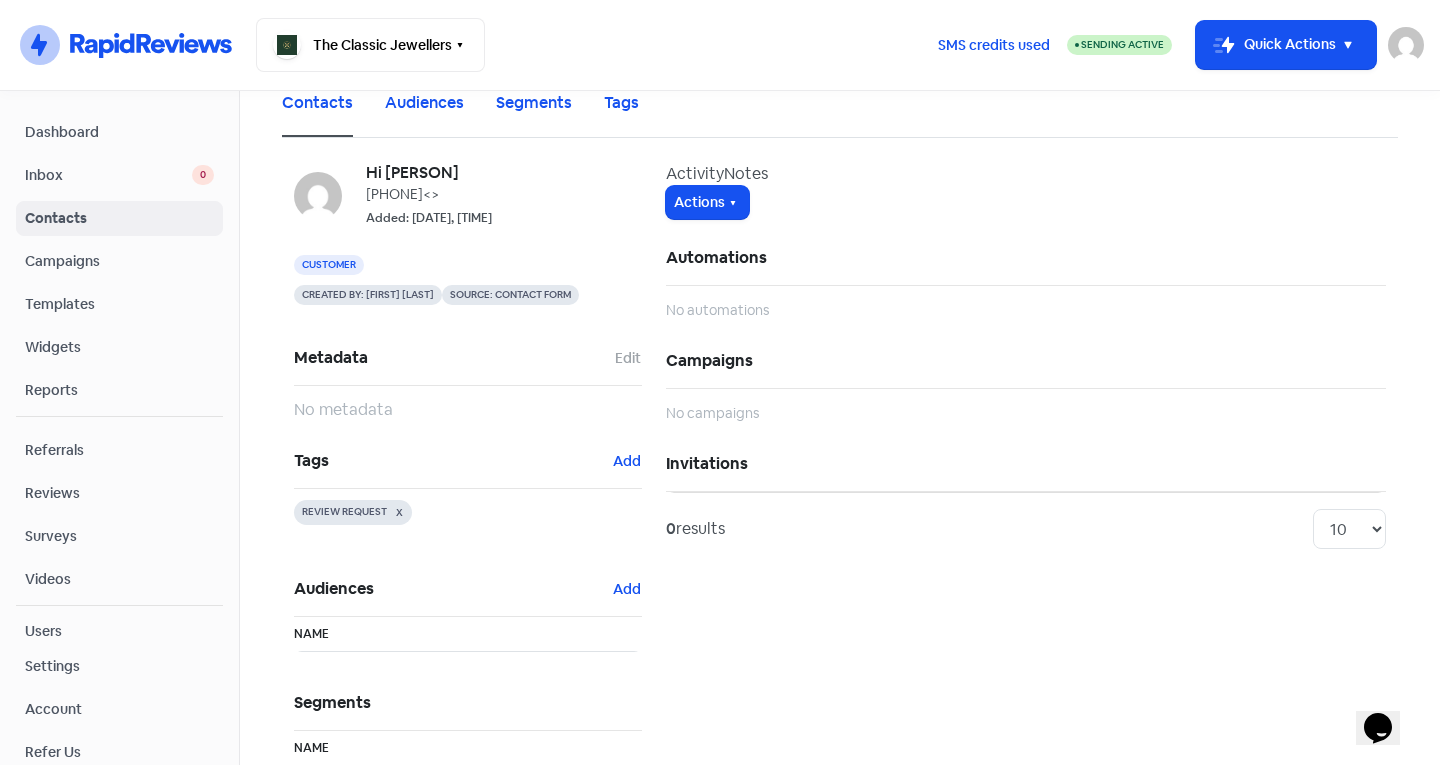 click on "Contacts" at bounding box center (119, 218) 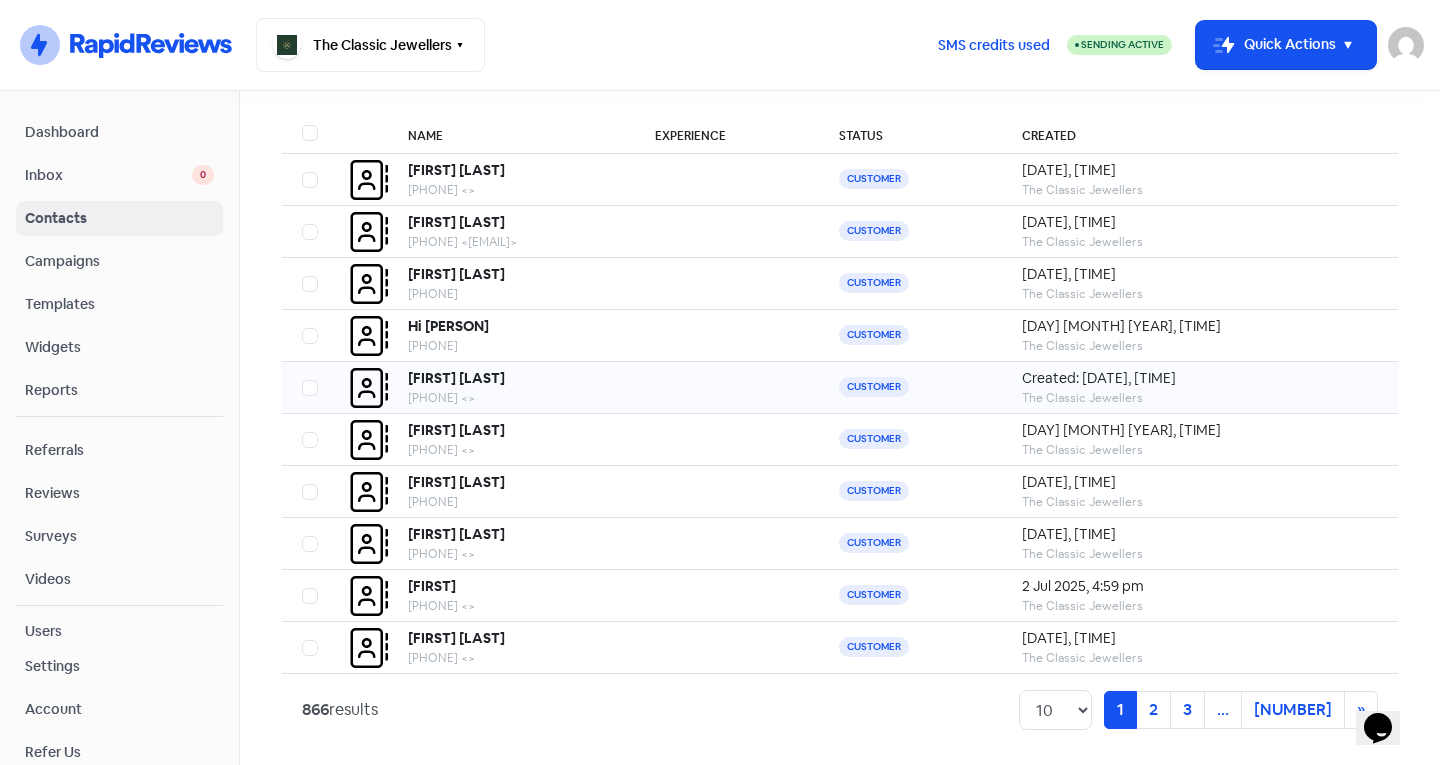 scroll, scrollTop: 127, scrollLeft: 0, axis: vertical 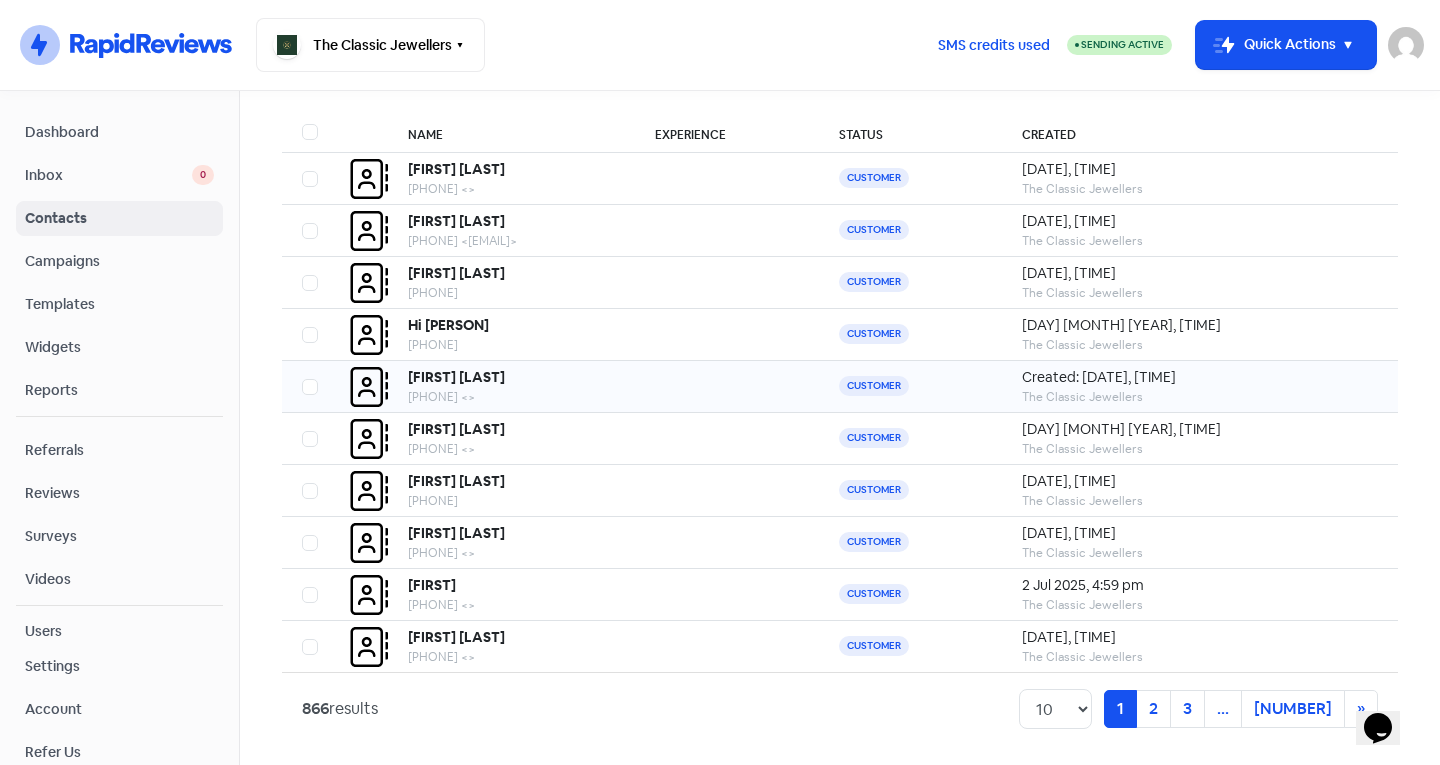 click on "[FIRST] [LAST]" at bounding box center (456, 169) 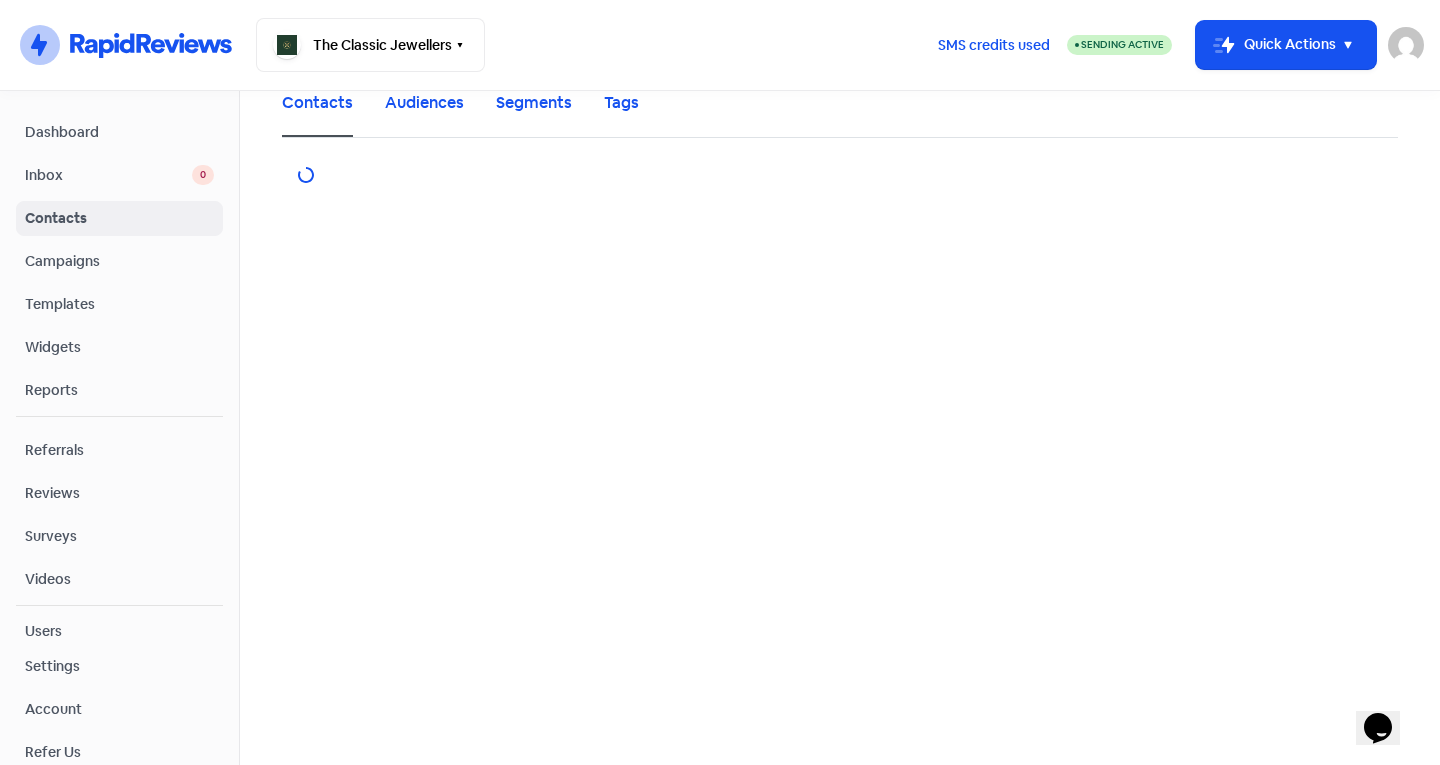 scroll, scrollTop: 0, scrollLeft: 0, axis: both 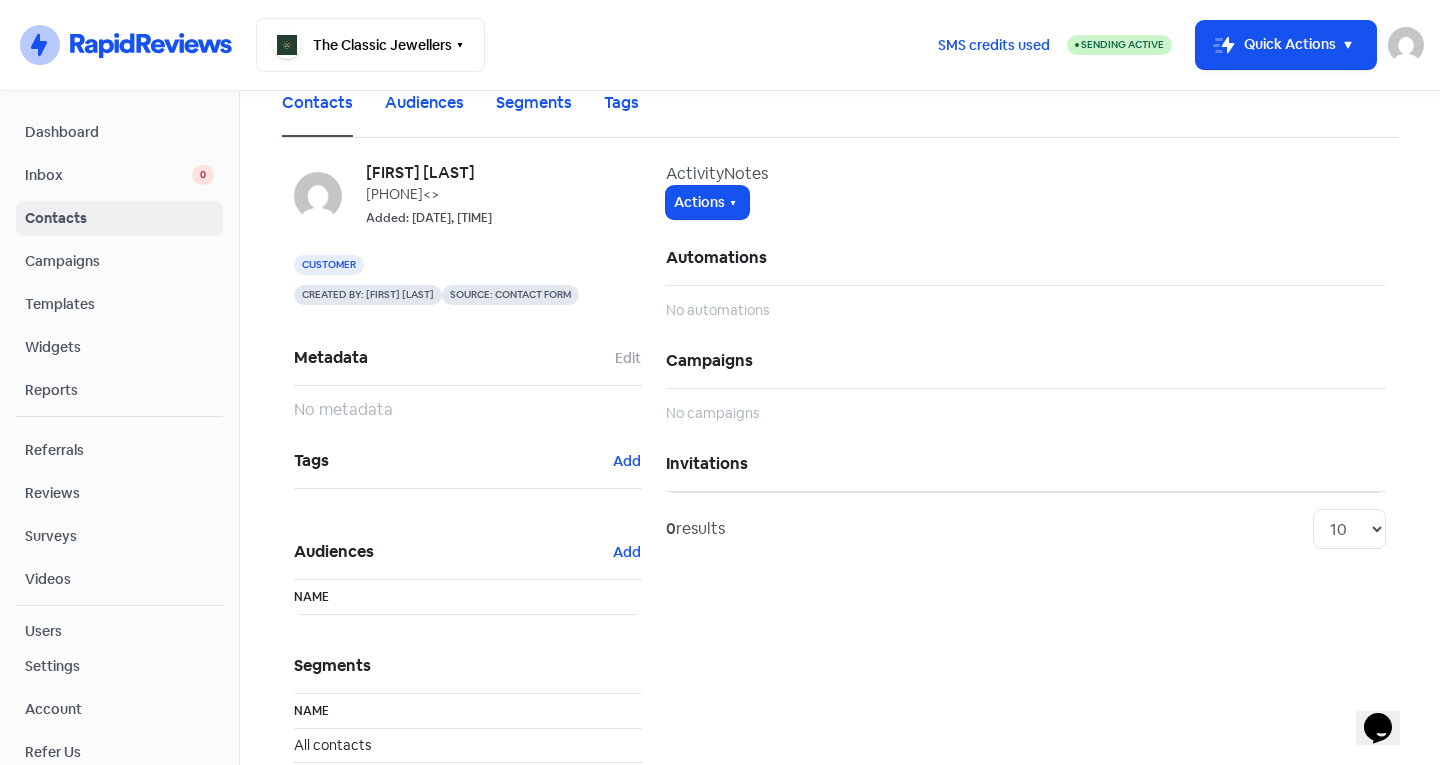 click on "Tags Add" at bounding box center [468, 358] 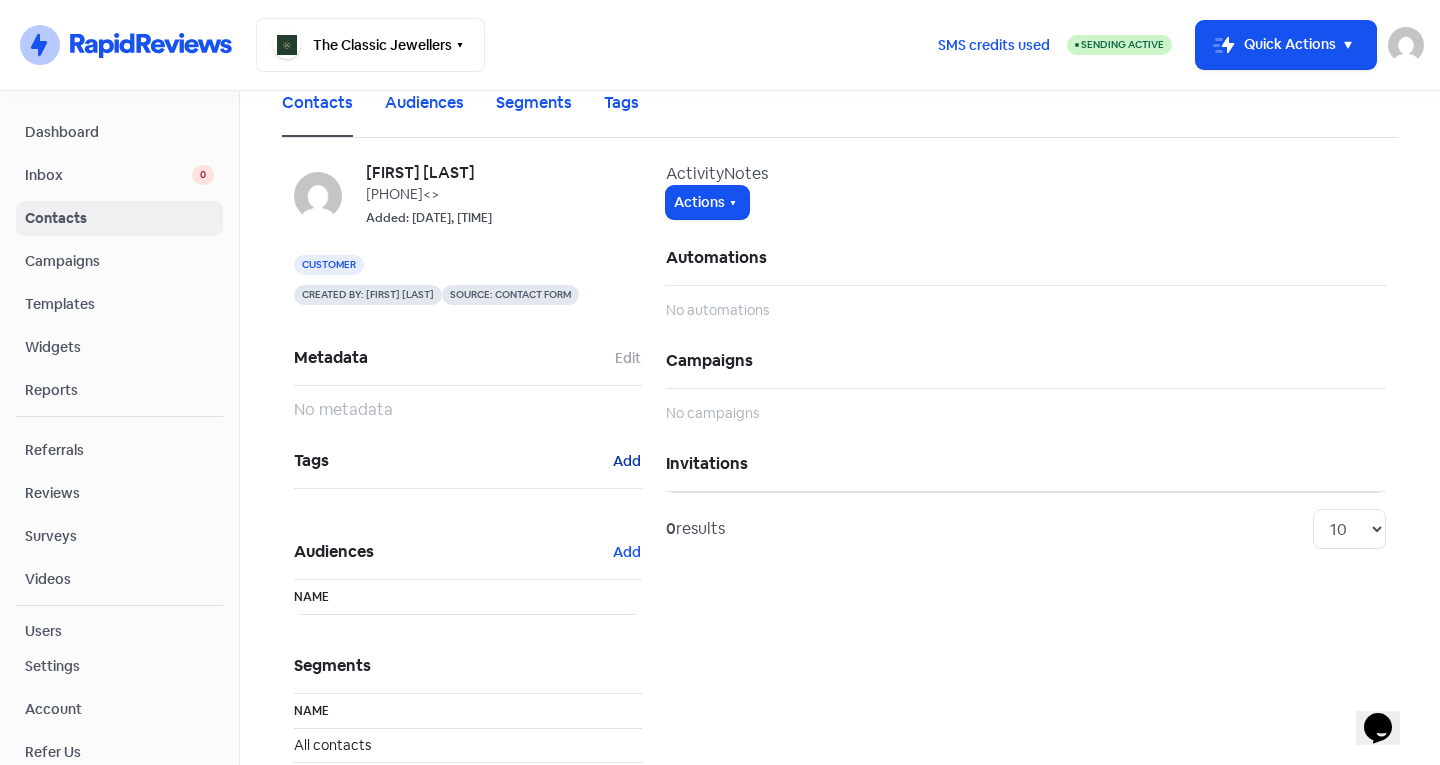 click on "Add" at bounding box center [628, 358] 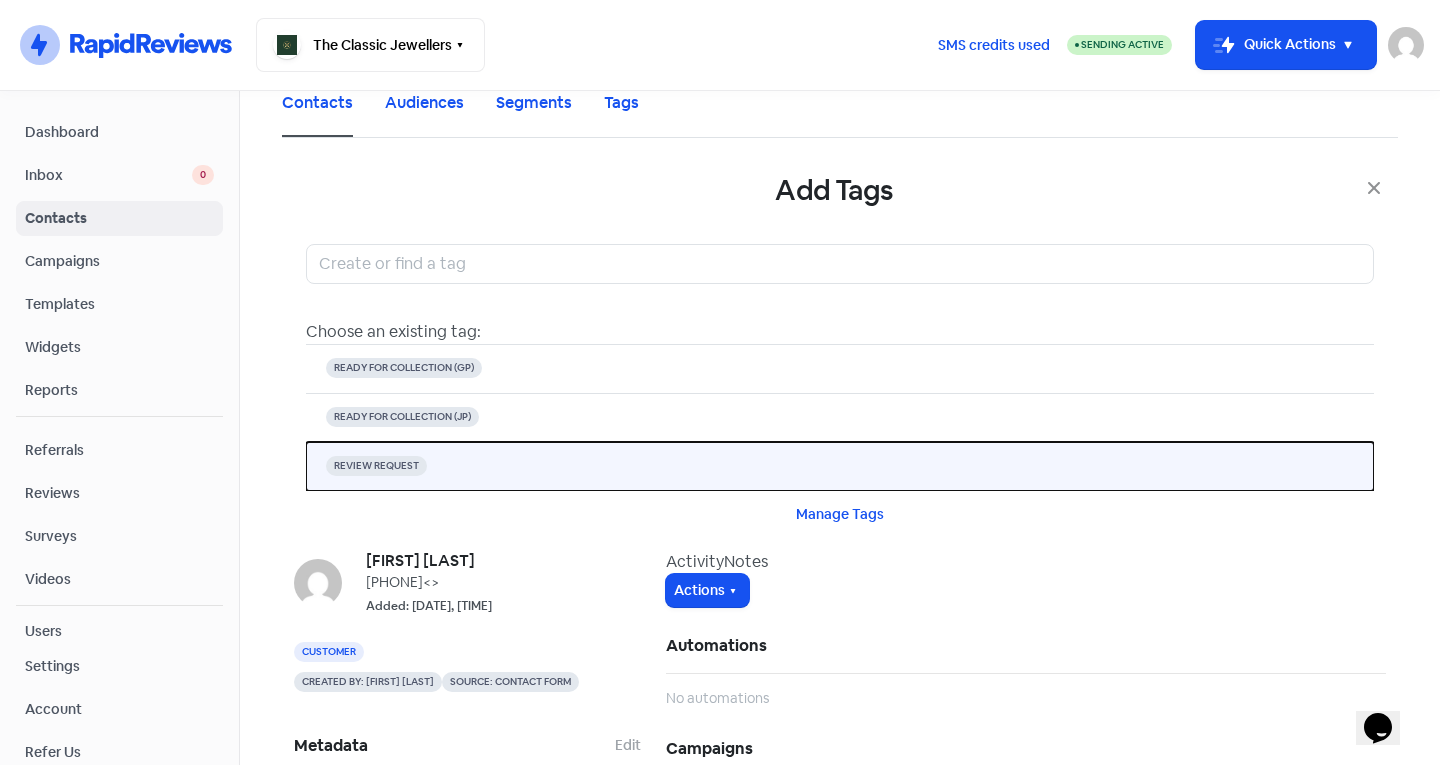 click on "REVIEW REQUEST" at bounding box center [404, 368] 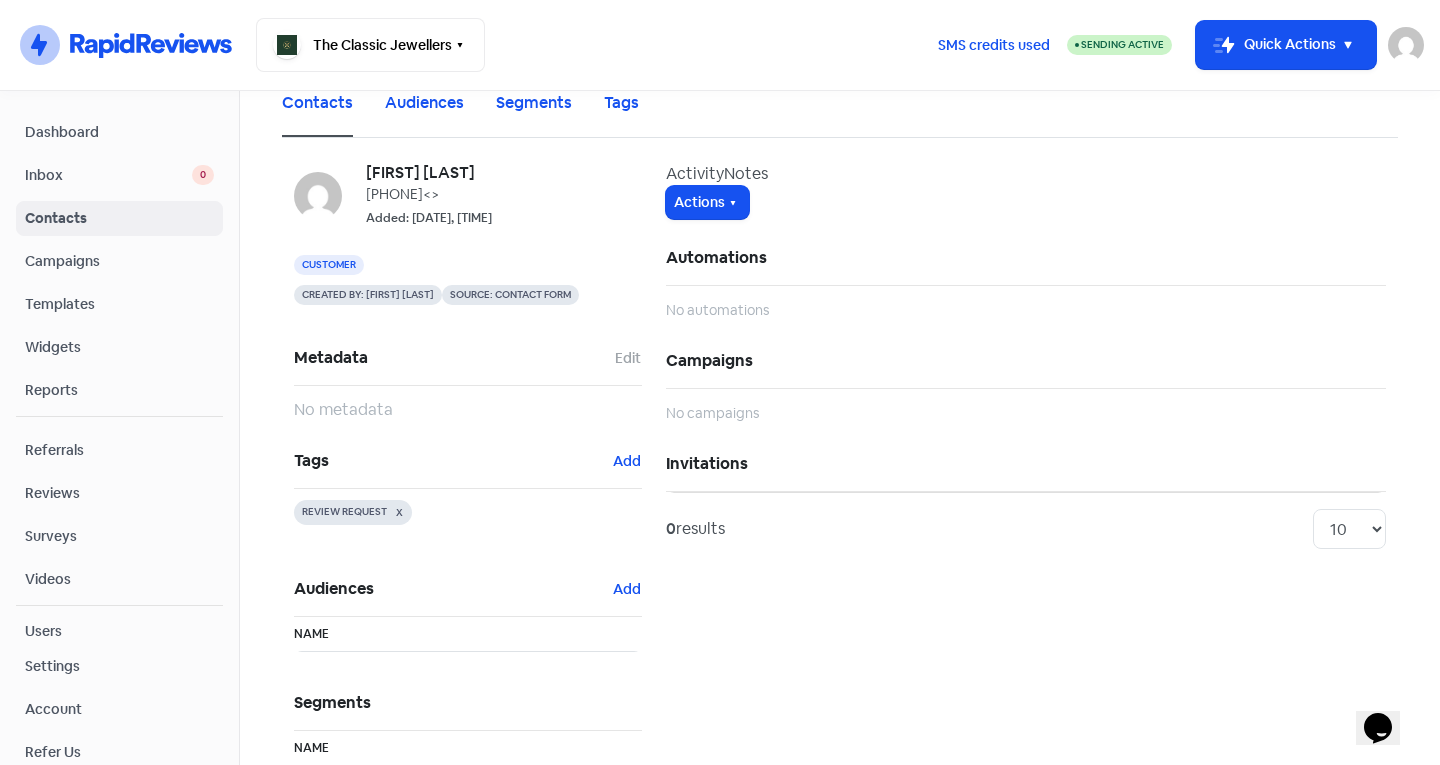 click on "Contacts" at bounding box center (119, 218) 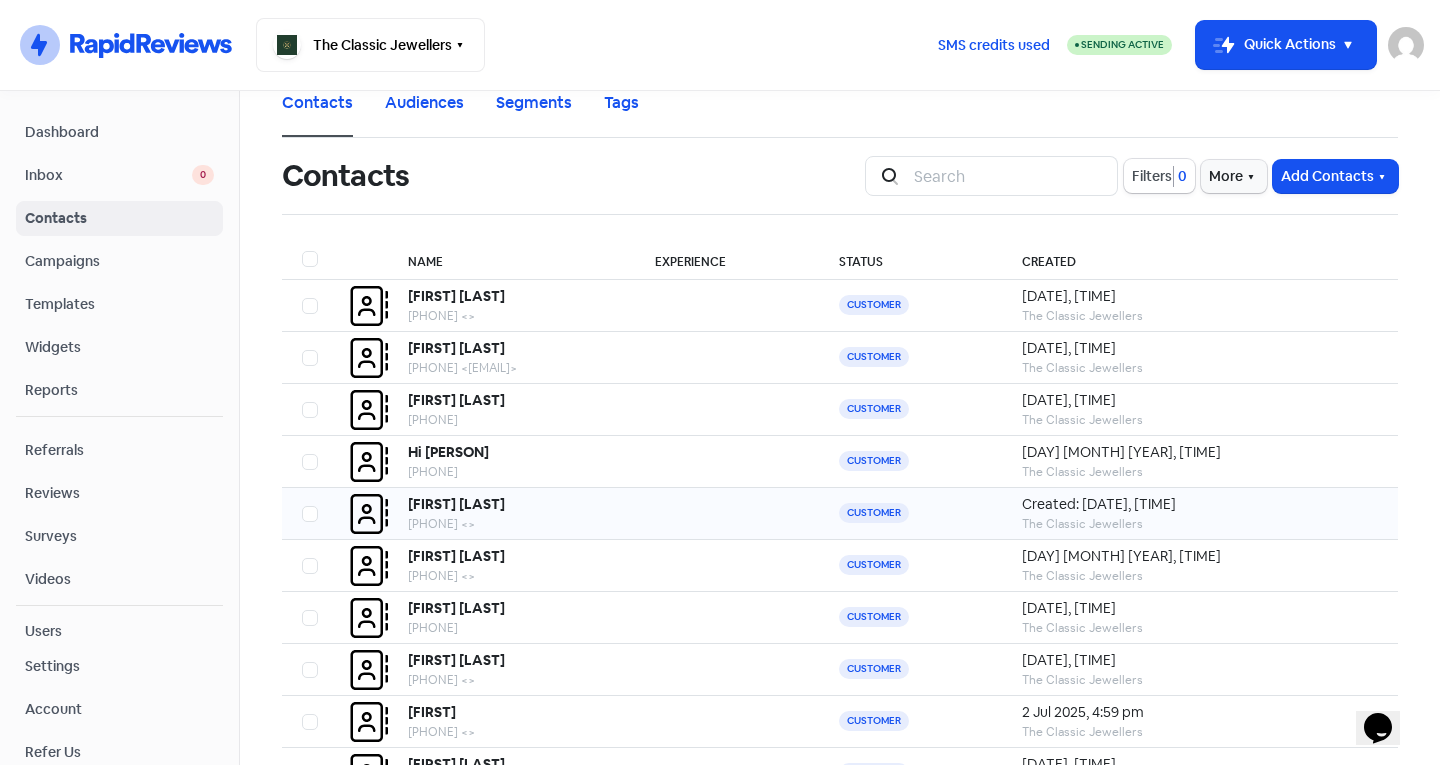 scroll, scrollTop: 133, scrollLeft: 0, axis: vertical 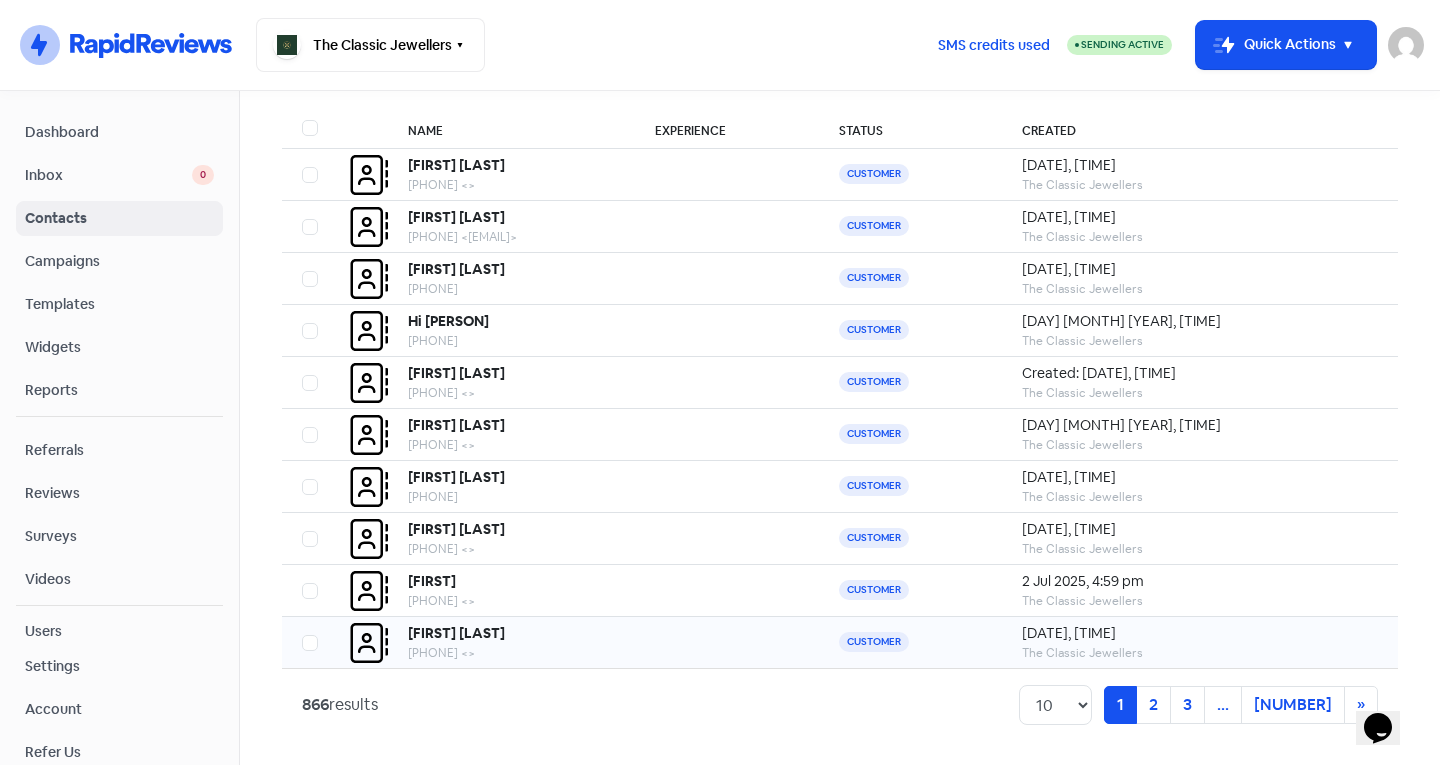 click on "[PHONE] <>" at bounding box center (511, 185) 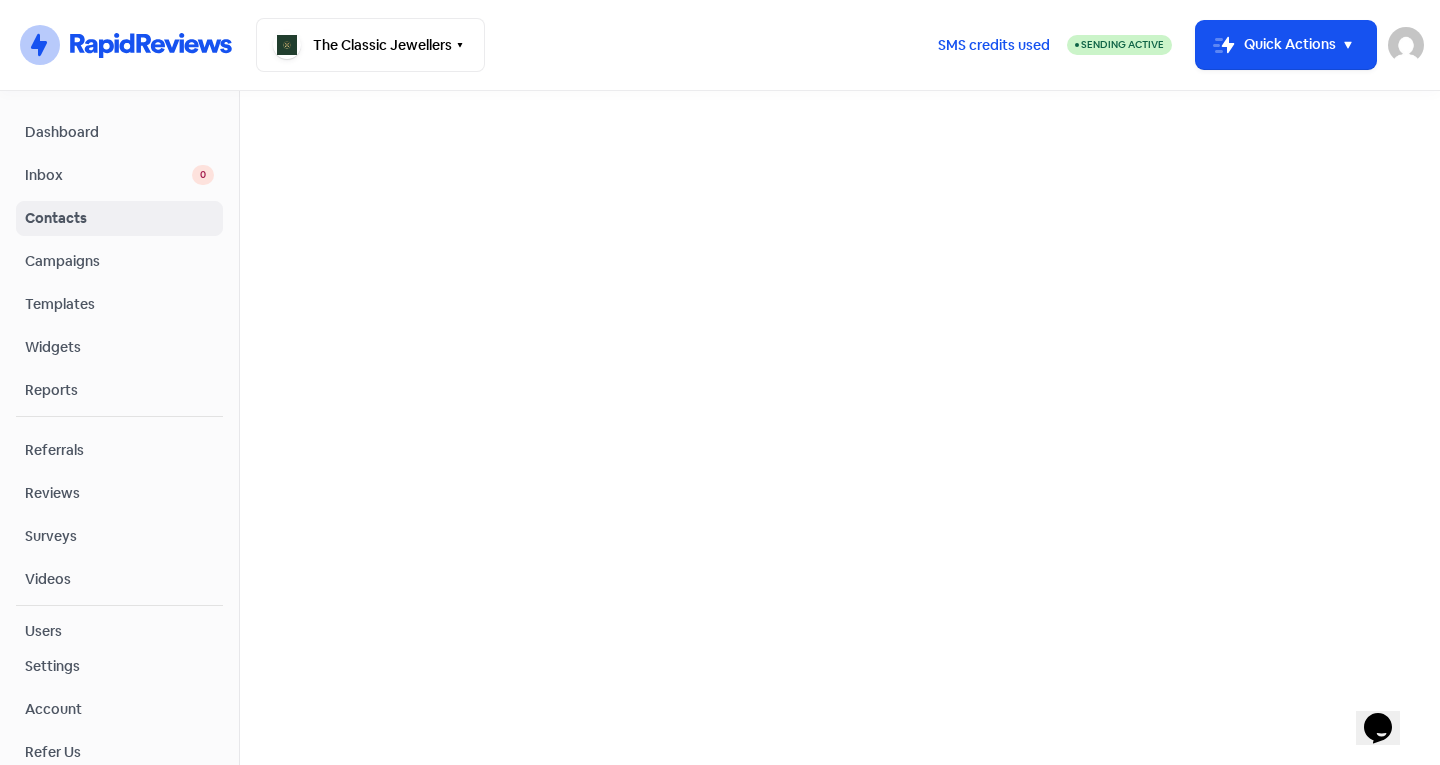 scroll, scrollTop: 0, scrollLeft: 0, axis: both 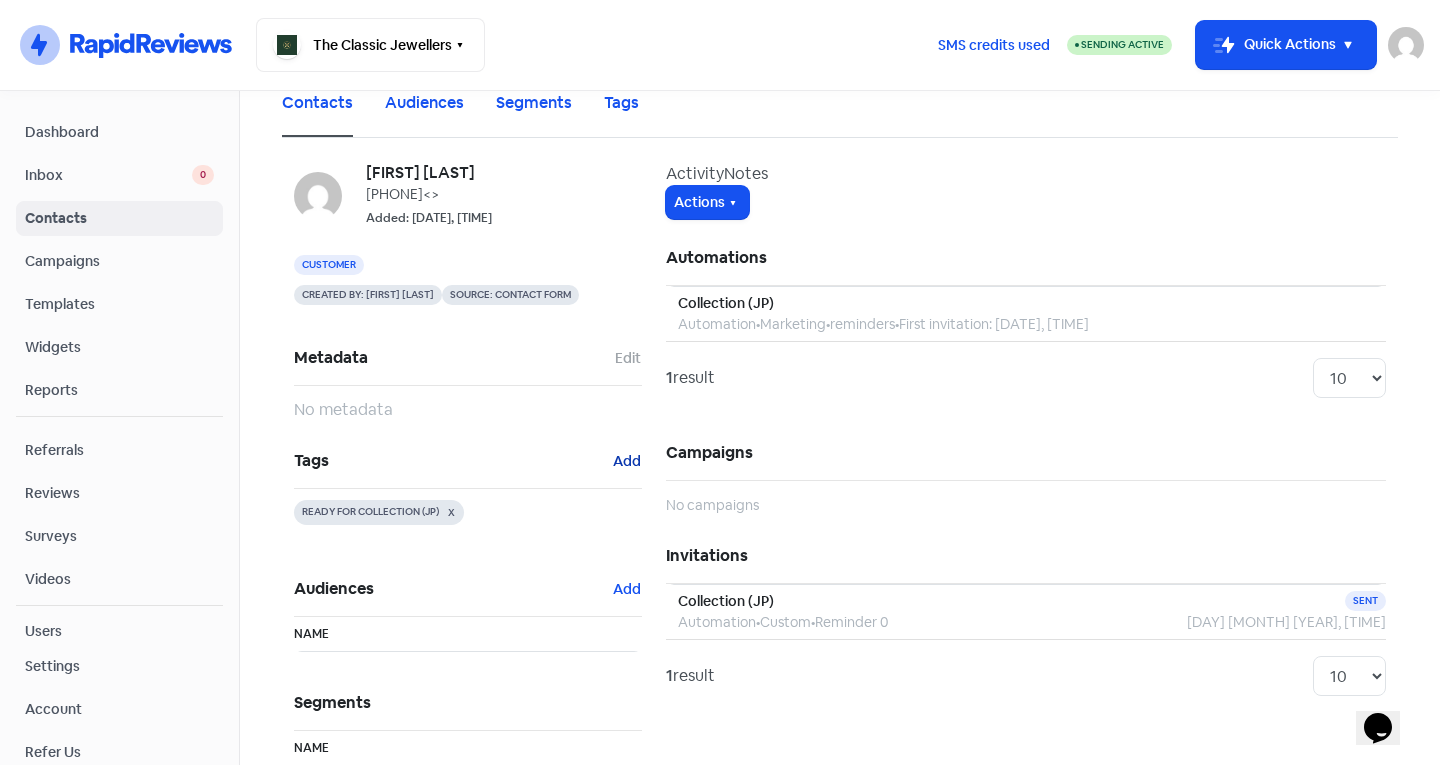 click on "Add" at bounding box center (628, 358) 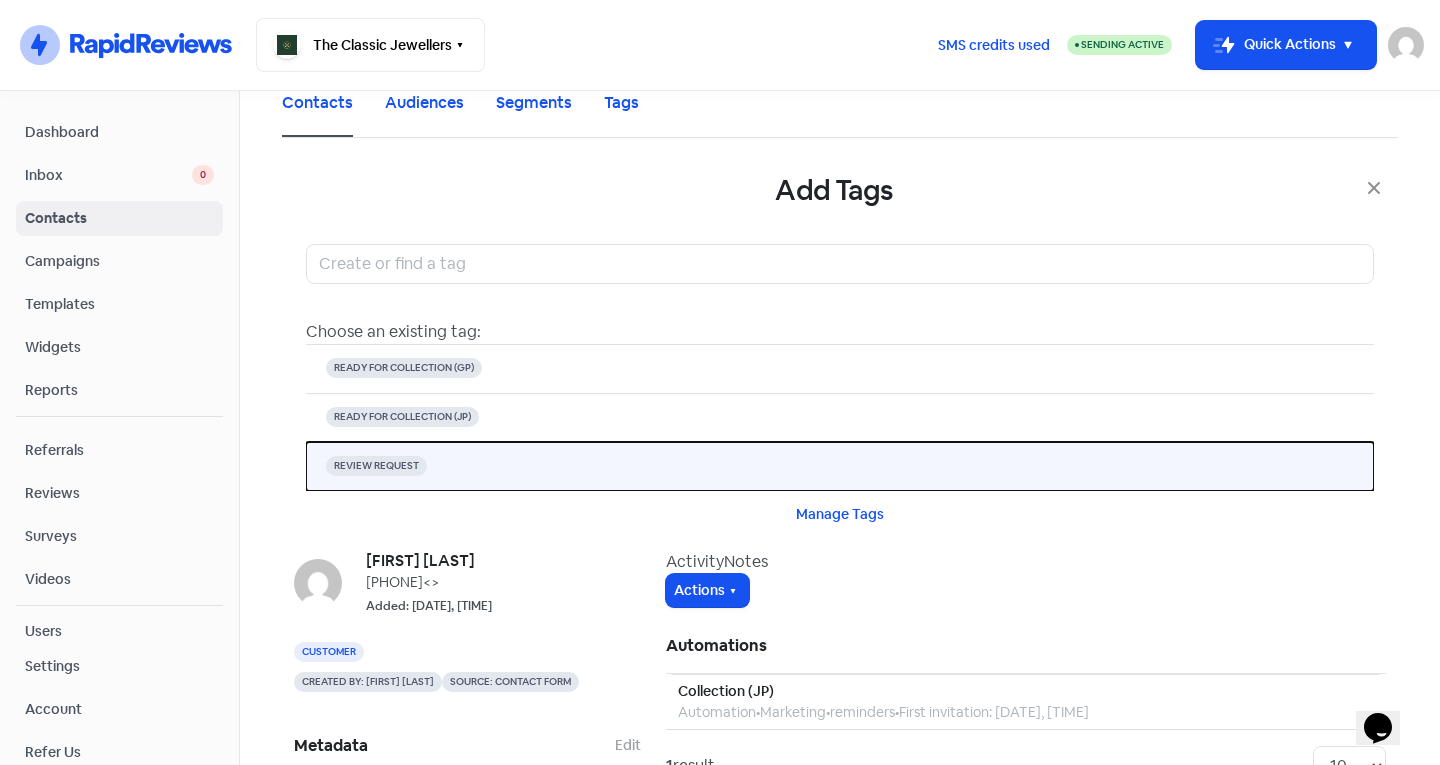drag, startPoint x: 605, startPoint y: 336, endPoint x: 560, endPoint y: 355, distance: 48.8467 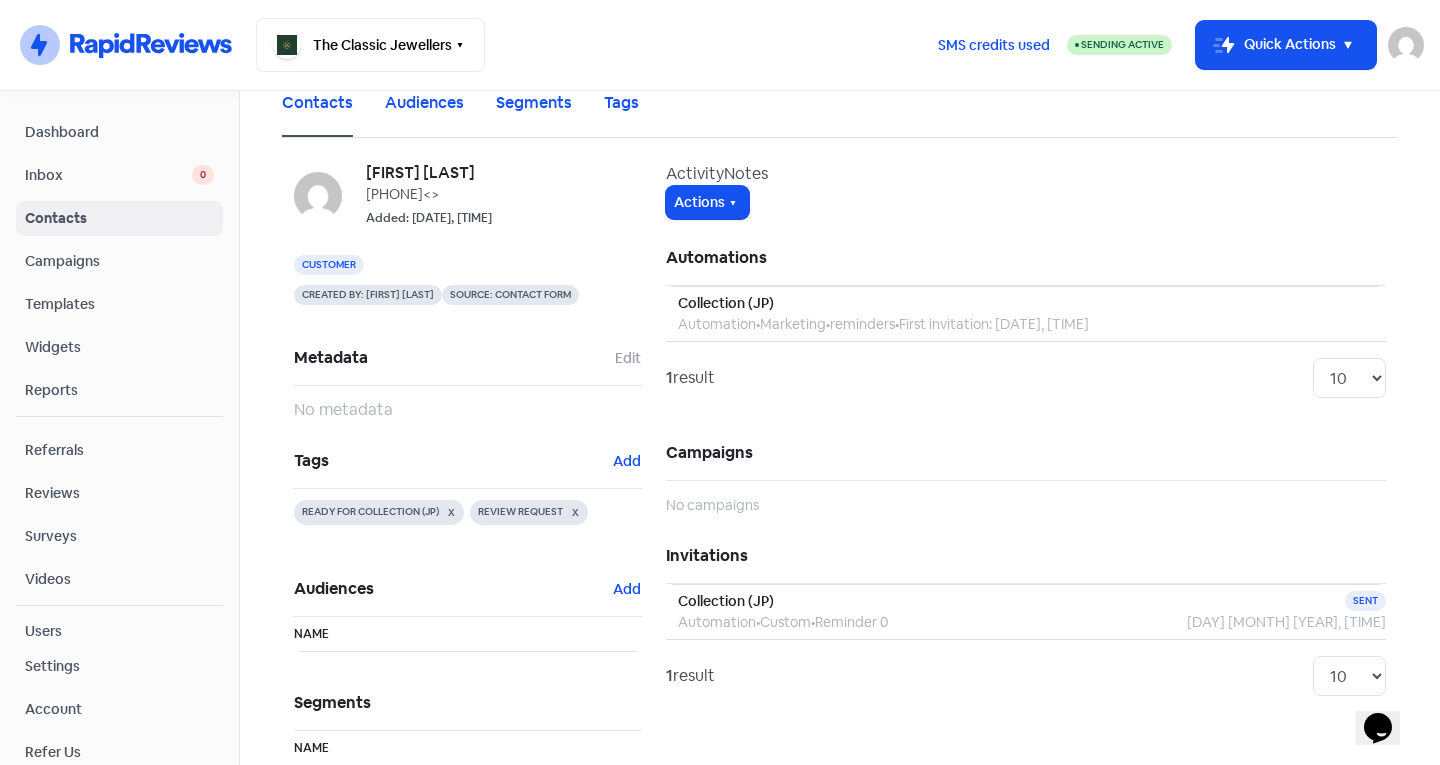 click on "Contacts" at bounding box center [119, 218] 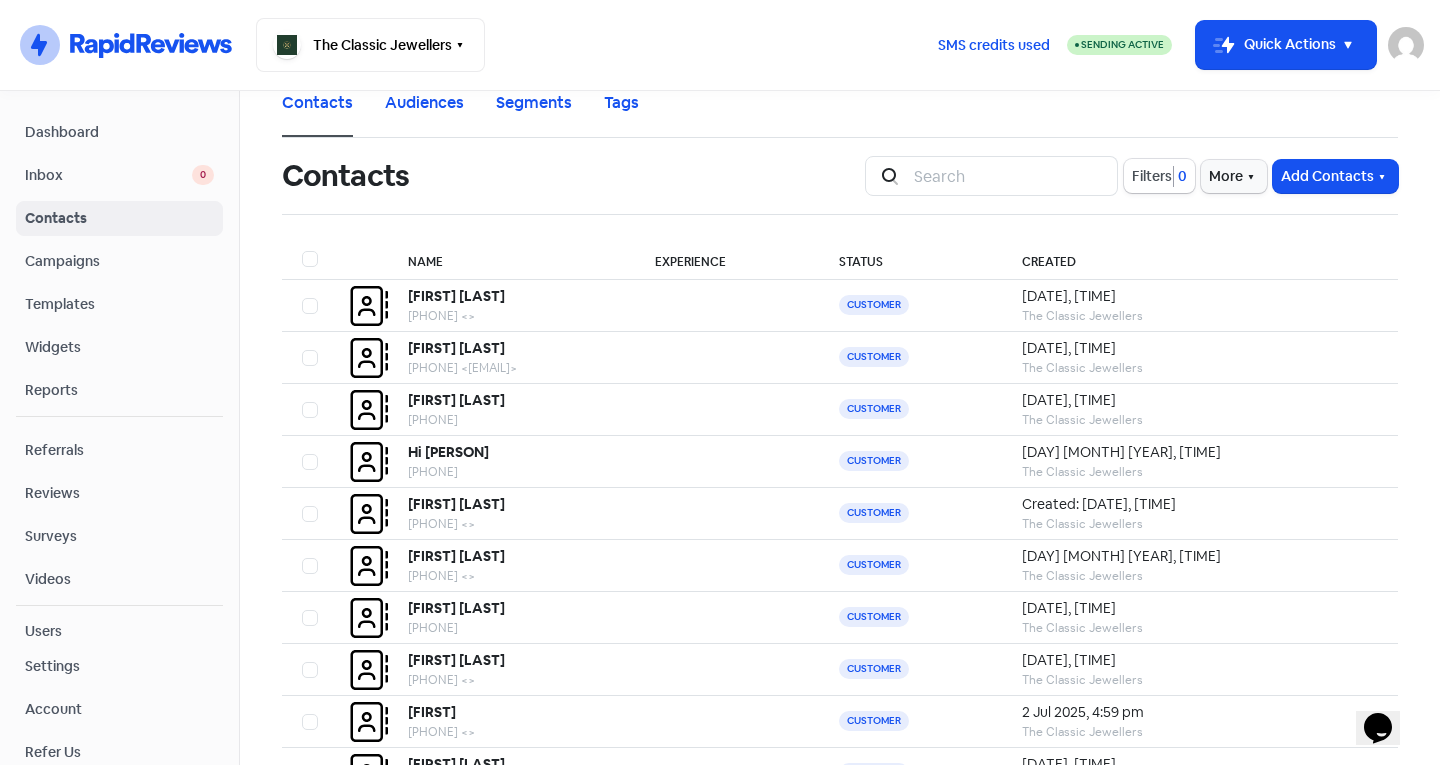 scroll, scrollTop: 133, scrollLeft: 0, axis: vertical 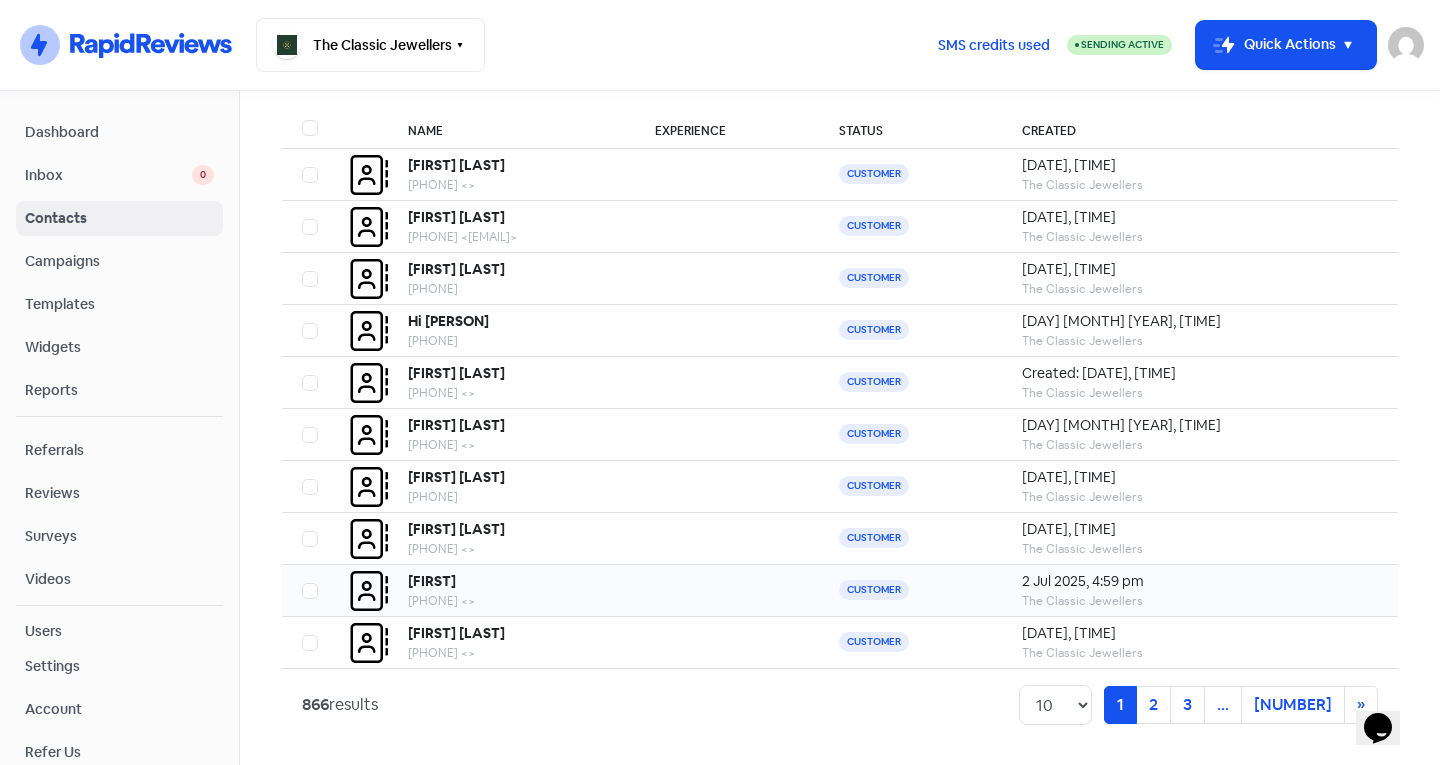 click on "[PHONE] <>" at bounding box center [511, 185] 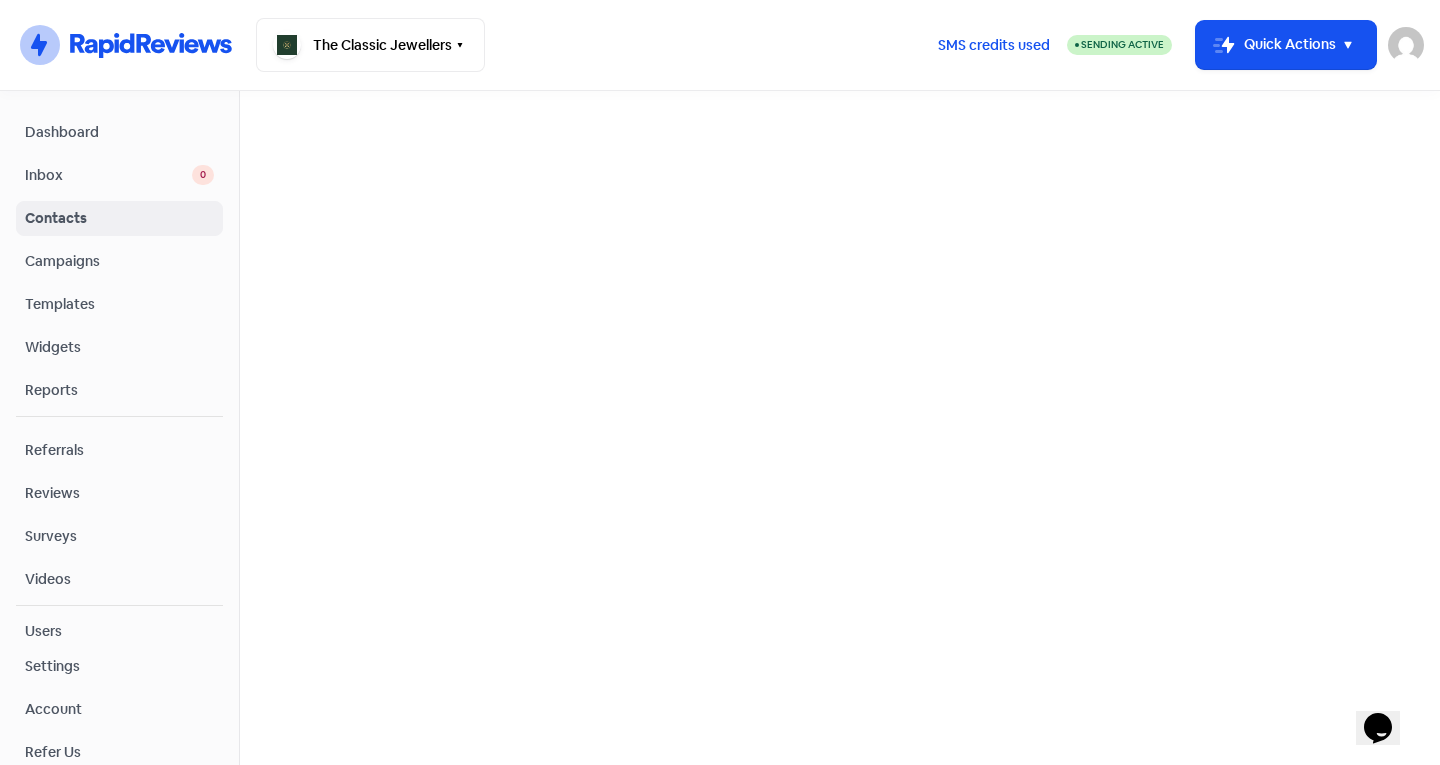 scroll, scrollTop: 0, scrollLeft: 0, axis: both 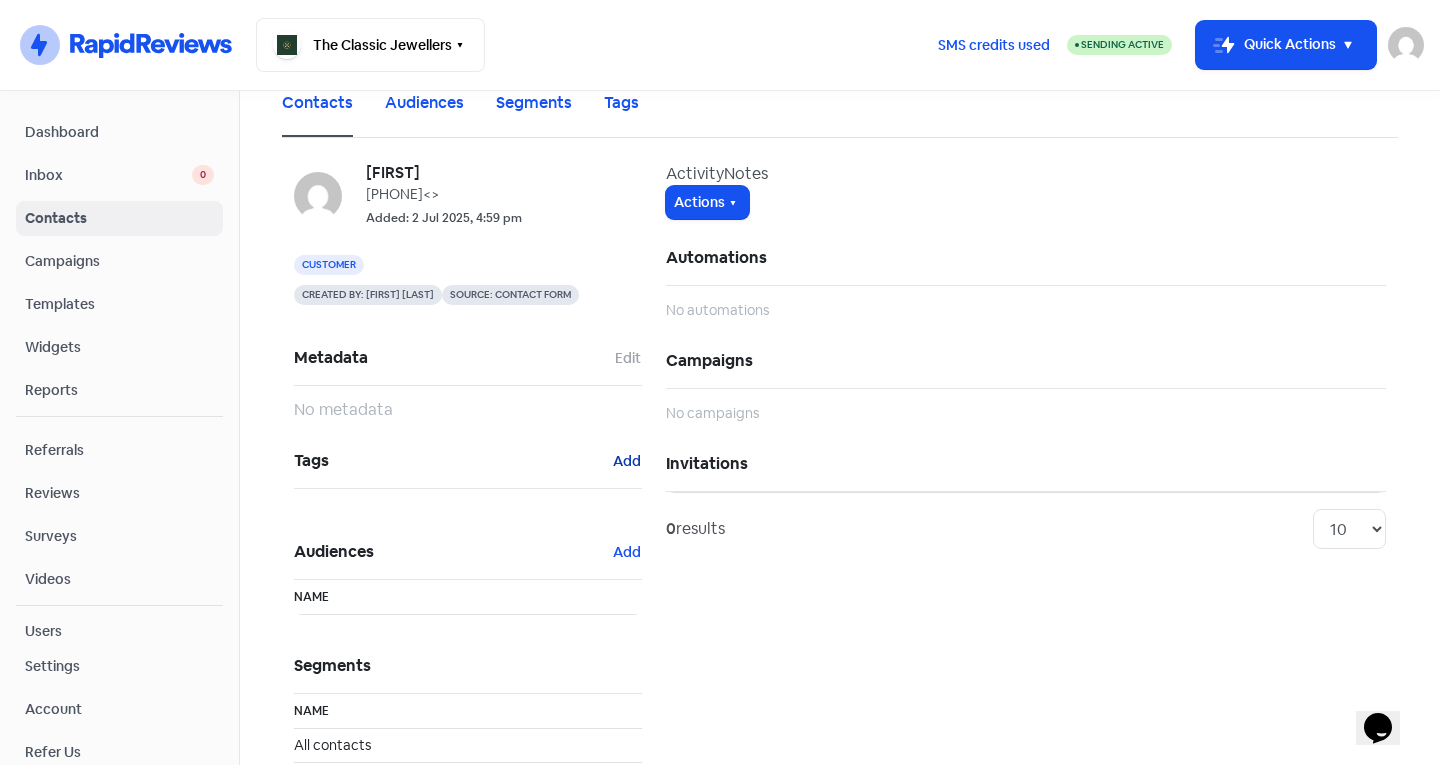 click on "Add" at bounding box center (628, 358) 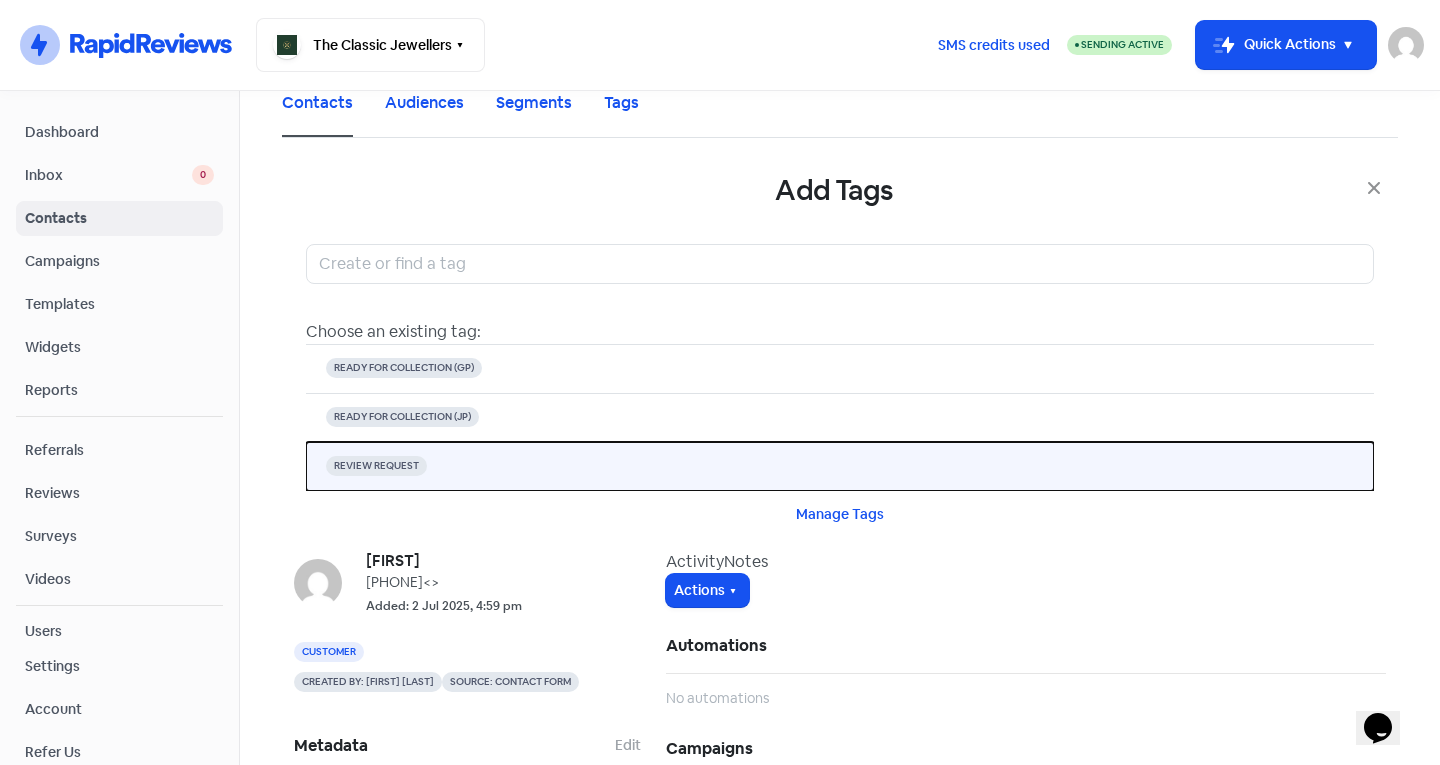 click on "REVIEW REQUEST" at bounding box center [404, 368] 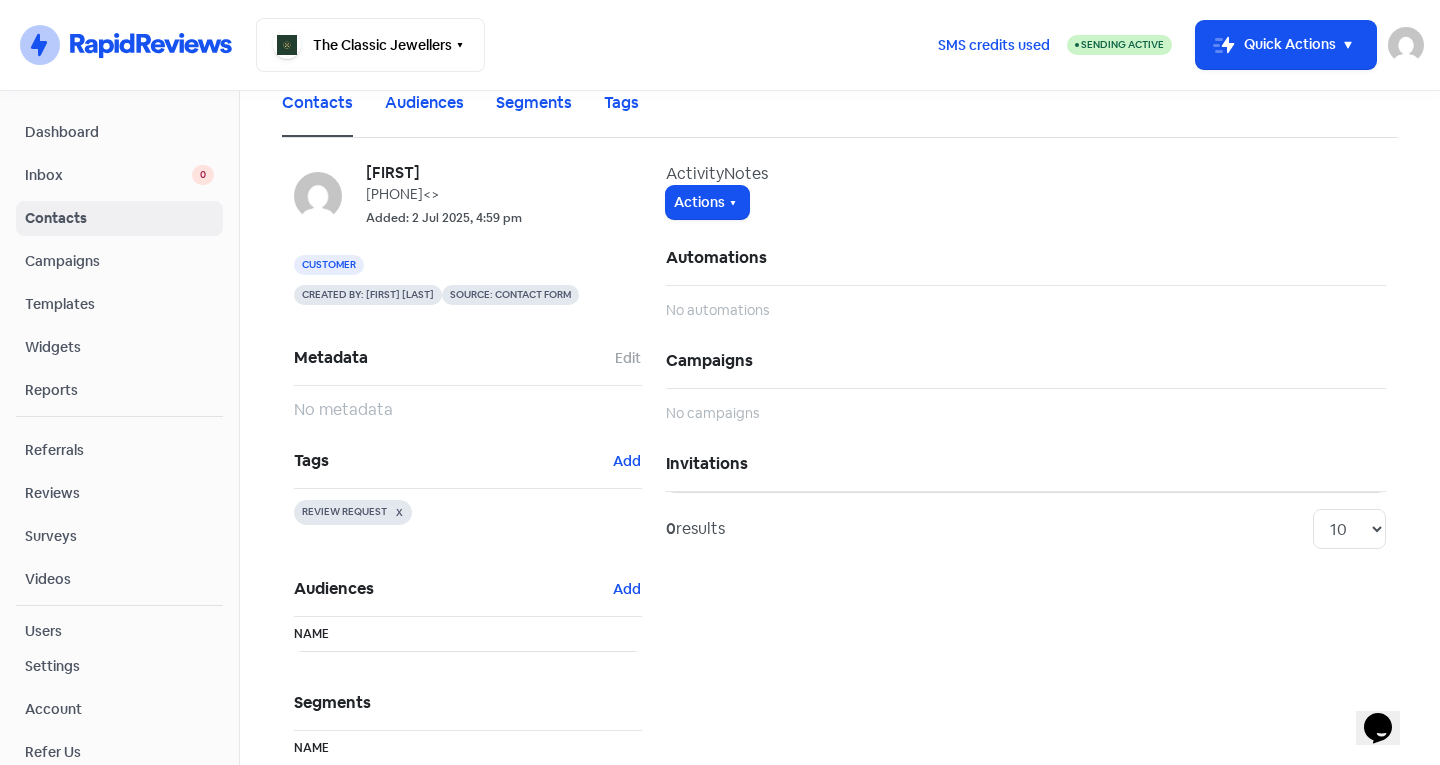click on "Contacts" at bounding box center (119, 218) 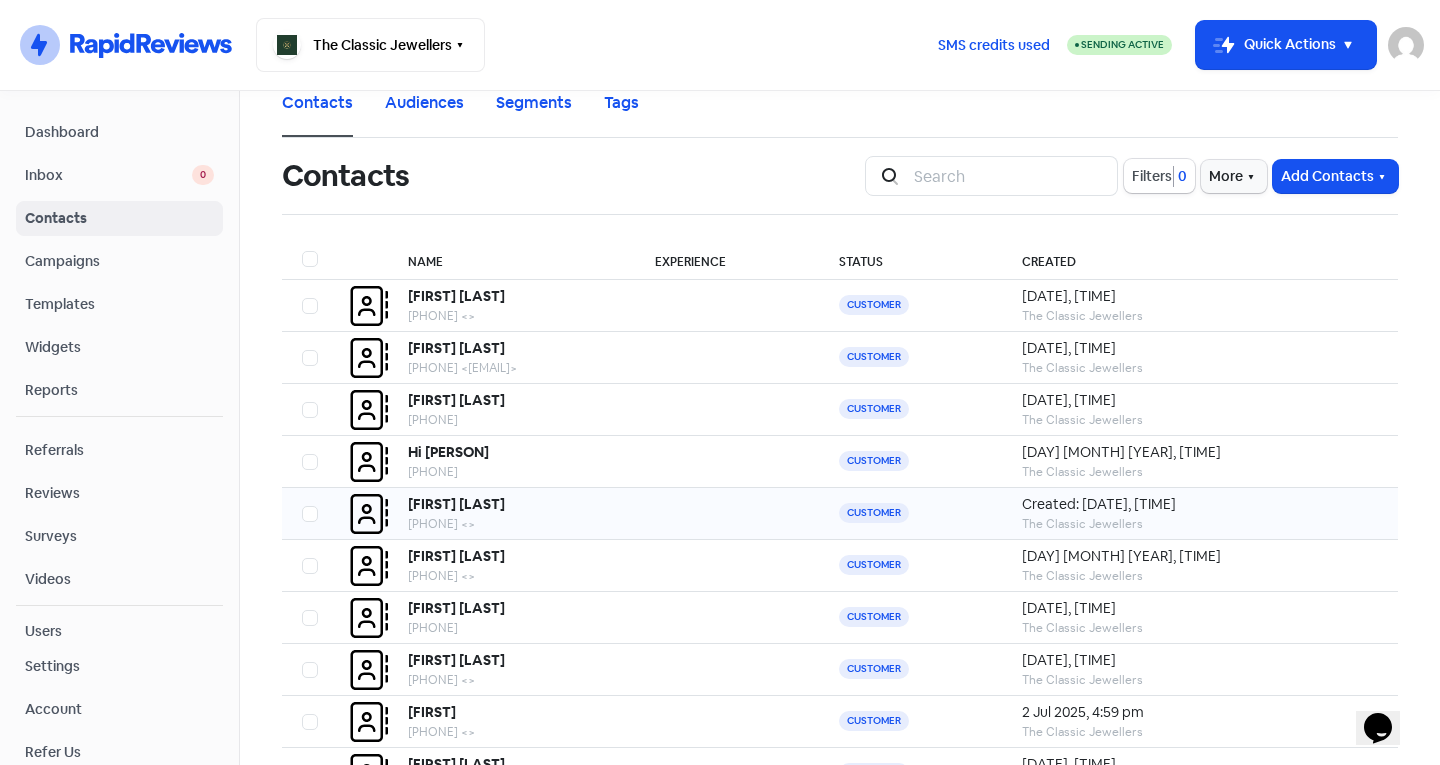scroll, scrollTop: 133, scrollLeft: 0, axis: vertical 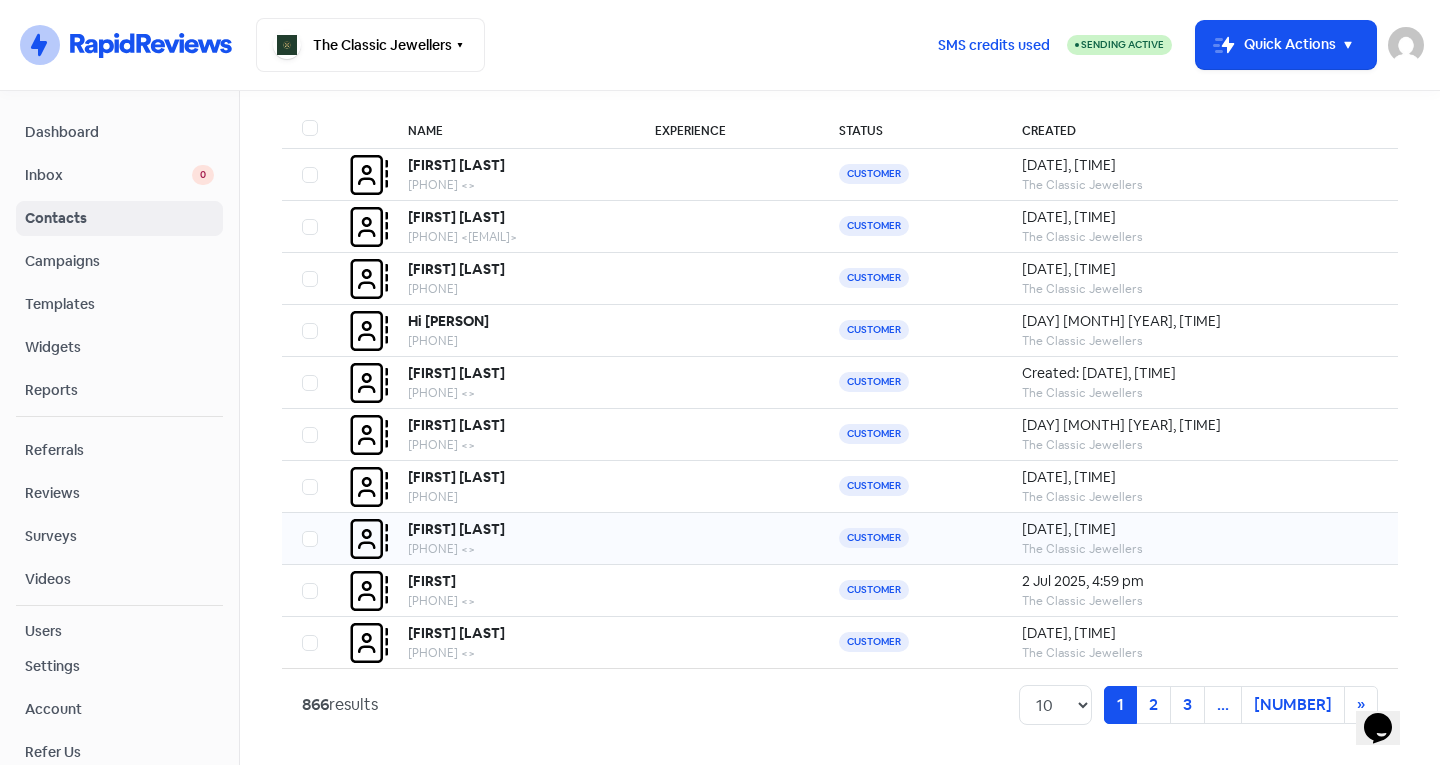 click on "[FIRST] [LAST]" at bounding box center (456, 165) 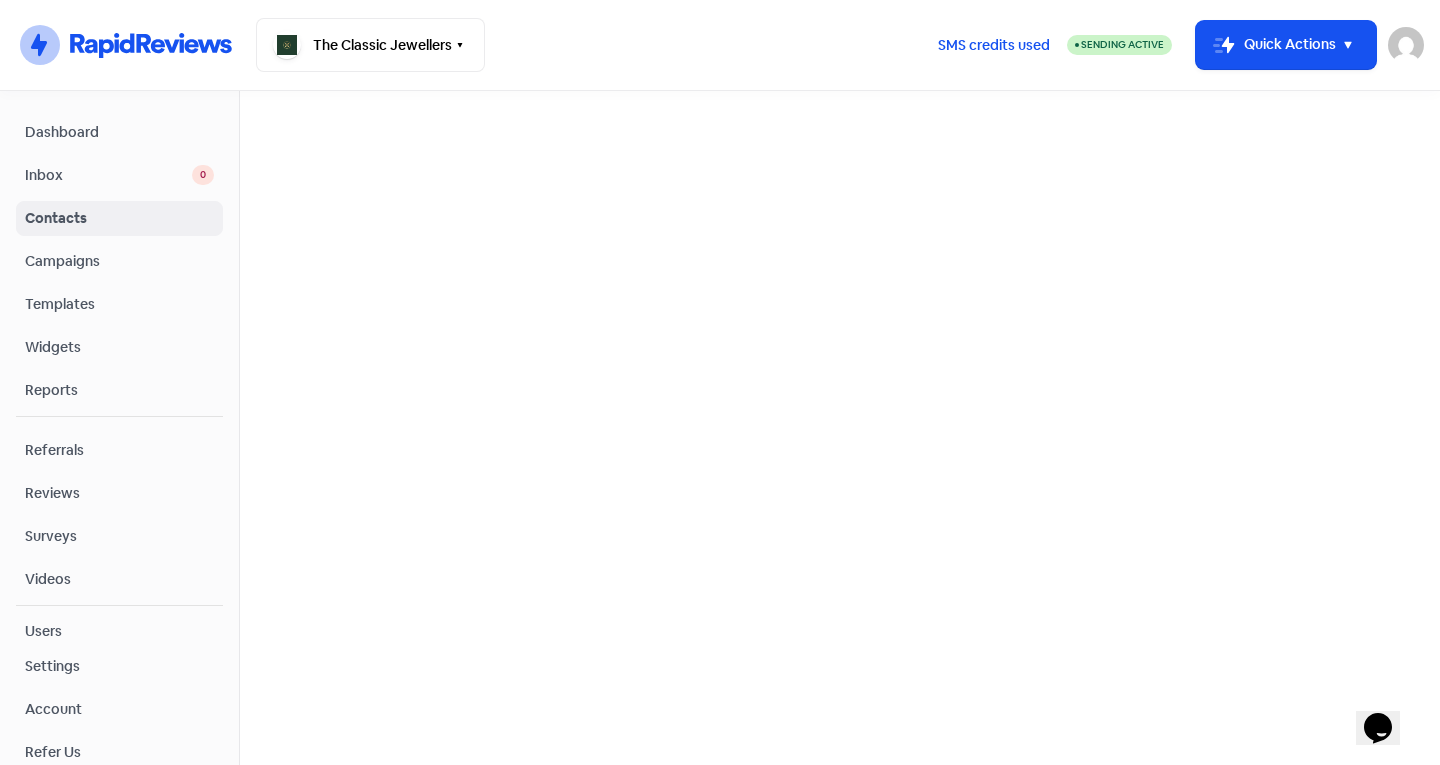 scroll, scrollTop: 0, scrollLeft: 0, axis: both 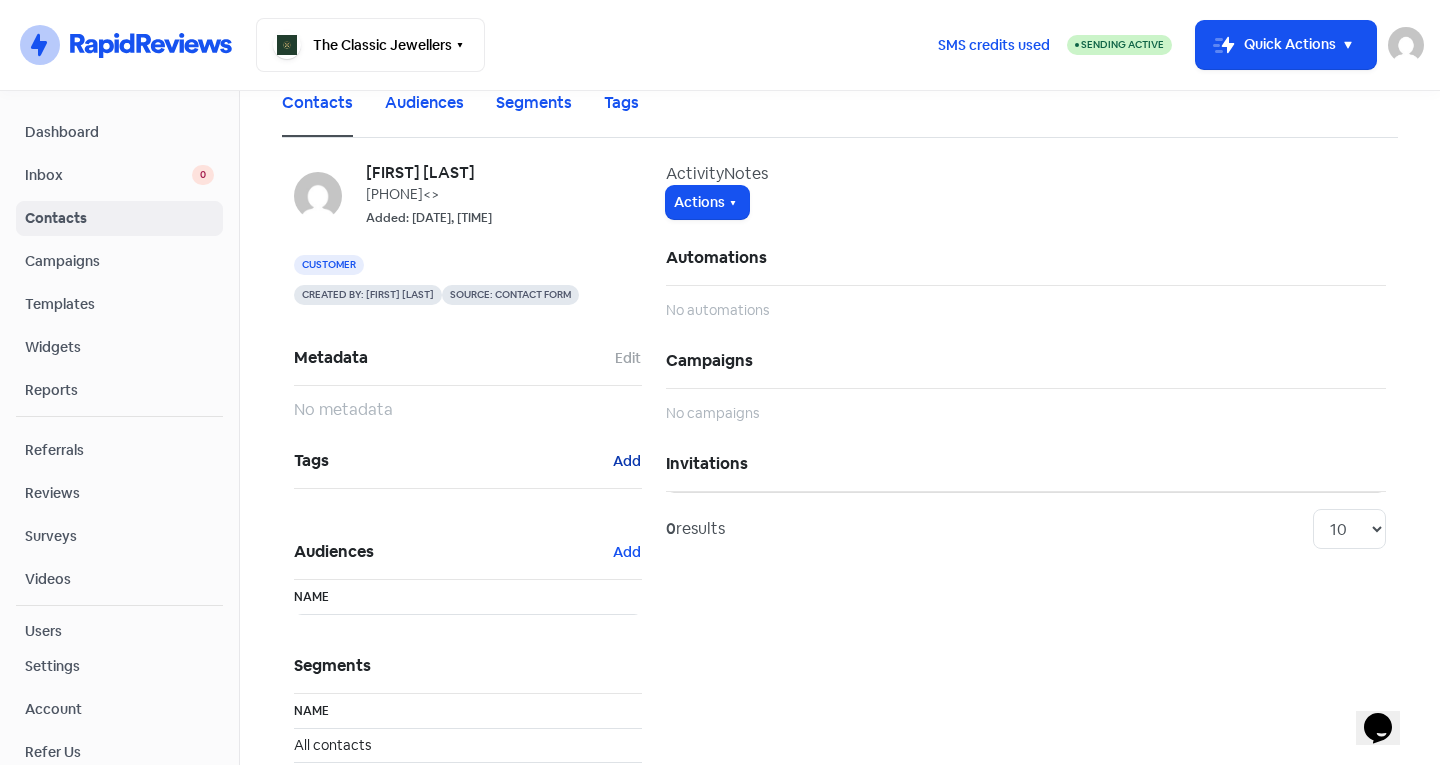 click on "Add" at bounding box center [628, 358] 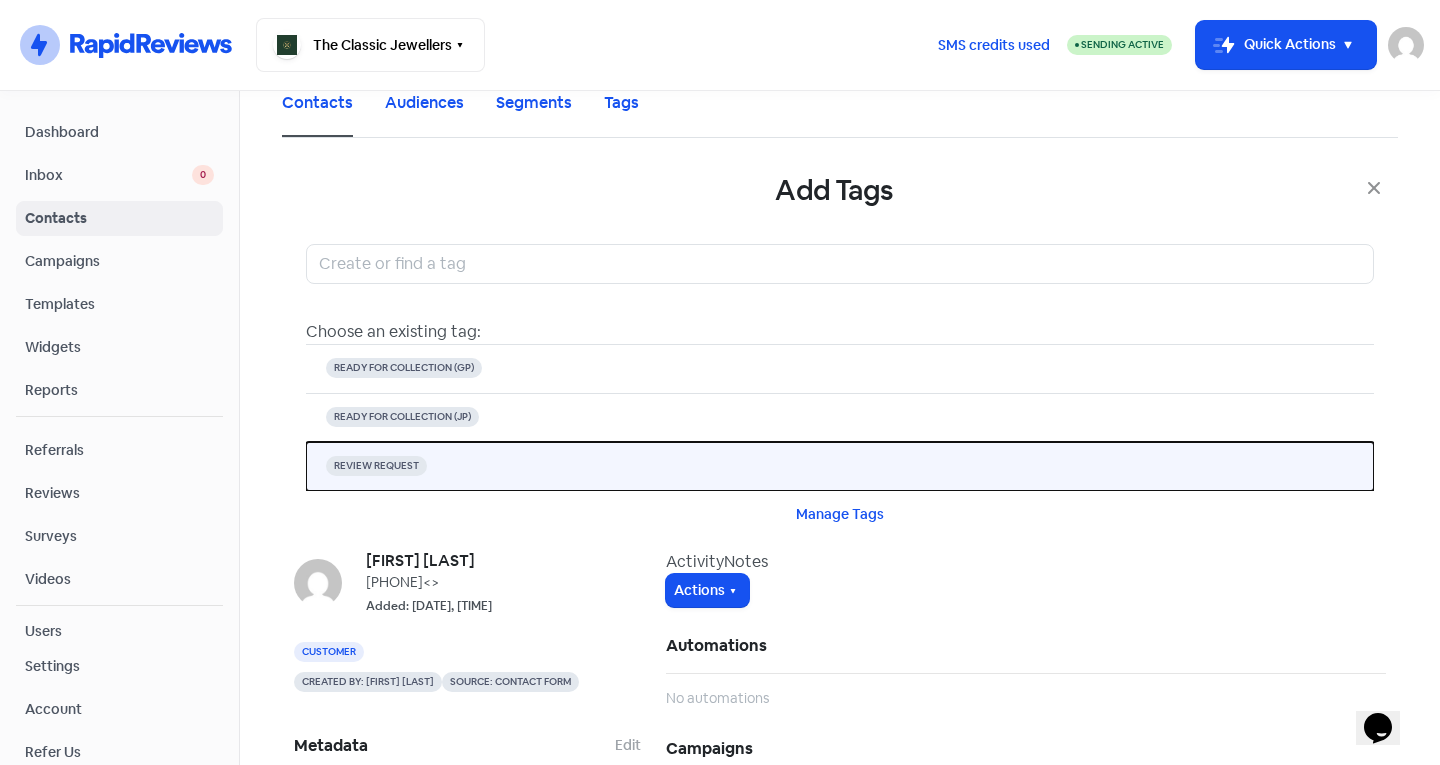 click on "REVIEW REQUEST" at bounding box center [404, 368] 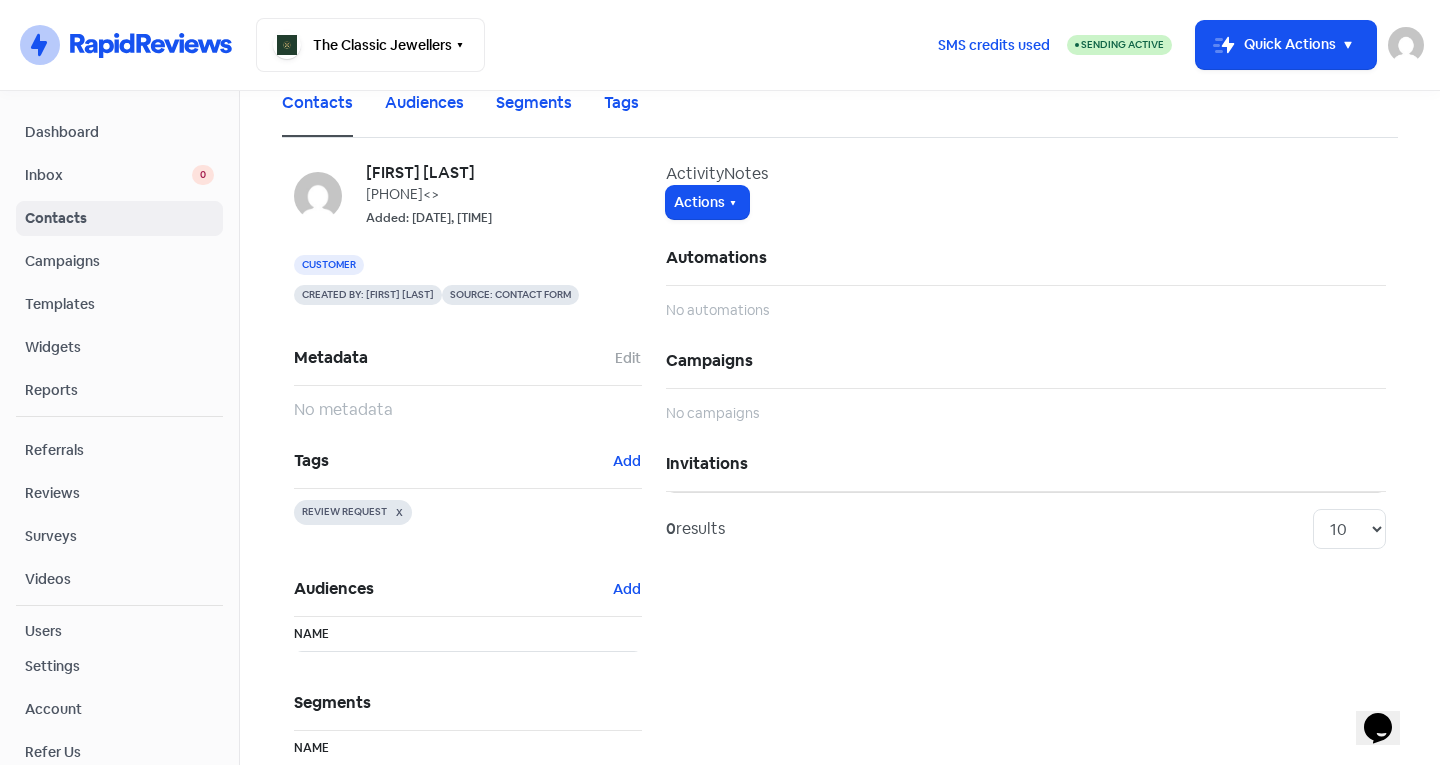 click on "Contacts" at bounding box center (119, 218) 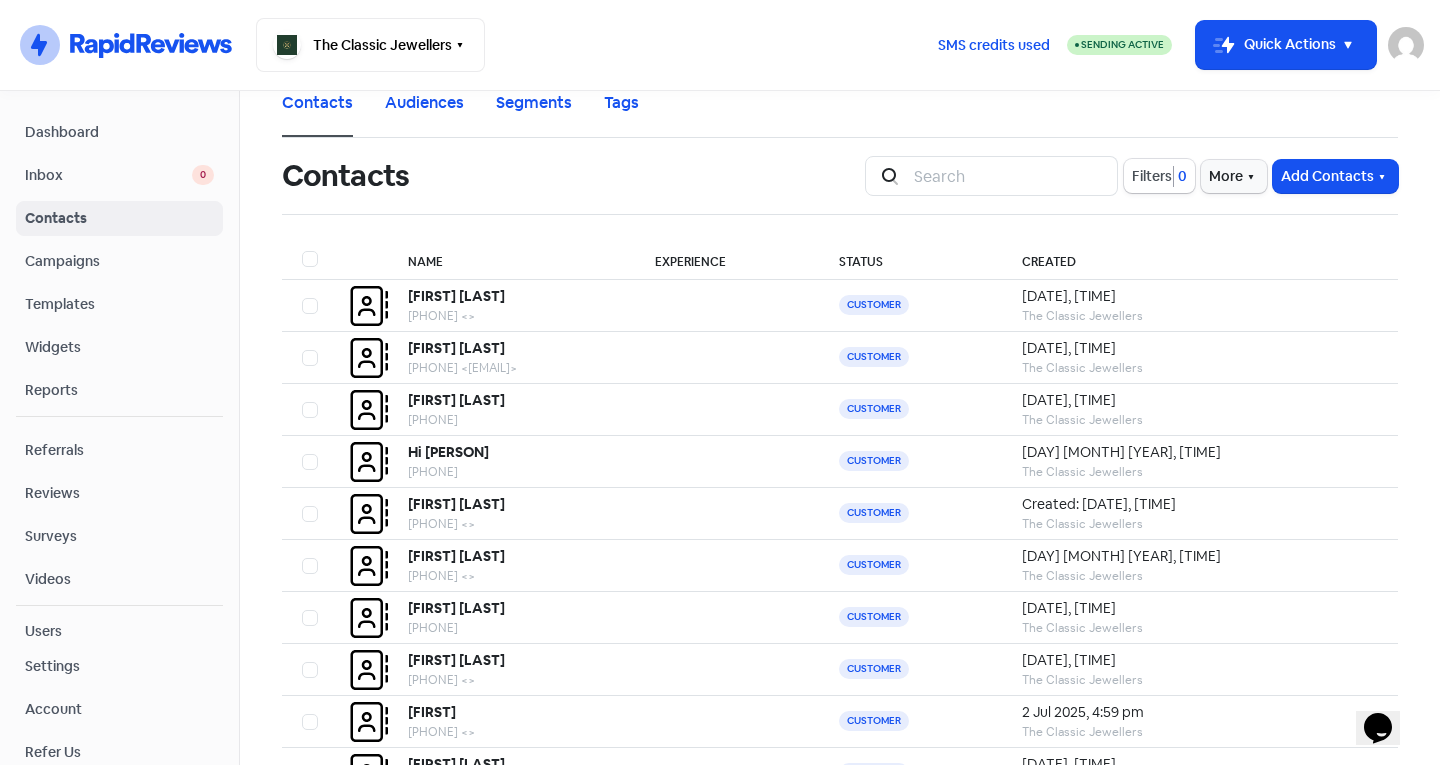 scroll, scrollTop: 133, scrollLeft: 0, axis: vertical 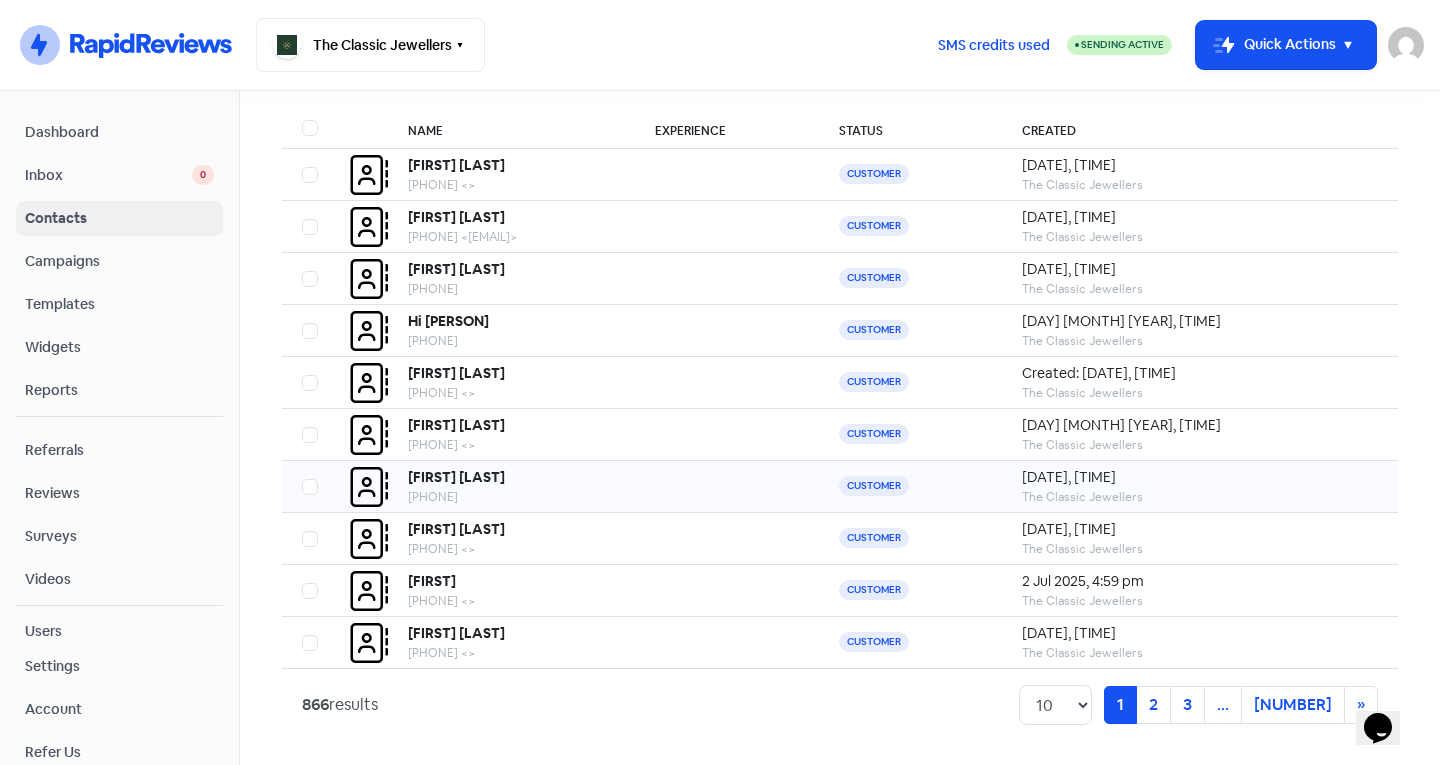 click on "[FIRST] [LAST]" at bounding box center [456, 165] 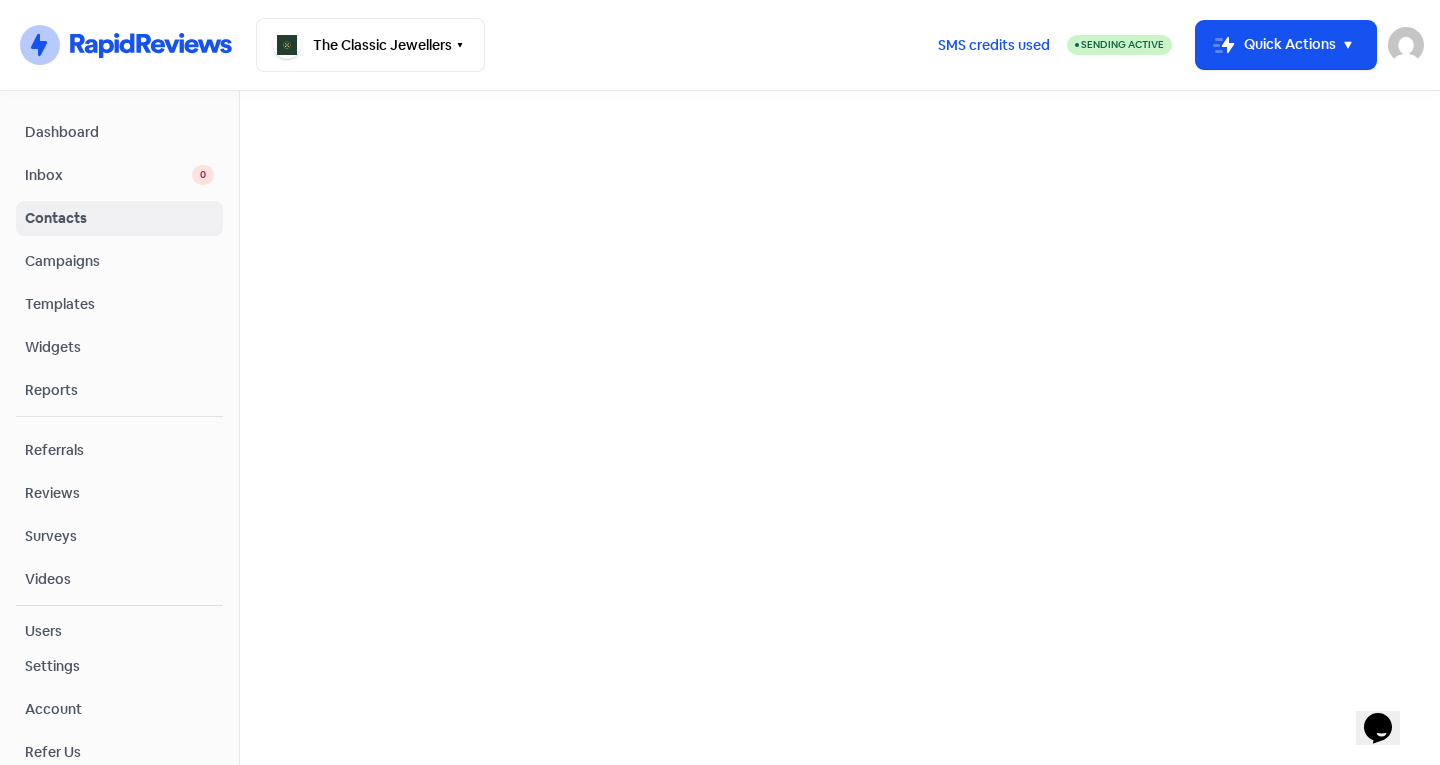 scroll, scrollTop: 0, scrollLeft: 0, axis: both 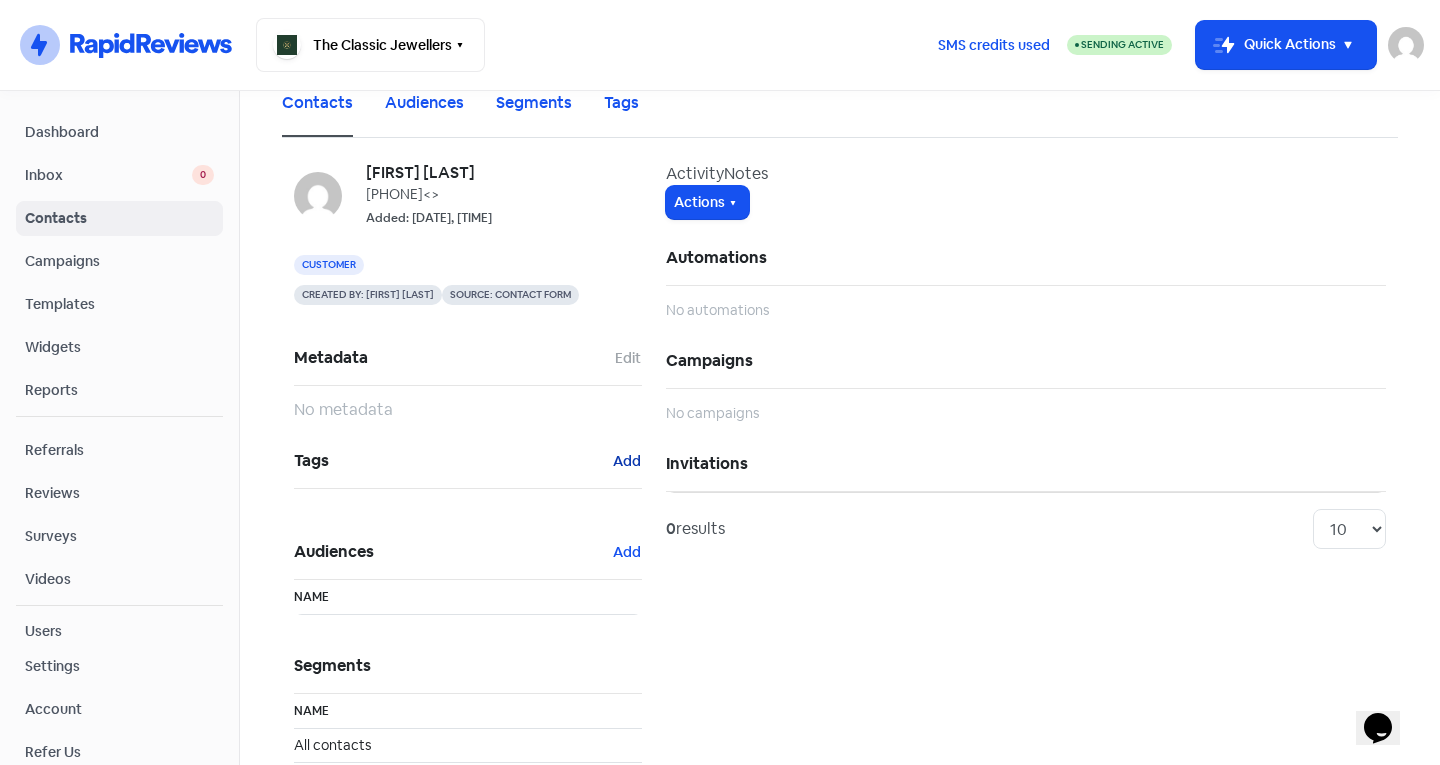 click on "Add" at bounding box center [628, 358] 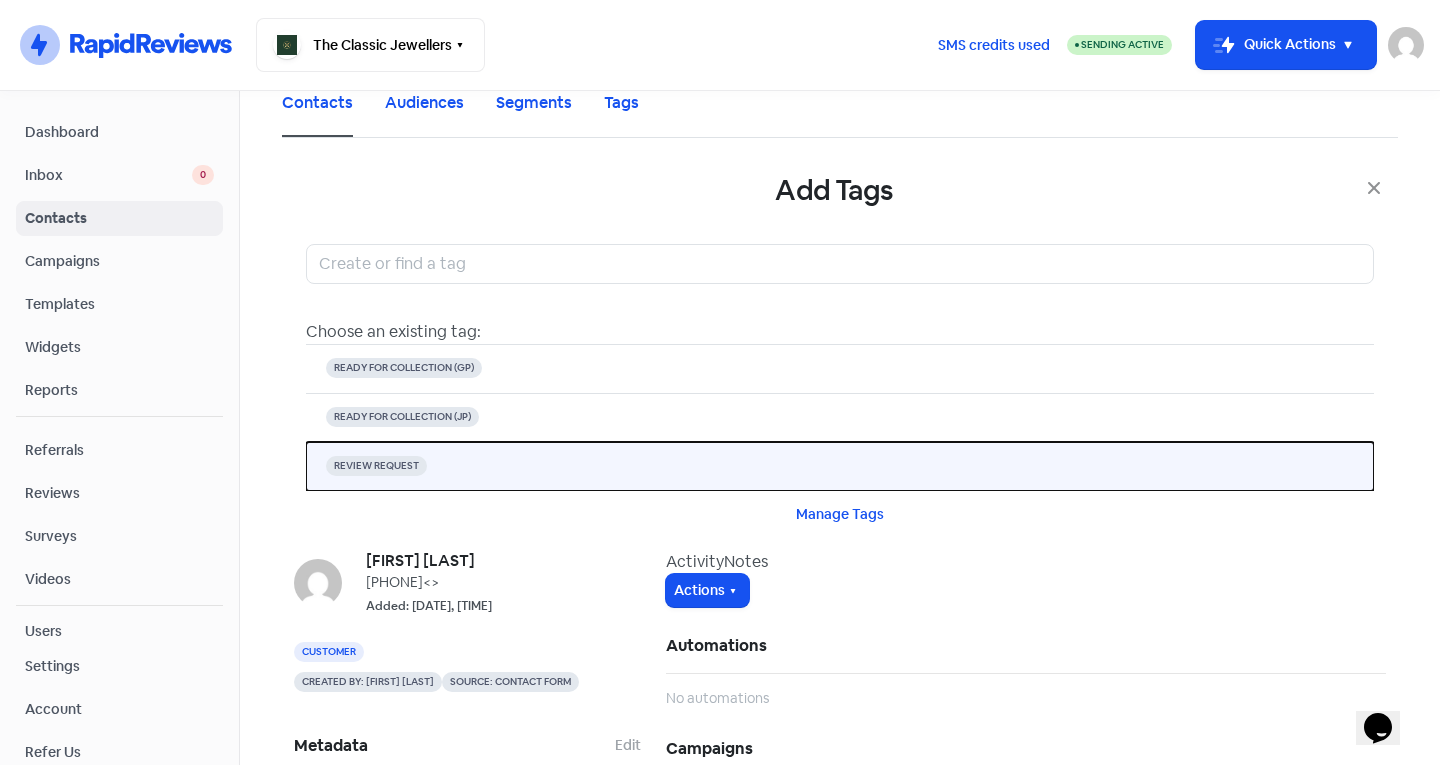 click on "REVIEW REQUEST" at bounding box center [404, 368] 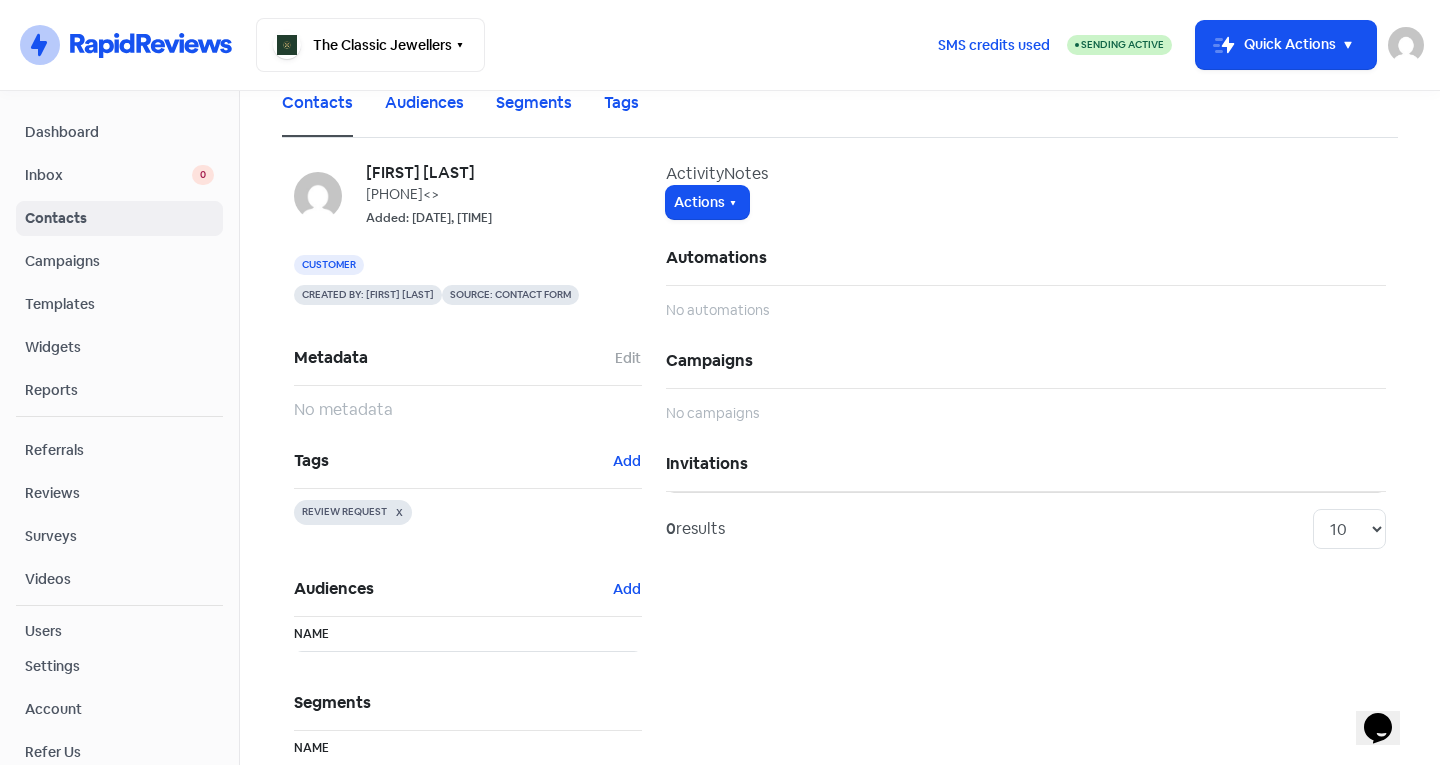 click on "Contacts" at bounding box center [119, 218] 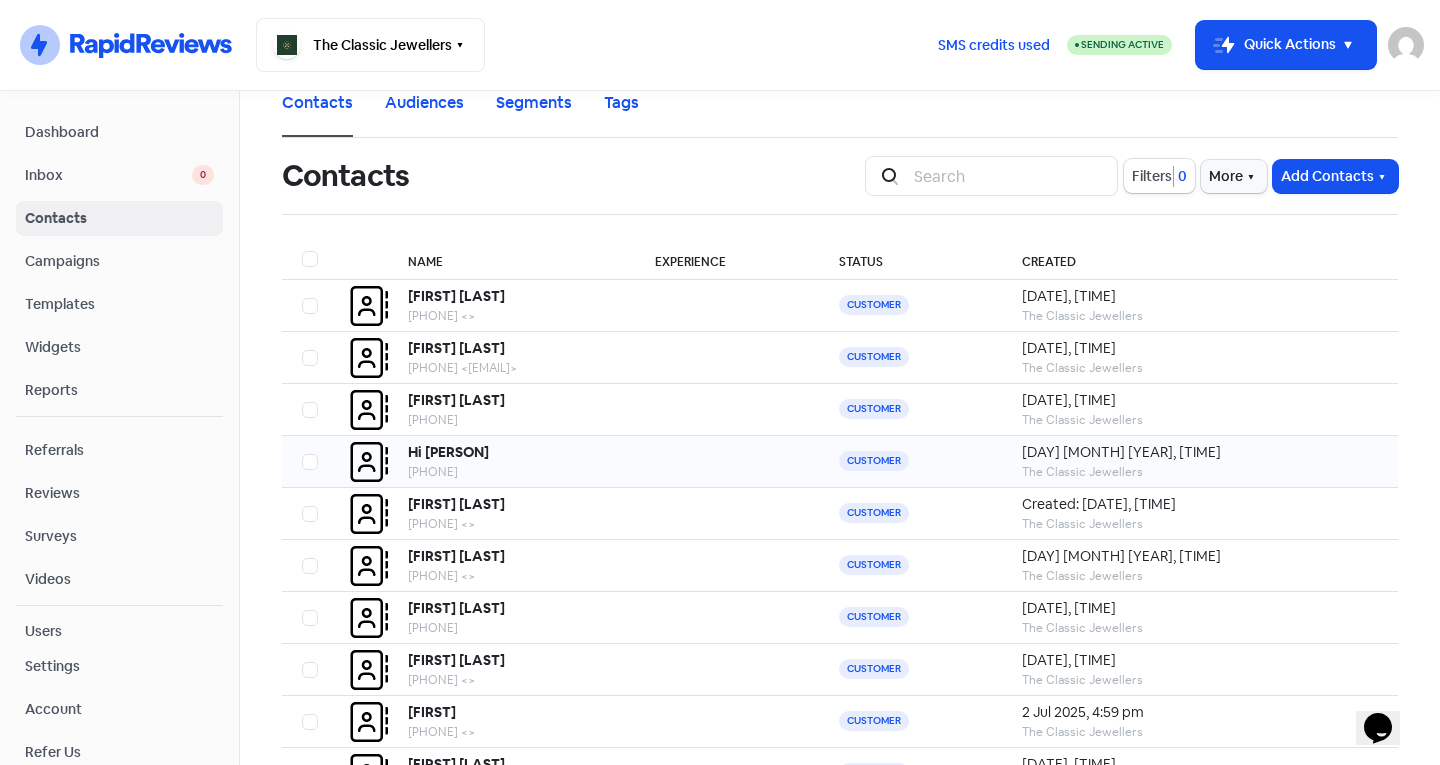 scroll, scrollTop: 133, scrollLeft: 0, axis: vertical 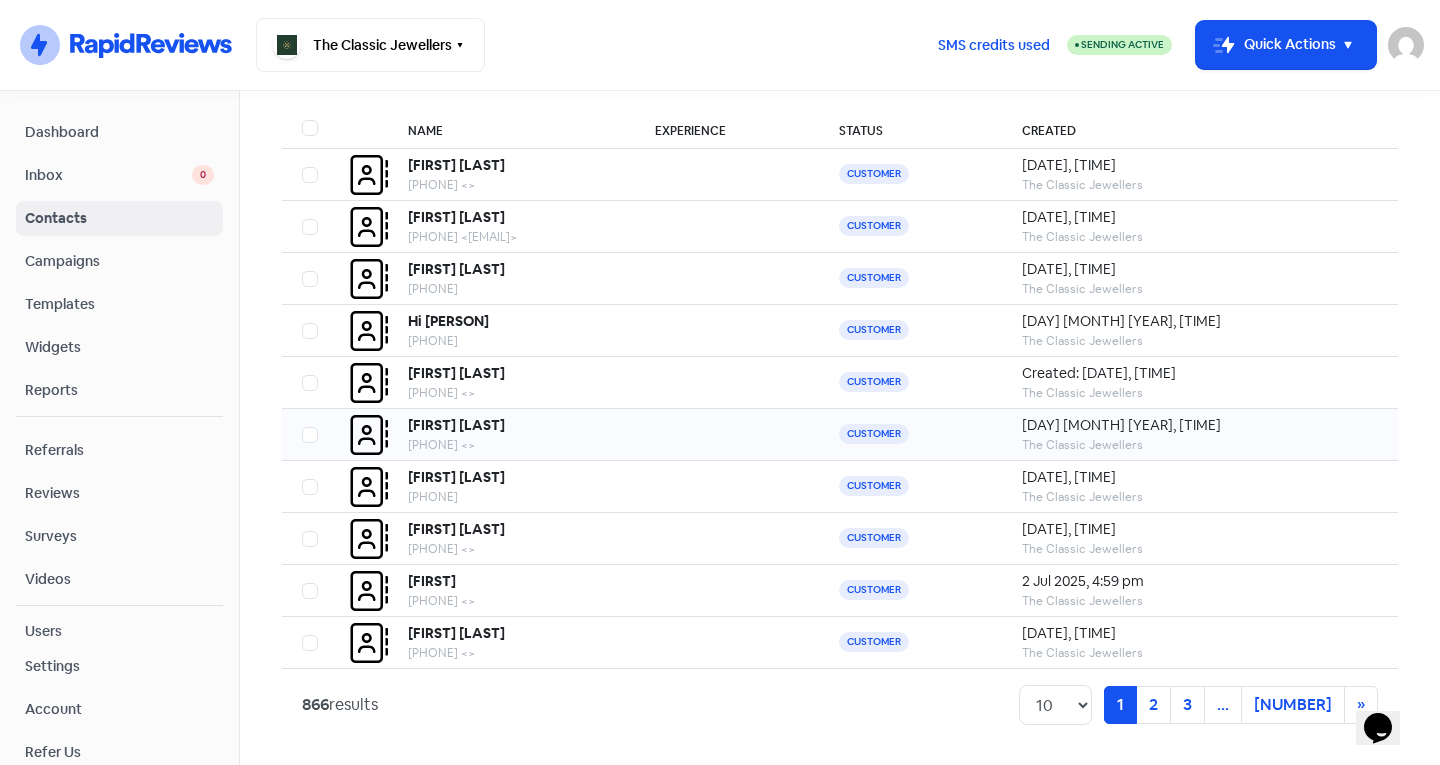 click on "[FIRST] [LAST] [PHONE] <>" at bounding box center (511, 175) 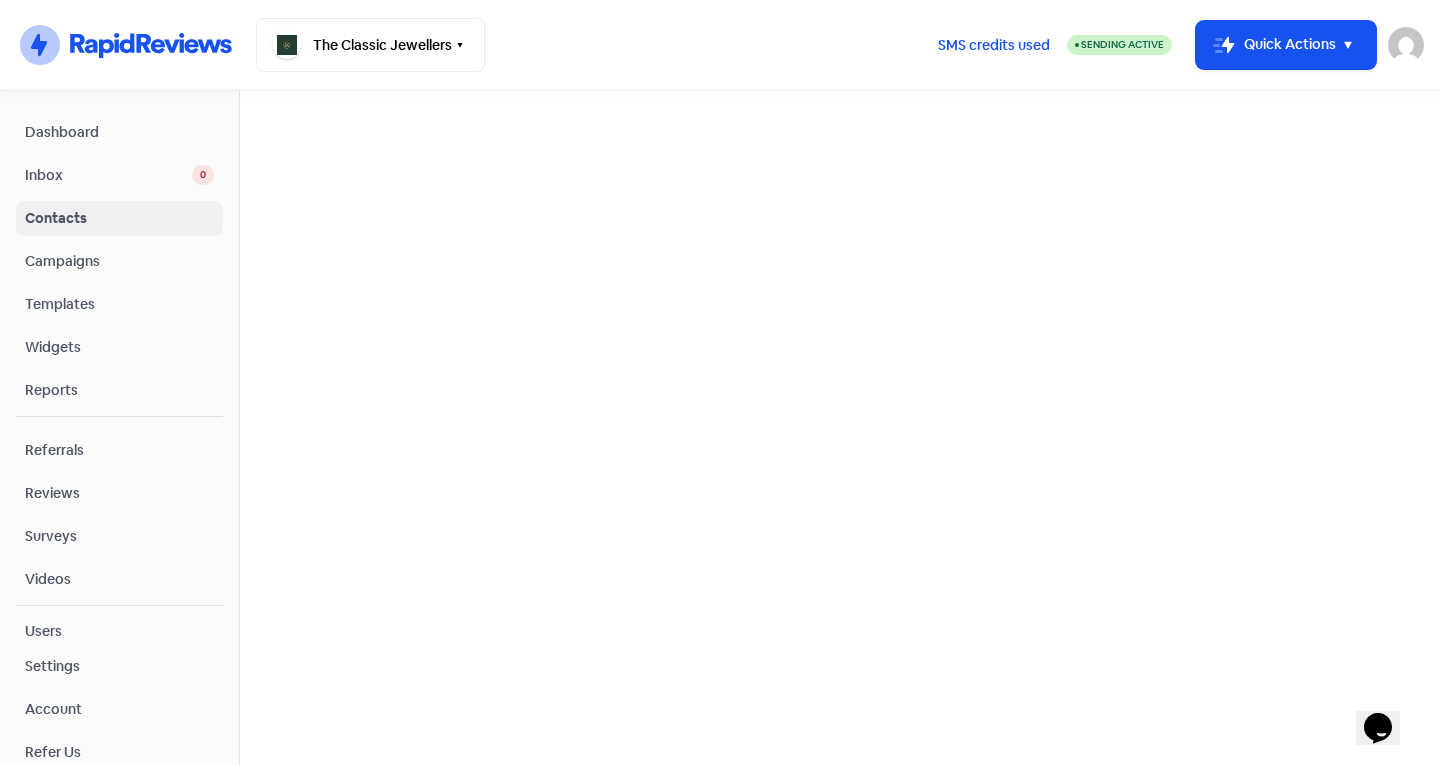 scroll, scrollTop: 0, scrollLeft: 0, axis: both 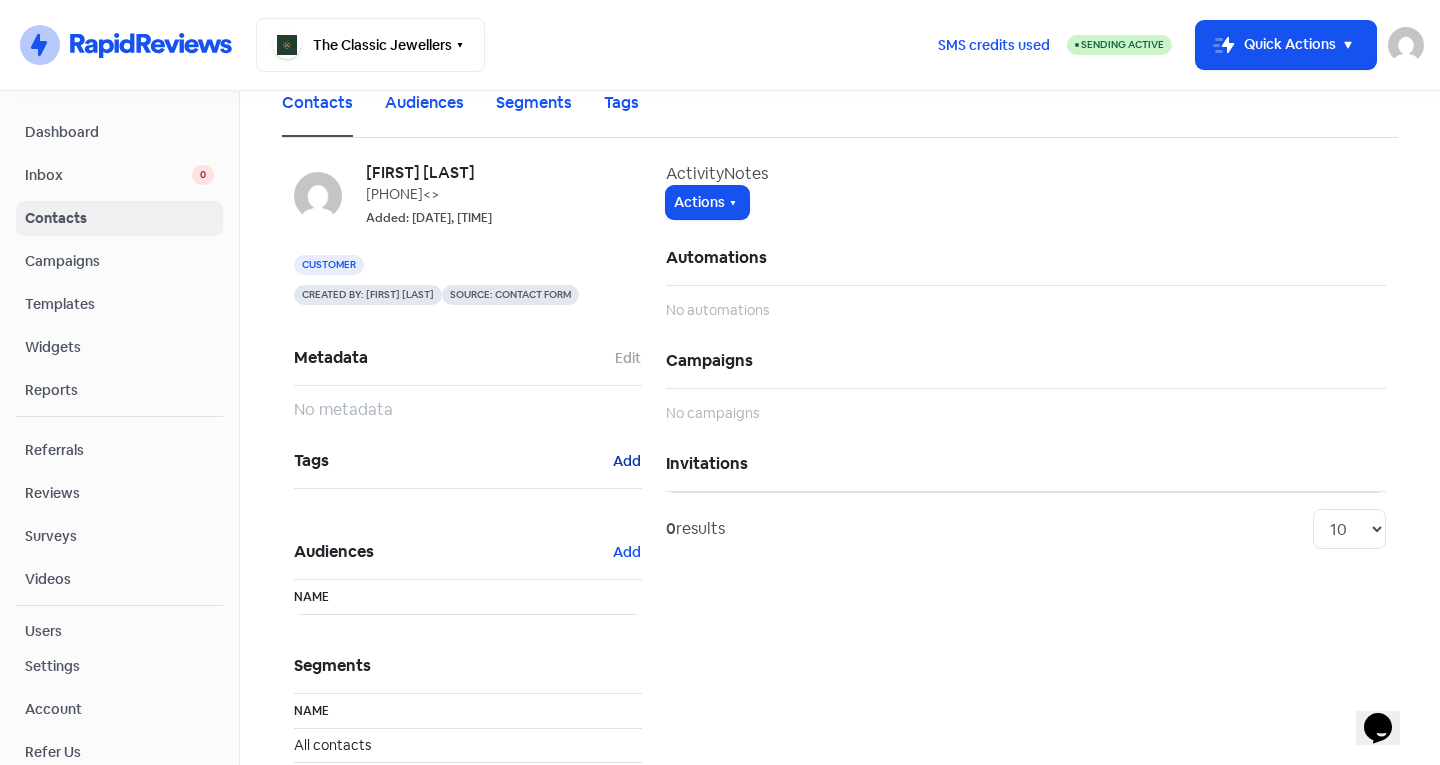 click on "Add" at bounding box center [628, 358] 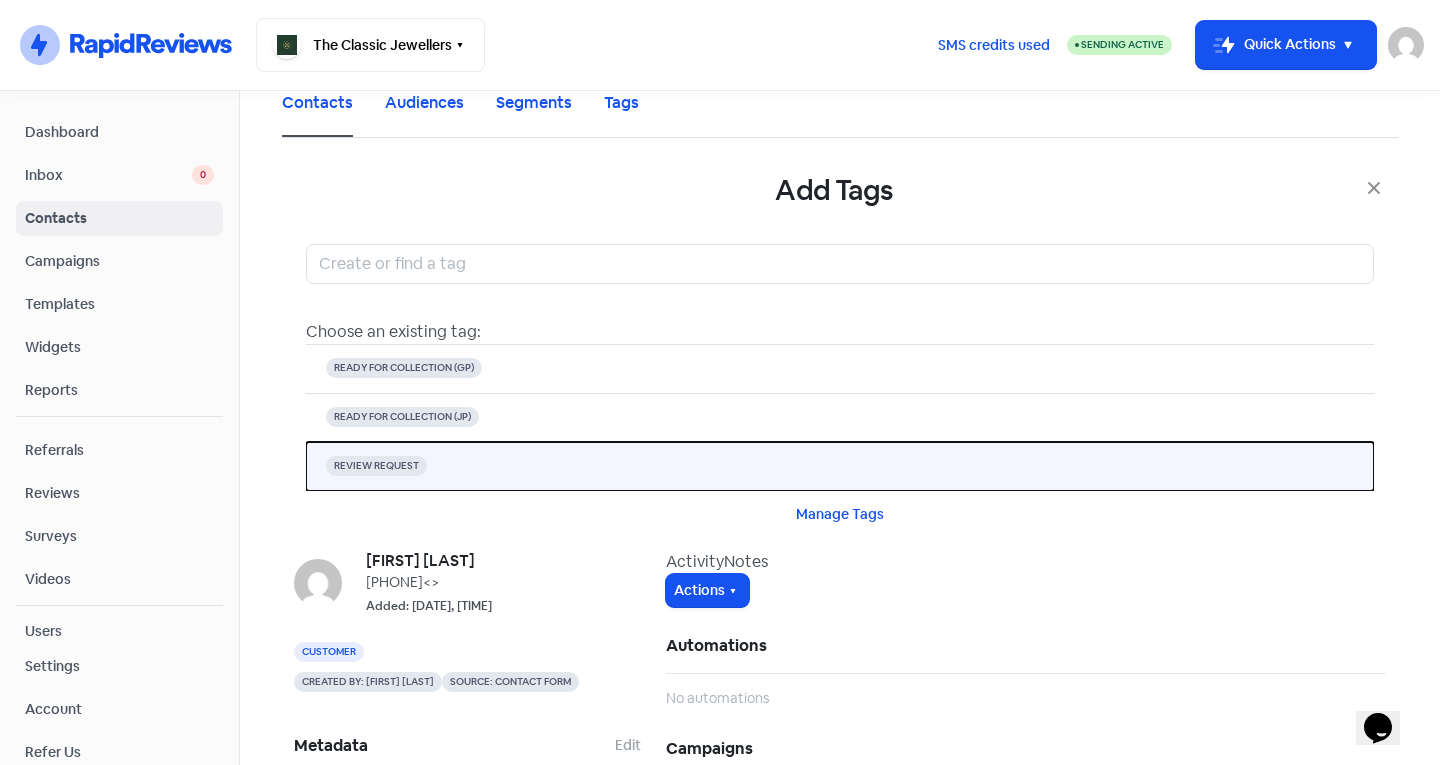 click on "REVIEW REQUEST" at bounding box center (404, 368) 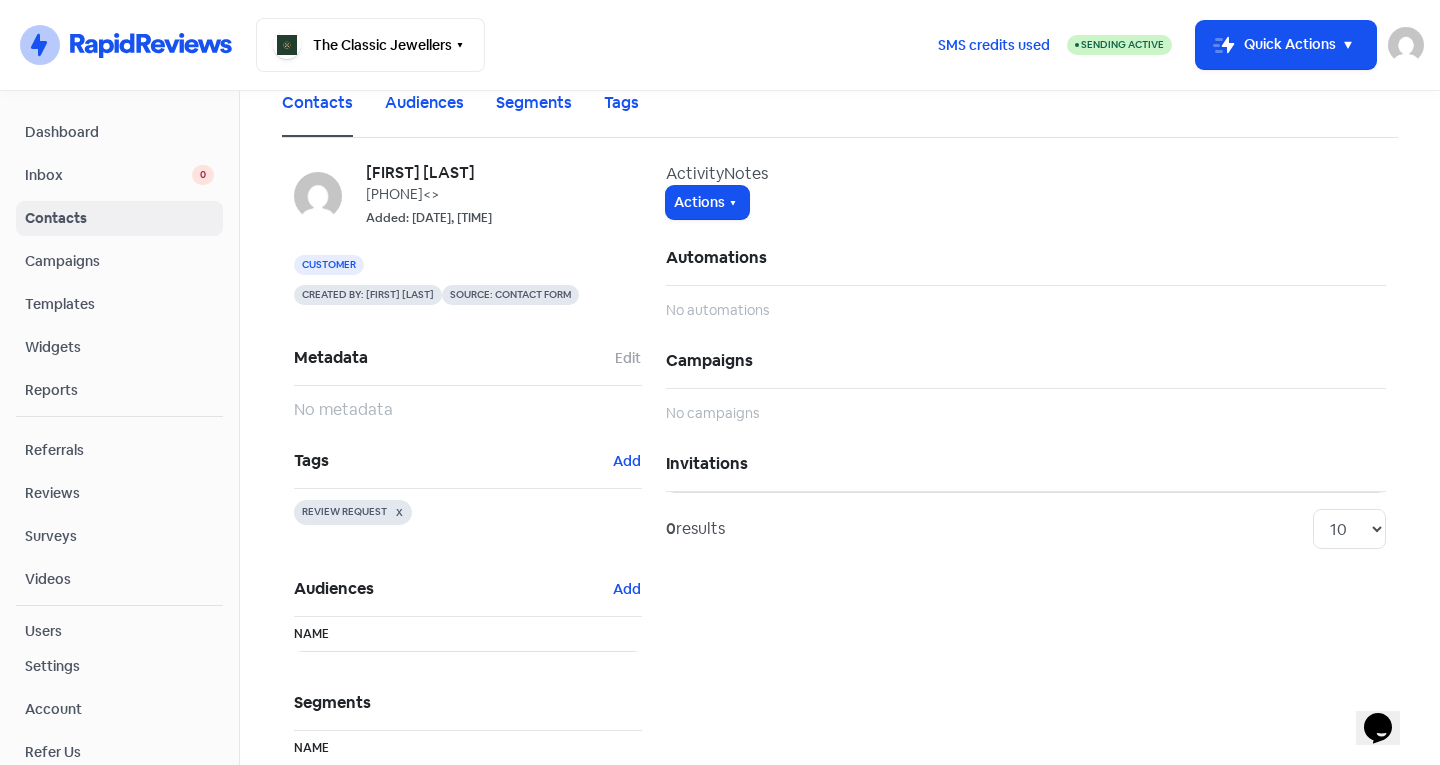 click on "Contacts" at bounding box center (119, 218) 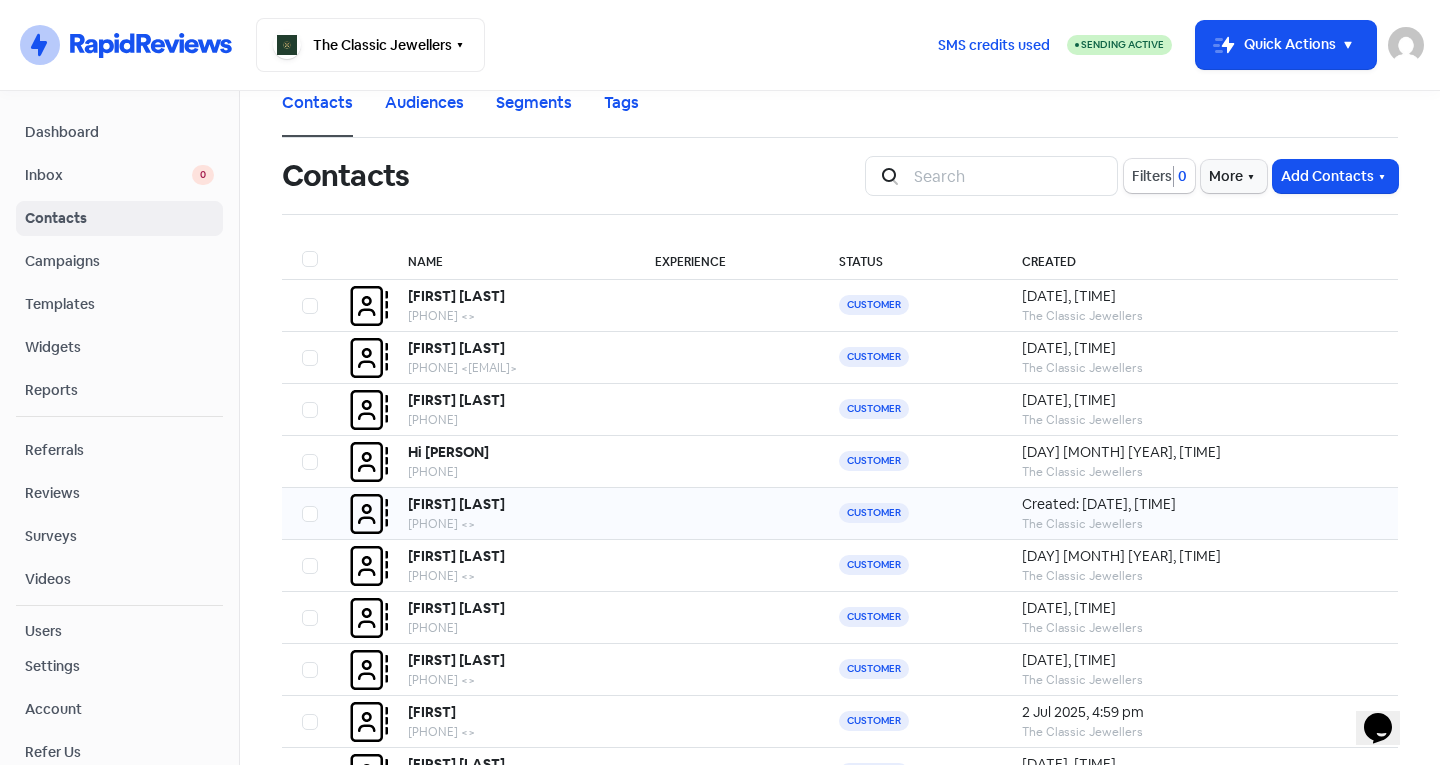 scroll, scrollTop: 133, scrollLeft: 0, axis: vertical 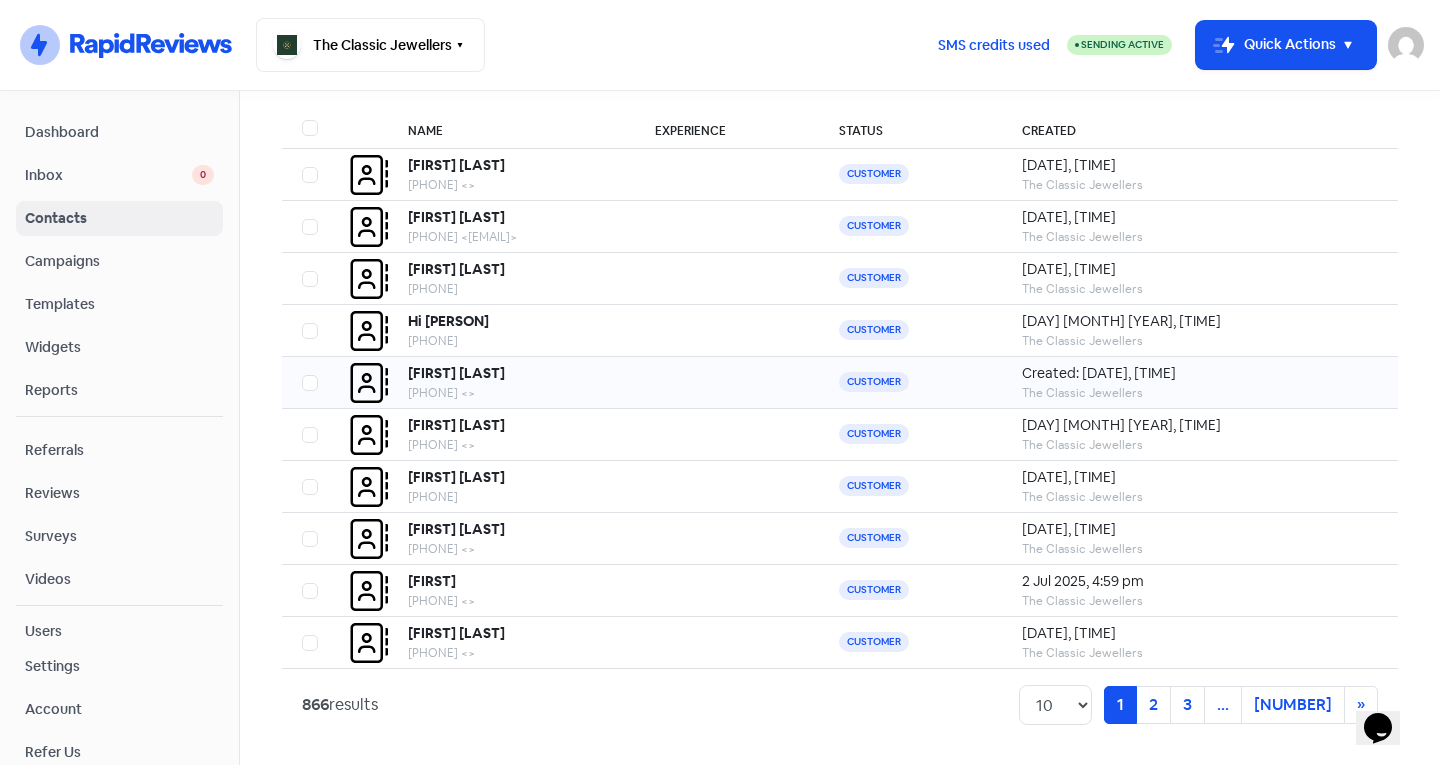 click on "[FIRST] [LAST]" at bounding box center [456, 165] 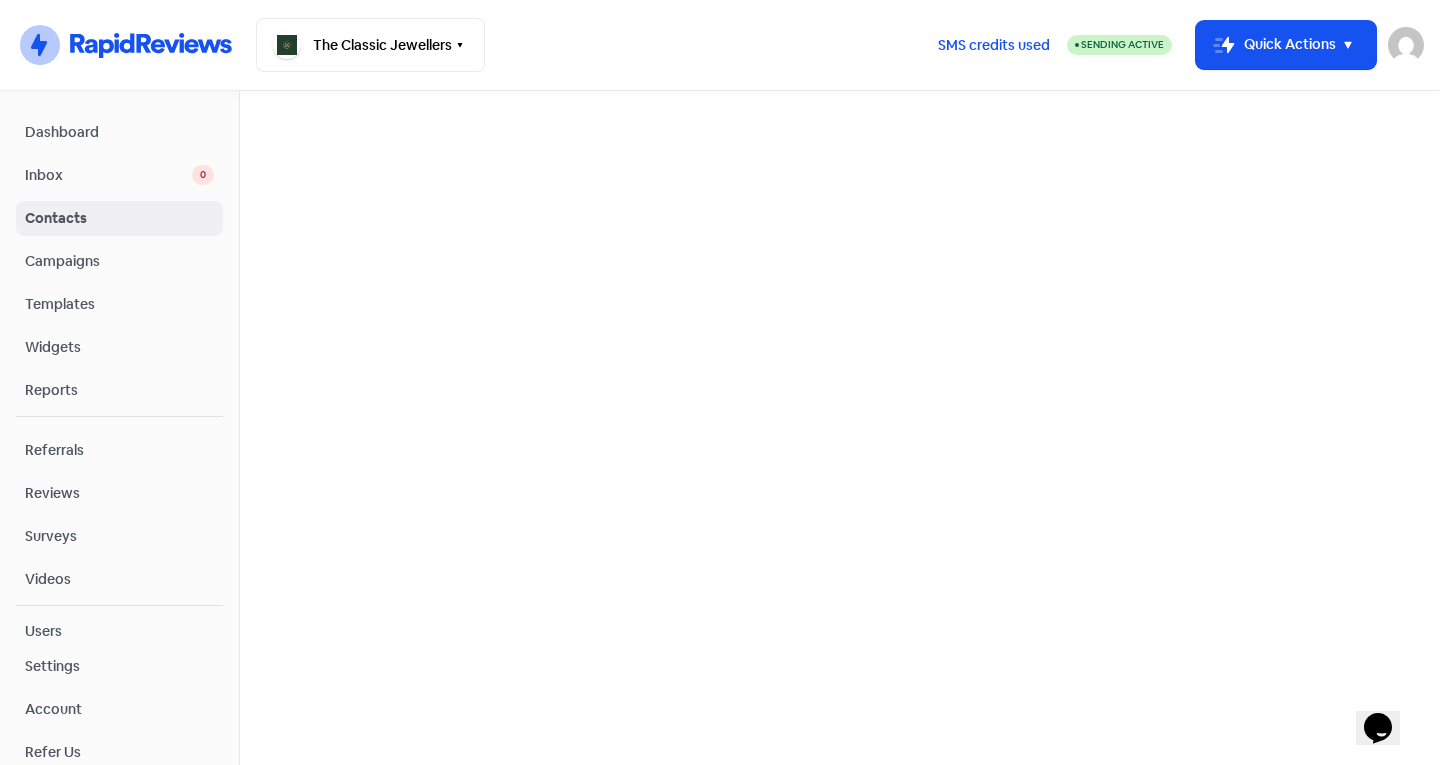 scroll, scrollTop: 0, scrollLeft: 0, axis: both 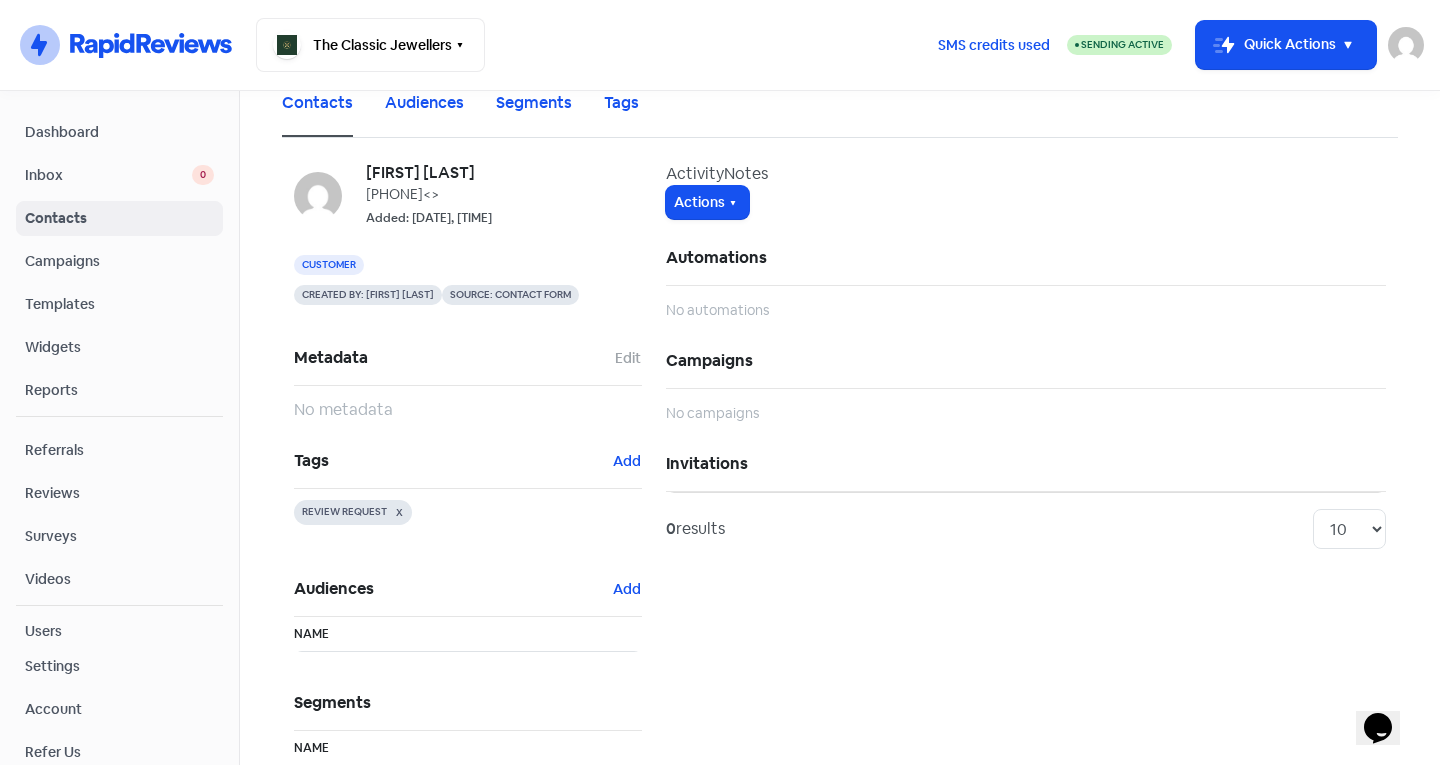 click on "Contacts" at bounding box center (119, 218) 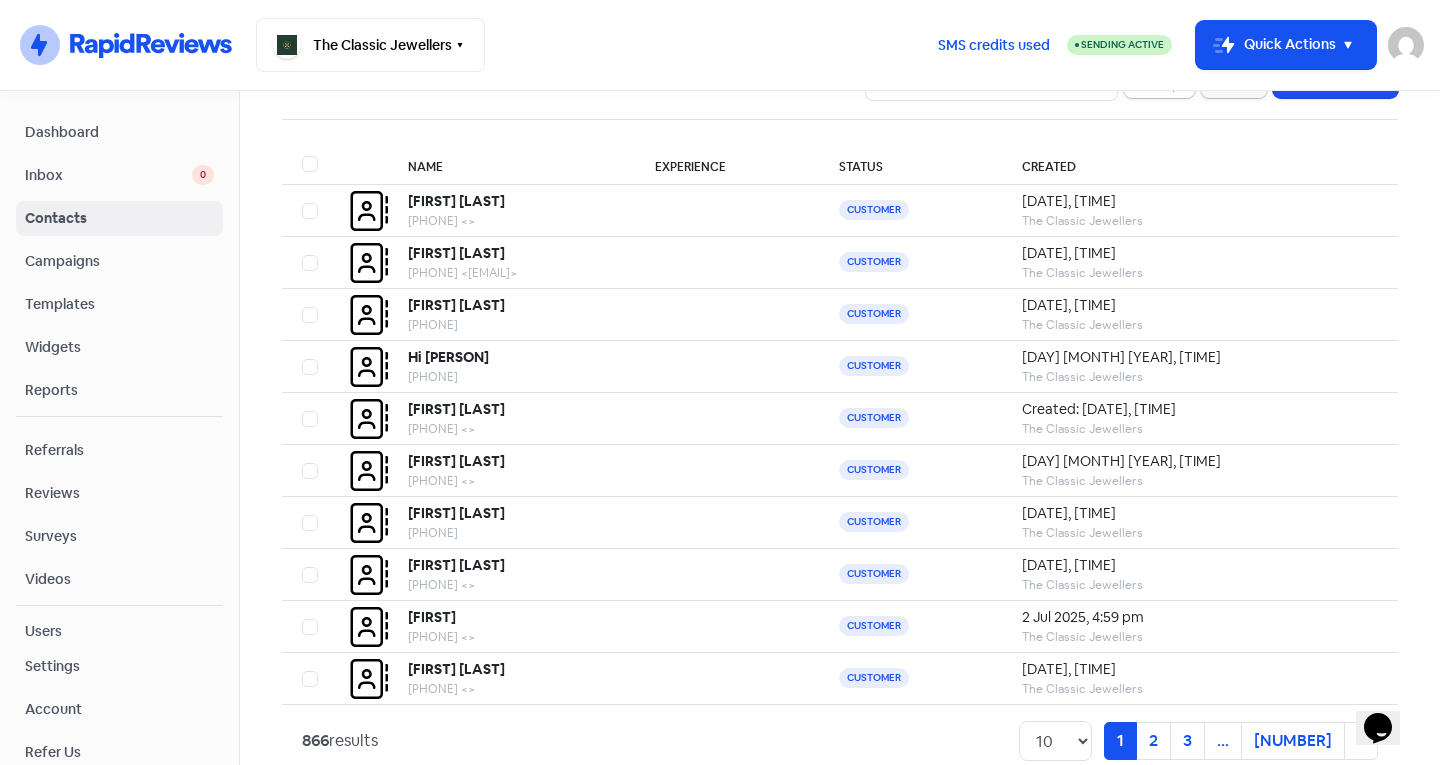scroll, scrollTop: 133, scrollLeft: 0, axis: vertical 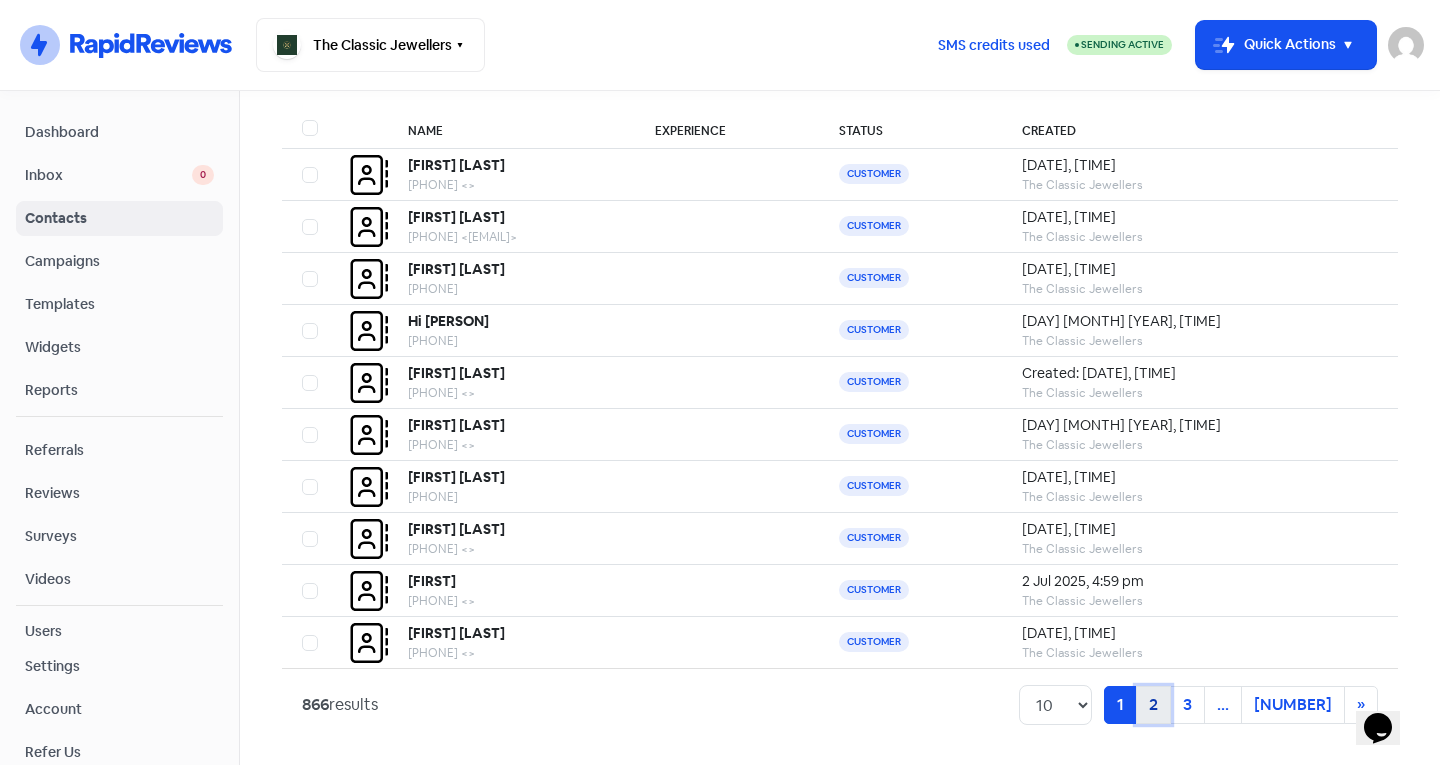 click on "2" at bounding box center [1120, 705] 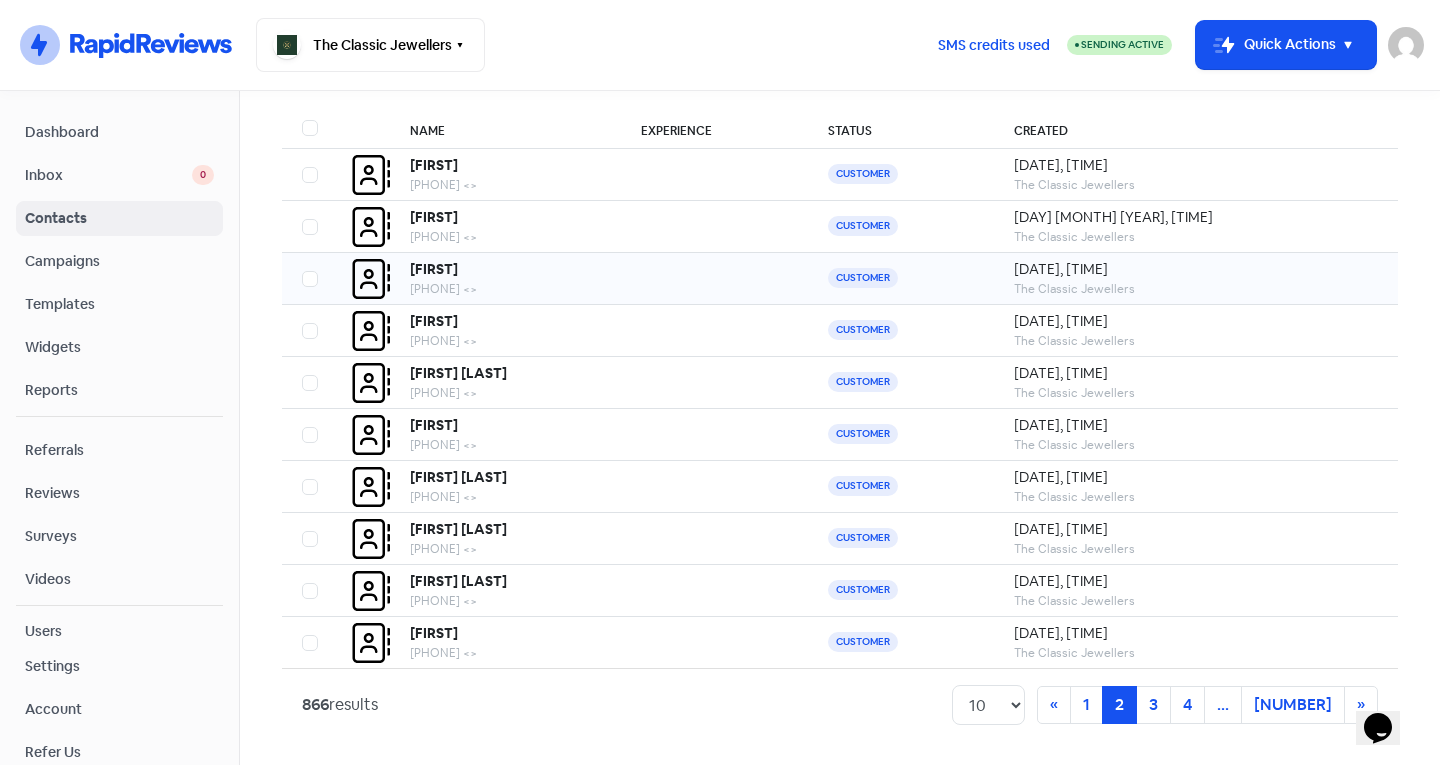 scroll, scrollTop: 0, scrollLeft: 0, axis: both 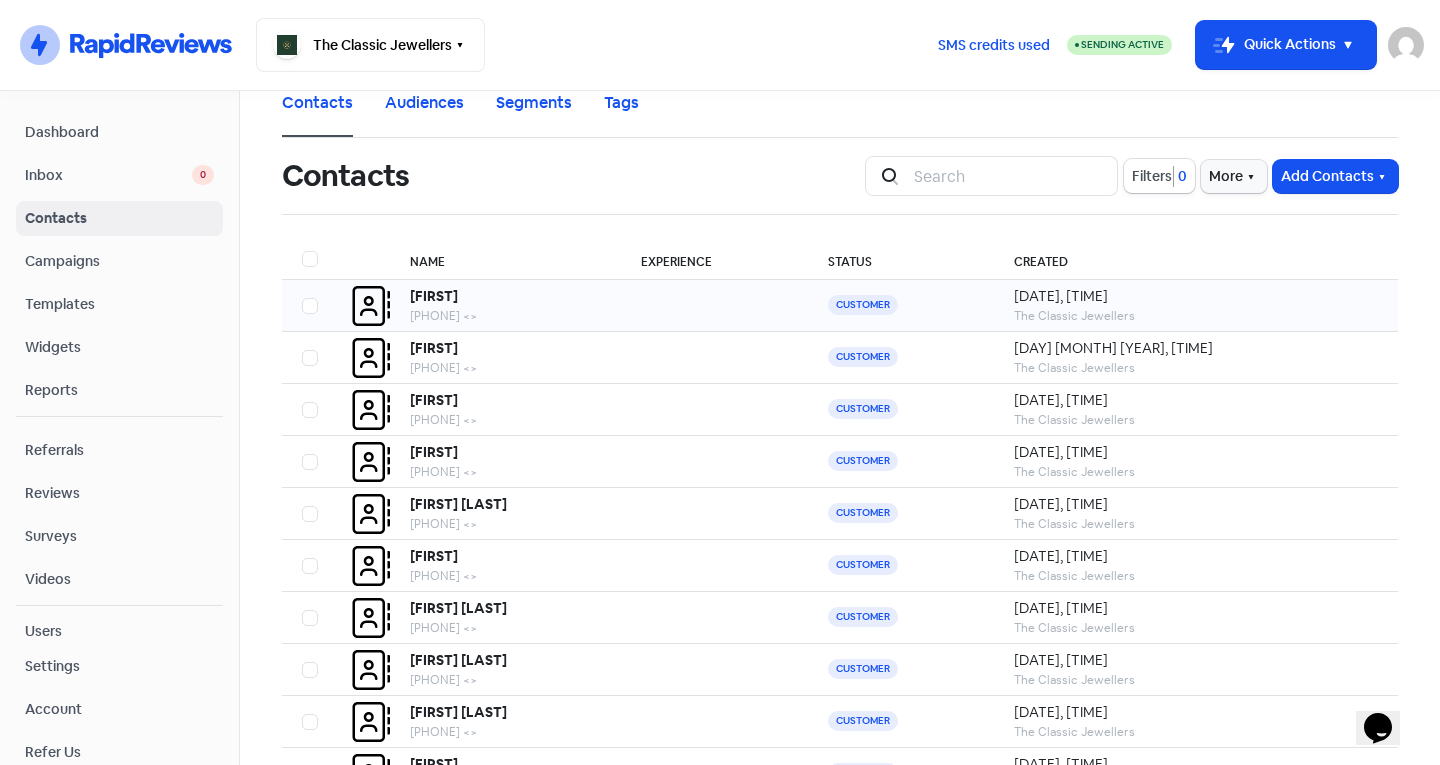 click on "[FIRST]" at bounding box center (434, 296) 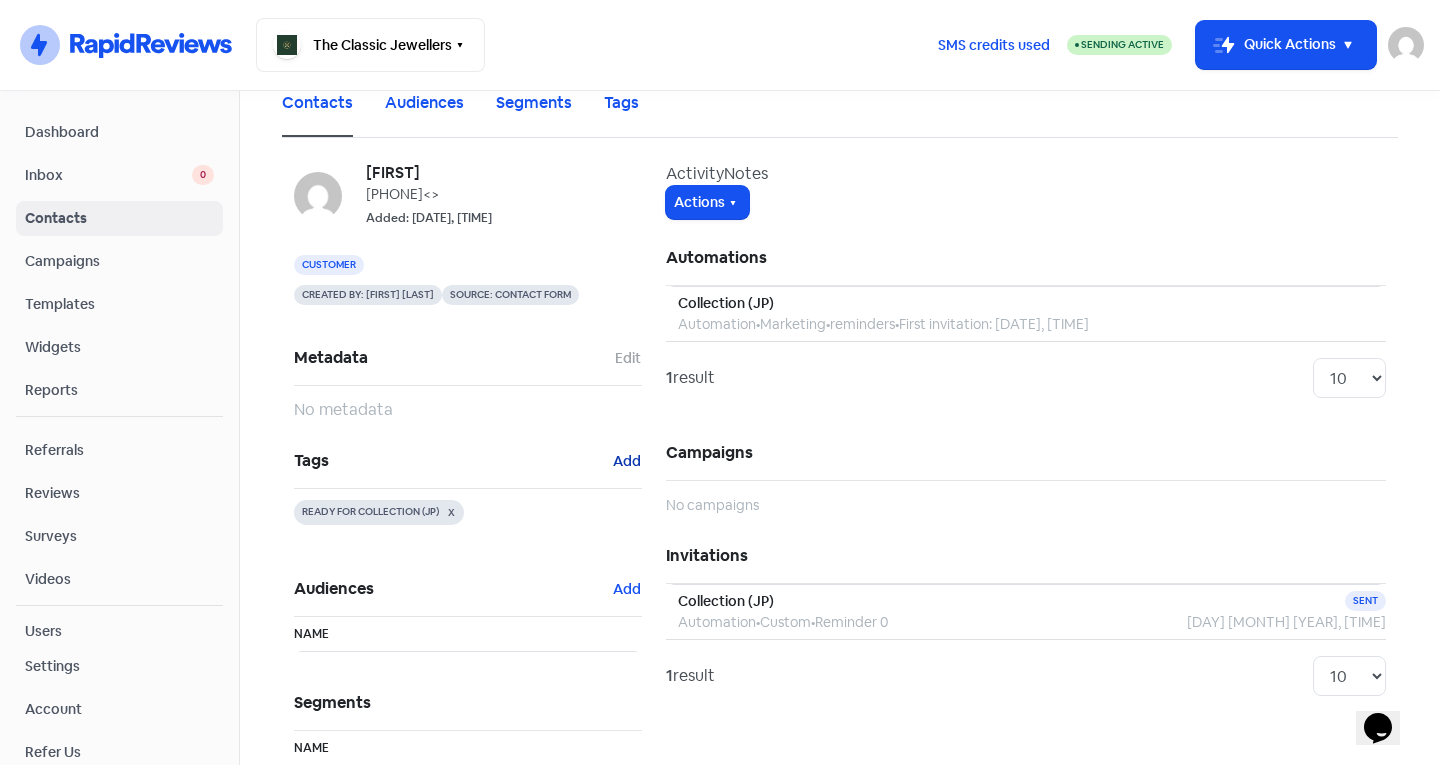 click on "Add" at bounding box center [628, 358] 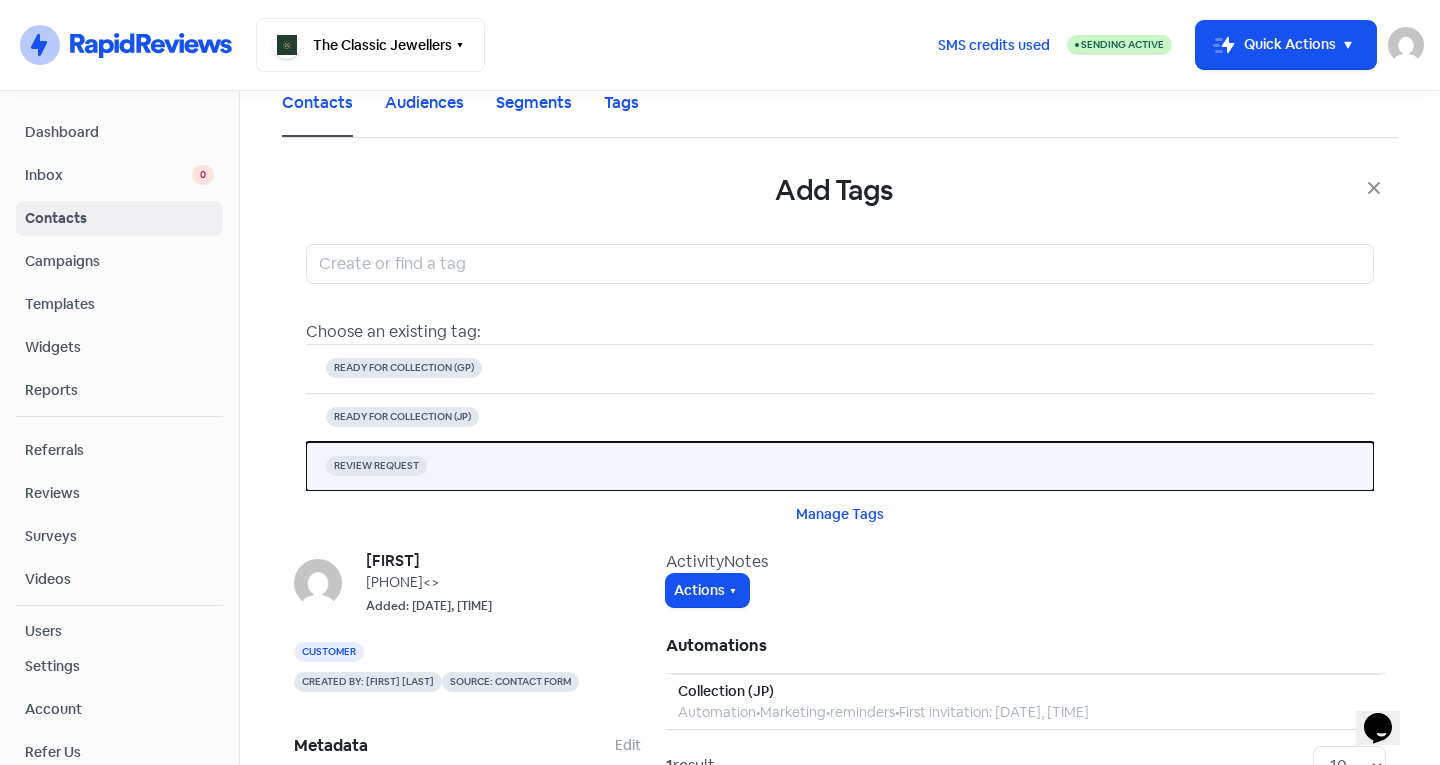 click on "REVIEW REQUEST" at bounding box center [404, 368] 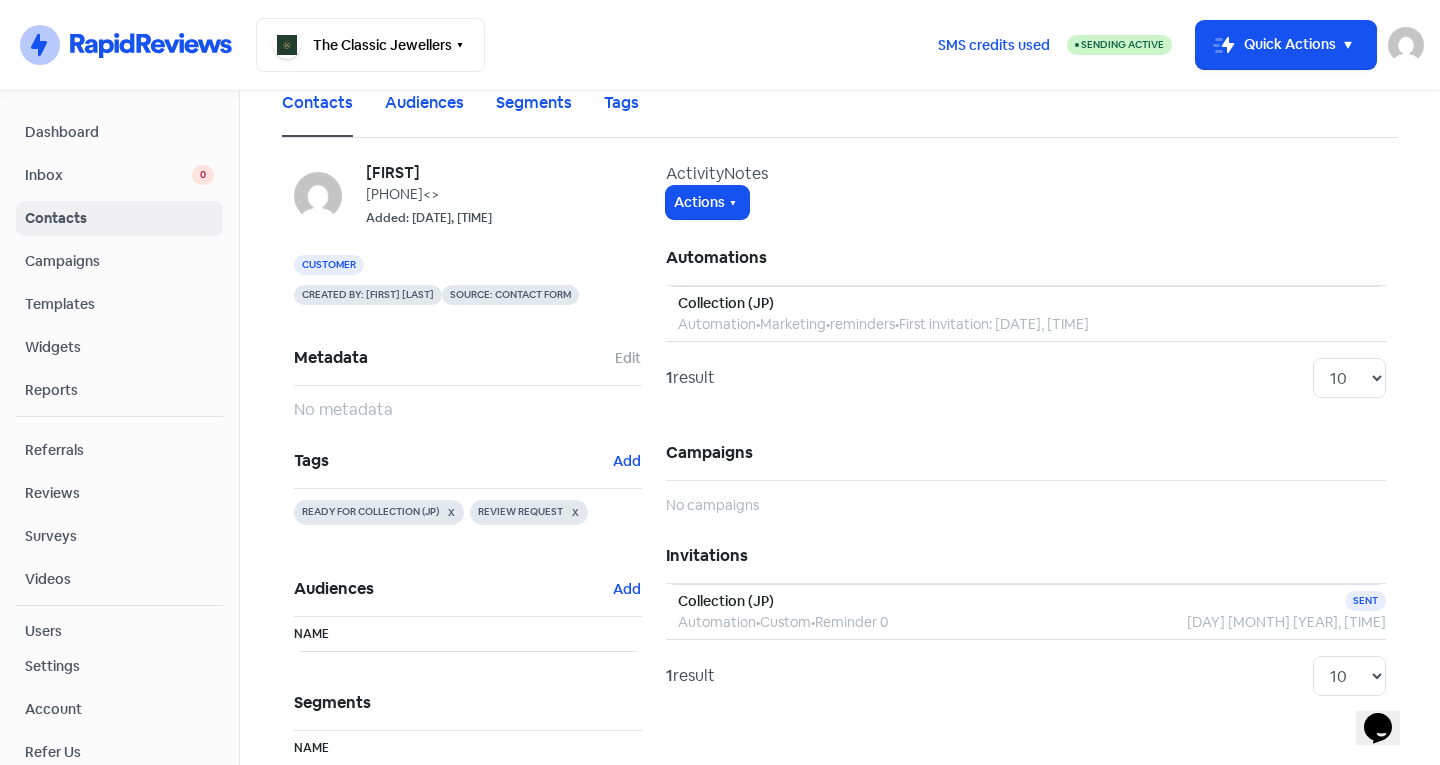 click on "Contacts" at bounding box center [119, 218] 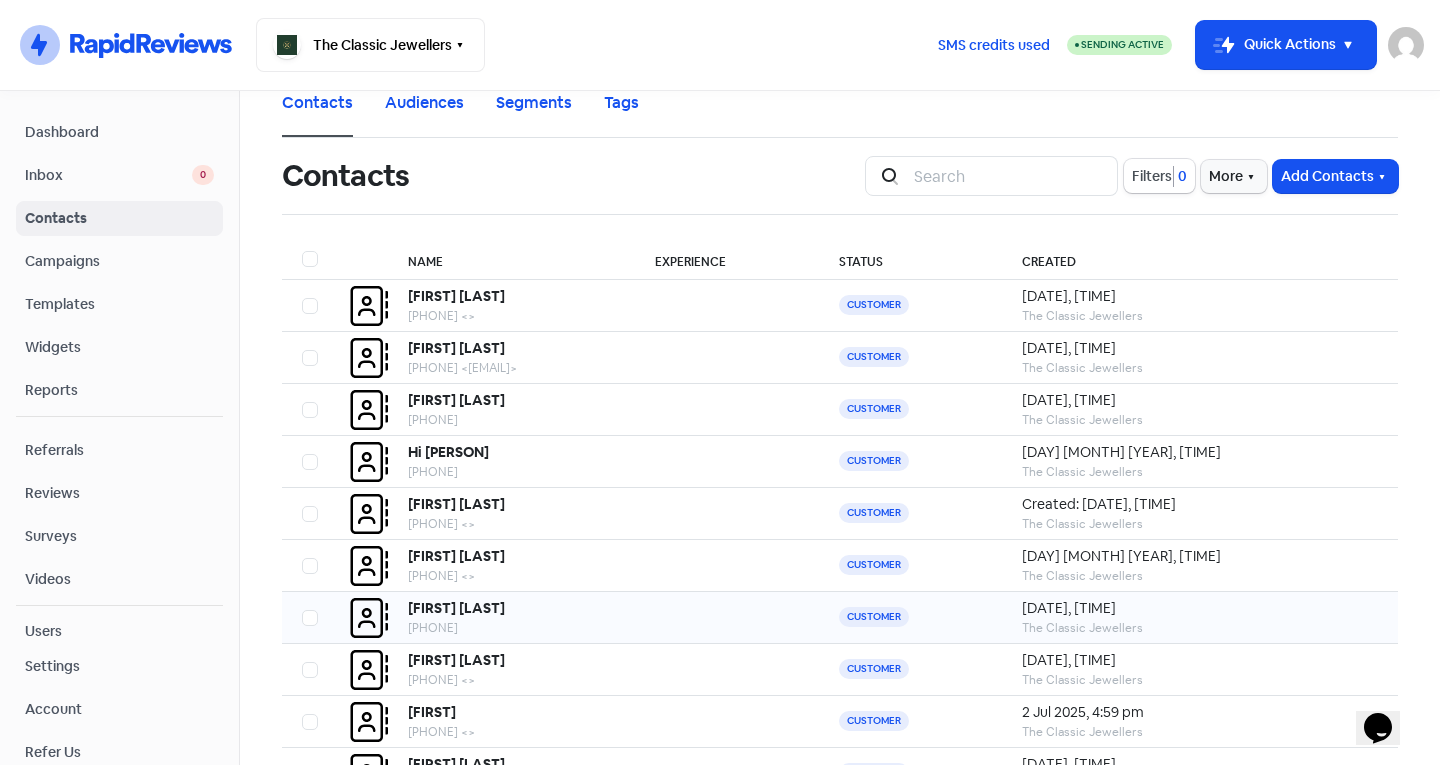 scroll, scrollTop: 133, scrollLeft: 0, axis: vertical 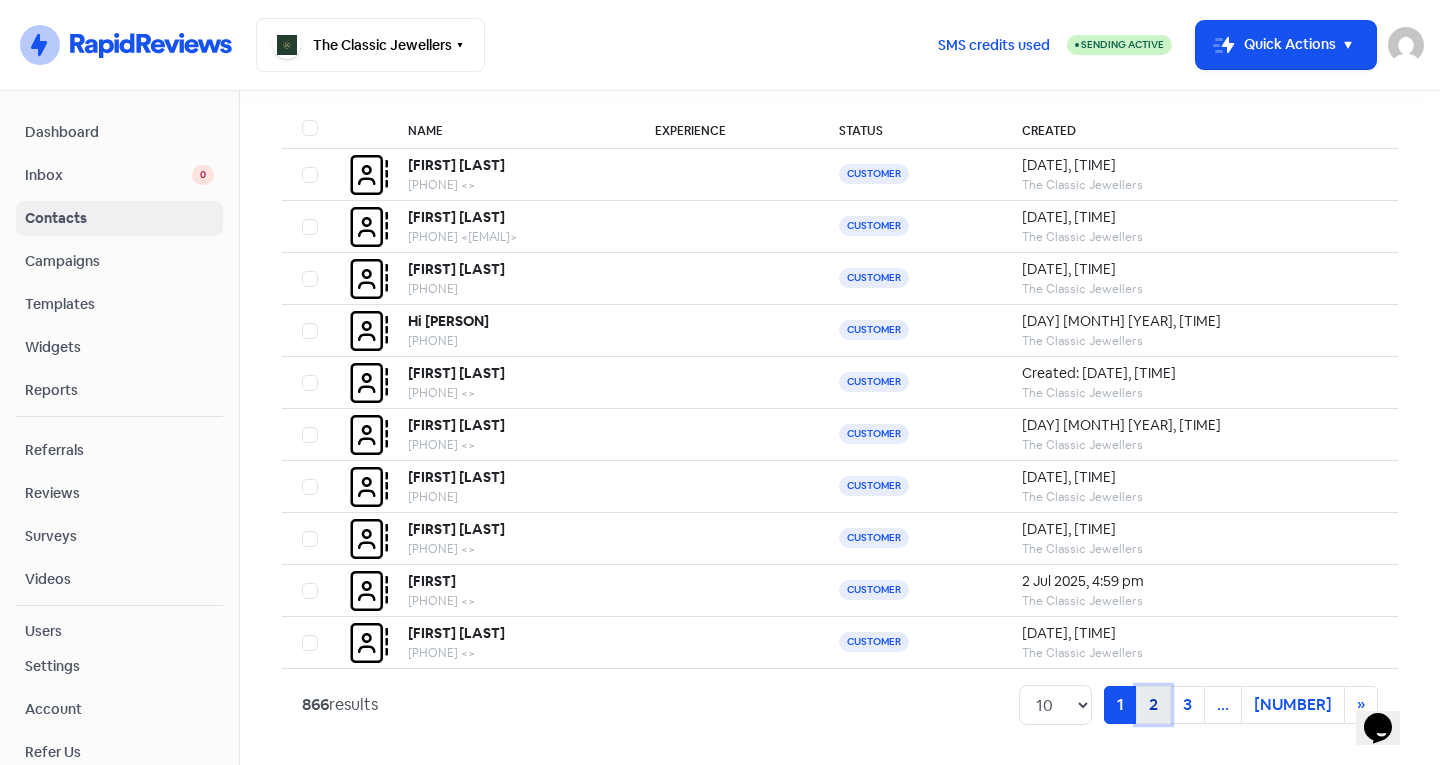 click on "2" at bounding box center [1120, 705] 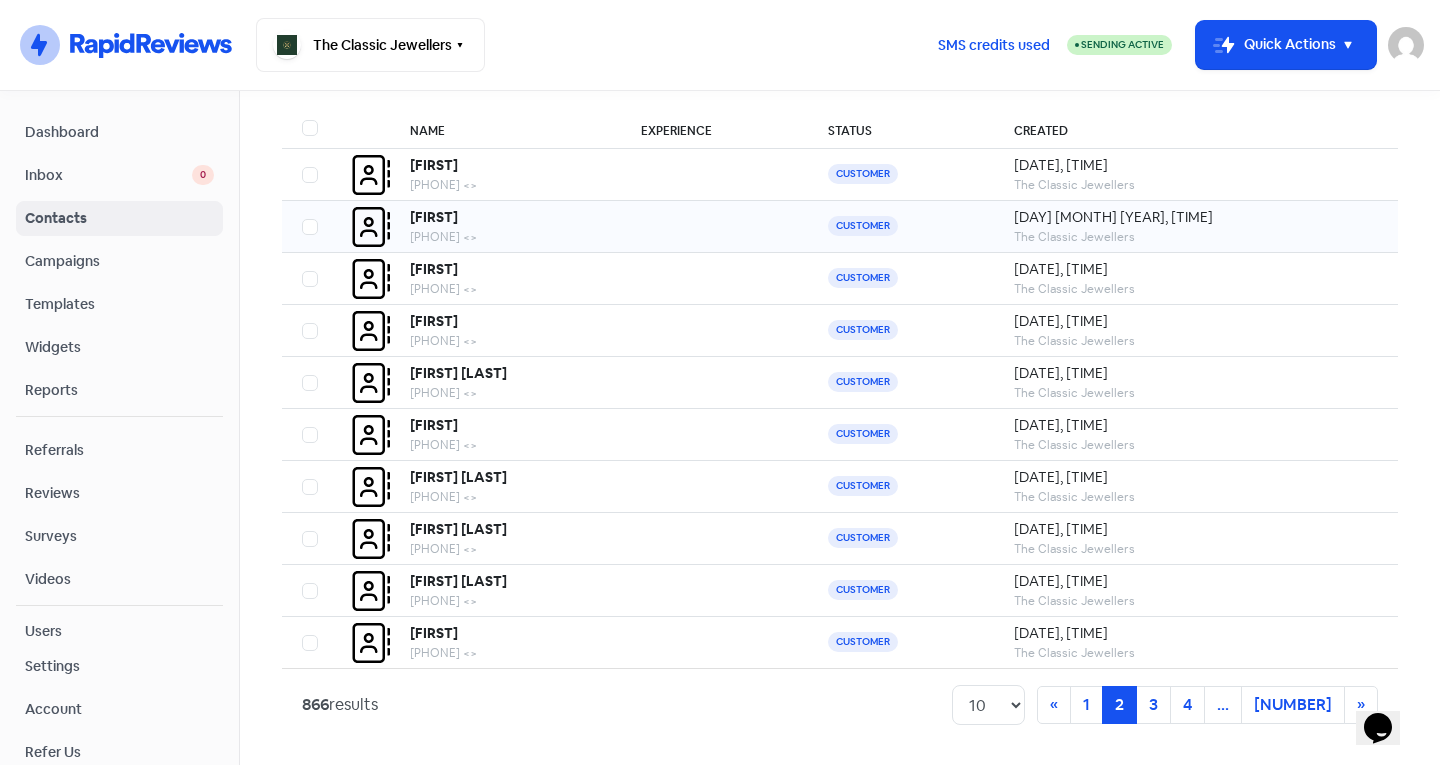click on "[FIRST]" at bounding box center (316, 175) 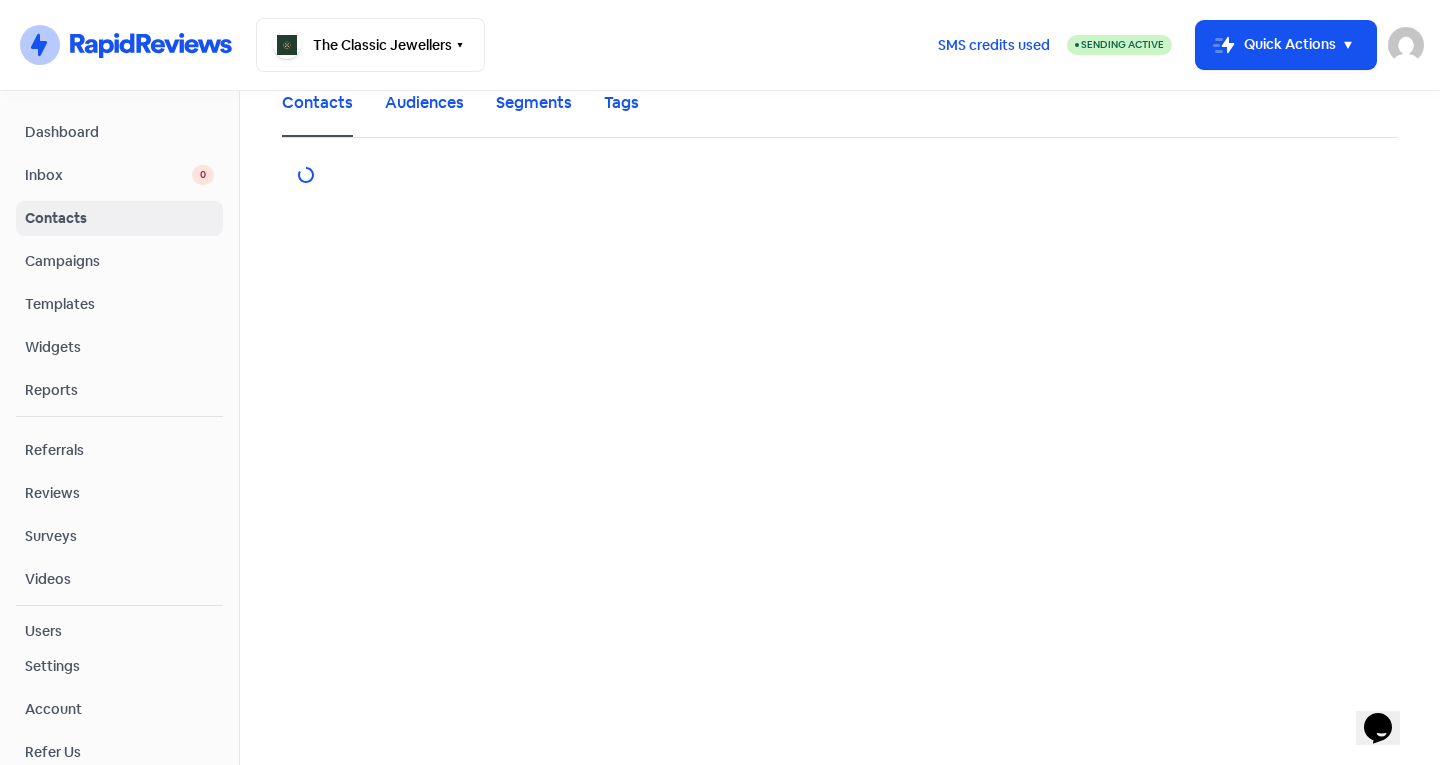 scroll, scrollTop: 0, scrollLeft: 0, axis: both 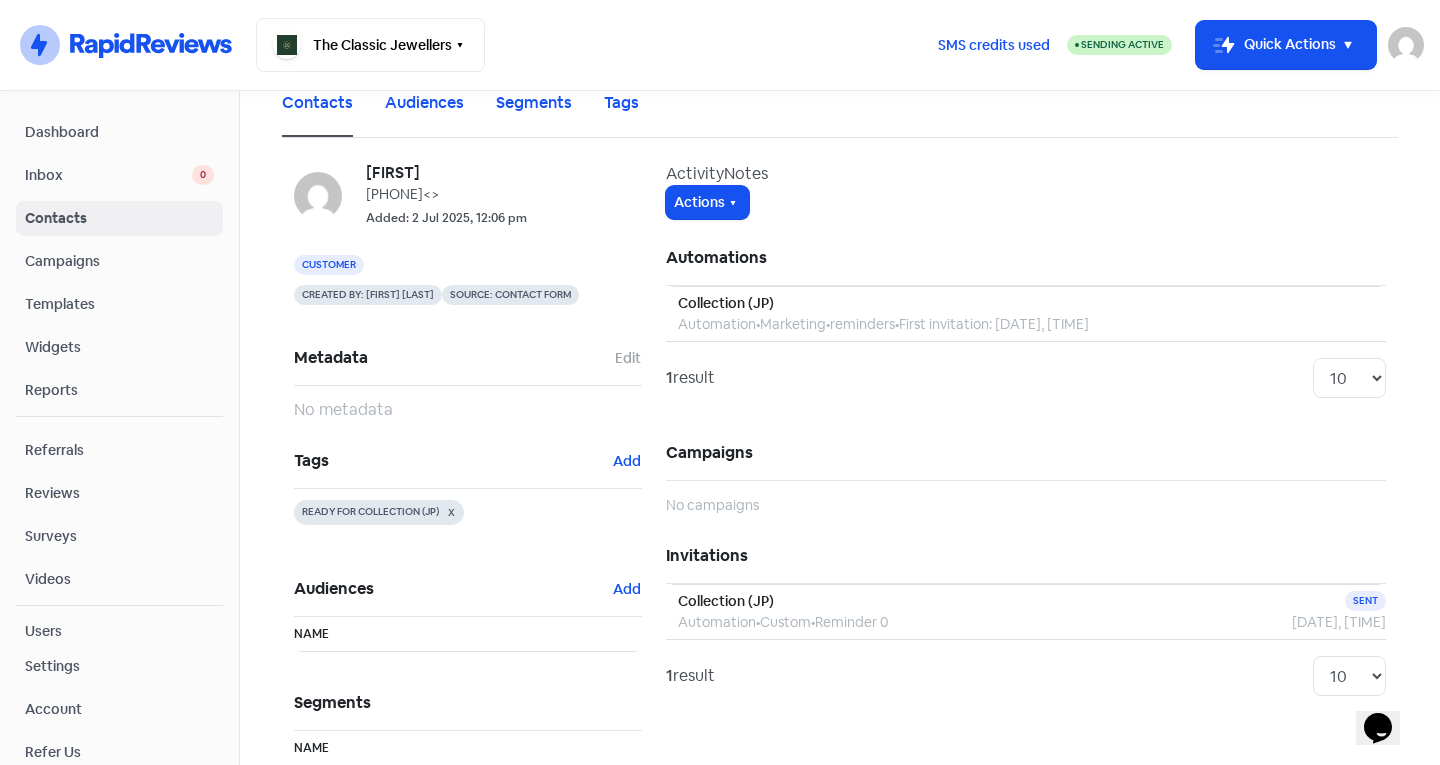 click on "Tags Add" at bounding box center (468, 358) 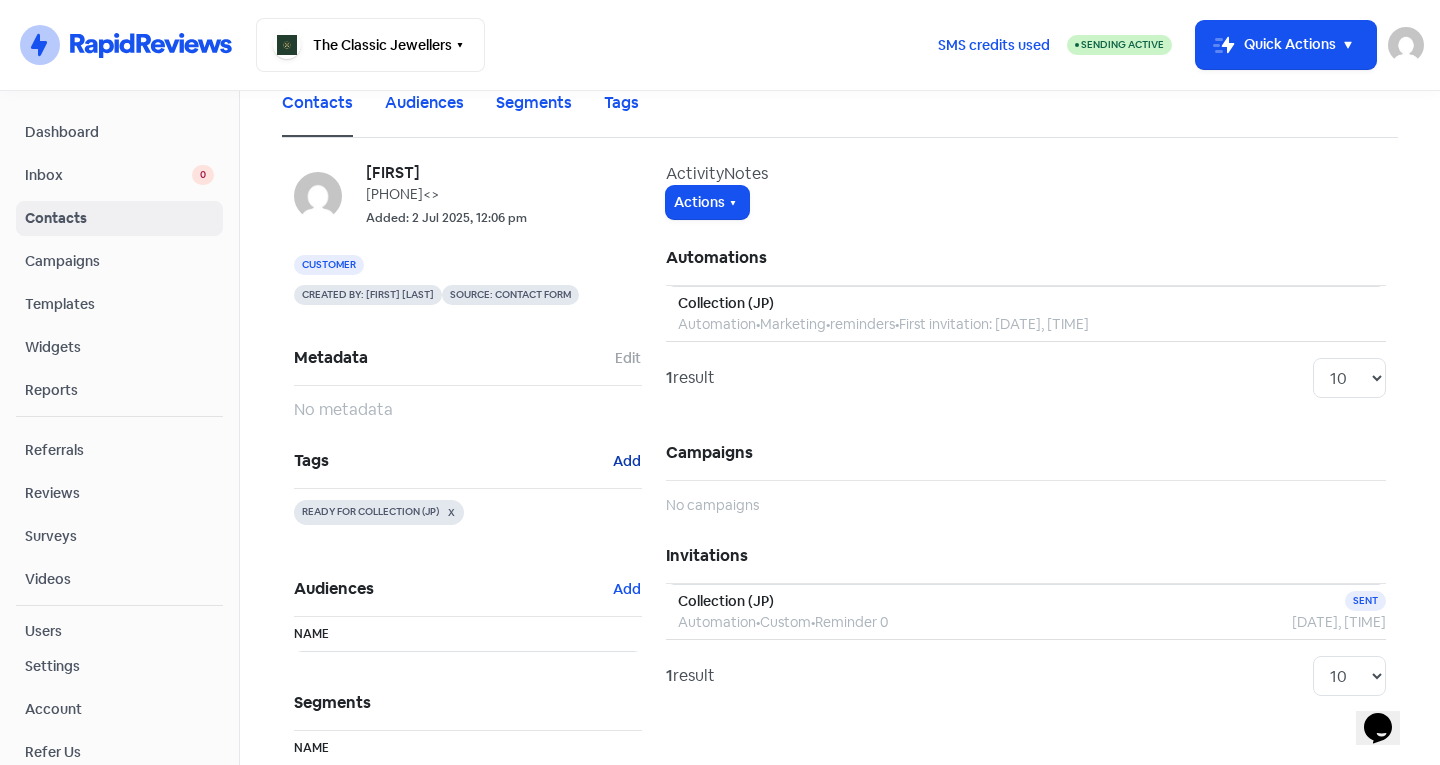 click on "Add" at bounding box center (628, 358) 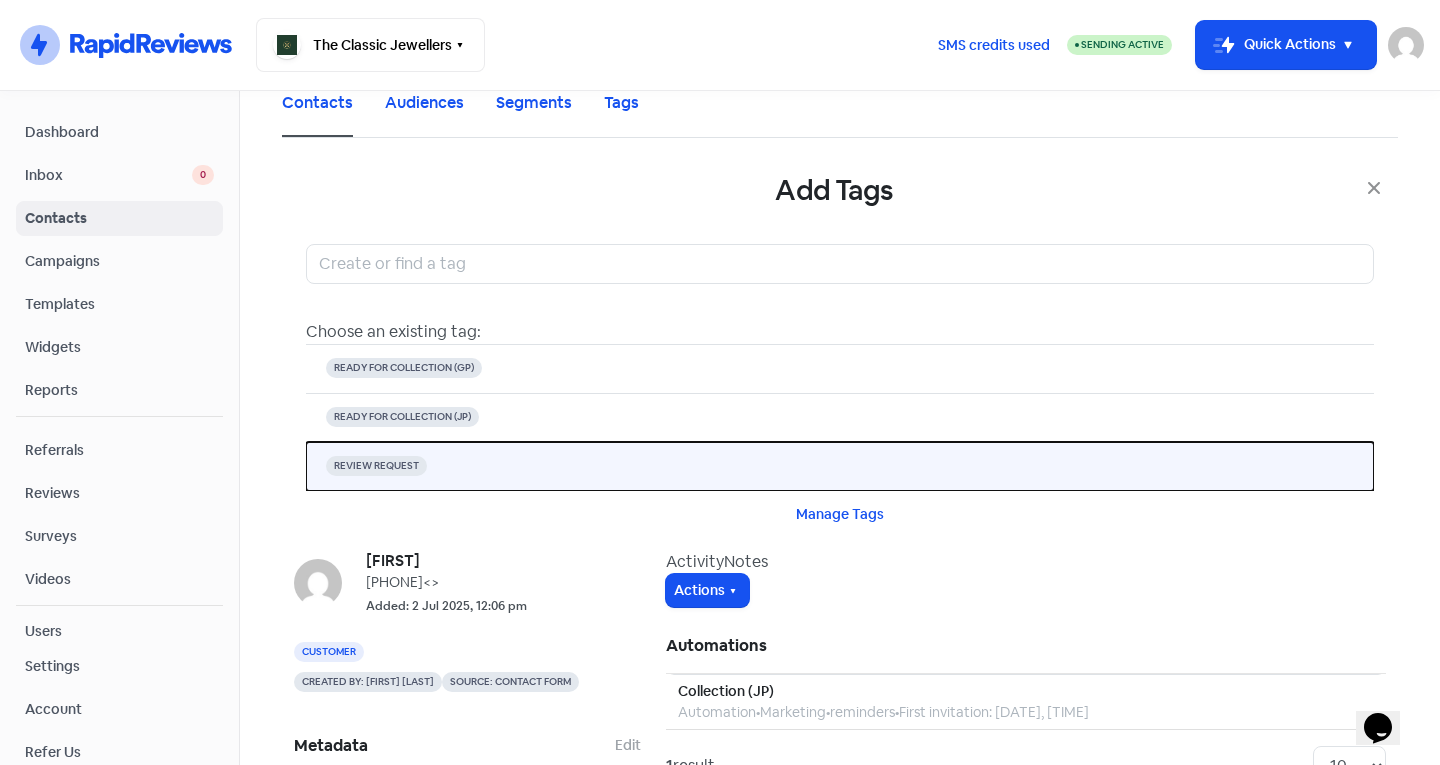 click on "REVIEW REQUEST" at bounding box center [840, 466] 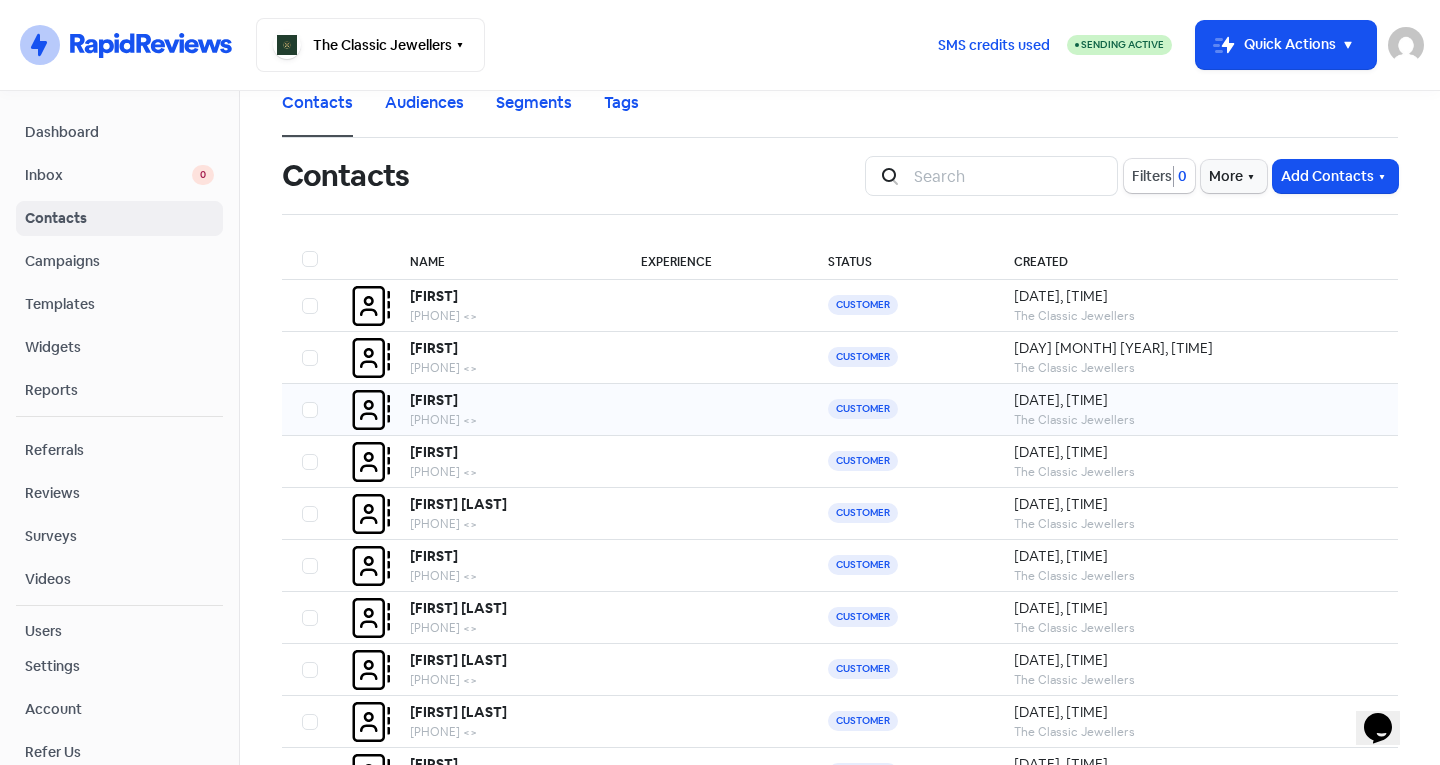 scroll, scrollTop: 133, scrollLeft: 0, axis: vertical 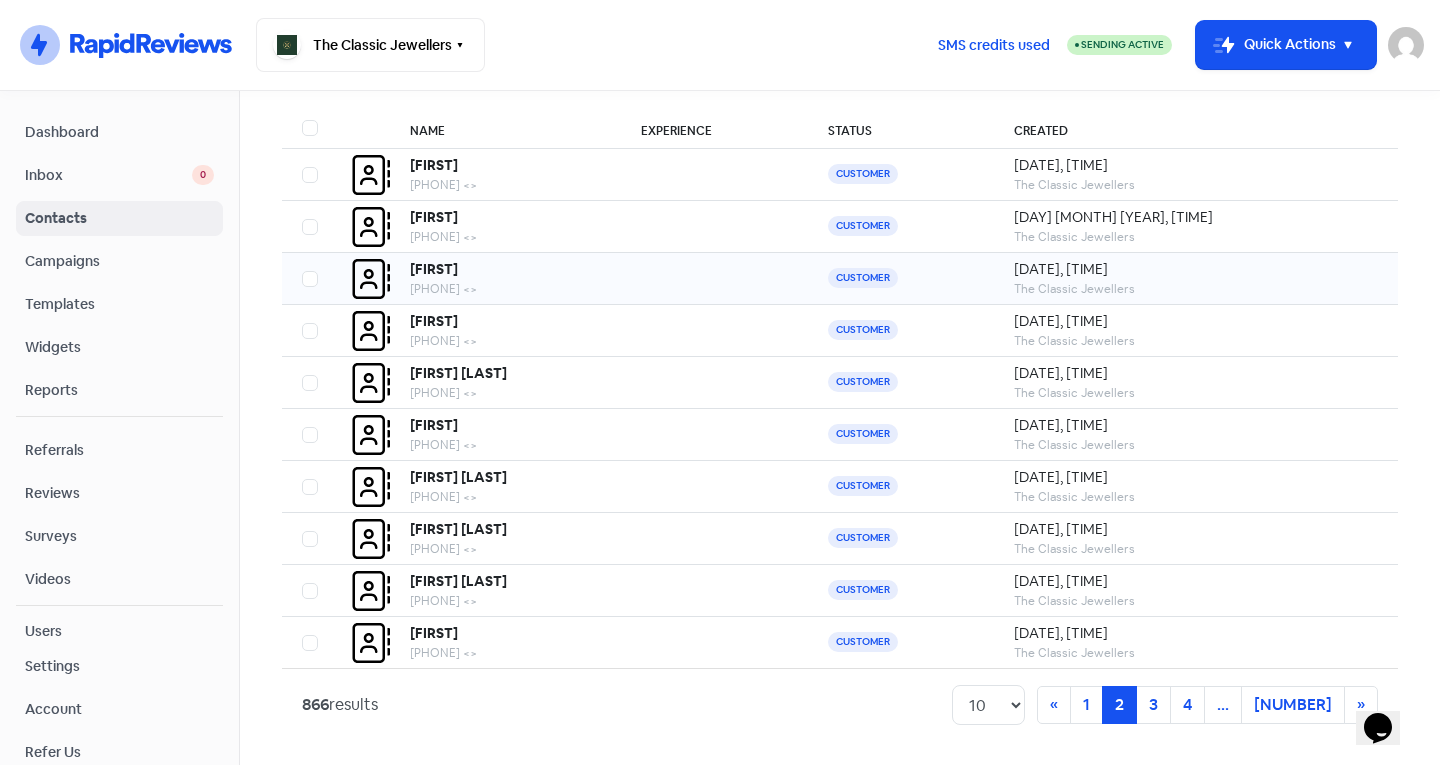 click on "[FIRST]" at bounding box center [316, 175] 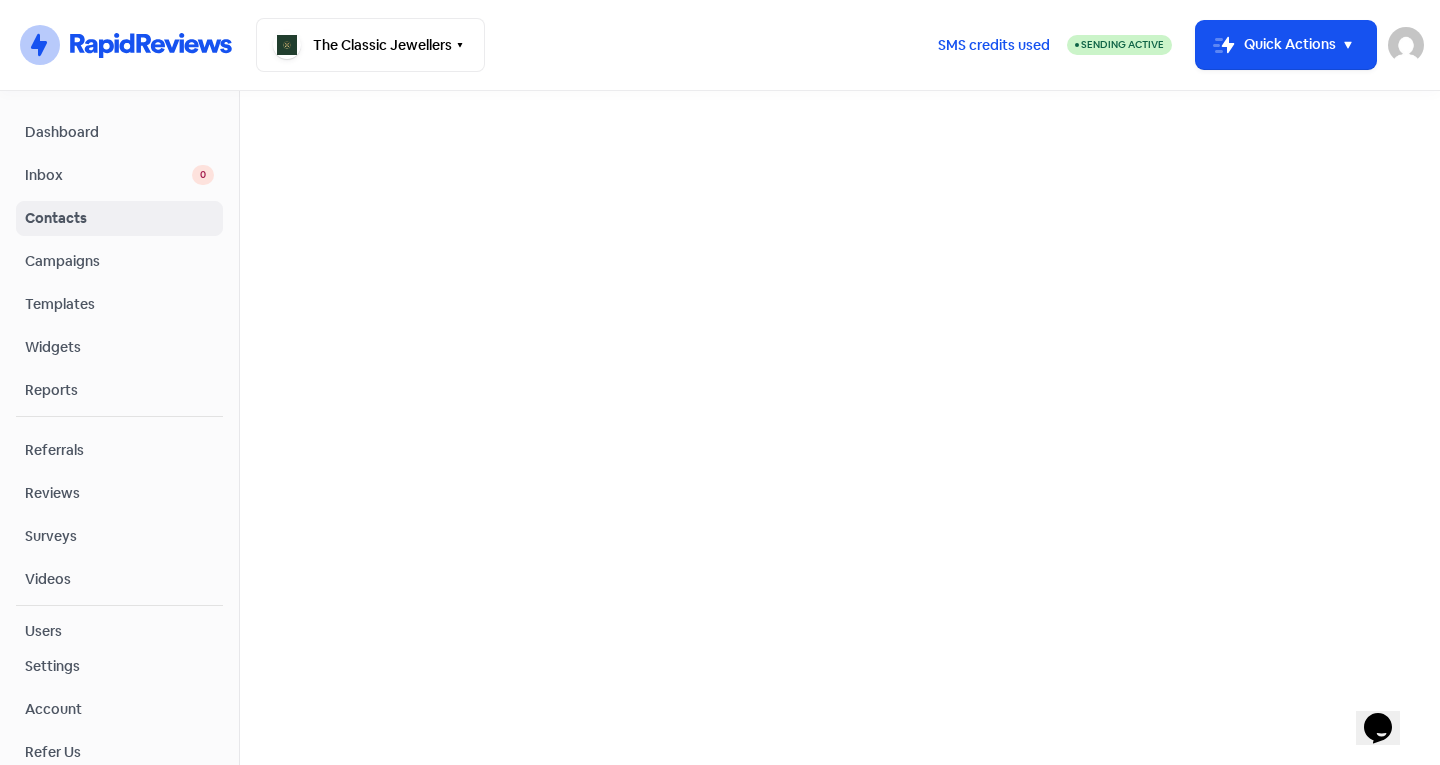 scroll, scrollTop: 0, scrollLeft: 0, axis: both 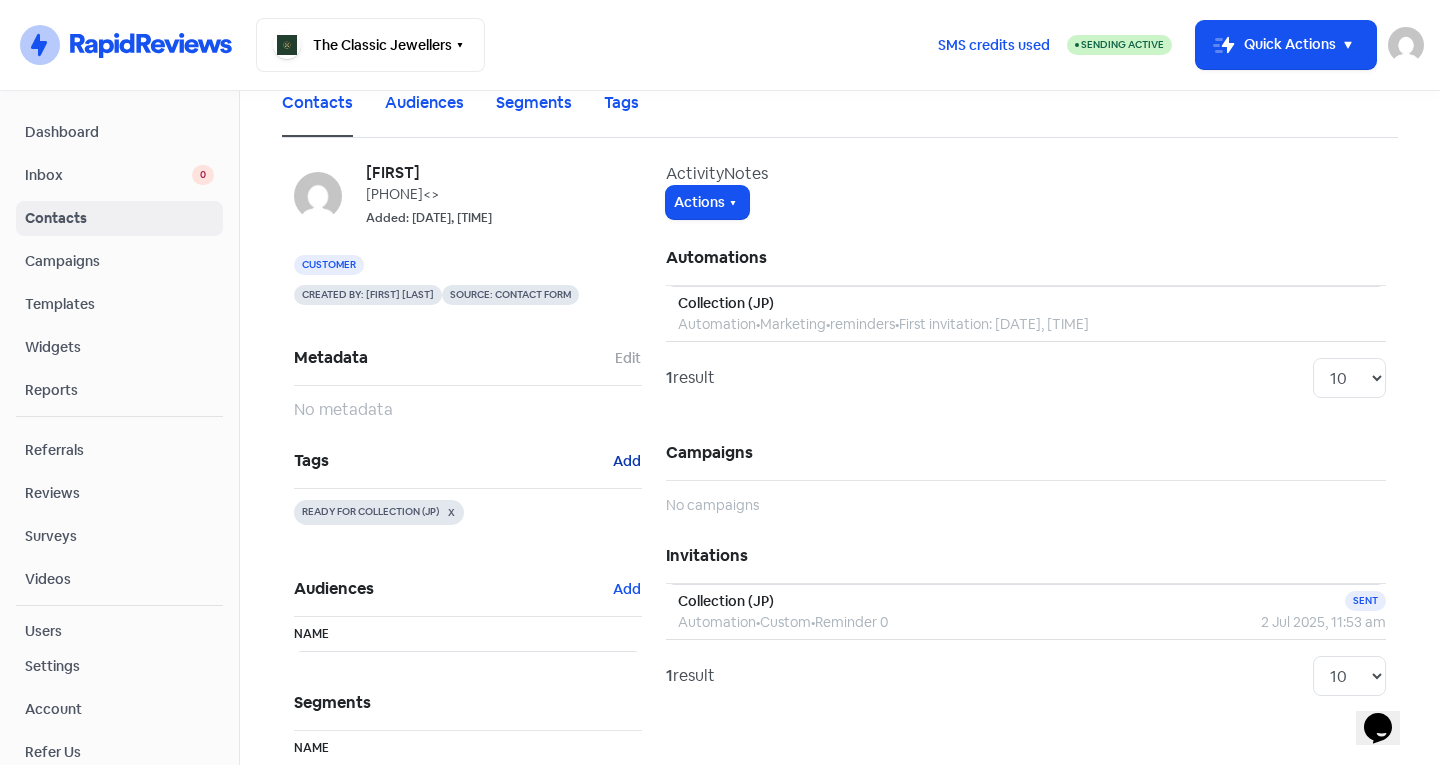 click on "Add" at bounding box center (628, 358) 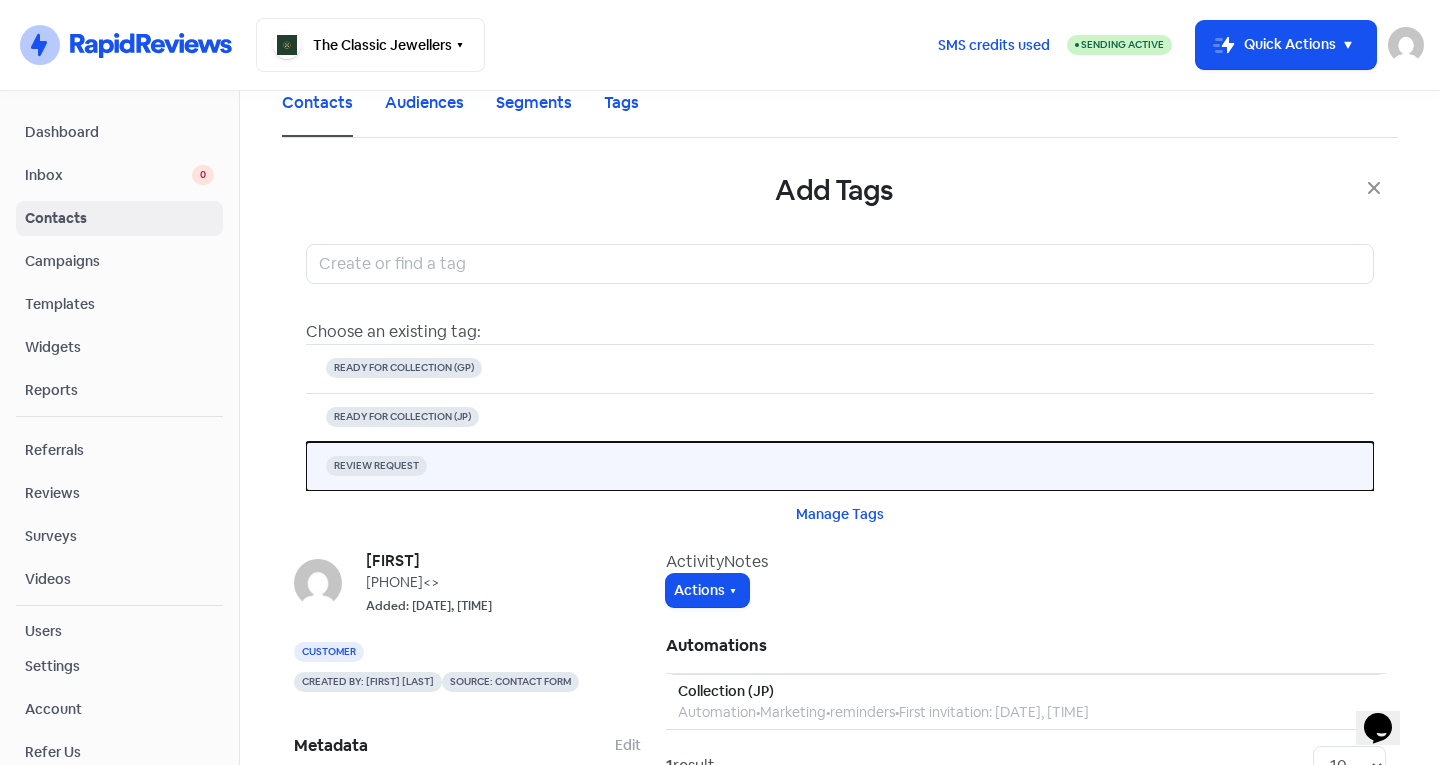 click on "REVIEW REQUEST" at bounding box center [840, 466] 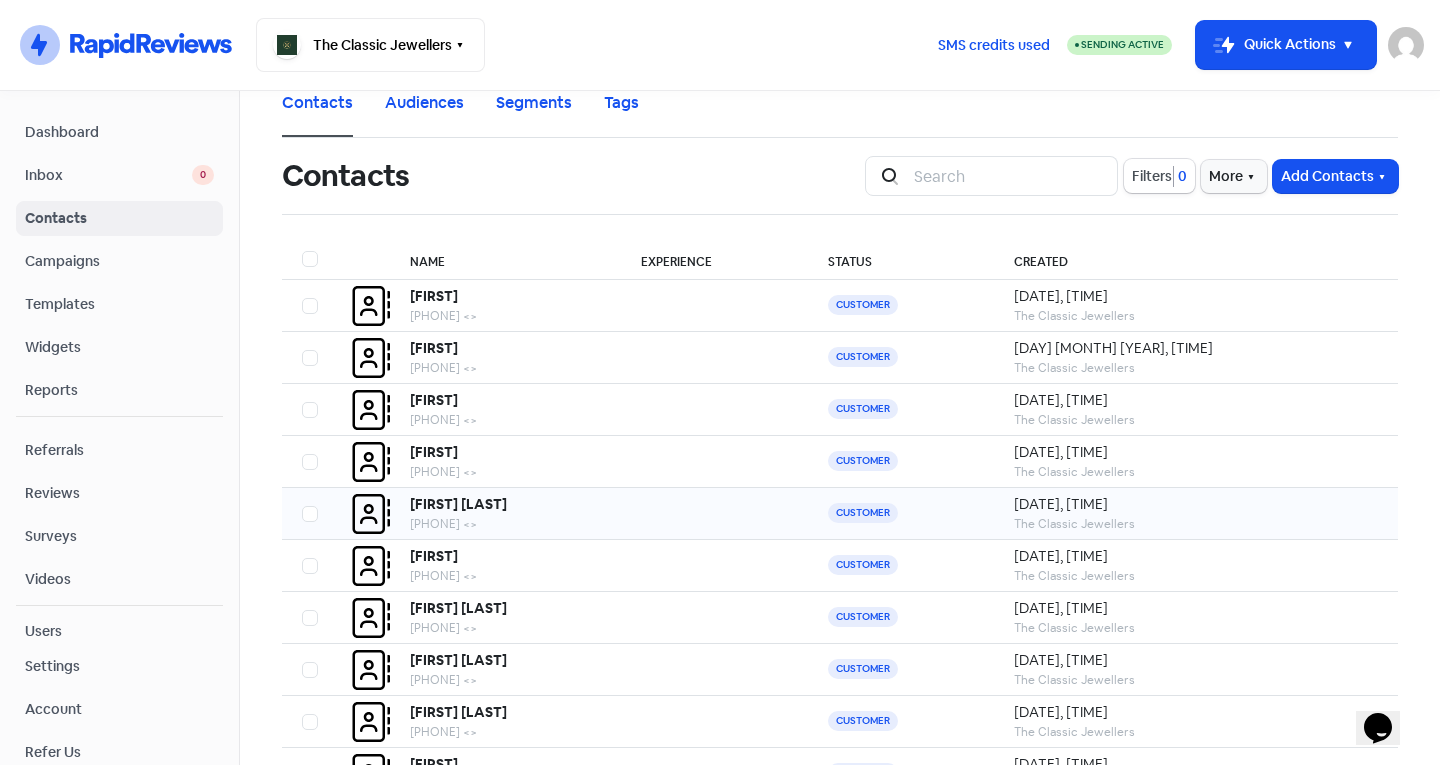 scroll, scrollTop: 48, scrollLeft: 0, axis: vertical 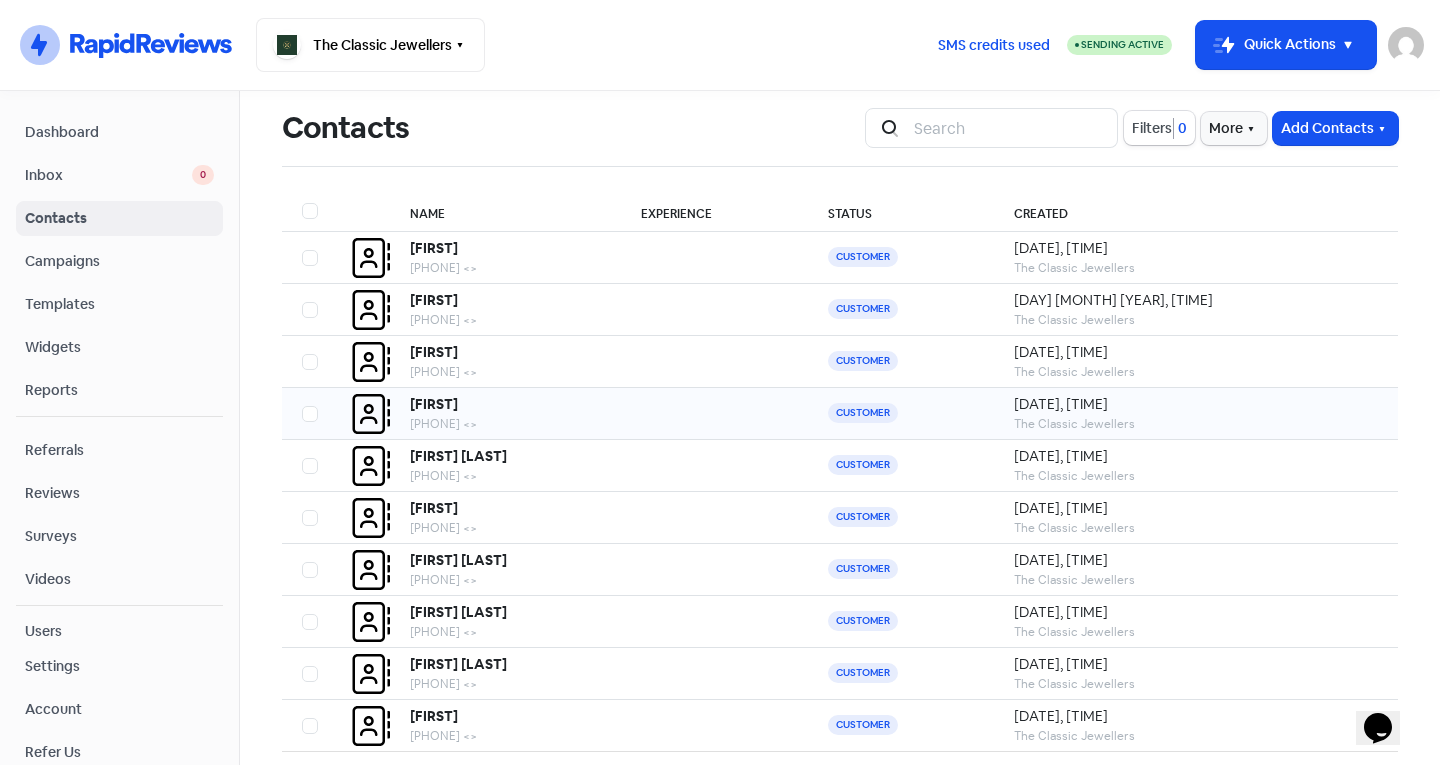 click on "[FIRST]" at bounding box center (434, 248) 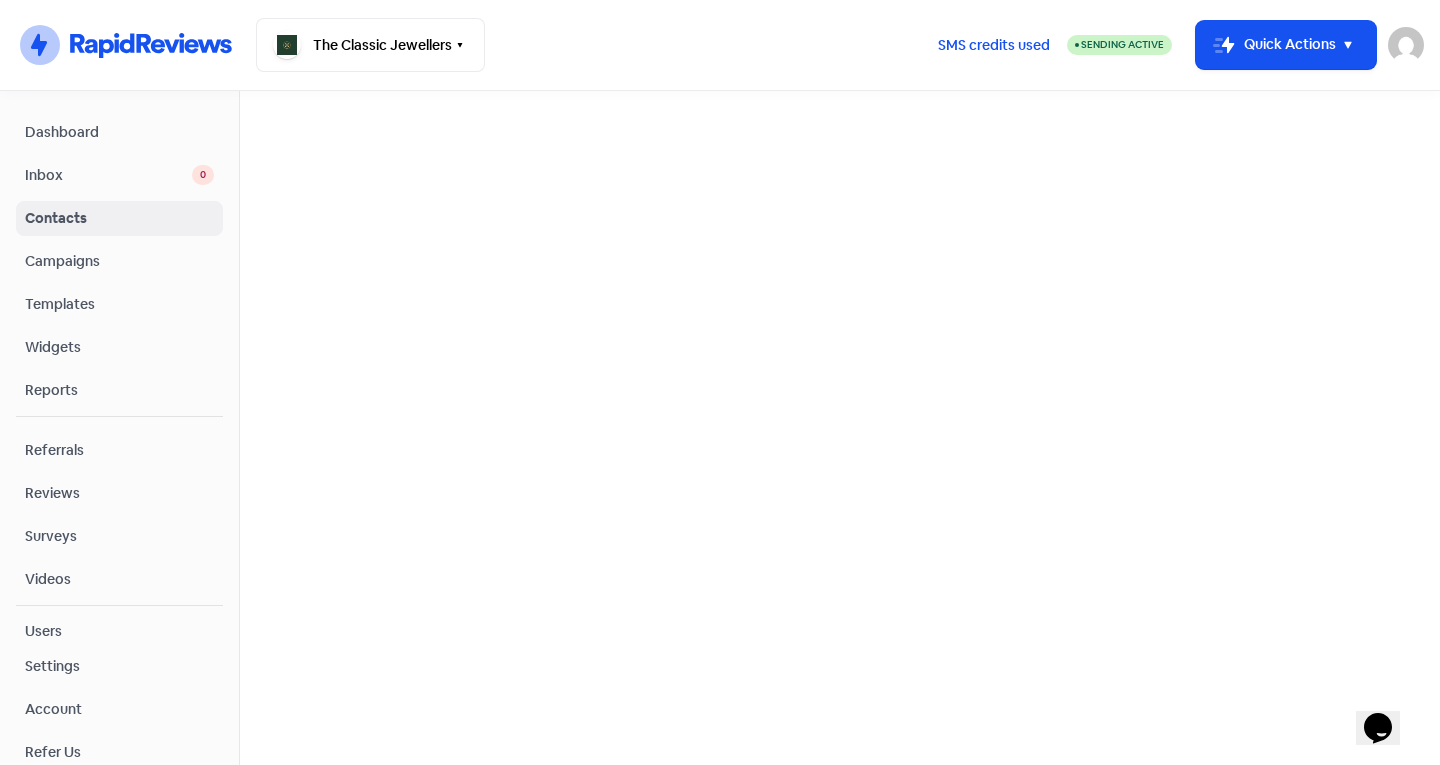 scroll, scrollTop: 0, scrollLeft: 0, axis: both 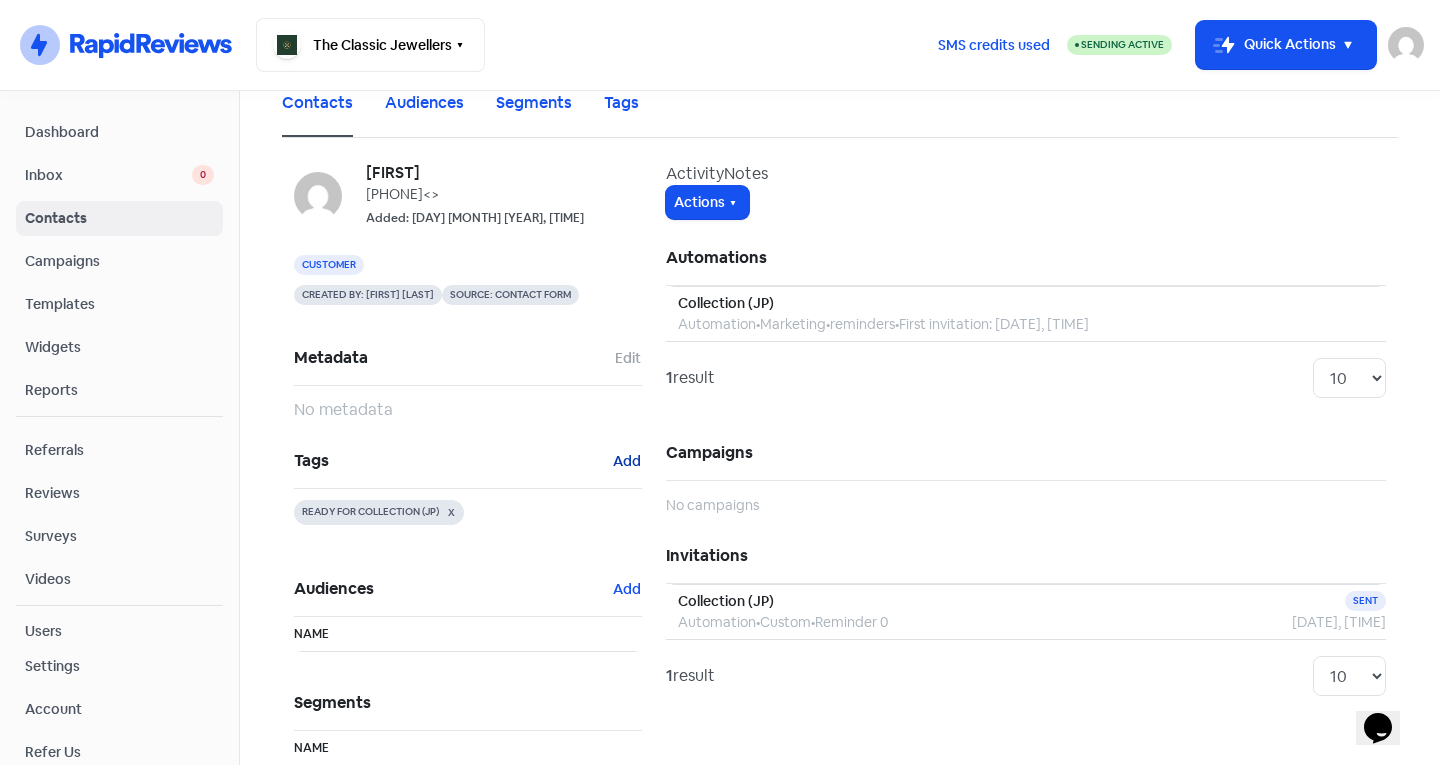 click on "Add" at bounding box center [628, 358] 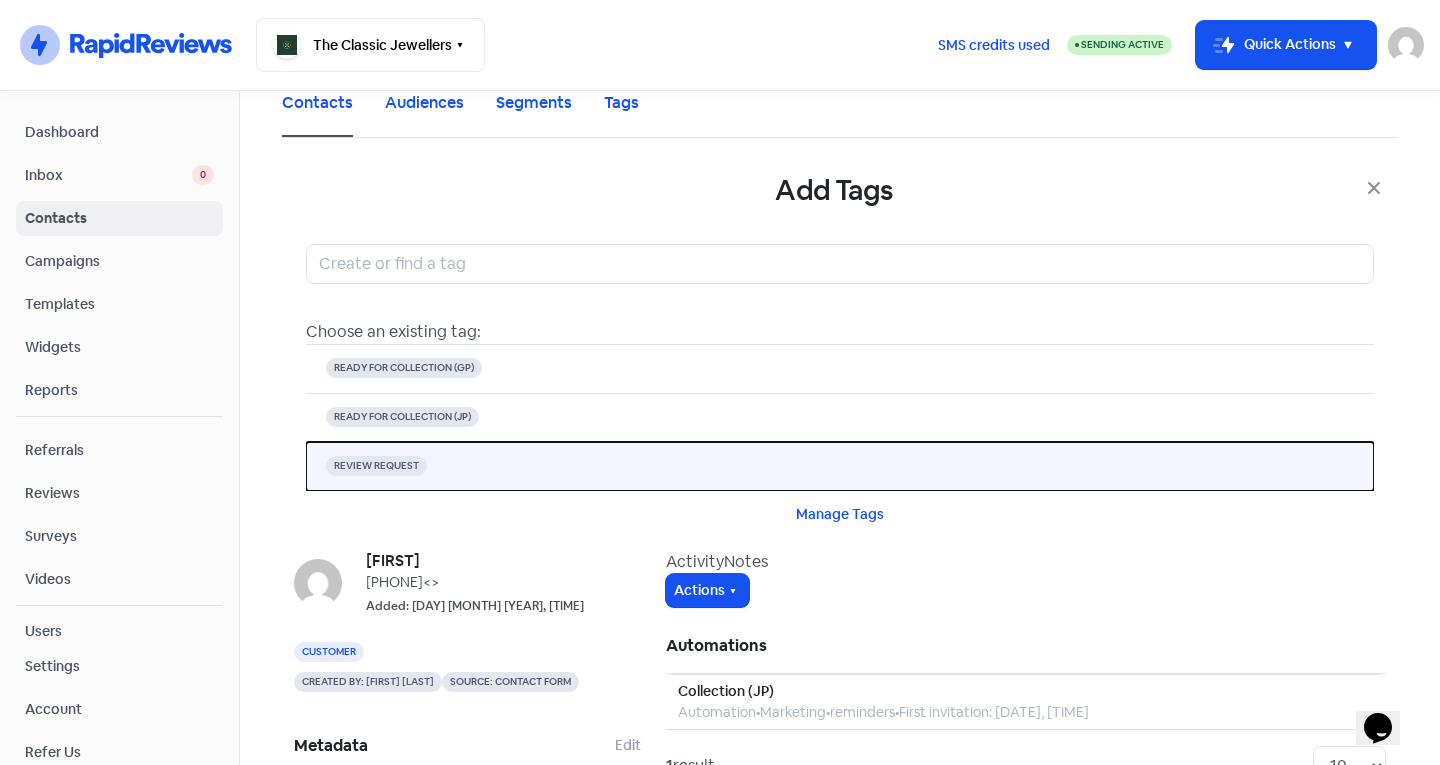 click on "REVIEW REQUEST" at bounding box center [404, 368] 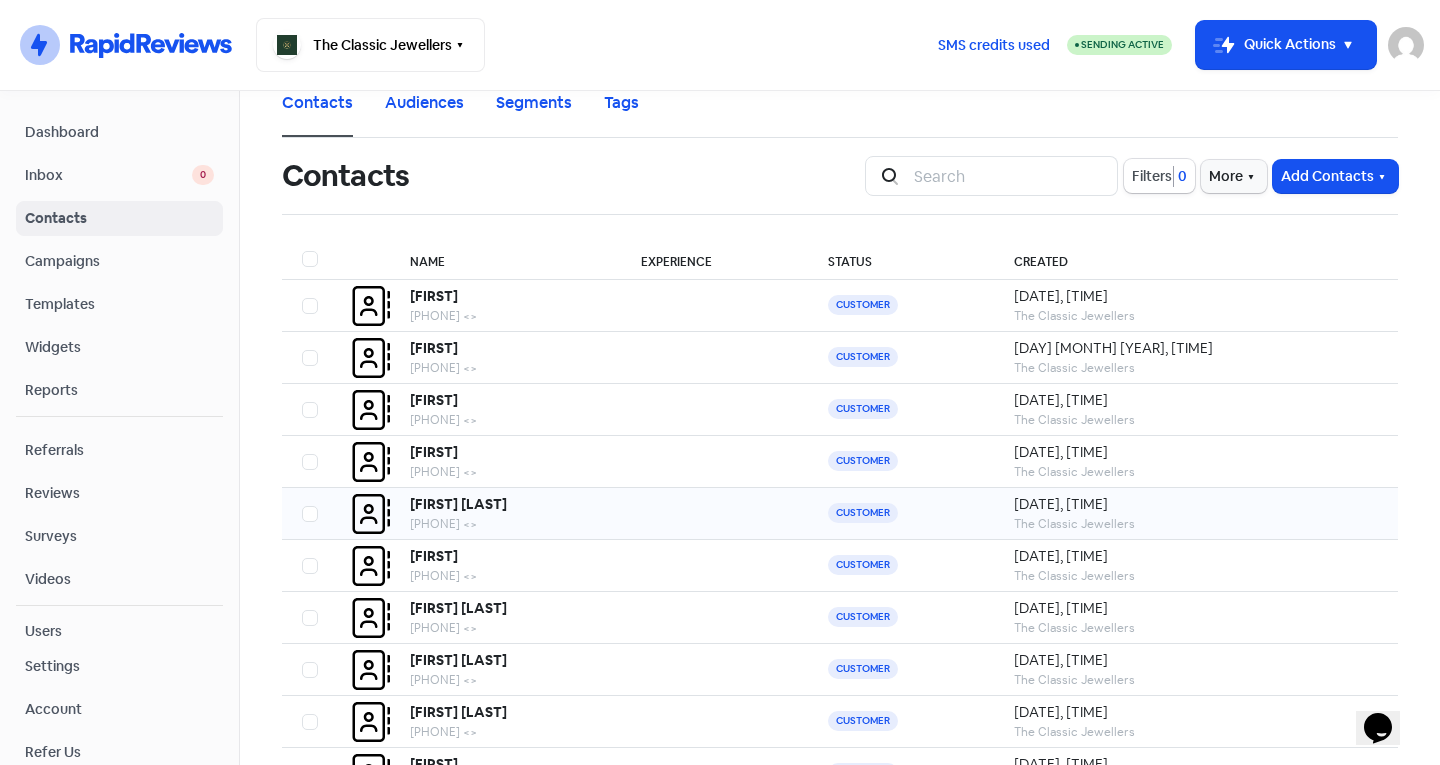 scroll, scrollTop: 133, scrollLeft: 0, axis: vertical 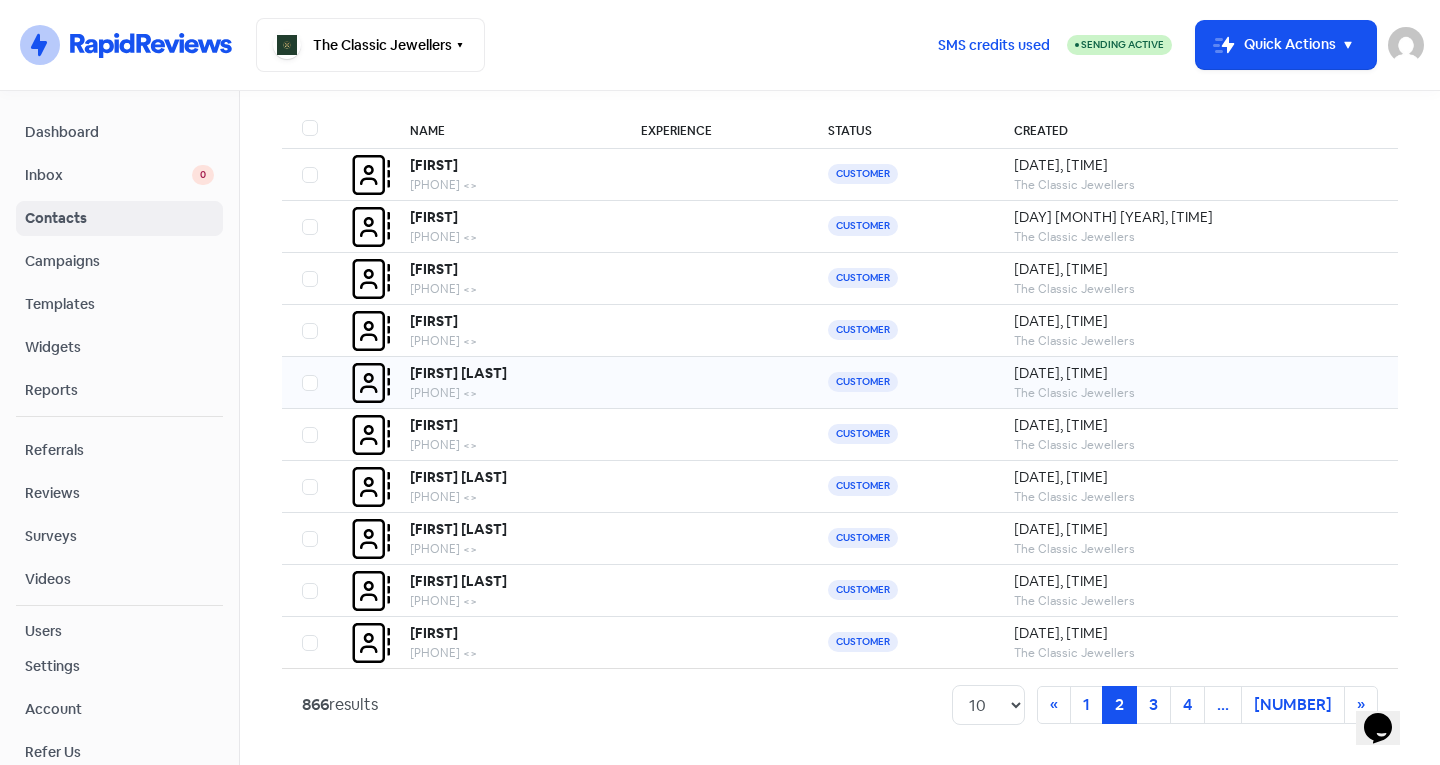 click on "[FIRST] [LAST]" at bounding box center [434, 165] 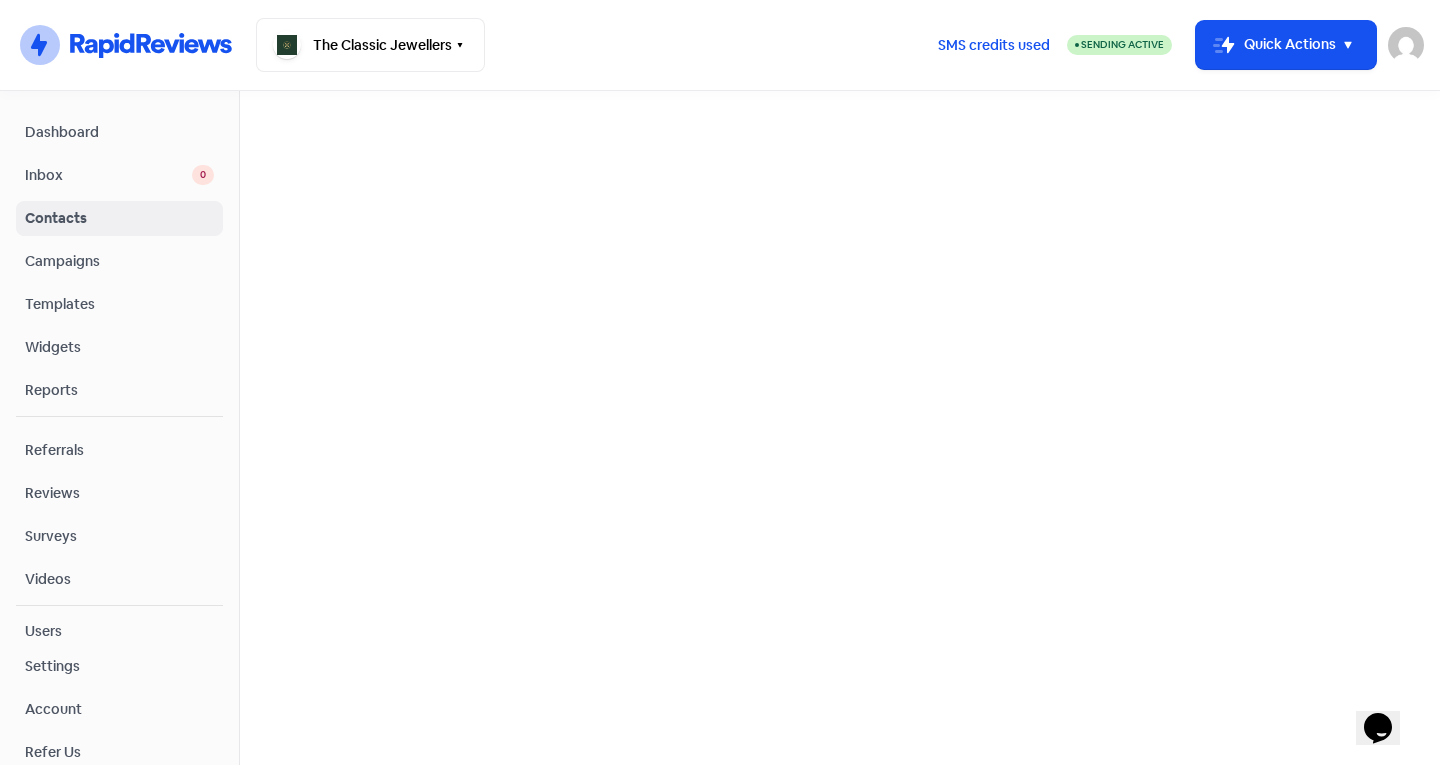 scroll, scrollTop: 0, scrollLeft: 0, axis: both 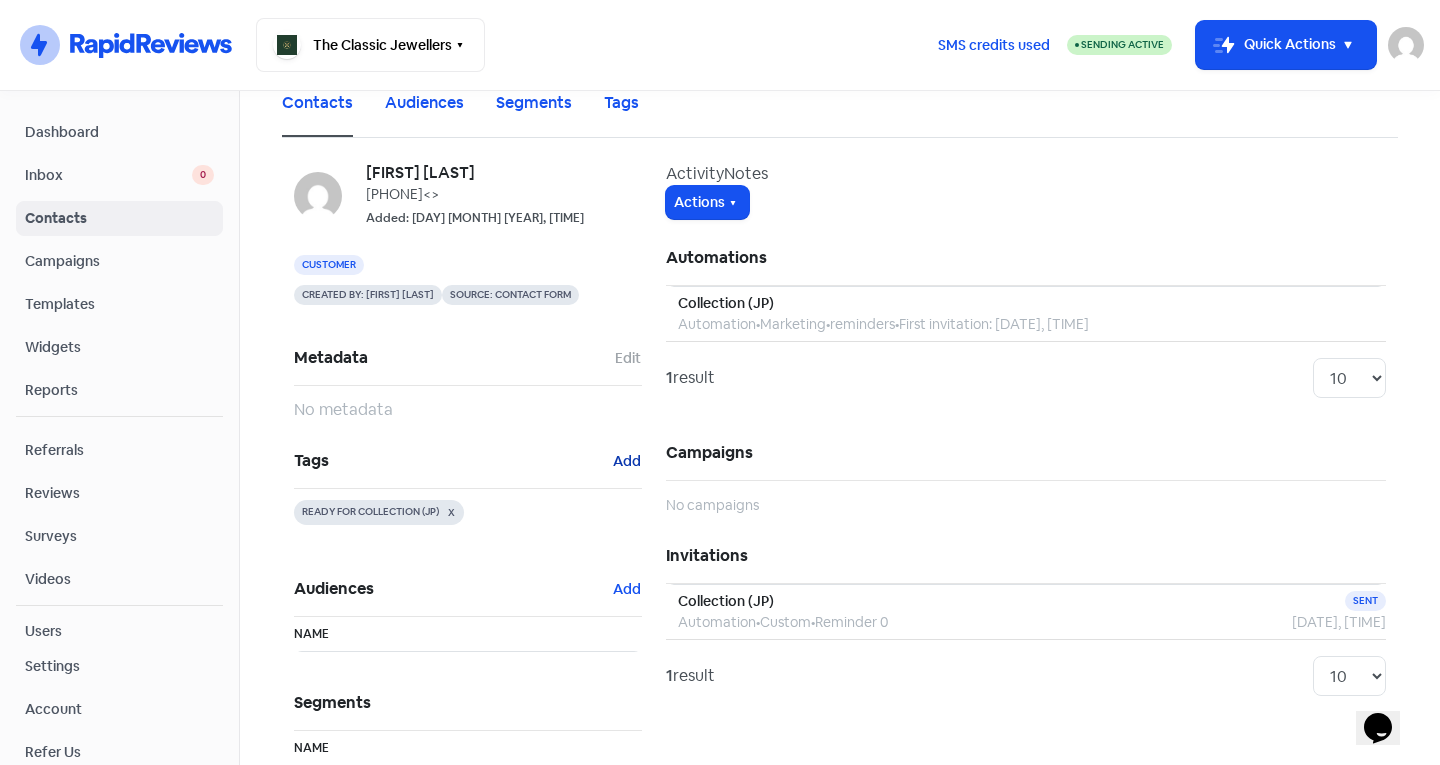 click on "Add" at bounding box center (628, 358) 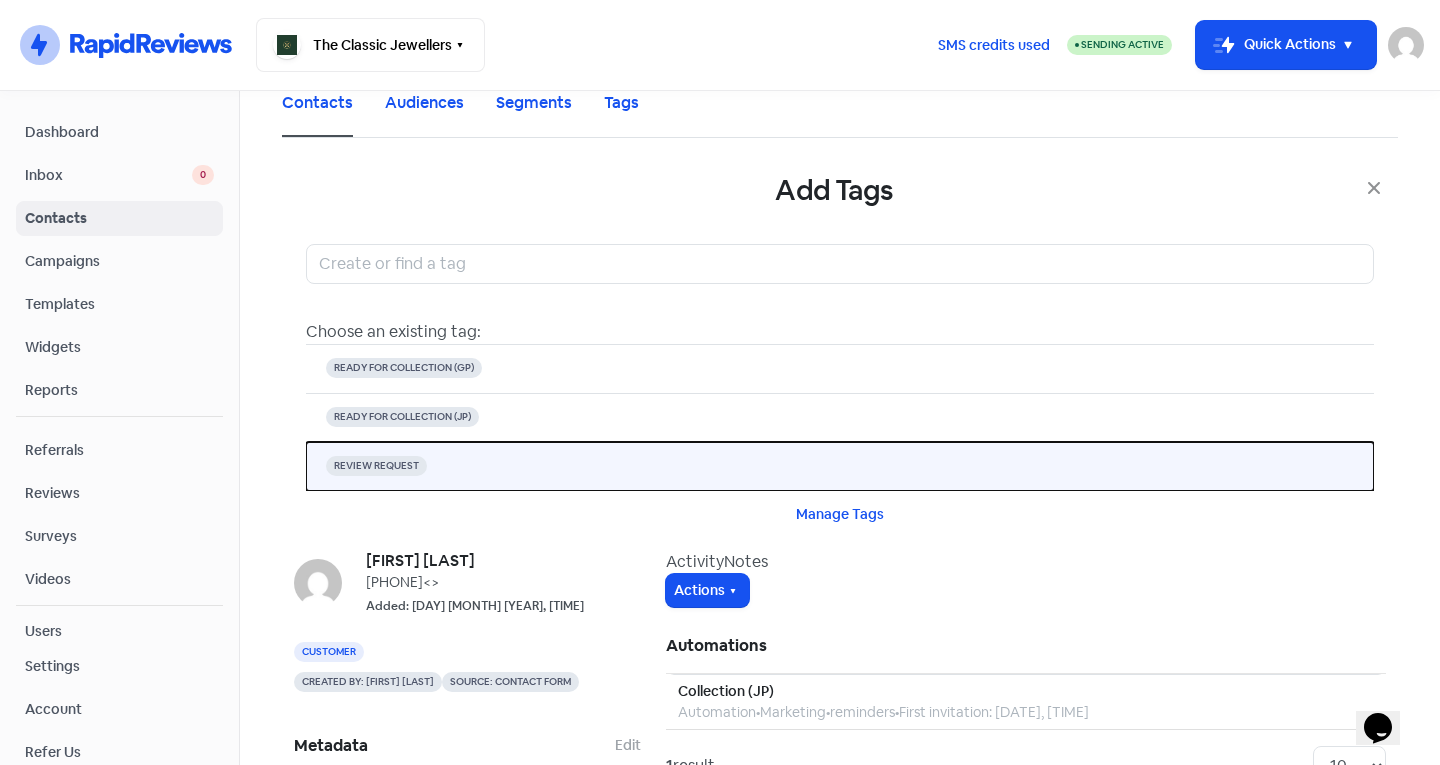 click on "REVIEW REQUEST" at bounding box center [404, 368] 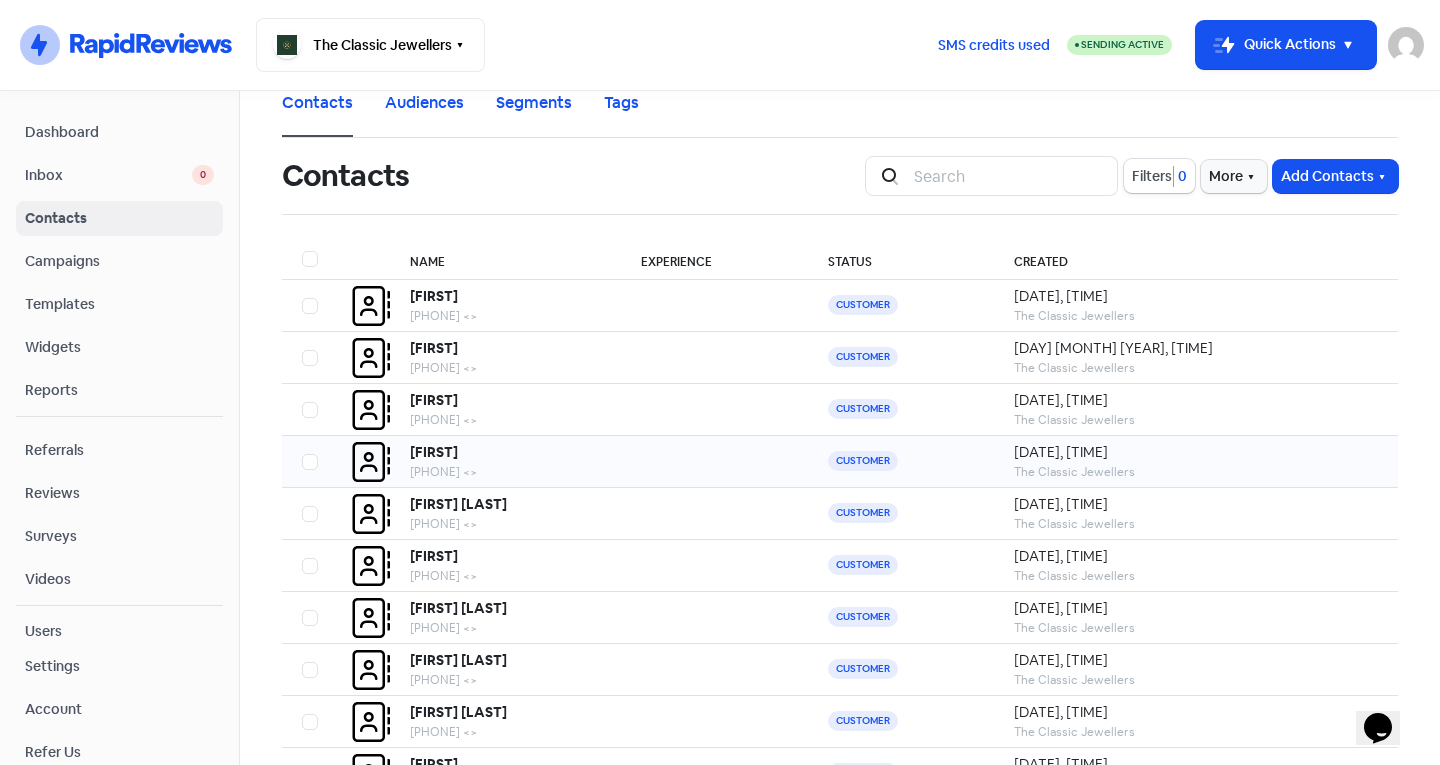 scroll, scrollTop: 133, scrollLeft: 0, axis: vertical 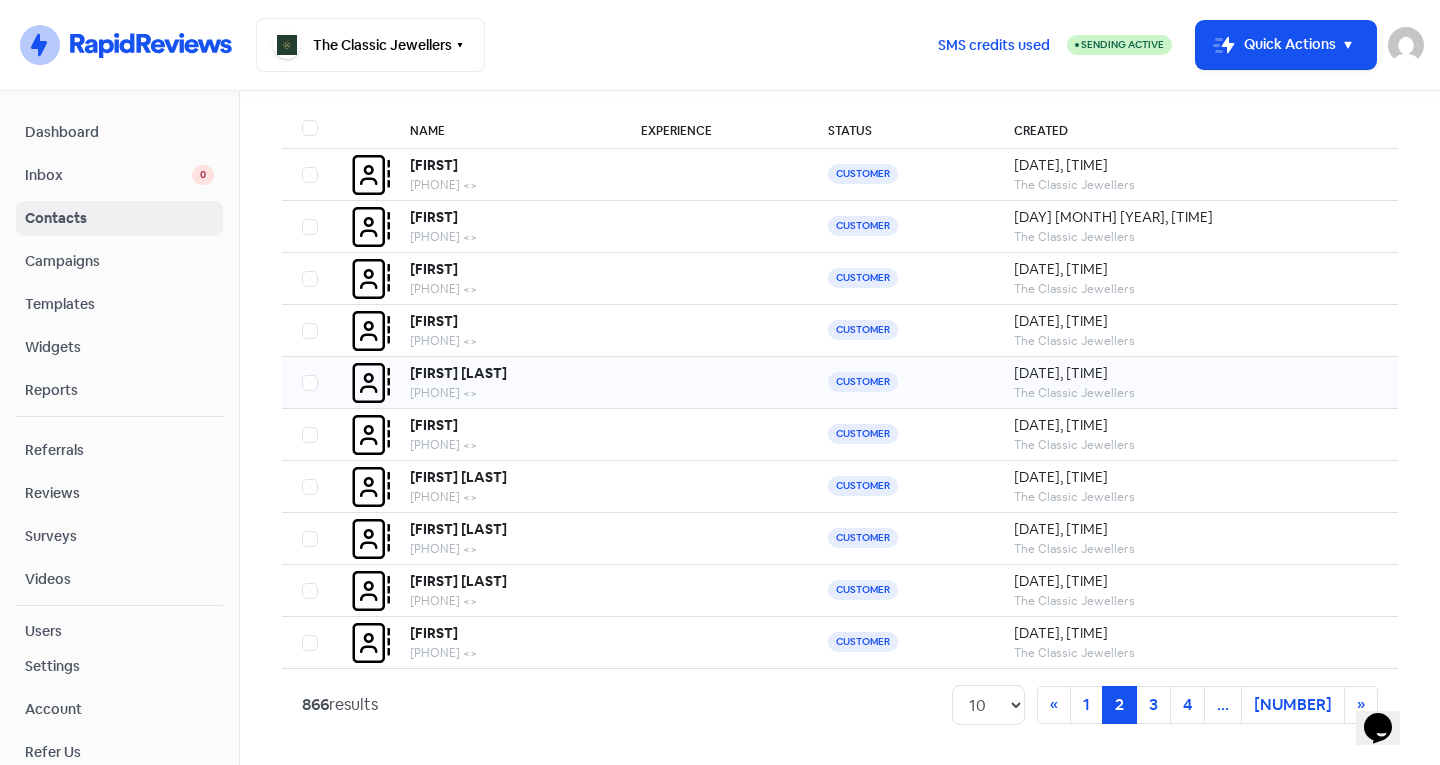 click on "[FIRST] [LAST]" at bounding box center (434, 165) 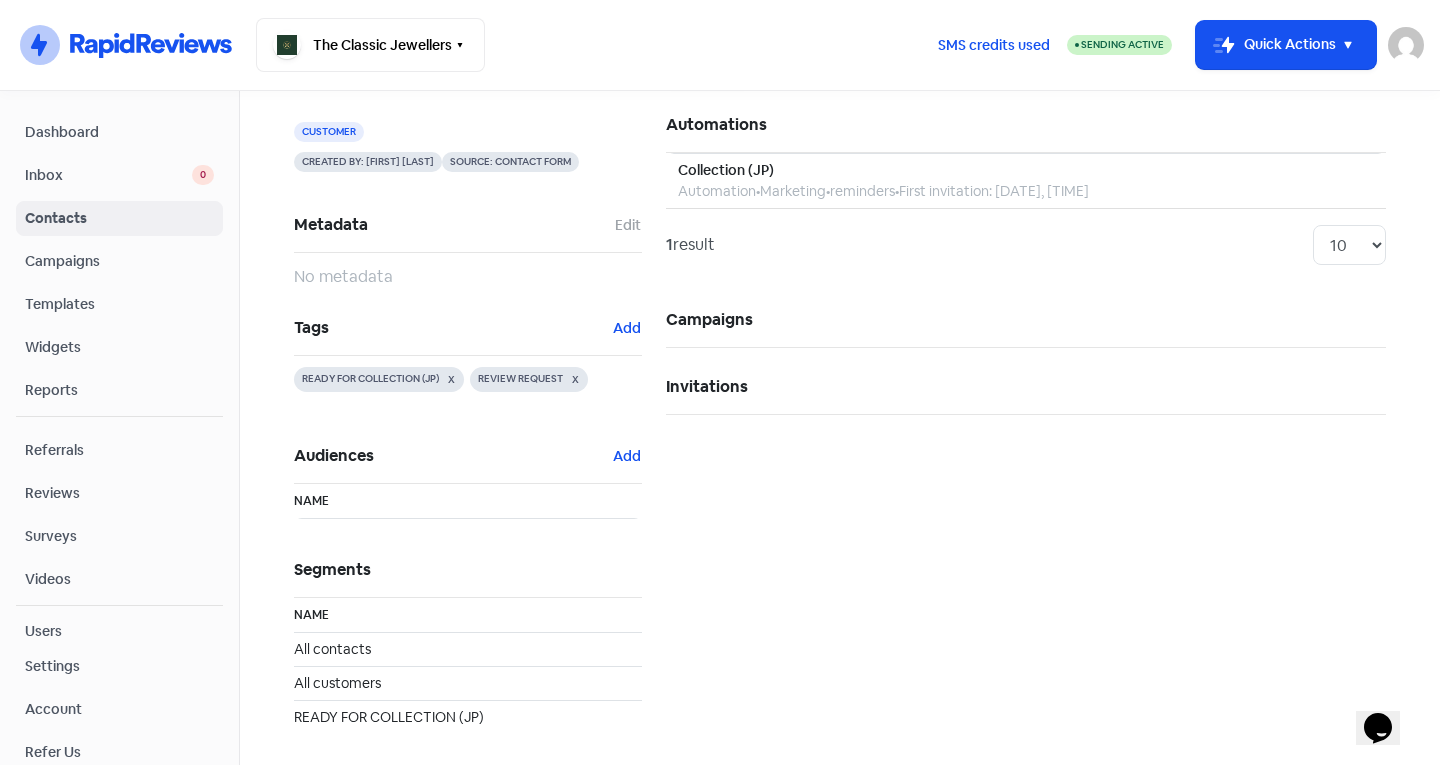 scroll, scrollTop: 0, scrollLeft: 0, axis: both 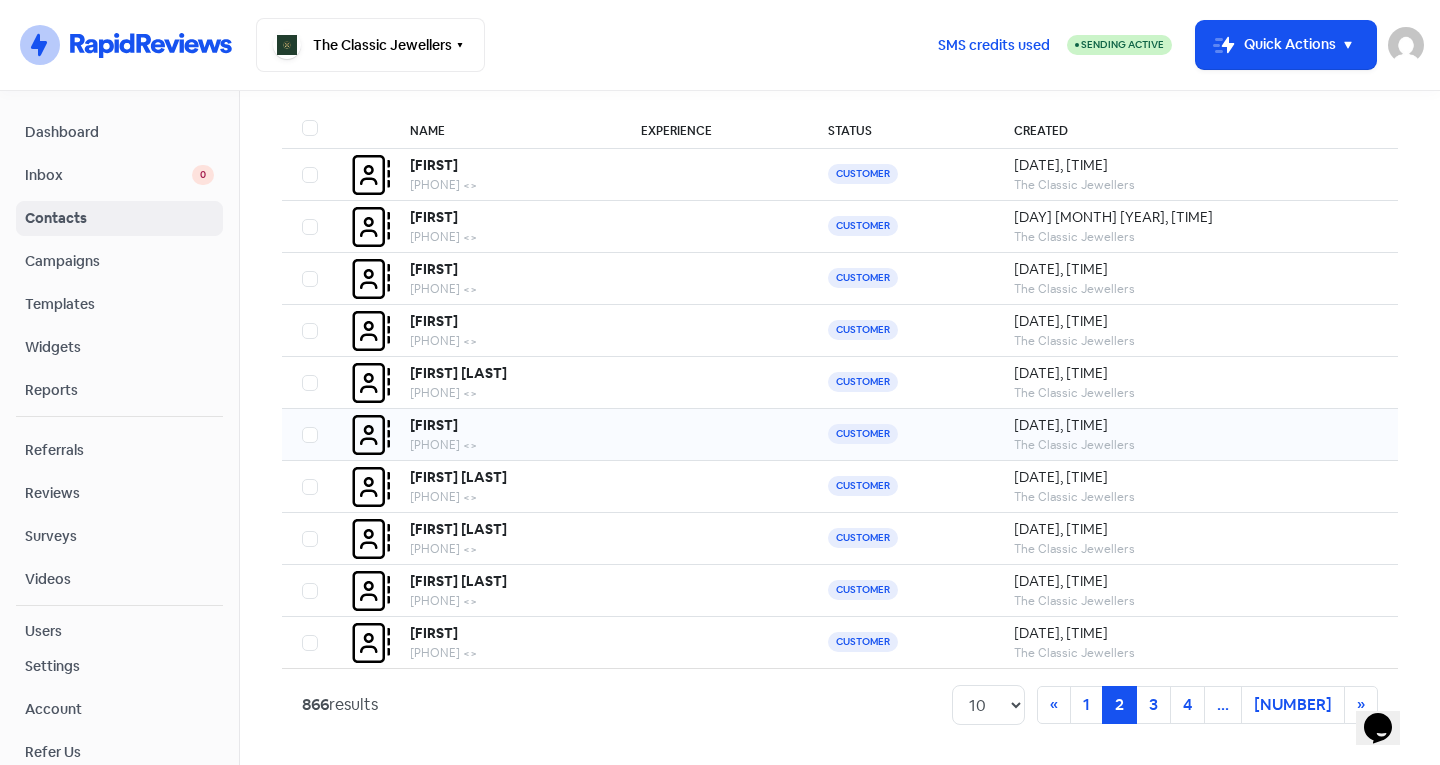 click on "[FIRST]" at bounding box center [434, 165] 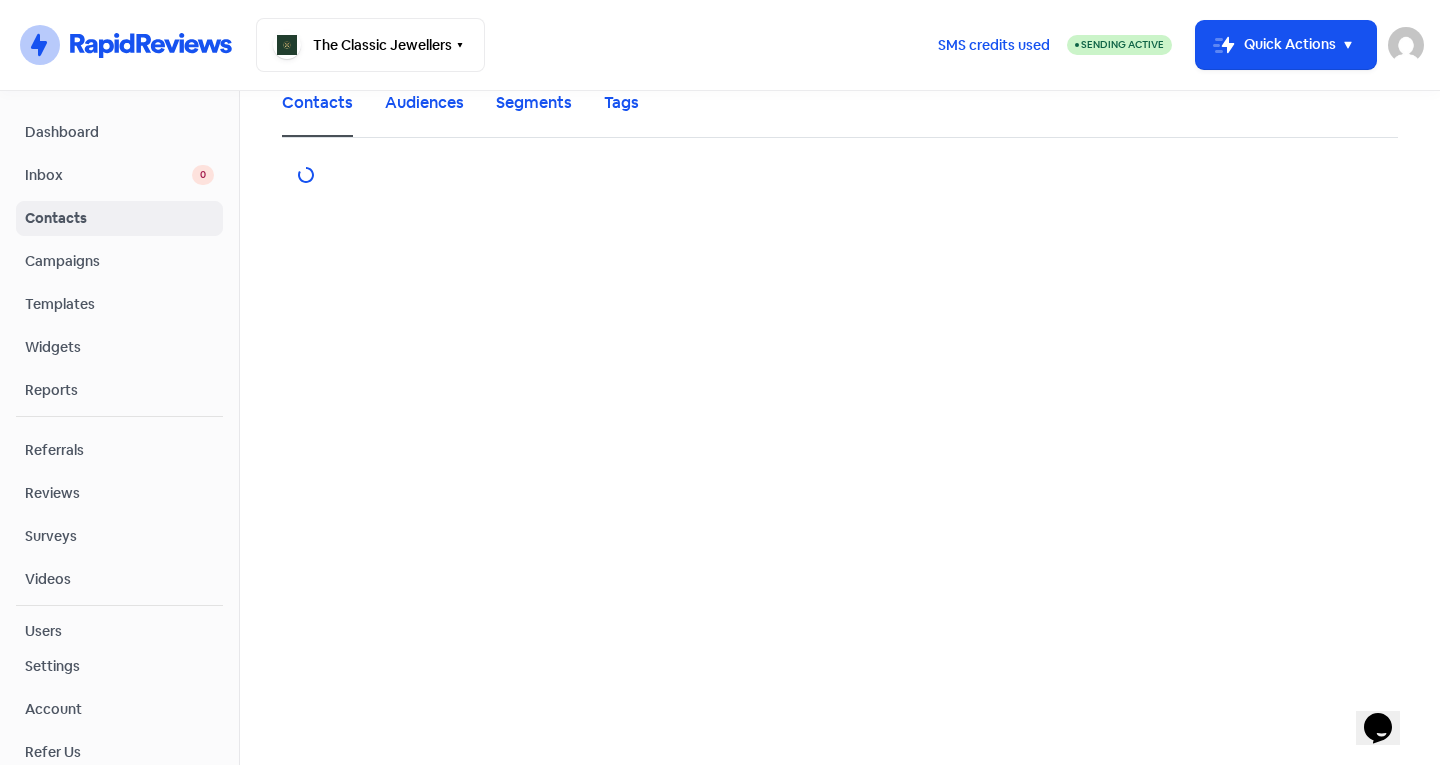 scroll, scrollTop: 0, scrollLeft: 0, axis: both 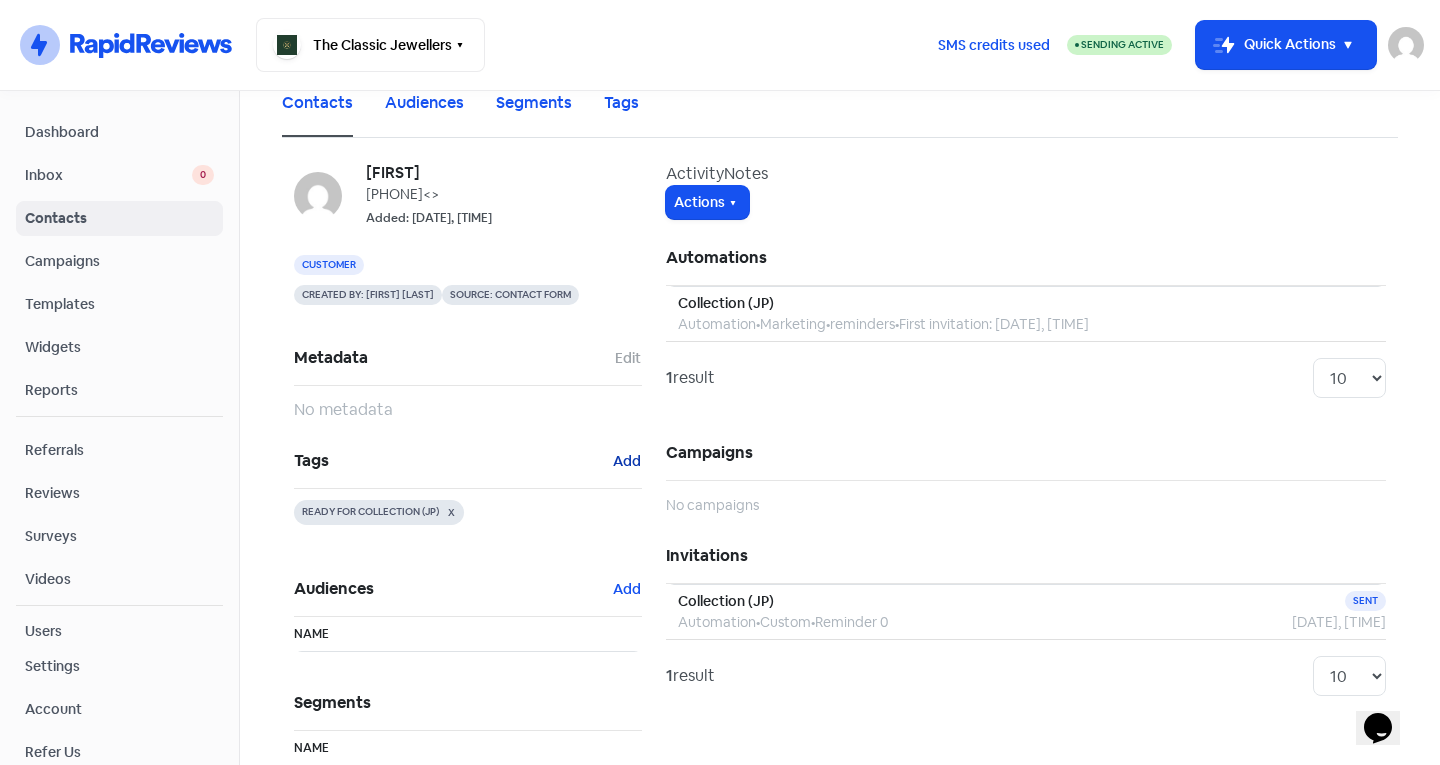 click on "Add" at bounding box center [628, 358] 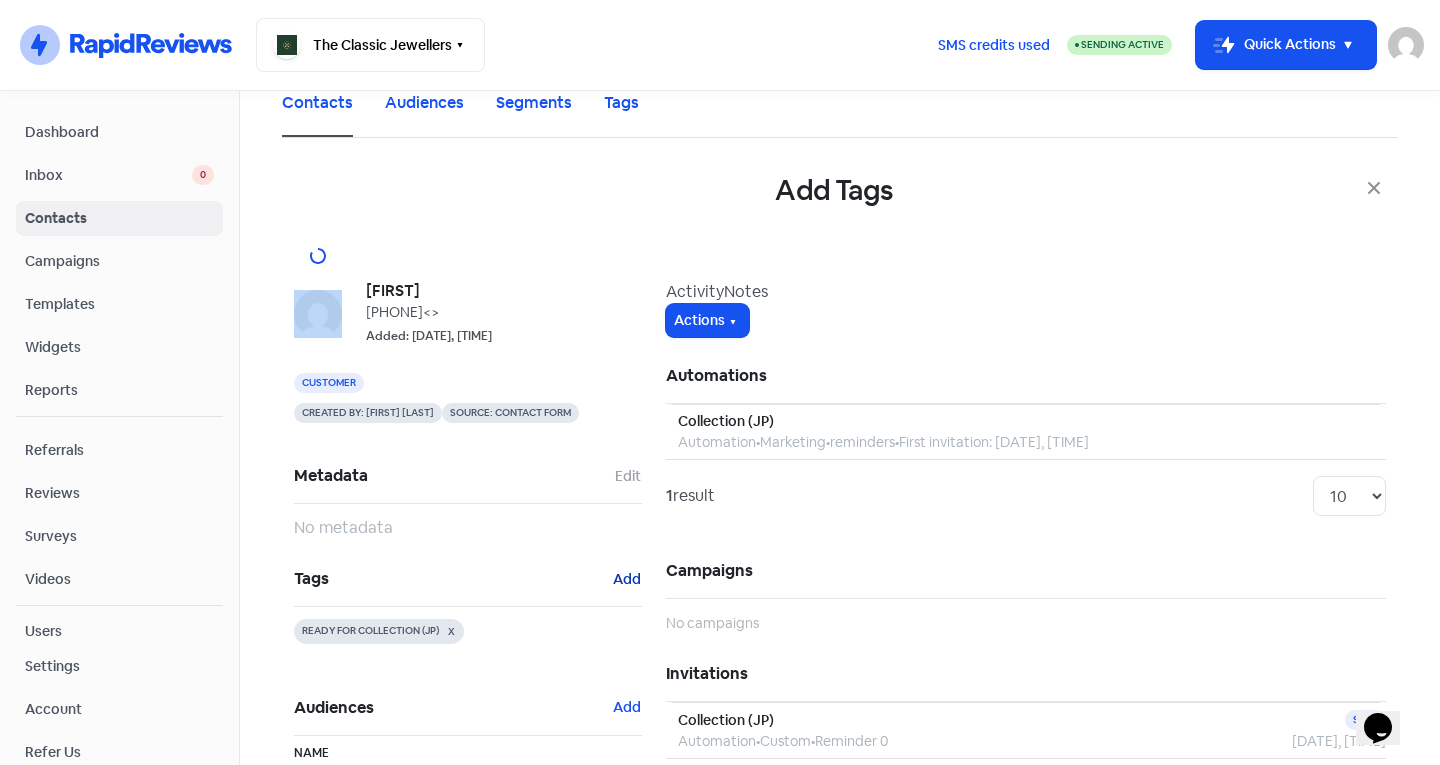 click on "Add Tags Icon For Loading" at bounding box center (840, 221) 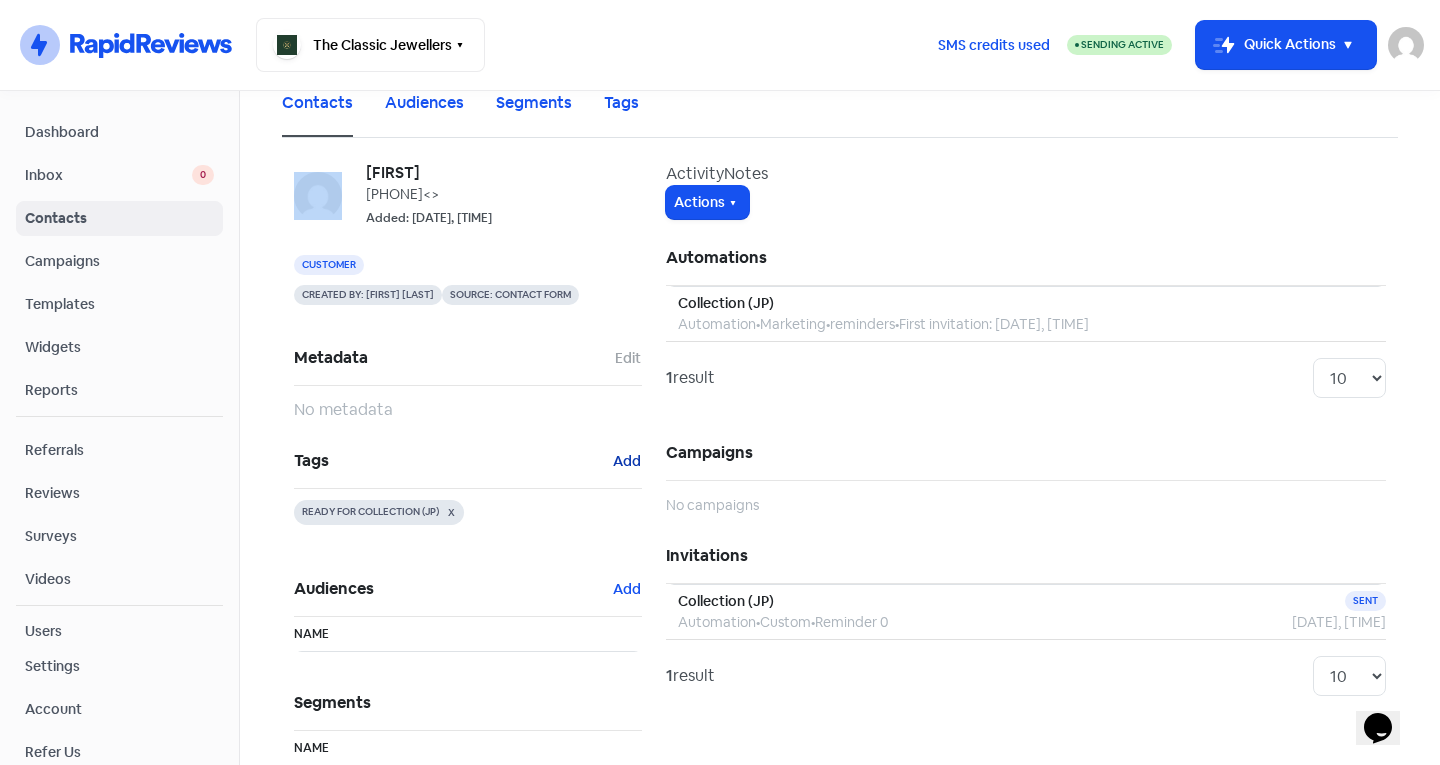 click on "Add" at bounding box center [628, 358] 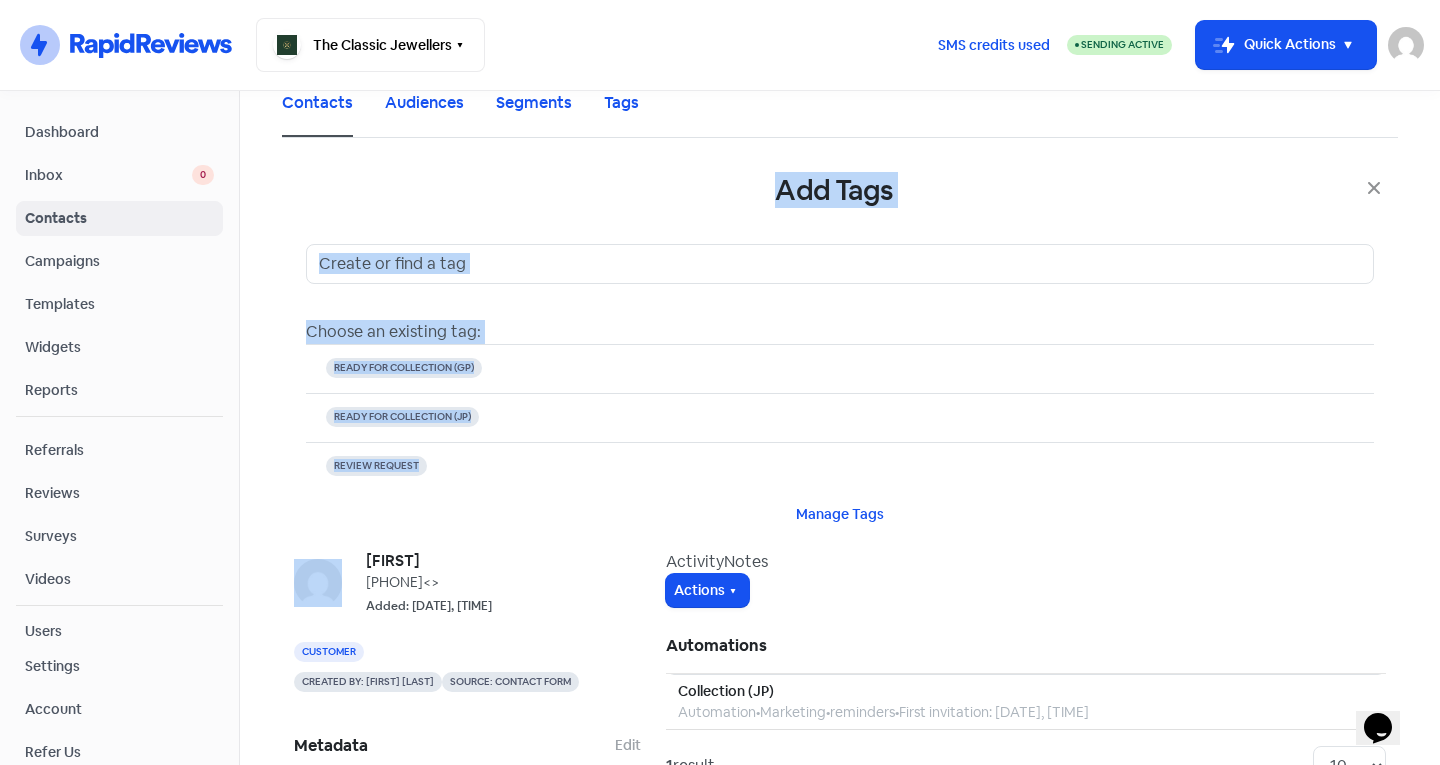 click on "Add Tags" at bounding box center [840, 191] 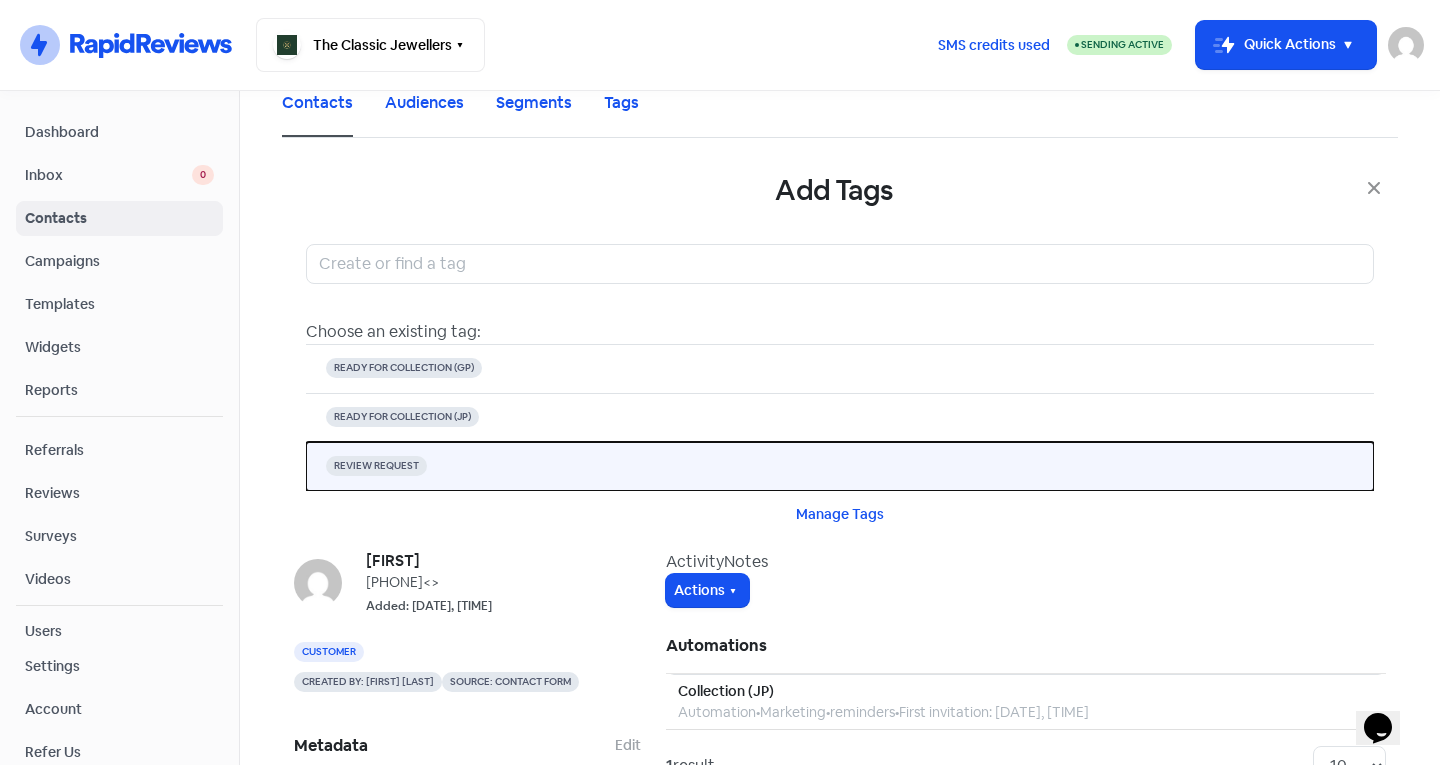 click on "REVIEW REQUEST" at bounding box center (840, 466) 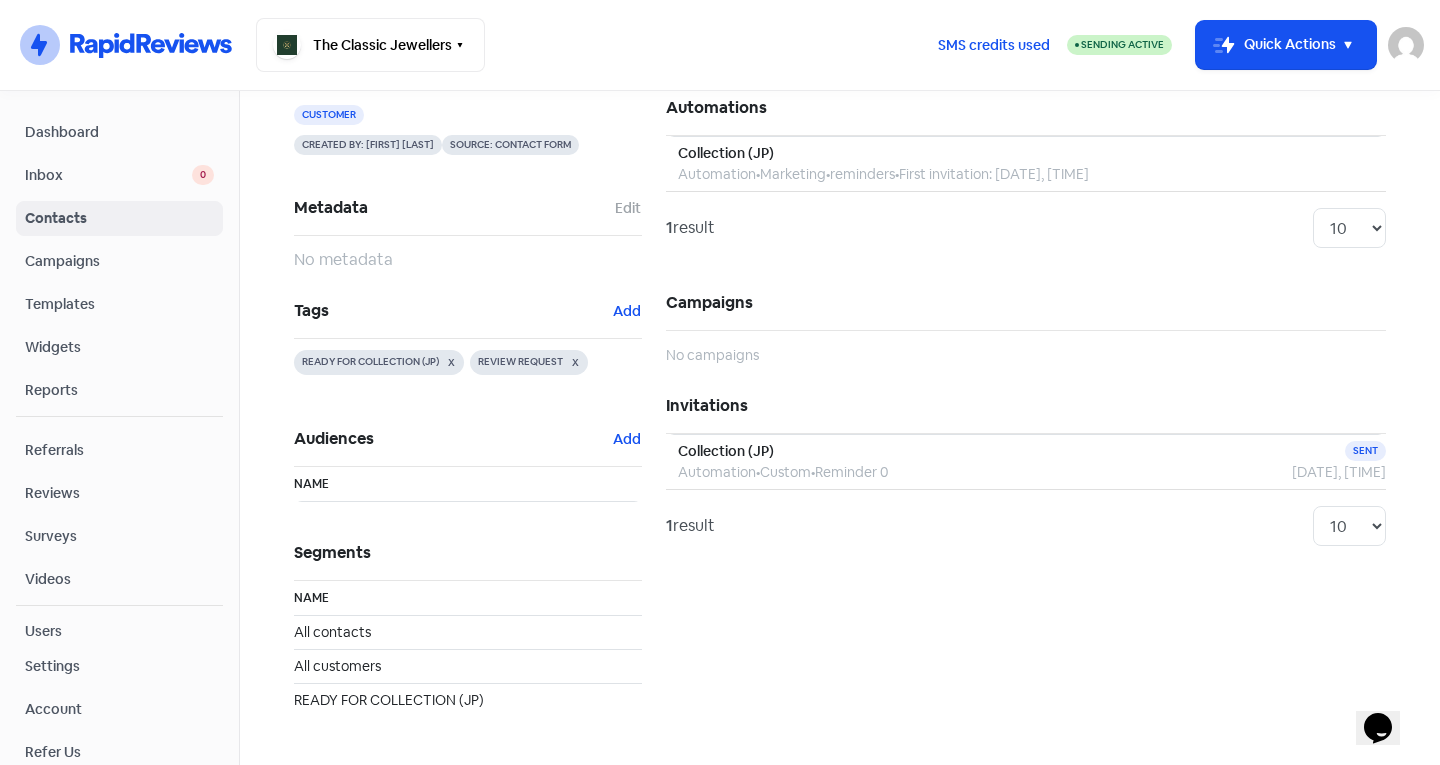 scroll, scrollTop: 0, scrollLeft: 0, axis: both 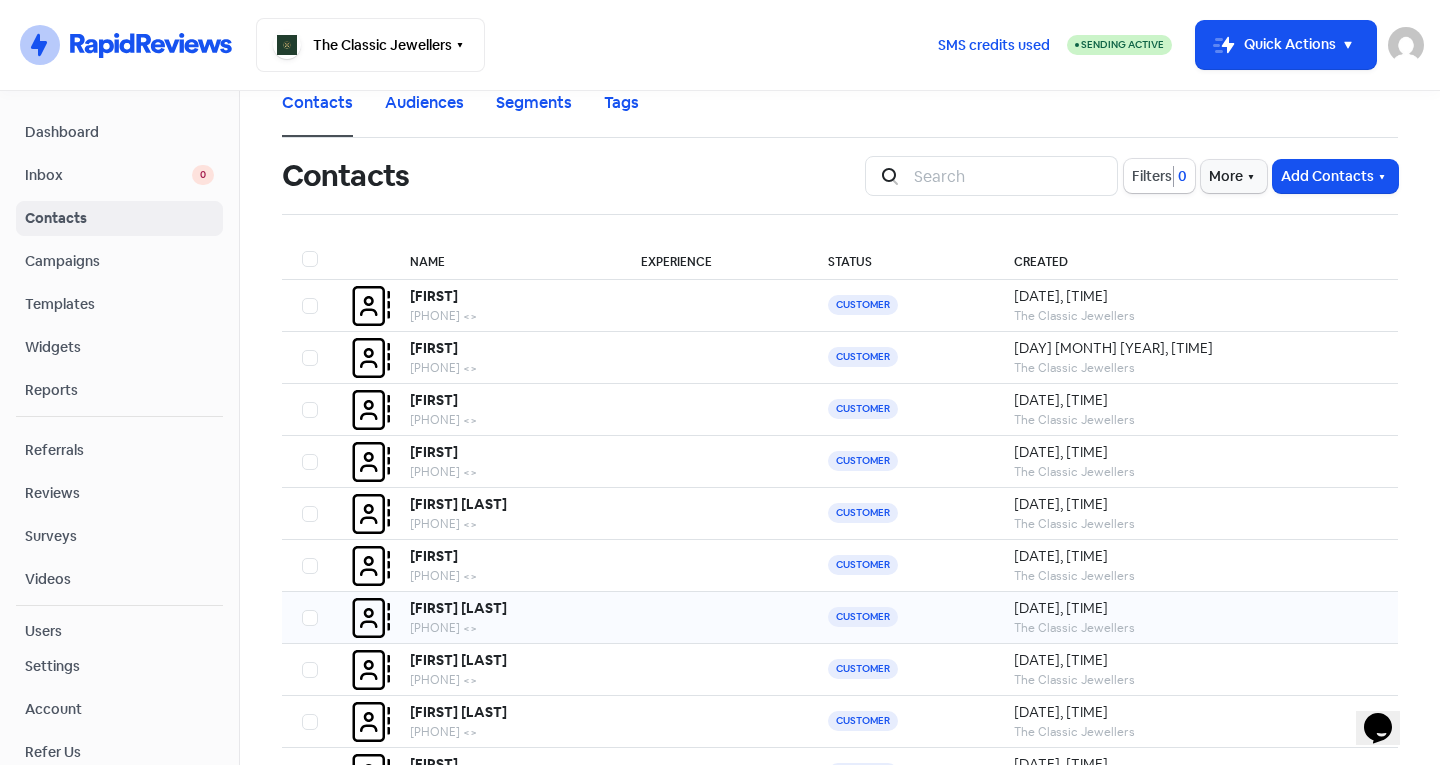 click on "[FIRST] [LAST]" at bounding box center [434, 296] 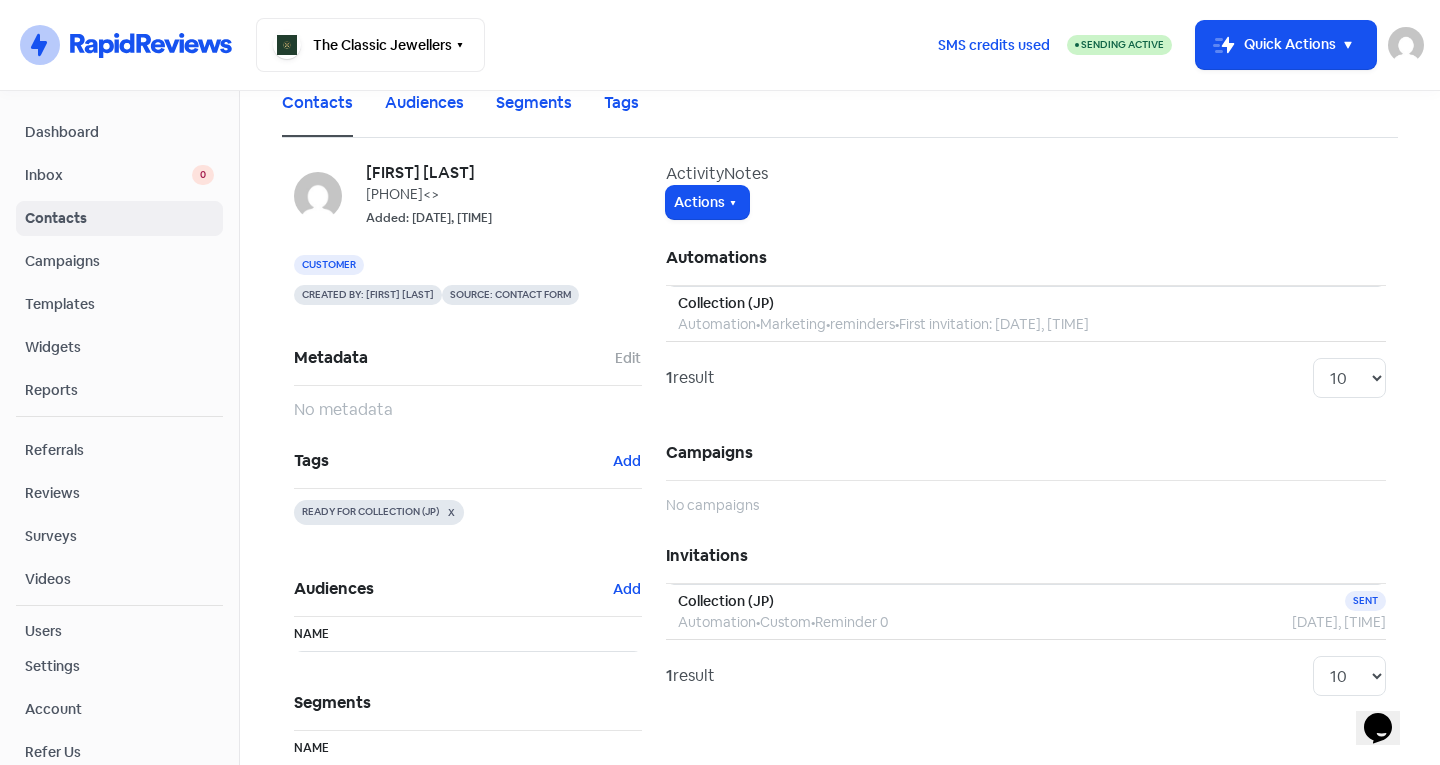 scroll, scrollTop: 161, scrollLeft: 0, axis: vertical 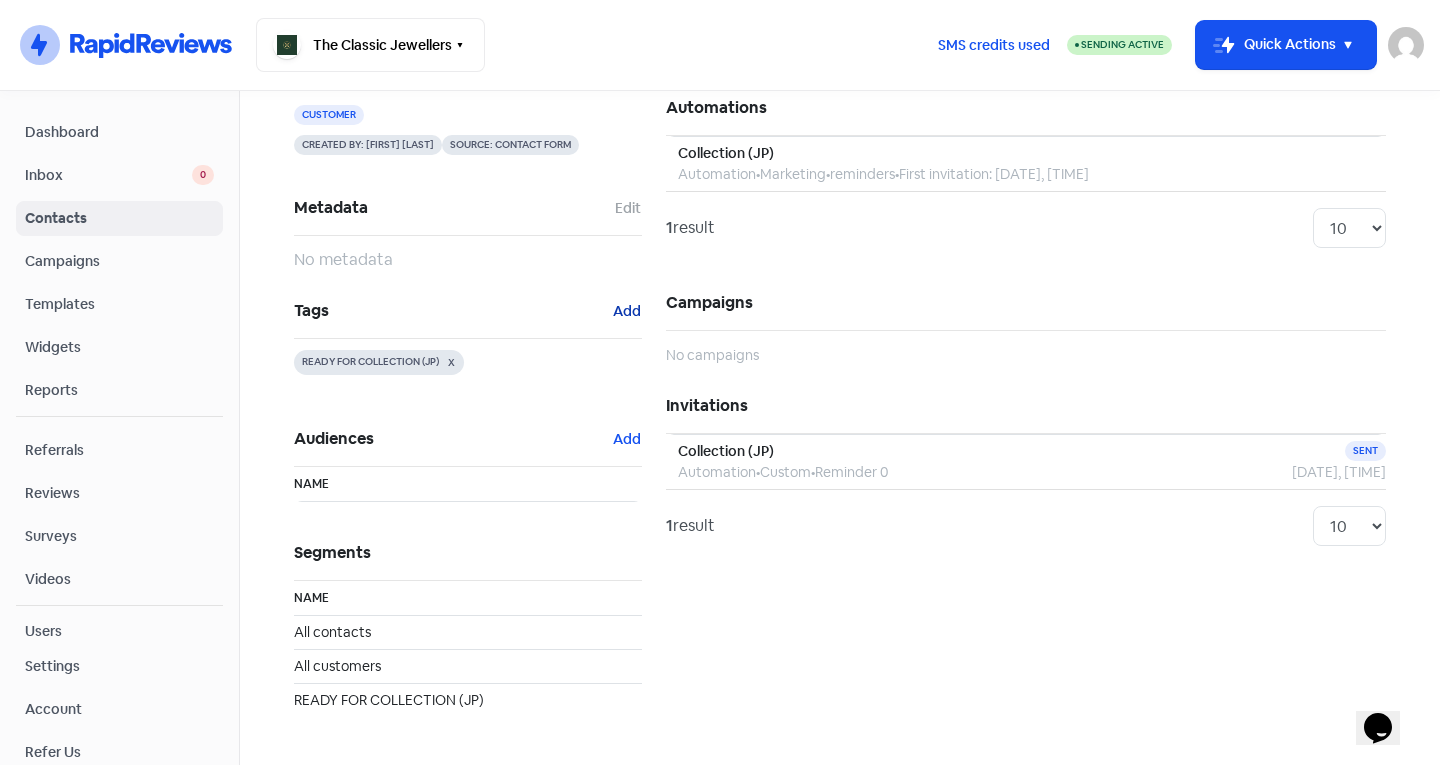 click on "Add" at bounding box center (628, 208) 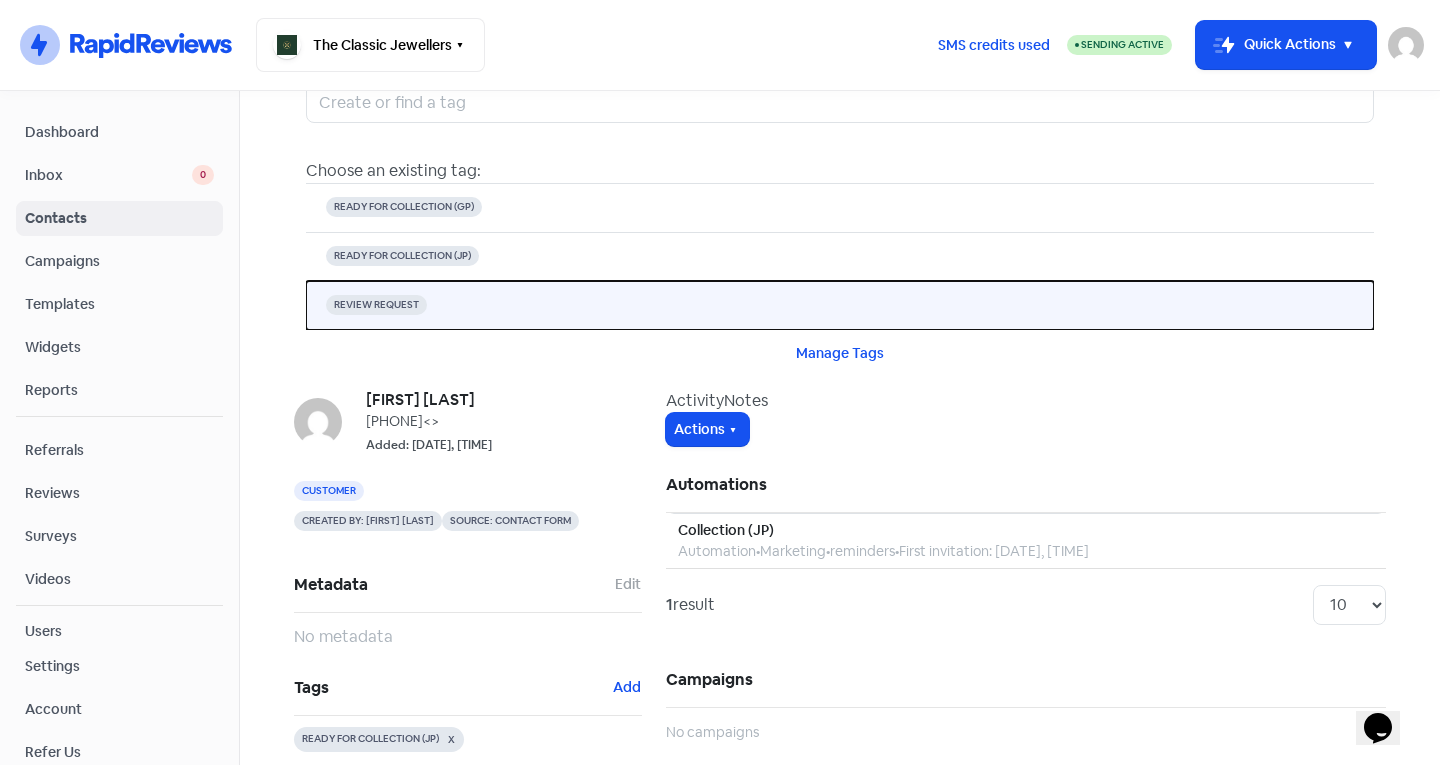click on "REVIEW REQUEST" at bounding box center [404, 207] 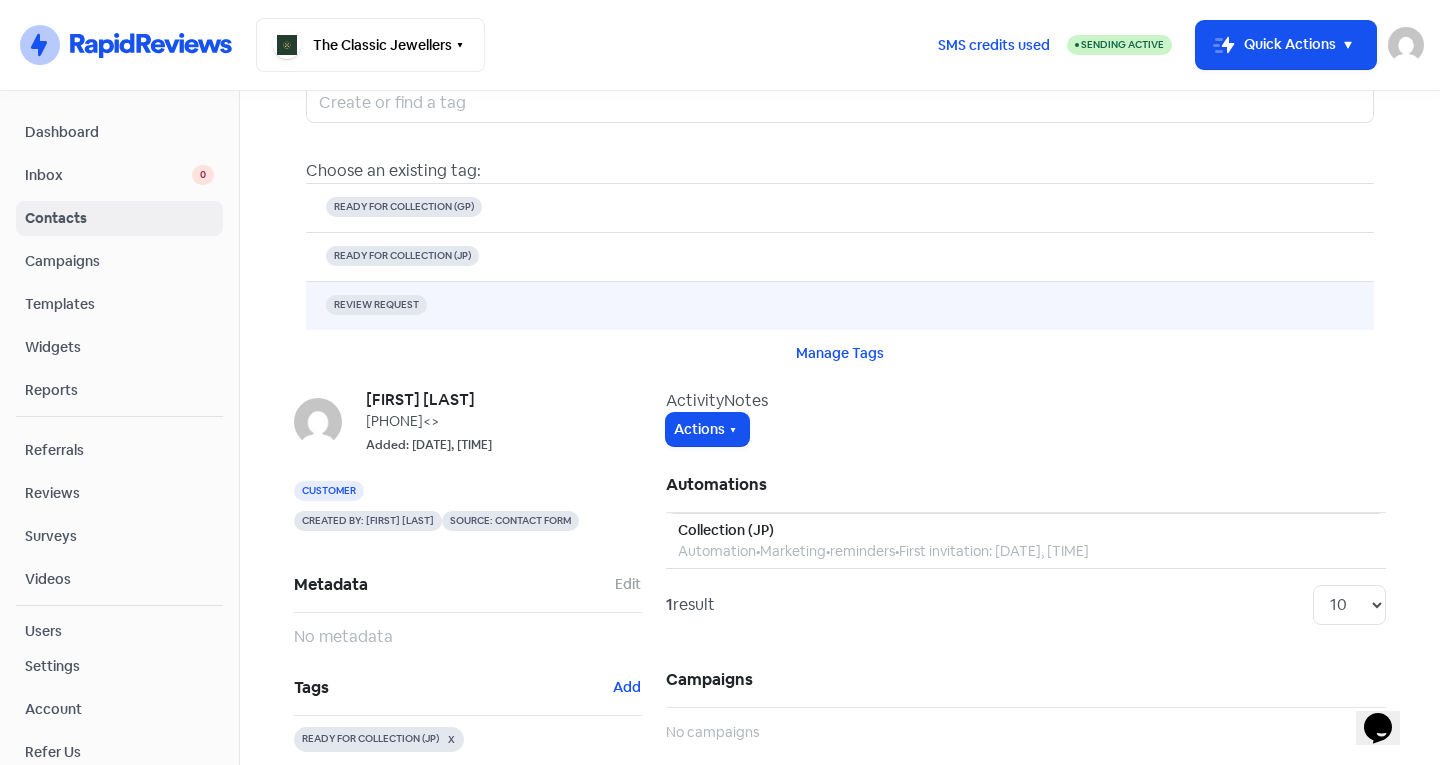 scroll, scrollTop: 0, scrollLeft: 0, axis: both 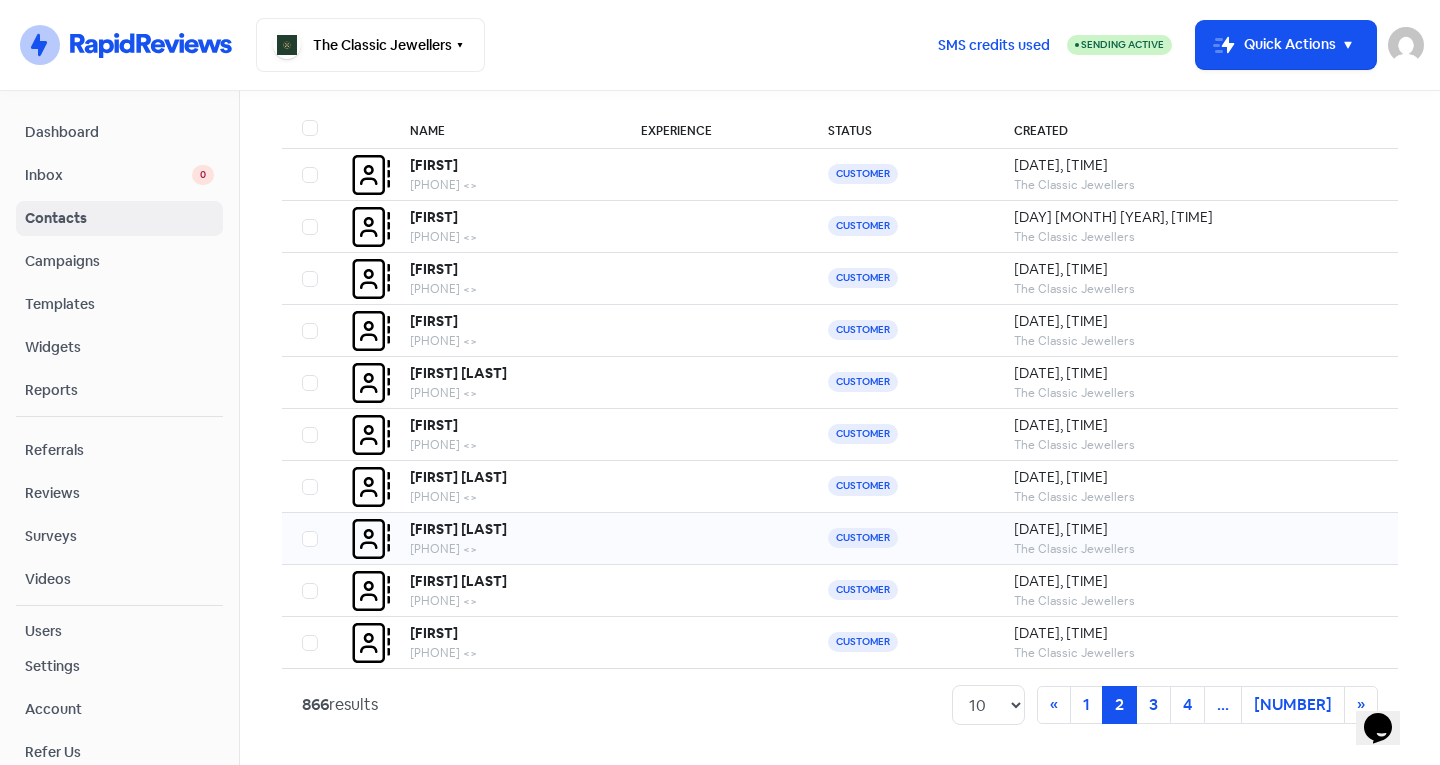 click on "[FIRST] [LAST]" at bounding box center [434, 165] 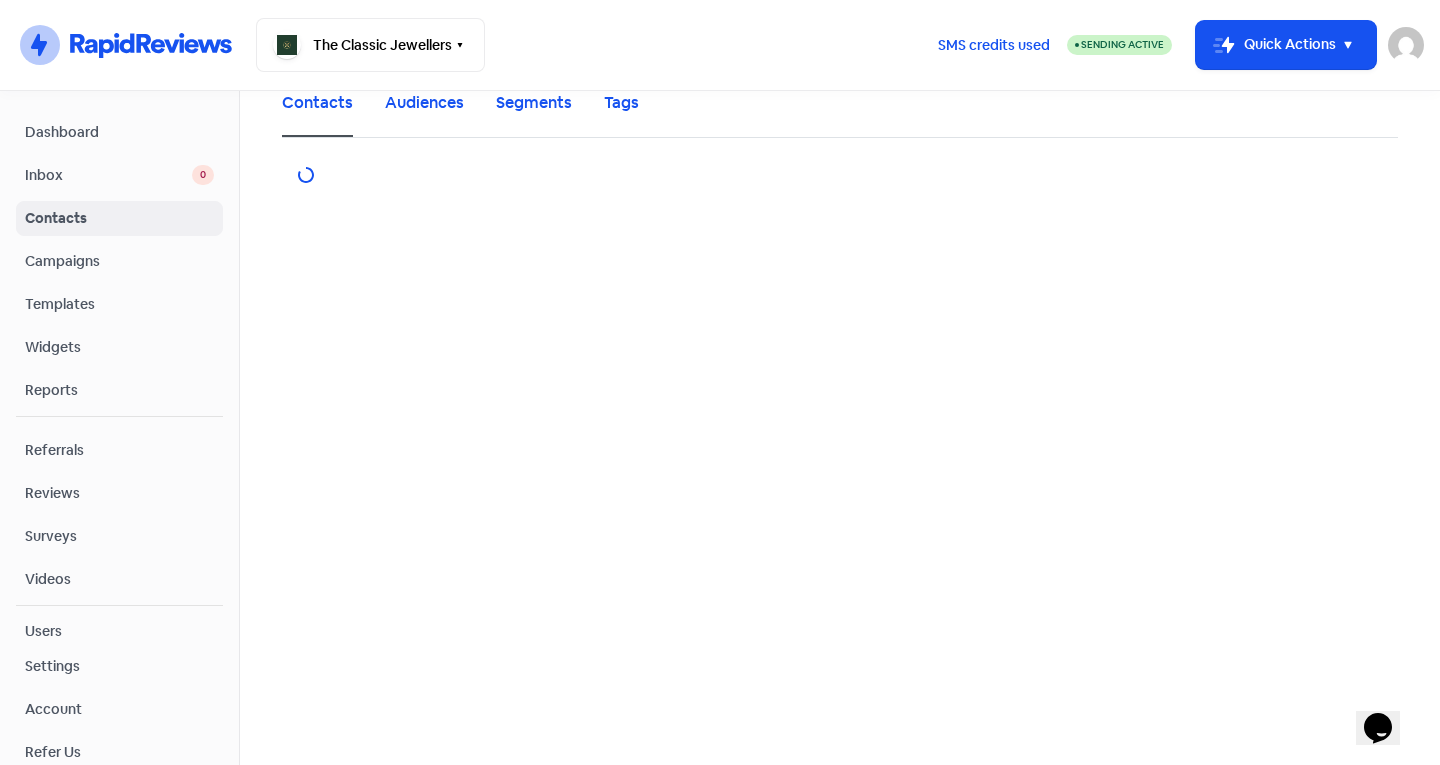 scroll, scrollTop: 0, scrollLeft: 0, axis: both 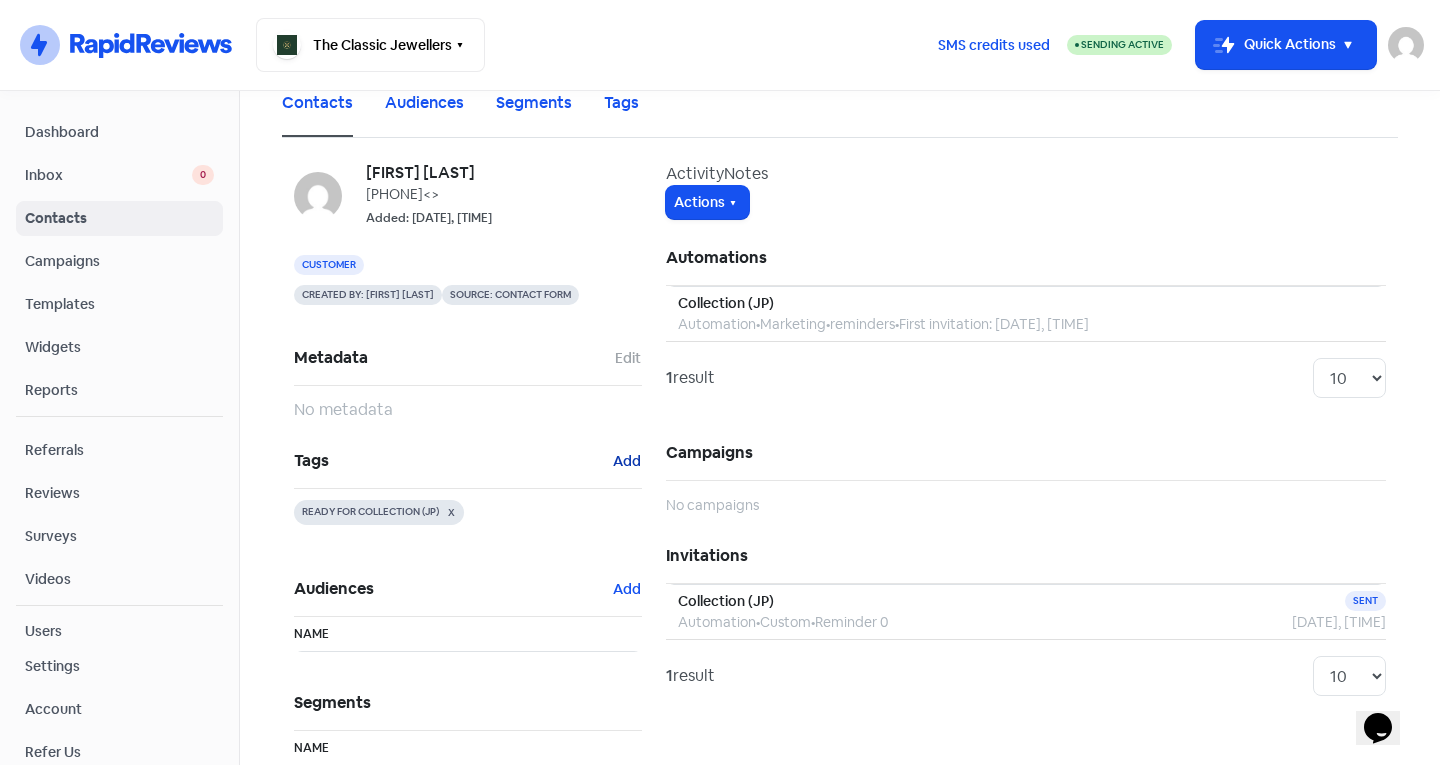 click on "Add" at bounding box center [628, 358] 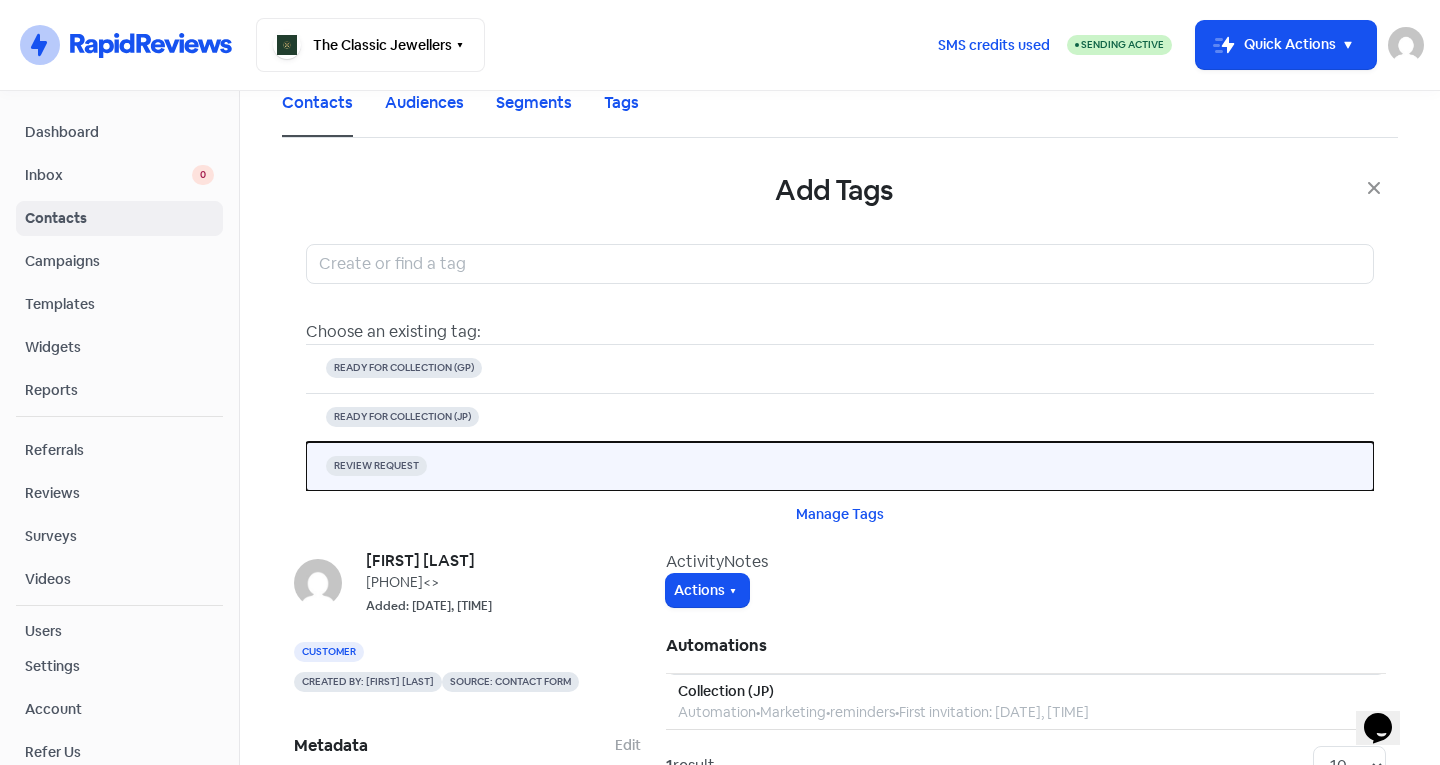 click on "REVIEW REQUEST" at bounding box center (840, 466) 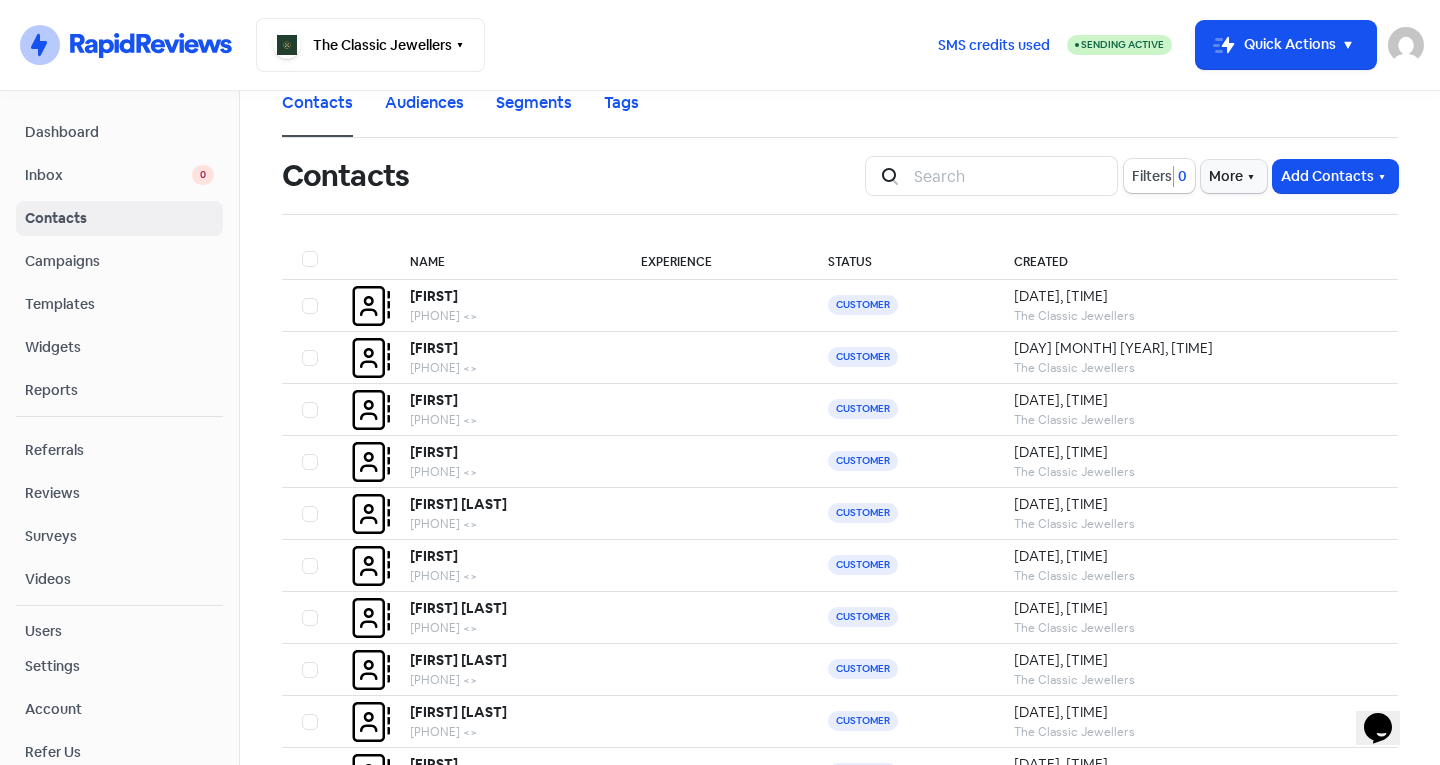 scroll, scrollTop: 133, scrollLeft: 0, axis: vertical 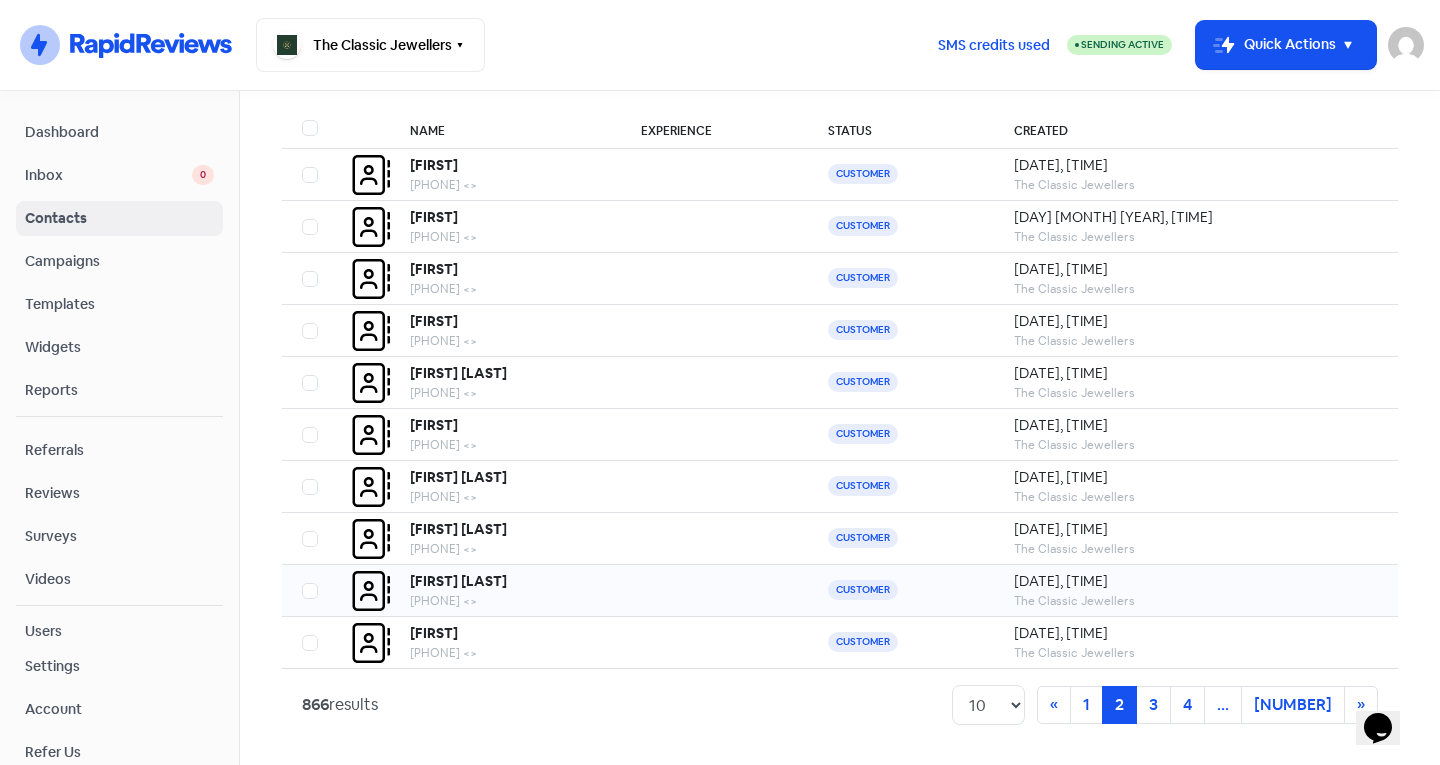 click on "[FIRST] [LAST]" at bounding box center [434, 165] 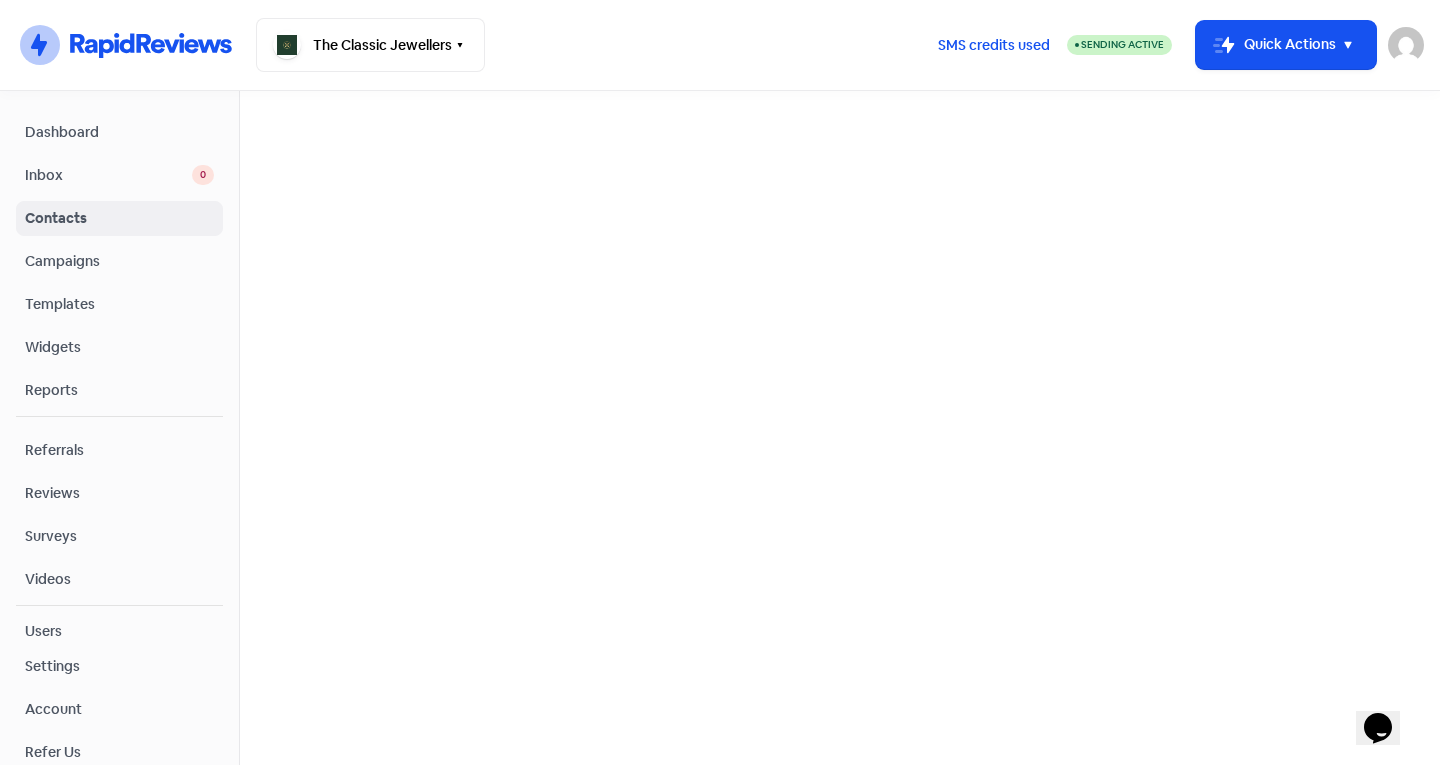 scroll, scrollTop: 0, scrollLeft: 0, axis: both 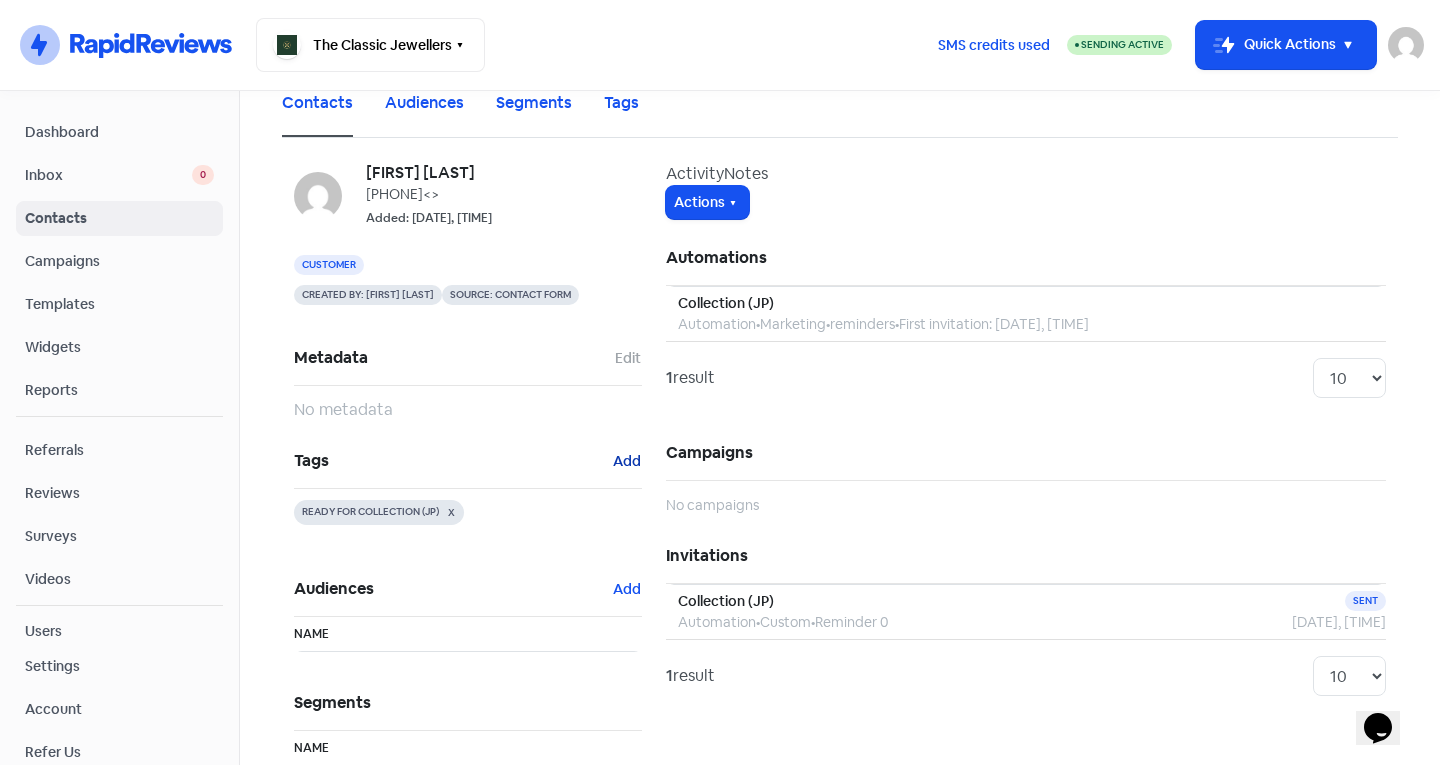 click on "Add" at bounding box center (628, 358) 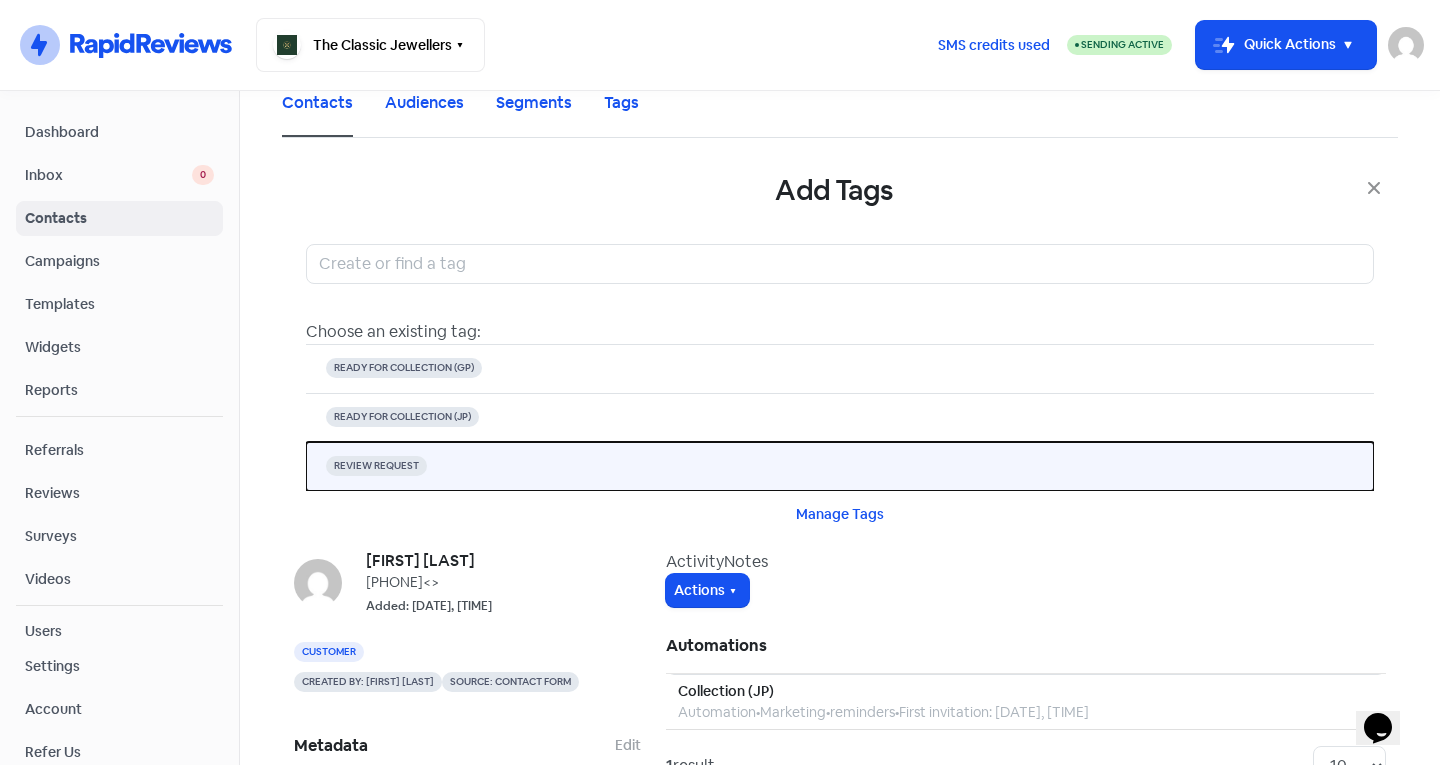 click on "REVIEW REQUEST" at bounding box center (404, 368) 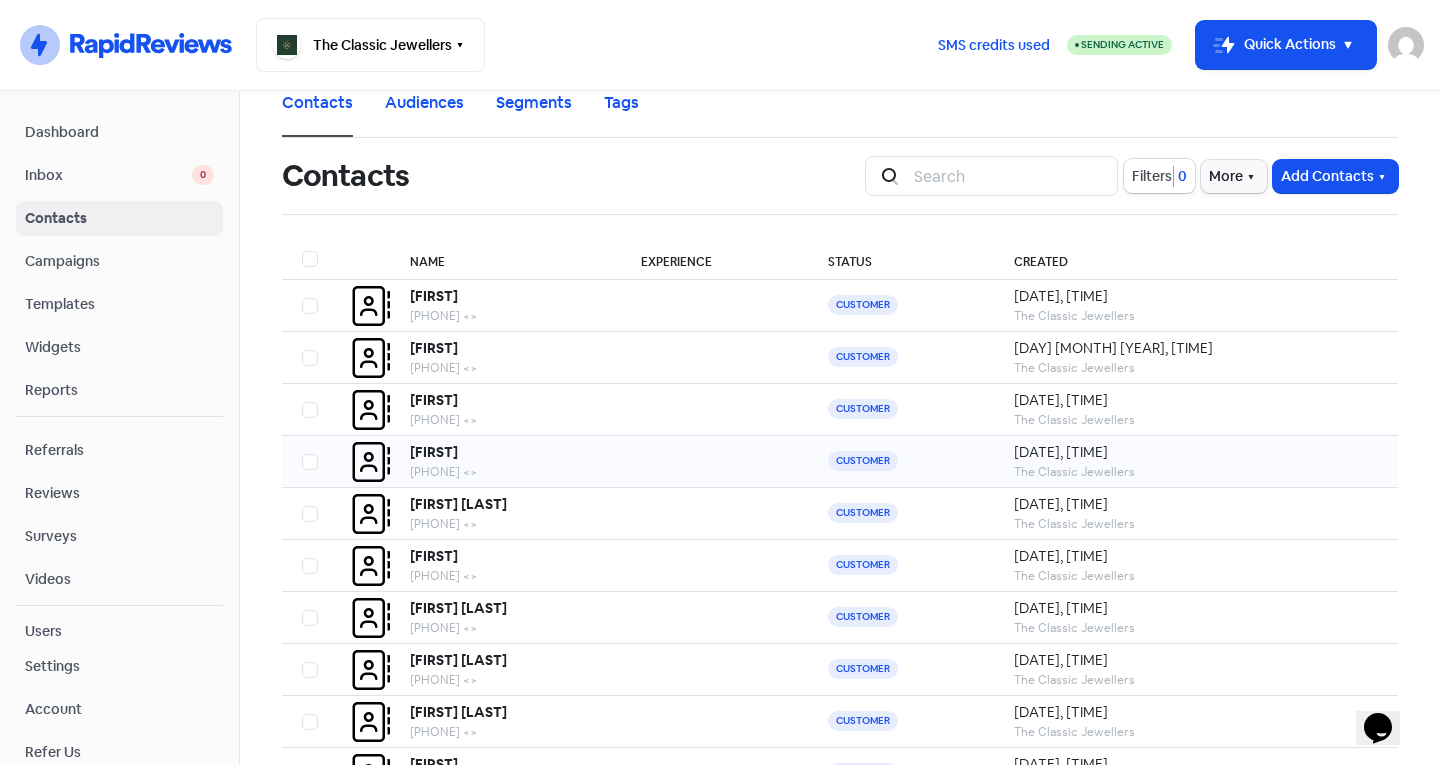 scroll, scrollTop: 133, scrollLeft: 0, axis: vertical 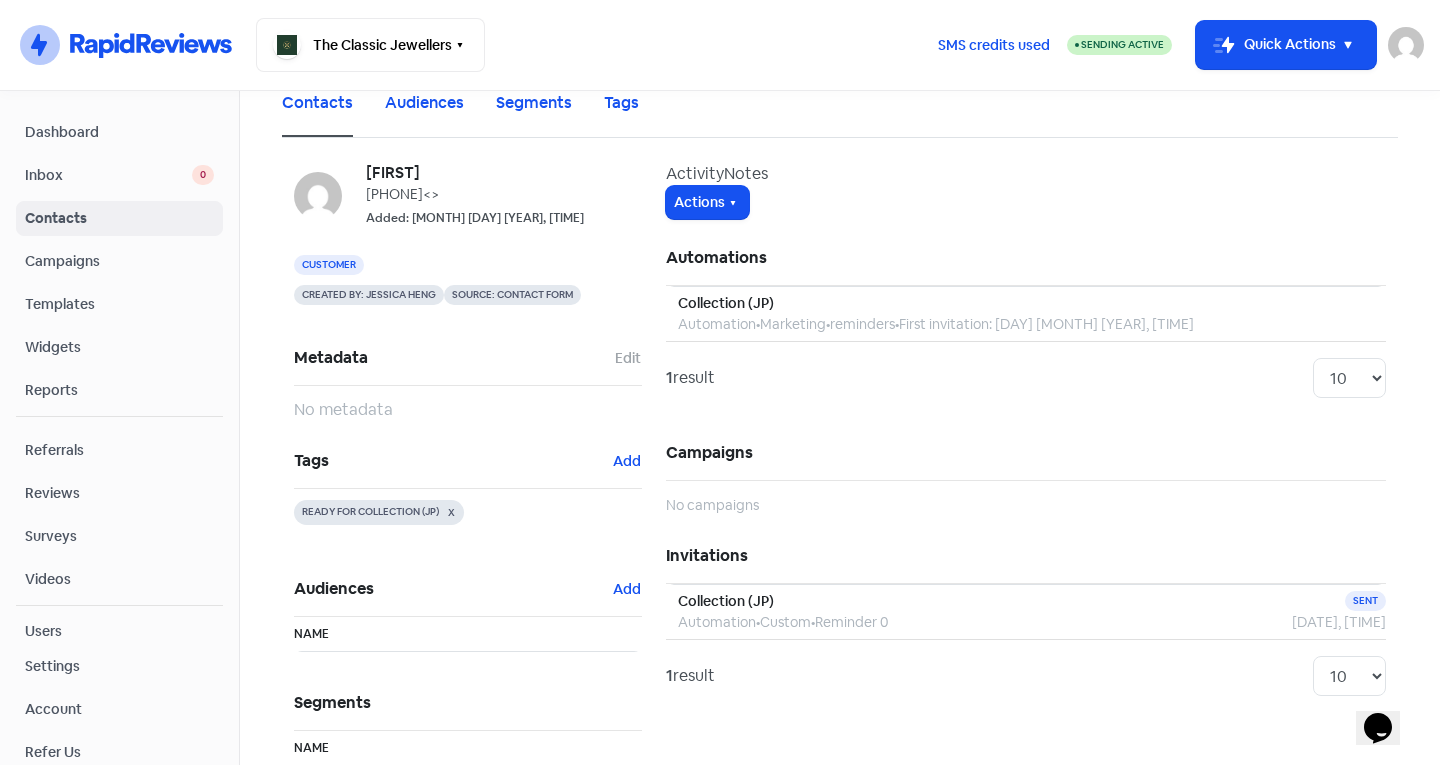 click on "Tags" at bounding box center [454, 358] 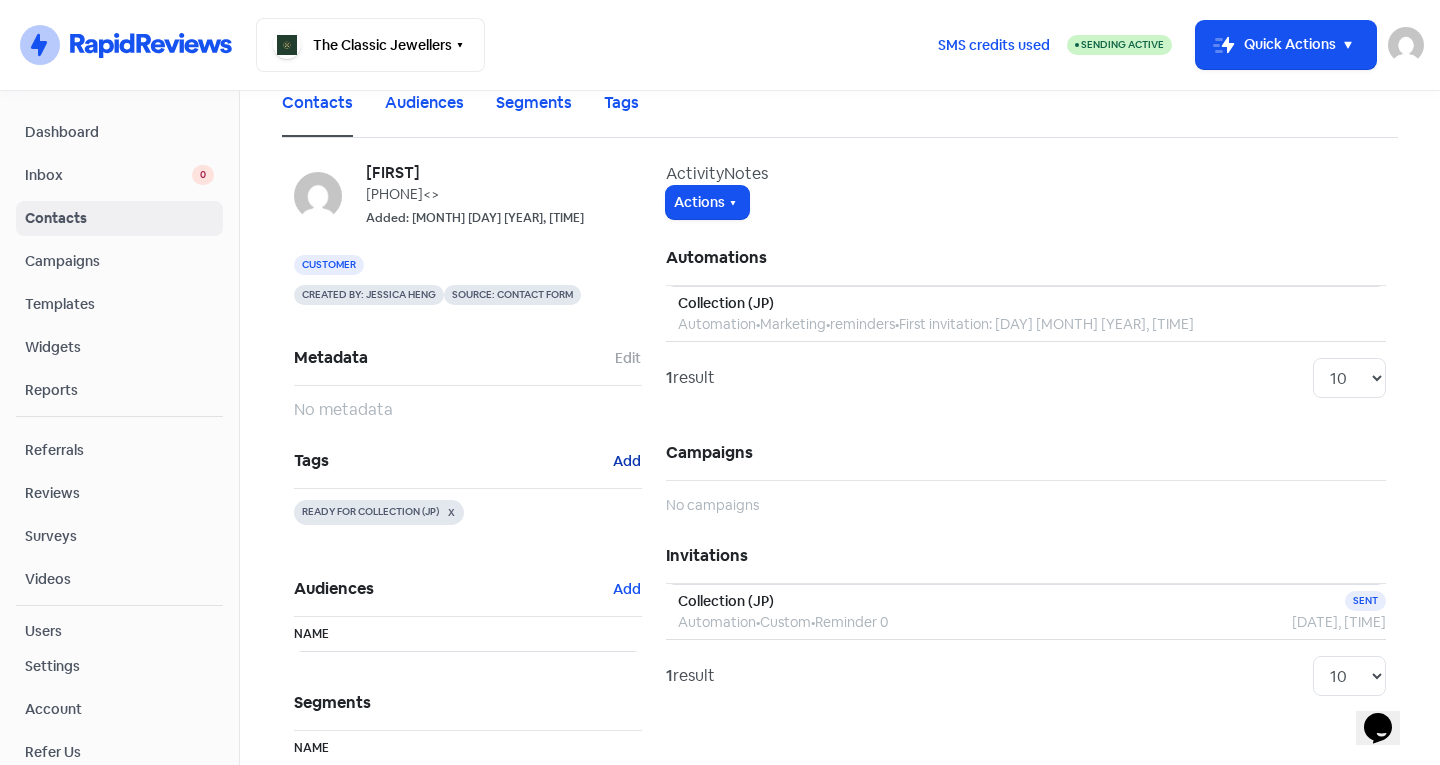 click on "Add" at bounding box center [628, 358] 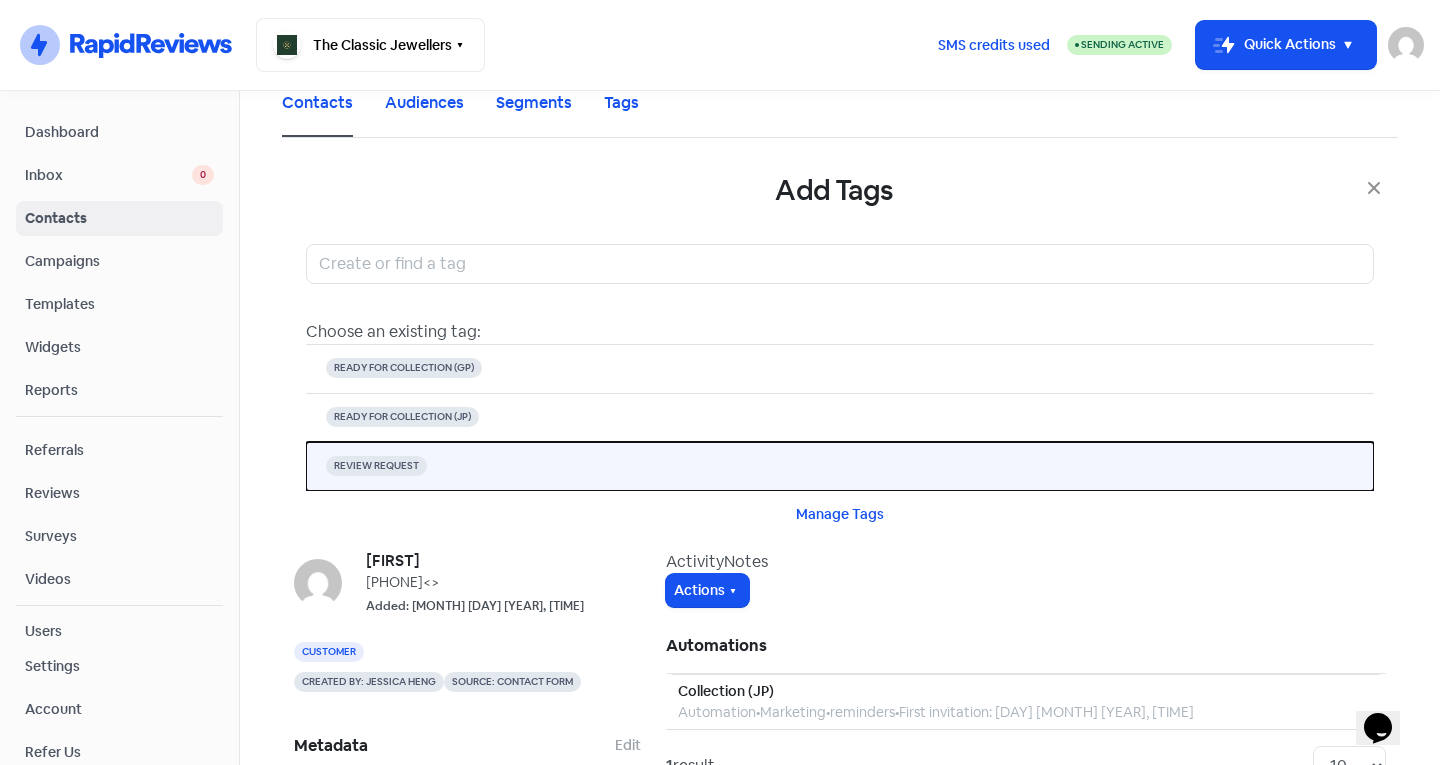 click on "REVIEW REQUEST" at bounding box center [404, 368] 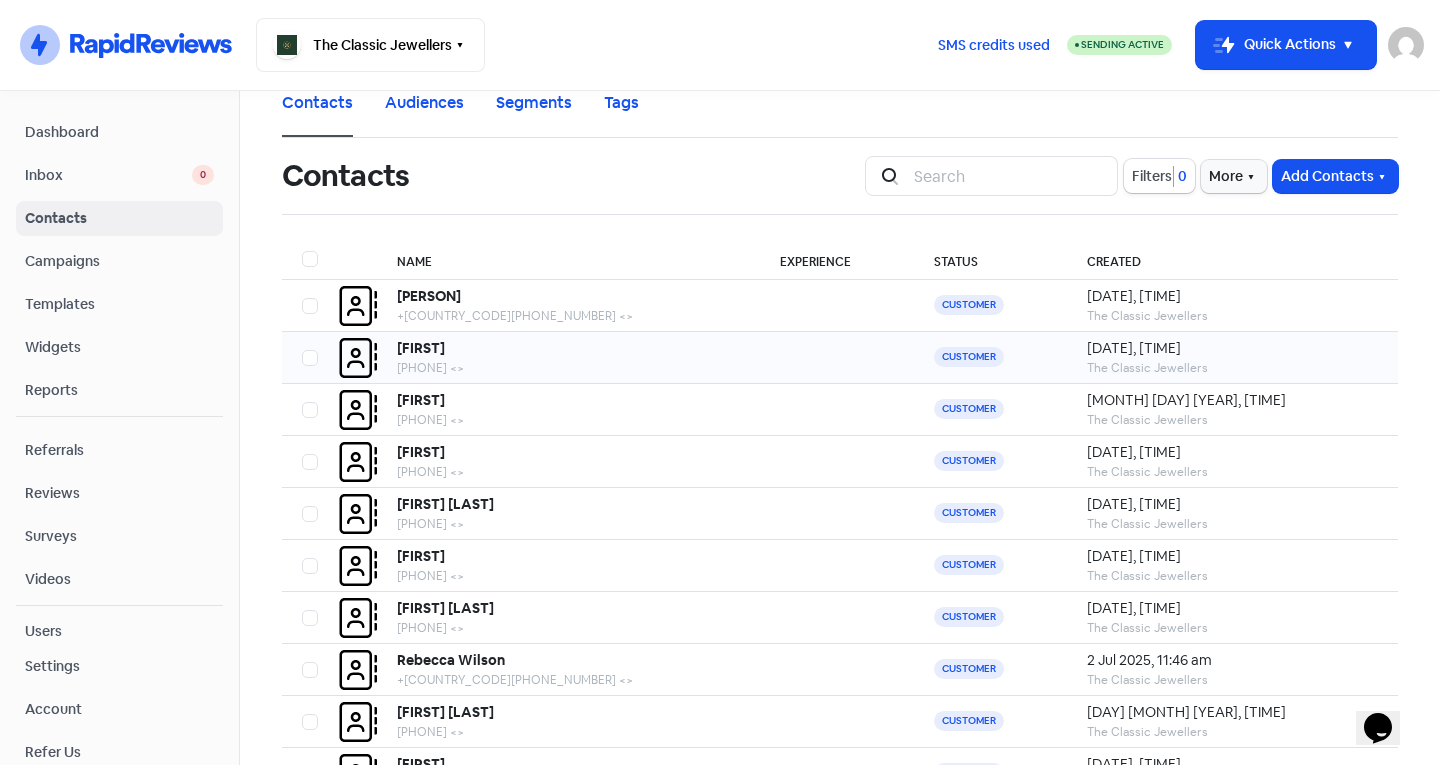 scroll, scrollTop: 133, scrollLeft: 0, axis: vertical 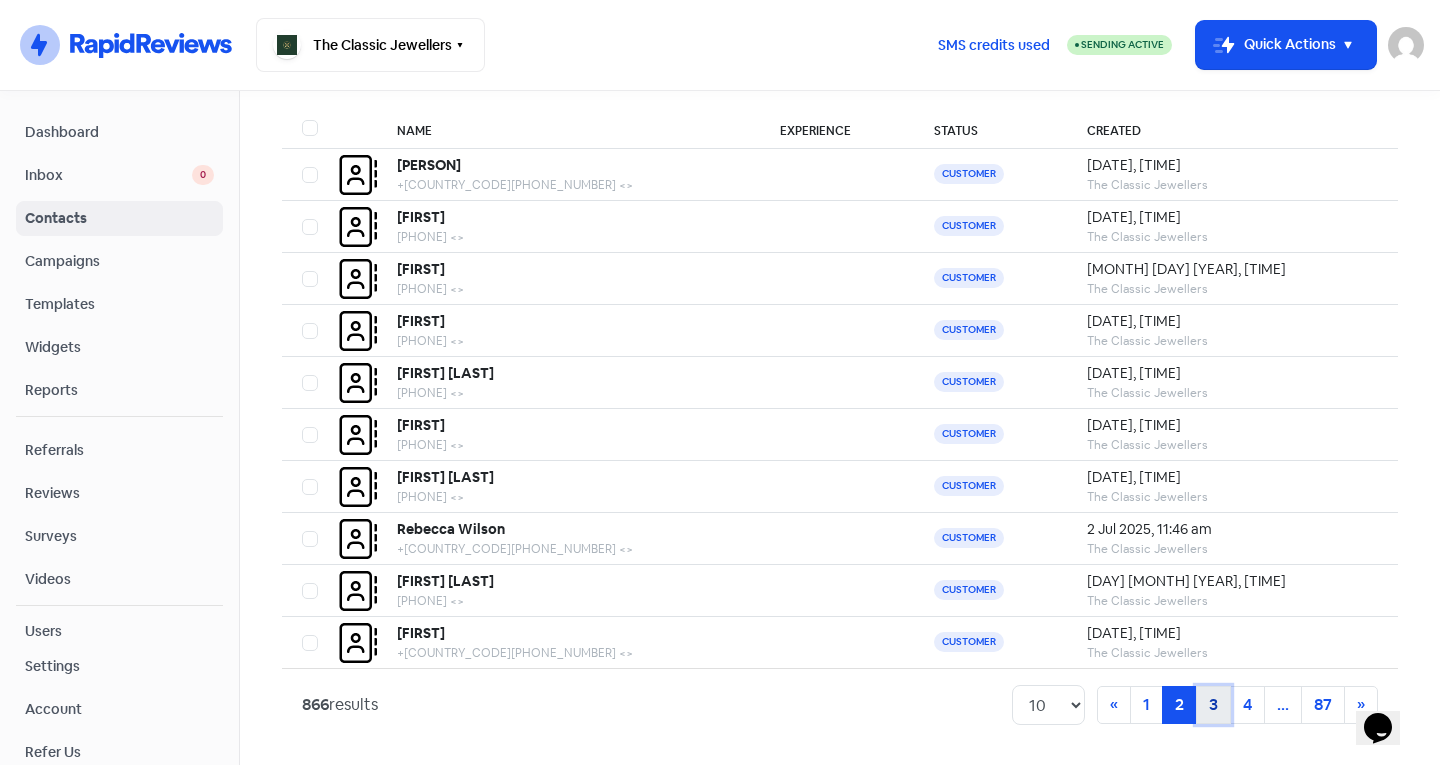 click on "[NUMBER]" at bounding box center [1146, 705] 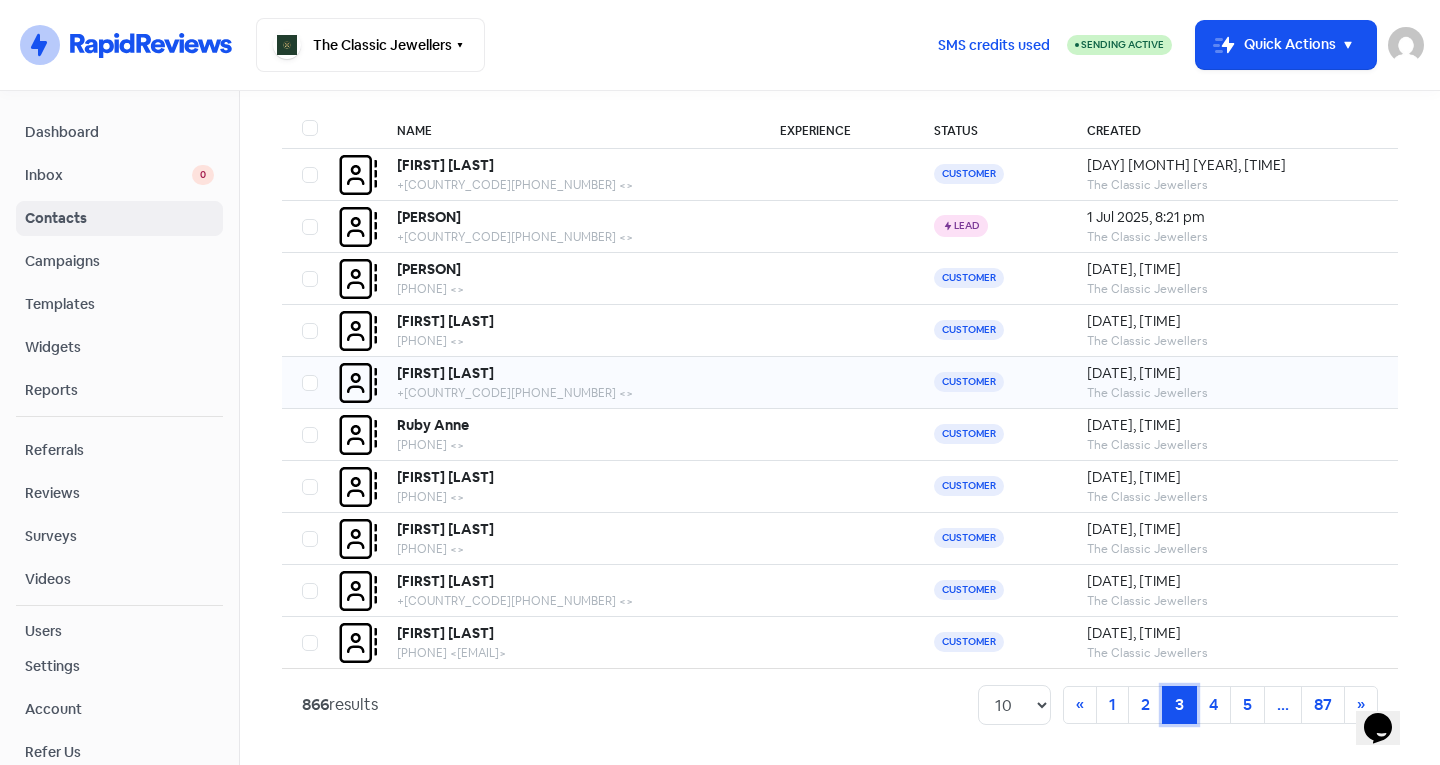 scroll, scrollTop: 0, scrollLeft: 0, axis: both 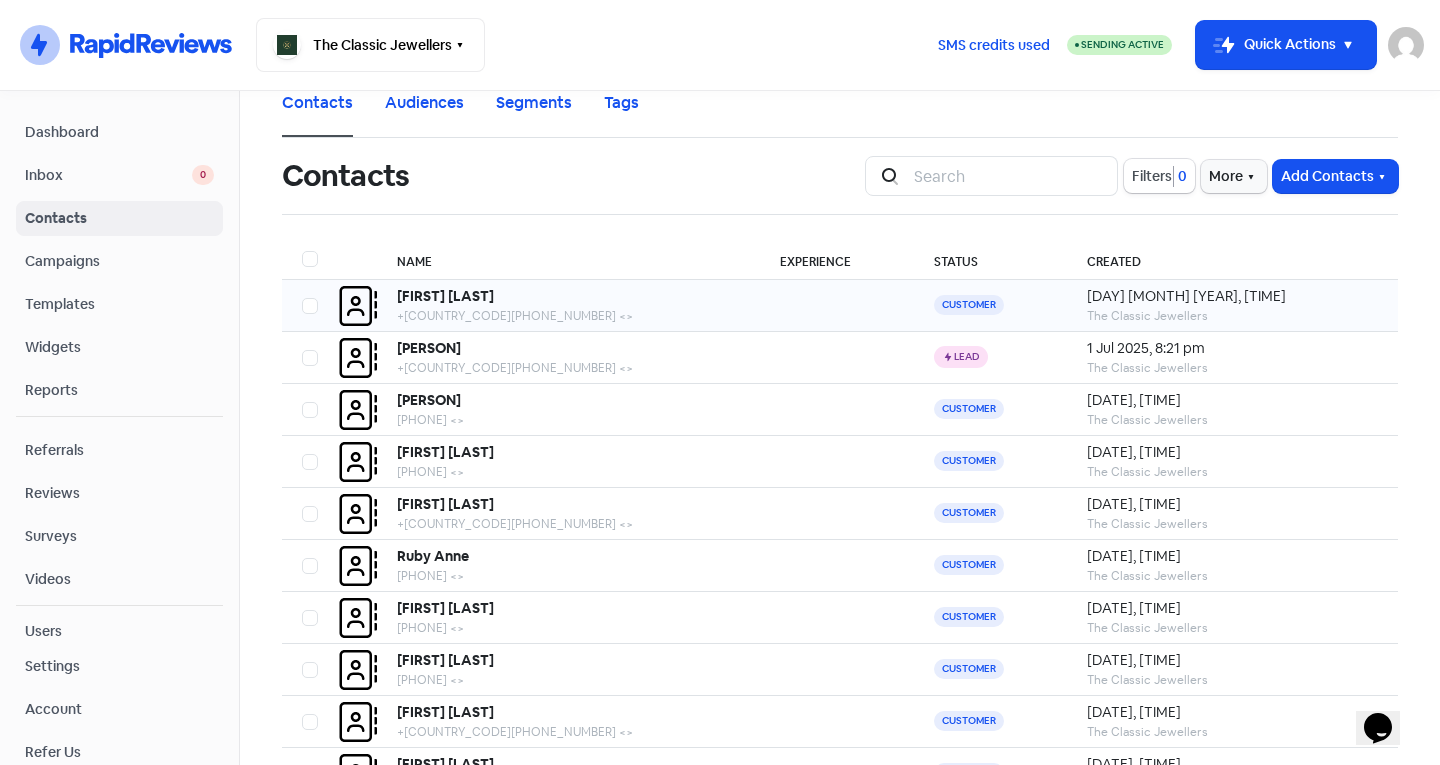 click on "Julian Tisato" at bounding box center (445, 296) 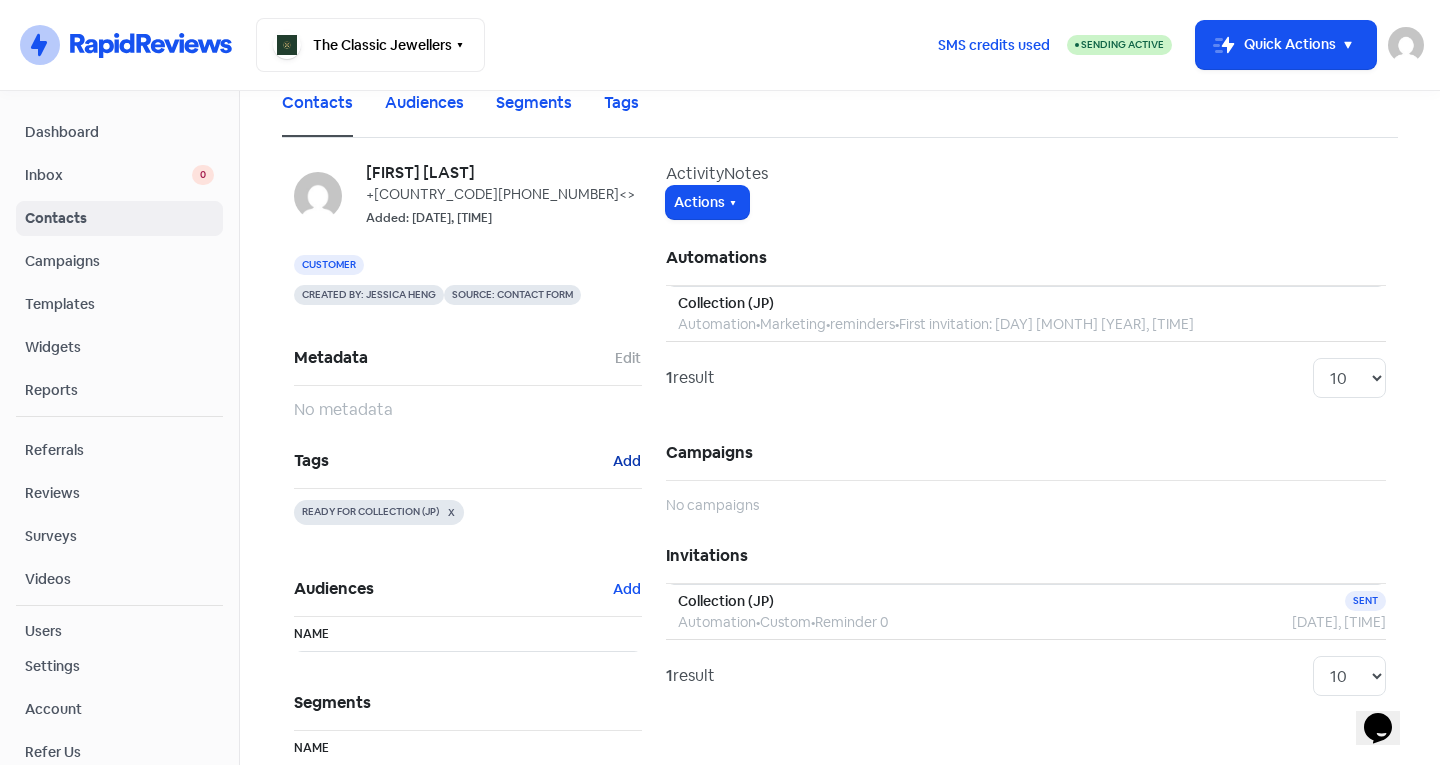 click on "Add" at bounding box center [628, 358] 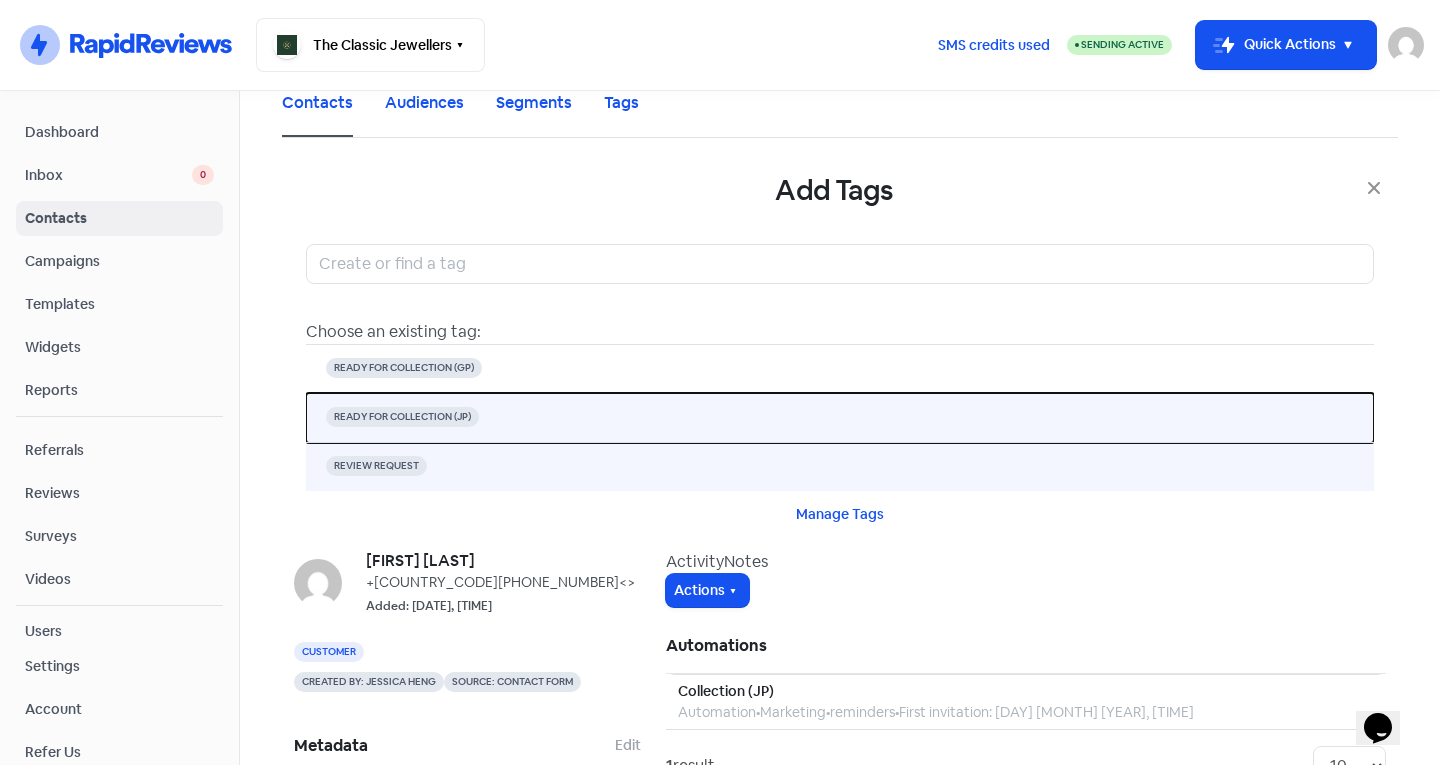 drag, startPoint x: 576, startPoint y: 323, endPoint x: 606, endPoint y: 357, distance: 45.343136 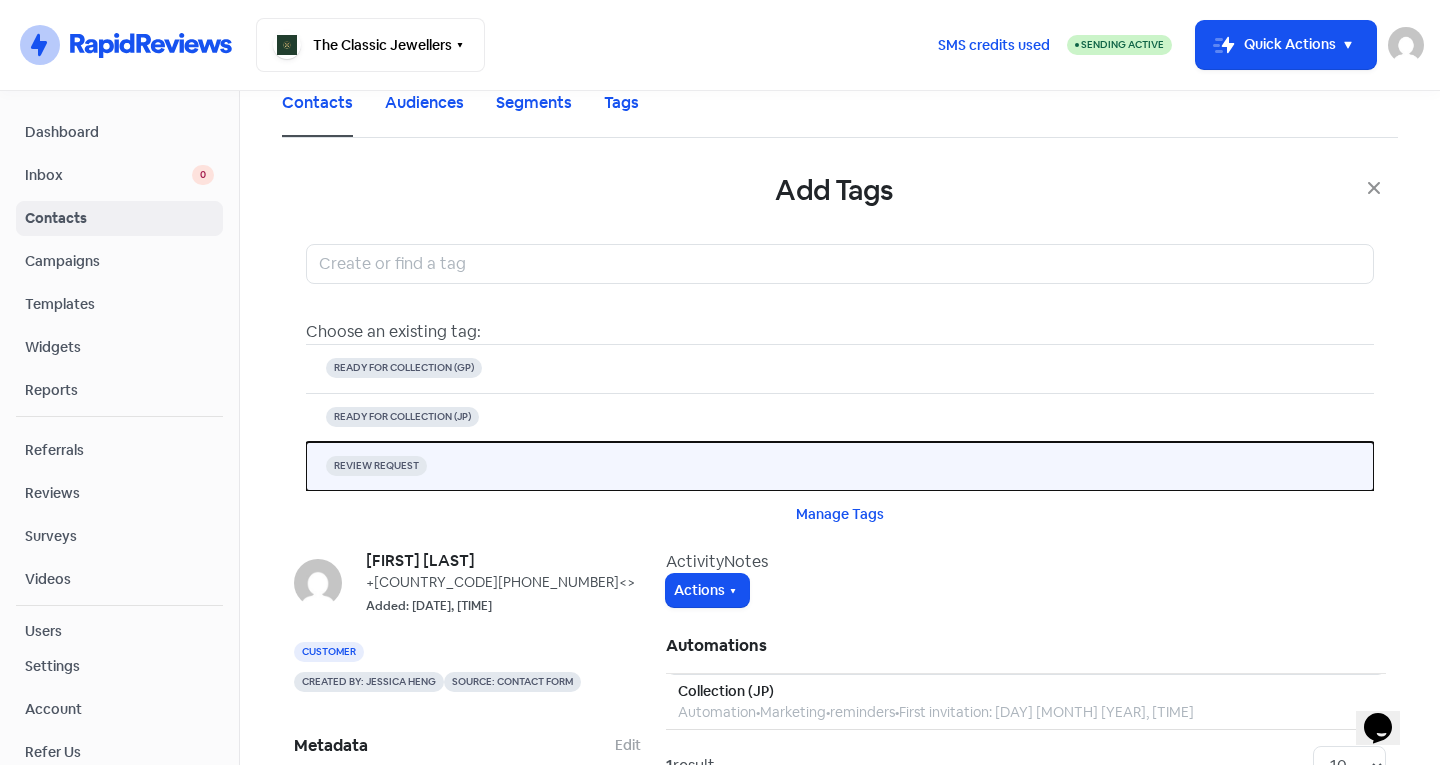 click on "REVIEW REQUEST" at bounding box center (404, 368) 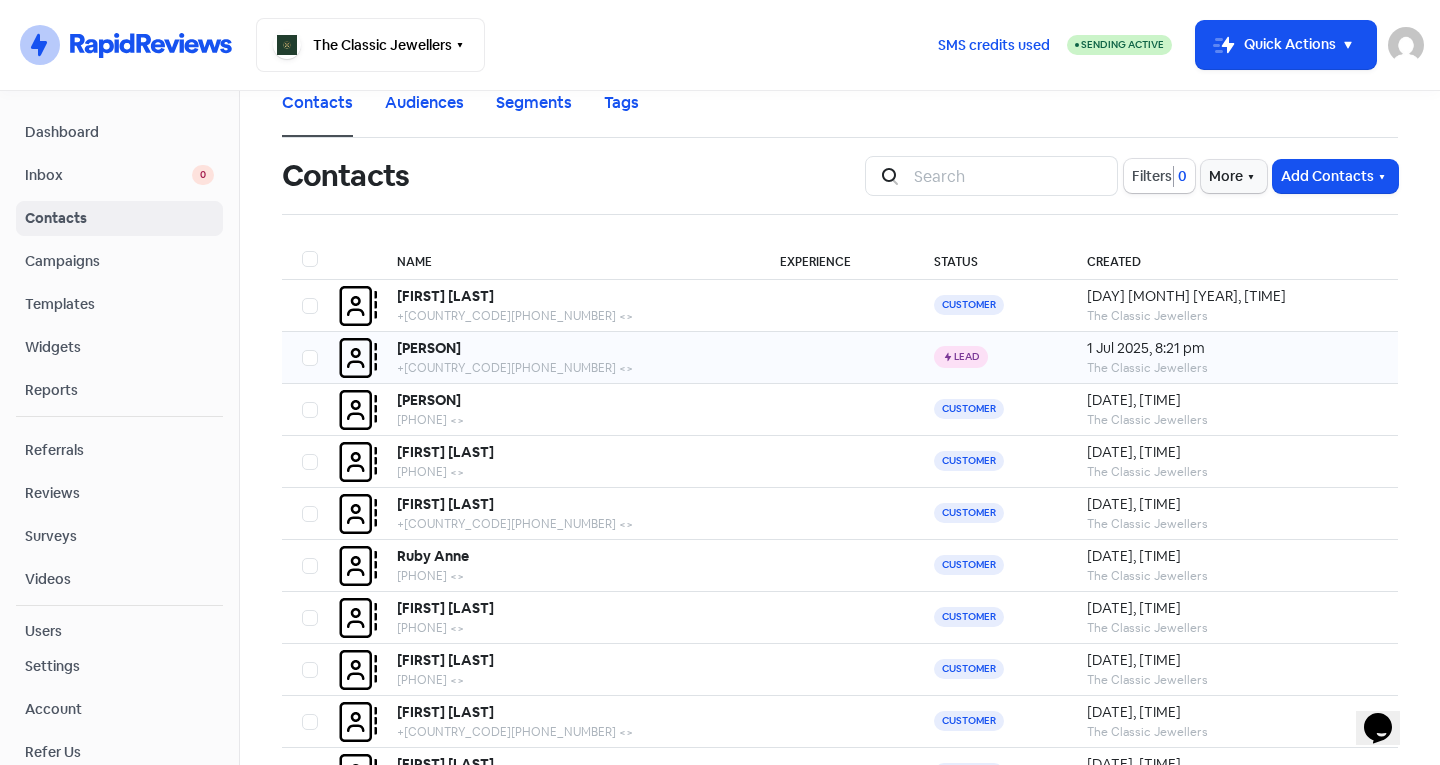 click on "[FIRST] [LAST]" at bounding box center (309, 306) 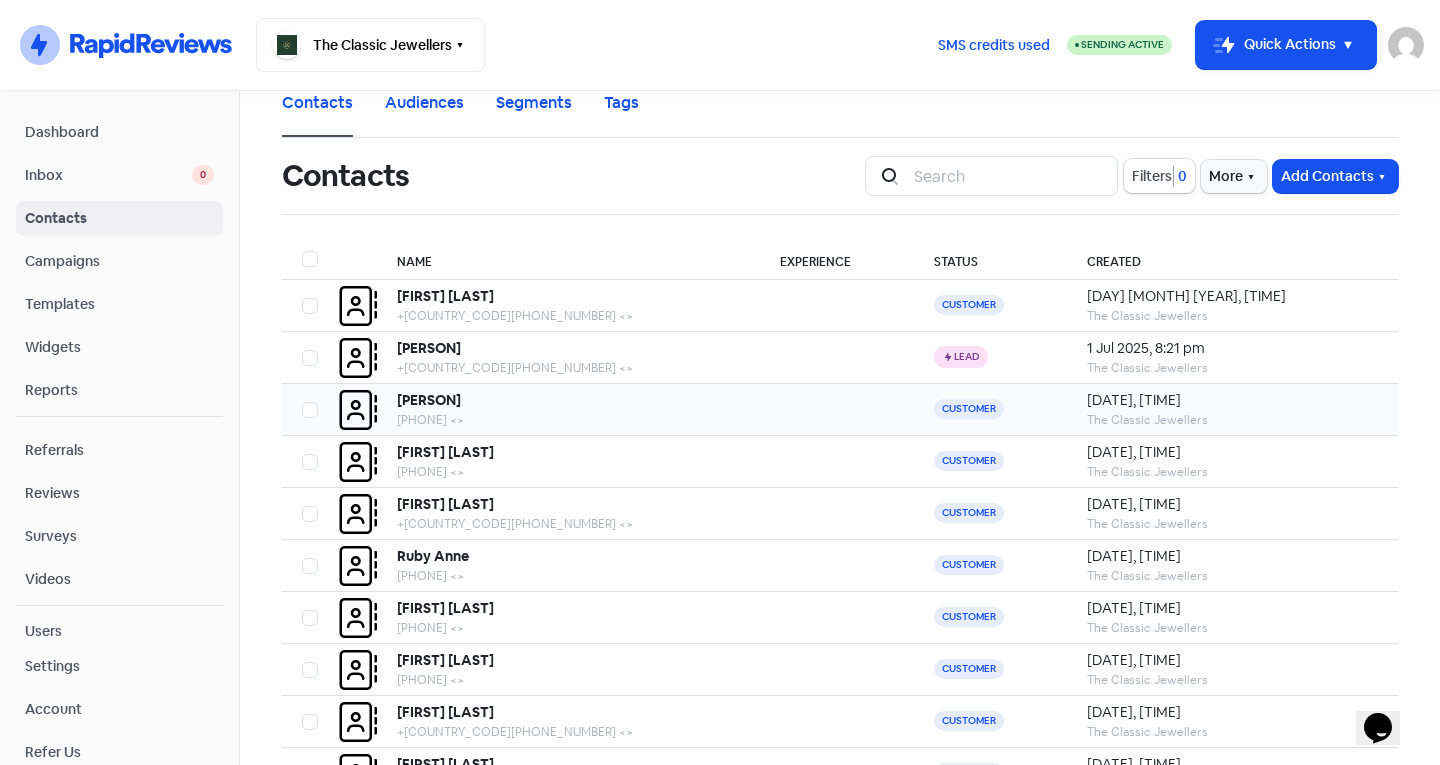 click on "Miuayia Monteleone" at bounding box center [445, 296] 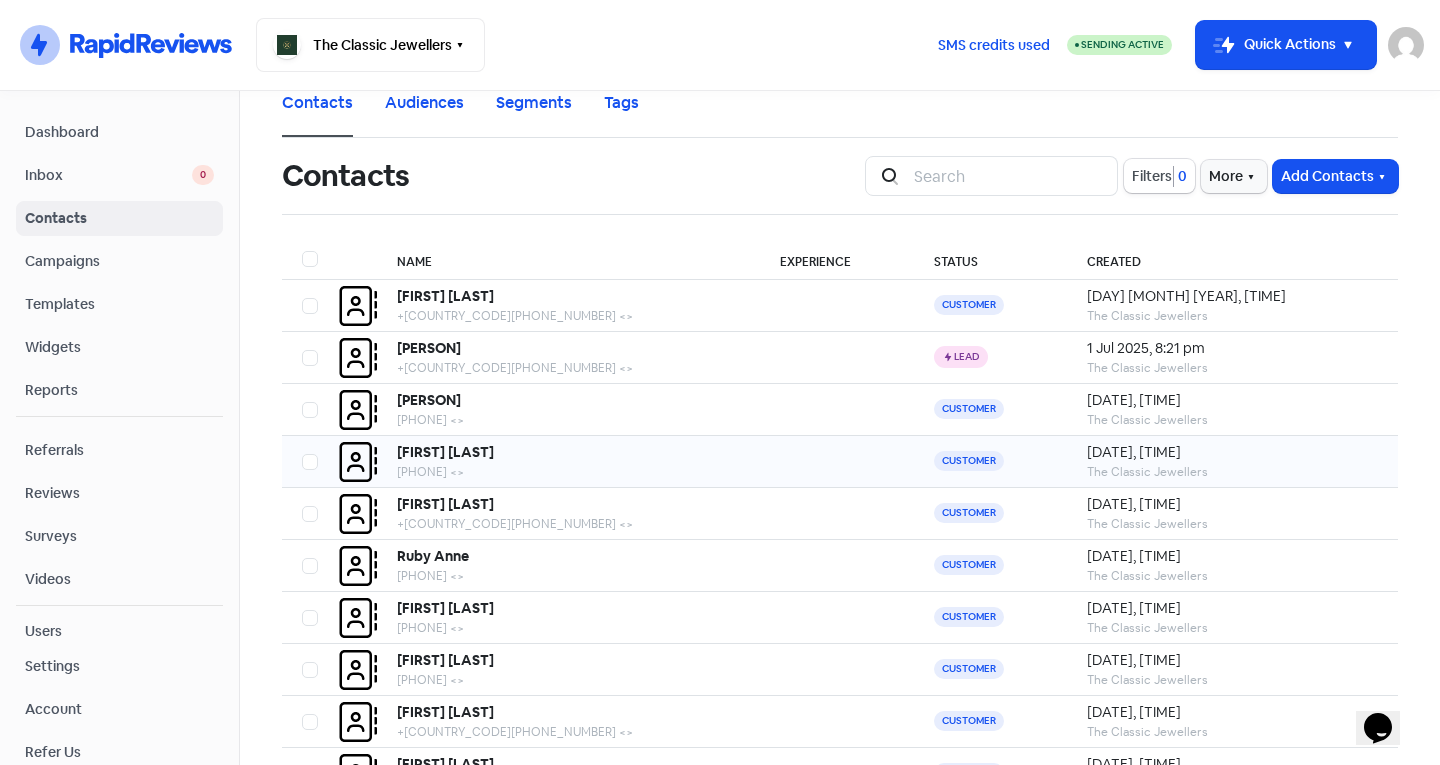click on "[FIRST] [LAST]" at bounding box center (445, 296) 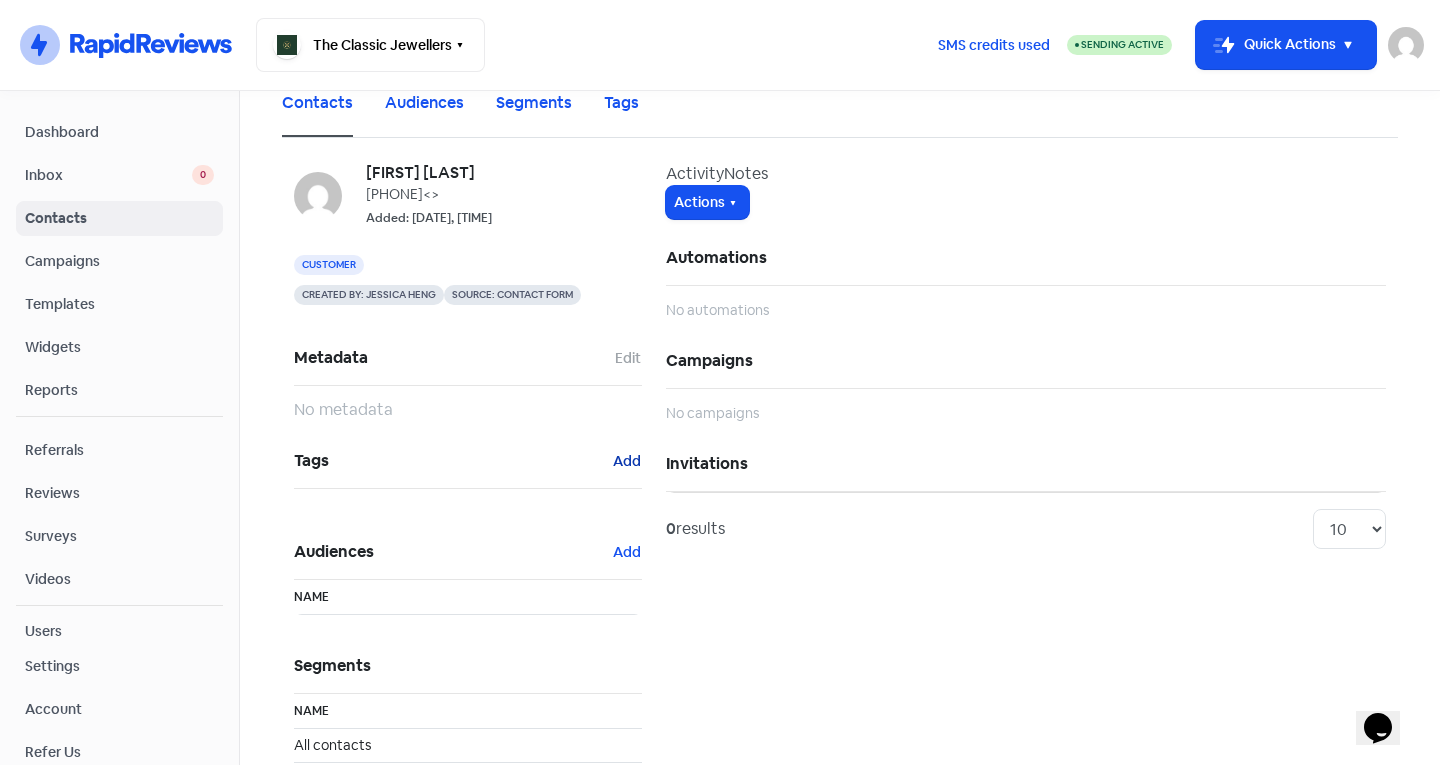 click on "Add" at bounding box center (628, 358) 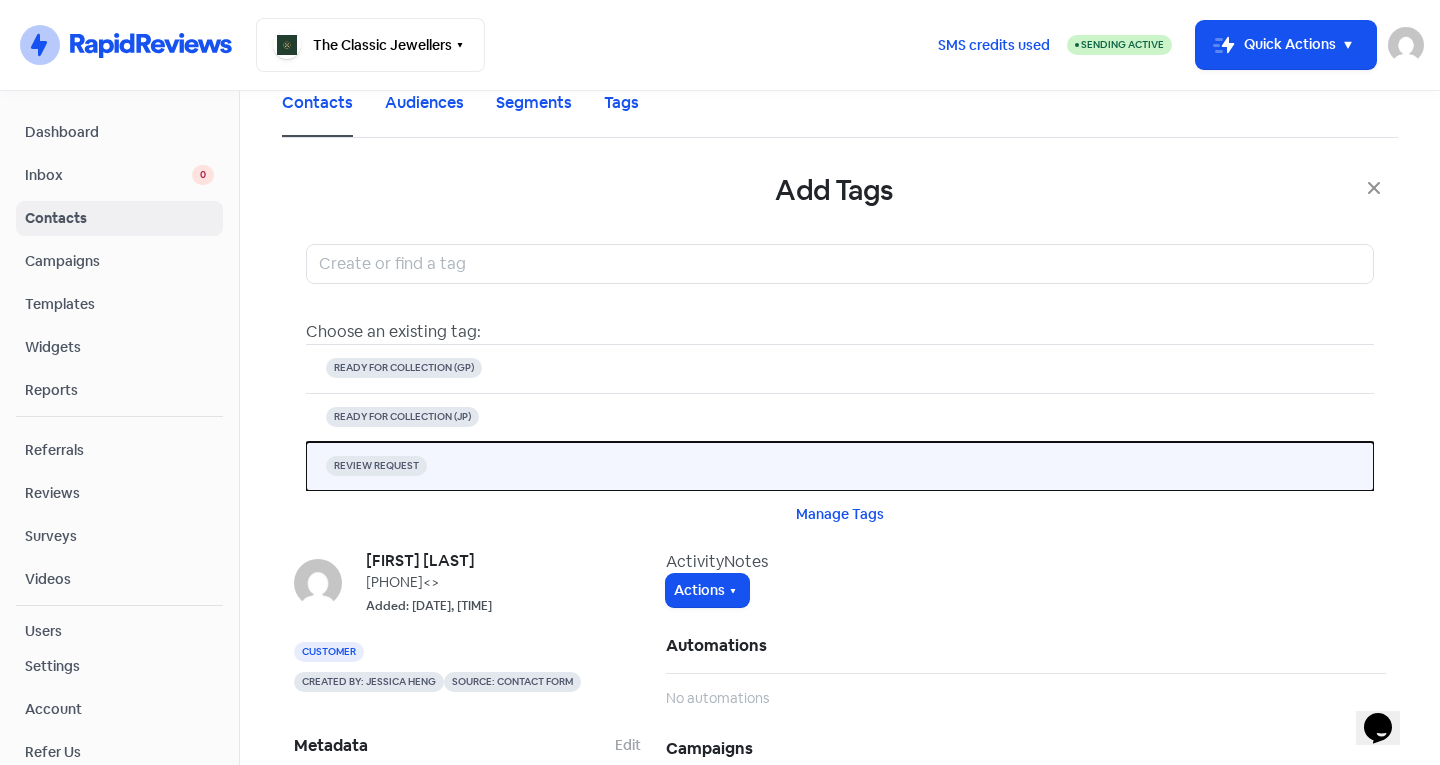 click on "REVIEW REQUEST" at bounding box center [404, 368] 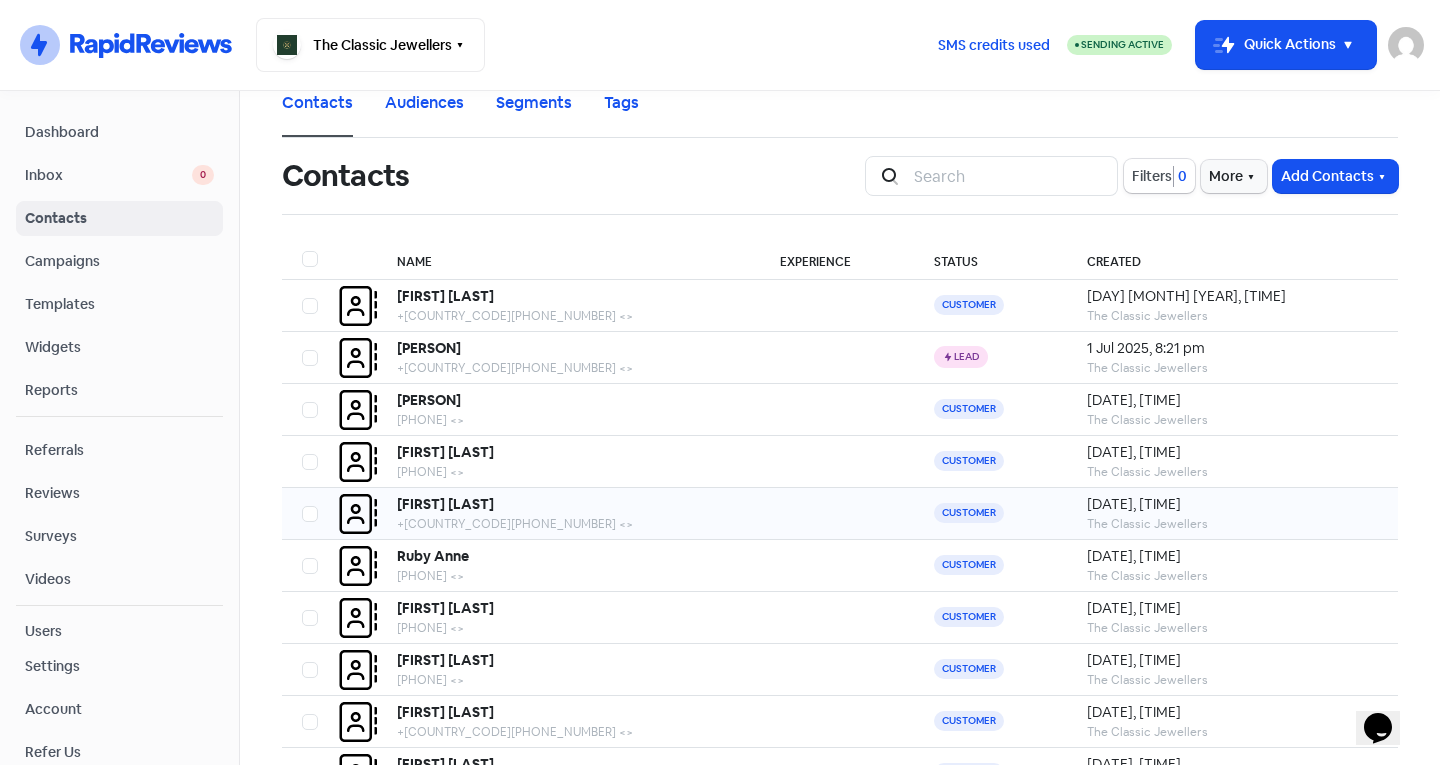 scroll, scrollTop: 133, scrollLeft: 0, axis: vertical 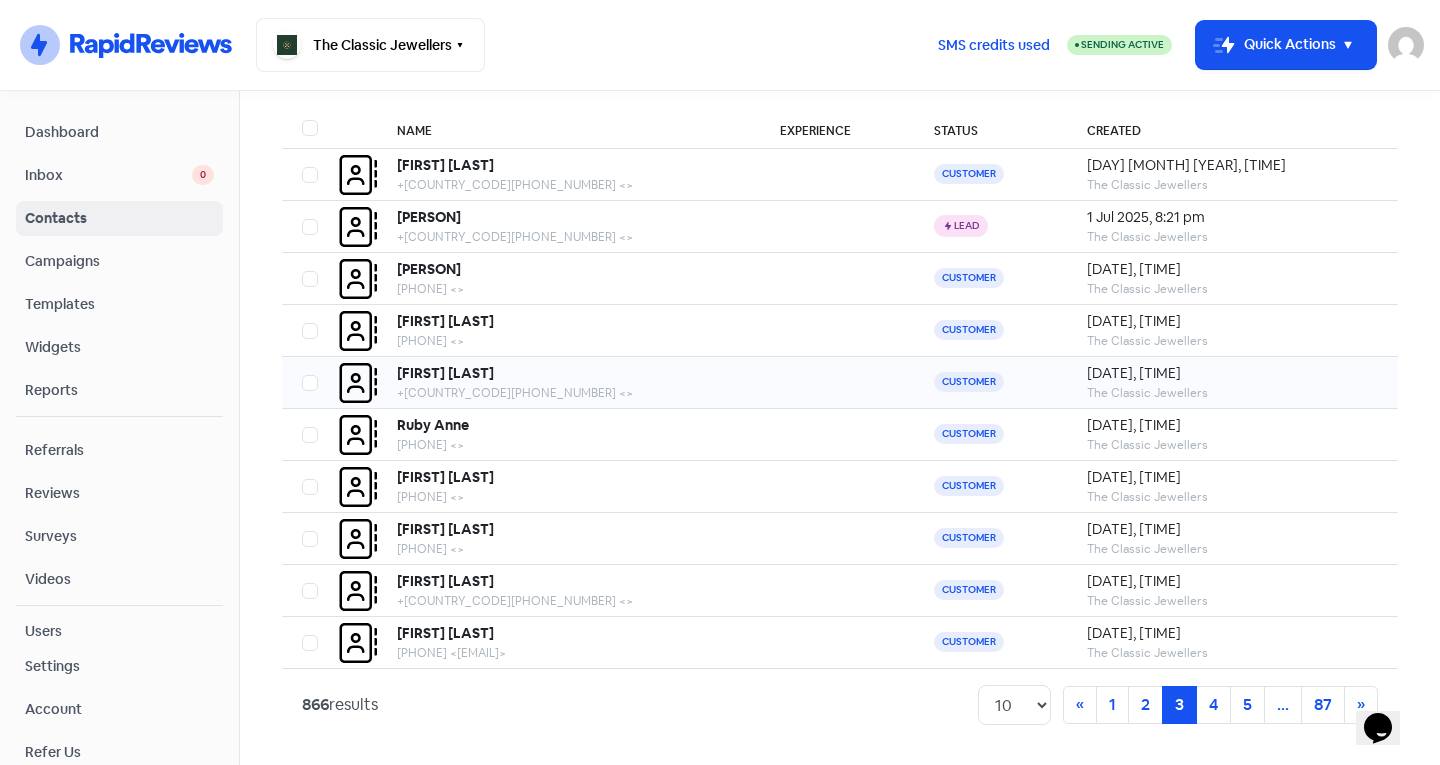 click on "+61417643050 <>" at bounding box center (568, 185) 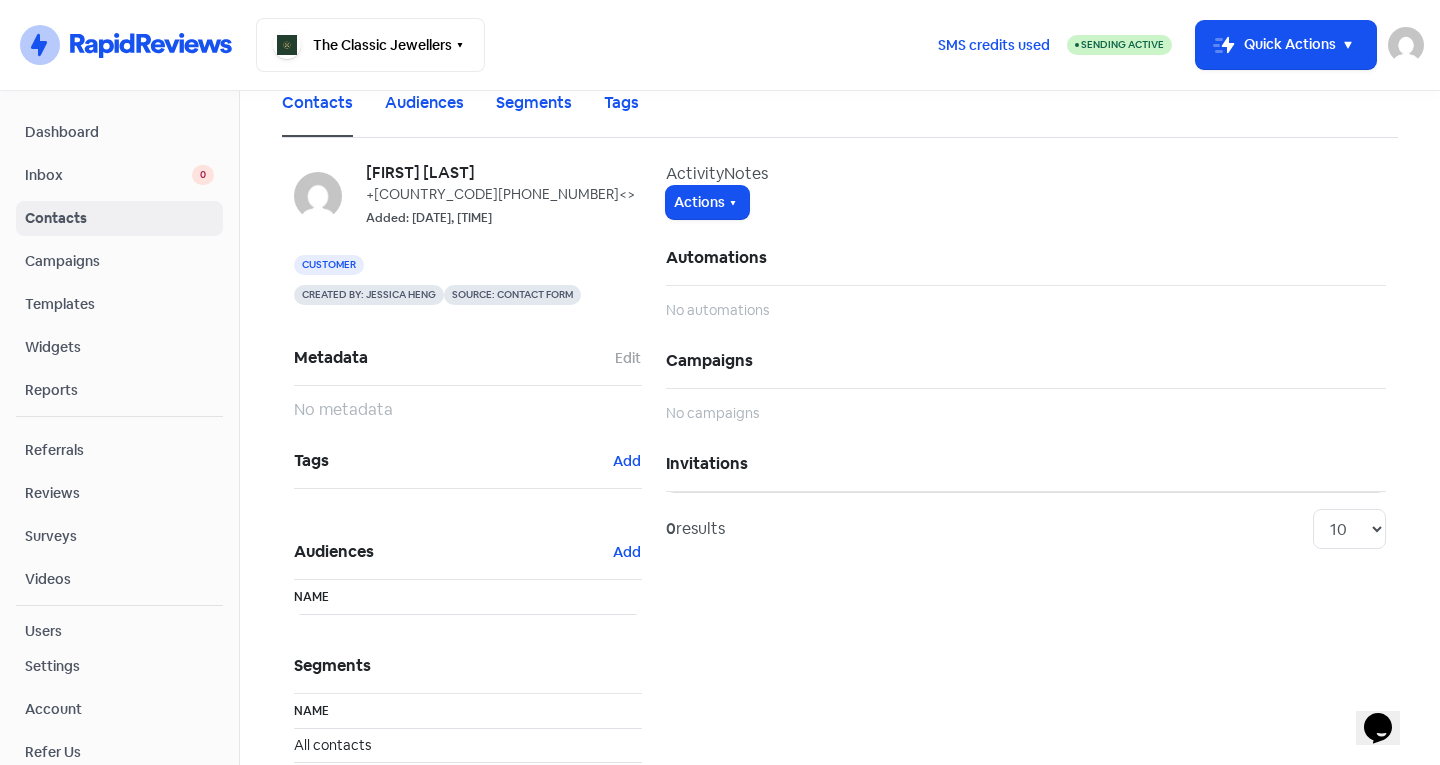scroll, scrollTop: 89, scrollLeft: 0, axis: vertical 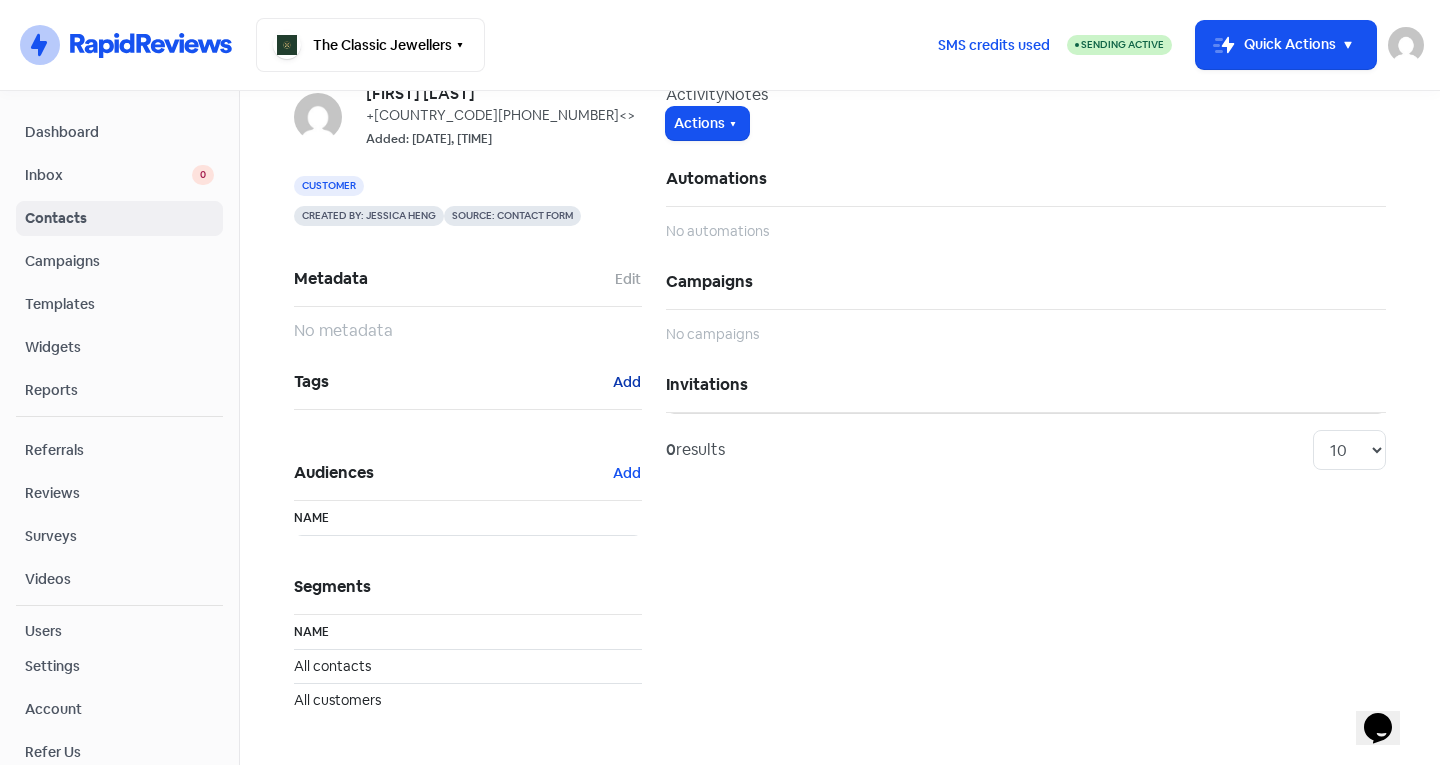 click on "Add" at bounding box center [628, 279] 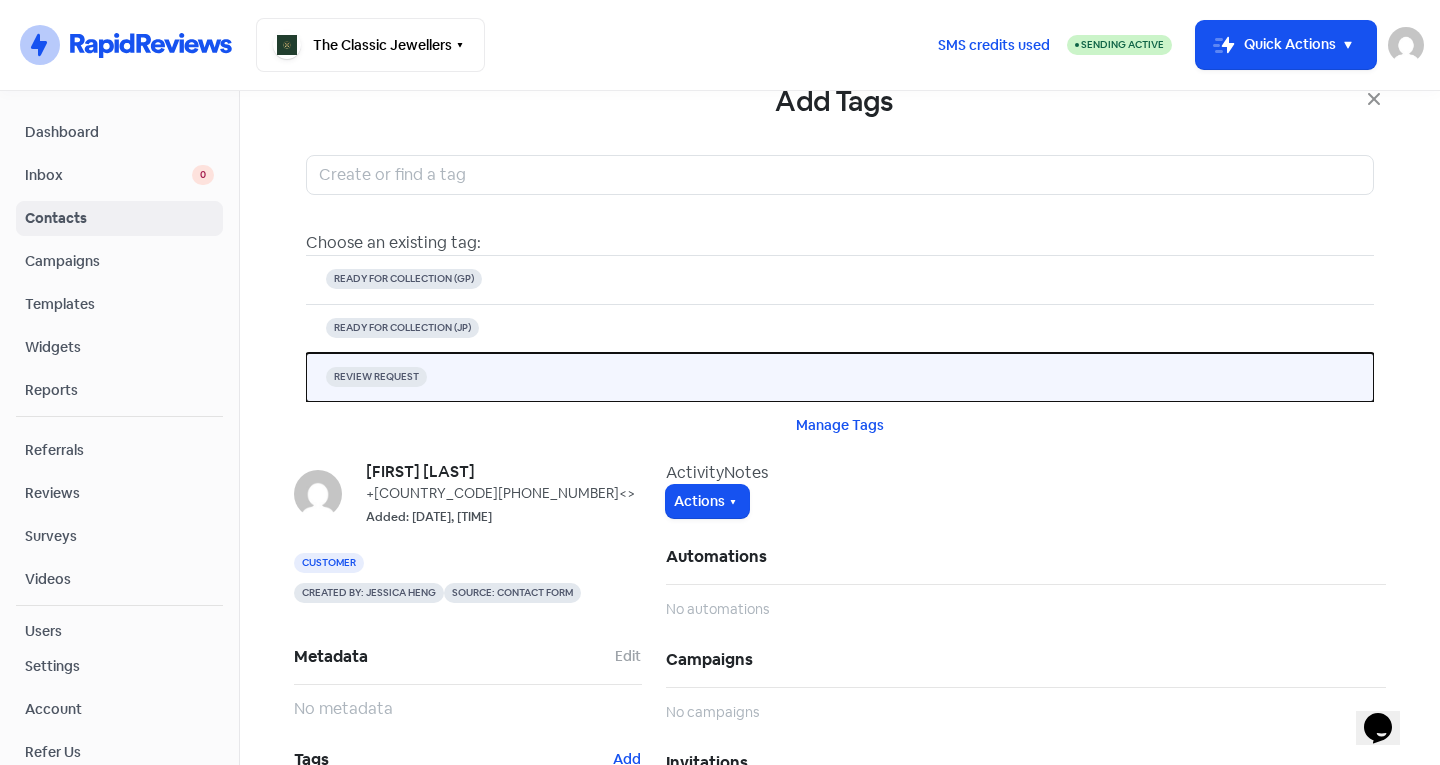 click on "REVIEW REQUEST" at bounding box center (840, 377) 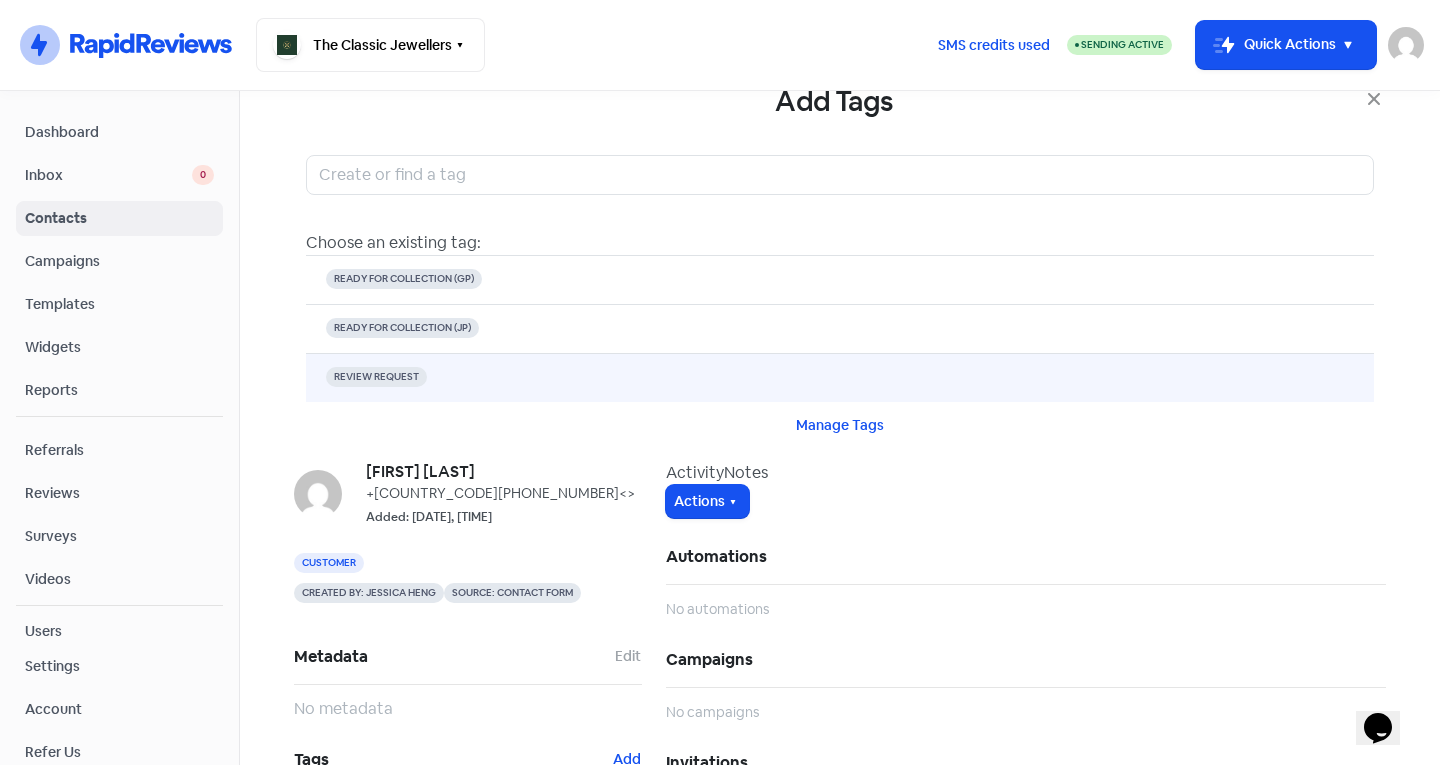 scroll, scrollTop: 0, scrollLeft: 0, axis: both 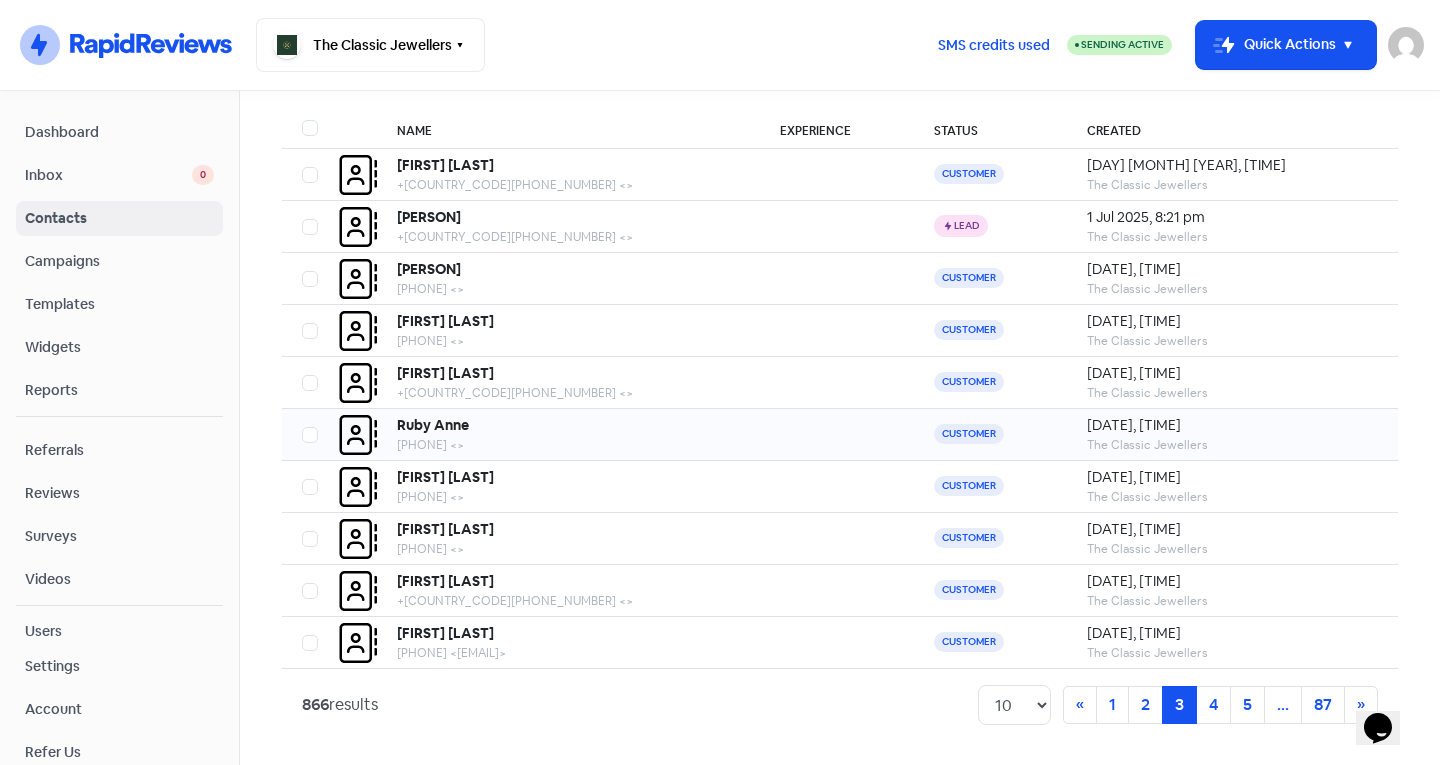 click on "[PERSON] [PERSON]" at bounding box center (445, 165) 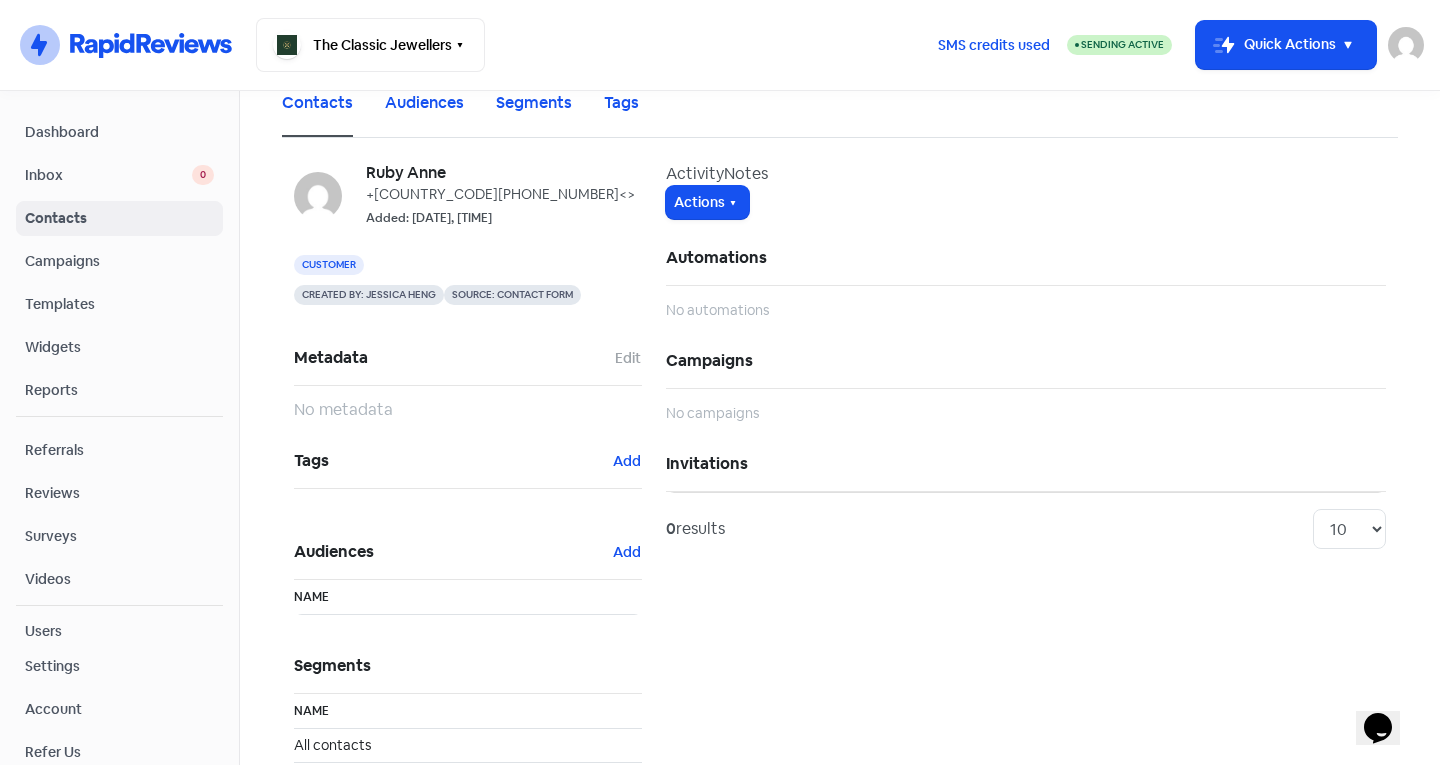 scroll, scrollTop: 89, scrollLeft: 0, axis: vertical 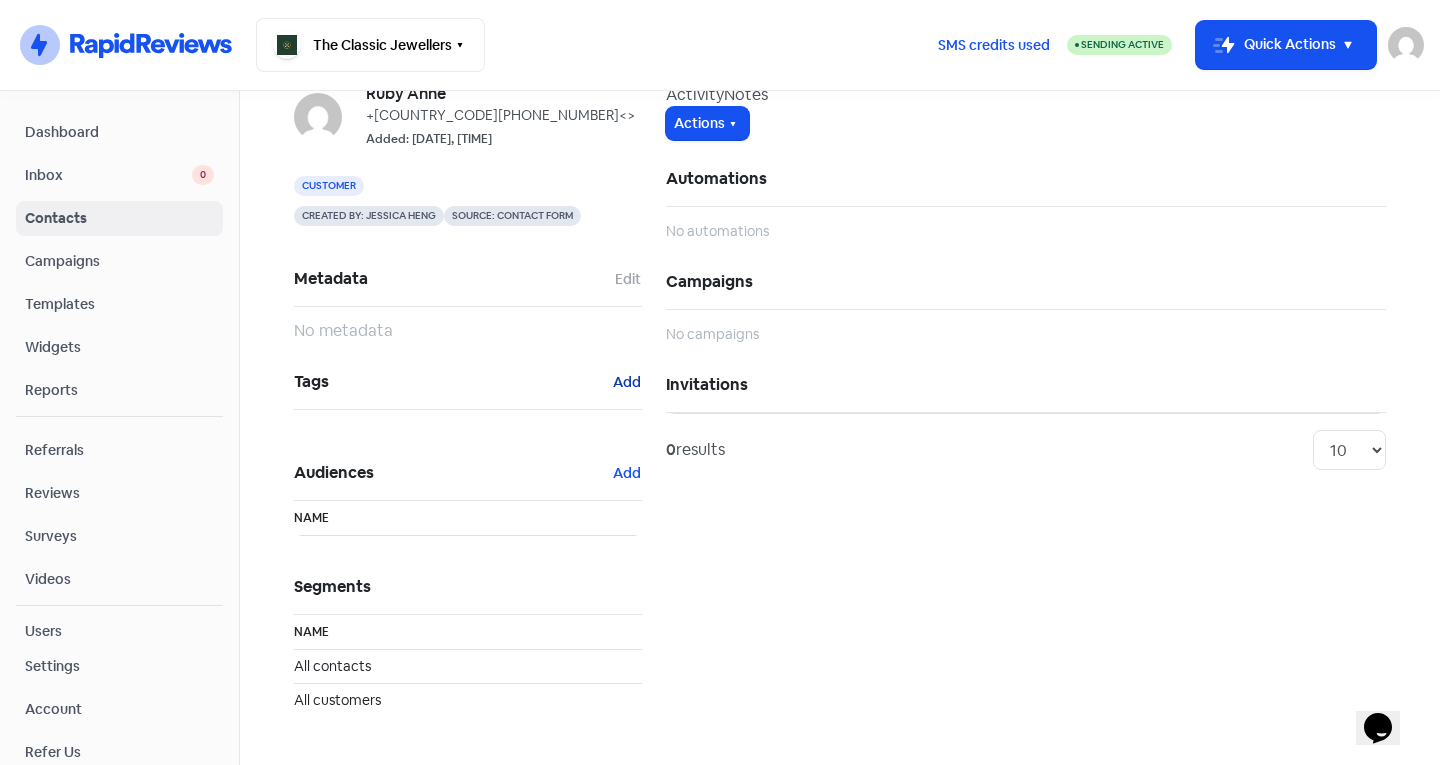 click on "Add" at bounding box center (628, 279) 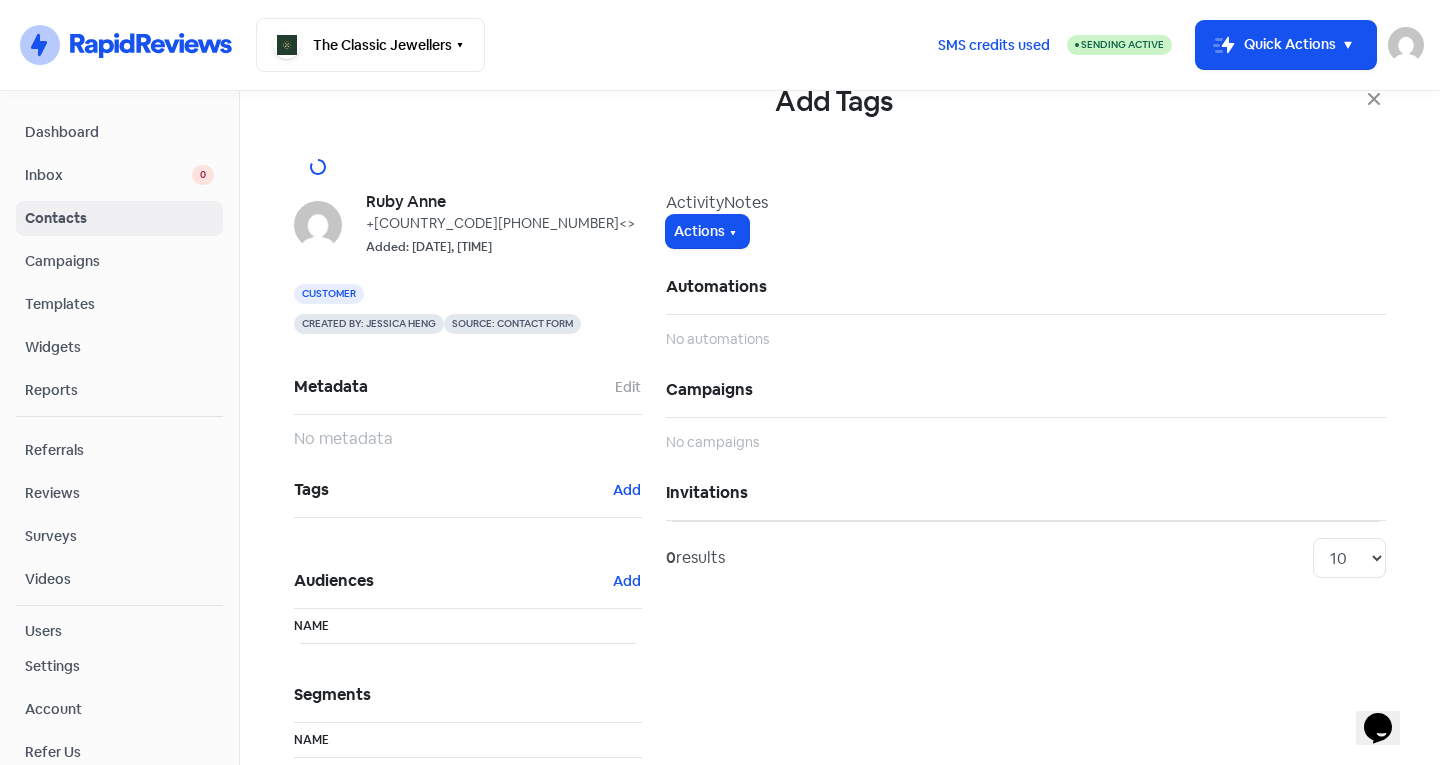click on "Add Tags Icon For Loading" at bounding box center [840, 132] 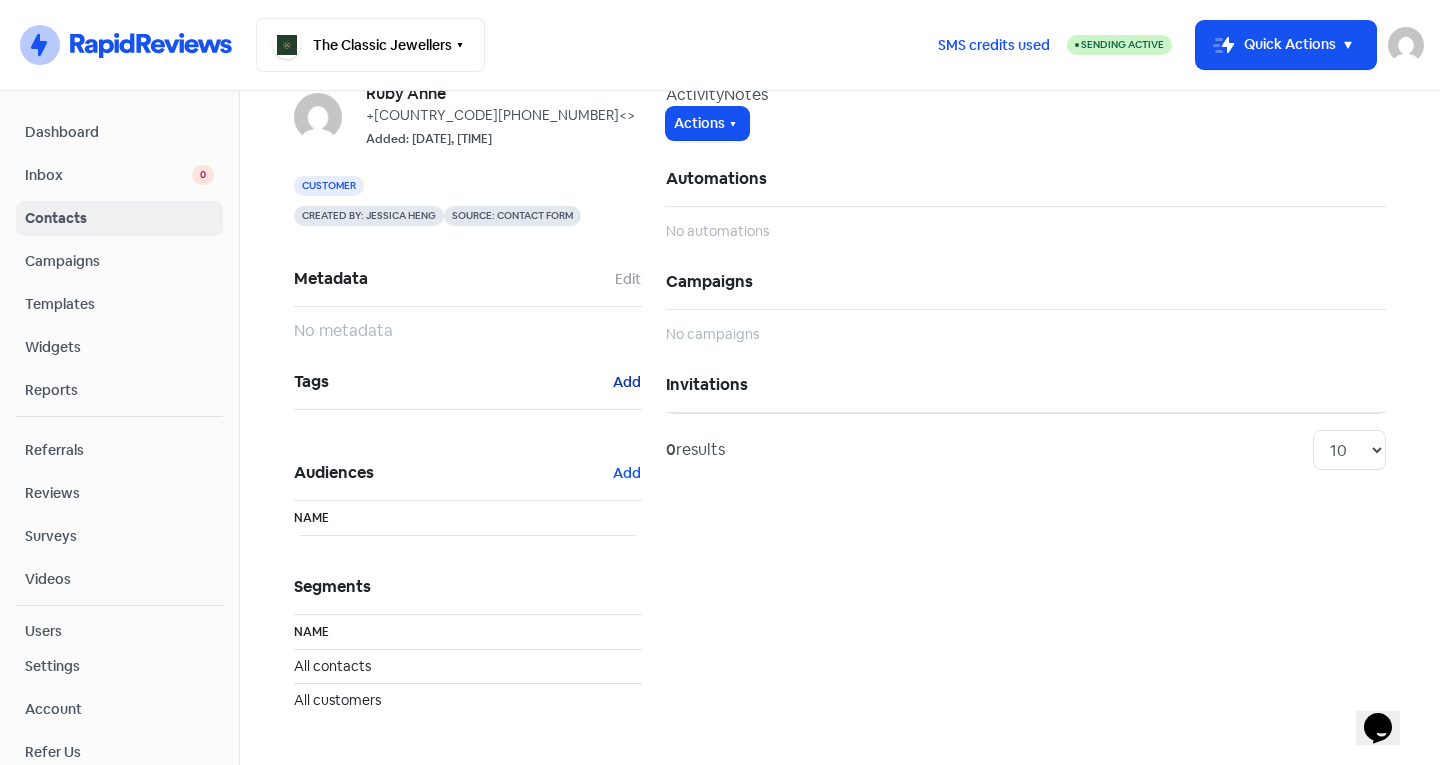 click on "Add" at bounding box center (628, 279) 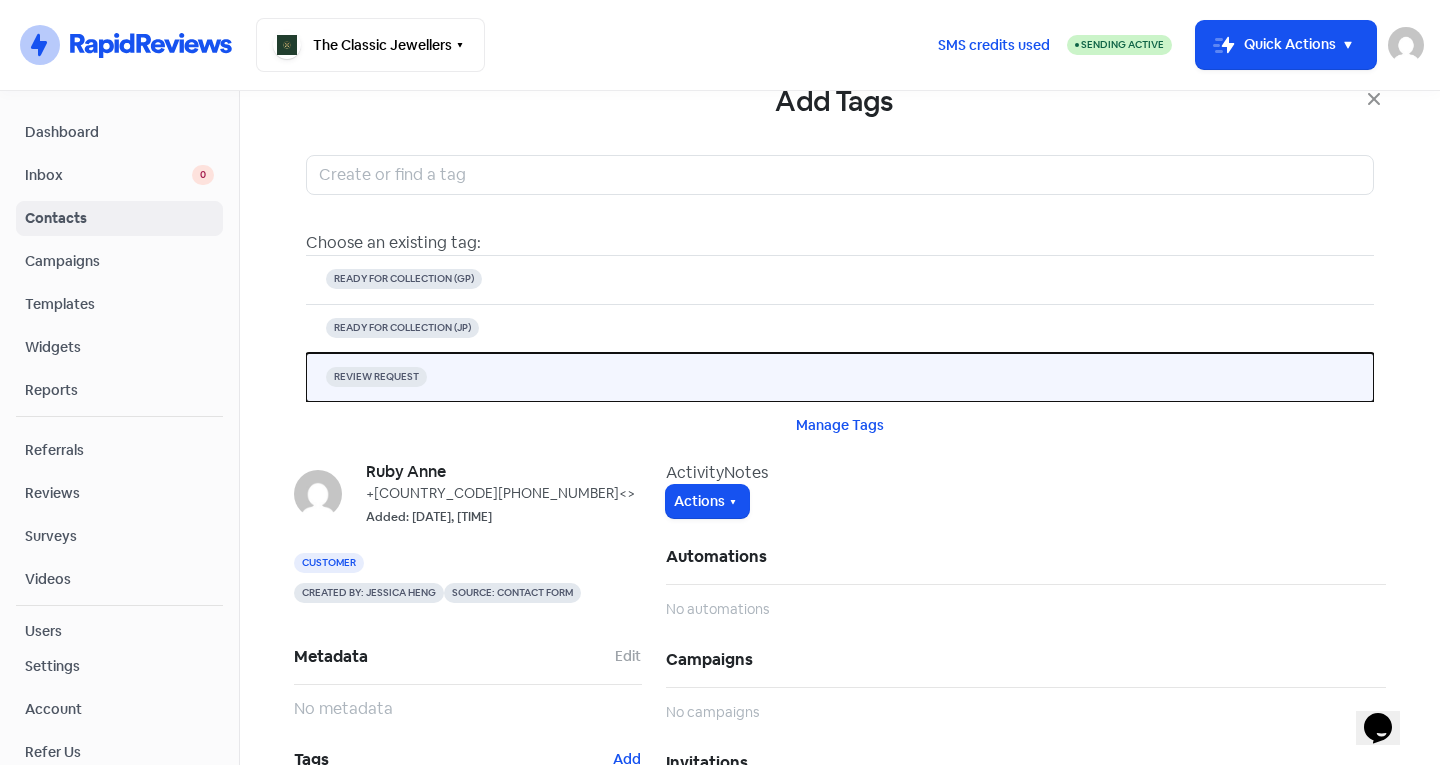 click on "REVIEW REQUEST" at bounding box center [404, 279] 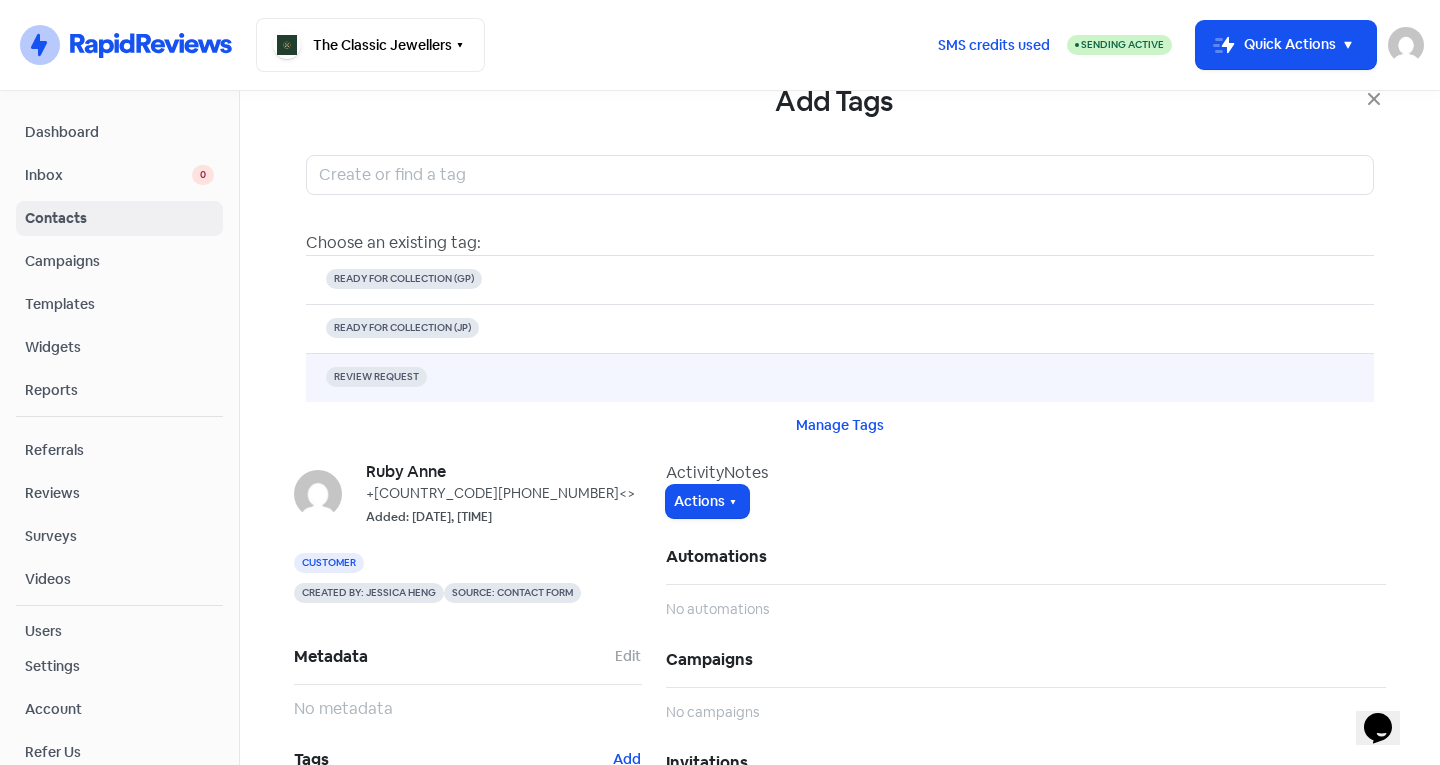 scroll, scrollTop: 0, scrollLeft: 0, axis: both 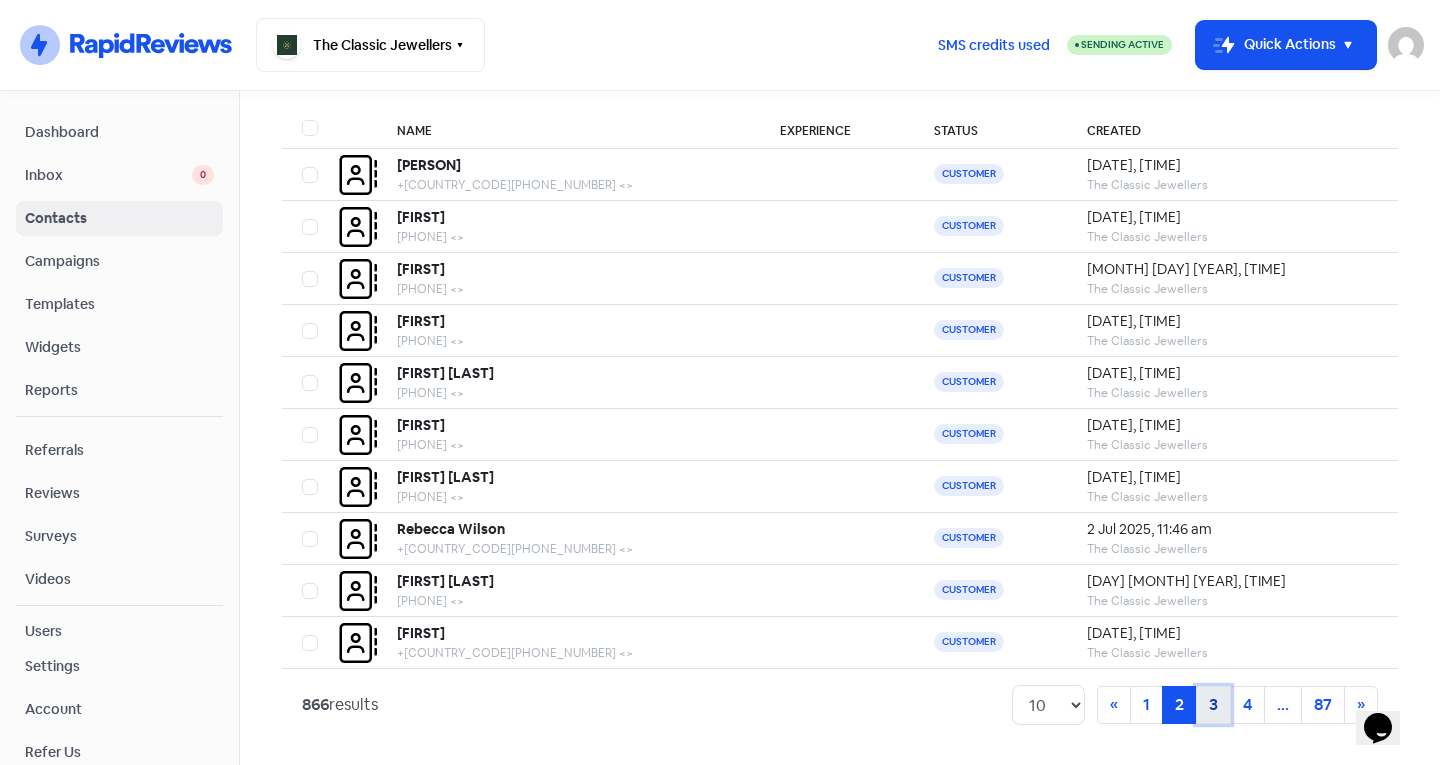 click on "3" at bounding box center (1146, 705) 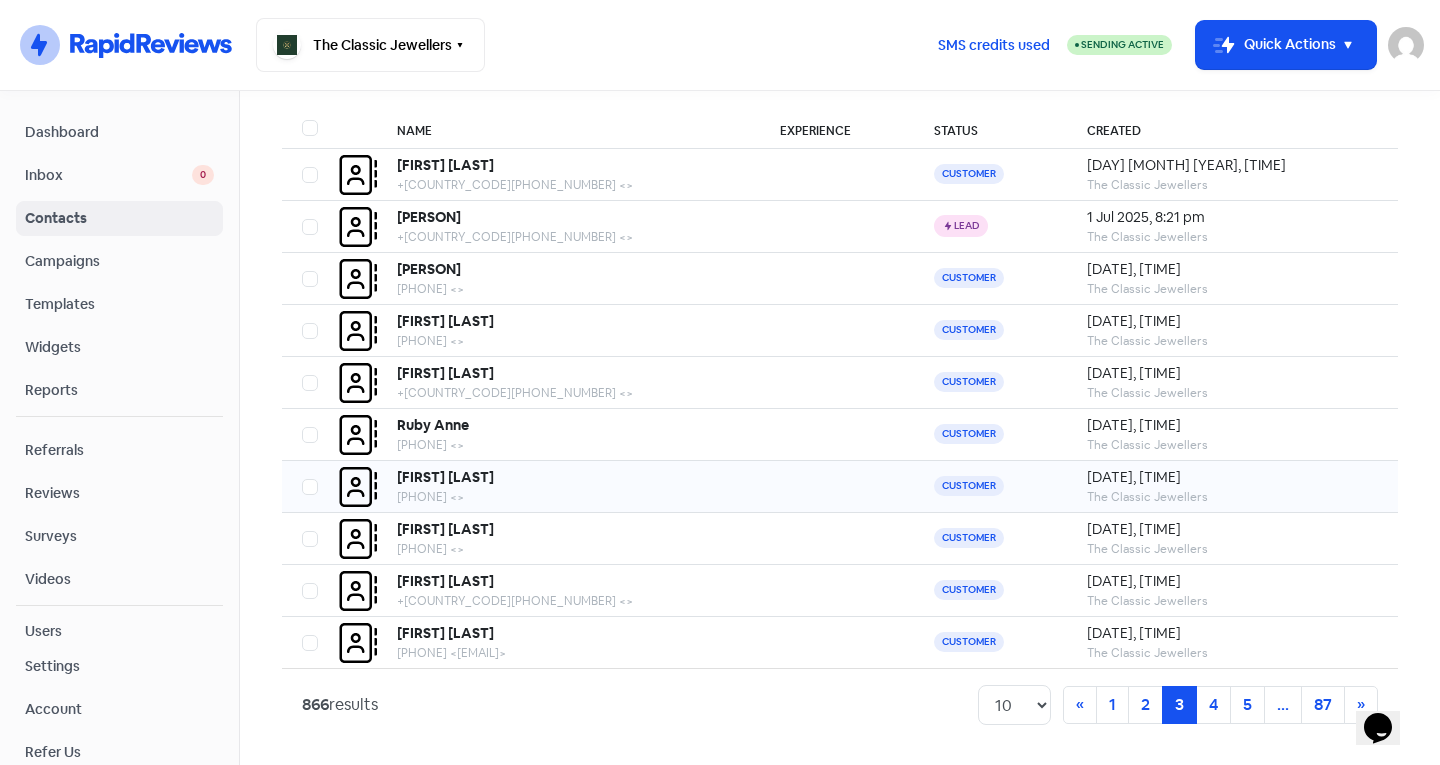 click on "Mary Wang" at bounding box center [445, 165] 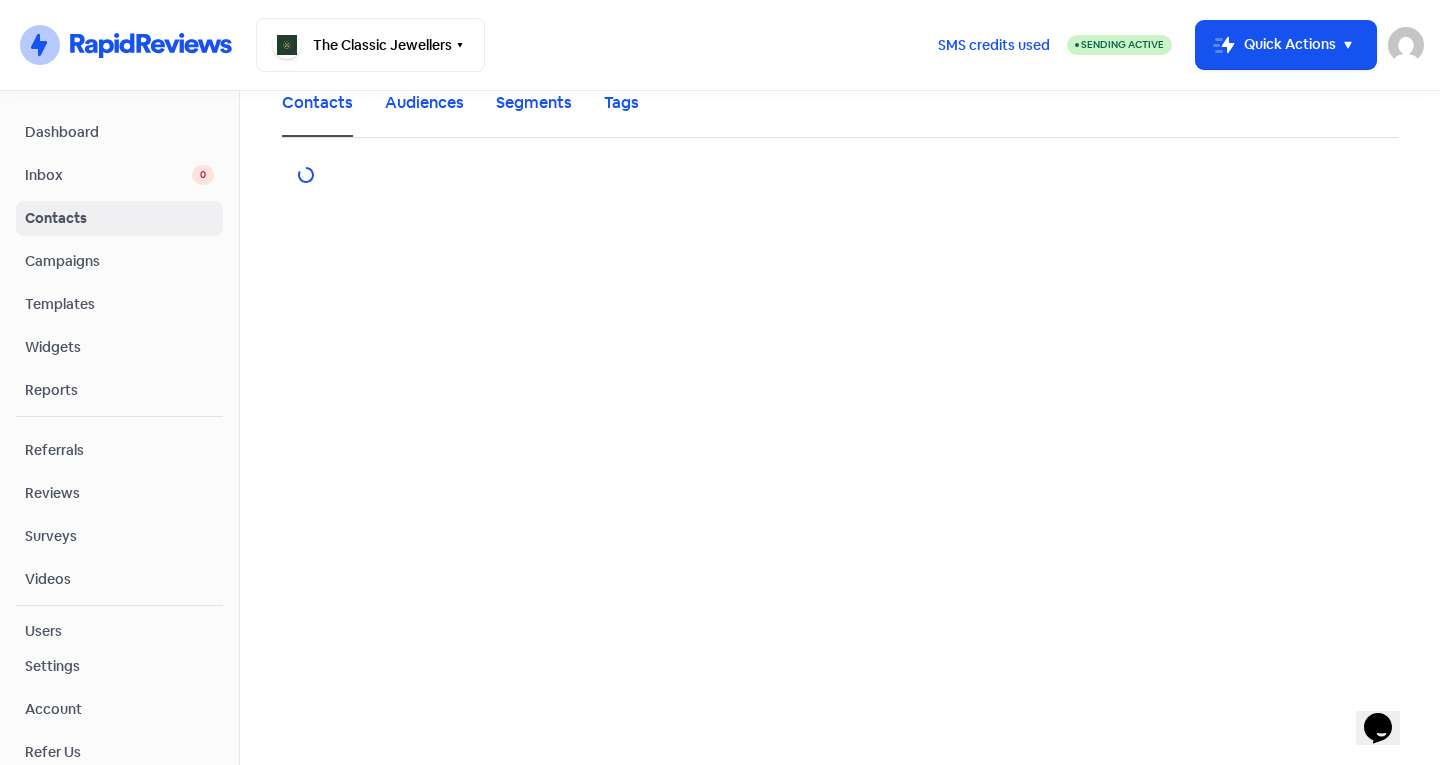 scroll, scrollTop: 0, scrollLeft: 0, axis: both 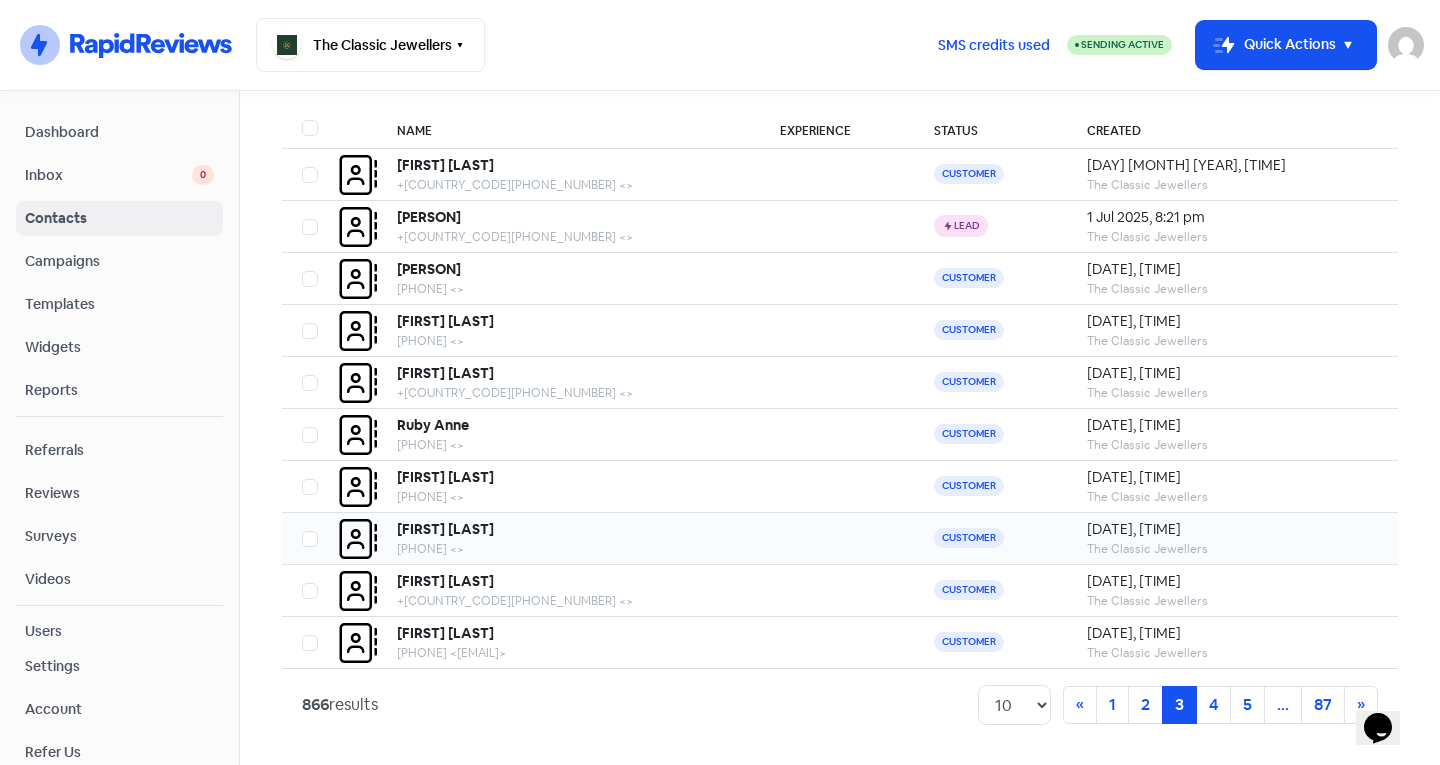 click on "[PERSON] [PERSON]" at bounding box center (445, 165) 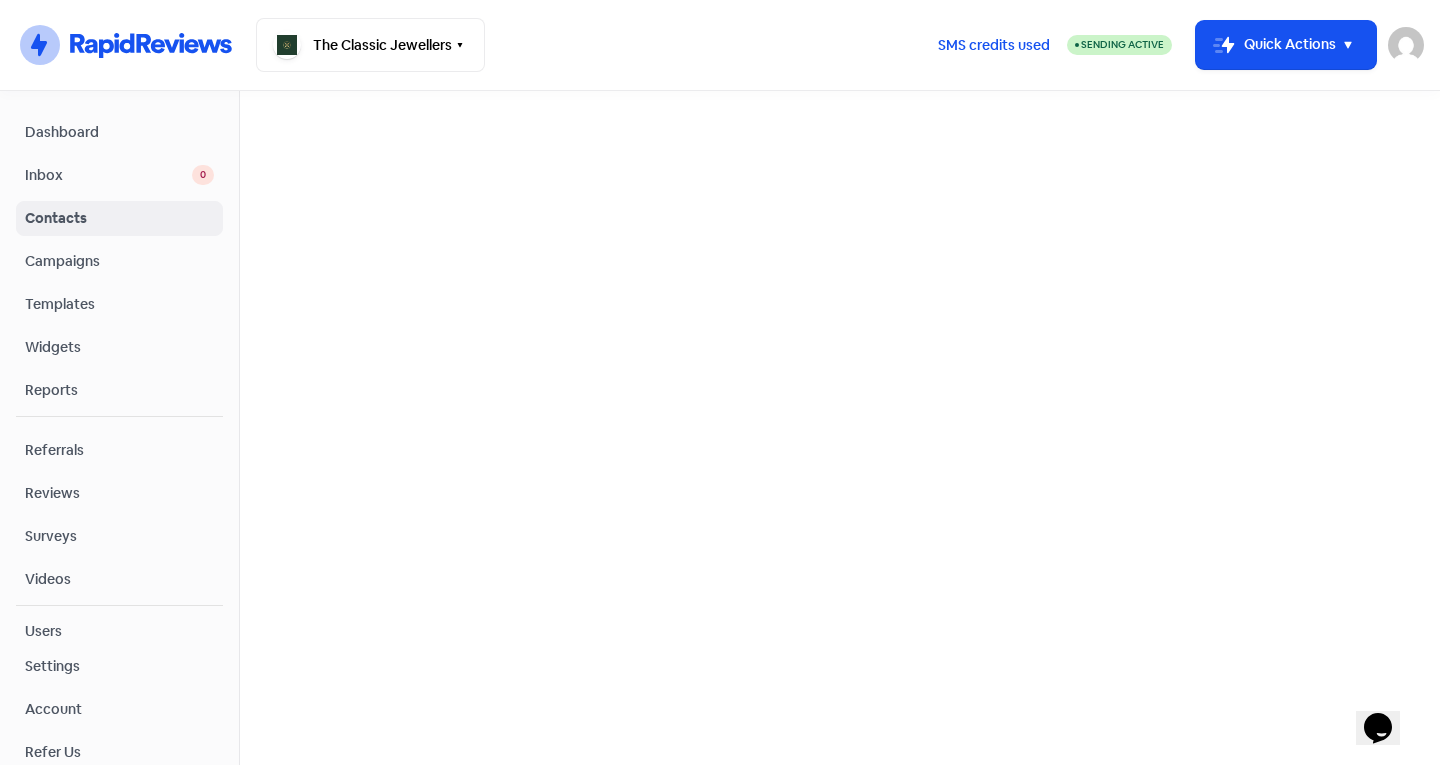 scroll, scrollTop: 0, scrollLeft: 0, axis: both 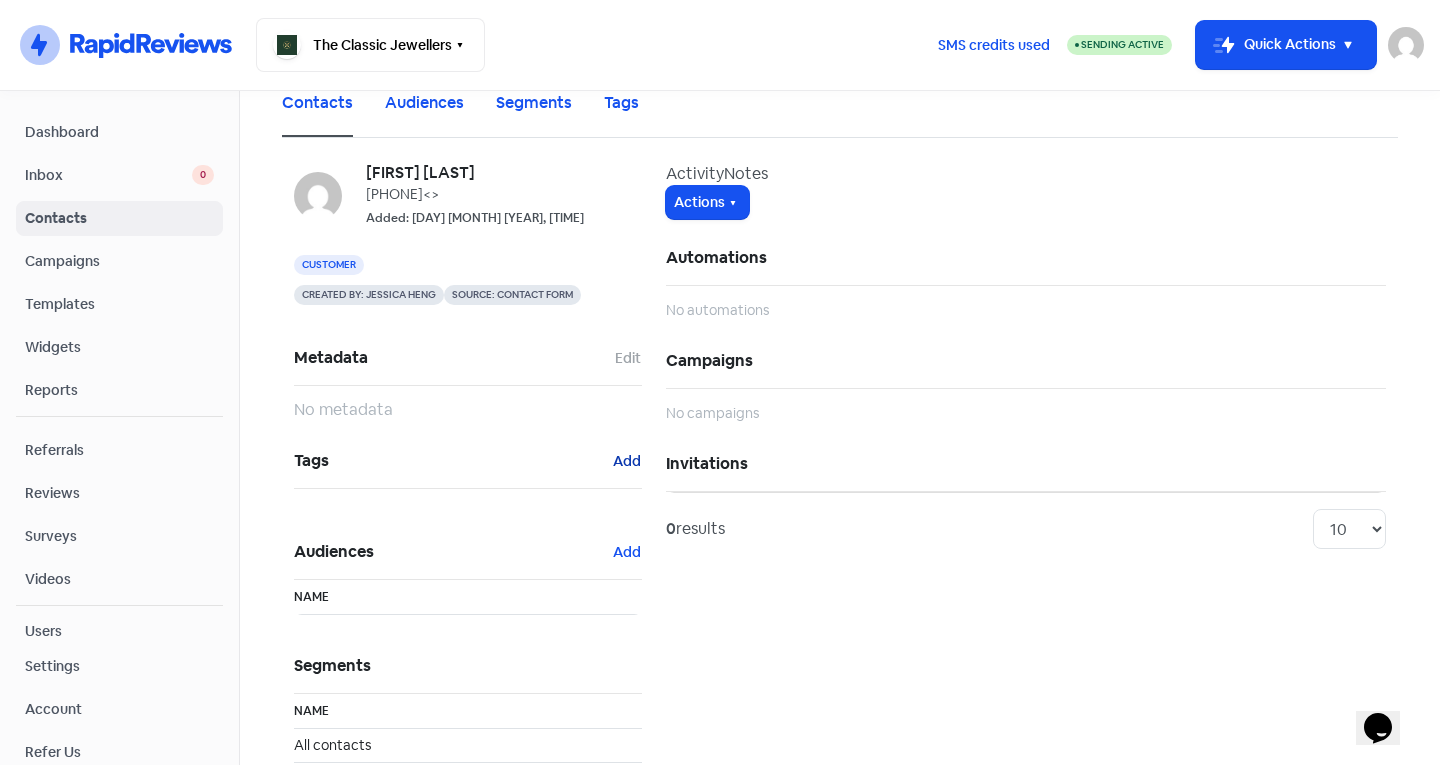 click on "Add" at bounding box center (628, 358) 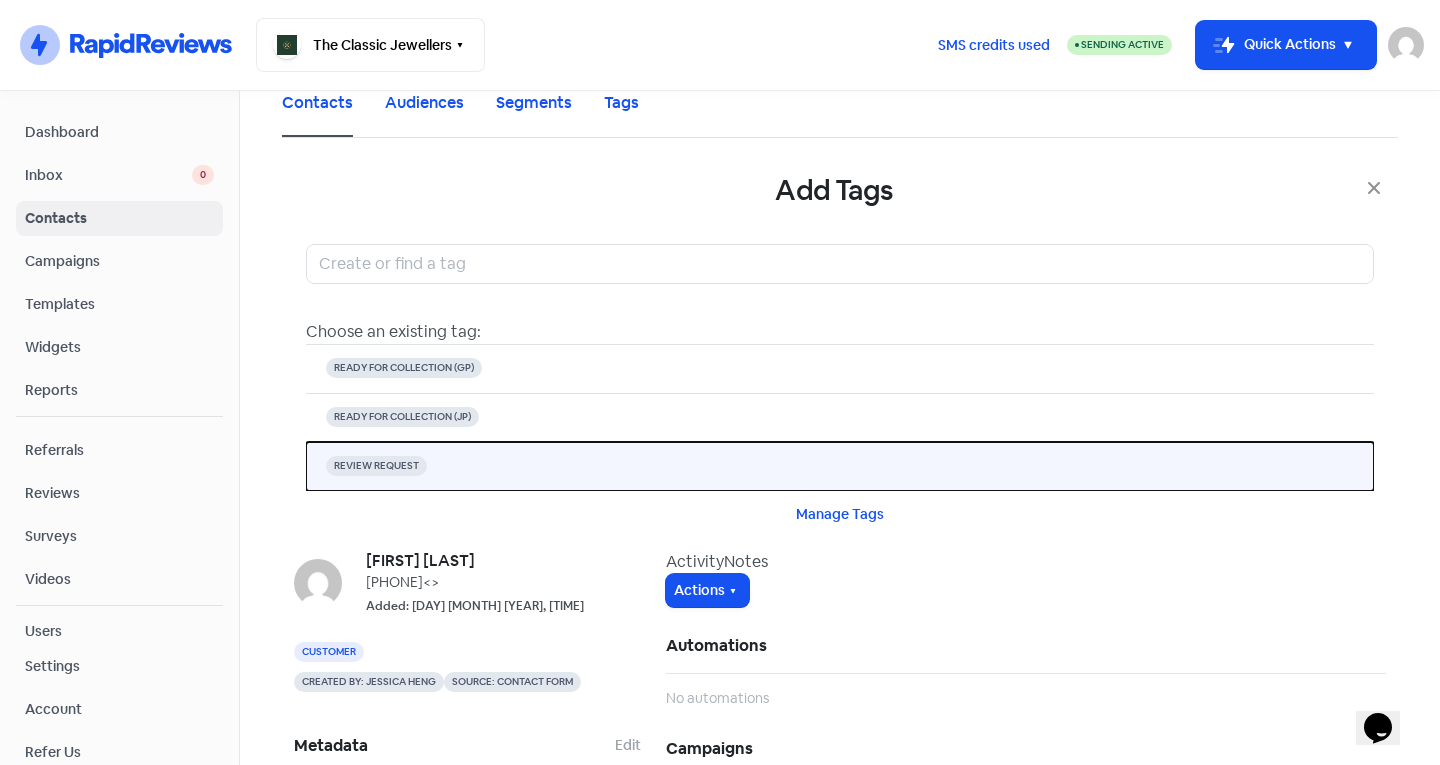 click on "REVIEW REQUEST" at bounding box center (840, 466) 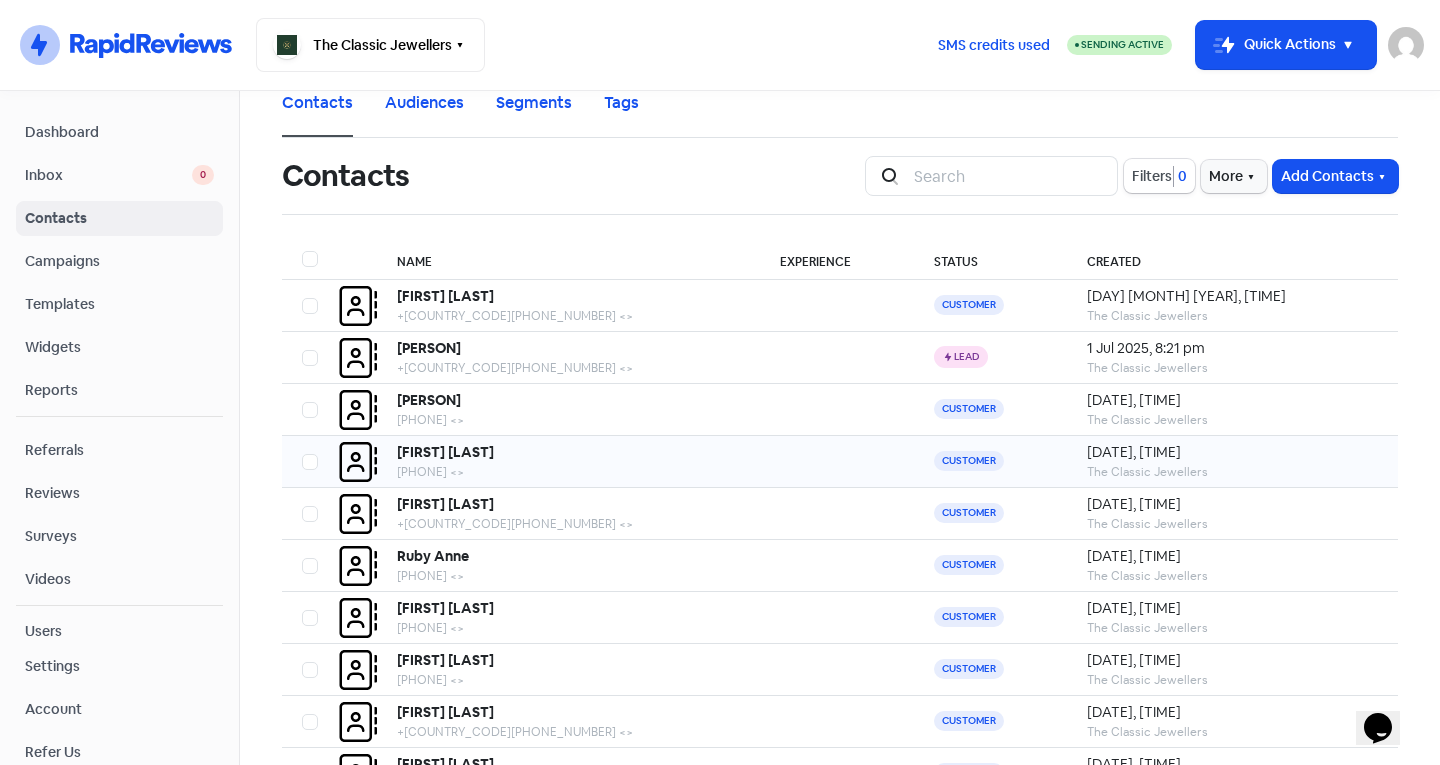 scroll, scrollTop: 133, scrollLeft: 0, axis: vertical 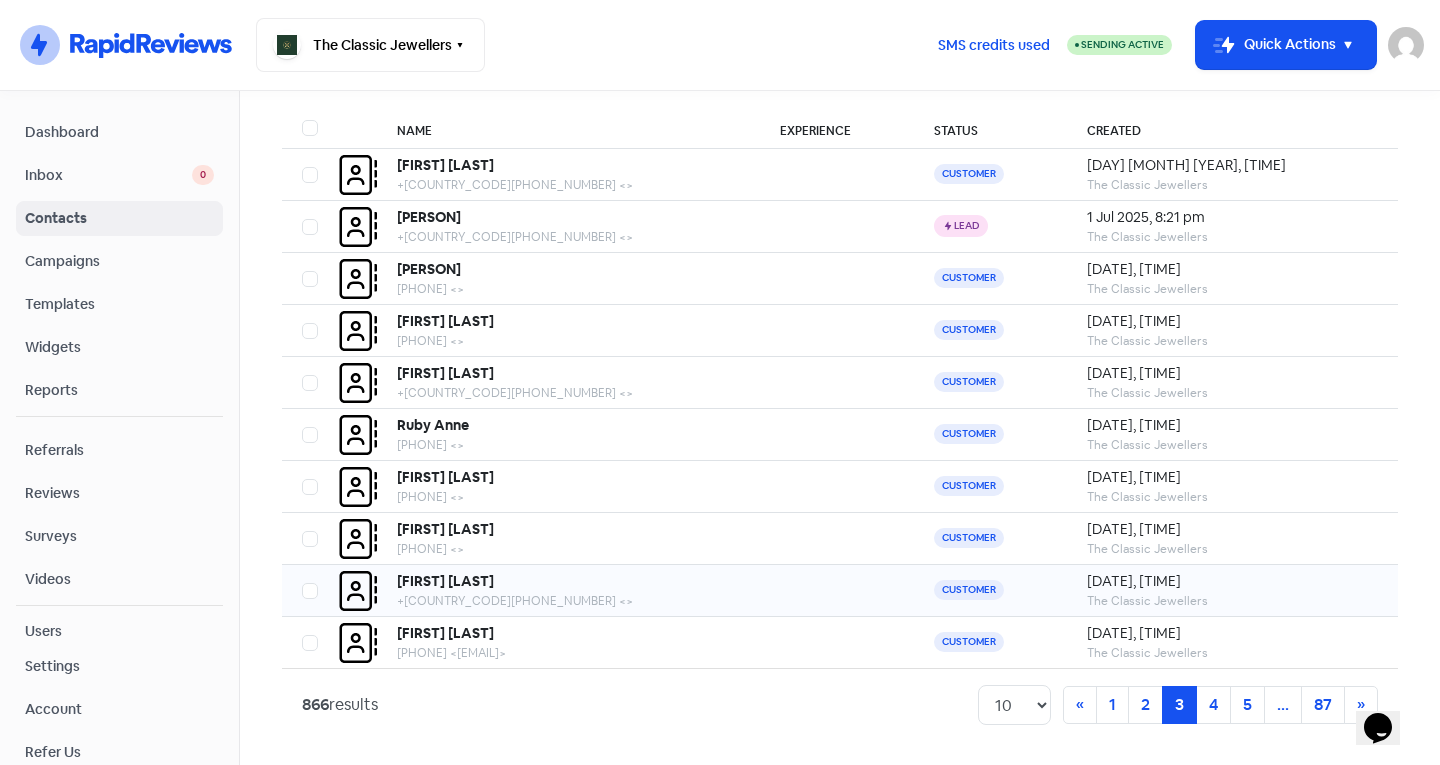 click on "[FIRST] [LAST]" at bounding box center (445, 165) 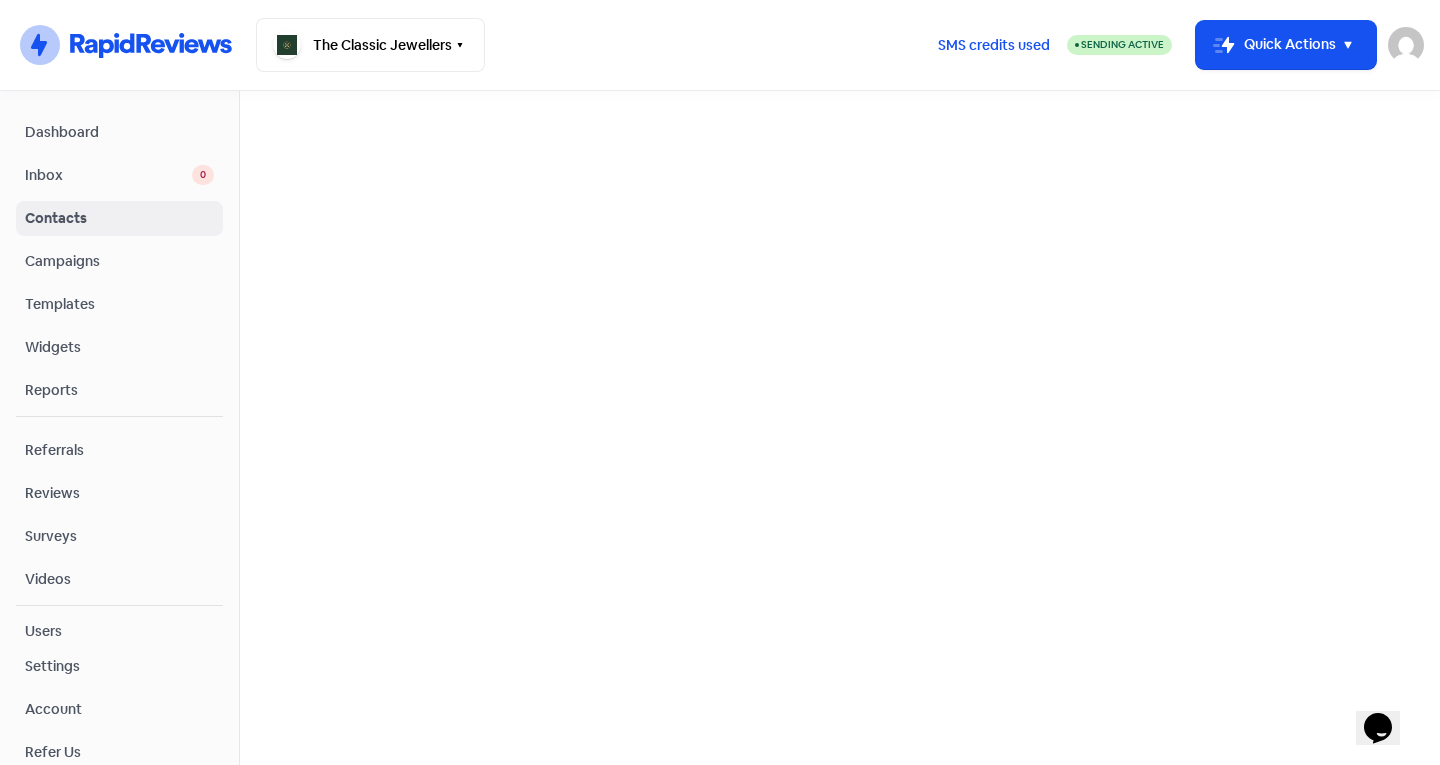 scroll, scrollTop: 0, scrollLeft: 0, axis: both 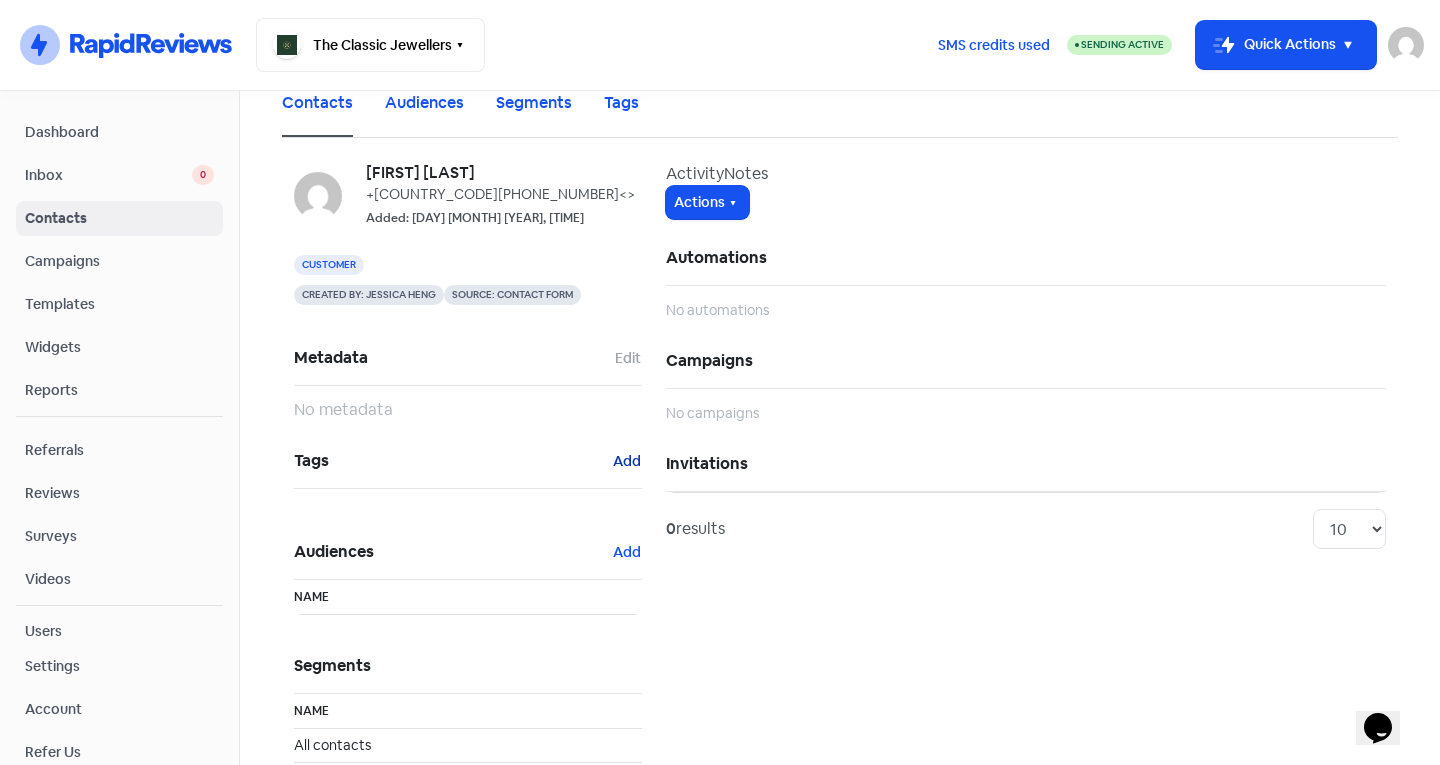 click on "Add" at bounding box center (628, 358) 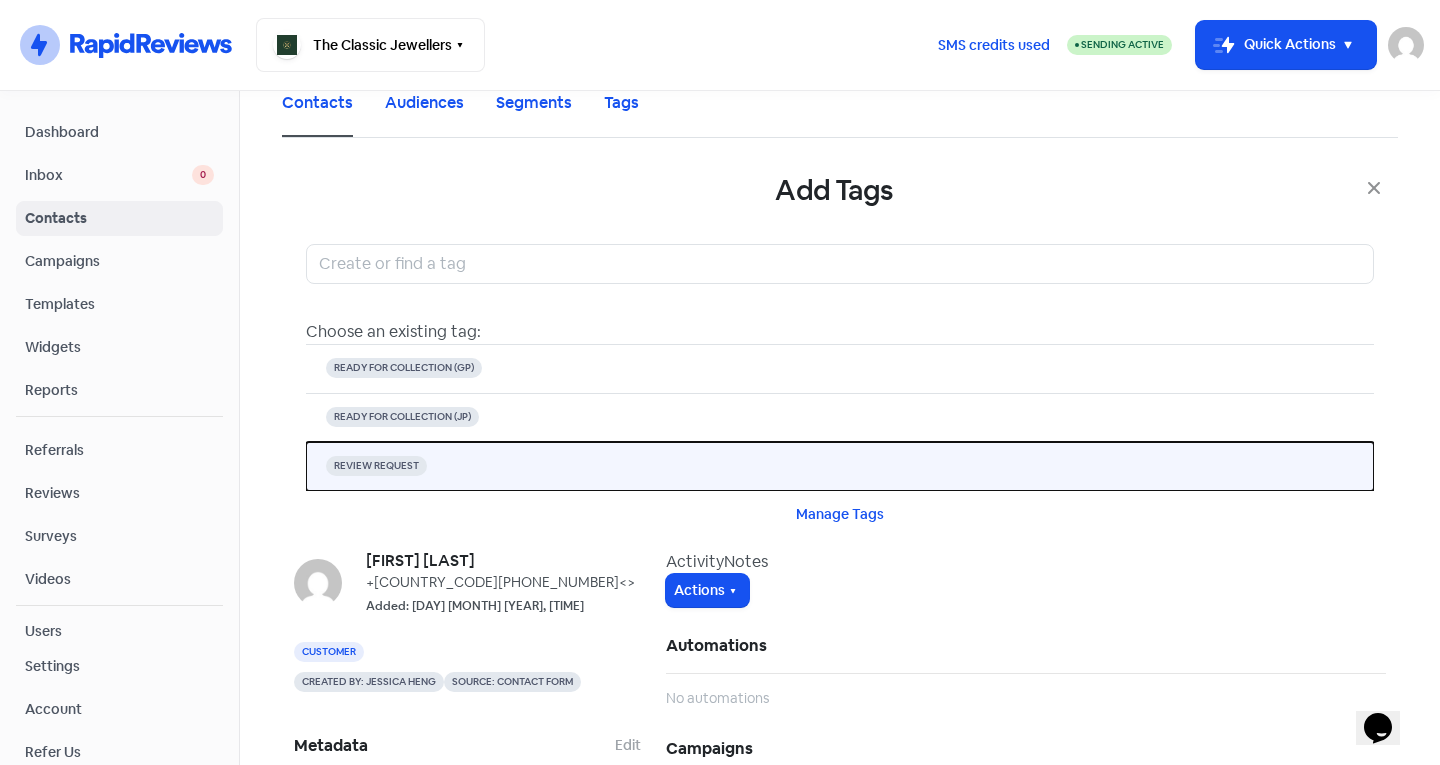click on "REVIEW REQUEST" at bounding box center (404, 368) 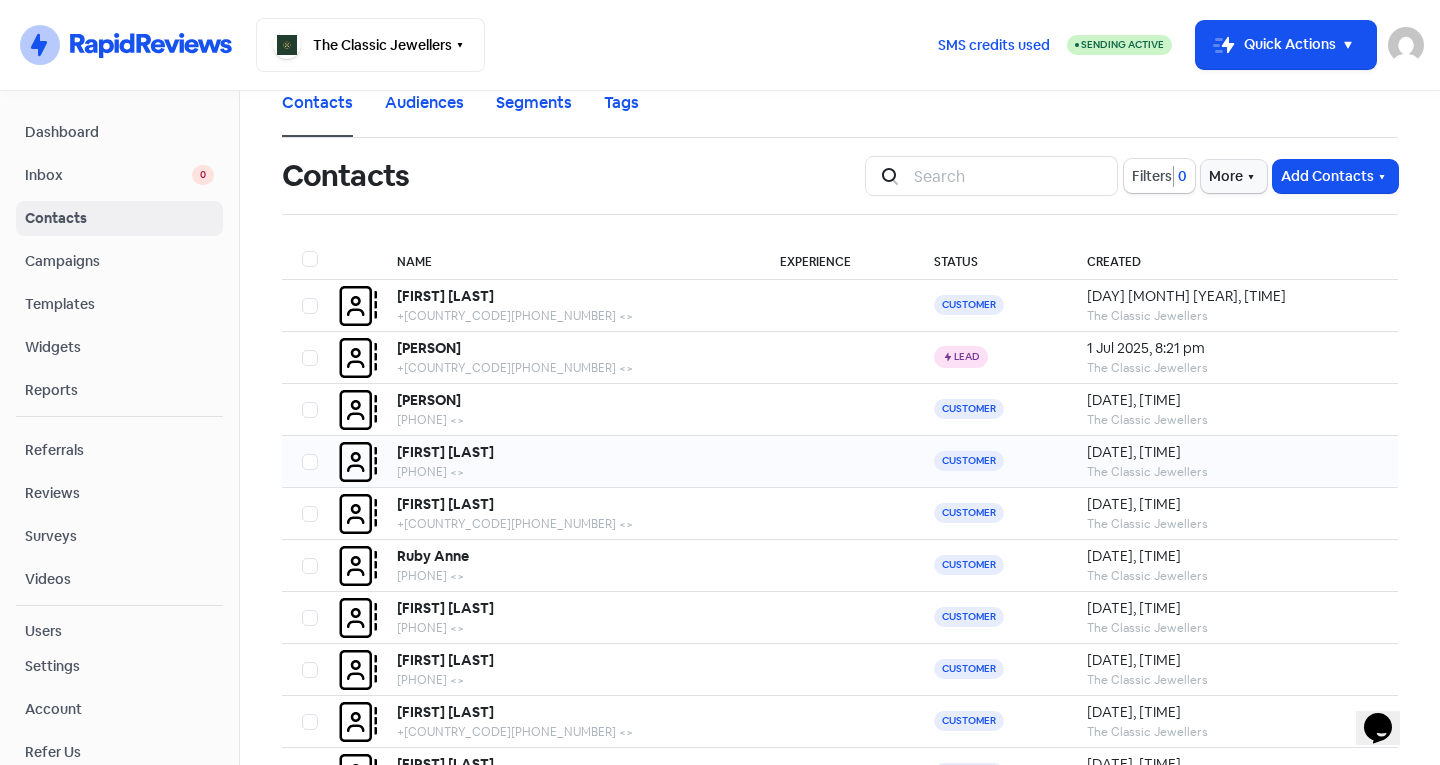 scroll, scrollTop: 133, scrollLeft: 0, axis: vertical 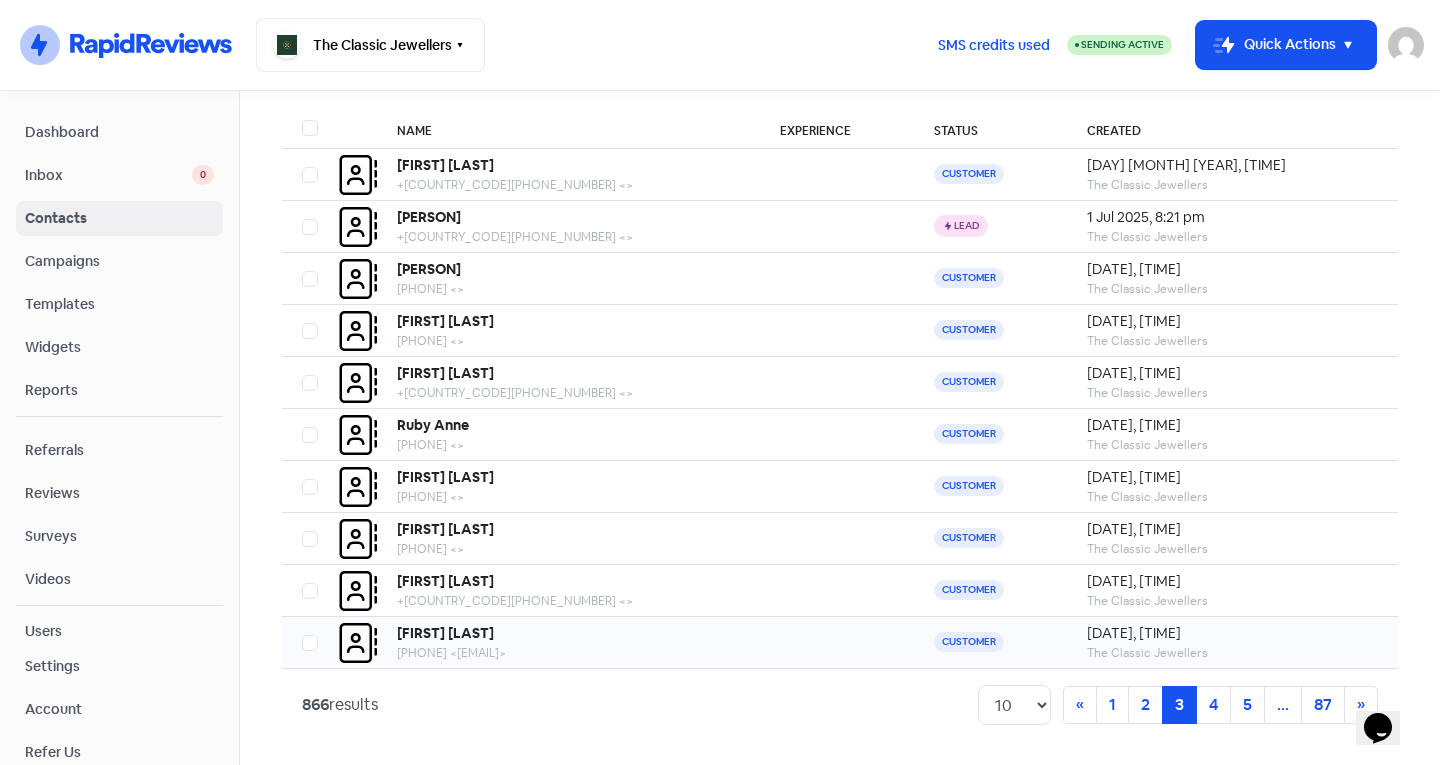click on "Caleb Collins +61475618074 <c.coll_@icloud.com>" at bounding box center (568, 175) 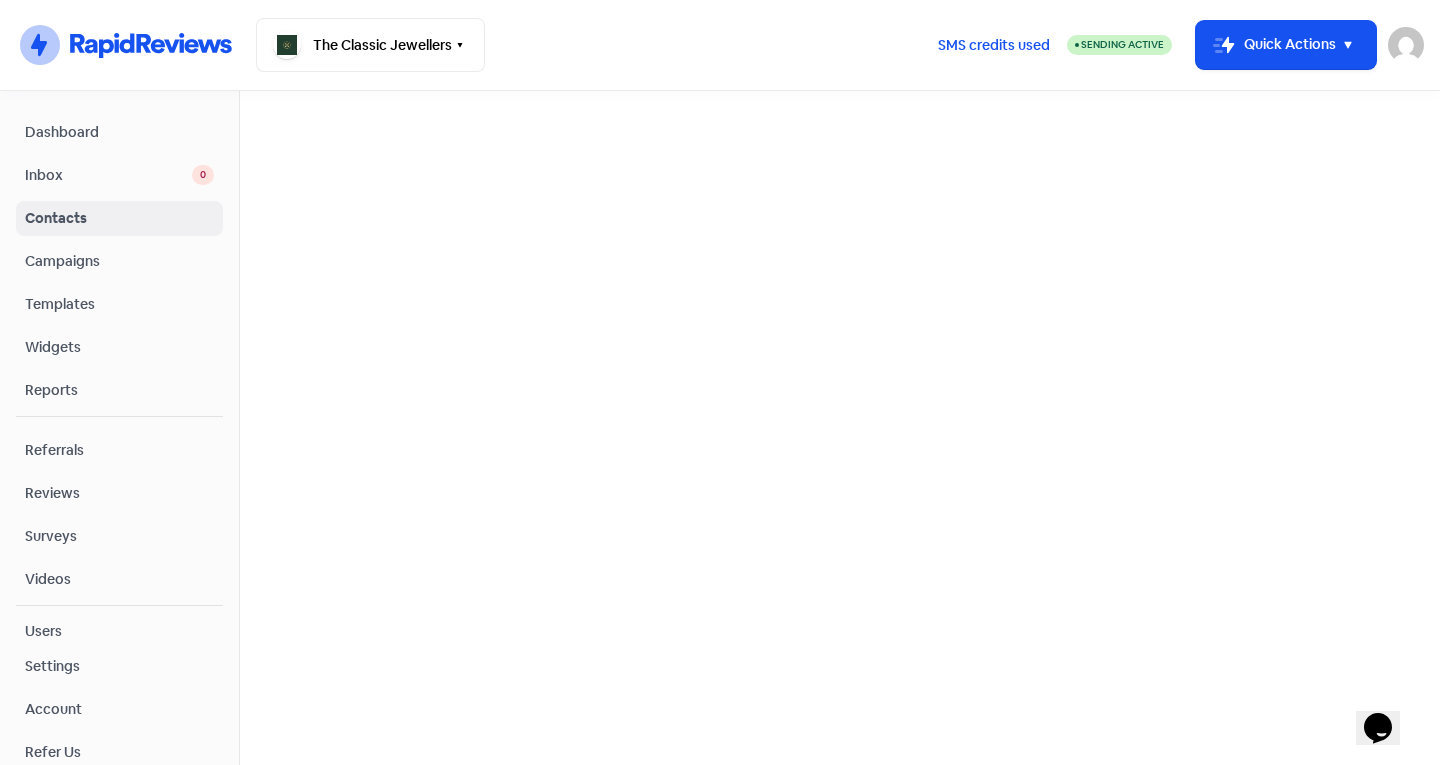 scroll, scrollTop: 0, scrollLeft: 0, axis: both 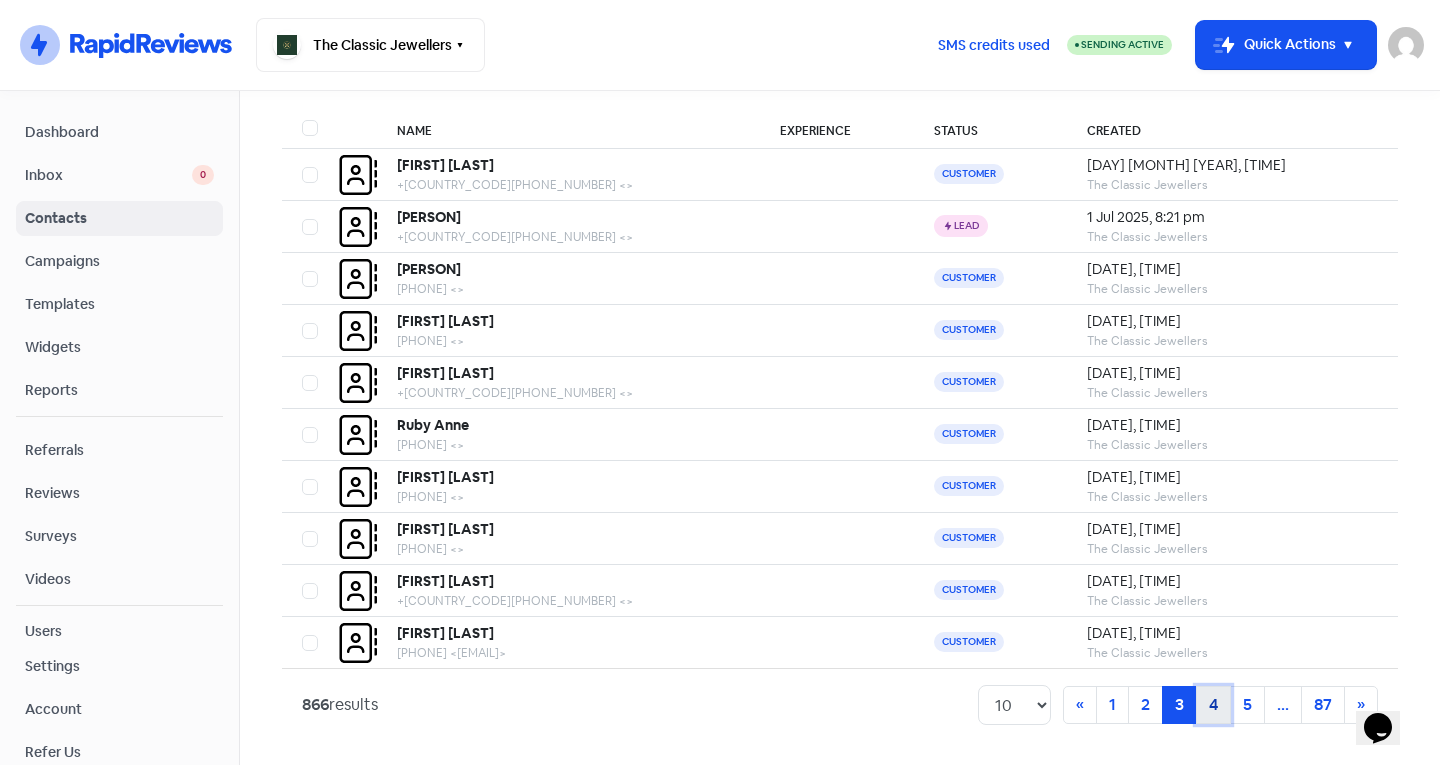 click on "4" at bounding box center (1112, 705) 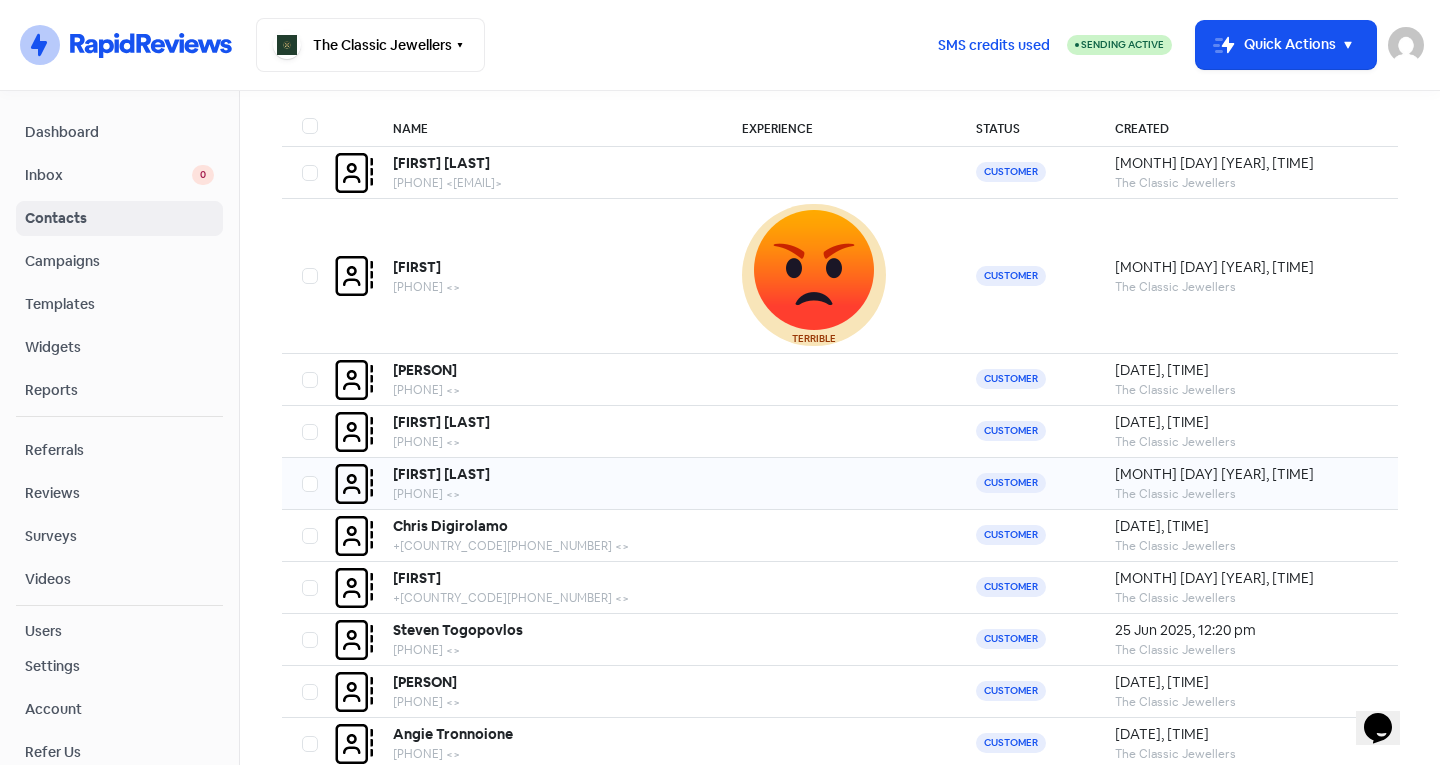 scroll, scrollTop: 0, scrollLeft: 0, axis: both 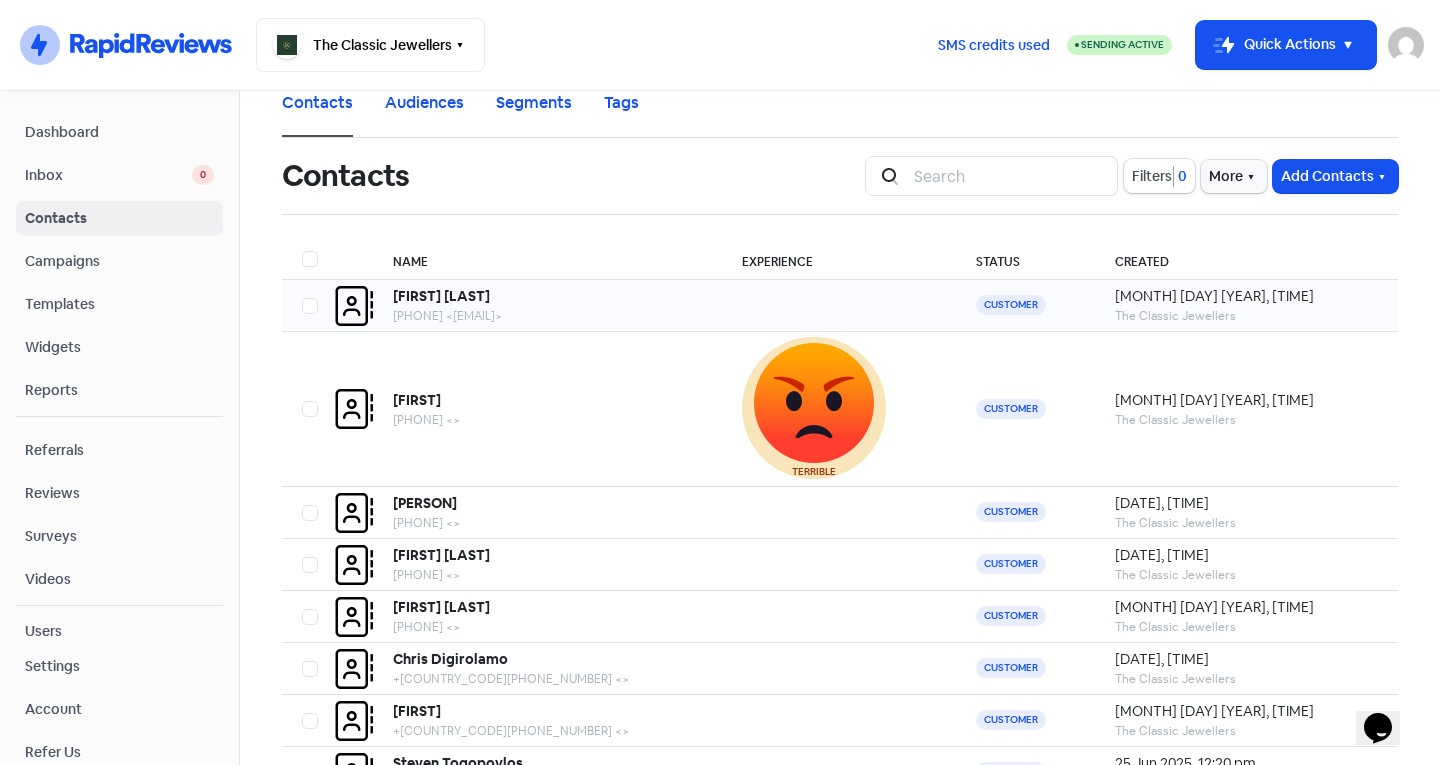 click on "Justin Huynh" at bounding box center (441, 296) 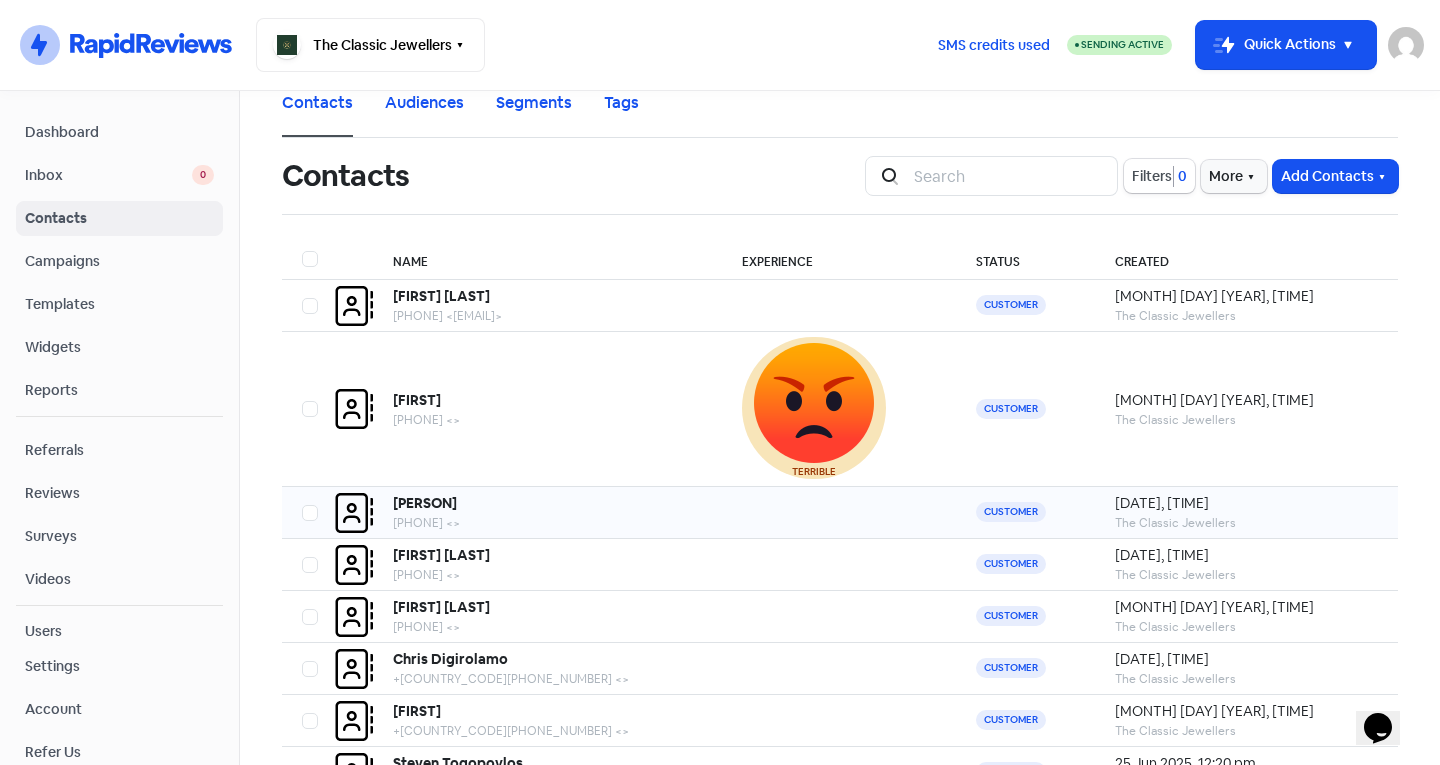 click on "Heather Thompson" at bounding box center [441, 296] 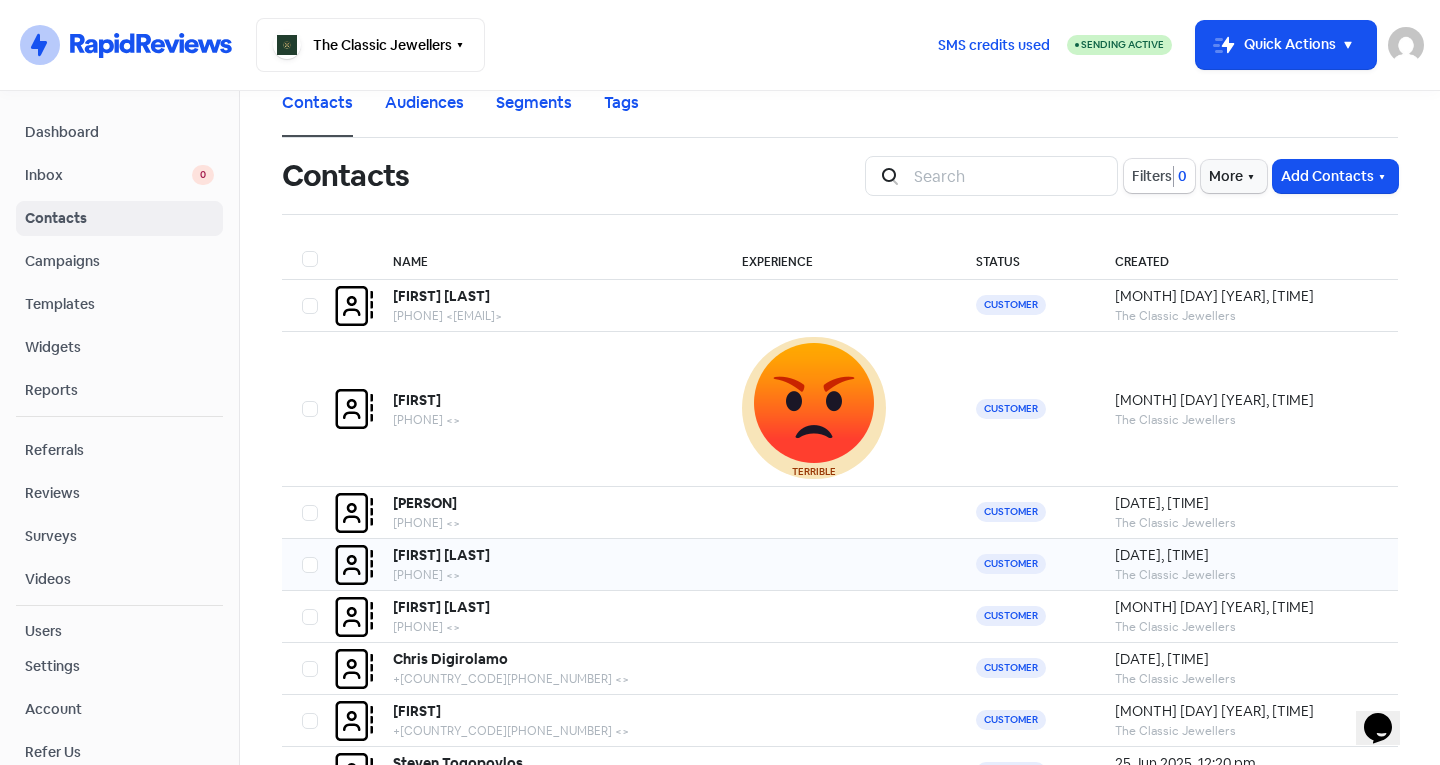 click on "+61434434311 <>" at bounding box center [548, 316] 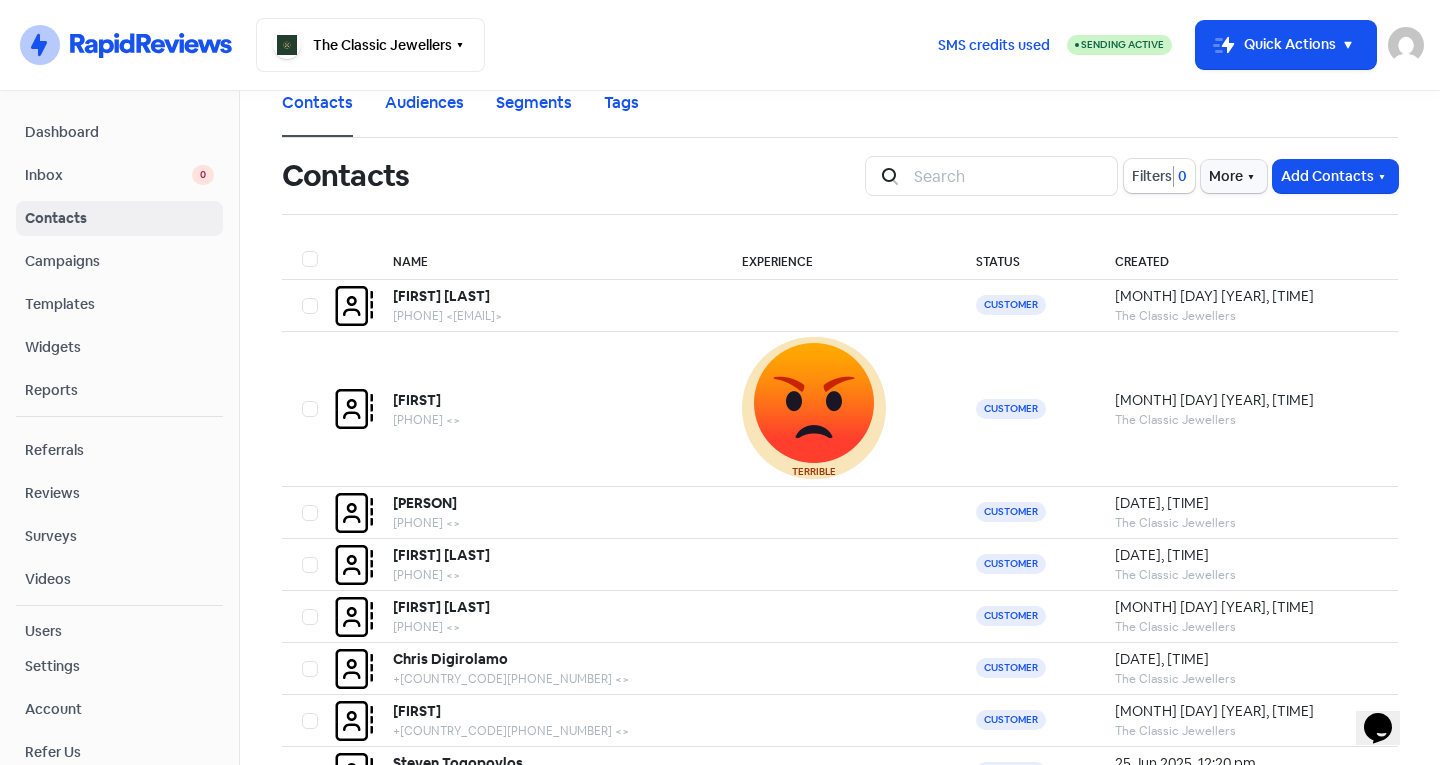 click on "[FIRST] [LAST]" at bounding box center [307, 306] 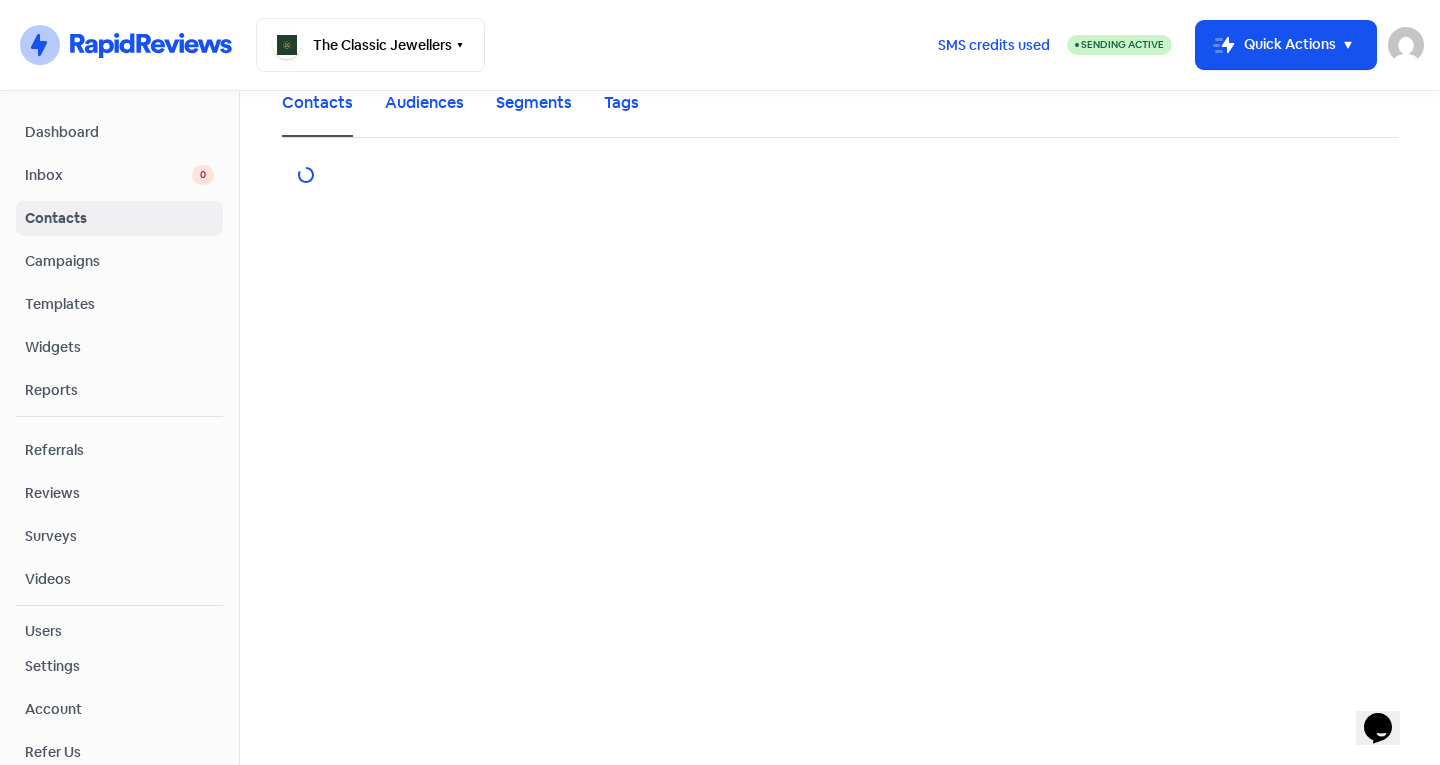 scroll, scrollTop: 0, scrollLeft: 0, axis: both 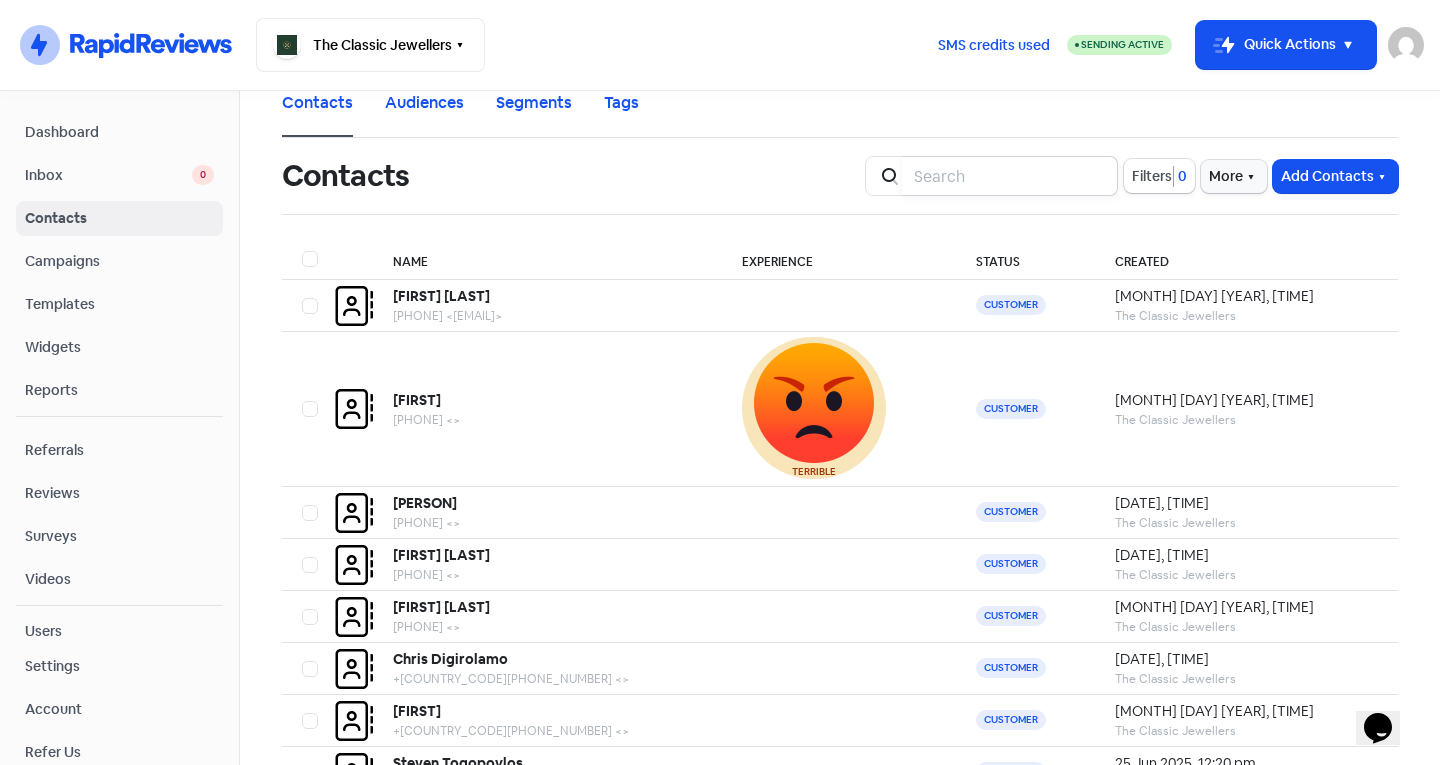 click at bounding box center (1010, 176) 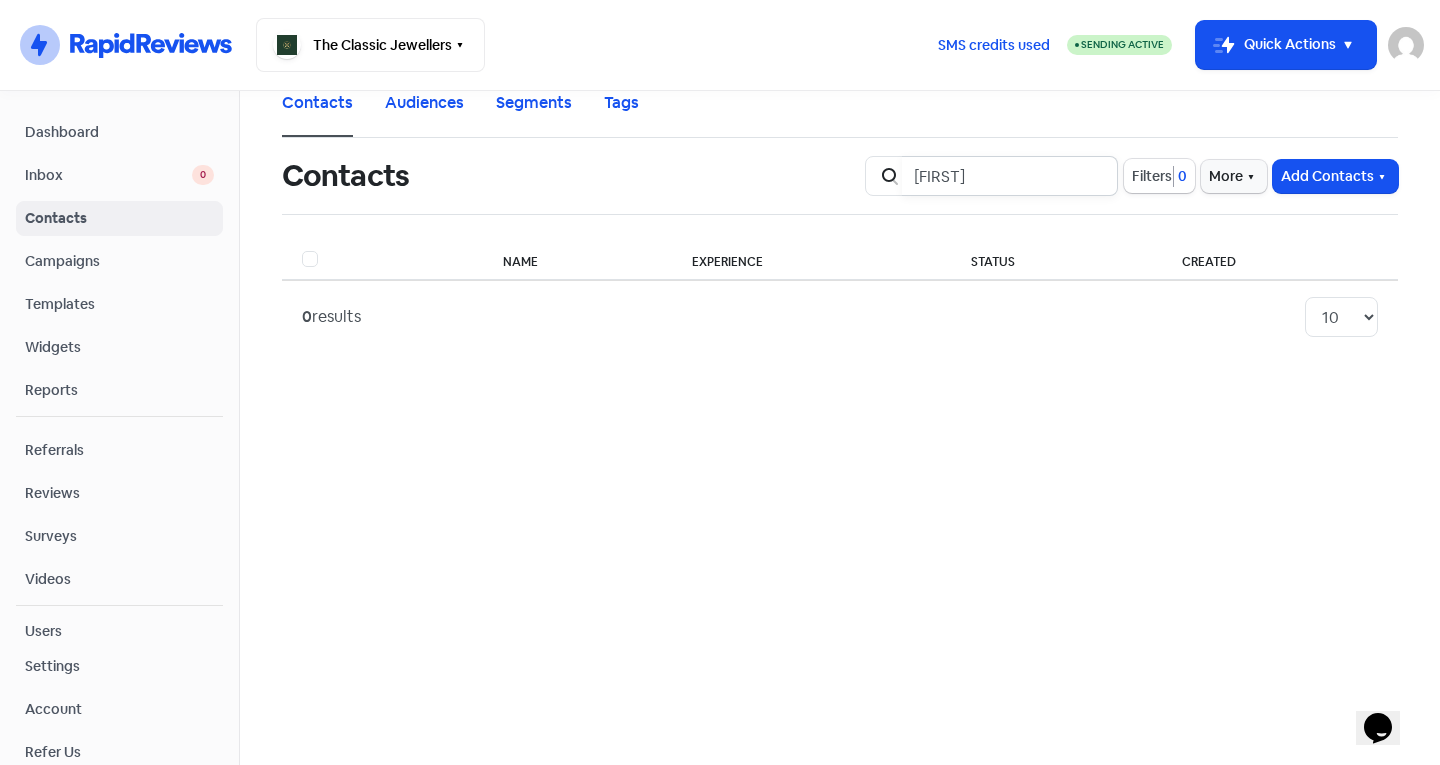 type on "kali" 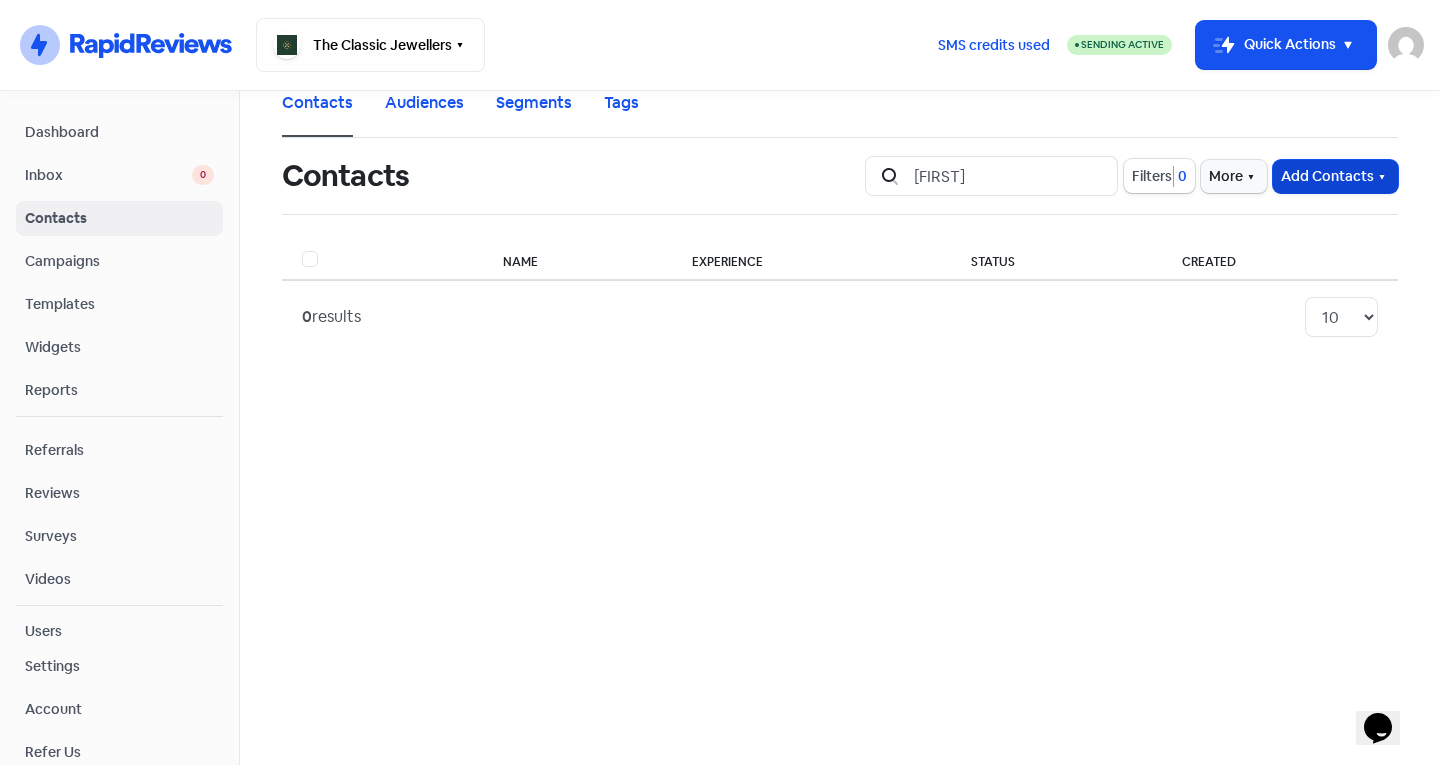 click on "Add Contacts" at bounding box center [1335, 176] 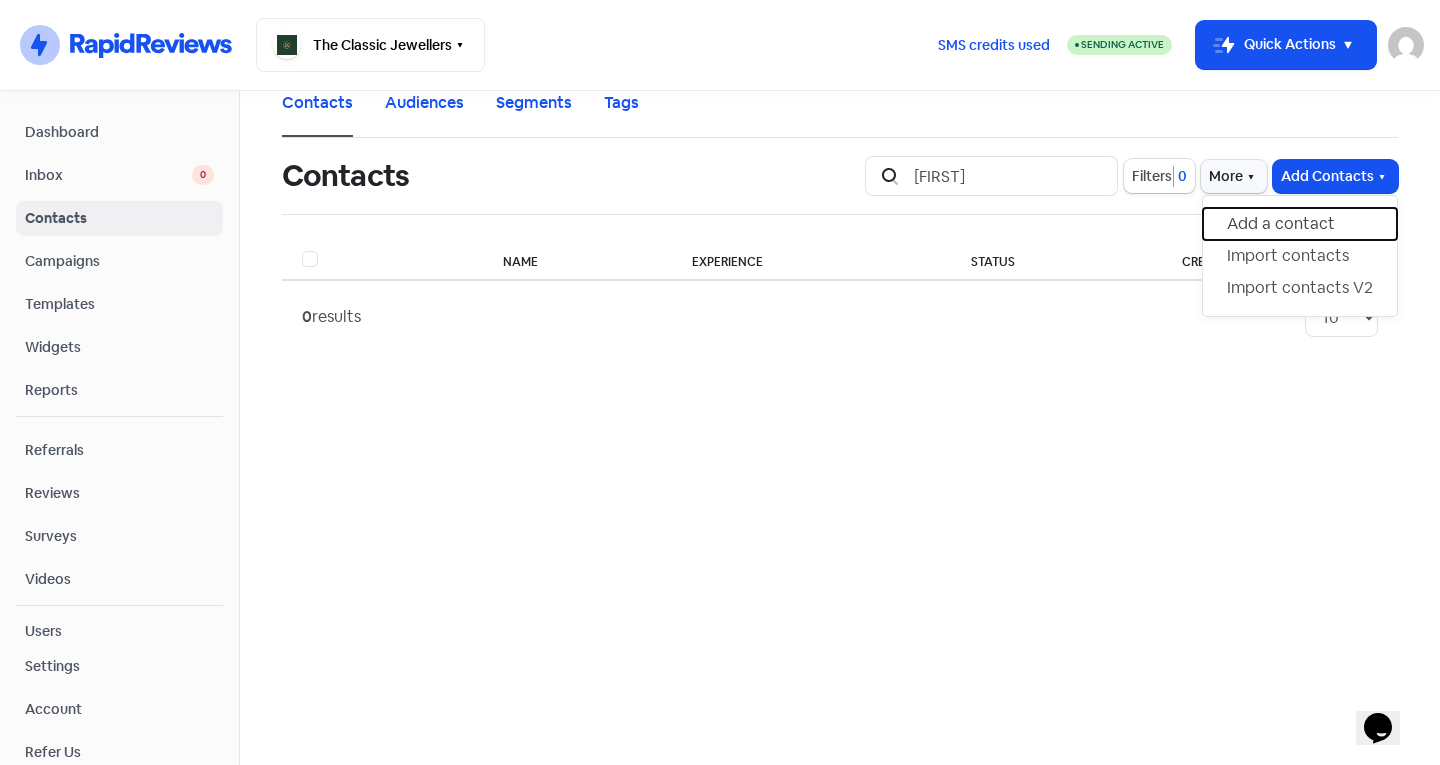 click on "Add a contact" at bounding box center (1300, 224) 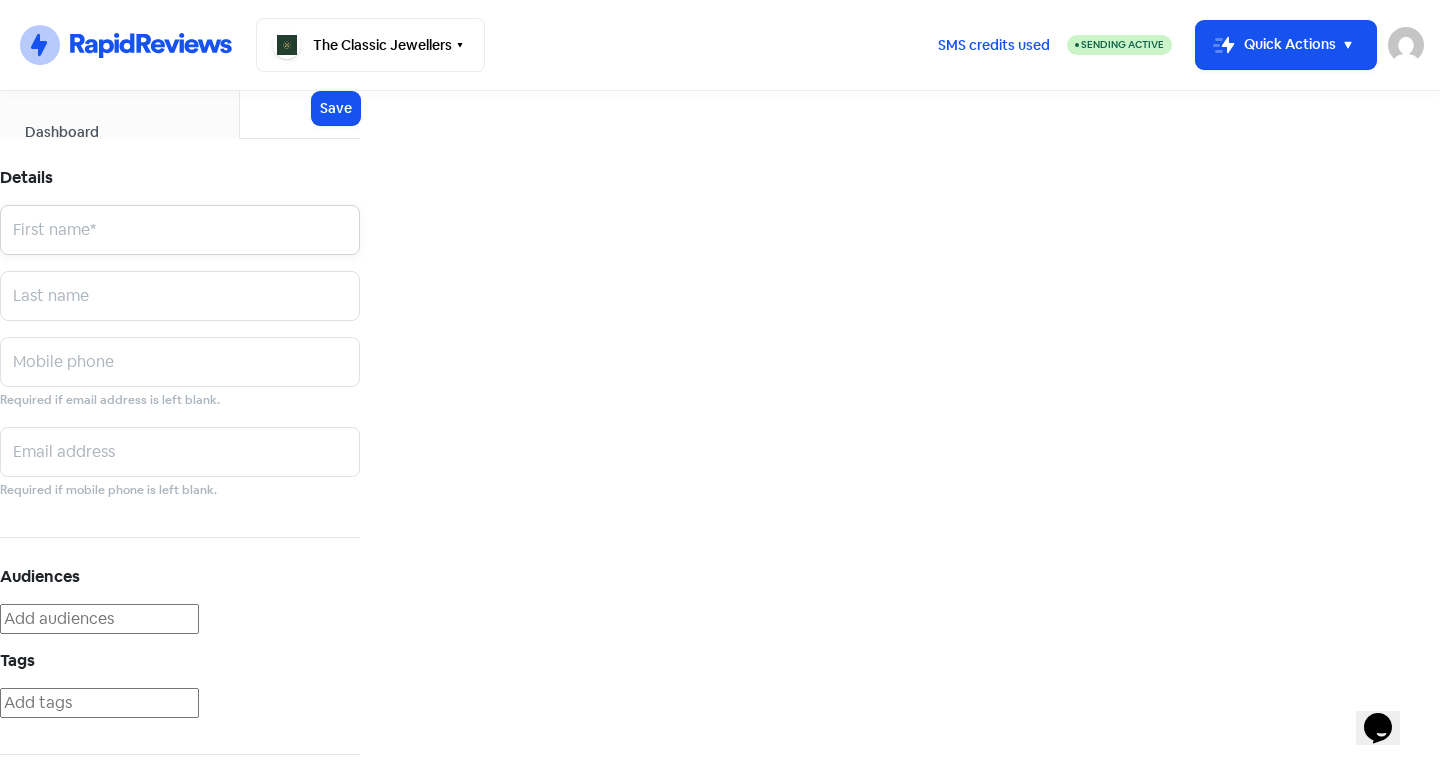click at bounding box center [180, 230] 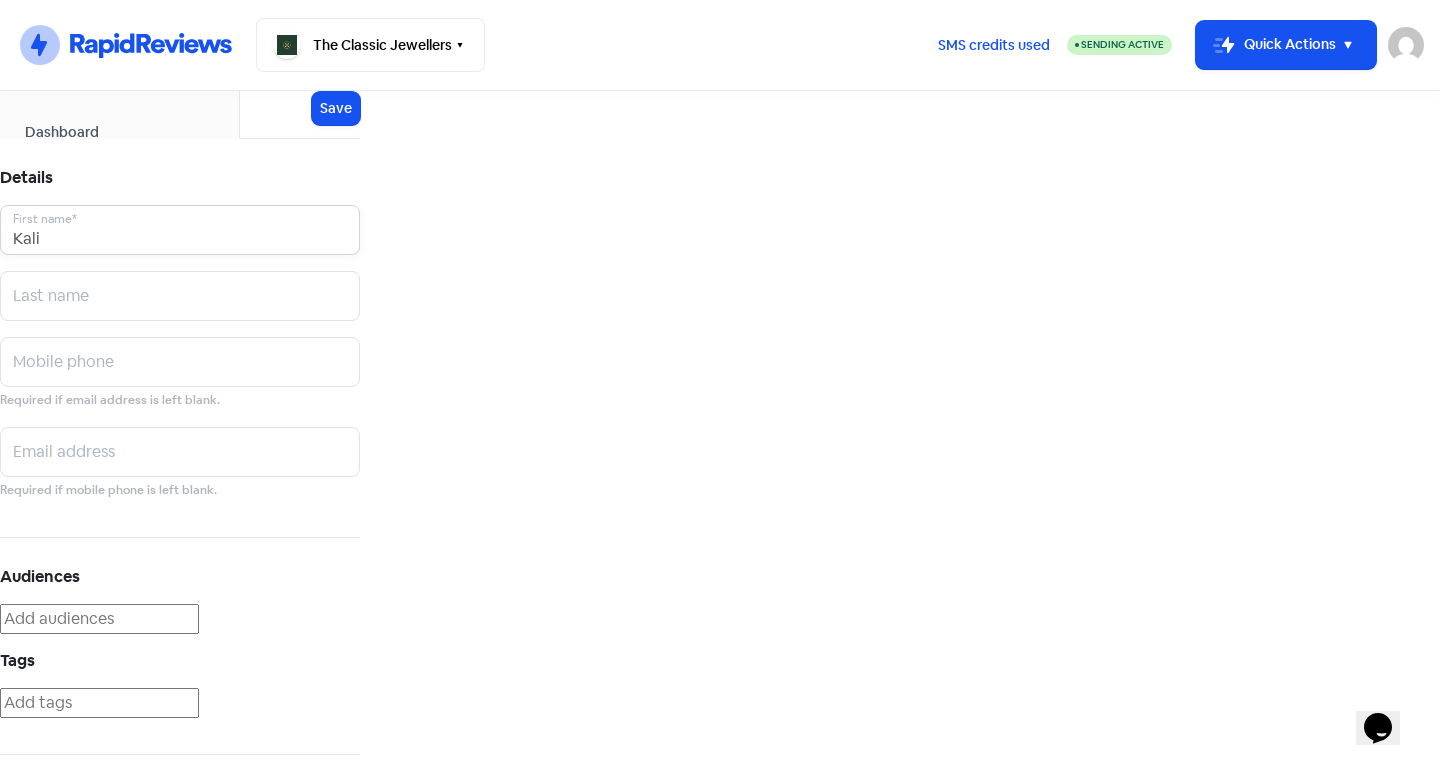 type on "Kali" 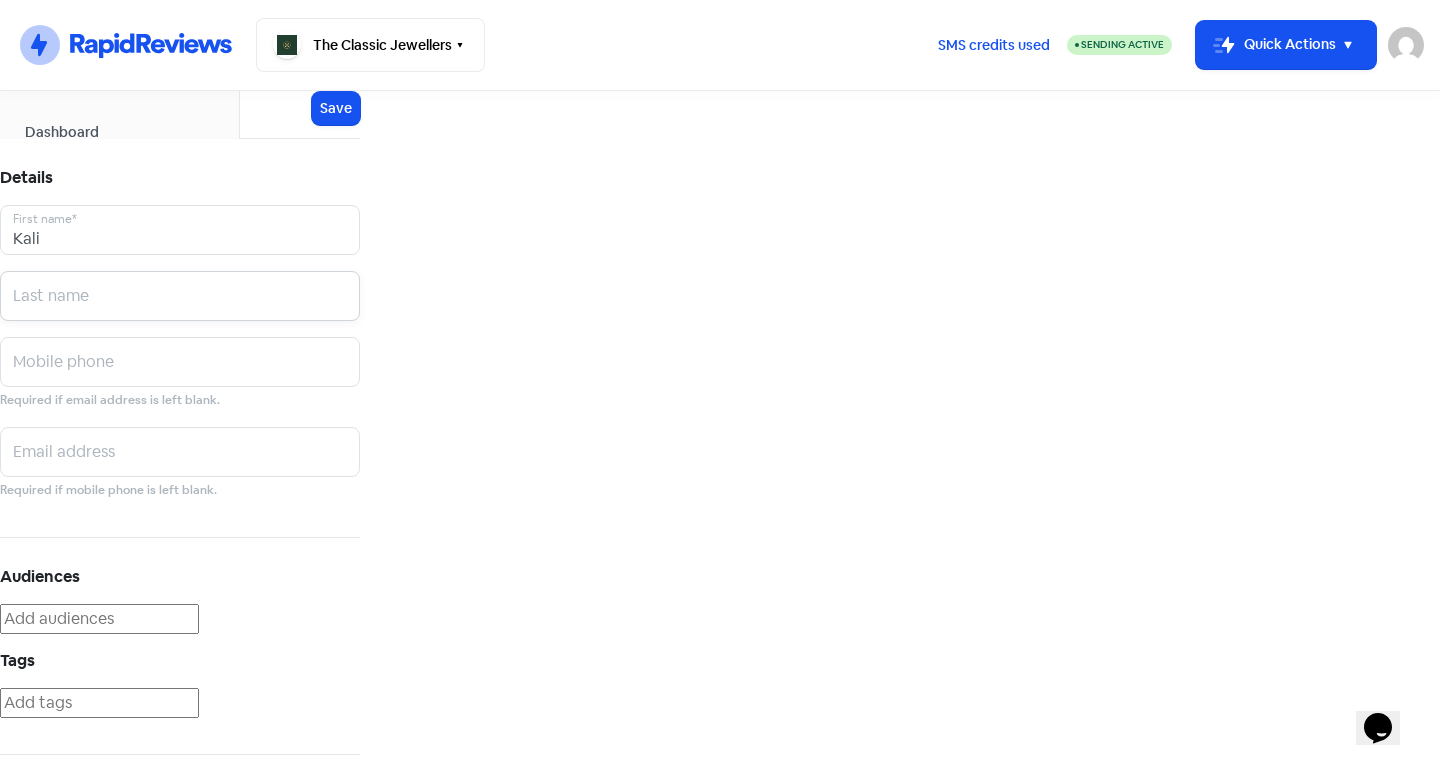 click at bounding box center (180, 230) 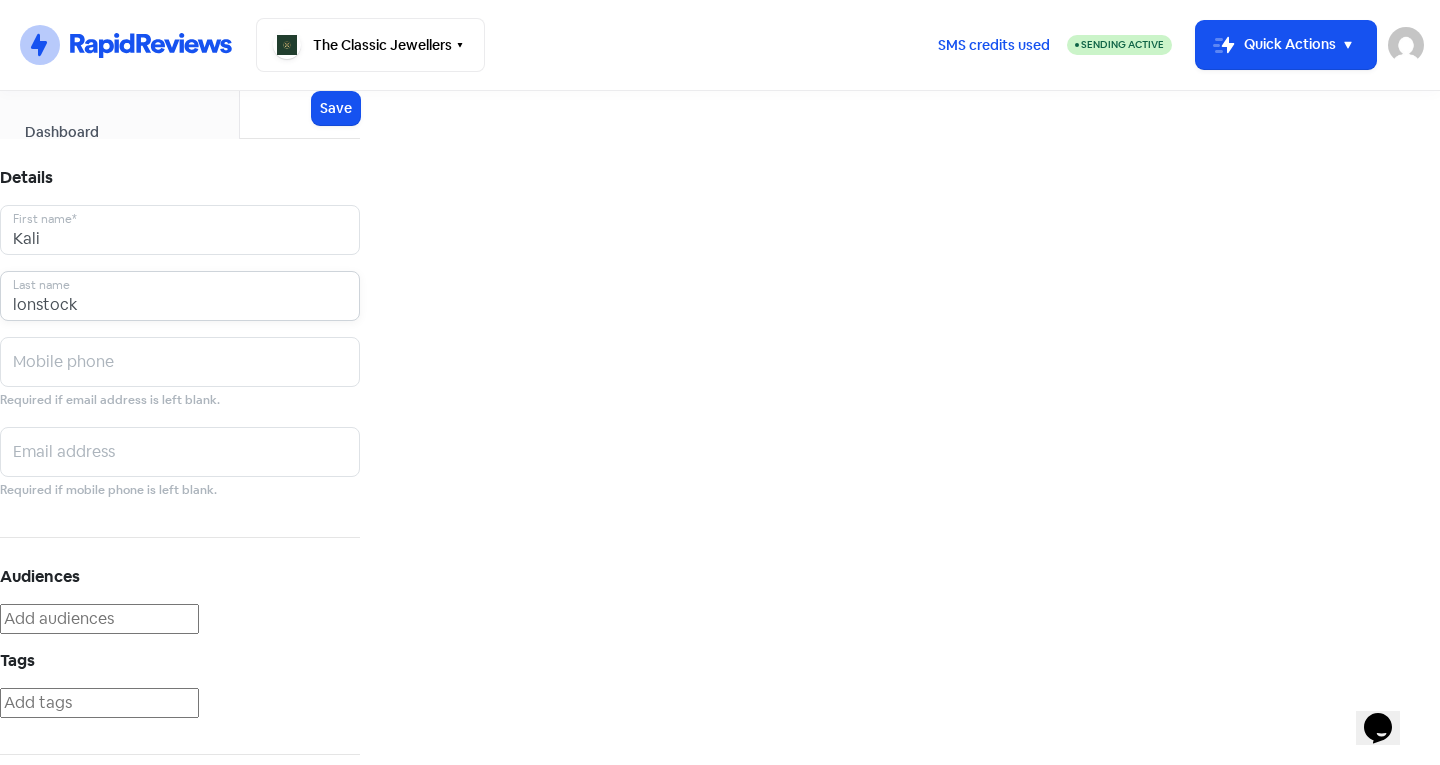 click on "lonstock" at bounding box center [180, 230] 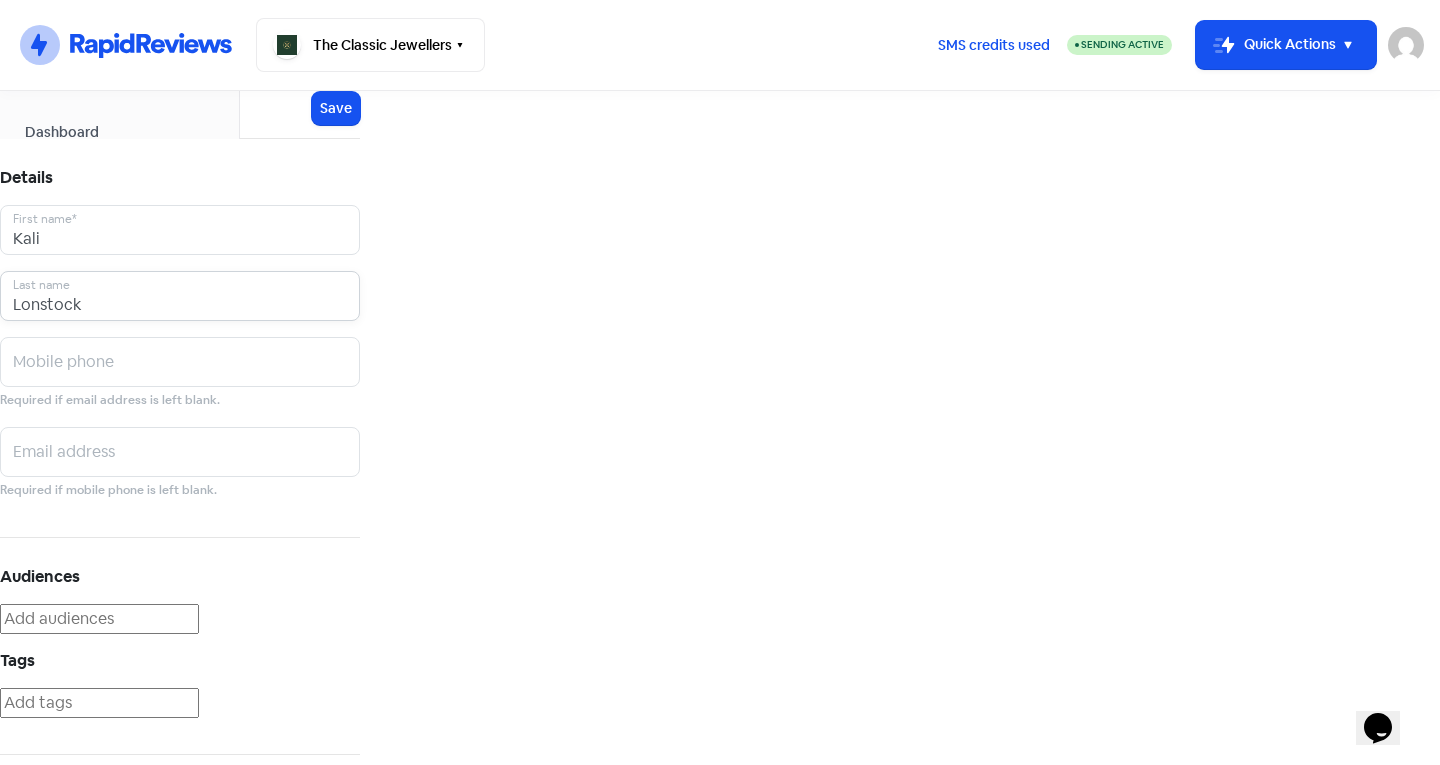 type on "Lonstock" 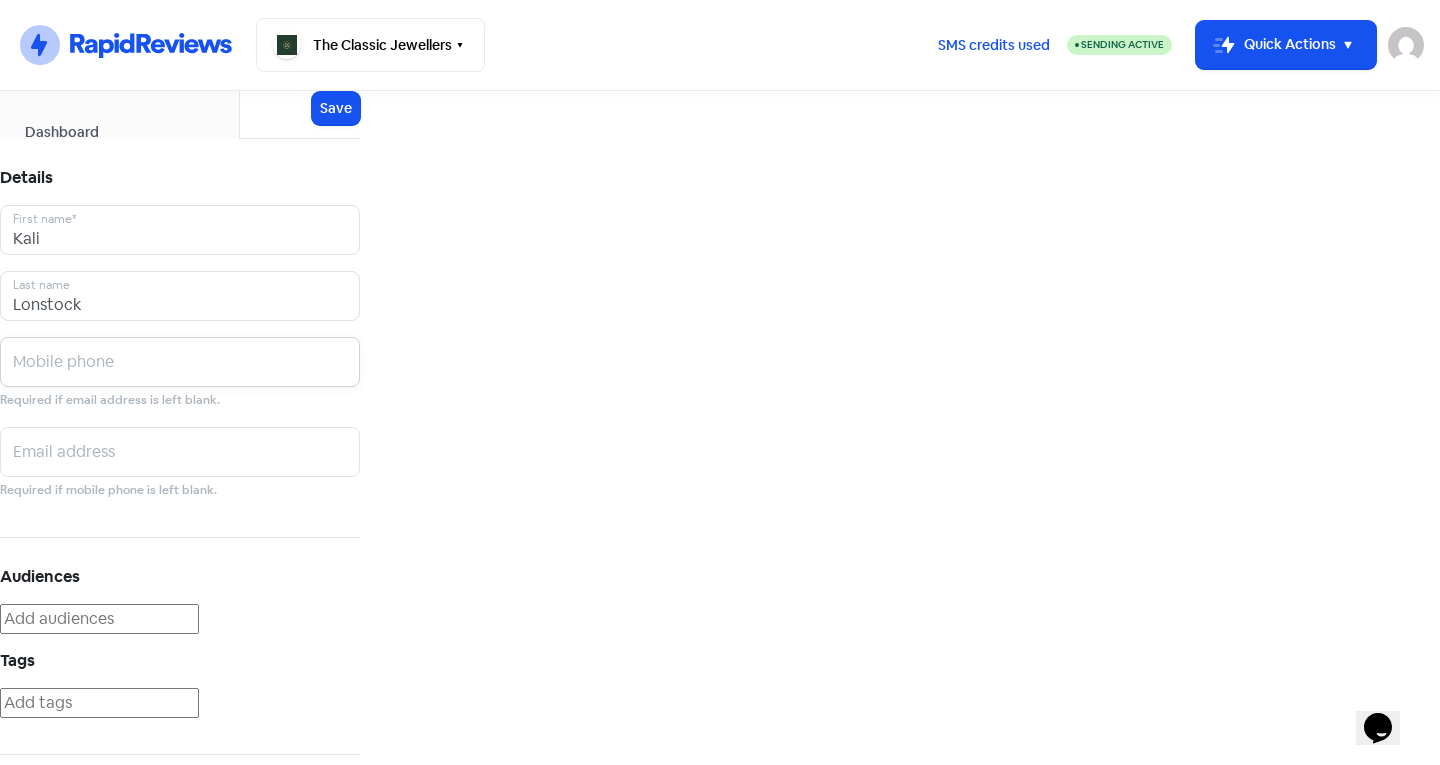 click at bounding box center [180, 230] 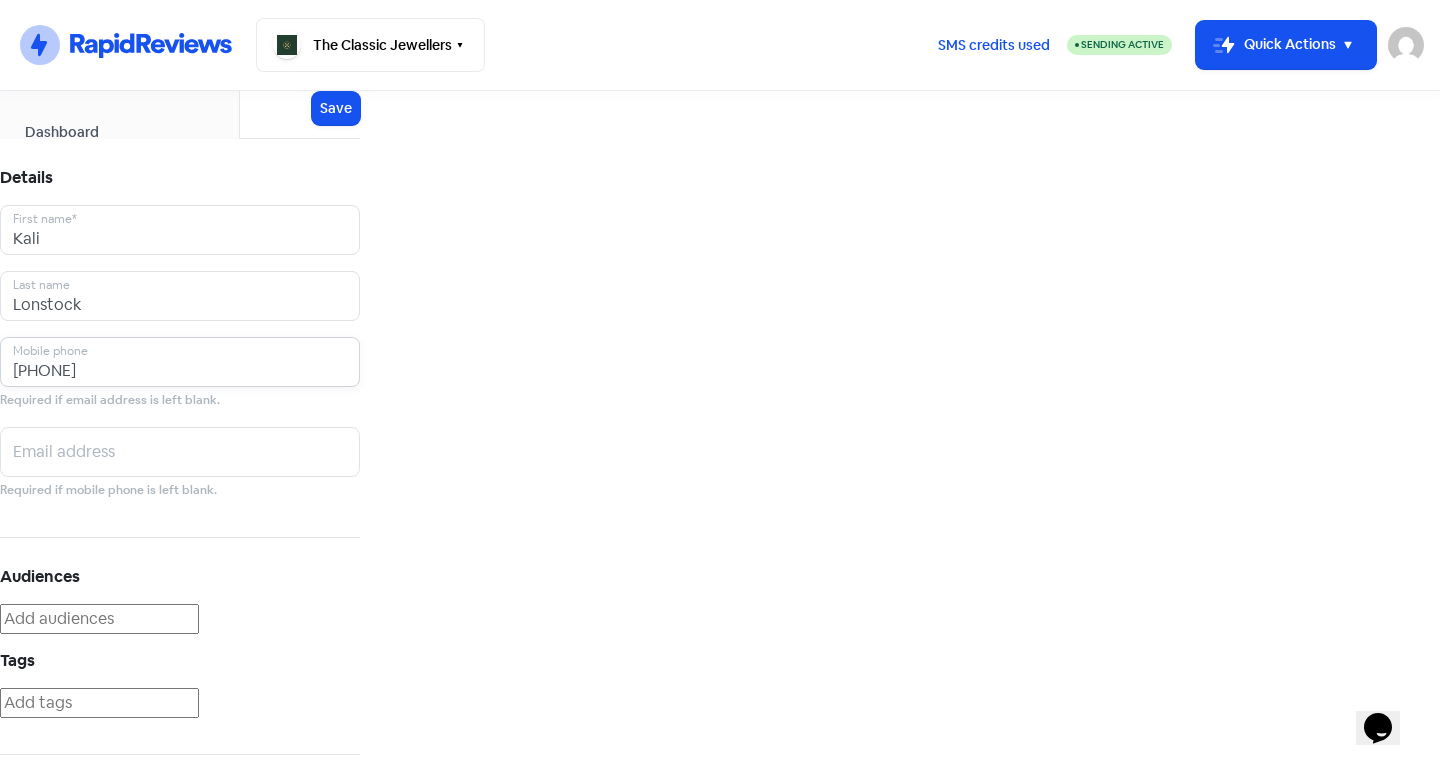 scroll, scrollTop: 0, scrollLeft: 0, axis: both 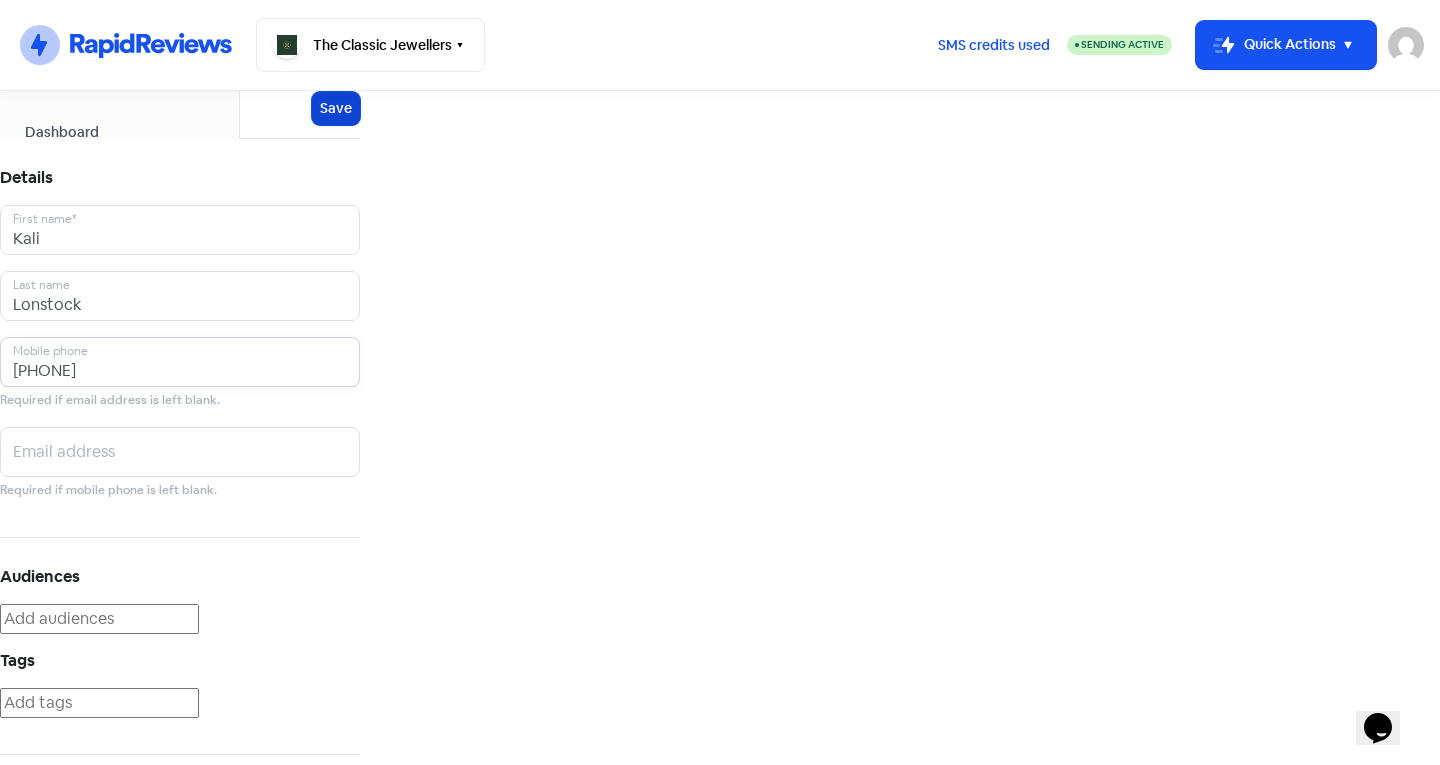 type on "0409696446" 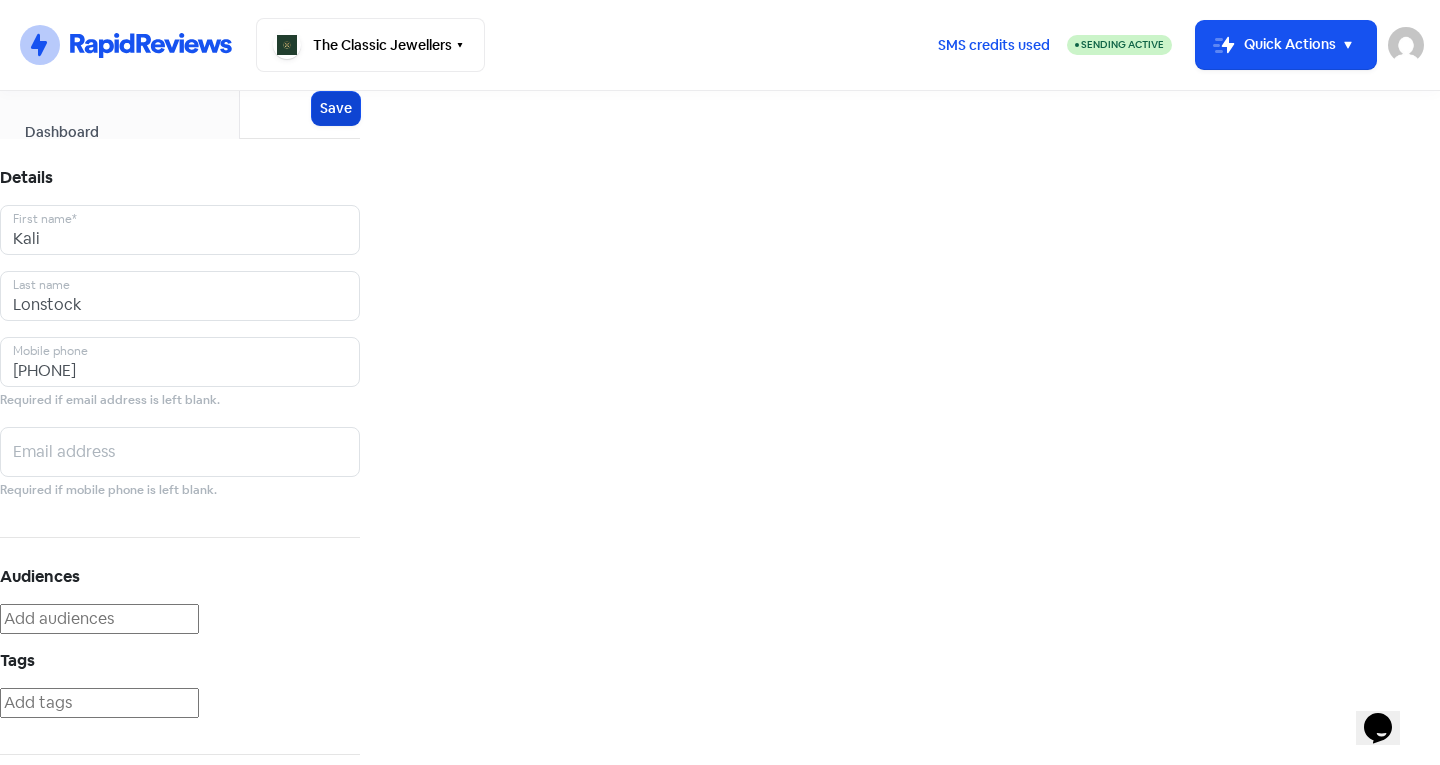 click on "Save" at bounding box center (336, 108) 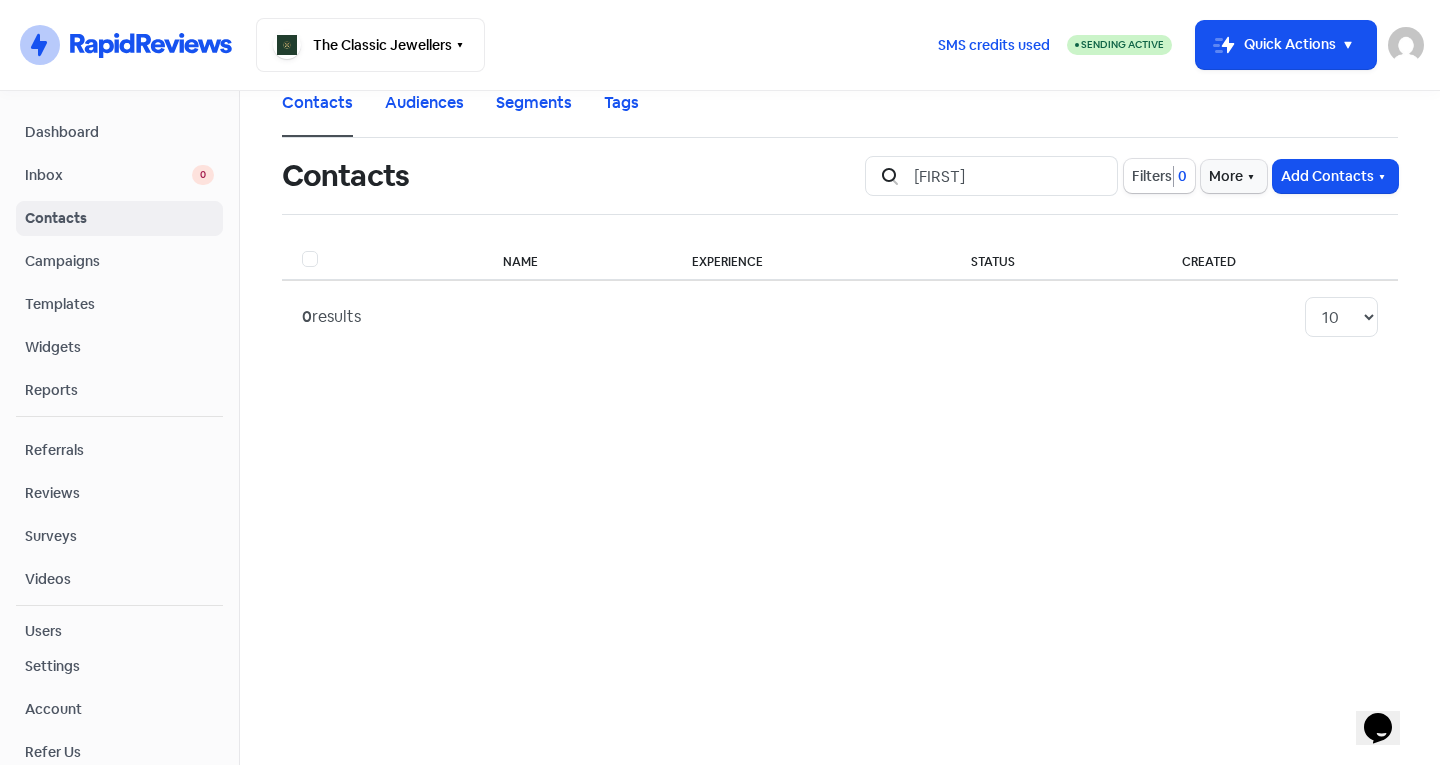 click on "Inbox" at bounding box center [108, 175] 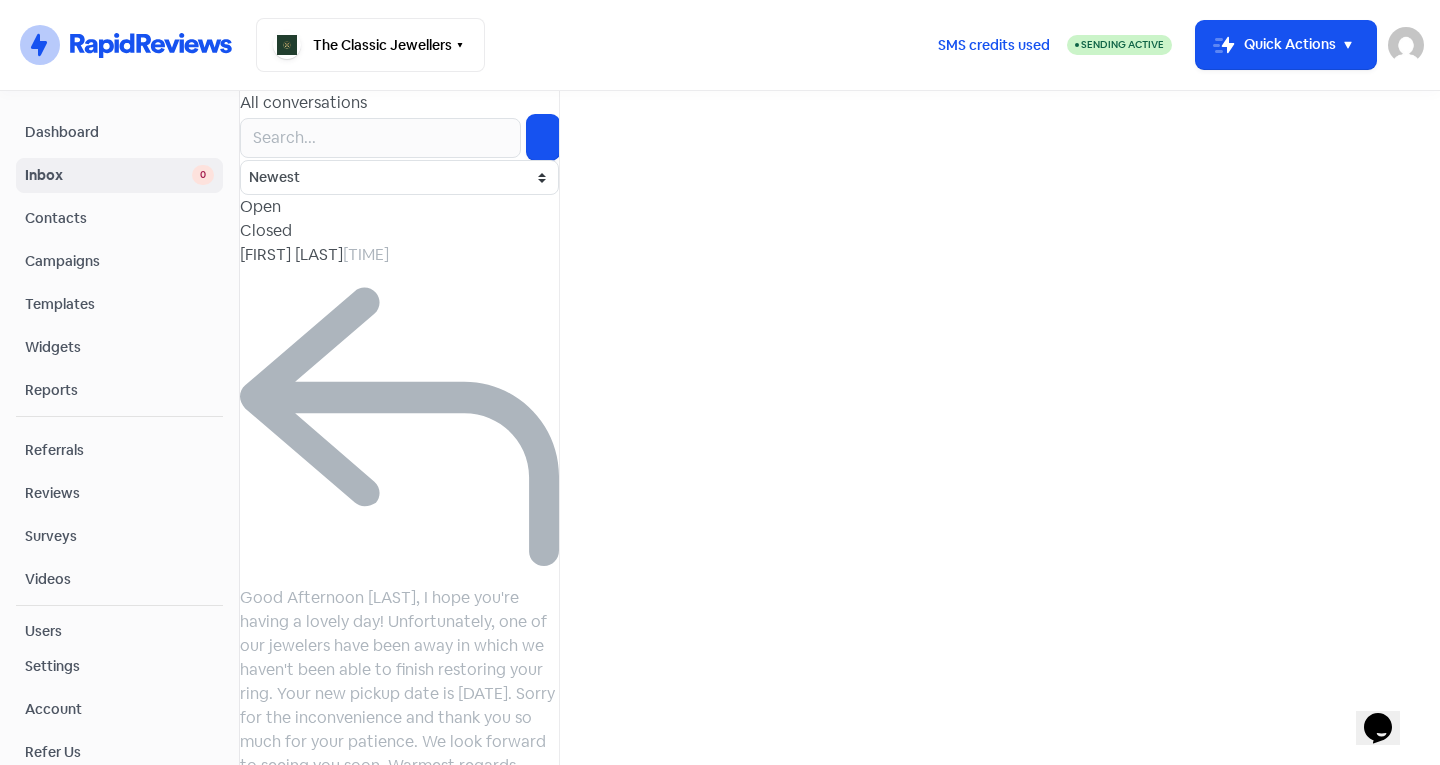 click on "Dashboard" at bounding box center (119, 132) 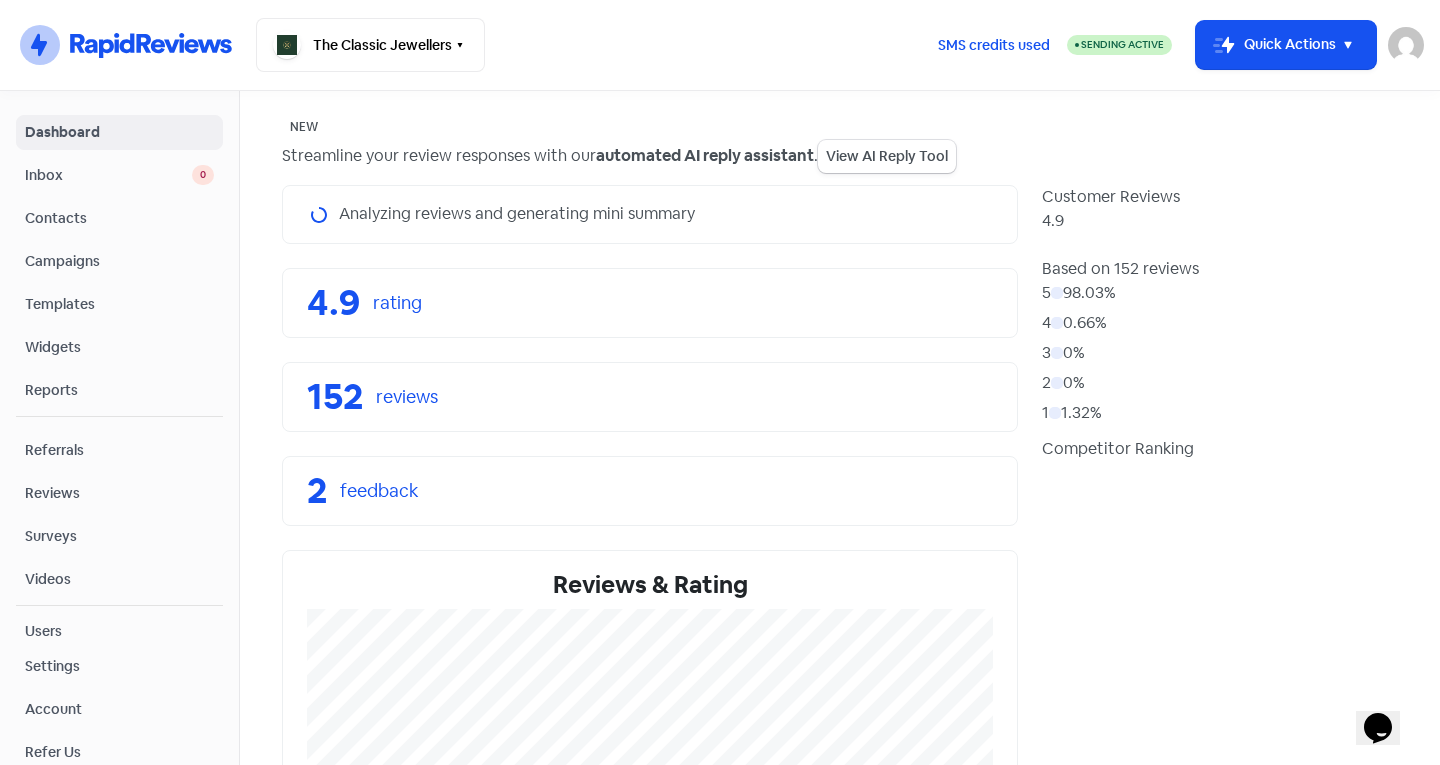 click on "Inbox" at bounding box center (108, 175) 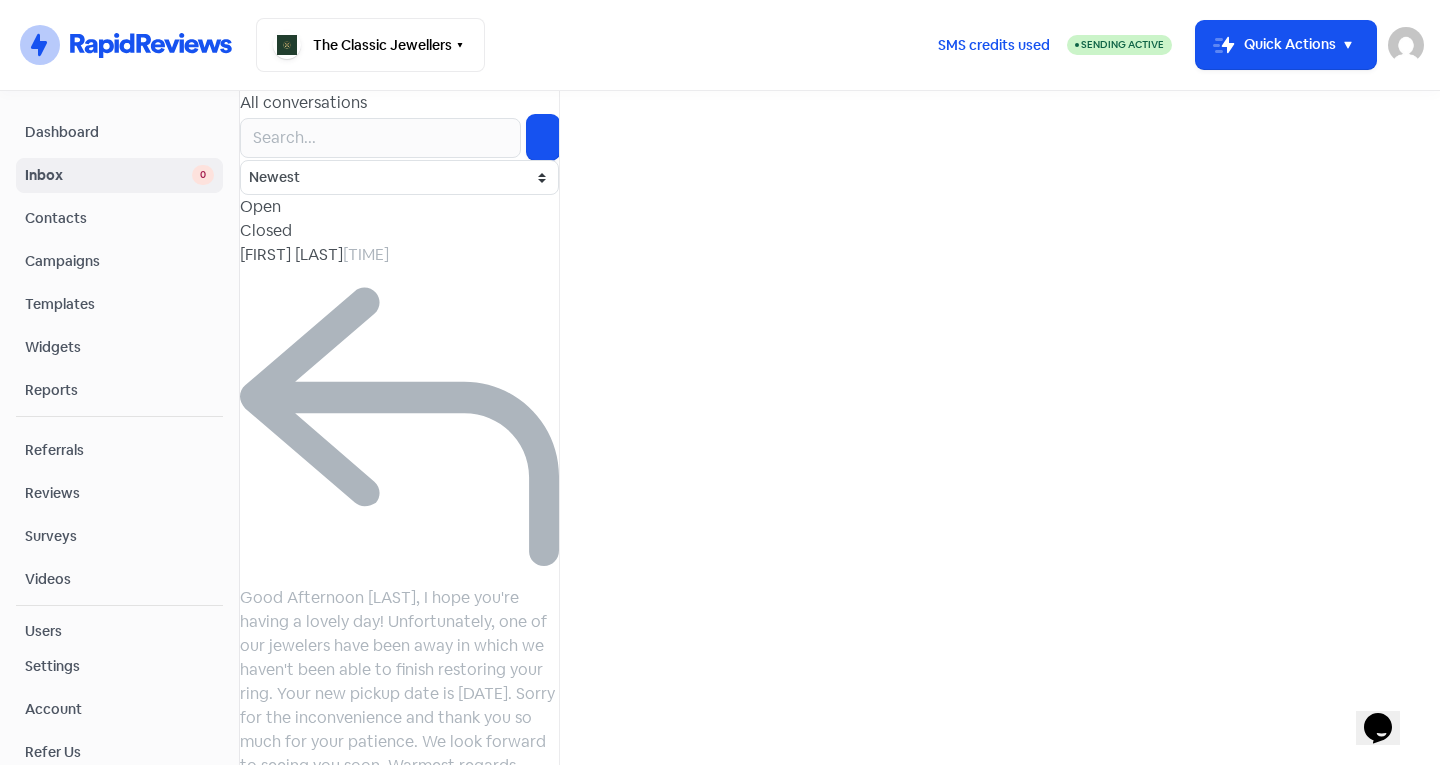 click on "Closed" at bounding box center (266, 231) 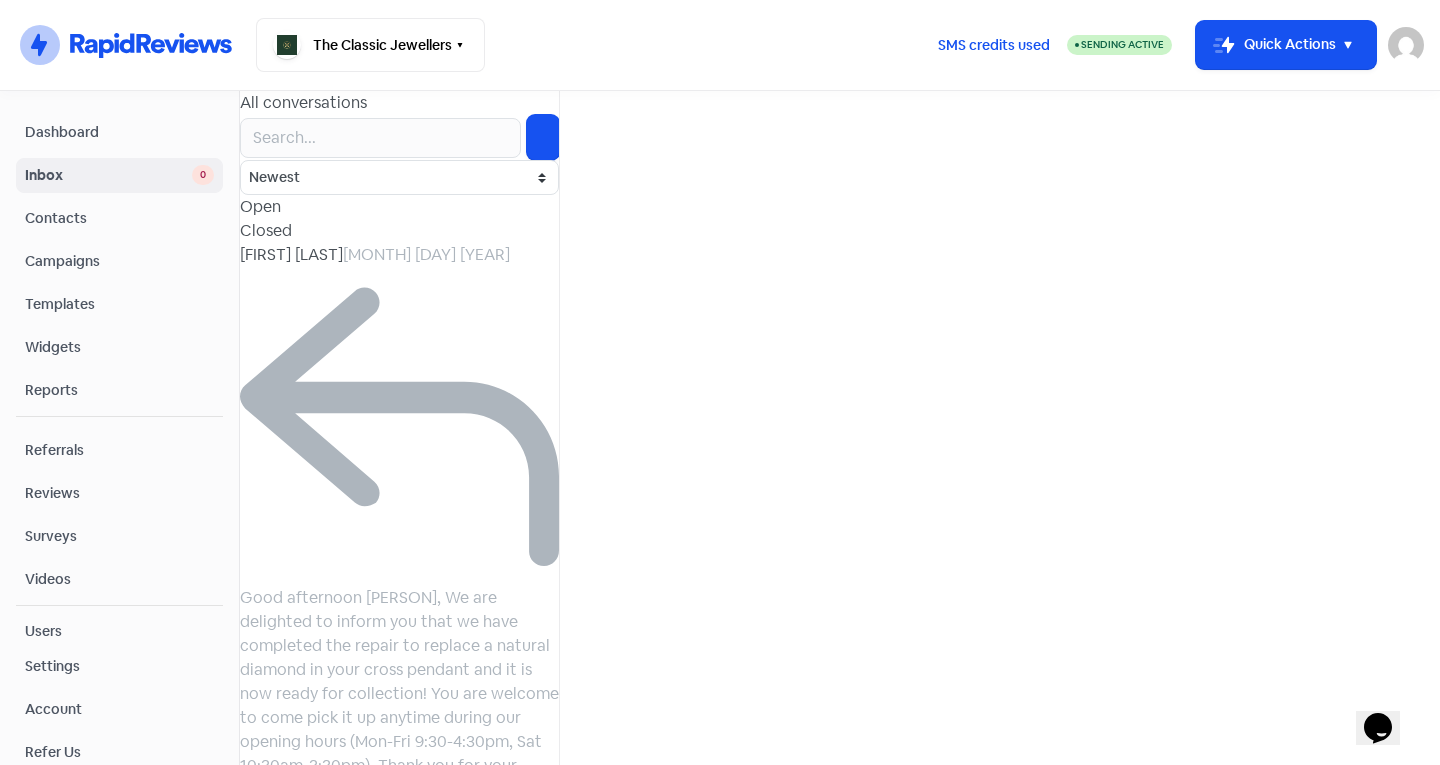 click on "Open" at bounding box center (266, 207) 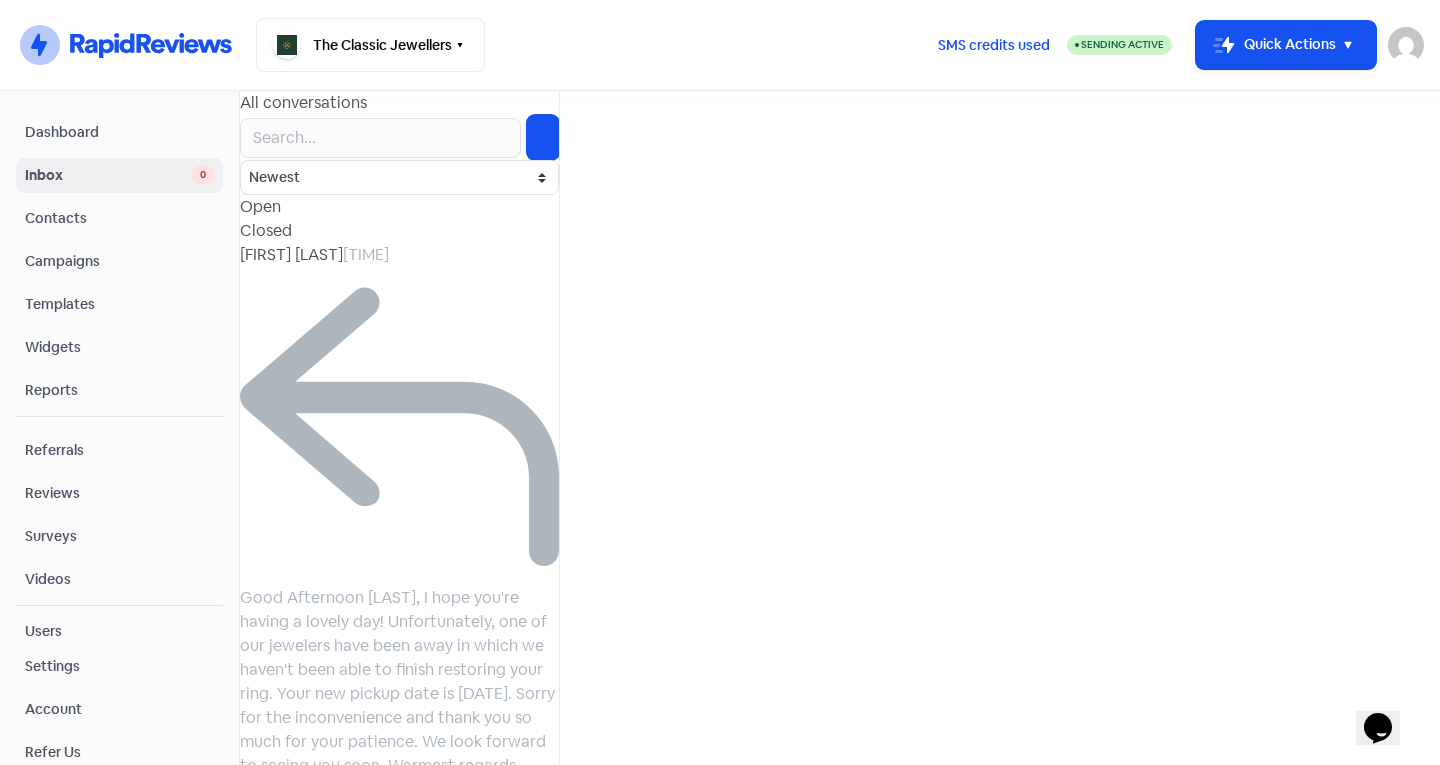 click on "Contacts" at bounding box center [119, 218] 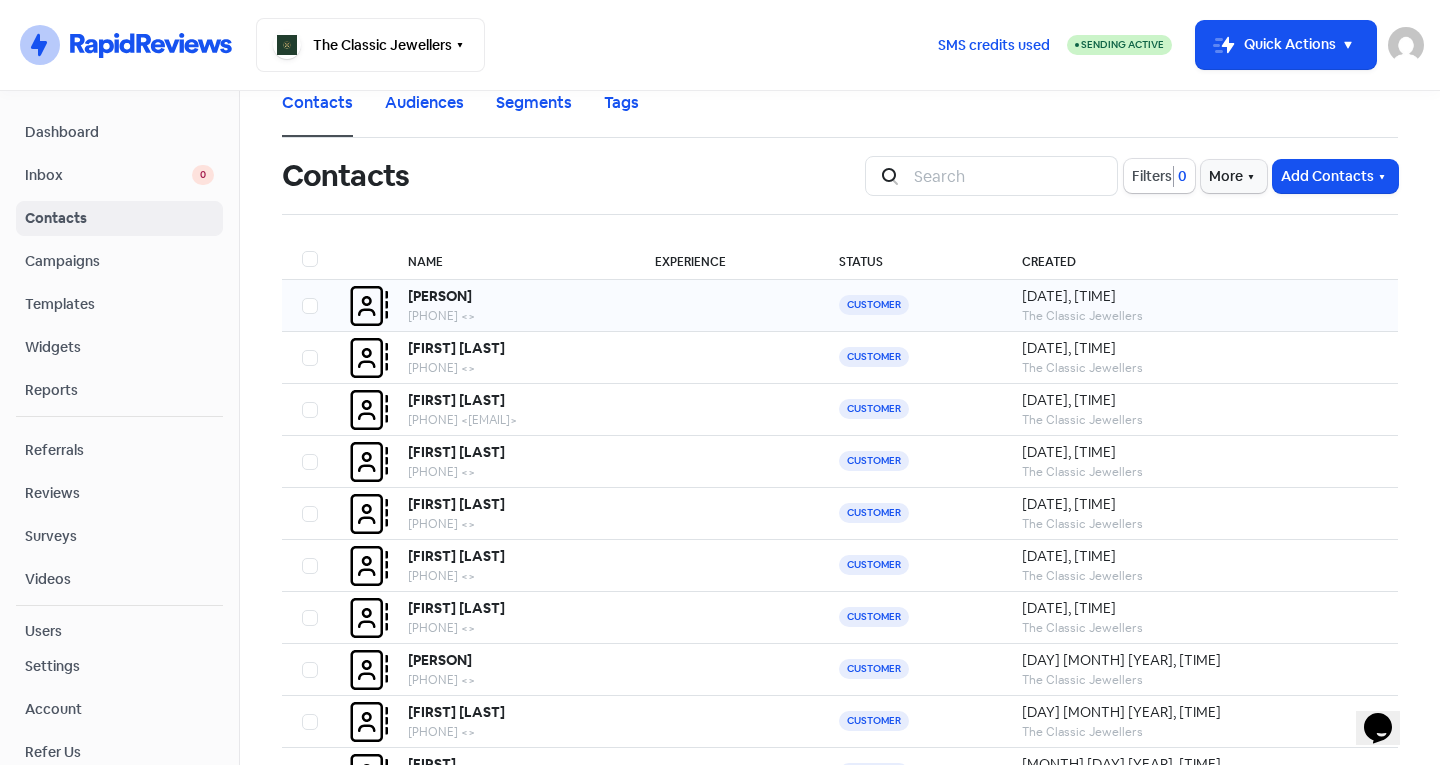 click at bounding box center (727, 306) 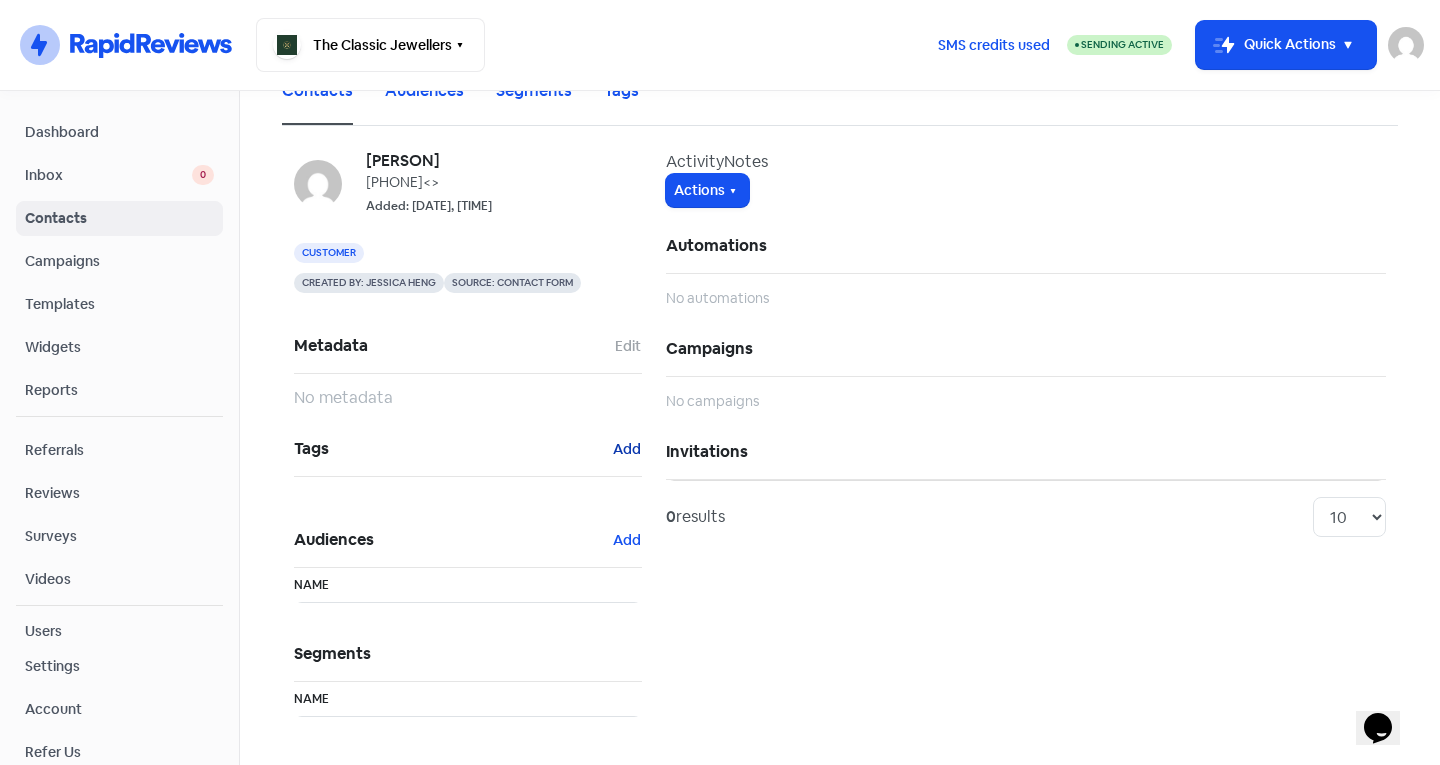 scroll, scrollTop: 20, scrollLeft: 0, axis: vertical 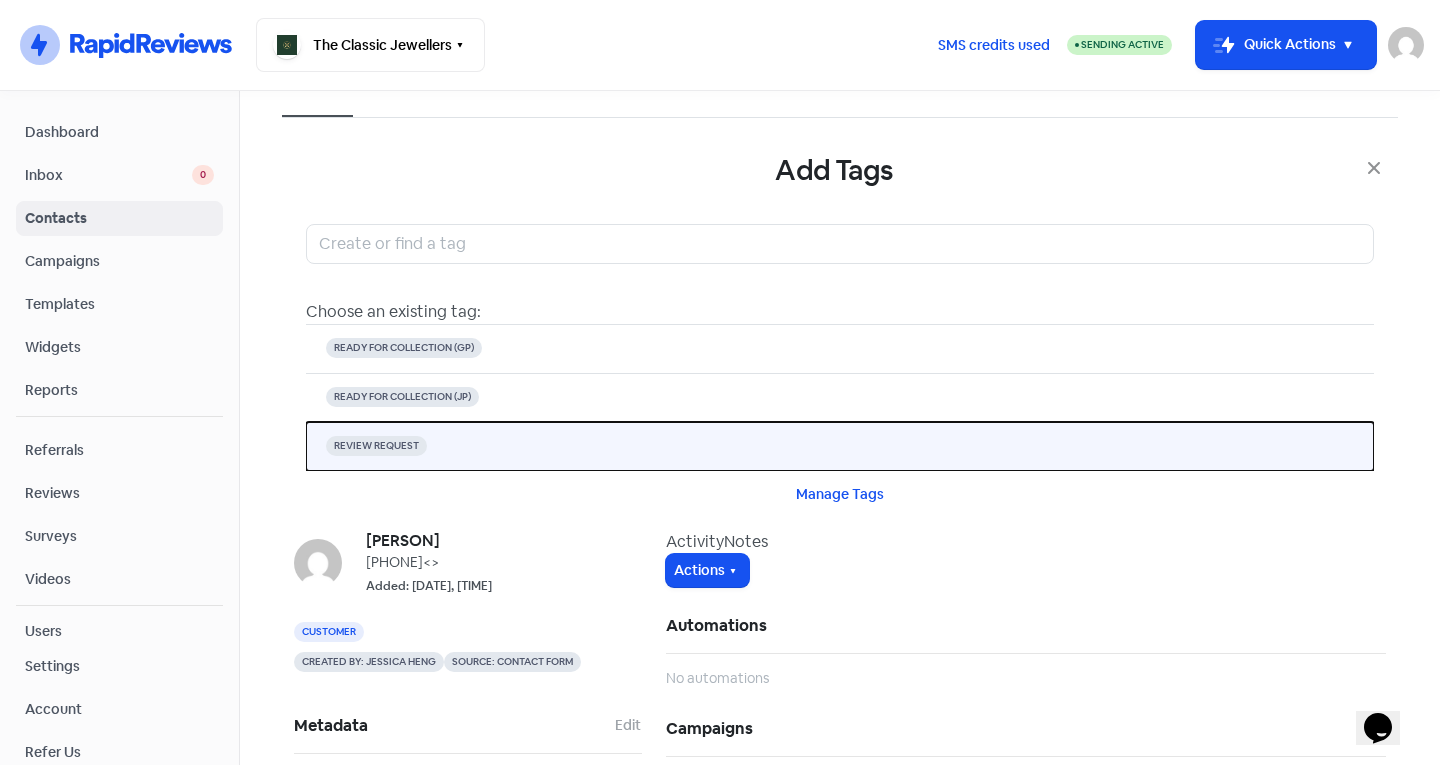 click on "REVIEW REQUEST" at bounding box center (840, 446) 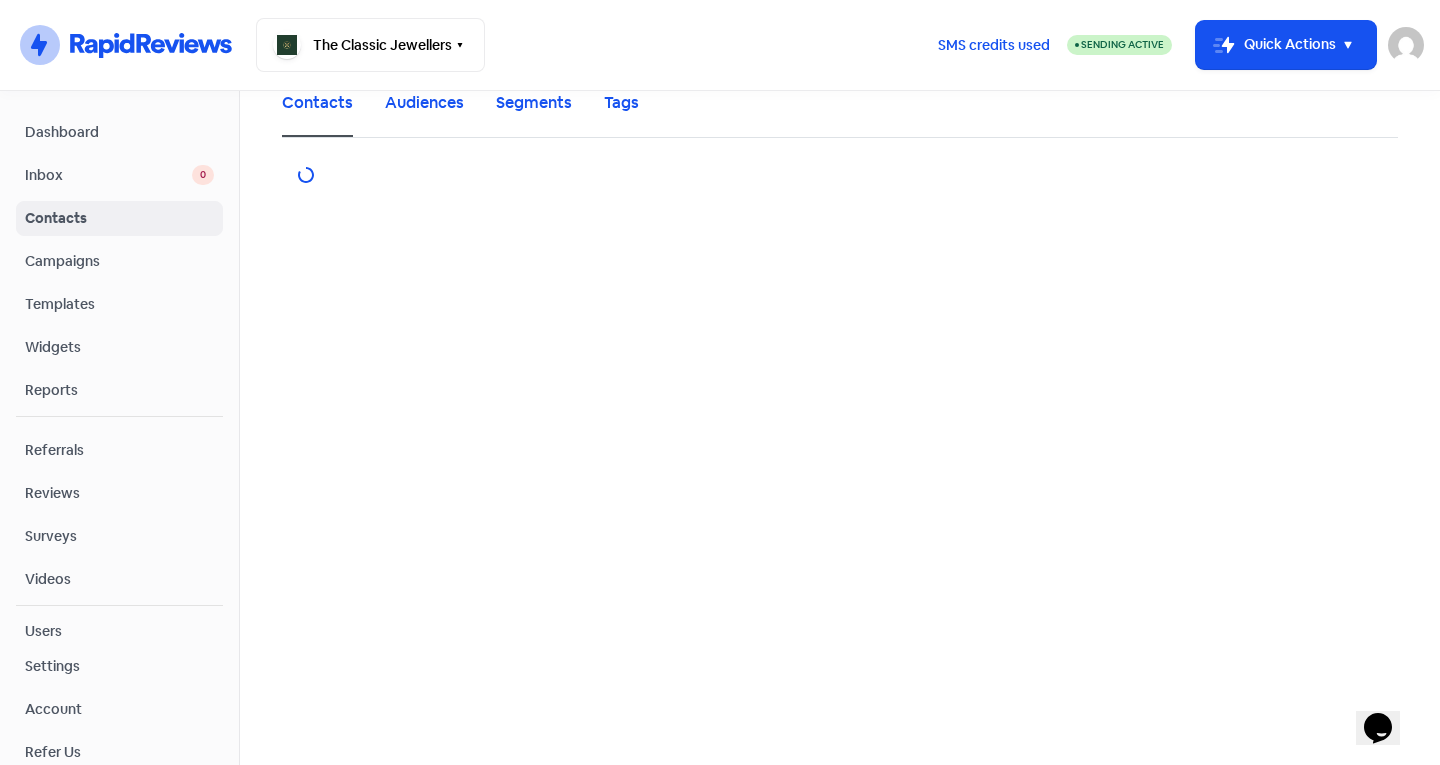 scroll, scrollTop: 0, scrollLeft: 0, axis: both 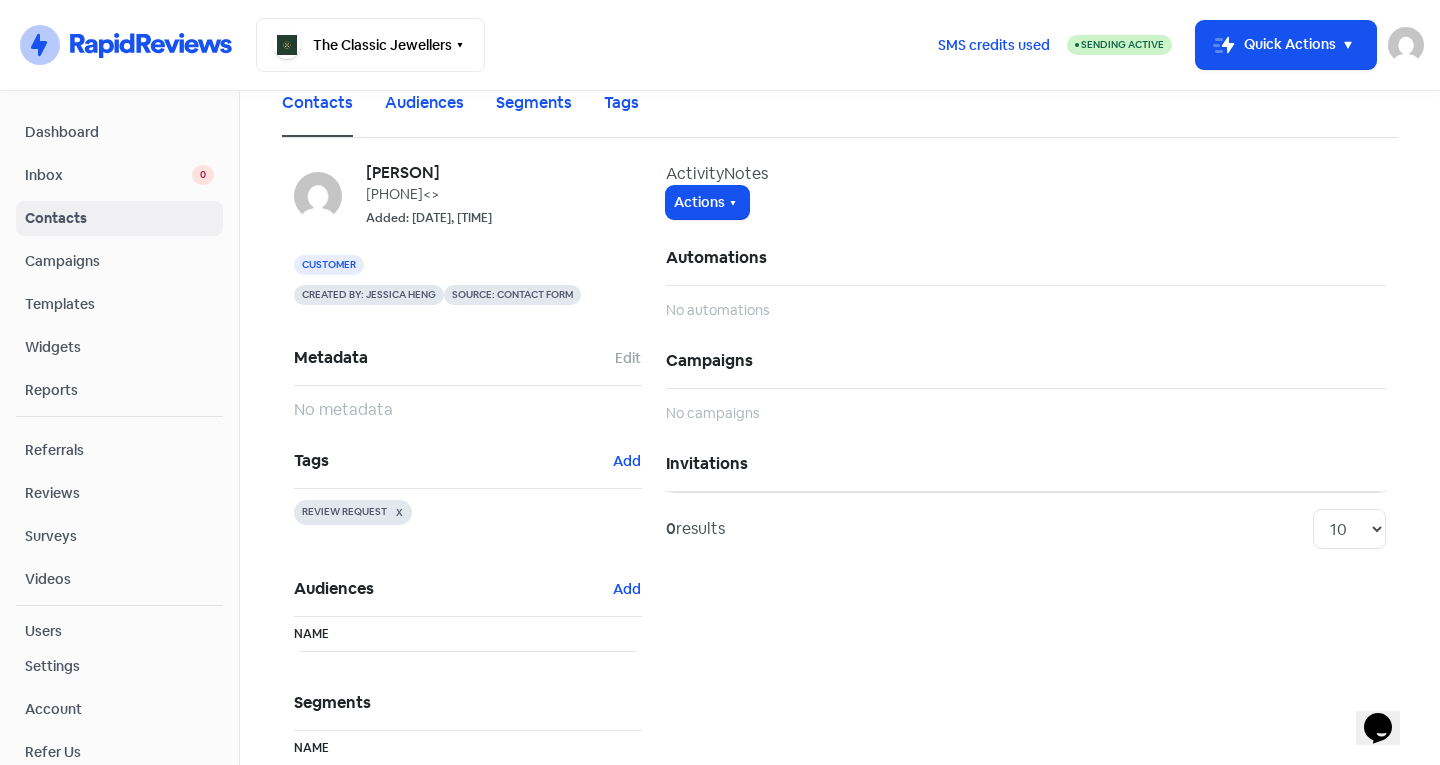 click on "Inbox" at bounding box center [108, 175] 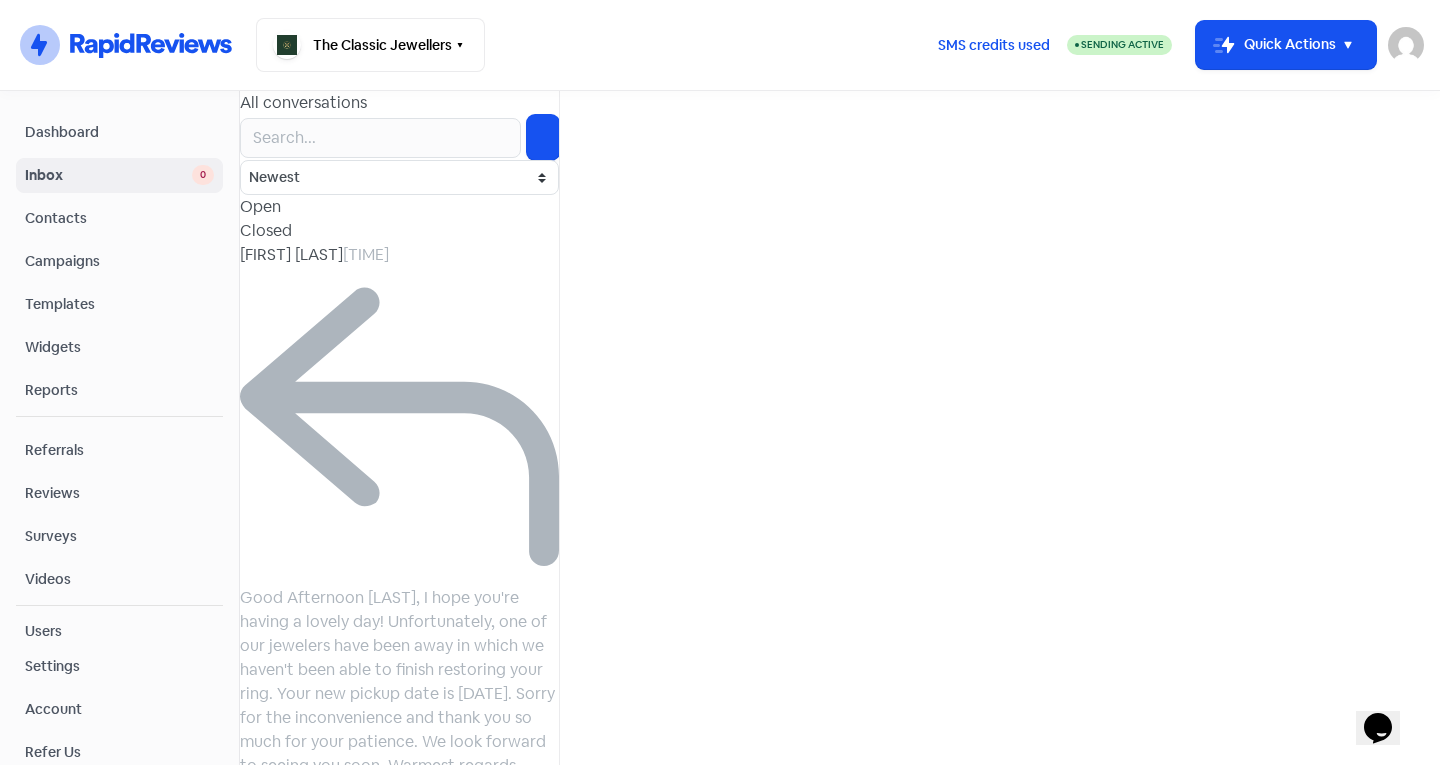 click on "Dashboard" at bounding box center [119, 132] 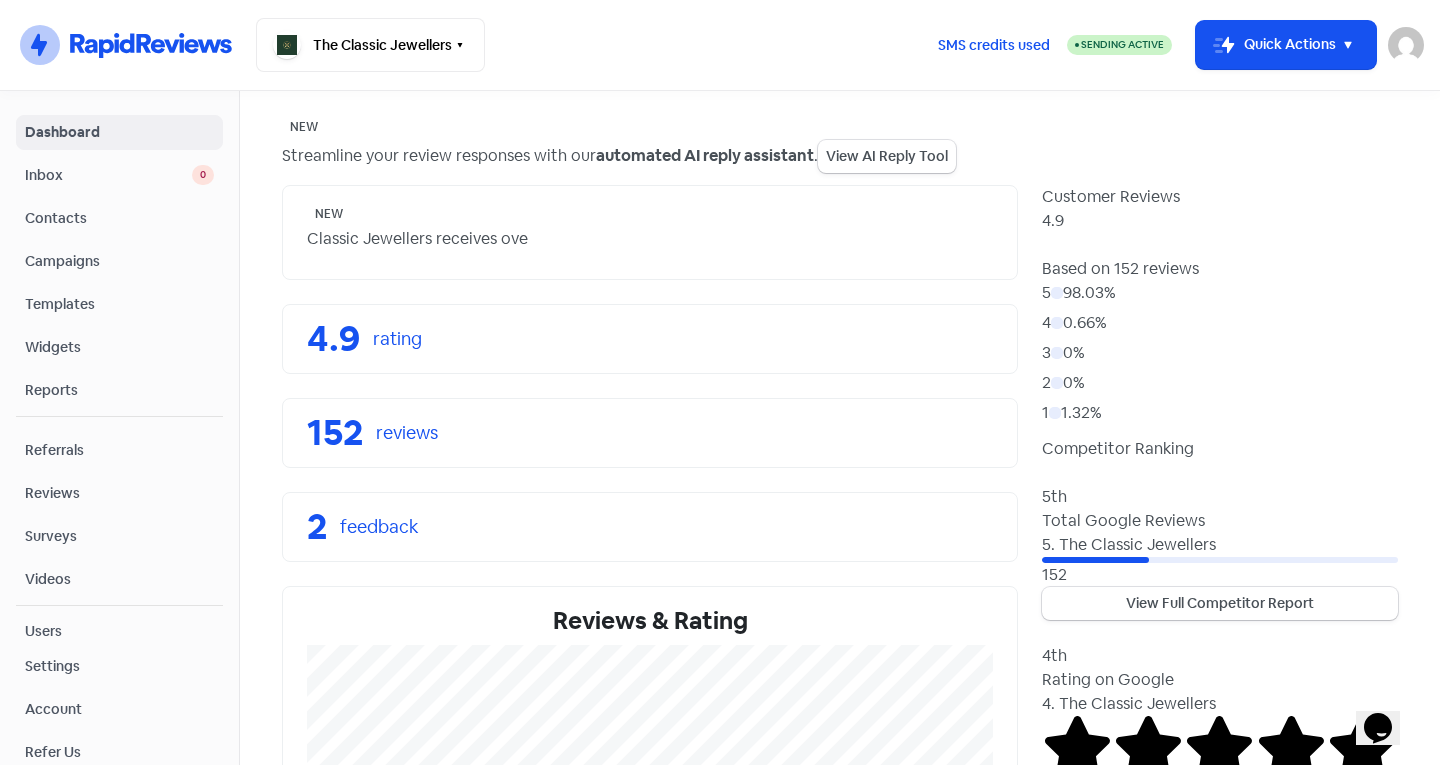 click on "Inbox" at bounding box center [108, 175] 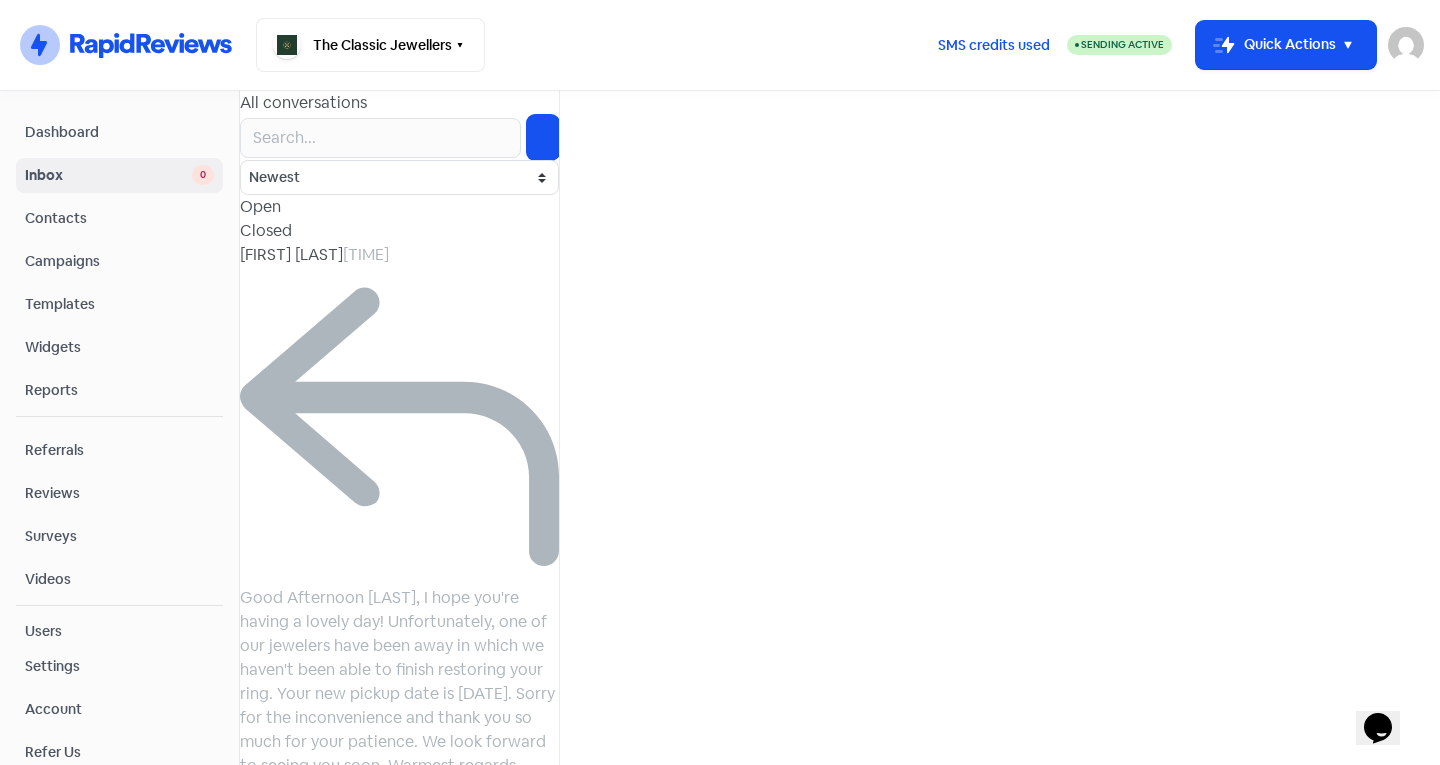 click on "Contacts" at bounding box center [119, 218] 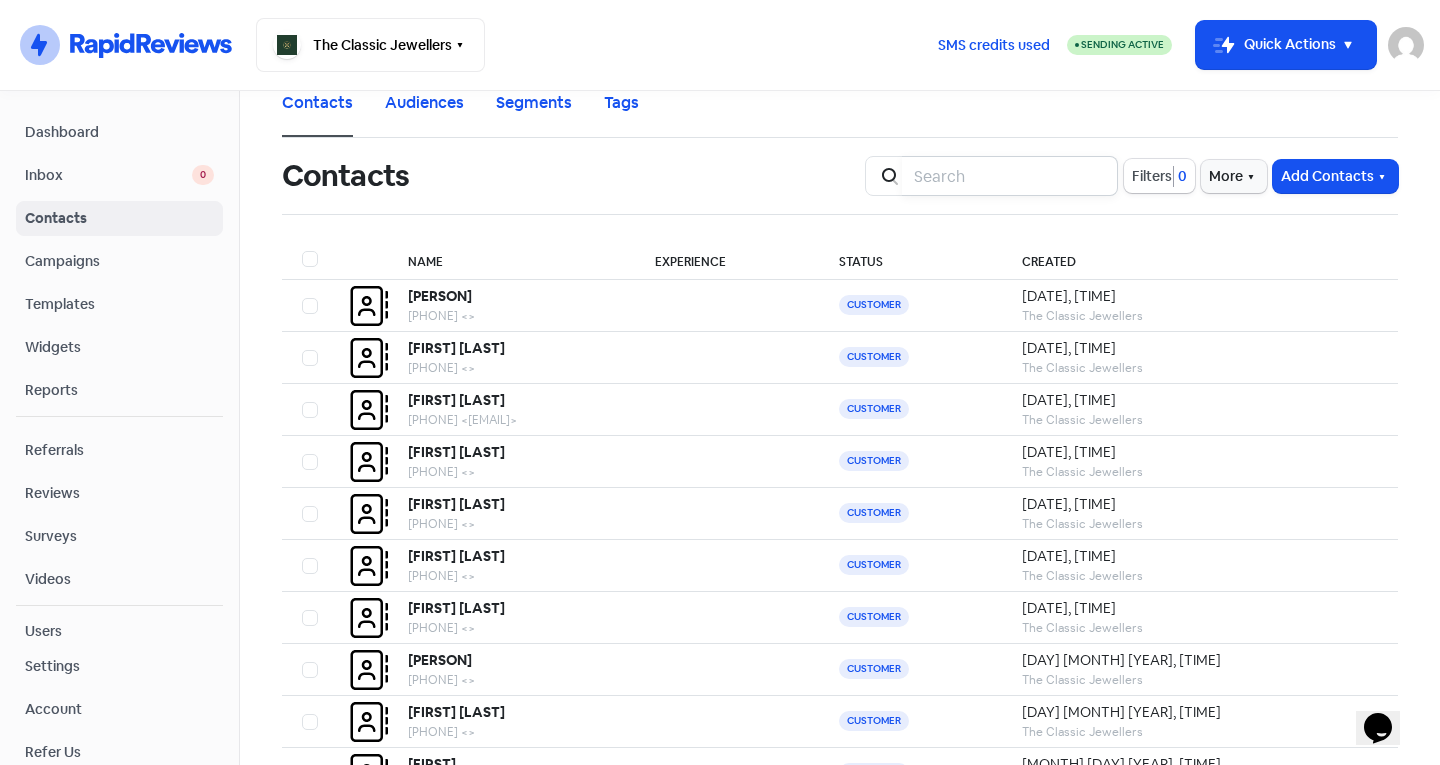 click at bounding box center [1010, 176] 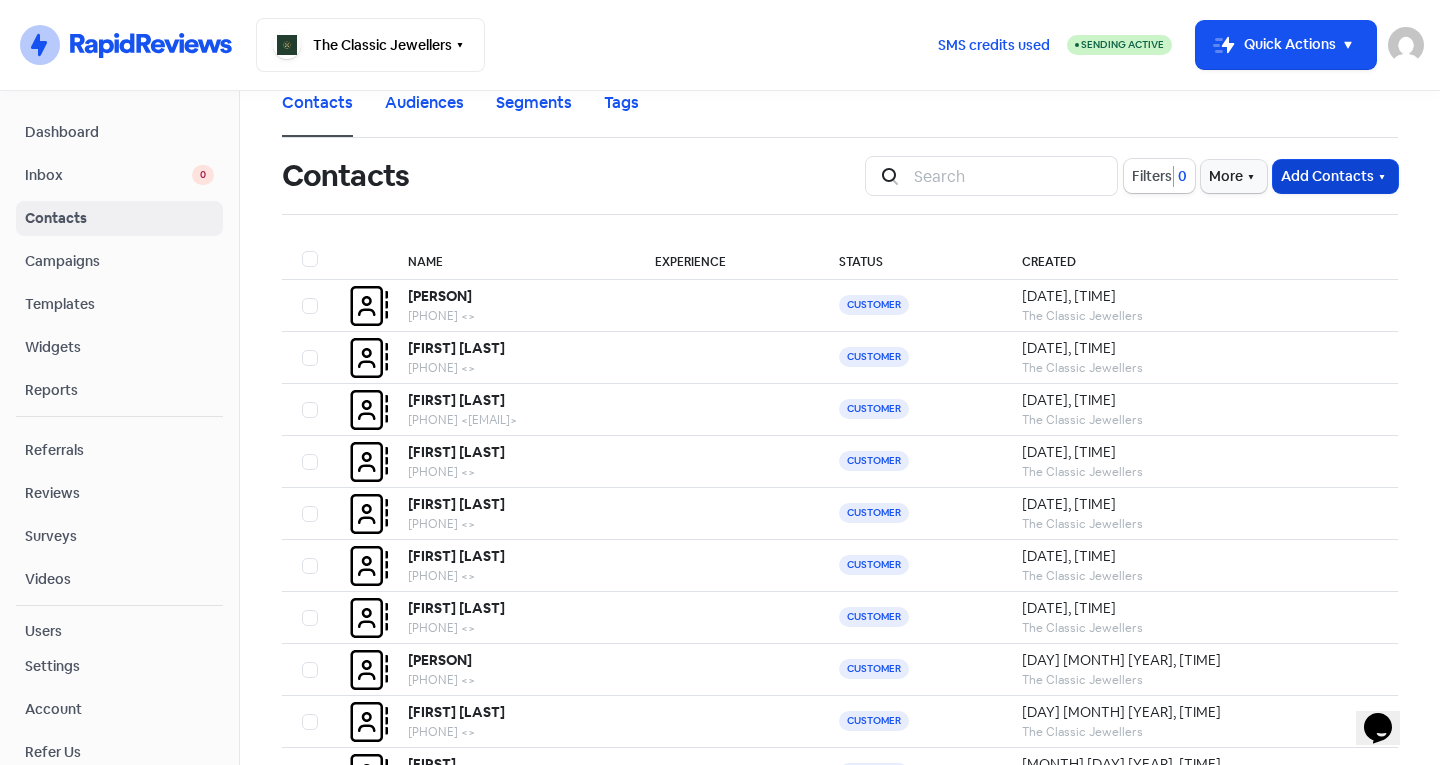 click on "Add Contacts" at bounding box center [1335, 176] 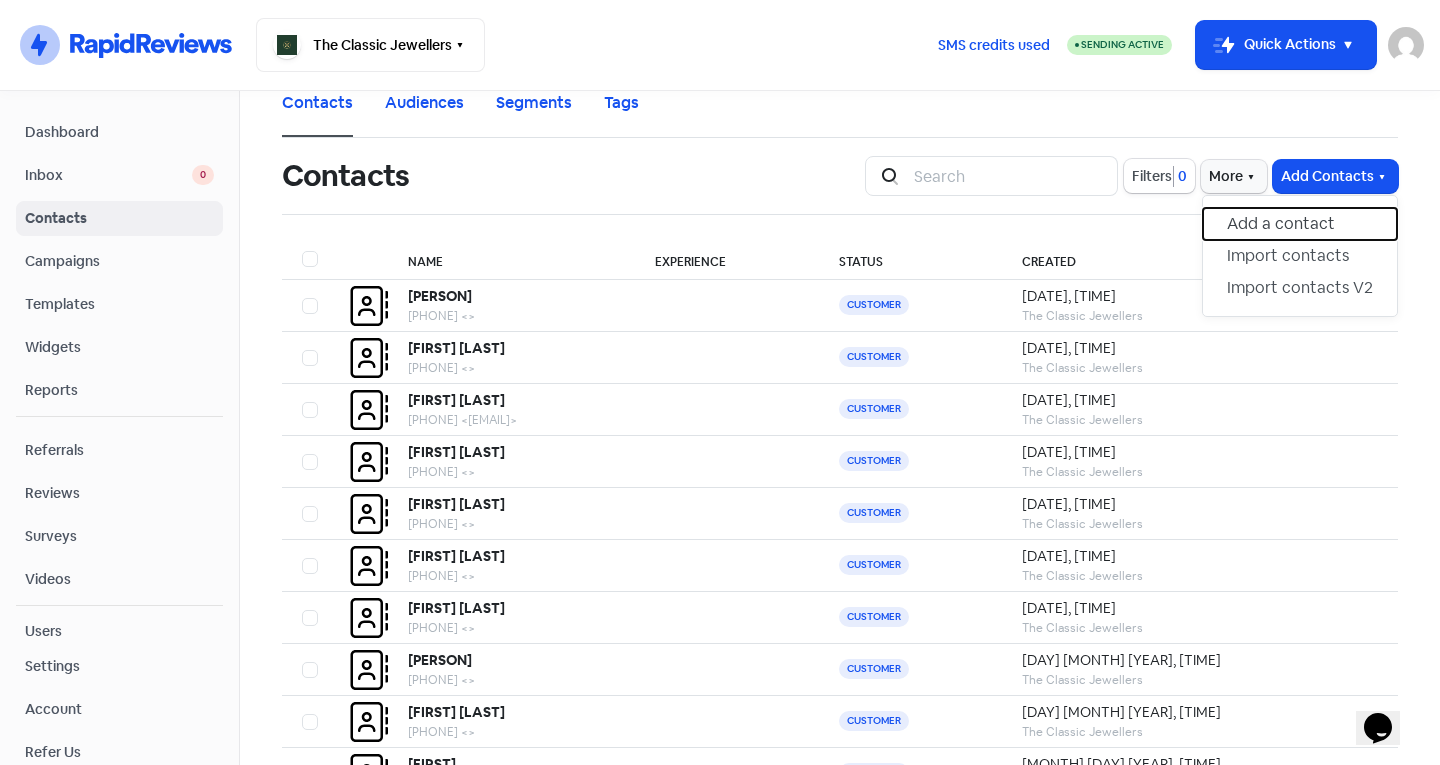click on "Add a contact" at bounding box center [1300, 224] 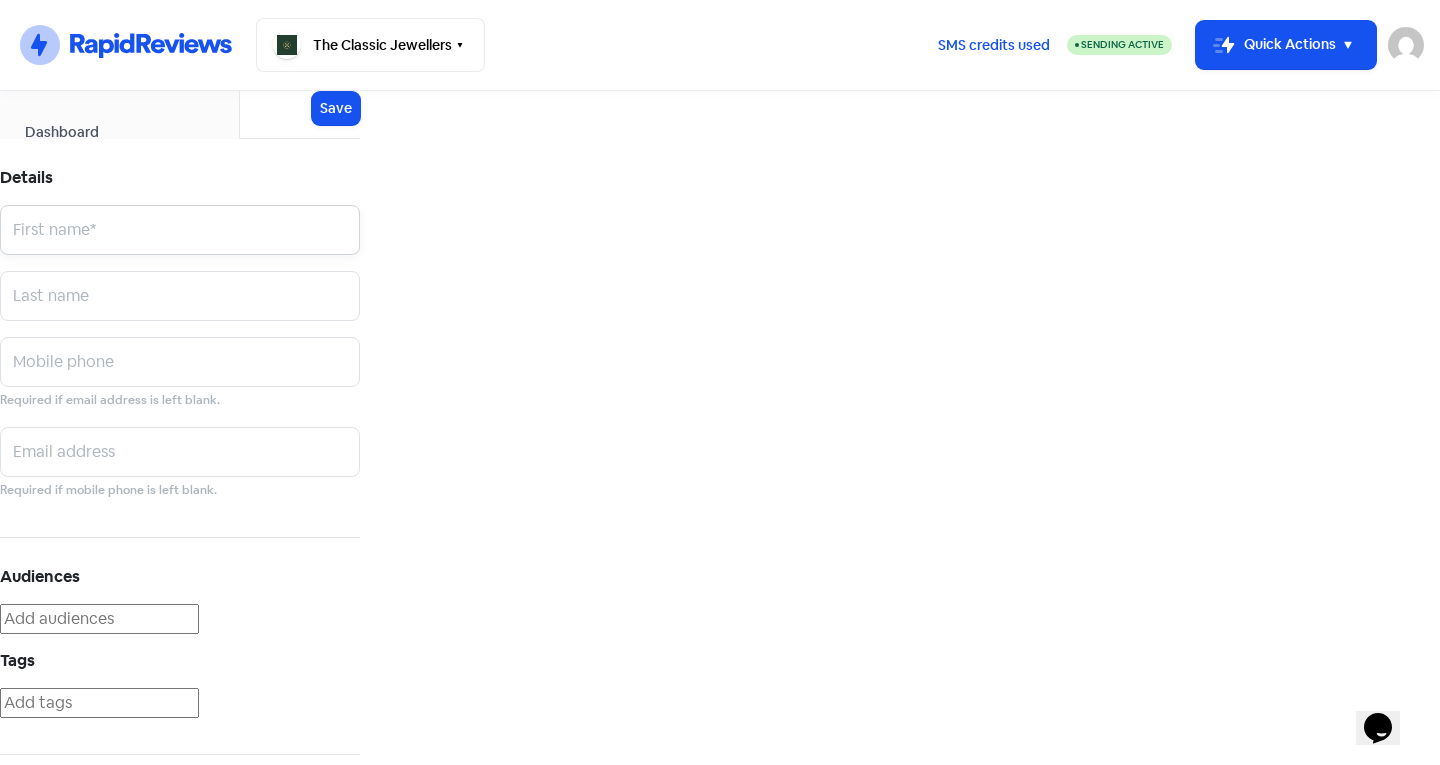 click at bounding box center [180, 230] 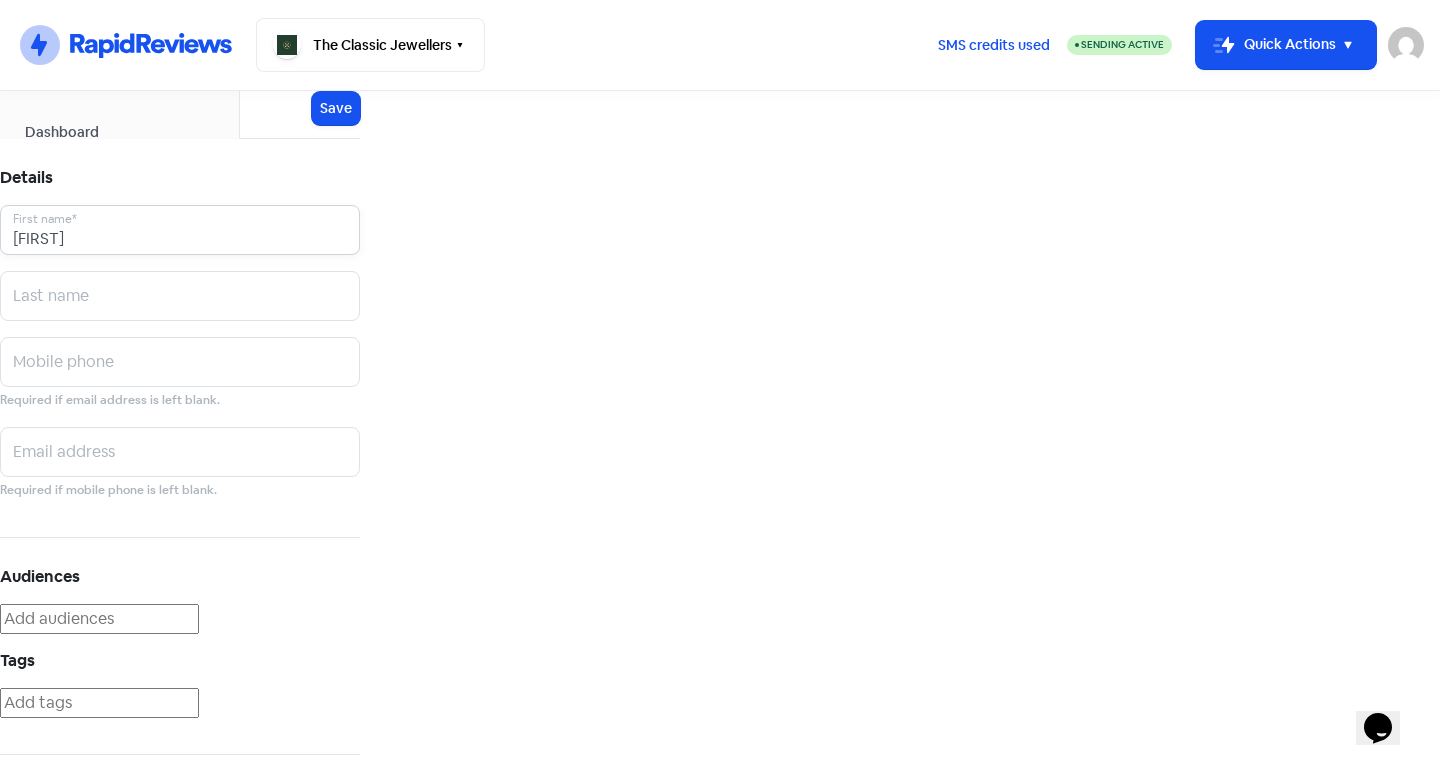 type on "Tina" 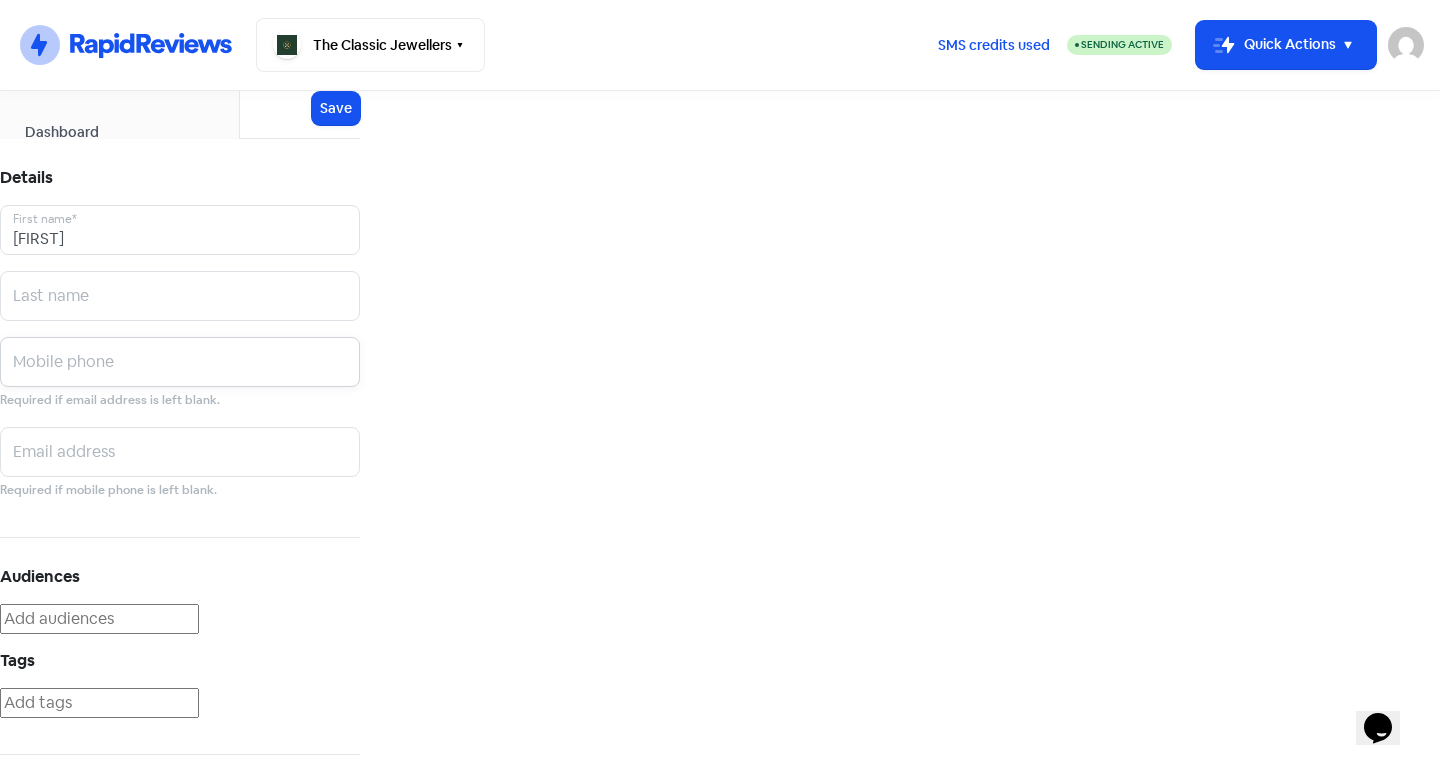 click at bounding box center (180, 230) 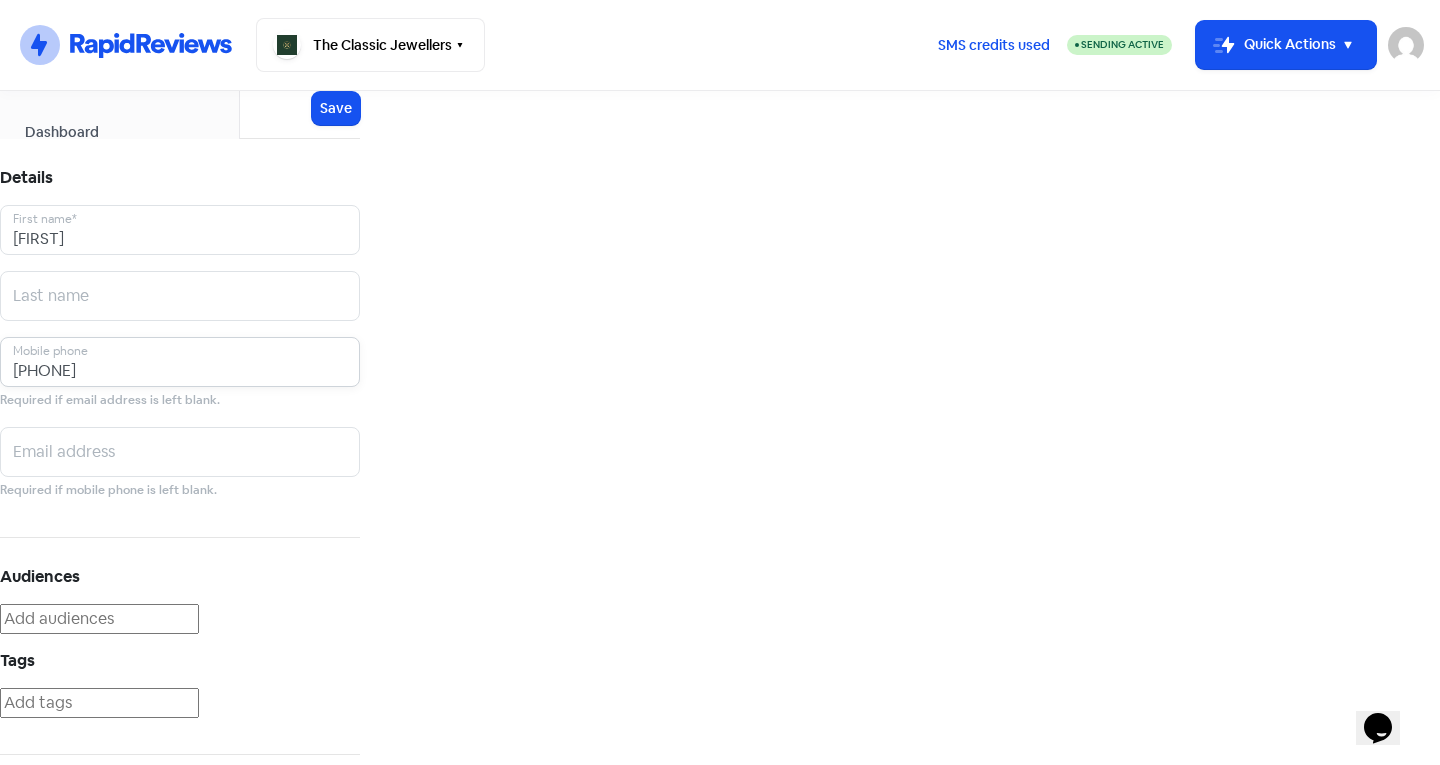 scroll, scrollTop: 0, scrollLeft: 0, axis: both 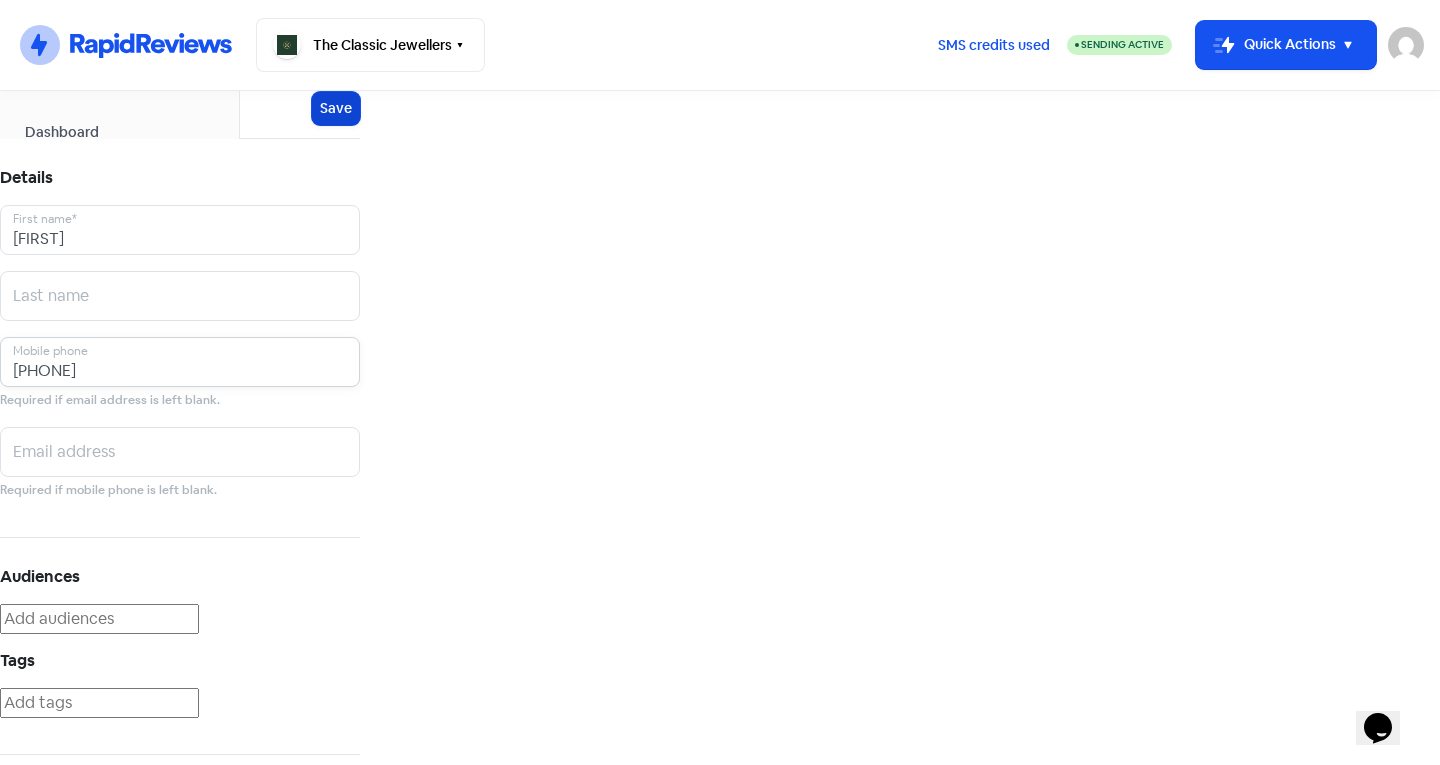 type on "0419833466" 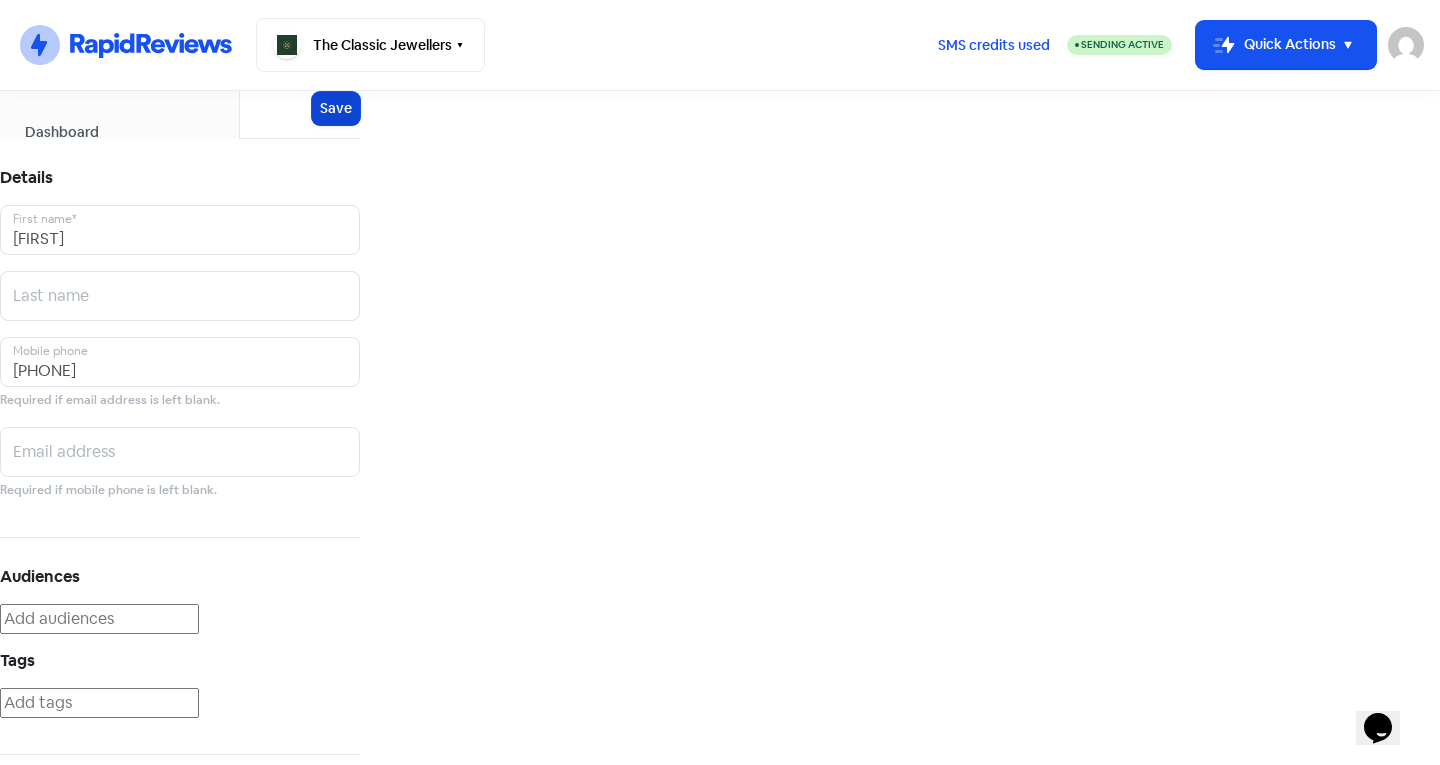 click on "Save" at bounding box center (336, 108) 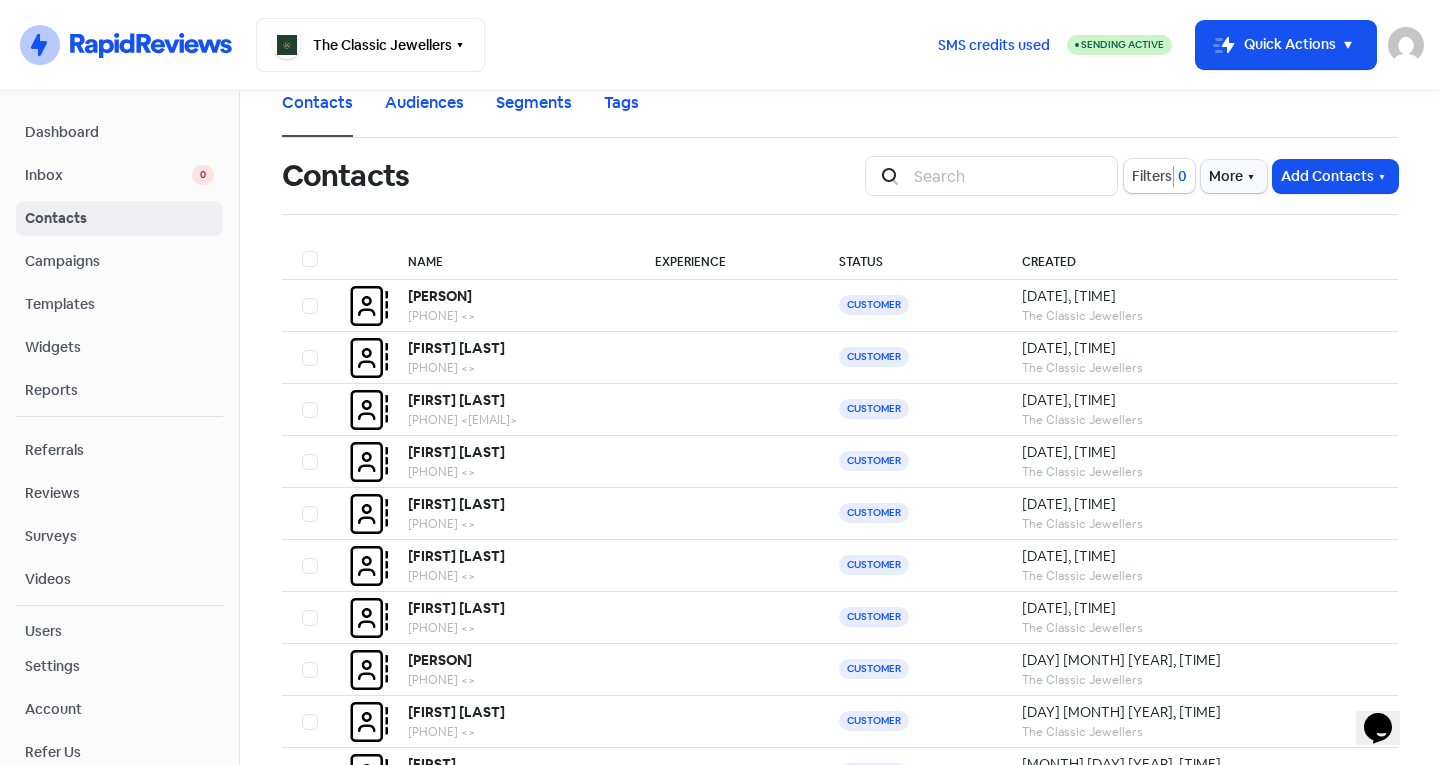 click on "Contacts" at bounding box center (119, 218) 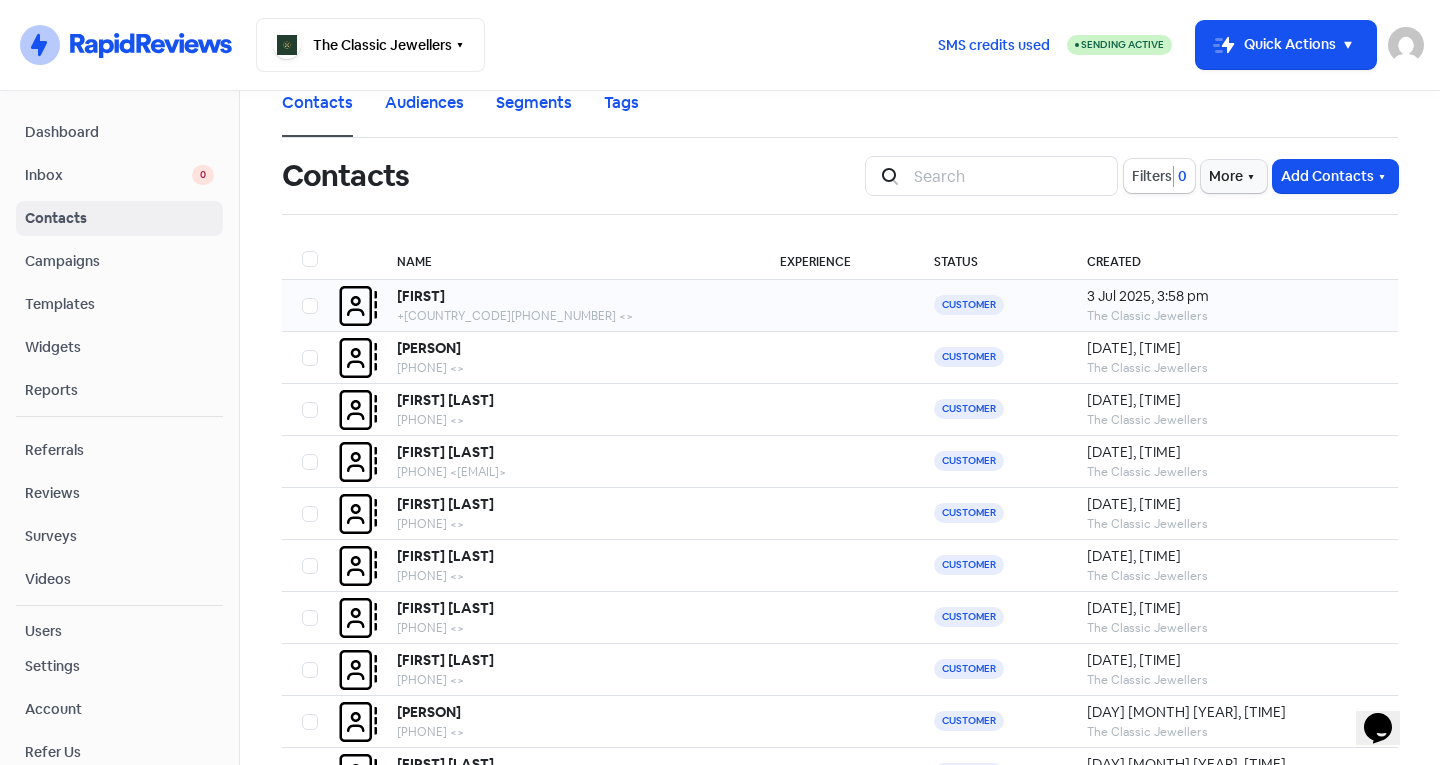 click on "Tina" at bounding box center (309, 306) 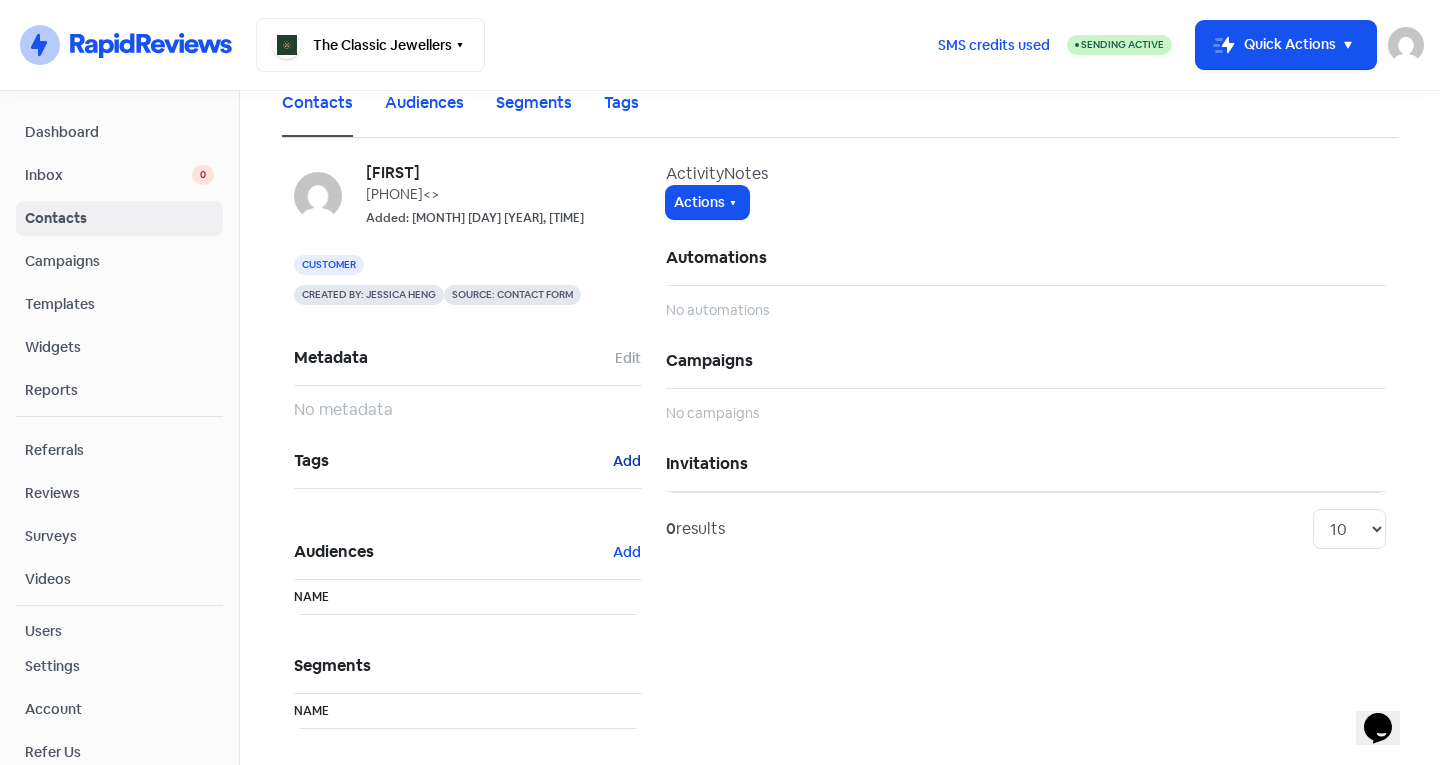 click on "Add" at bounding box center [628, 358] 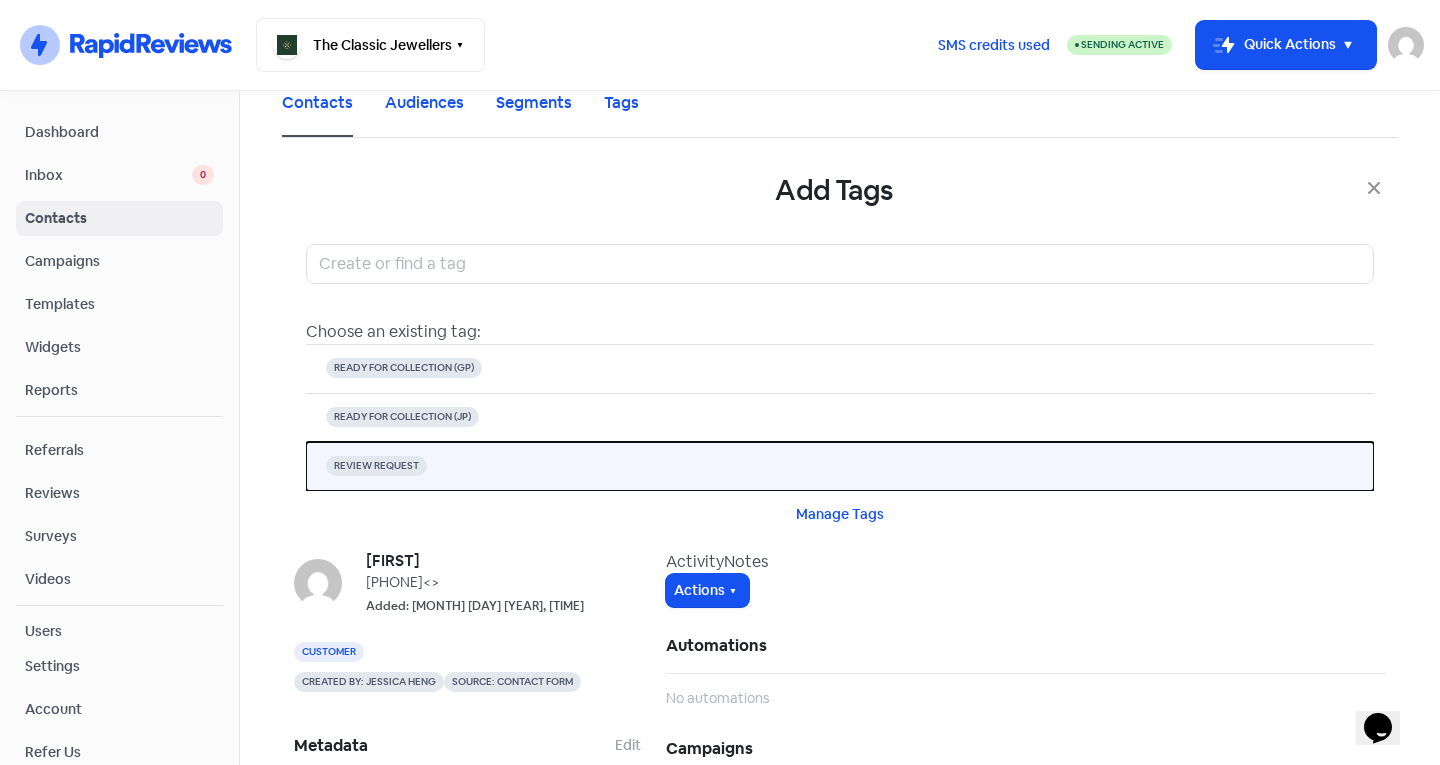 click on "REVIEW REQUEST" at bounding box center (404, 368) 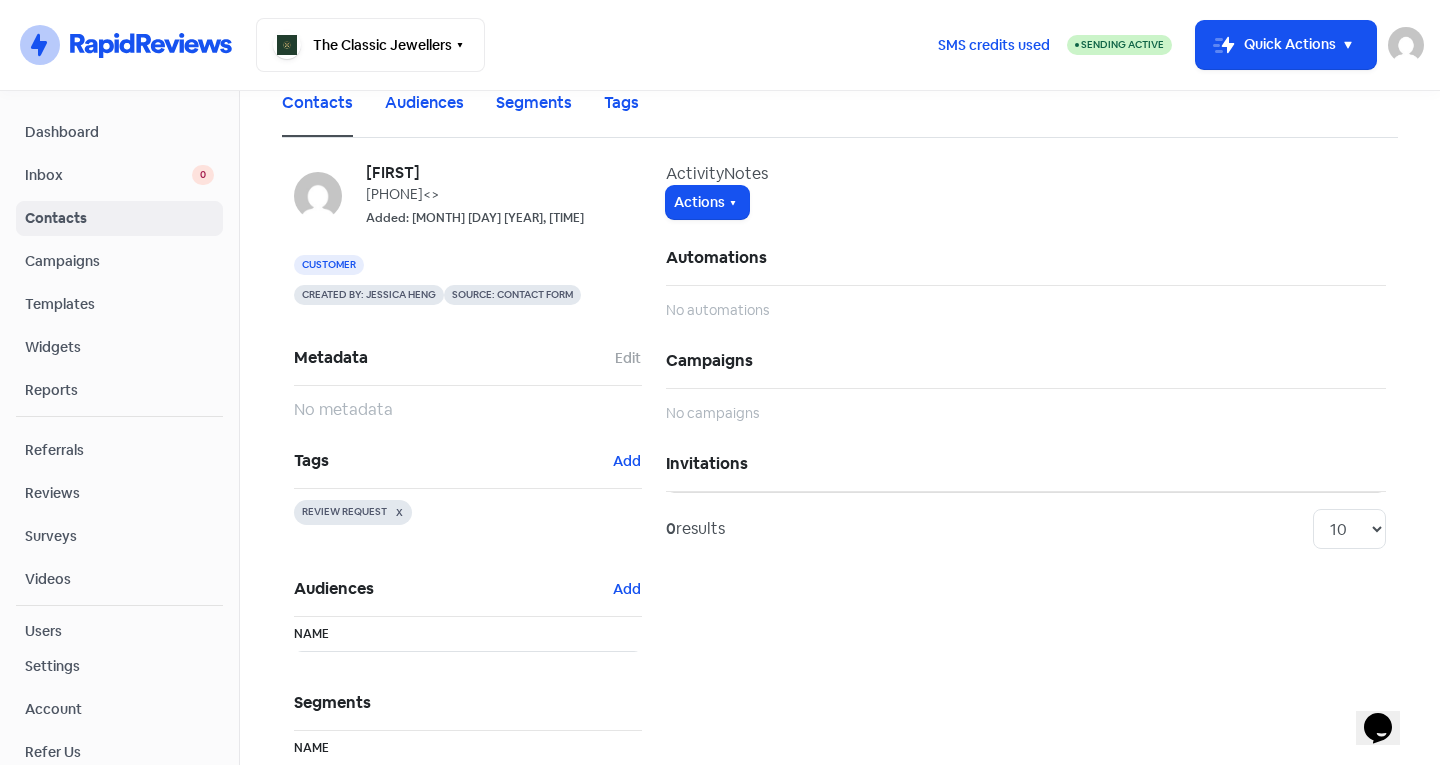 click on "Contacts" at bounding box center (119, 218) 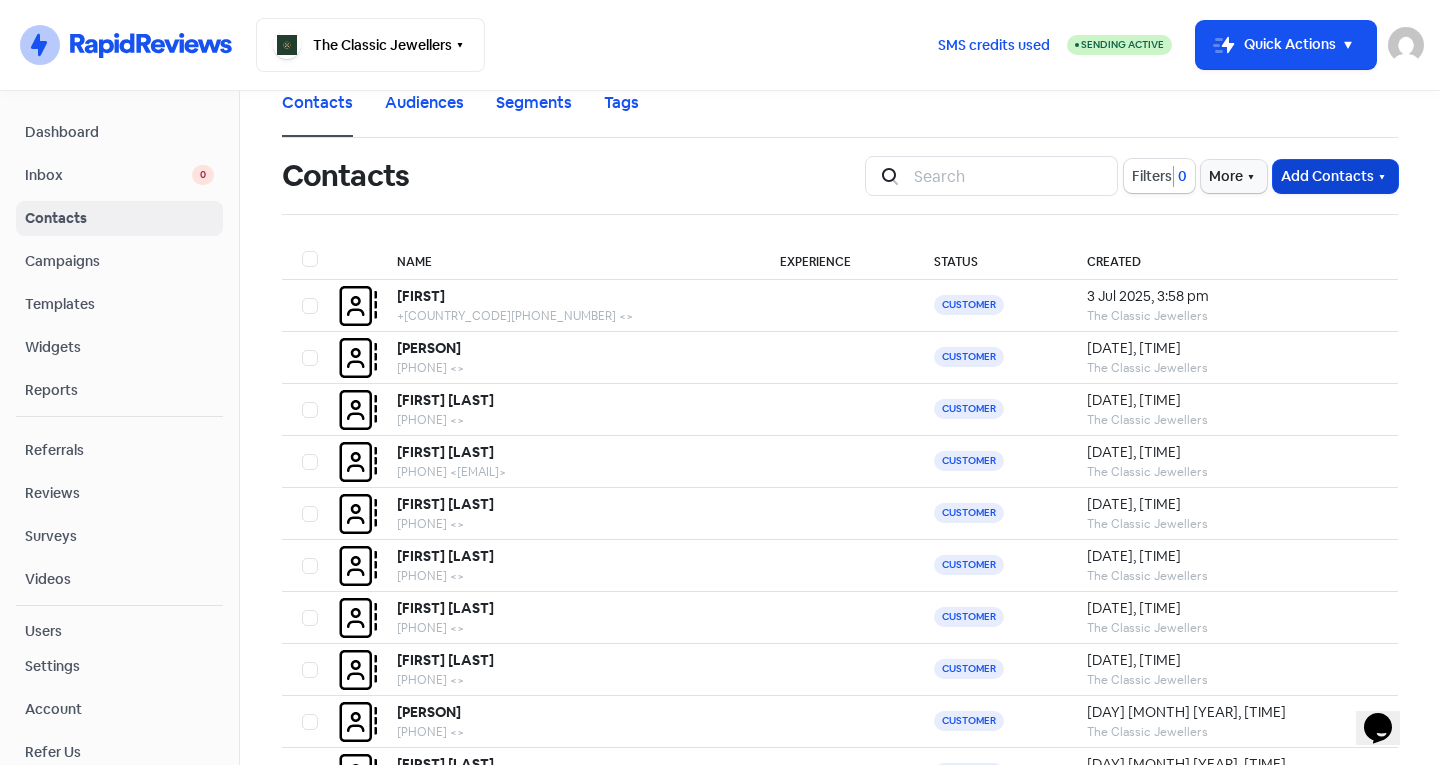 click on "Add Contacts" at bounding box center [1335, 176] 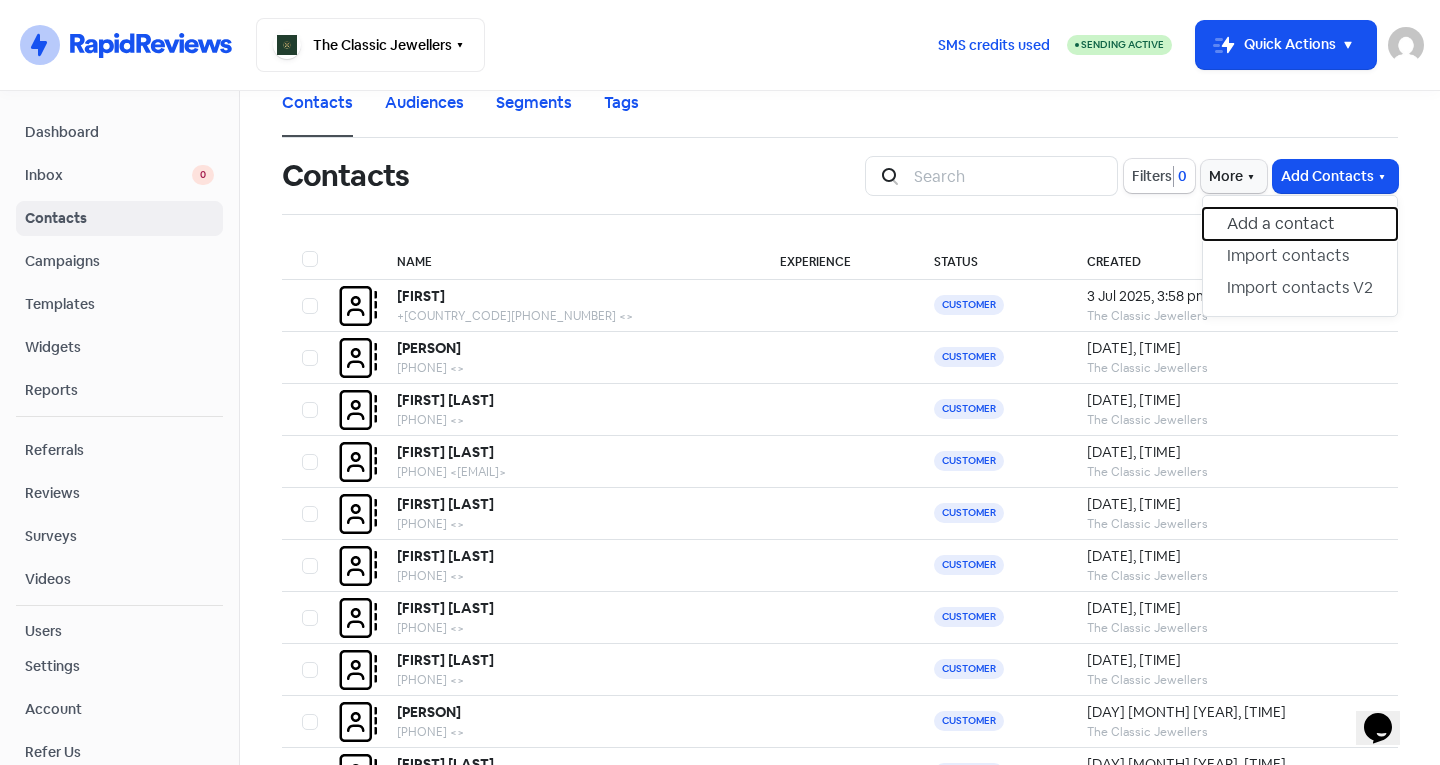 click on "Add a contact" at bounding box center (1300, 224) 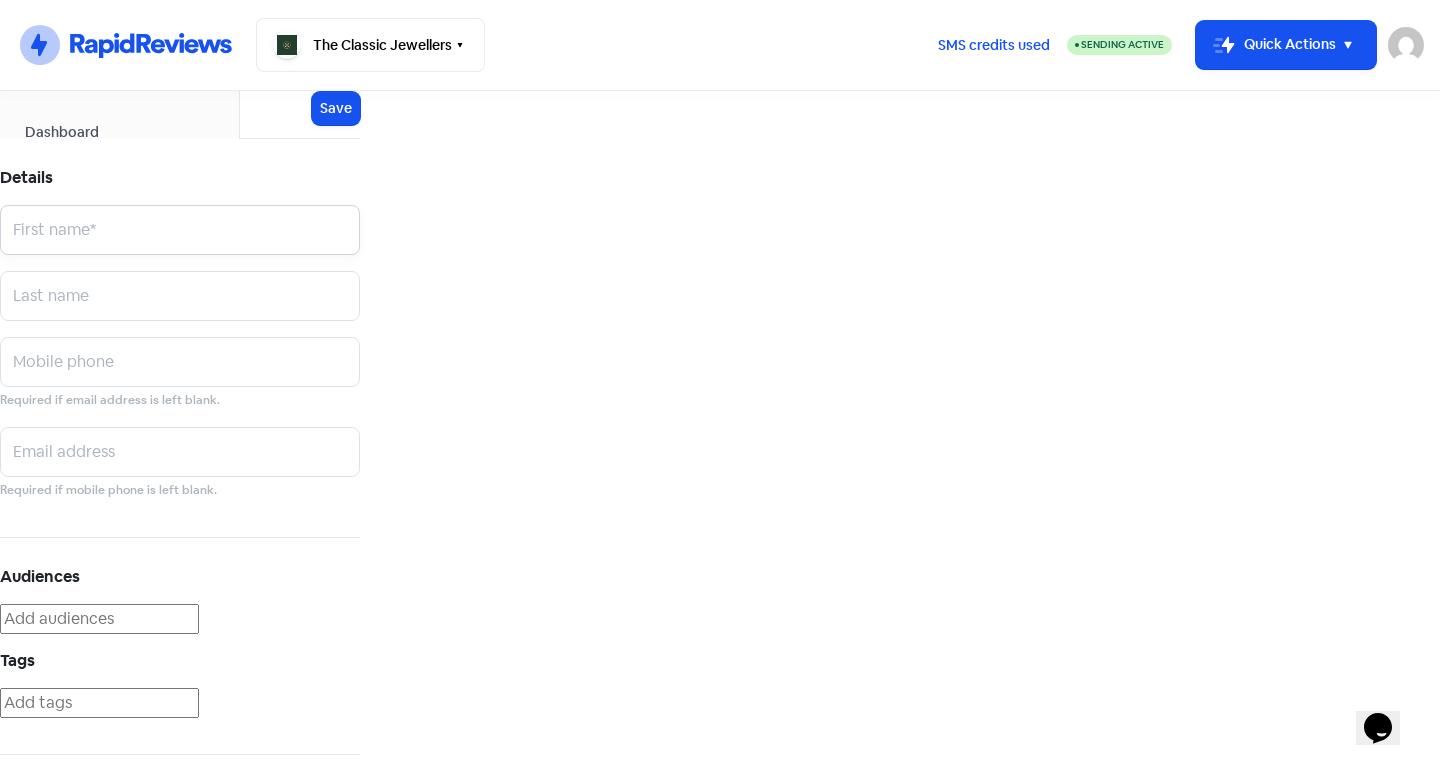 click at bounding box center (180, 230) 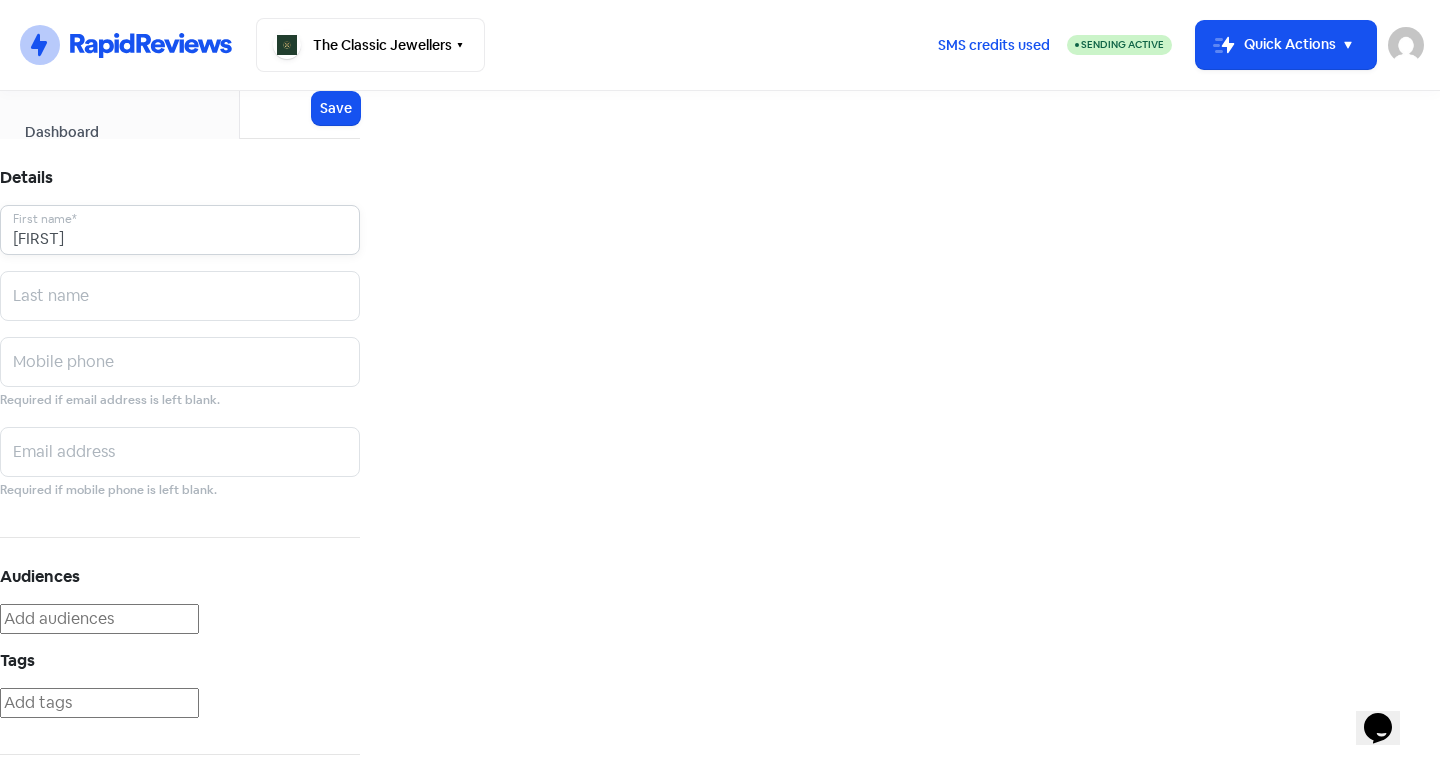 type on "Henry" 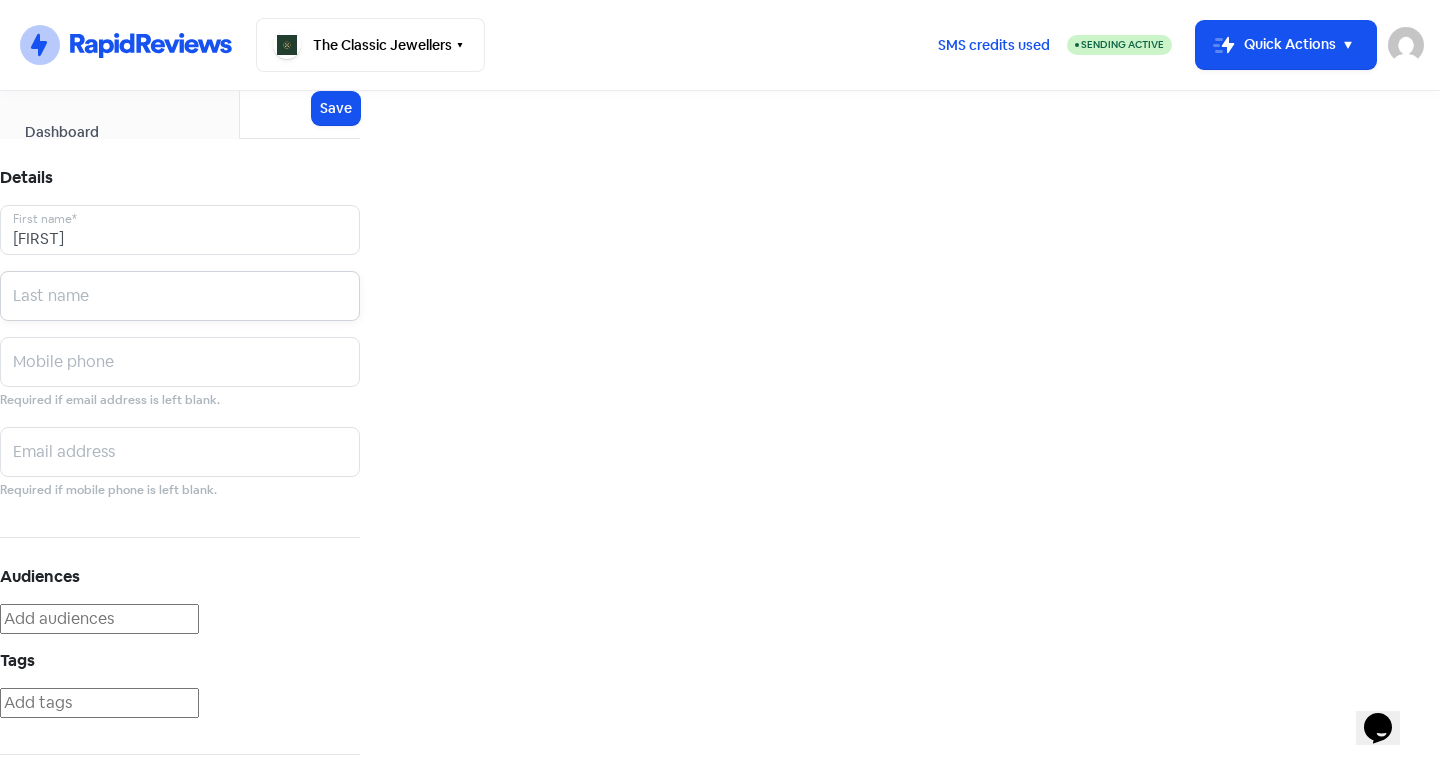 click at bounding box center [180, 230] 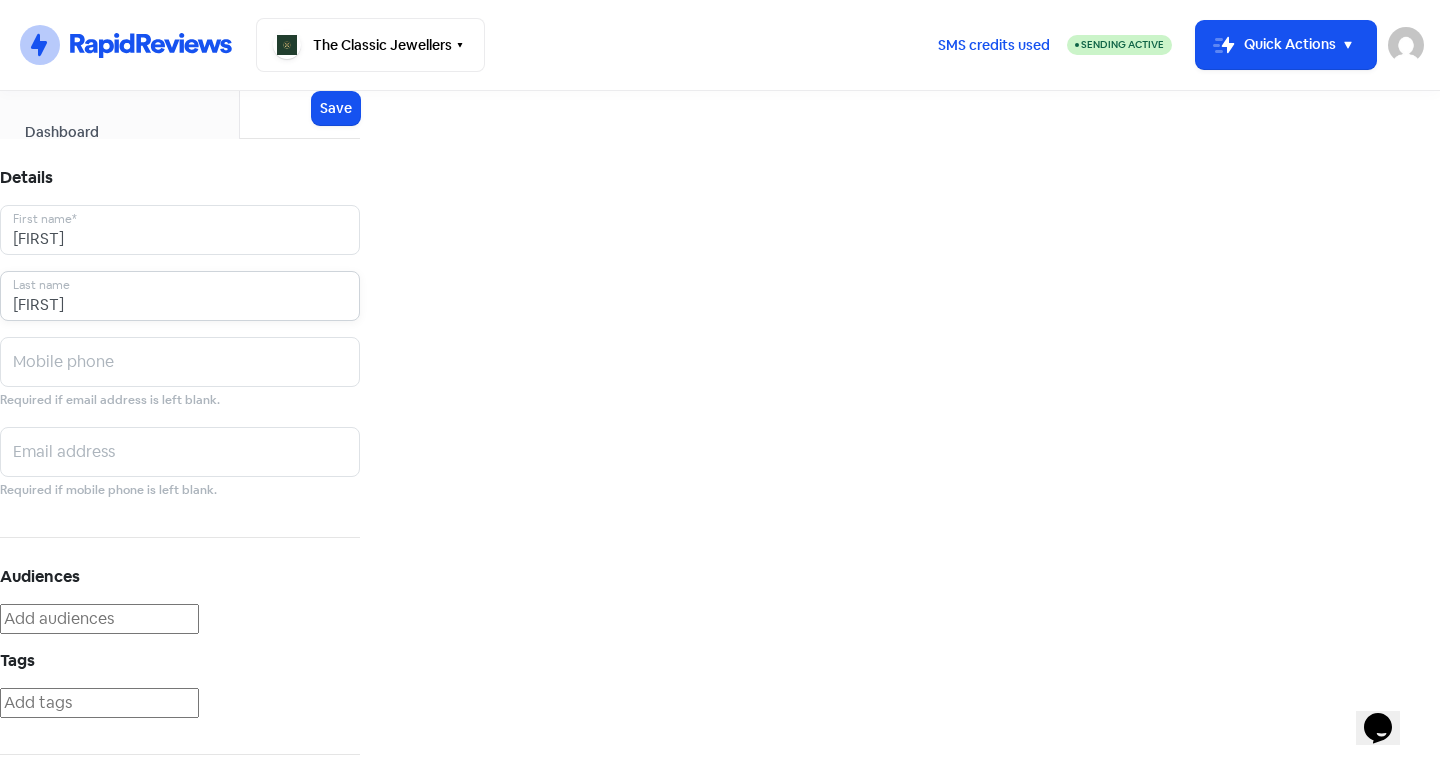 type on "Su" 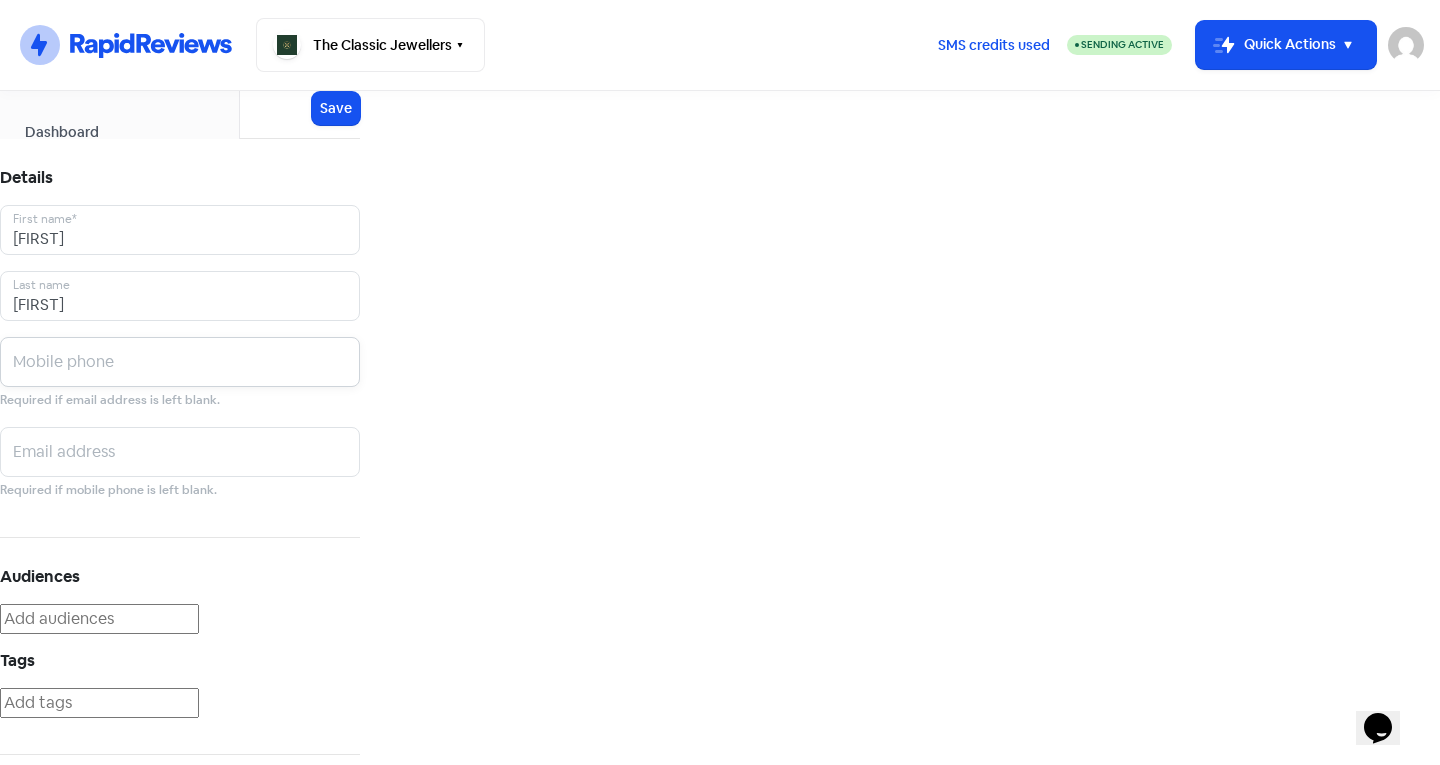 click at bounding box center [180, 230] 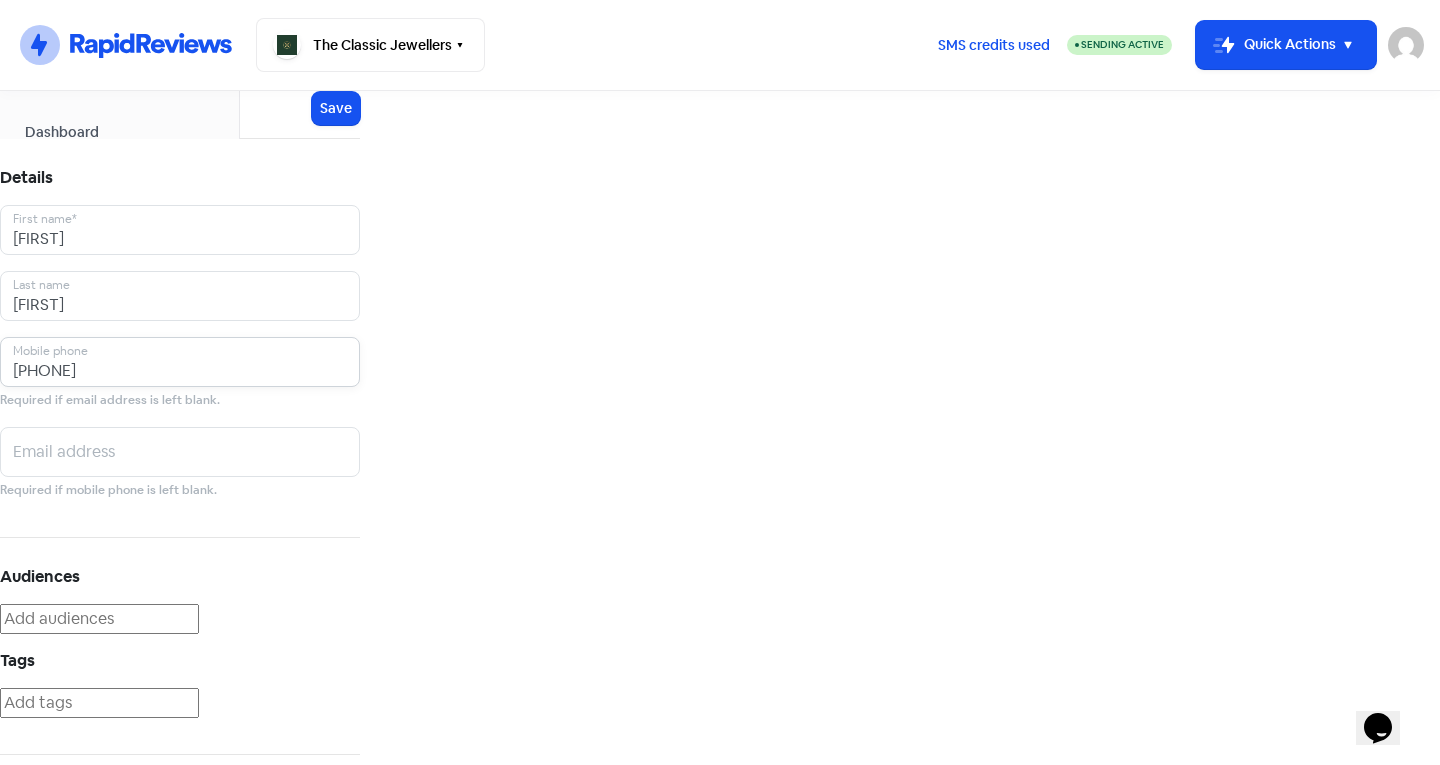 type on "0413364373" 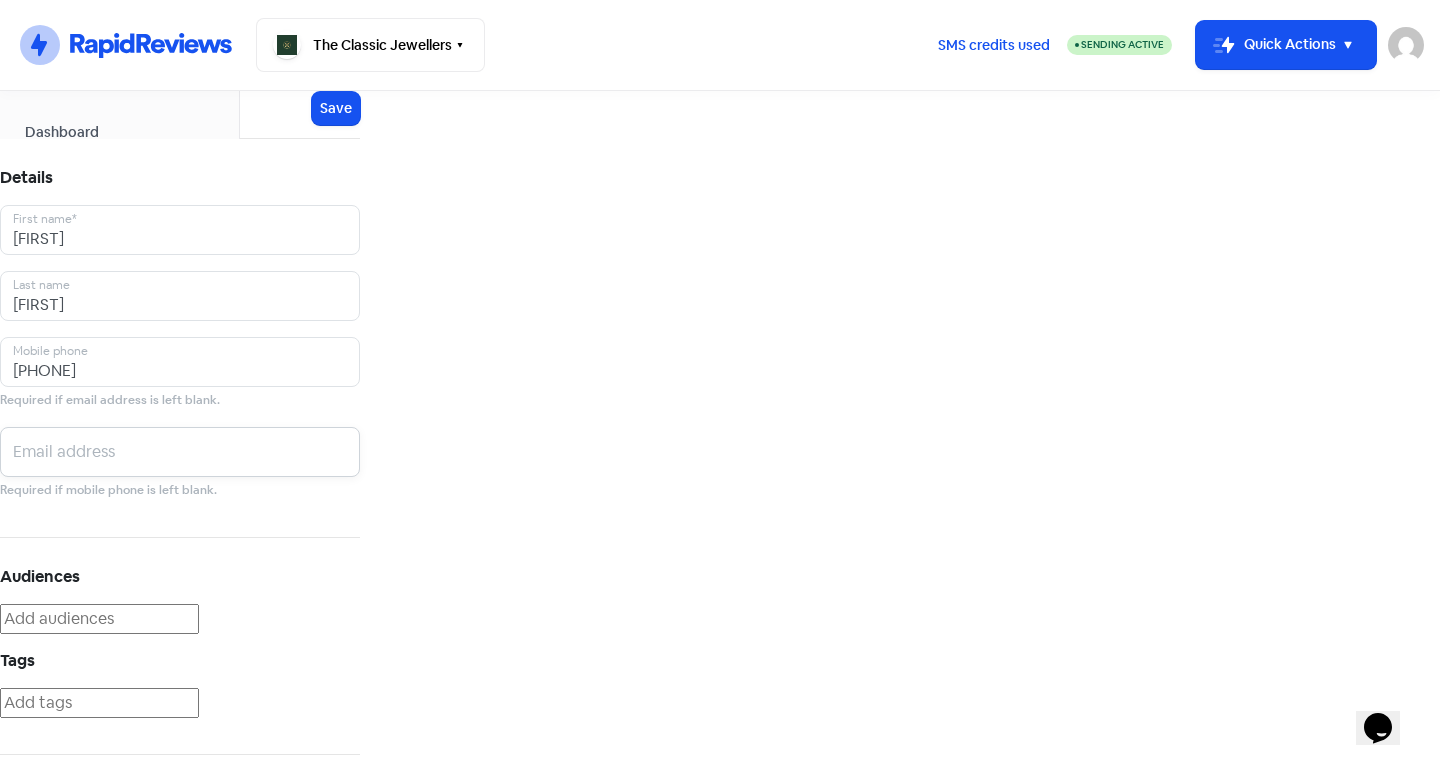 click at bounding box center (180, 230) 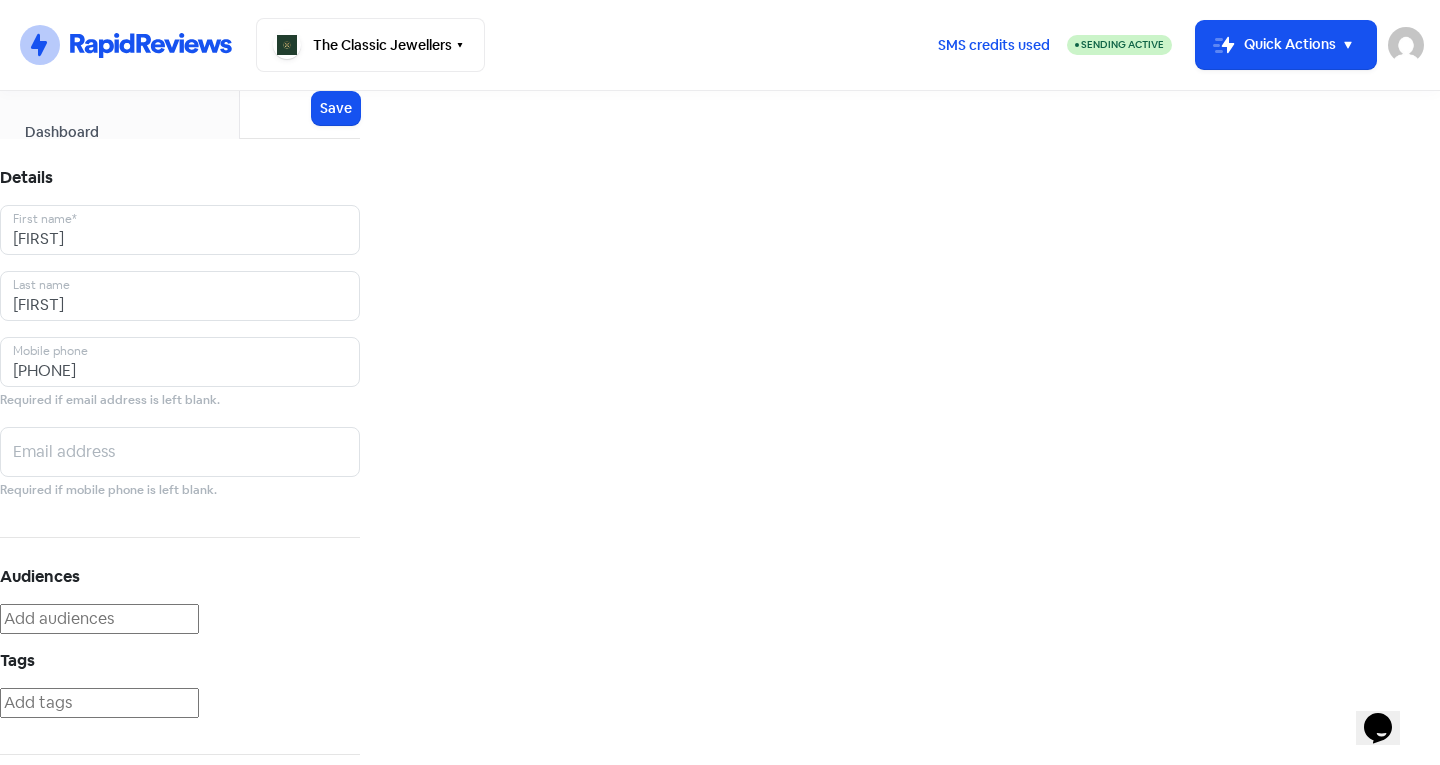 click on "Add a contact Icon For Loading Save Details Henry First name* Su Last name 0413364373 Mobile phone Required if email address is left blank. Email address Required if mobile phone is left blank. Audiences Tags Advanced Contact status Customer Lead" at bounding box center [180, 484] 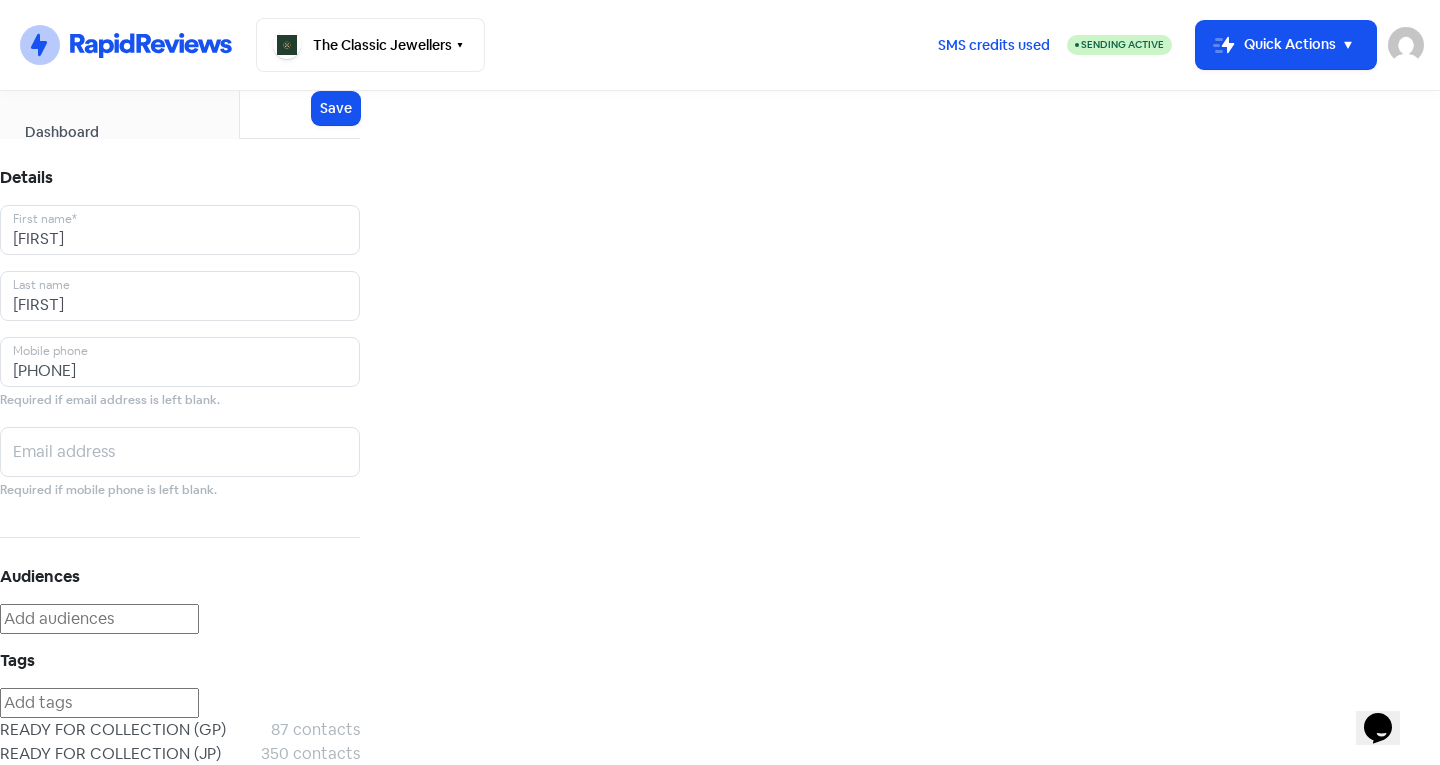 click on "REVIEW REQUEST" at bounding box center (135, 730) 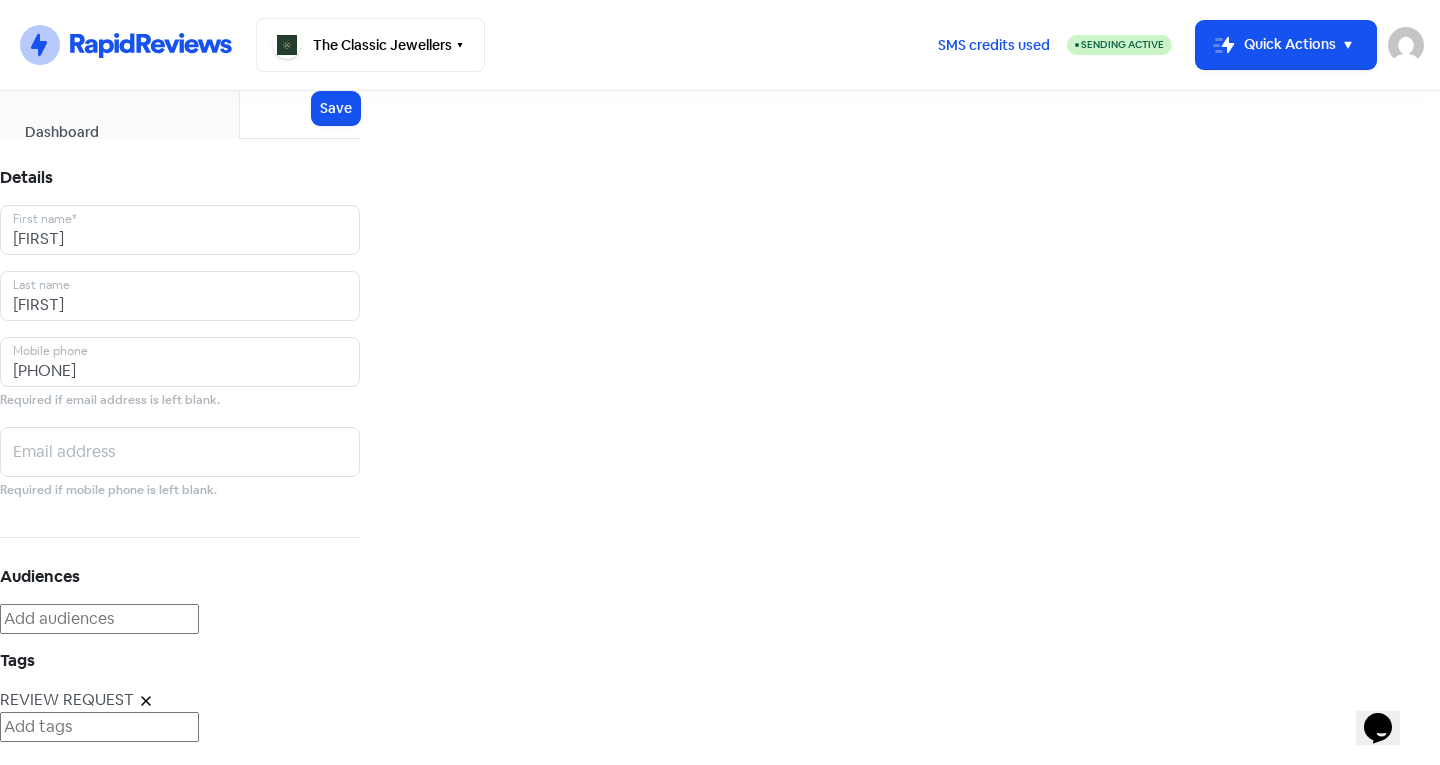 scroll, scrollTop: 0, scrollLeft: 0, axis: both 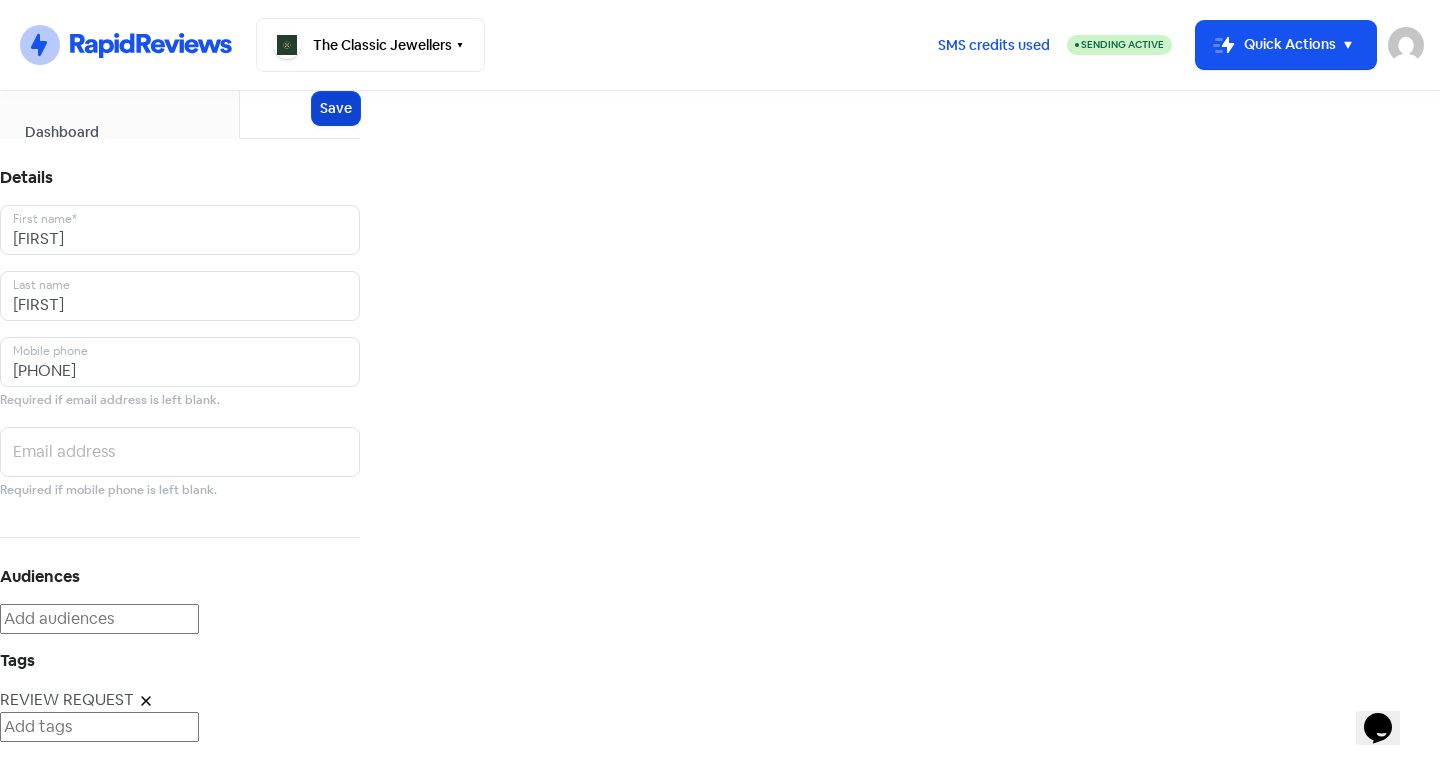 click on "Save" at bounding box center [336, 108] 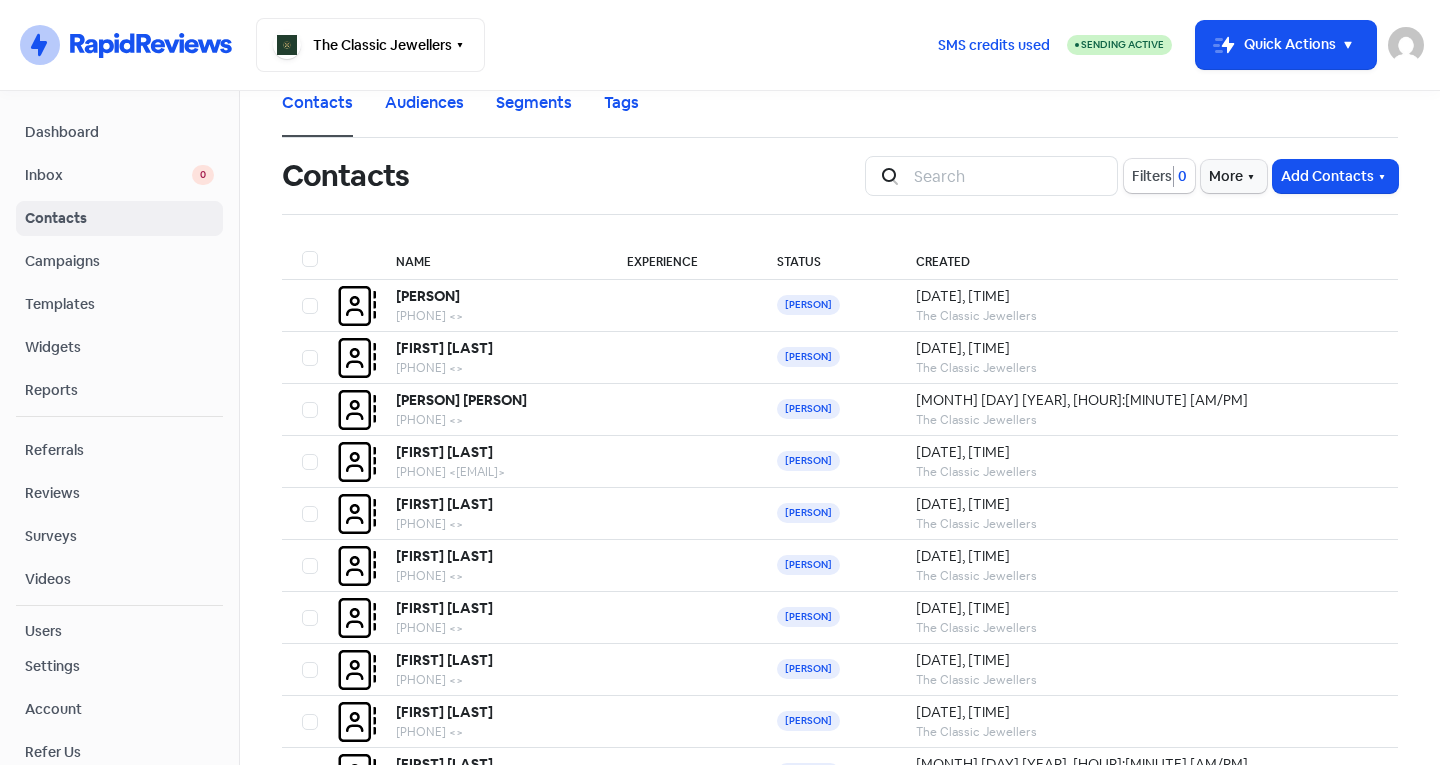 scroll, scrollTop: 0, scrollLeft: 0, axis: both 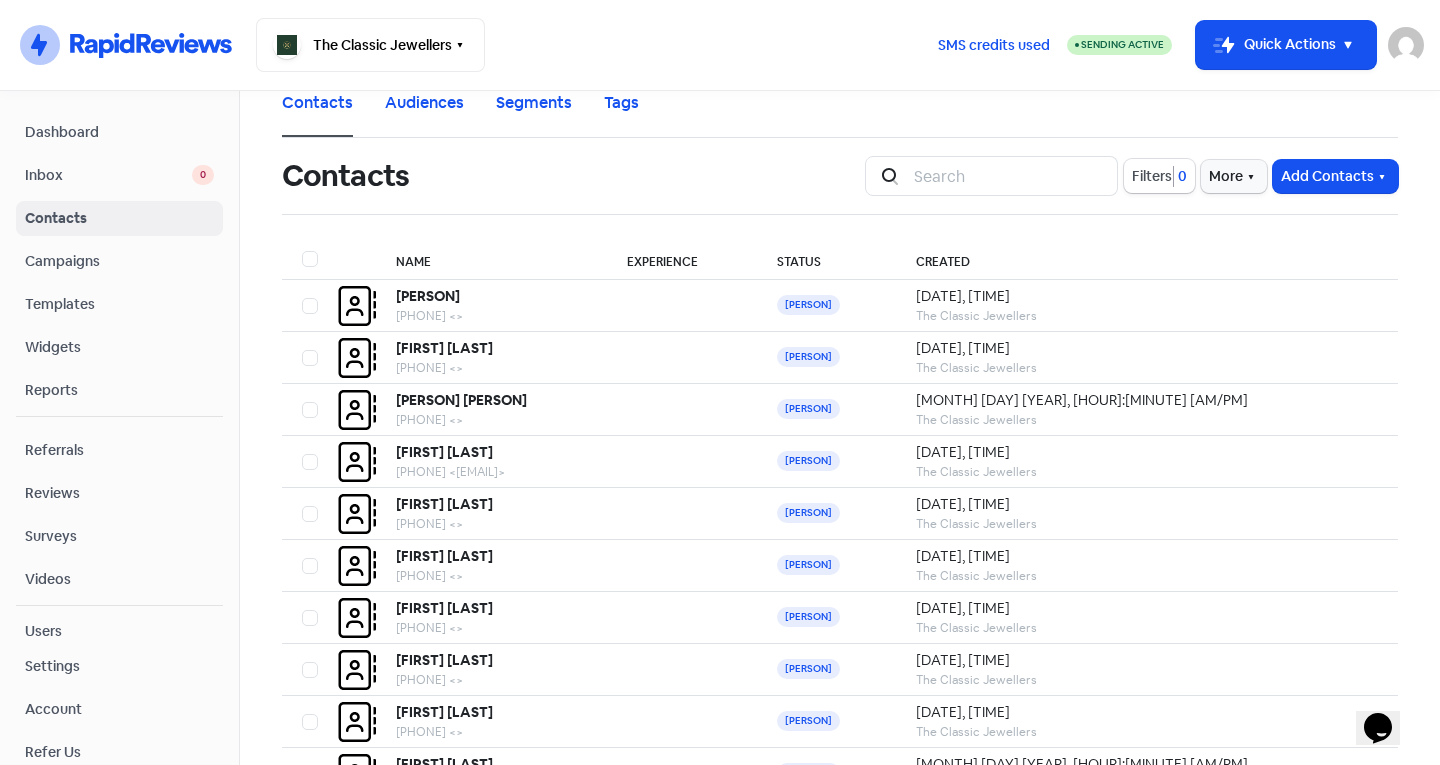 click on "Add Contacts" at bounding box center [1335, 176] 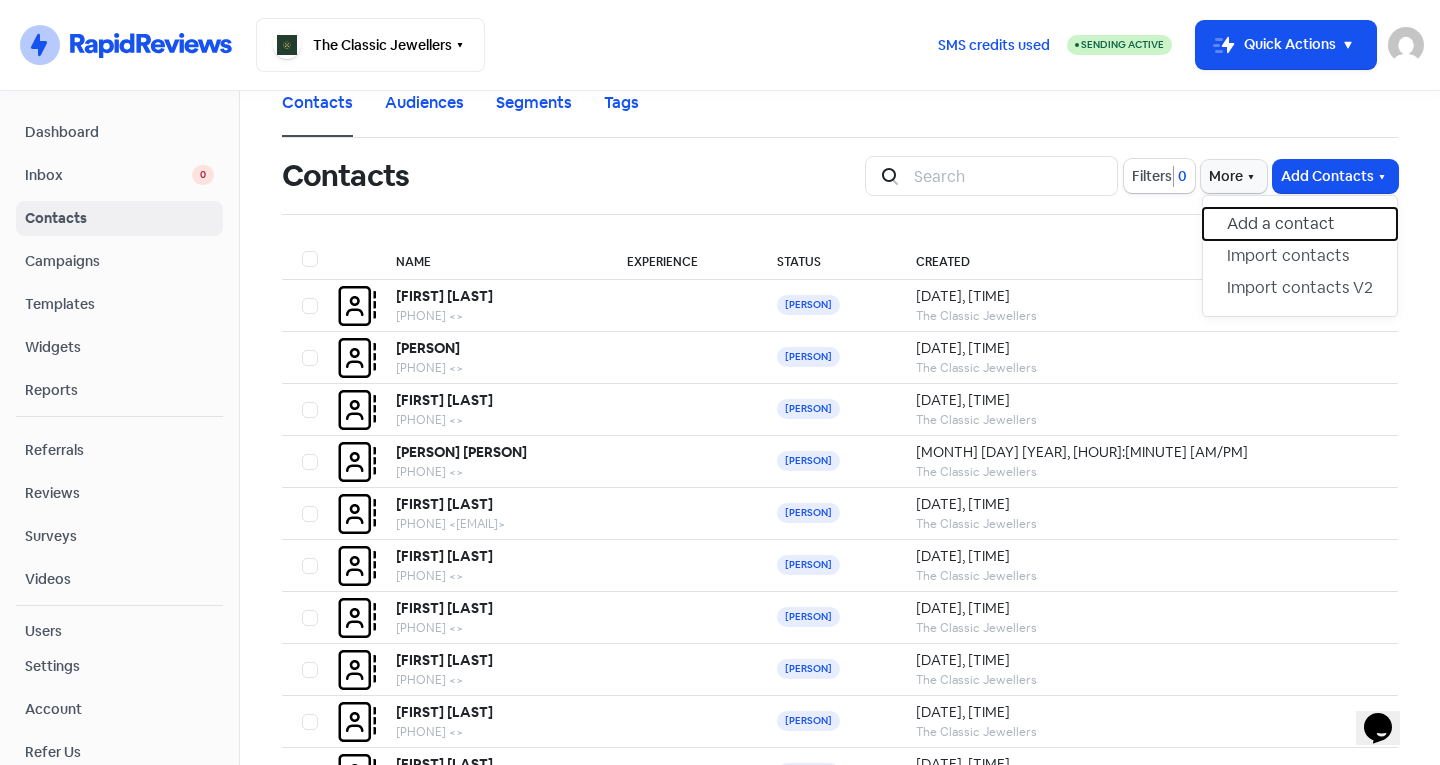 click on "Add a contact" at bounding box center [1300, 224] 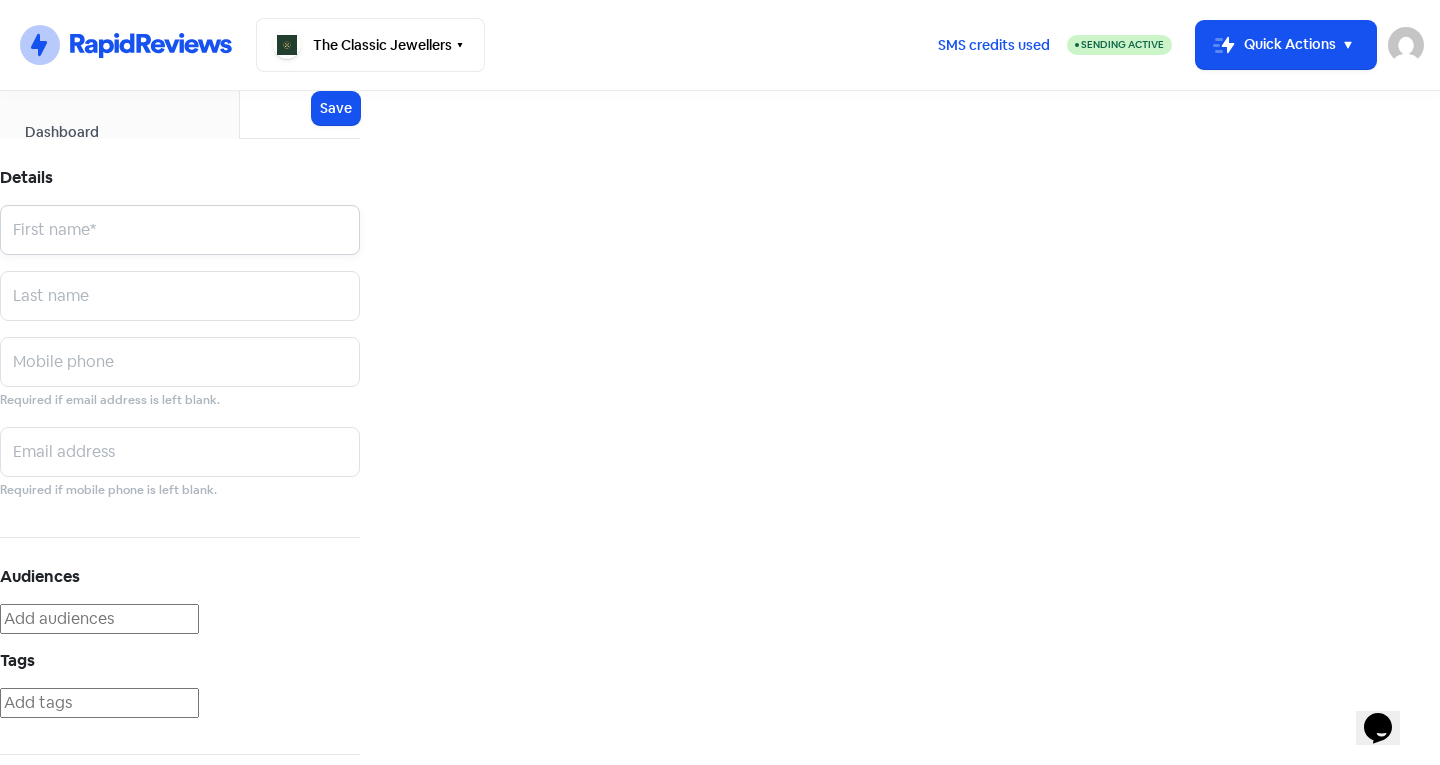 click at bounding box center [180, 230] 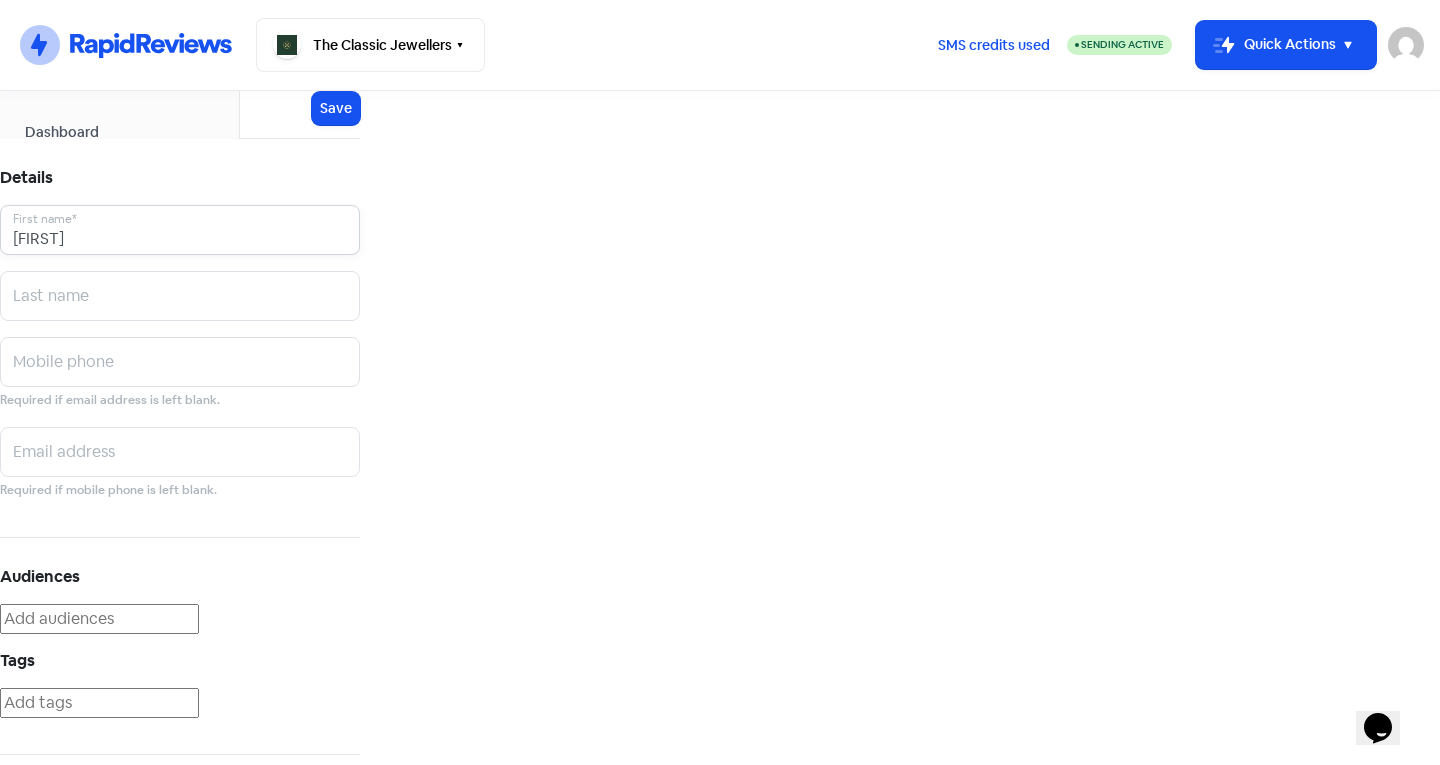 type on "Jack" 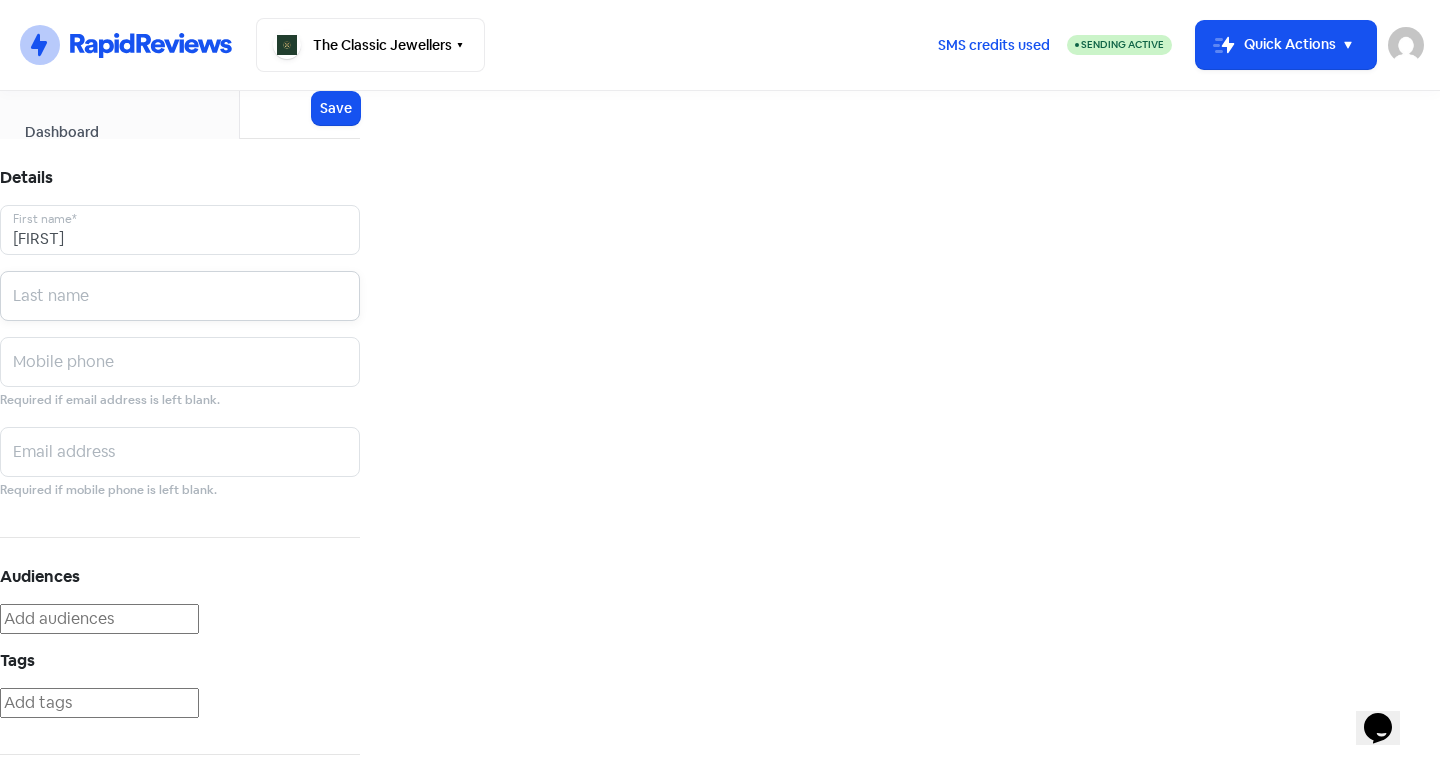 click at bounding box center (180, 230) 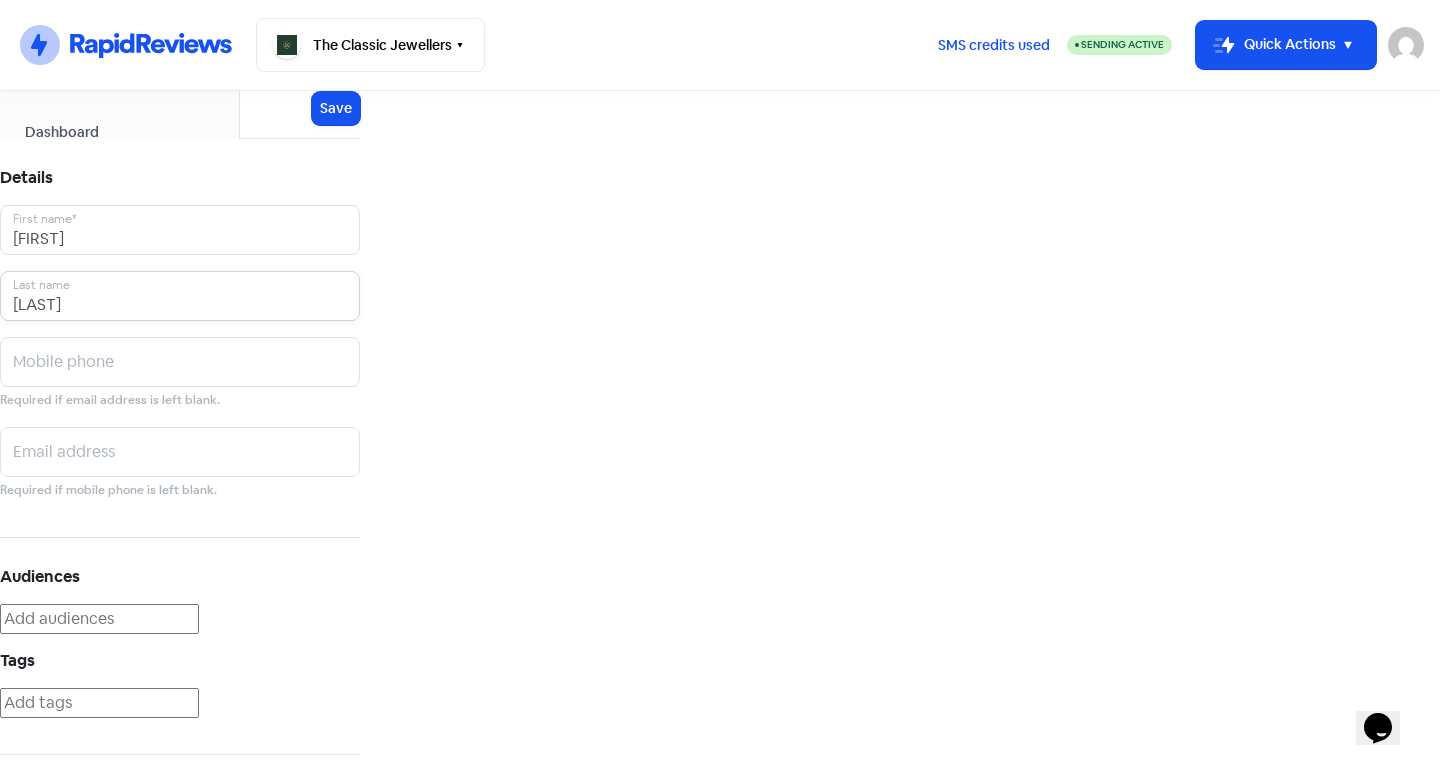 type on "Miller" 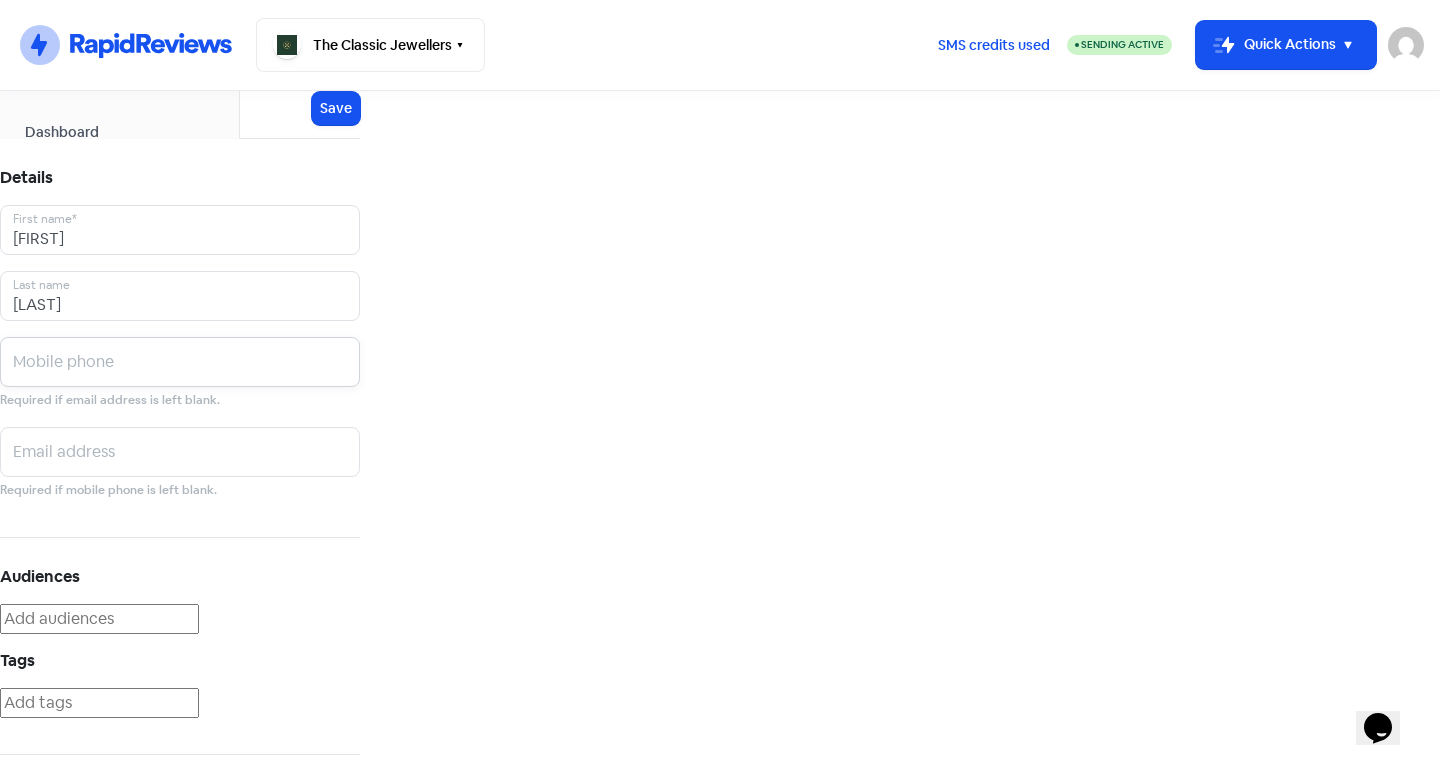 click at bounding box center [180, 230] 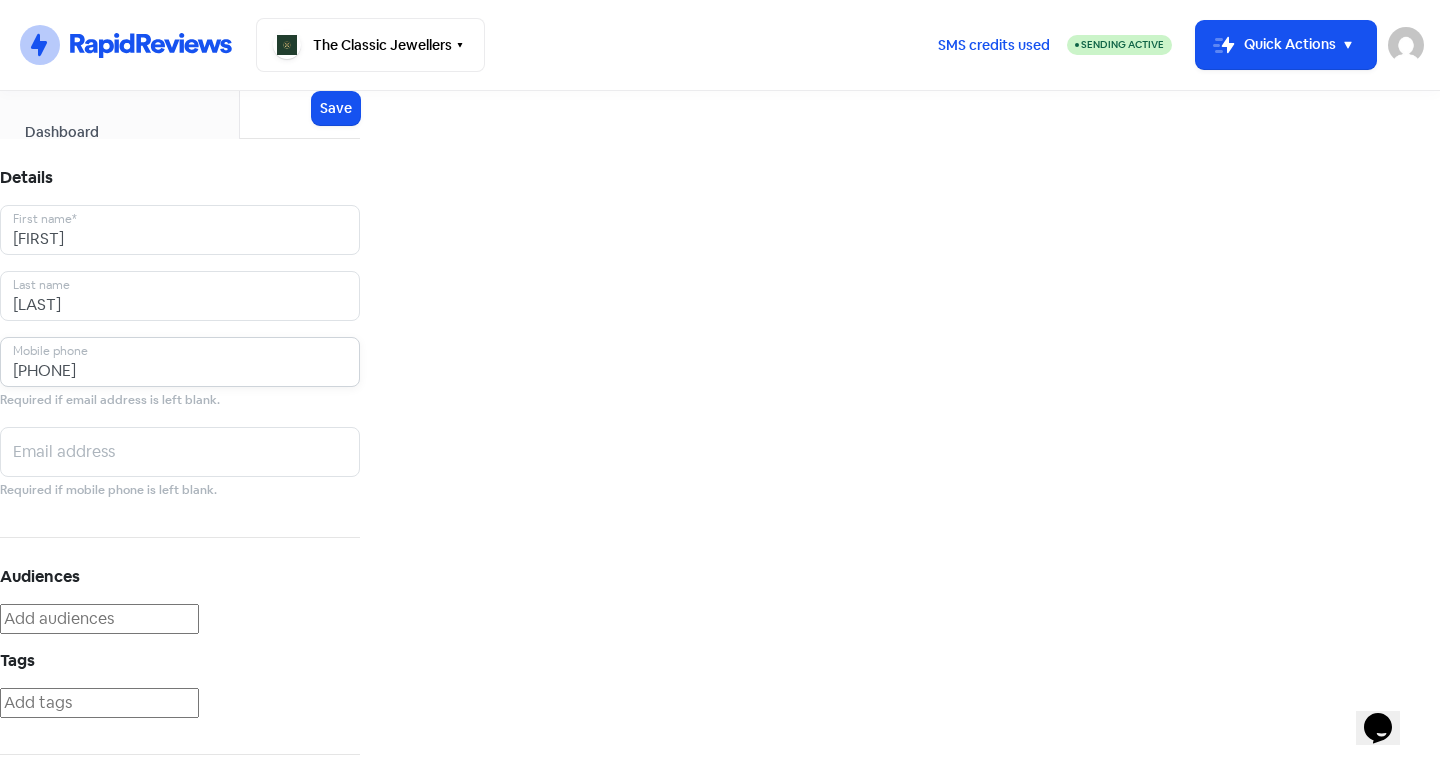scroll, scrollTop: 110, scrollLeft: 0, axis: vertical 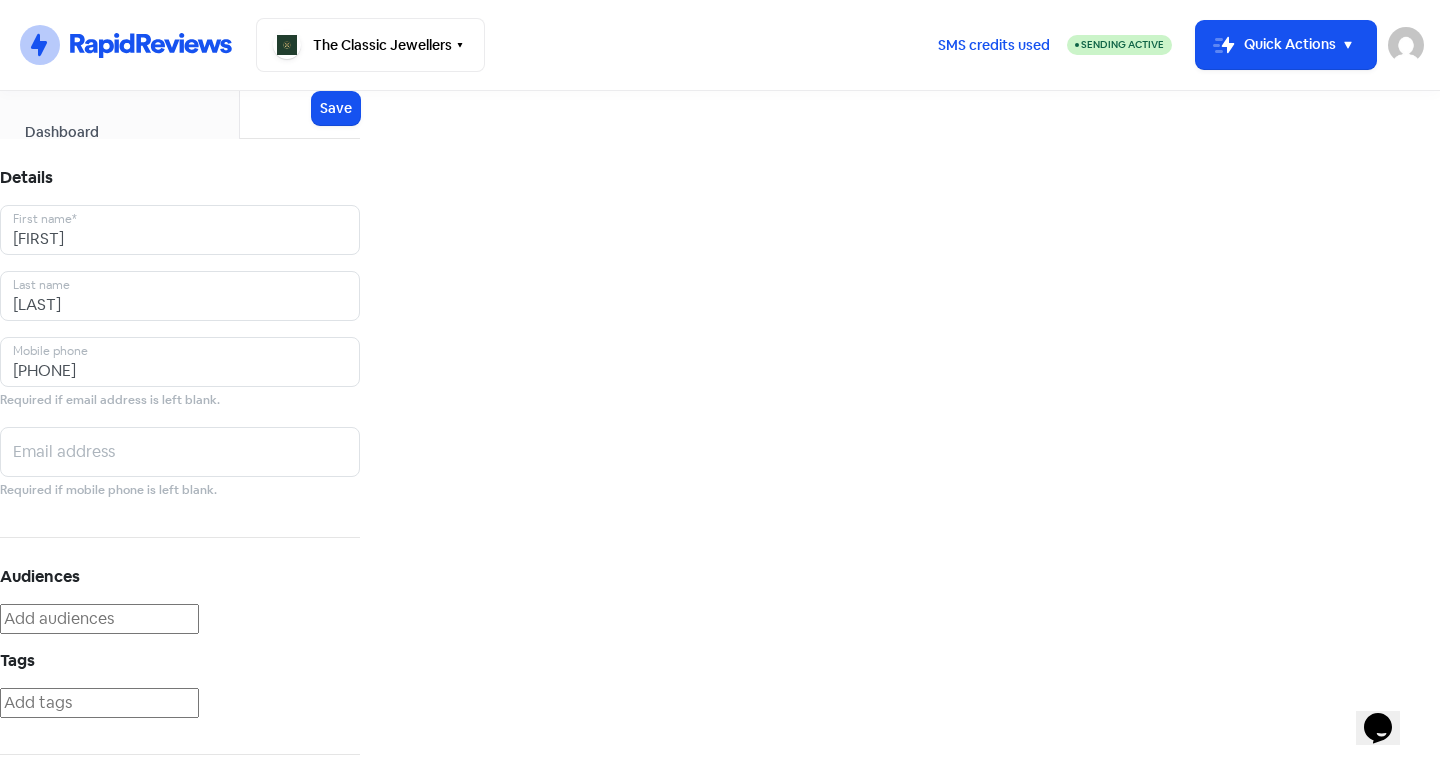 click at bounding box center (99, 703) 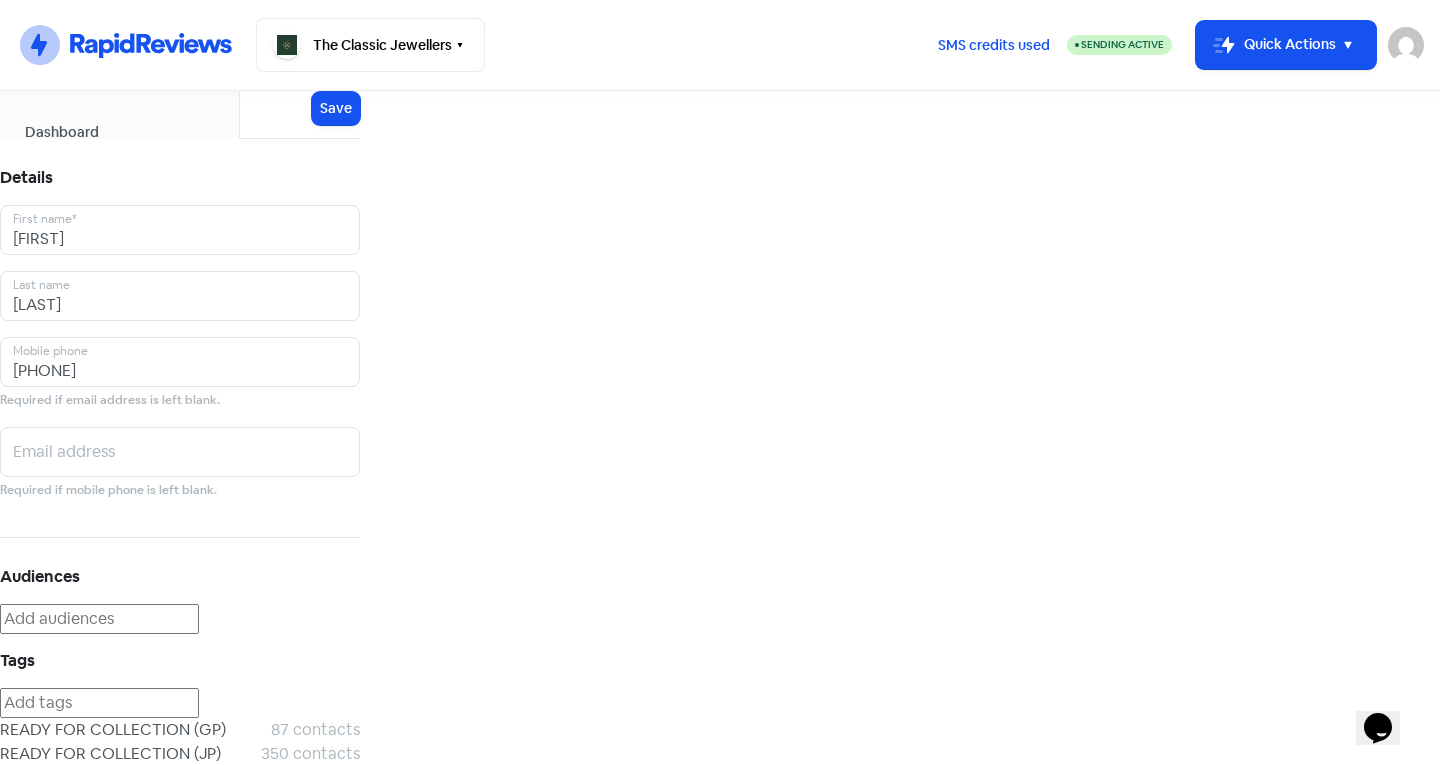 click on "REVIEW REQUEST" at bounding box center [135, 730] 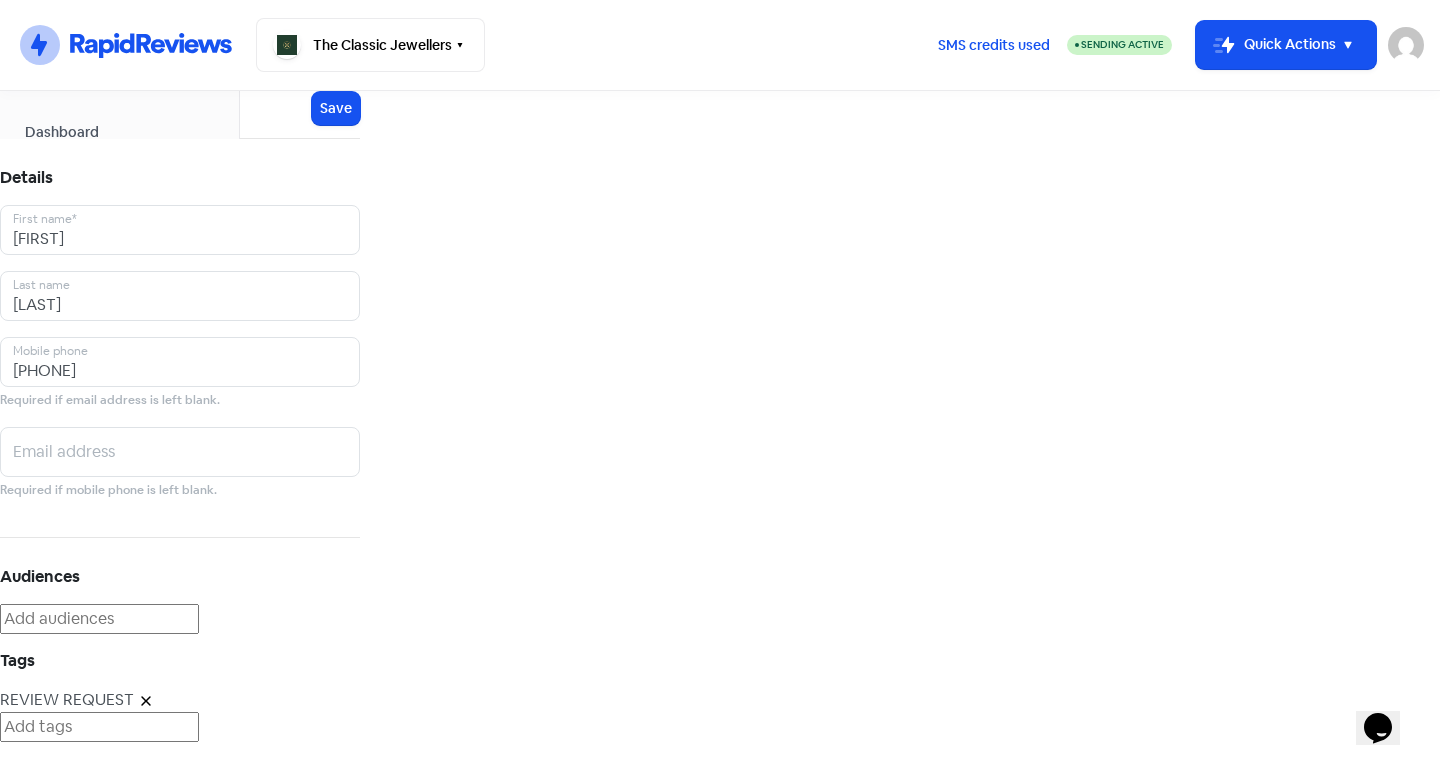 scroll, scrollTop: 0, scrollLeft: 0, axis: both 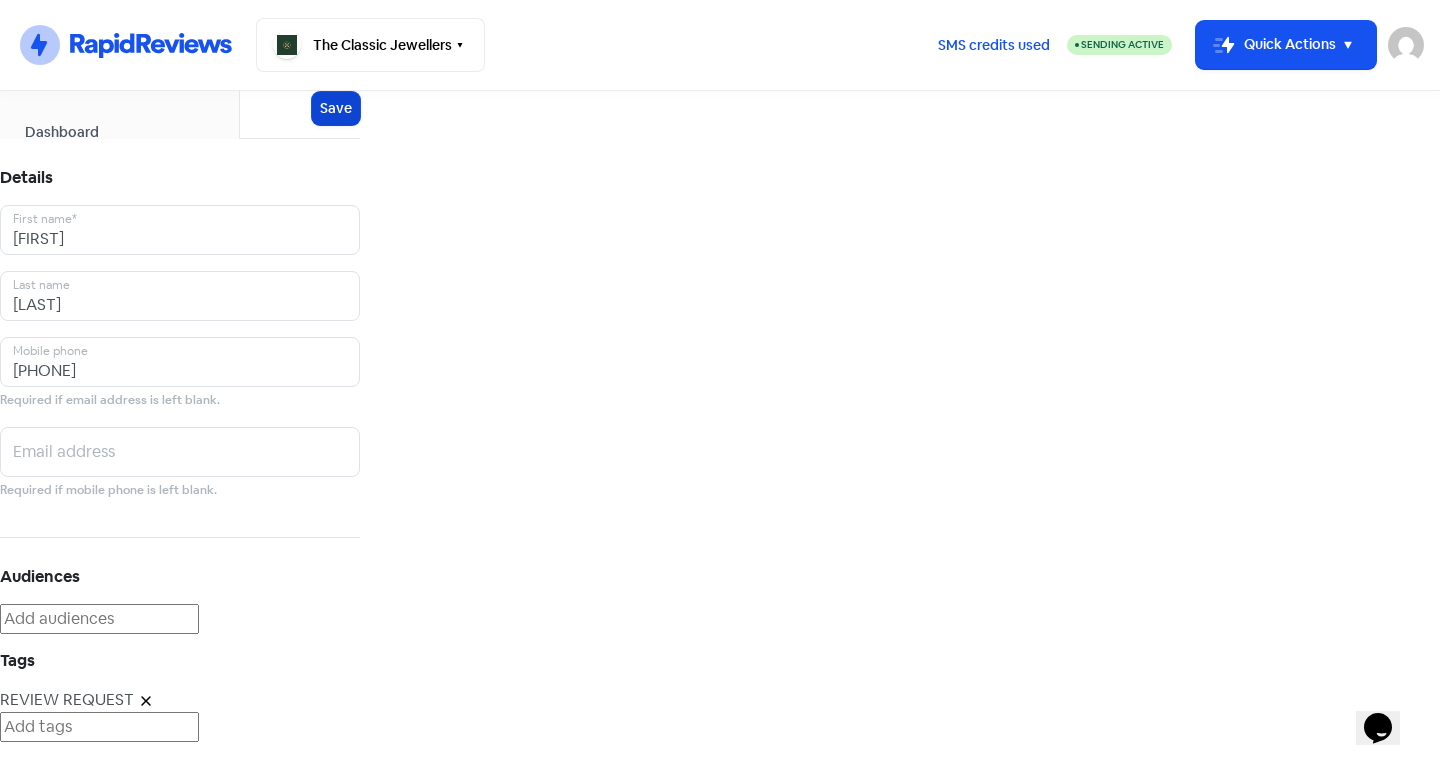 click on "Save" at bounding box center [336, 108] 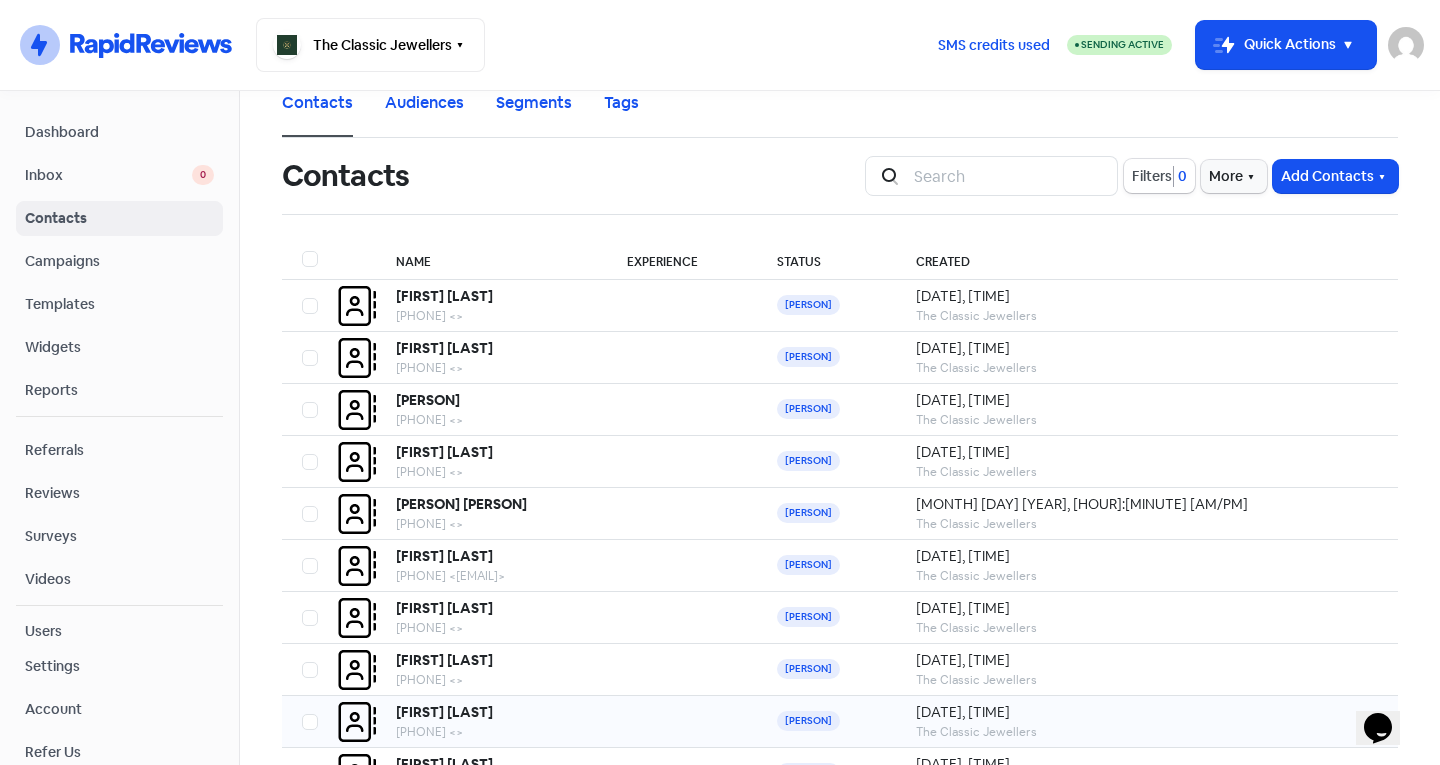 scroll, scrollTop: 0, scrollLeft: 0, axis: both 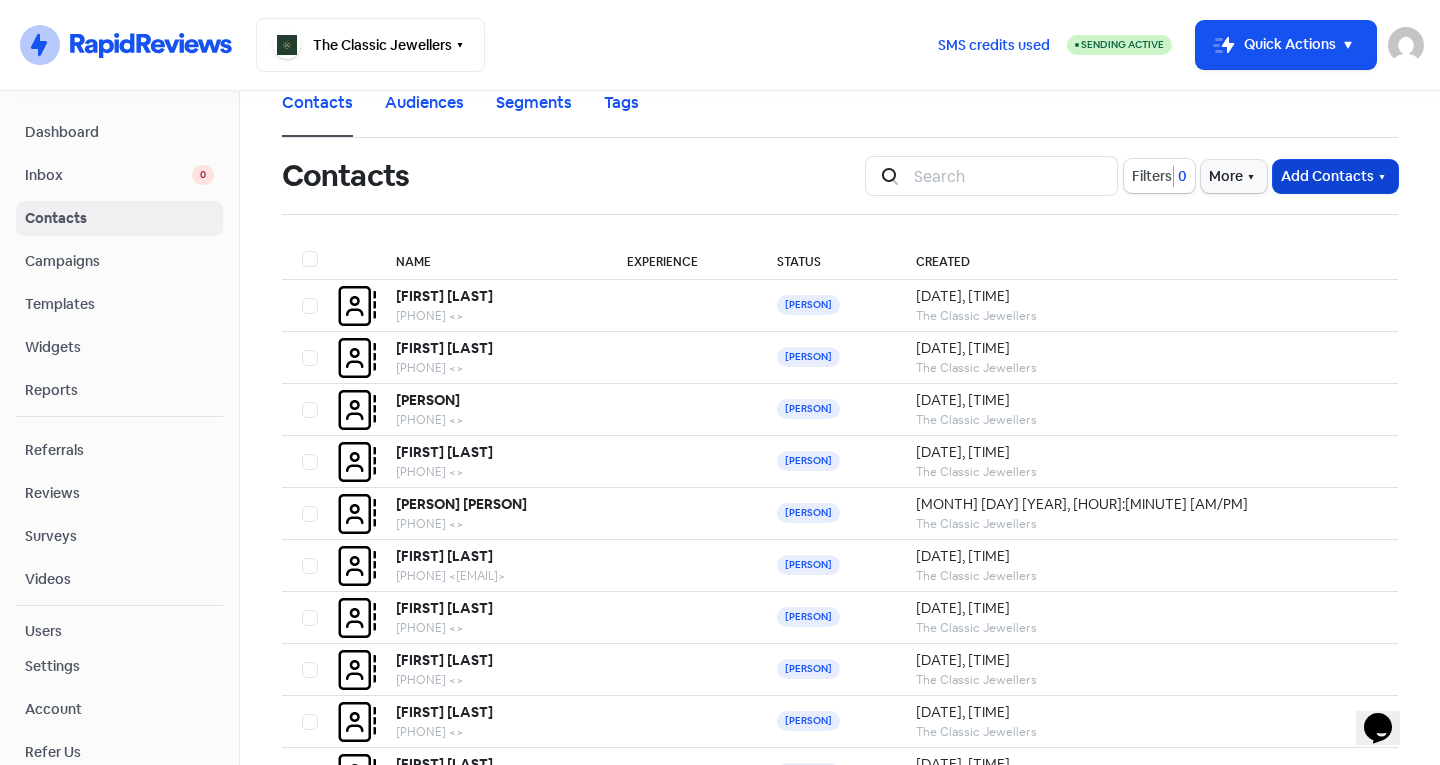 click on "Add Contacts" at bounding box center (1335, 176) 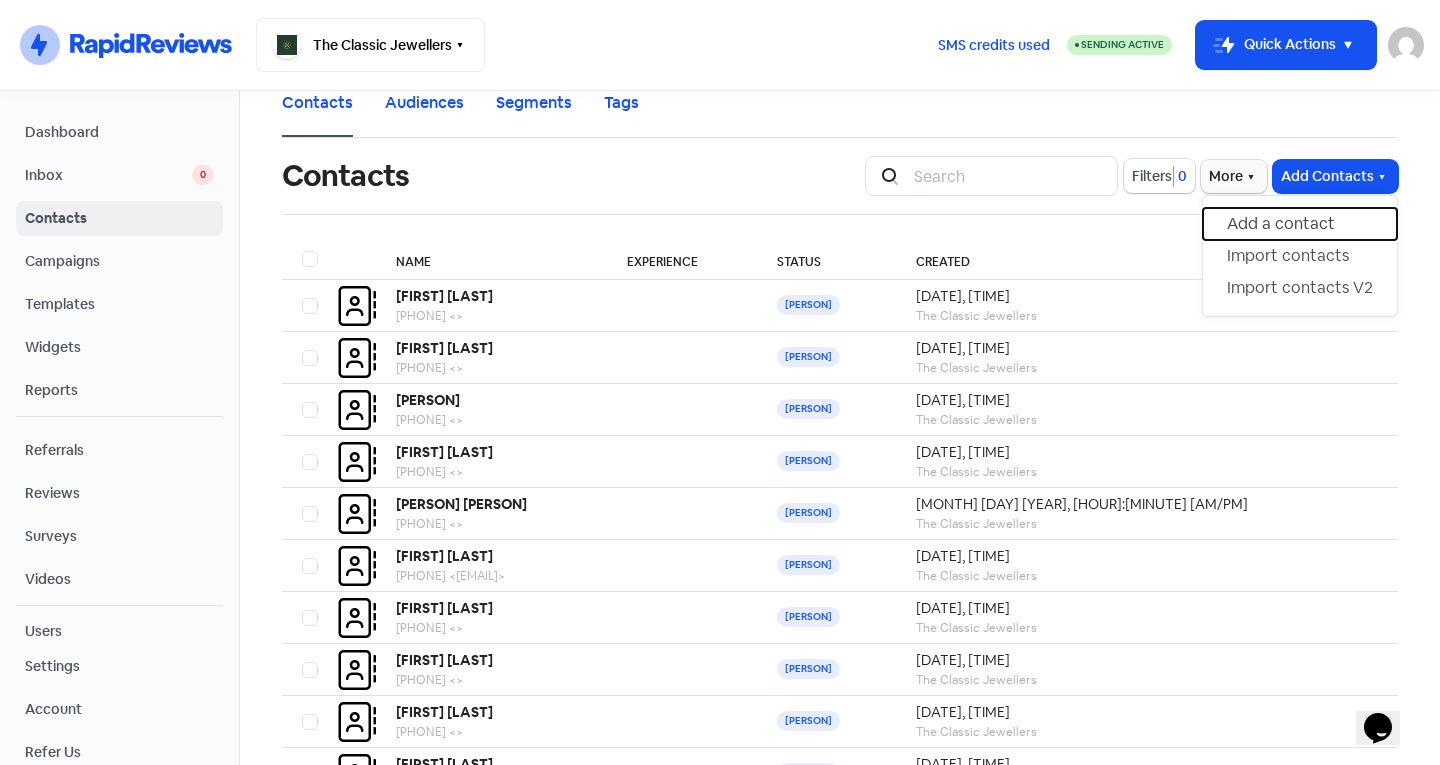 click on "Add a contact" at bounding box center [1300, 224] 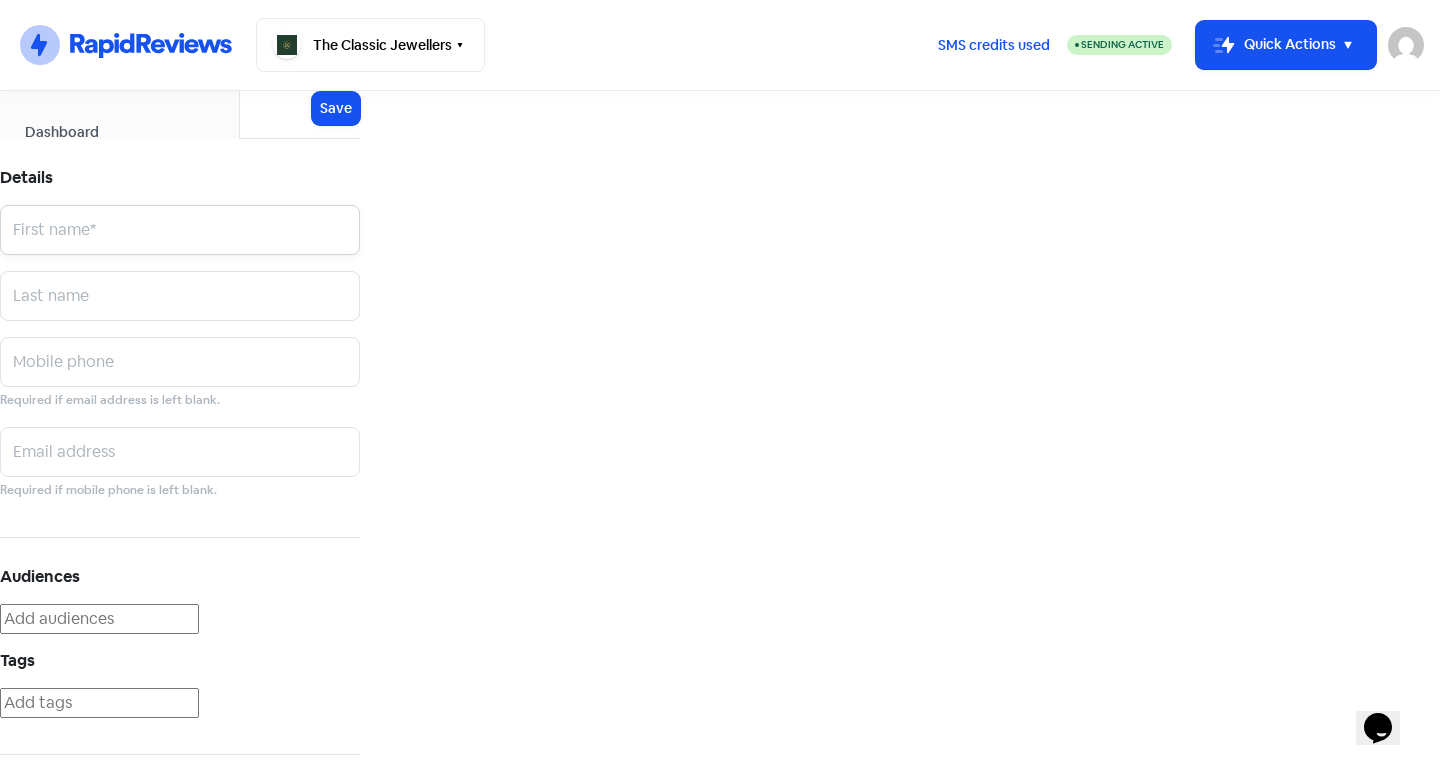 click at bounding box center [180, 230] 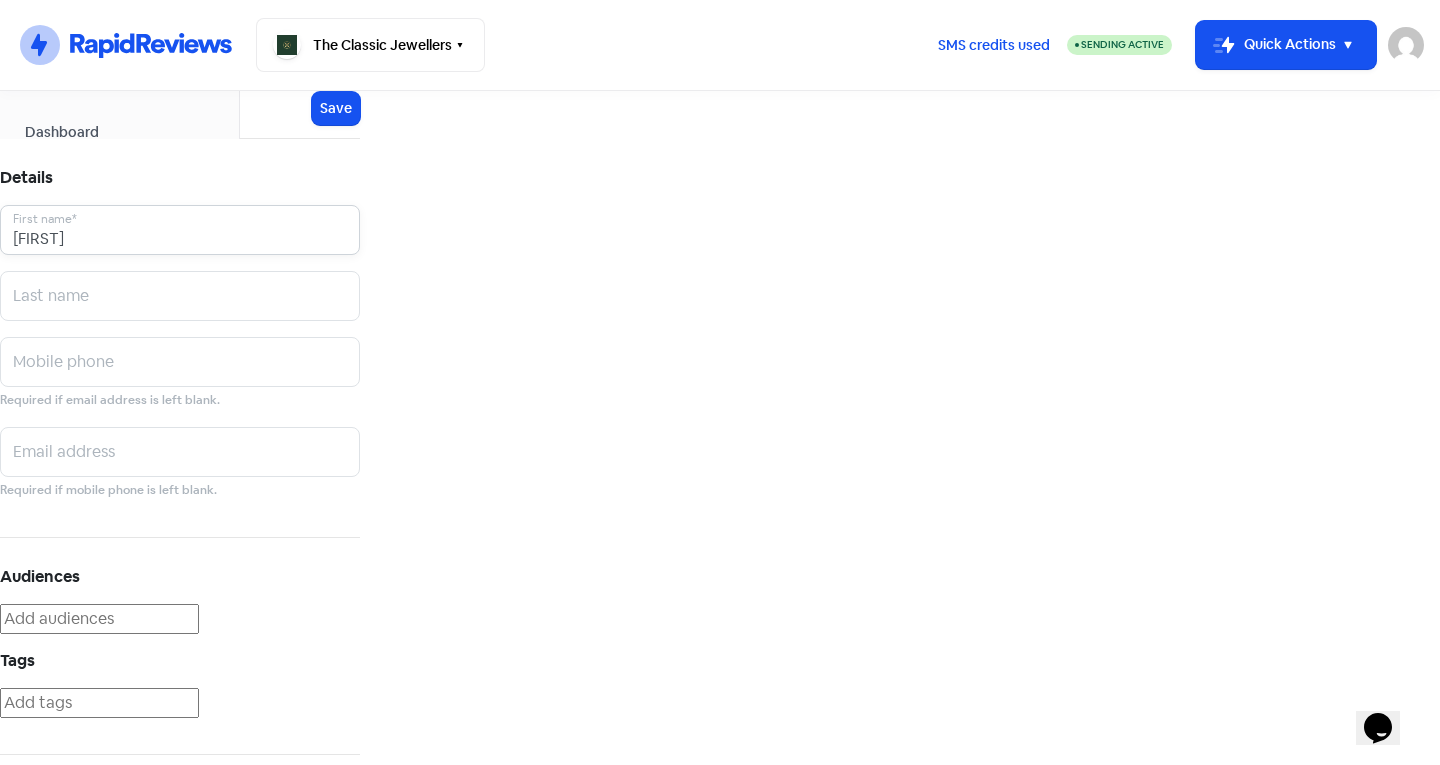 type on "Kynon" 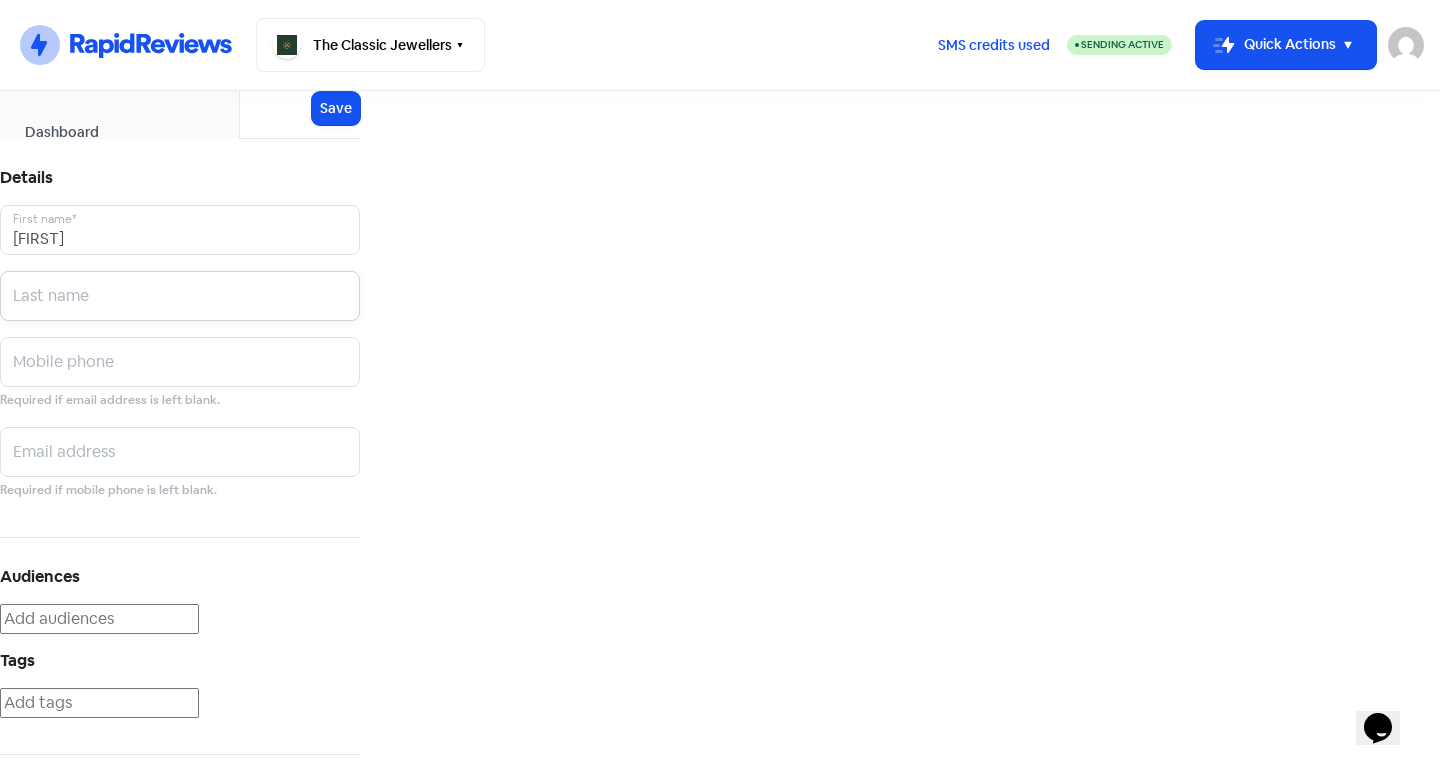 click at bounding box center (180, 230) 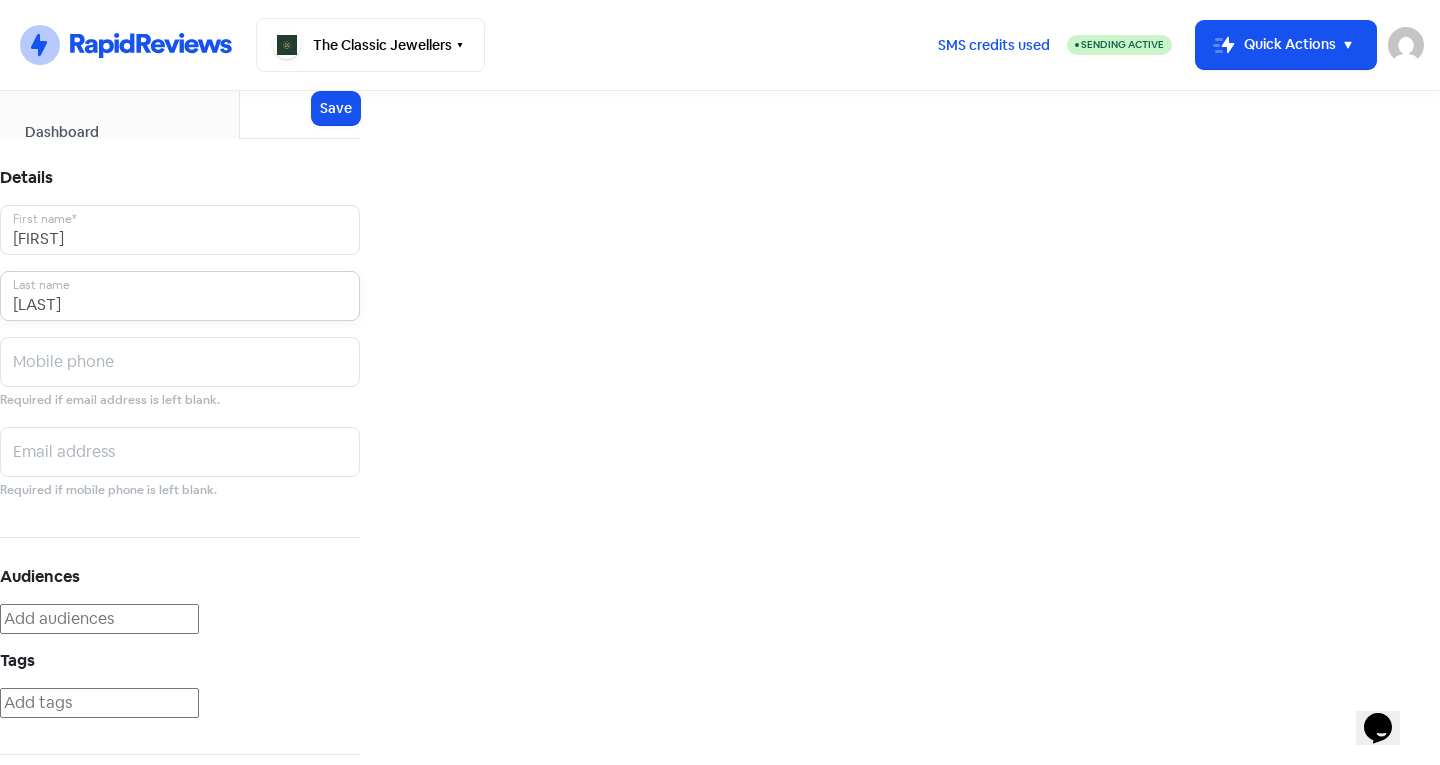 type on "Mullins" 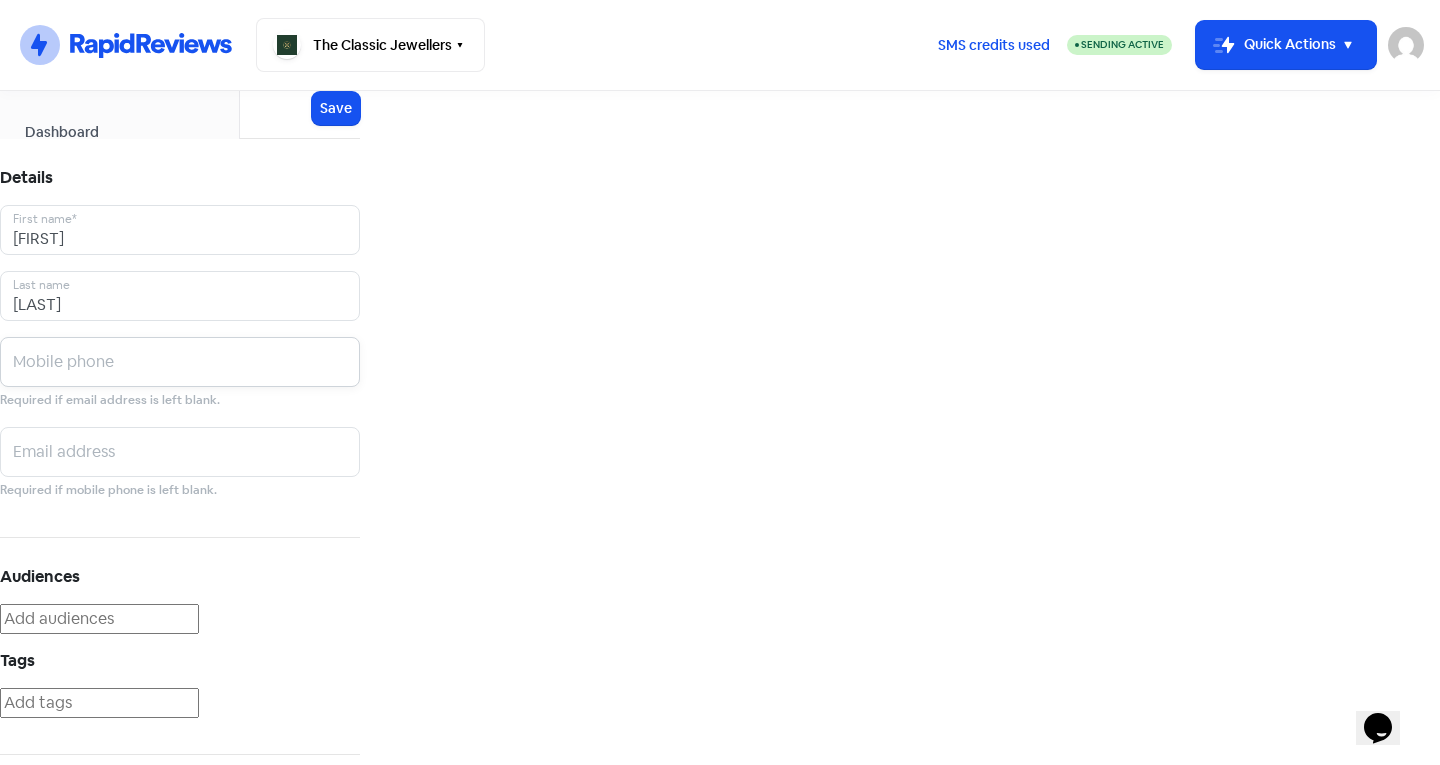 click at bounding box center [180, 230] 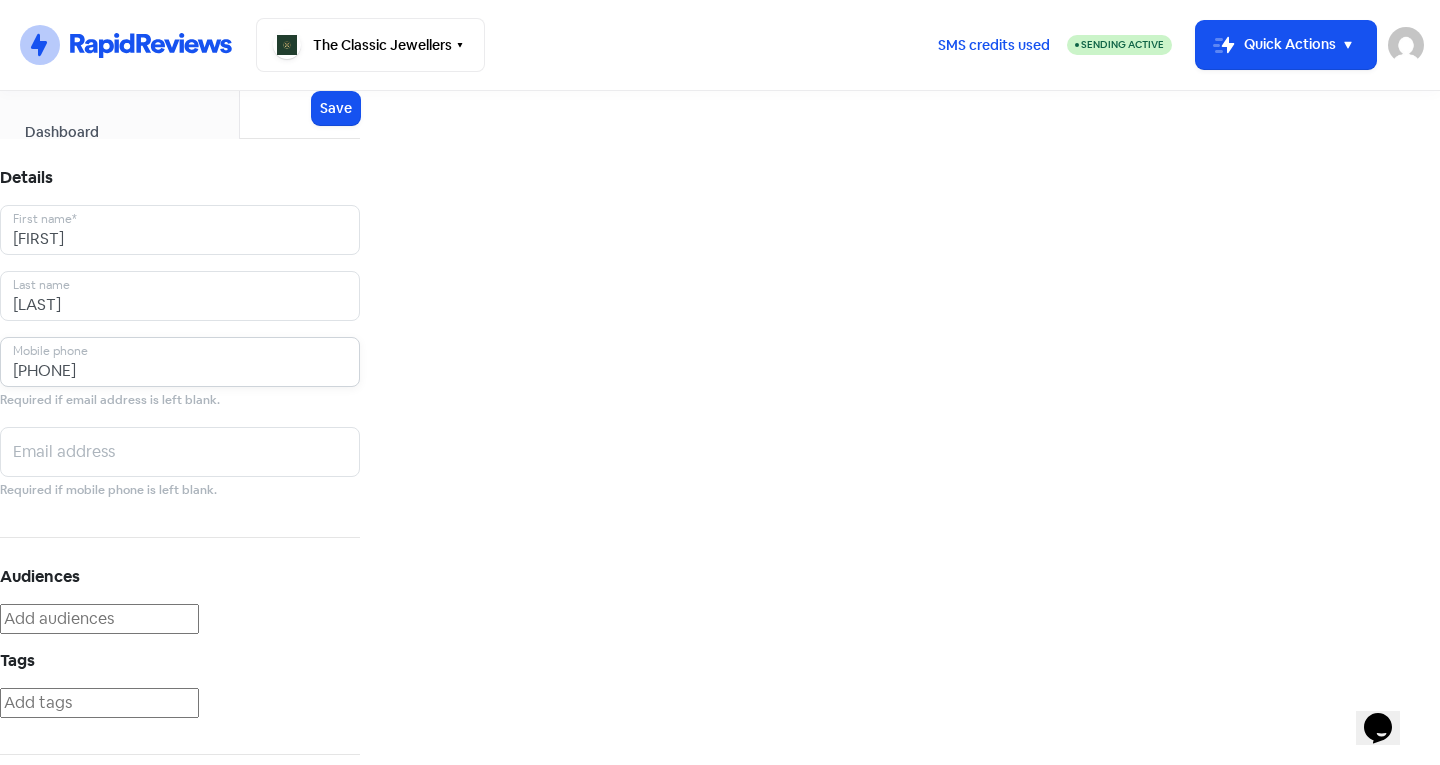 scroll, scrollTop: 110, scrollLeft: 0, axis: vertical 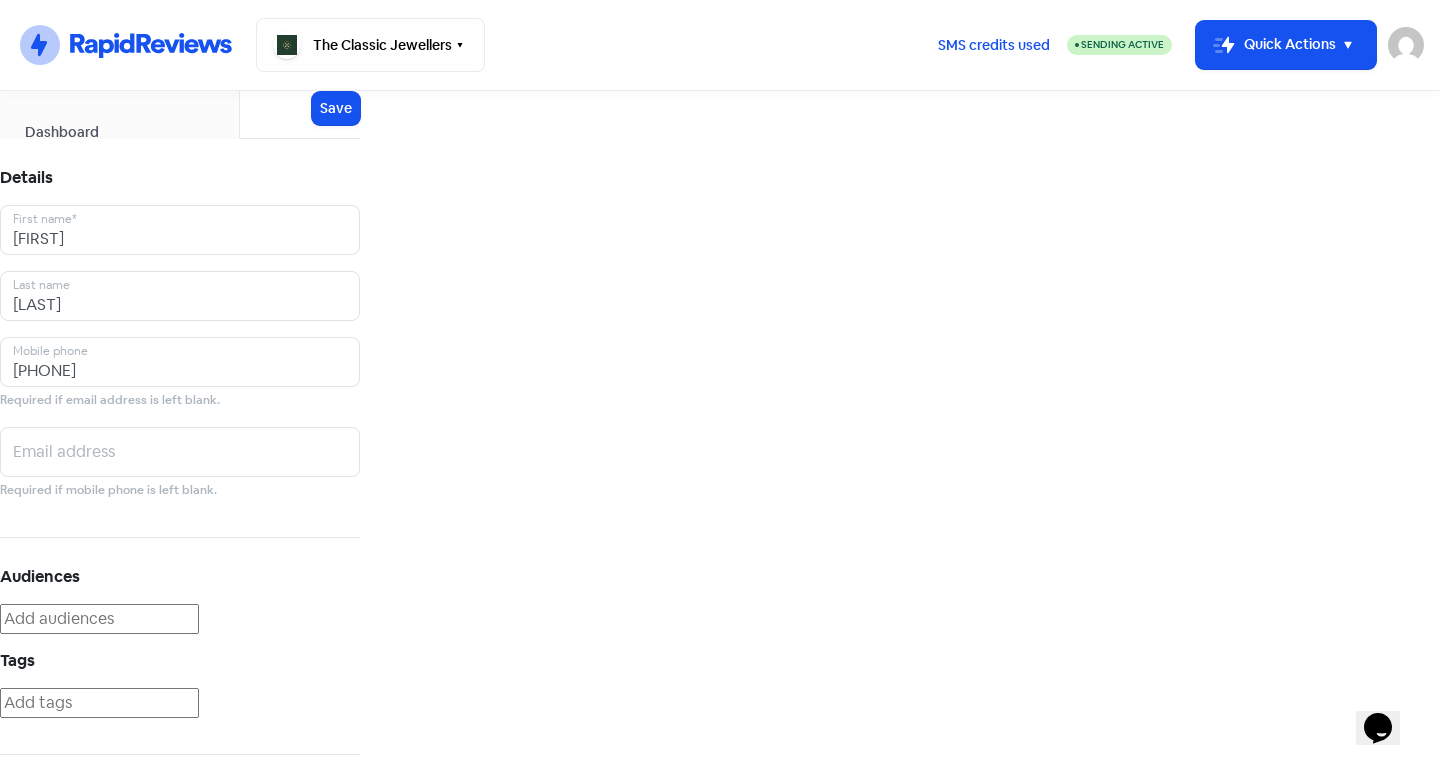 click at bounding box center [99, 703] 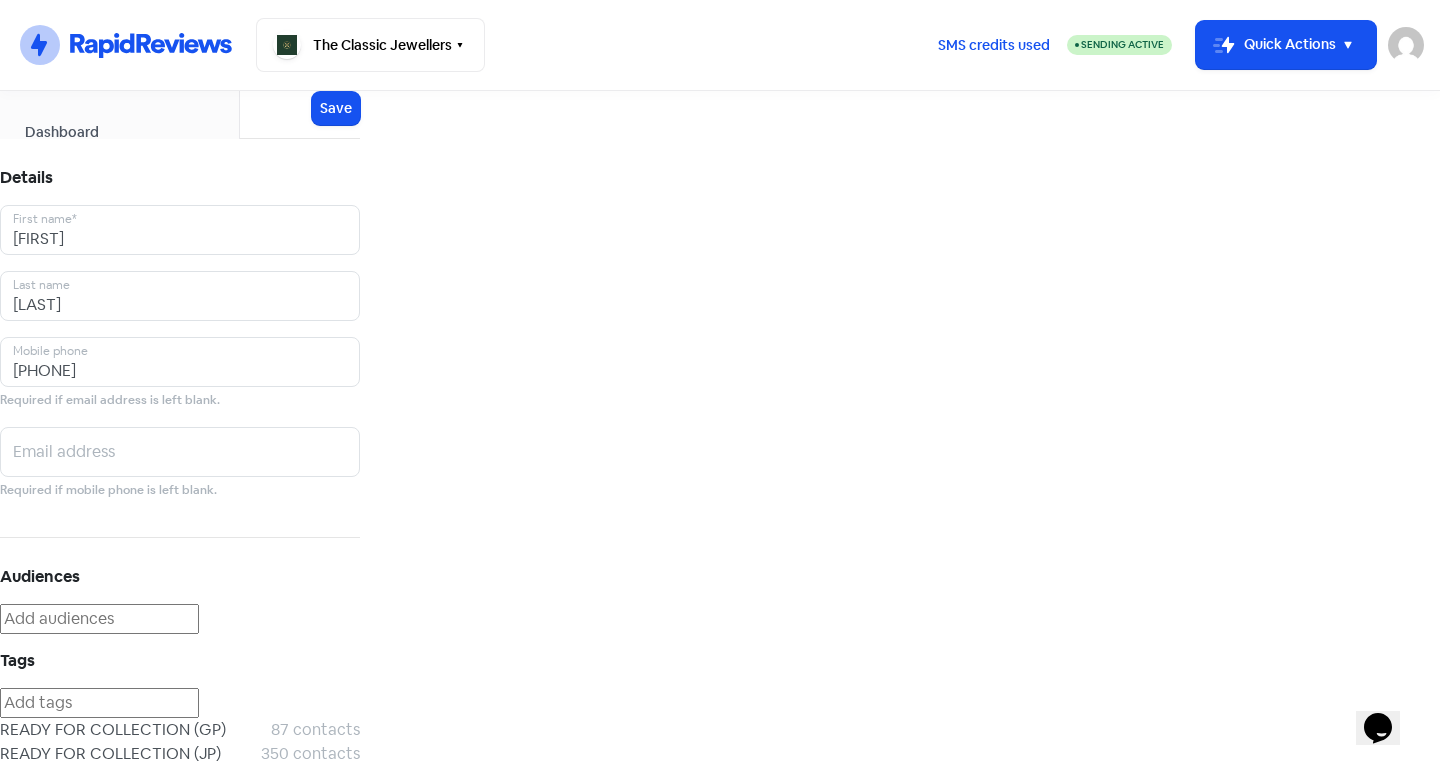 click on "REVIEW REQUEST 684 contacts" at bounding box center [180, 778] 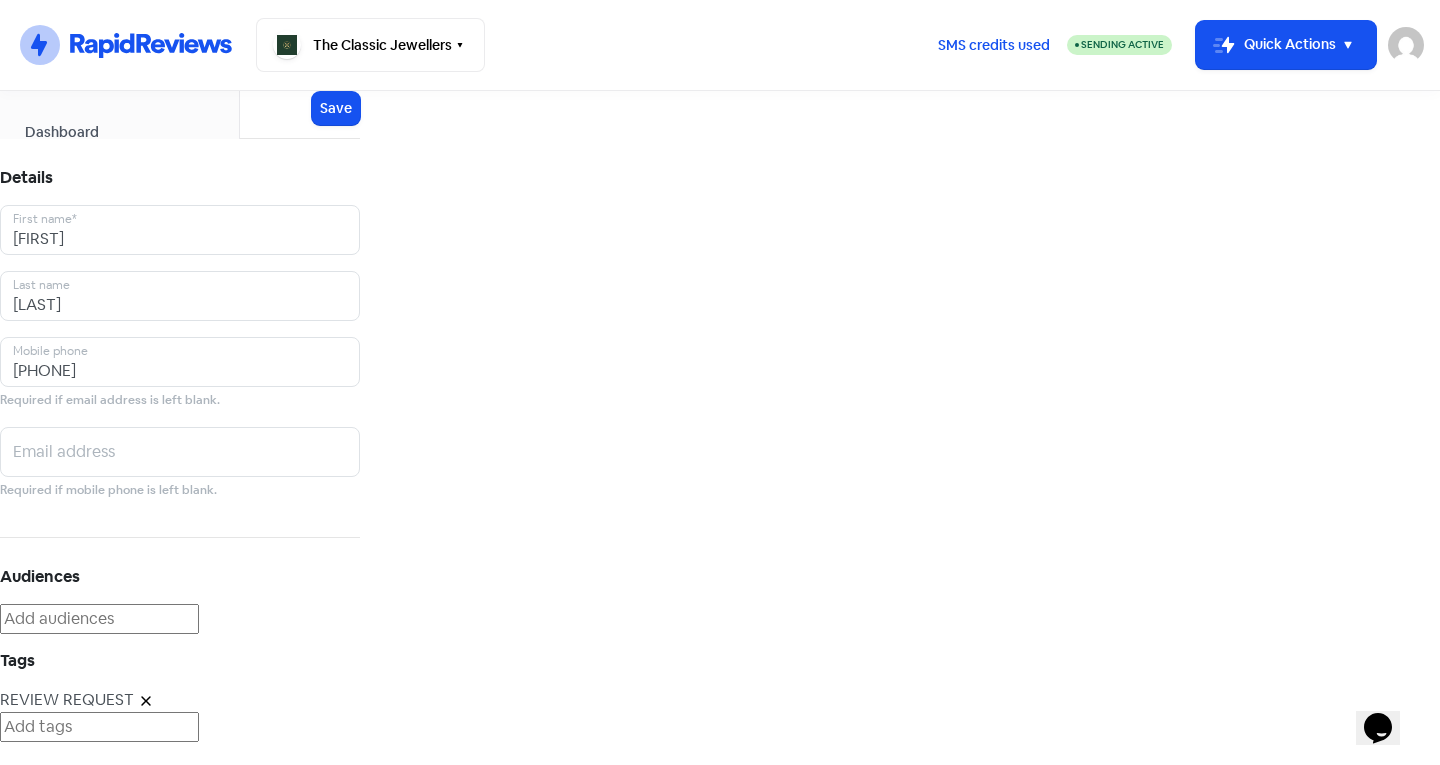 scroll, scrollTop: 0, scrollLeft: 0, axis: both 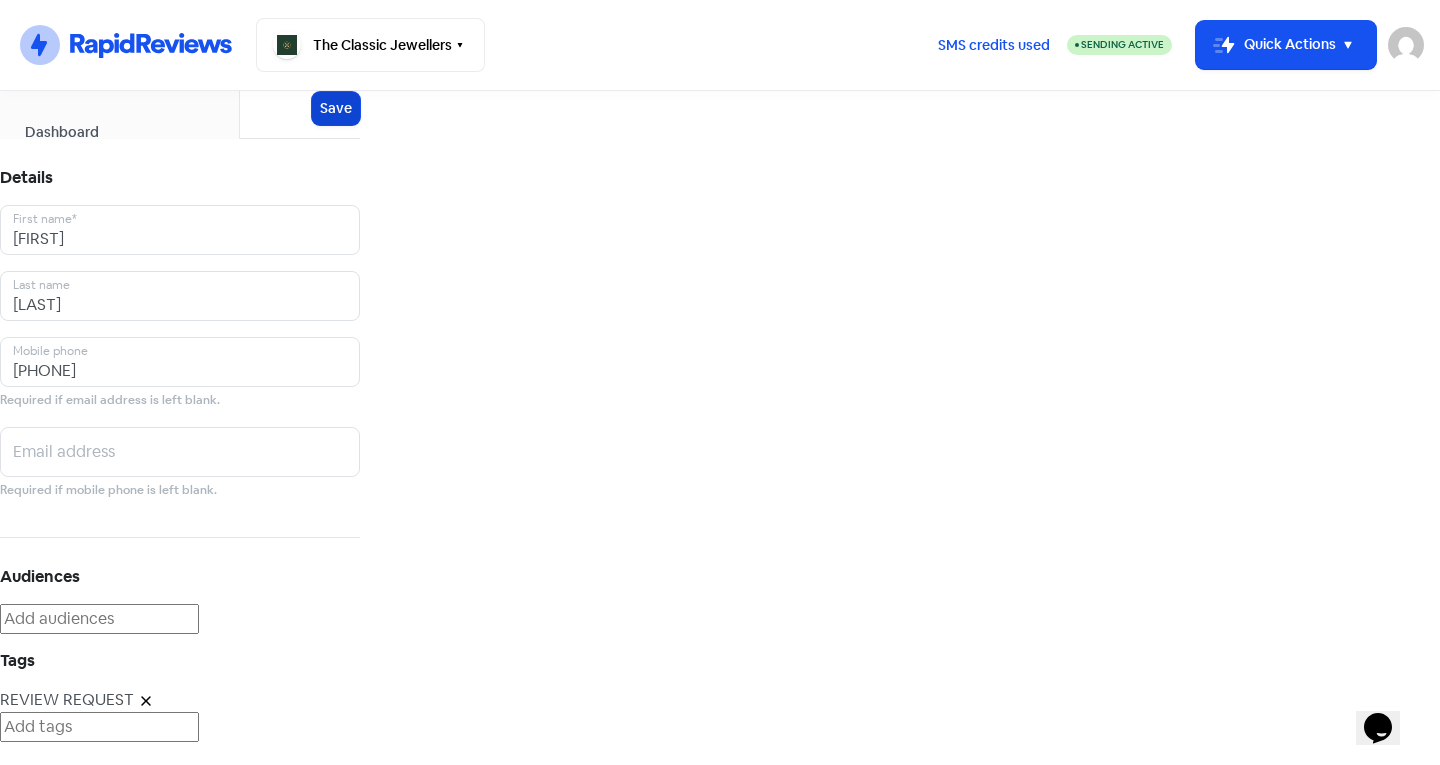 click on "Save" at bounding box center (336, 108) 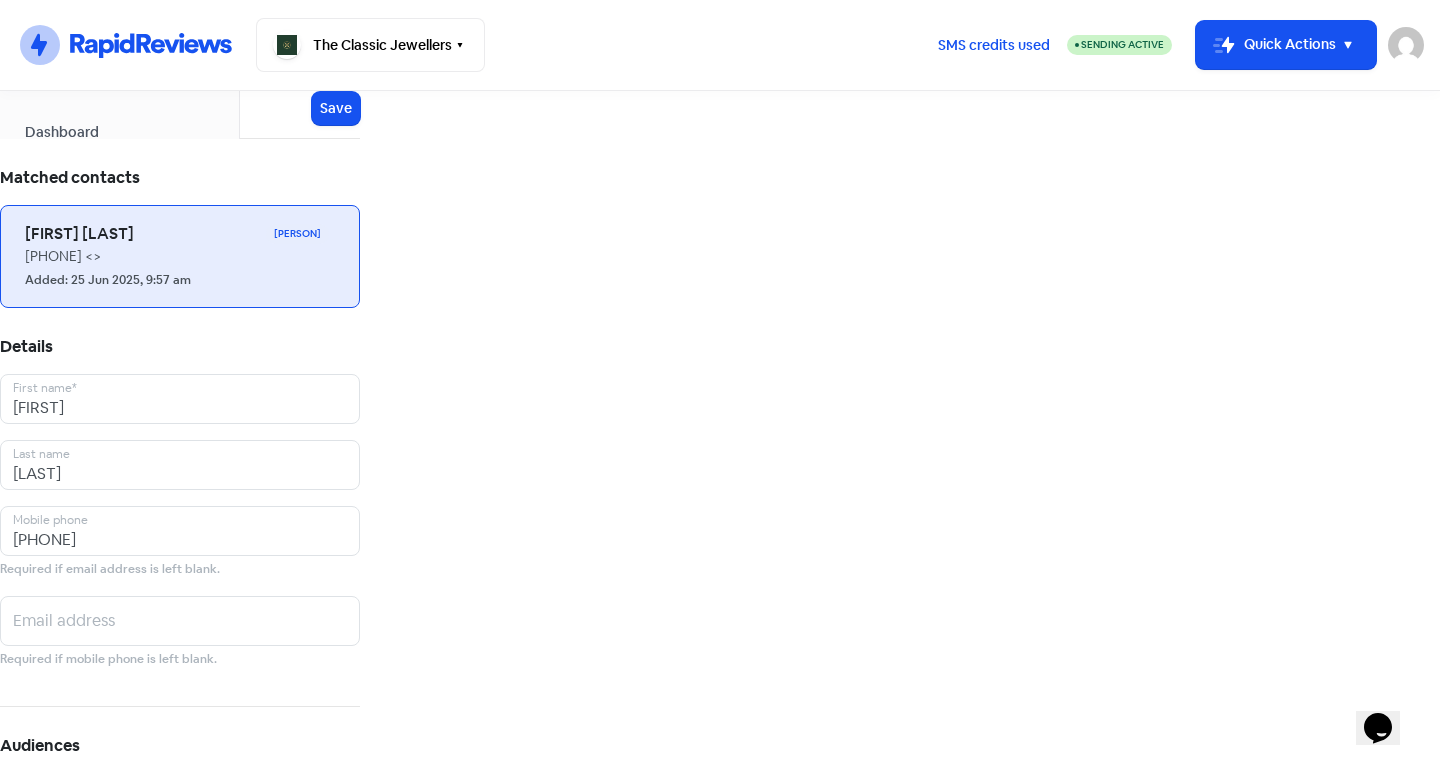 click on "Added: 25 Jun 2025, 9:57 am" at bounding box center (180, 279) 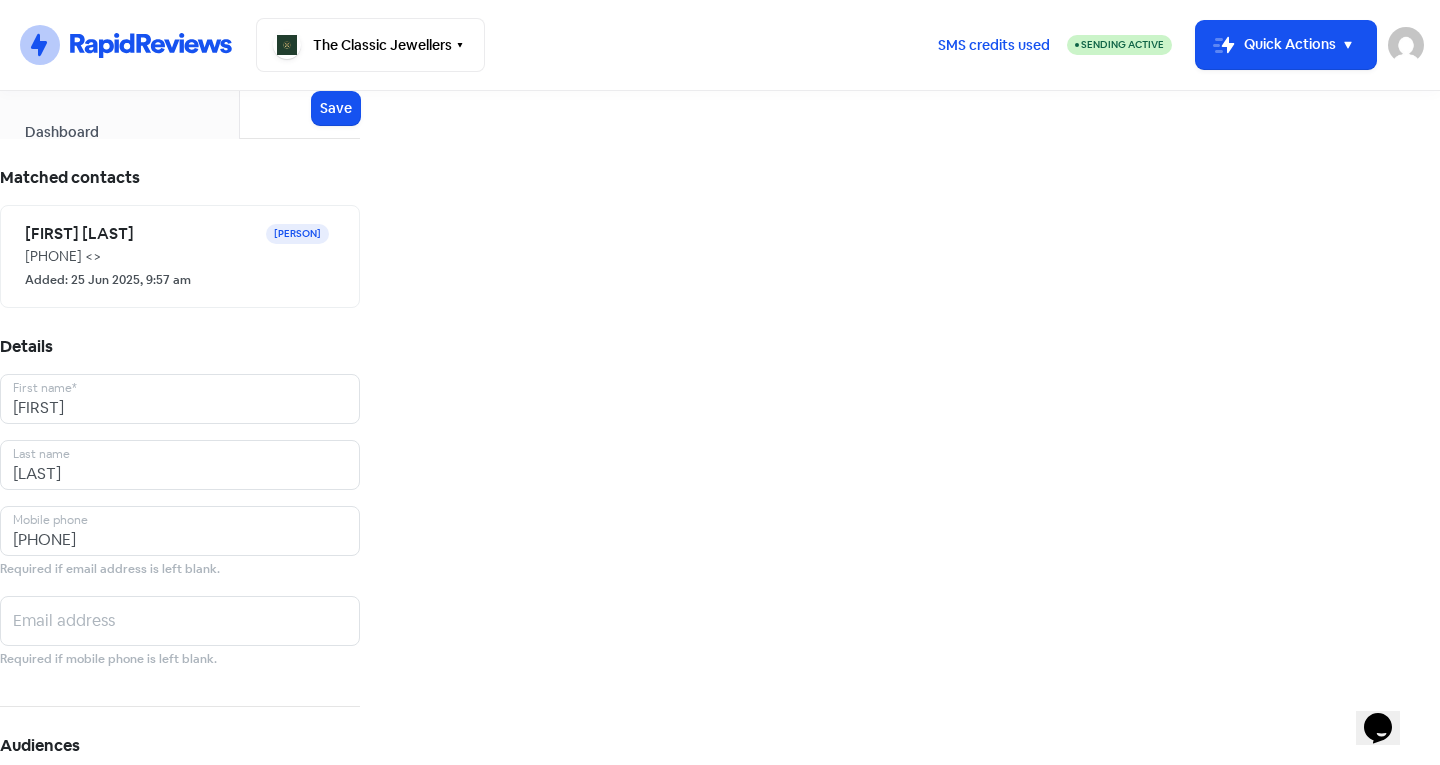 click at bounding box center (15, 109) 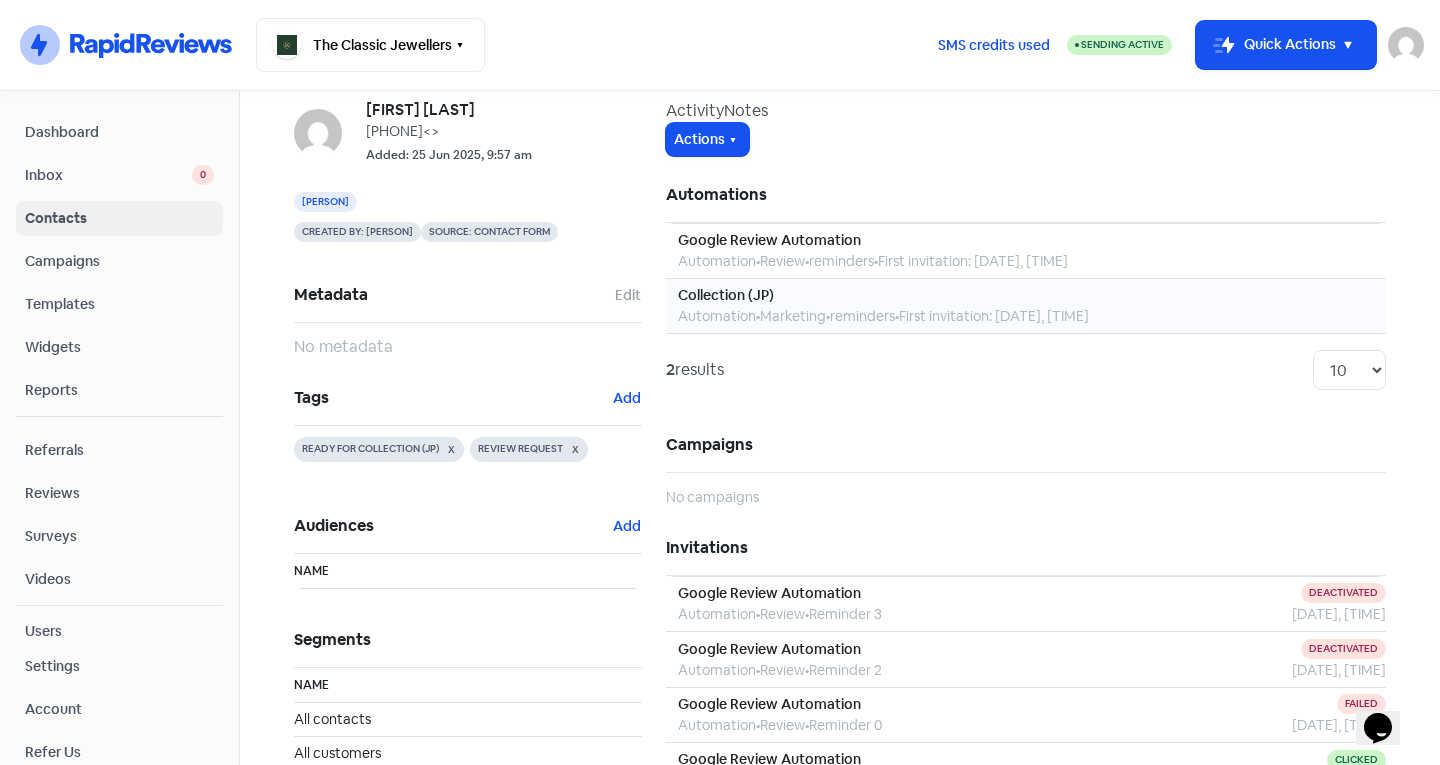 scroll, scrollTop: 0, scrollLeft: 0, axis: both 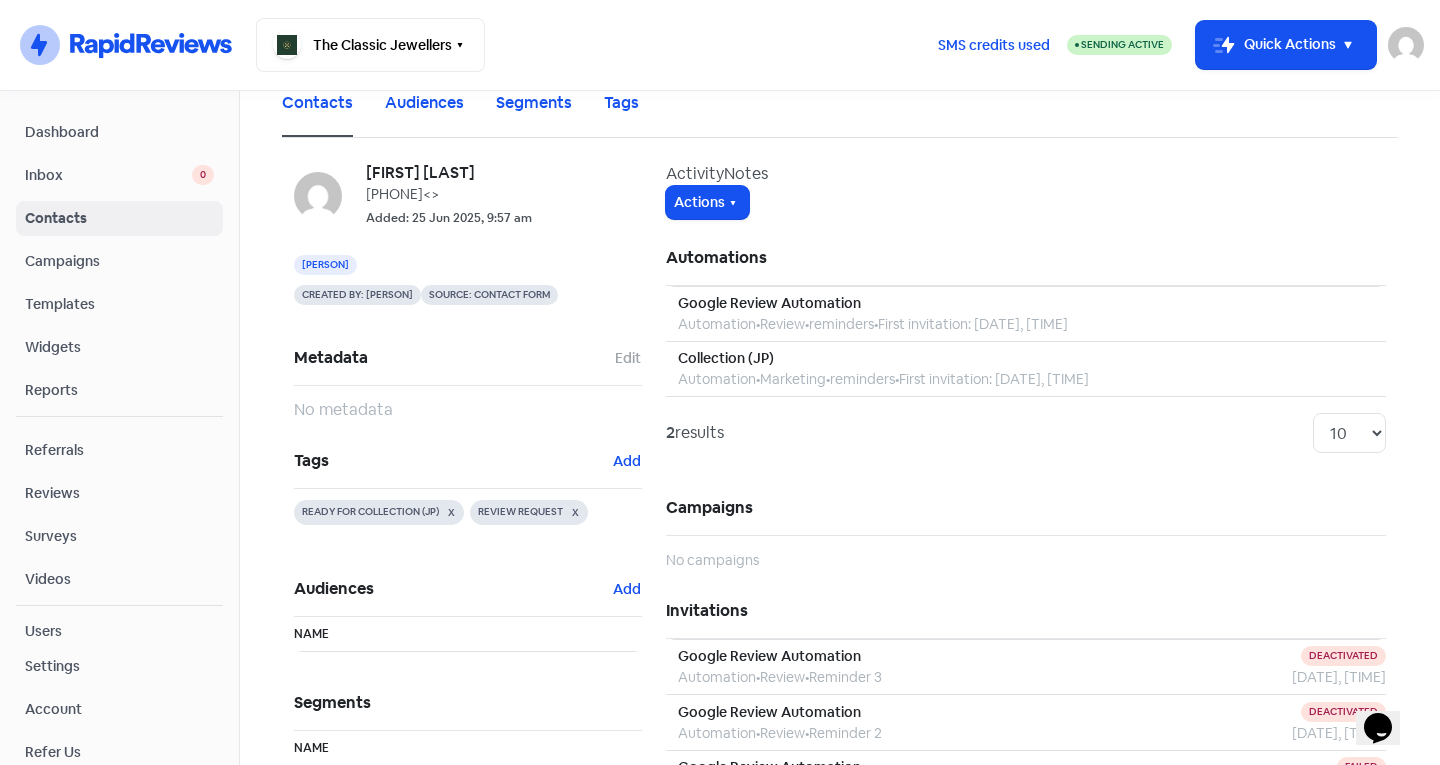 drag, startPoint x: 157, startPoint y: 127, endPoint x: 97, endPoint y: 142, distance: 61.846584 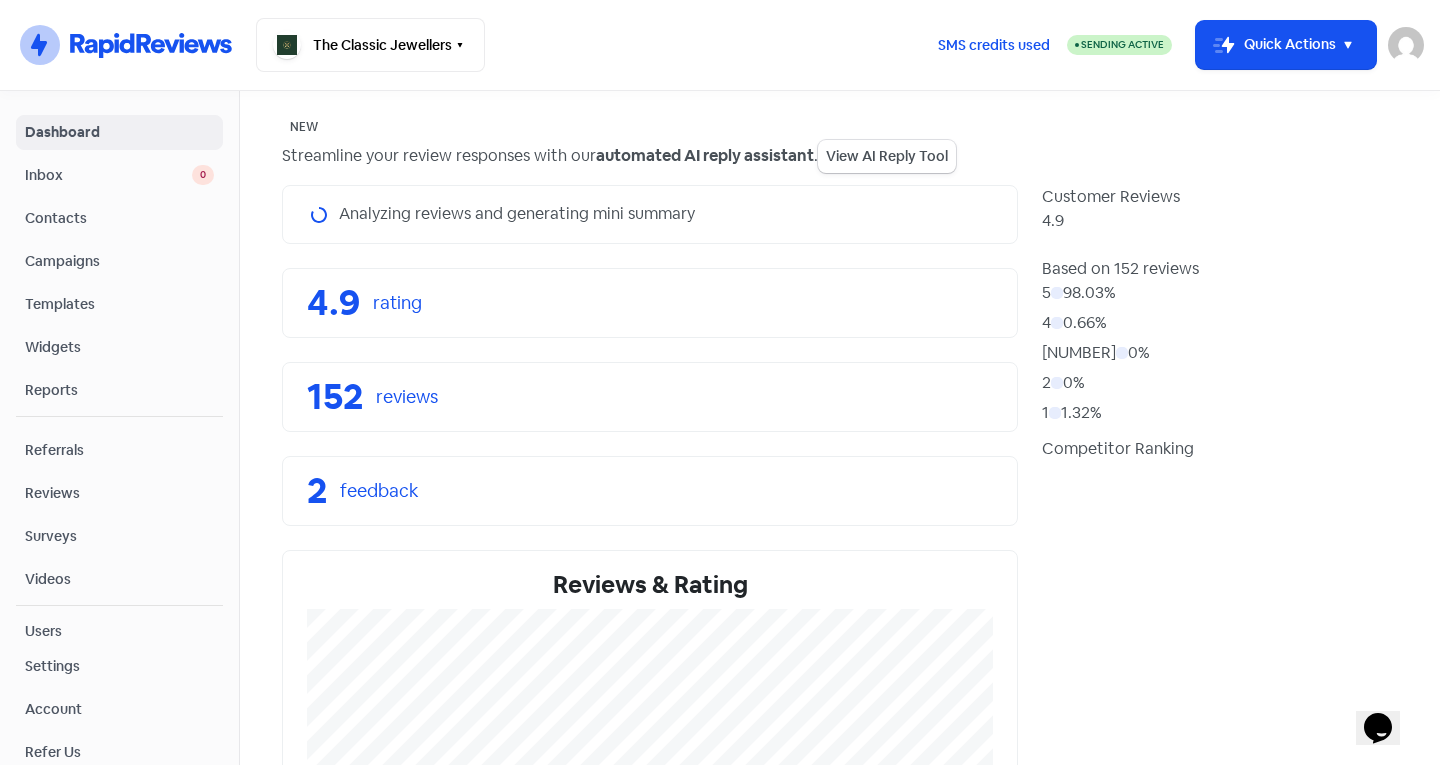 click on "Inbox" at bounding box center (108, 175) 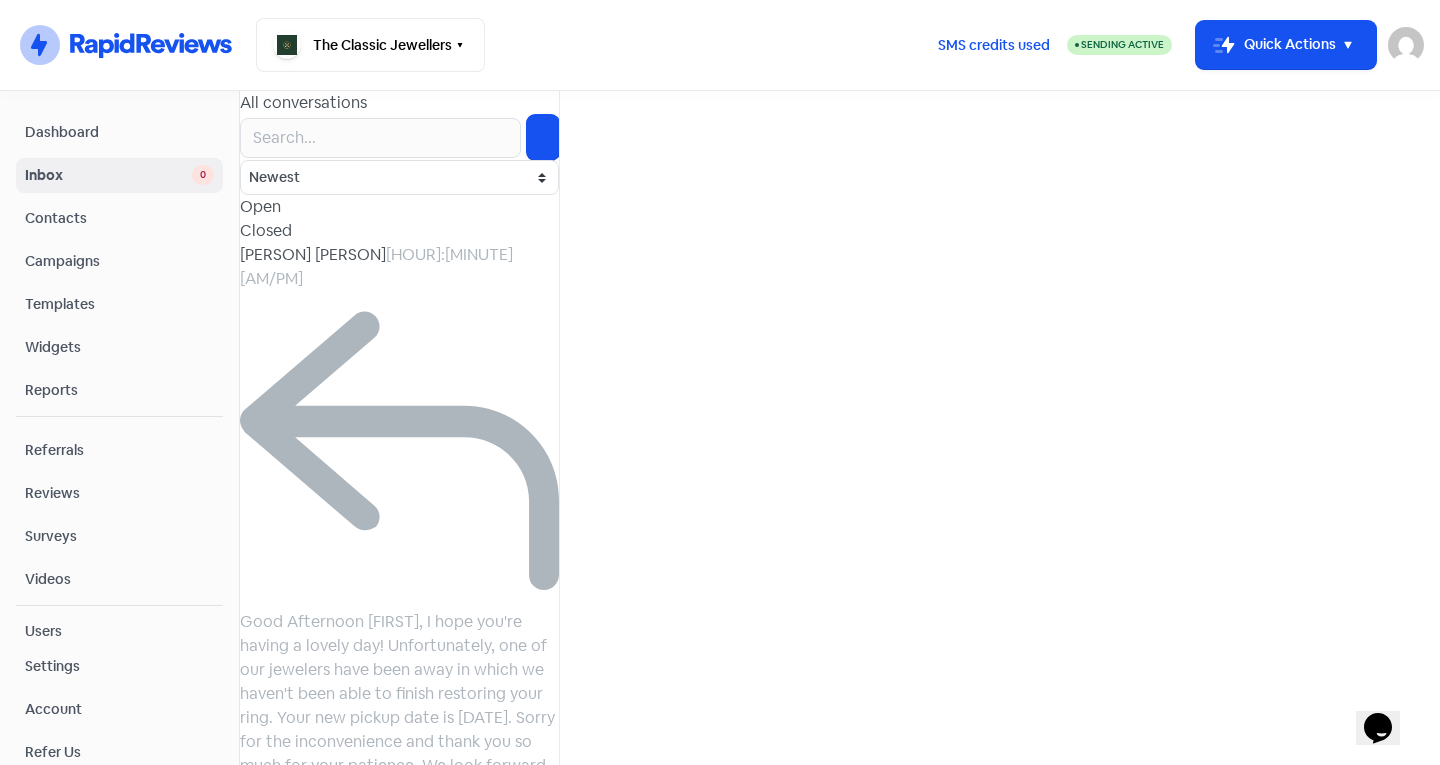 click on "Contacts" at bounding box center (119, 218) 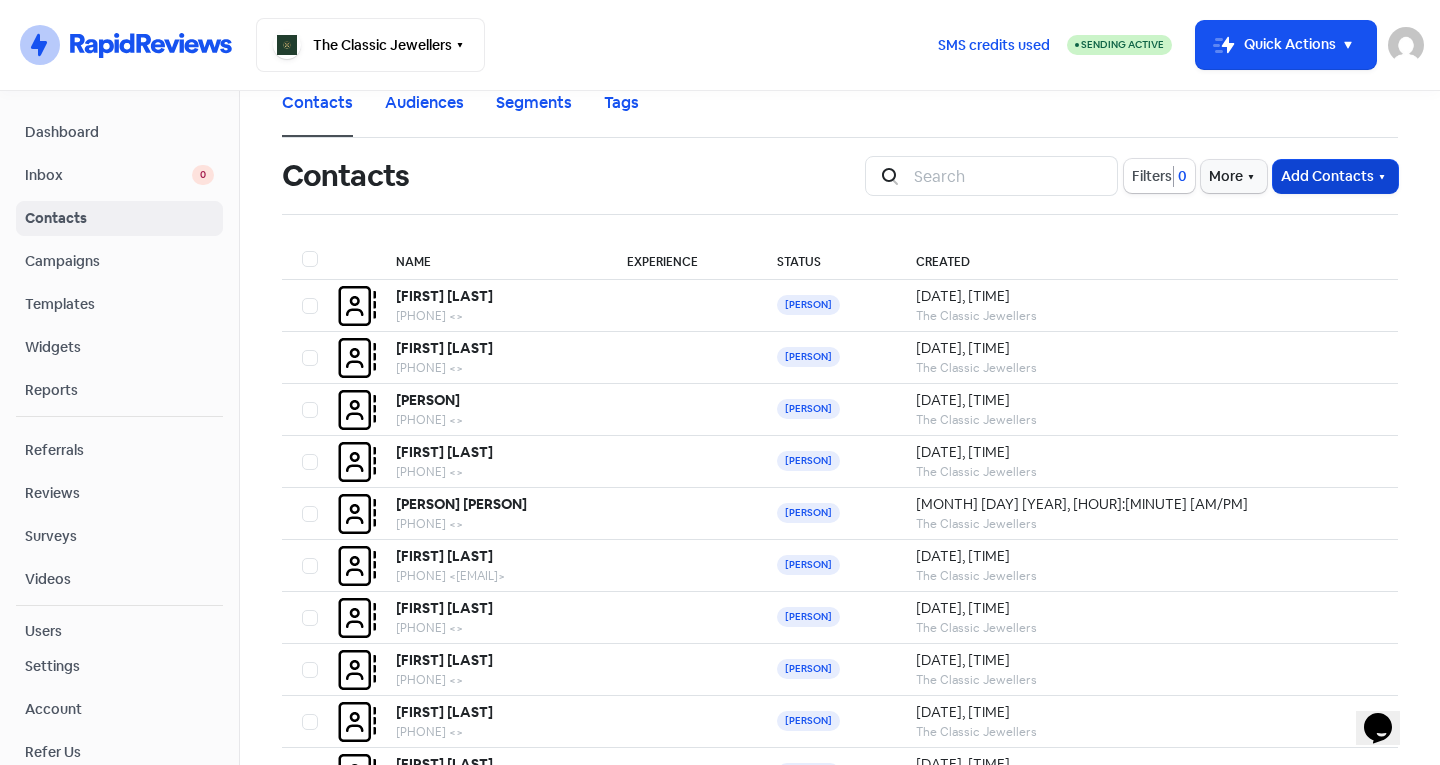 click on "Add Contacts" at bounding box center [1335, 176] 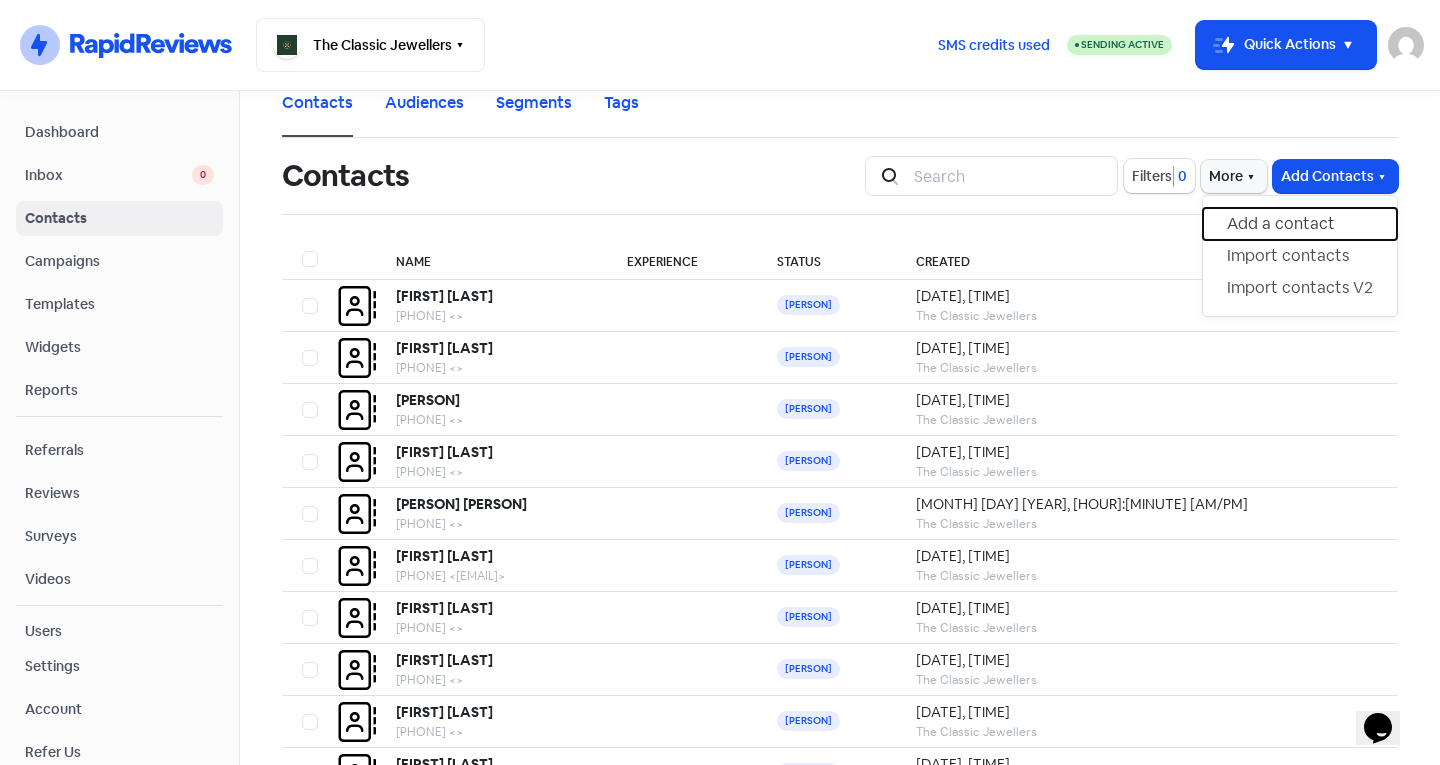 click on "Add a contact" at bounding box center [1300, 224] 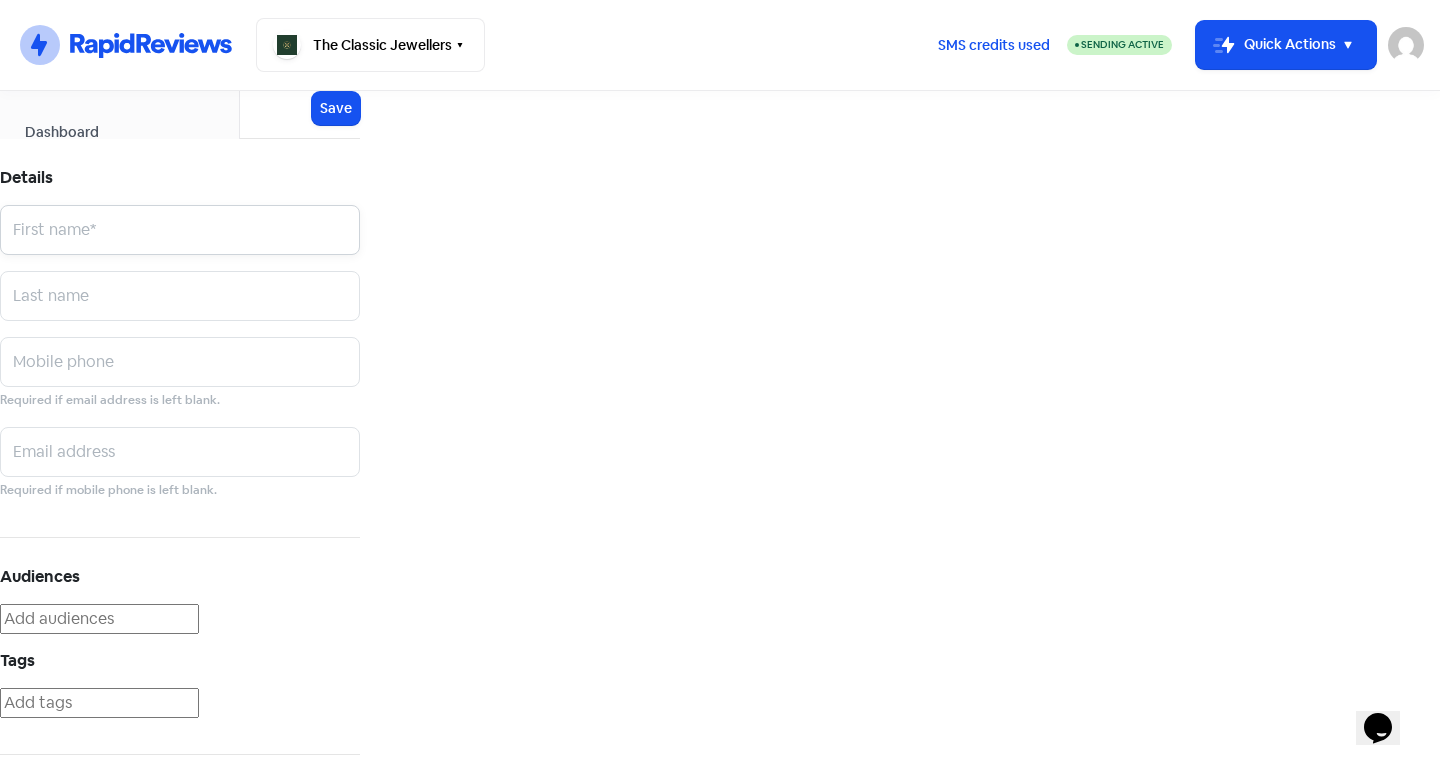 click at bounding box center [180, 230] 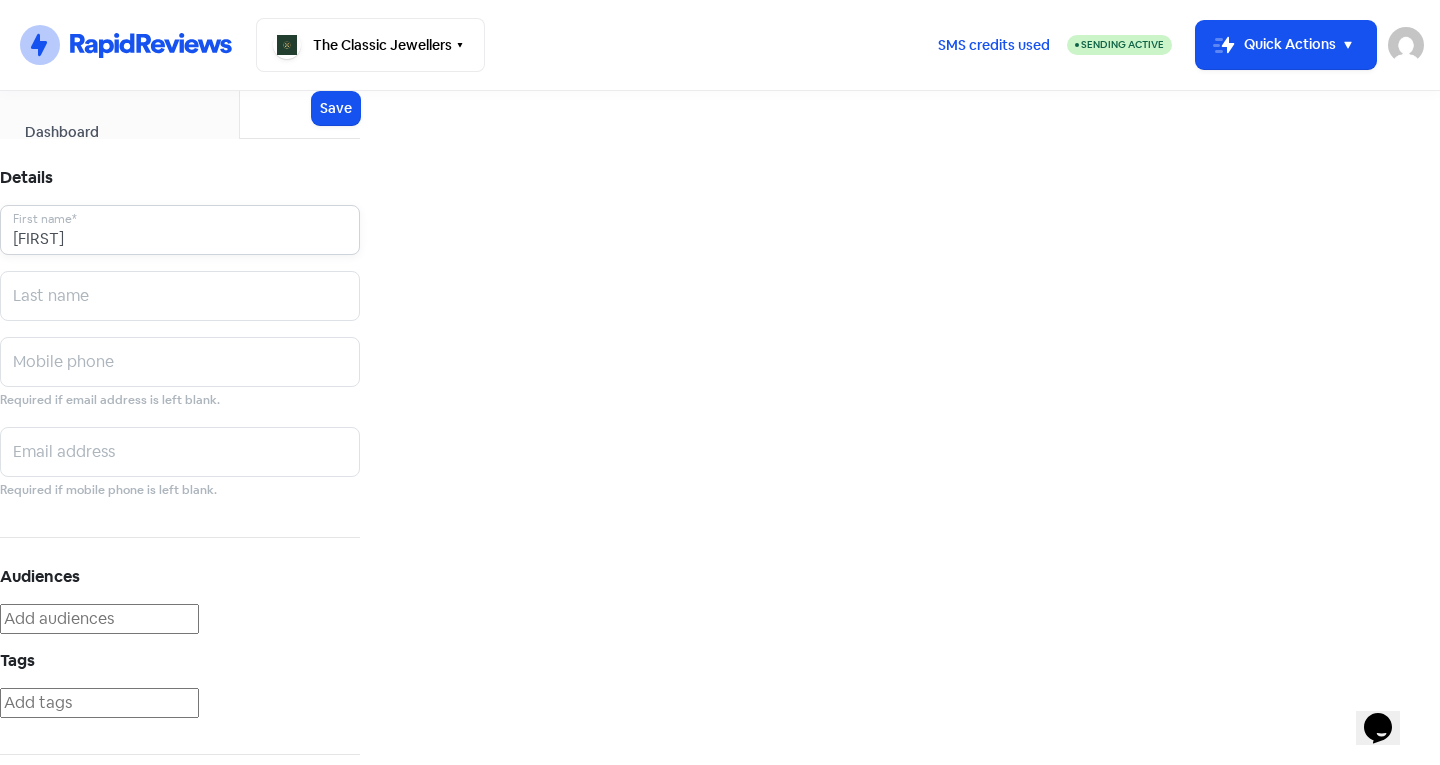 type on "[FIRST]" 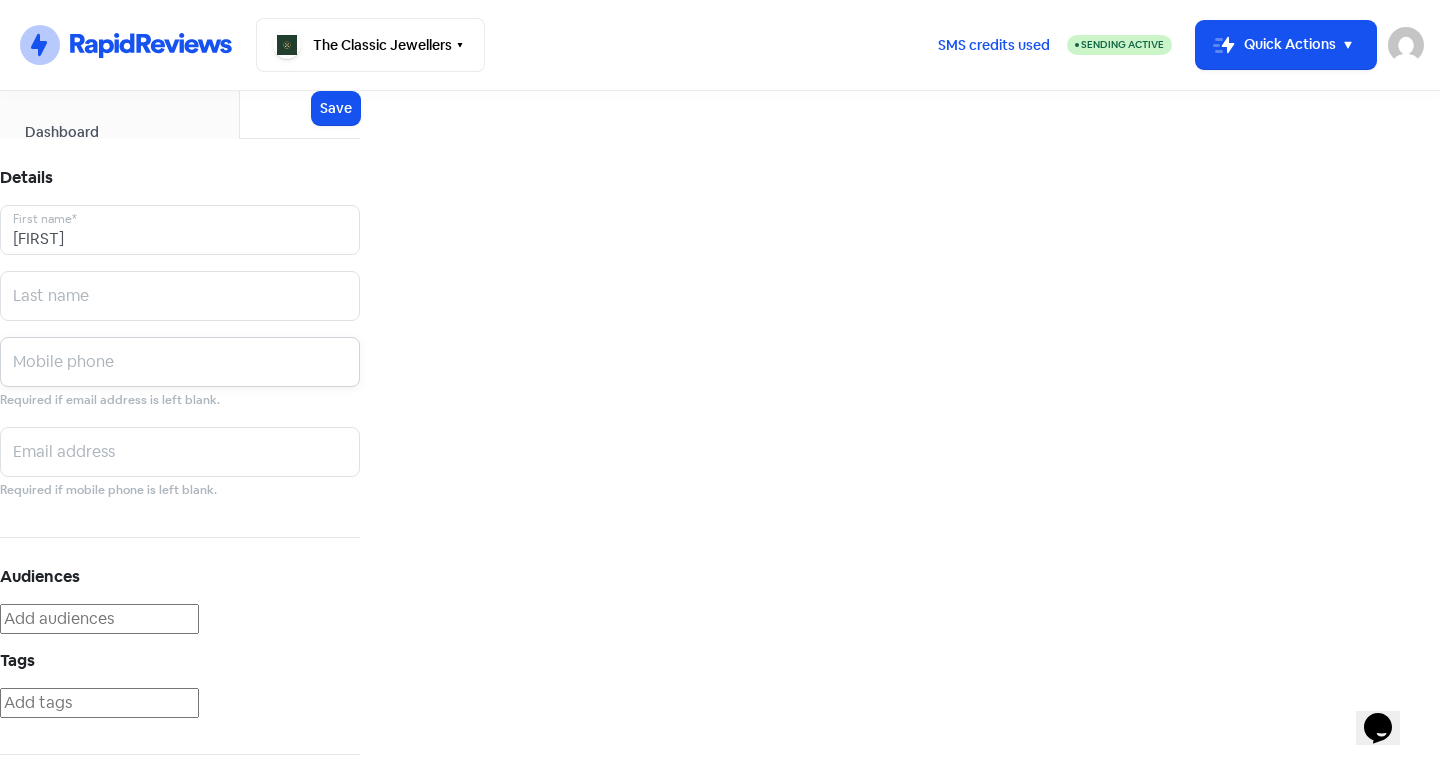 click at bounding box center [180, 230] 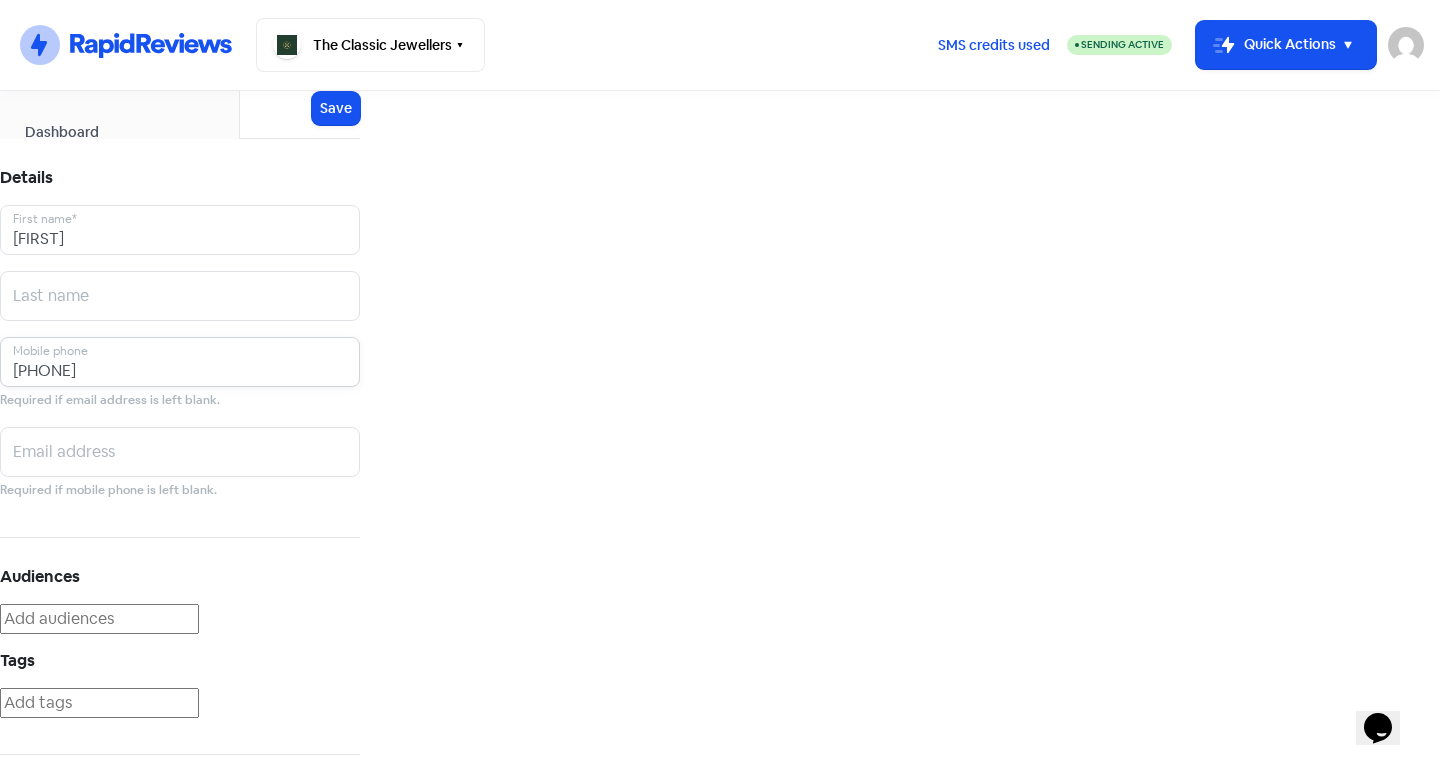 type on "0419988476" 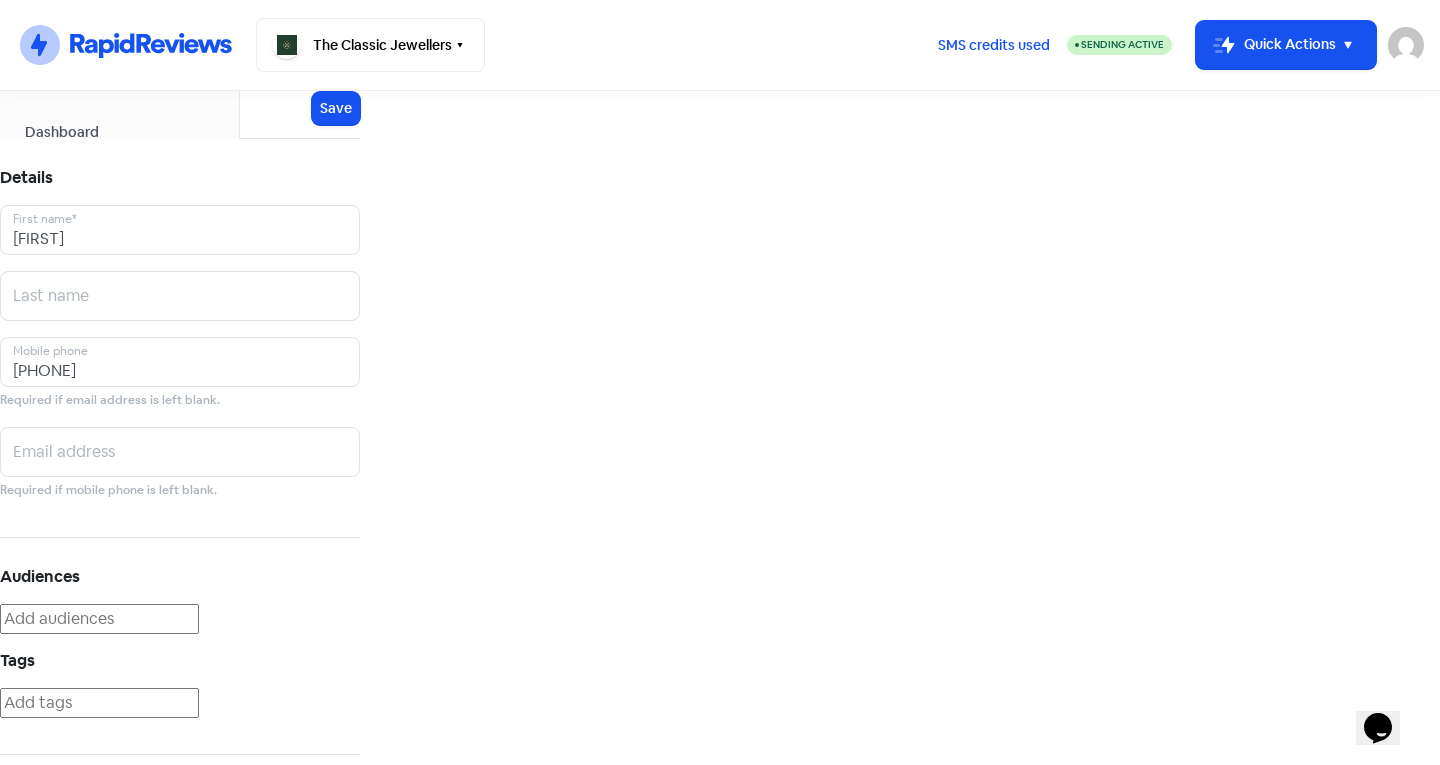 click at bounding box center (99, 703) 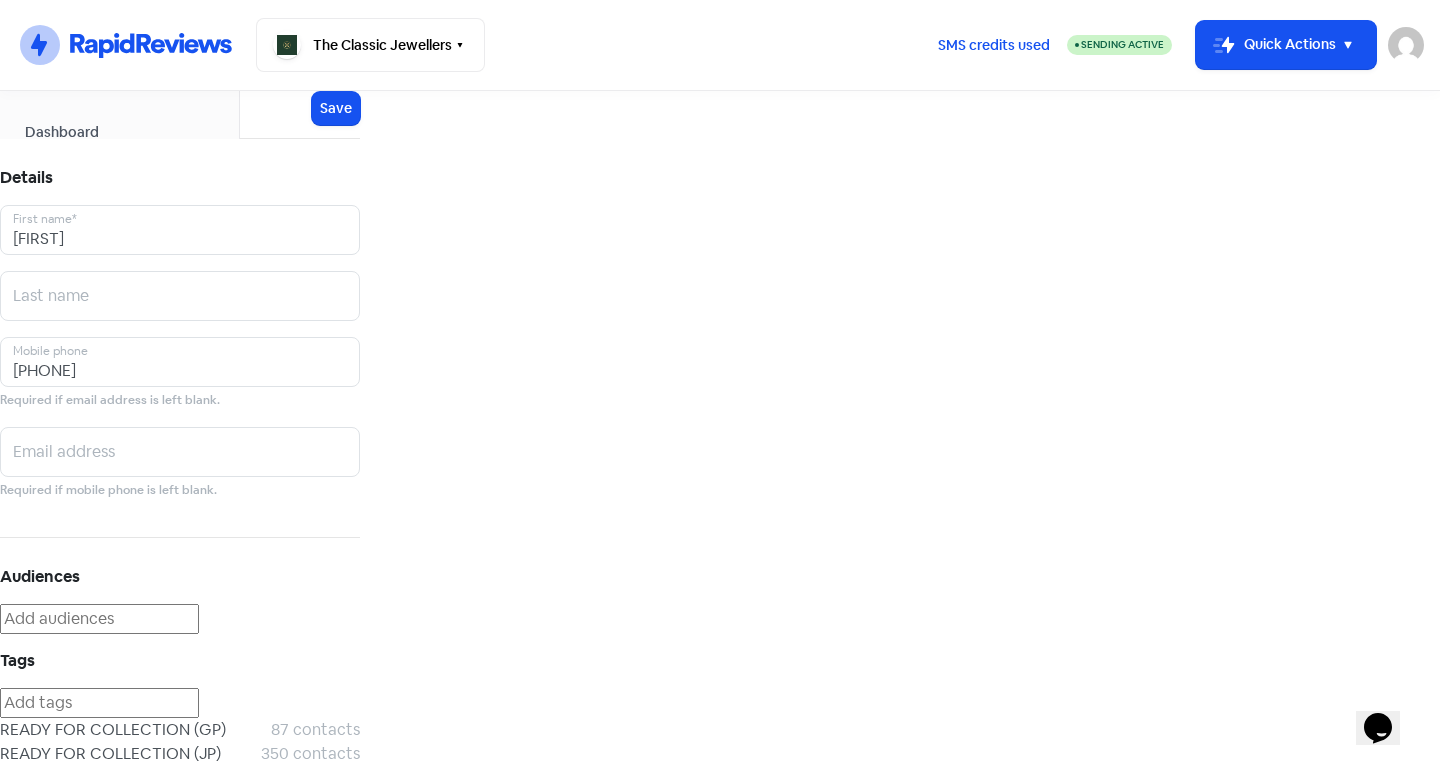 scroll, scrollTop: 110, scrollLeft: 0, axis: vertical 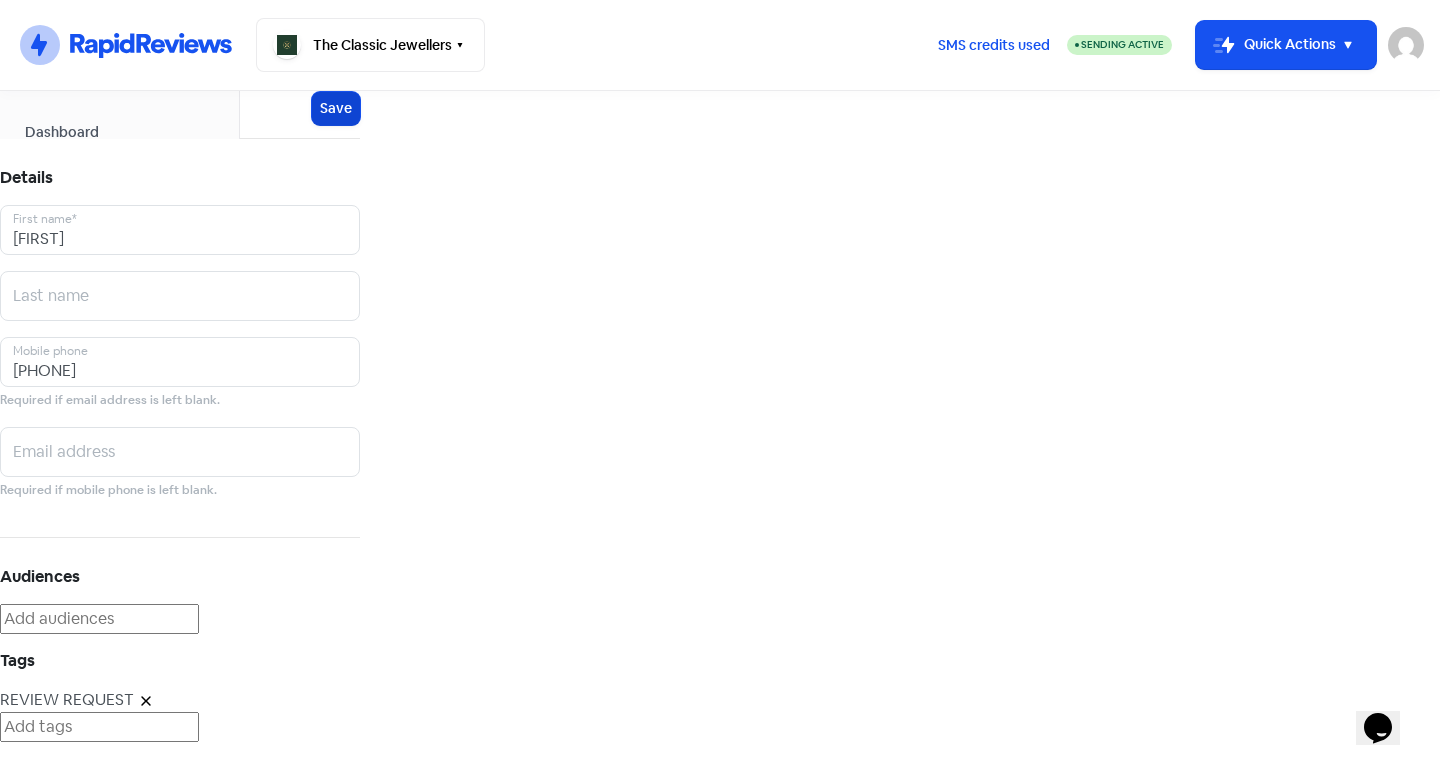 click on "Save" at bounding box center [336, 108] 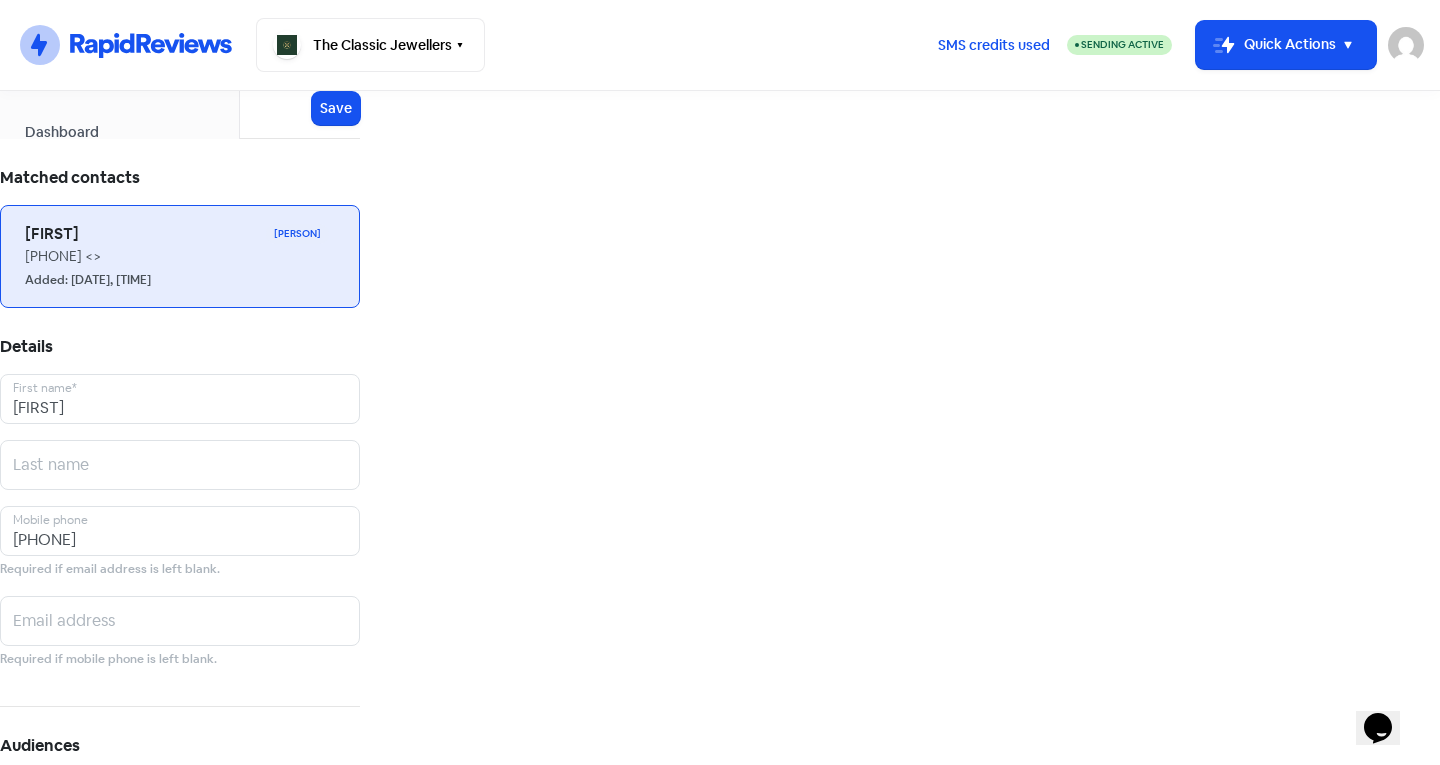 click on "[FIRST]" at bounding box center [145, 234] 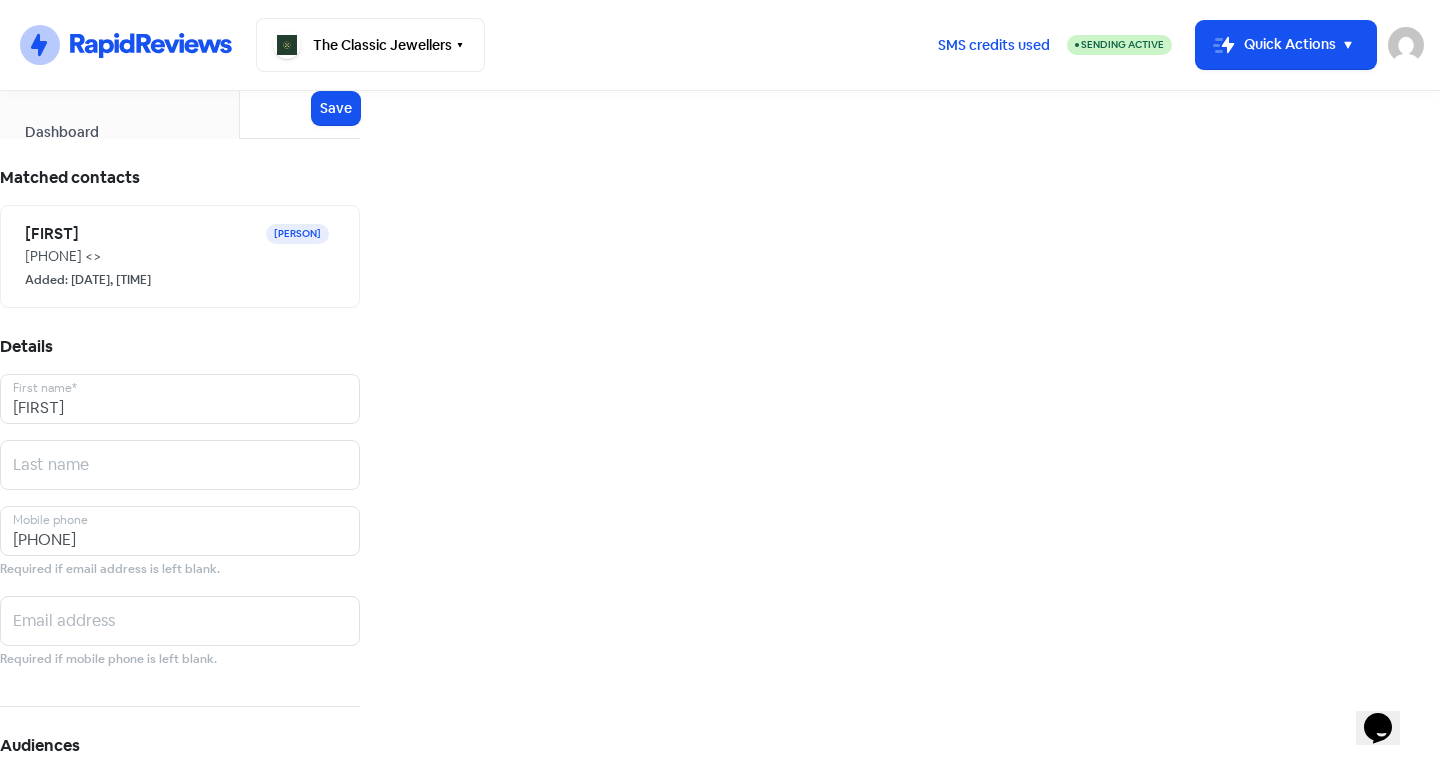 click at bounding box center (15, 108) 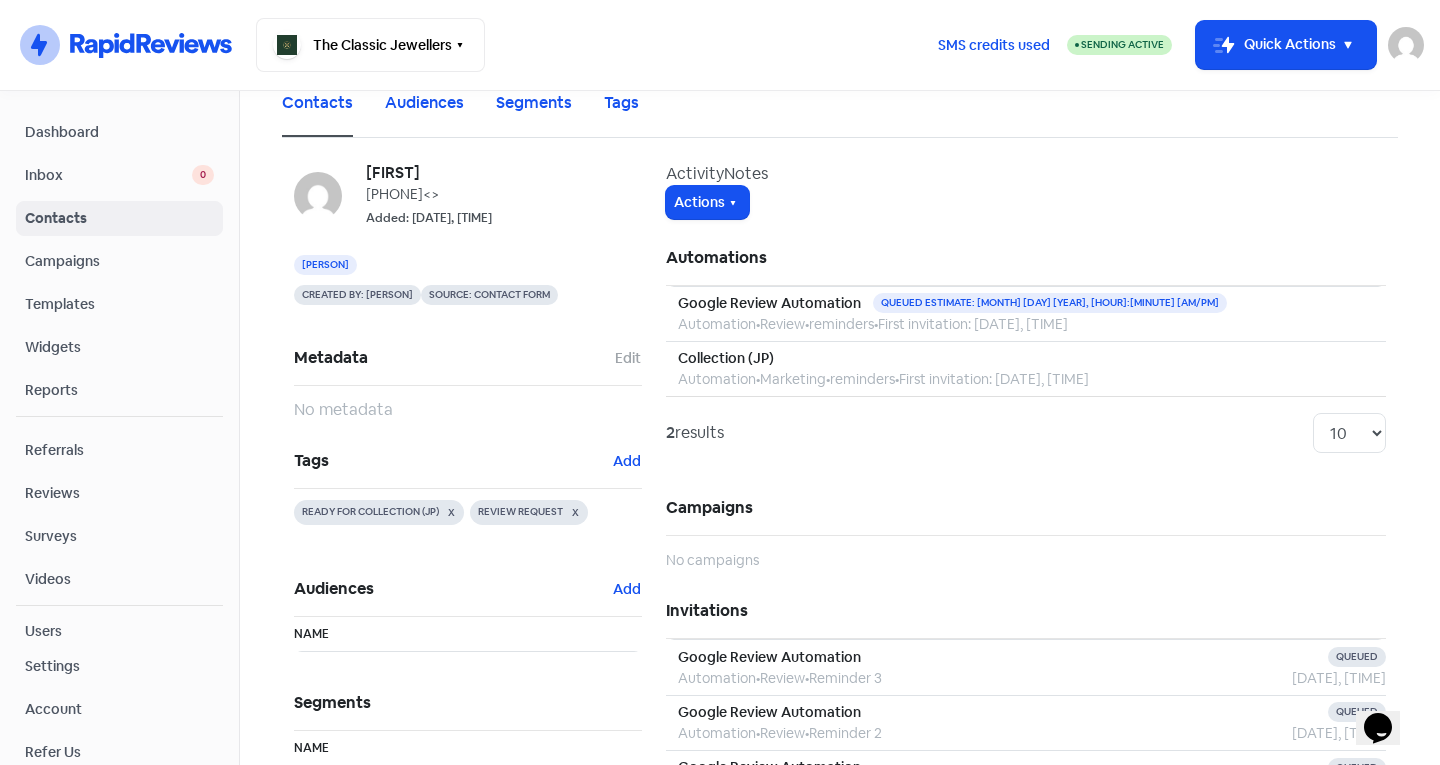 click on "Inbox" at bounding box center [108, 175] 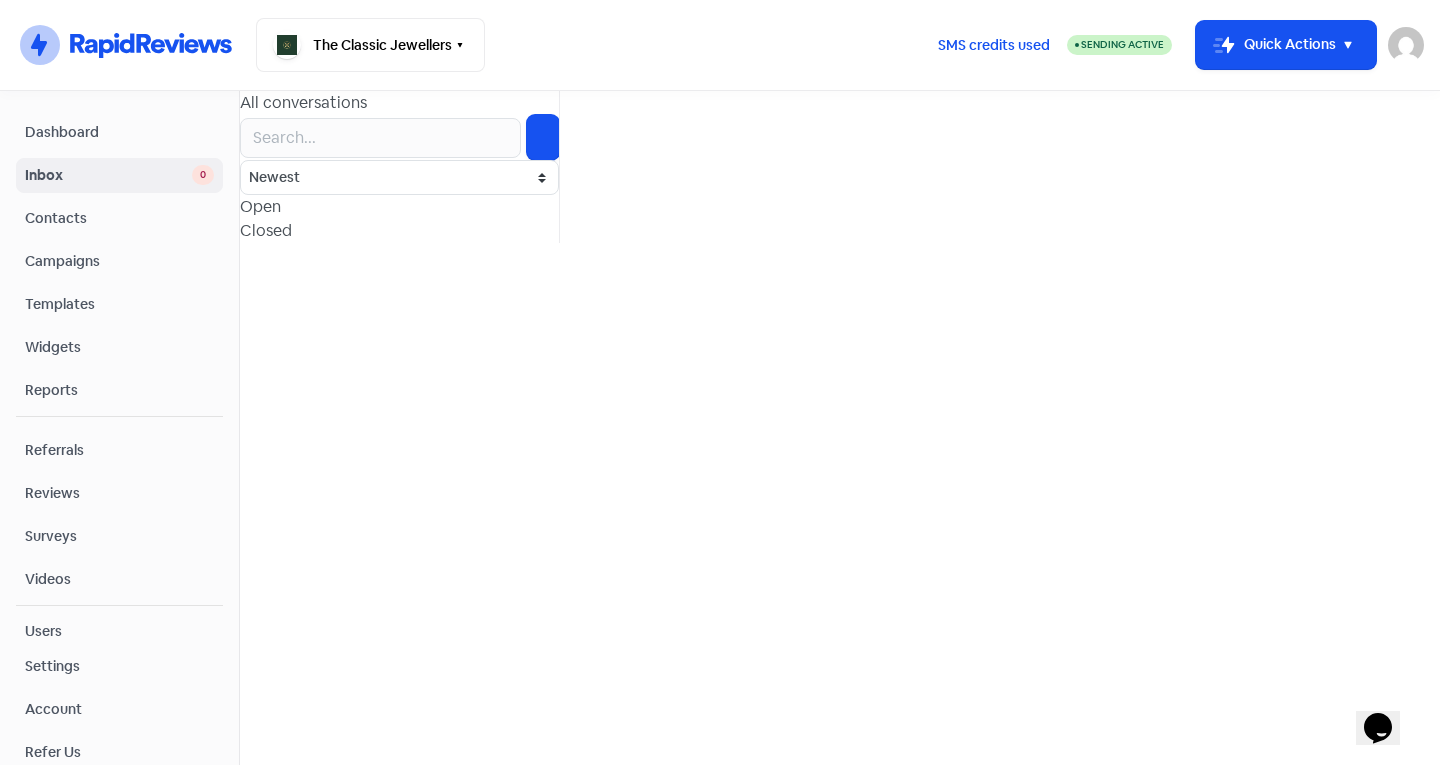 click on "Dashboard" at bounding box center (119, 132) 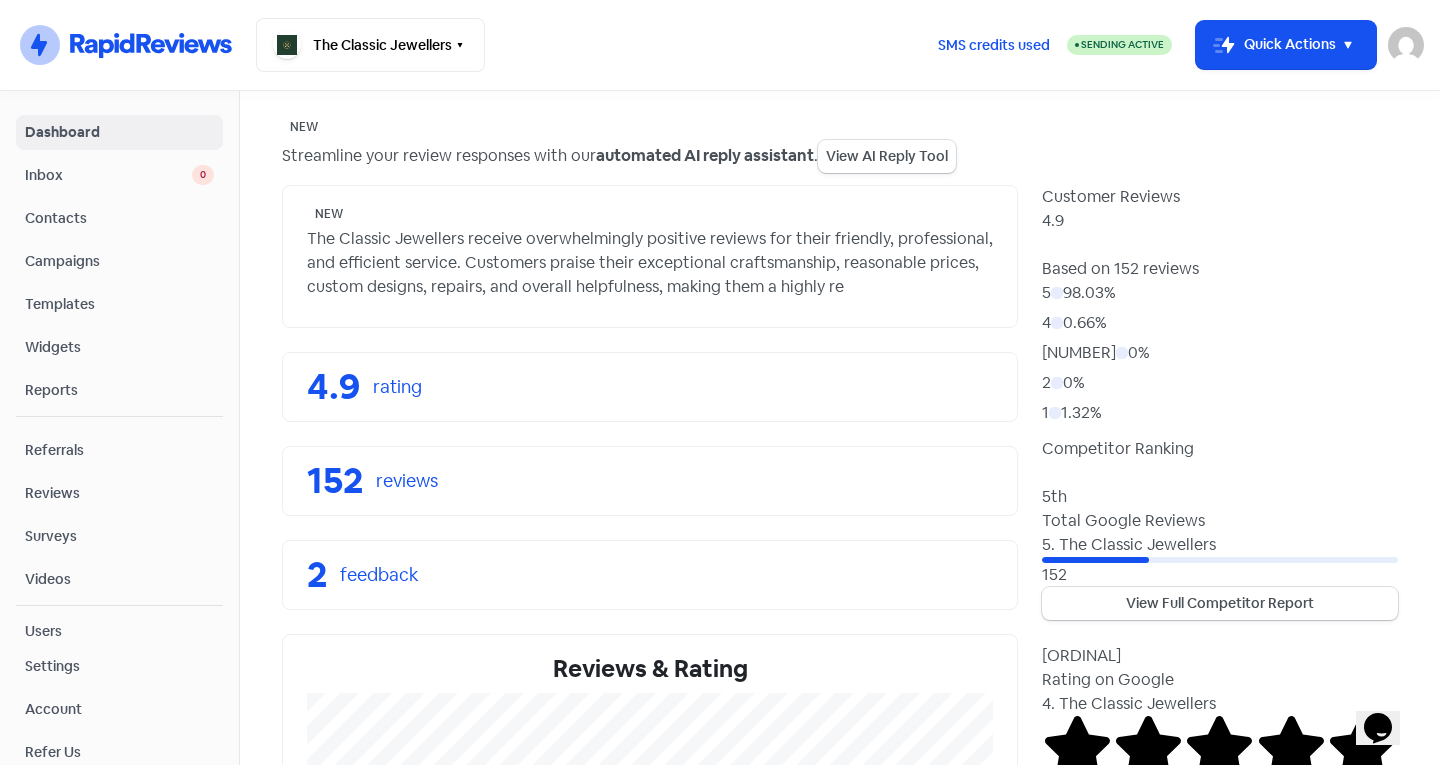 click on "Contacts" at bounding box center [119, 218] 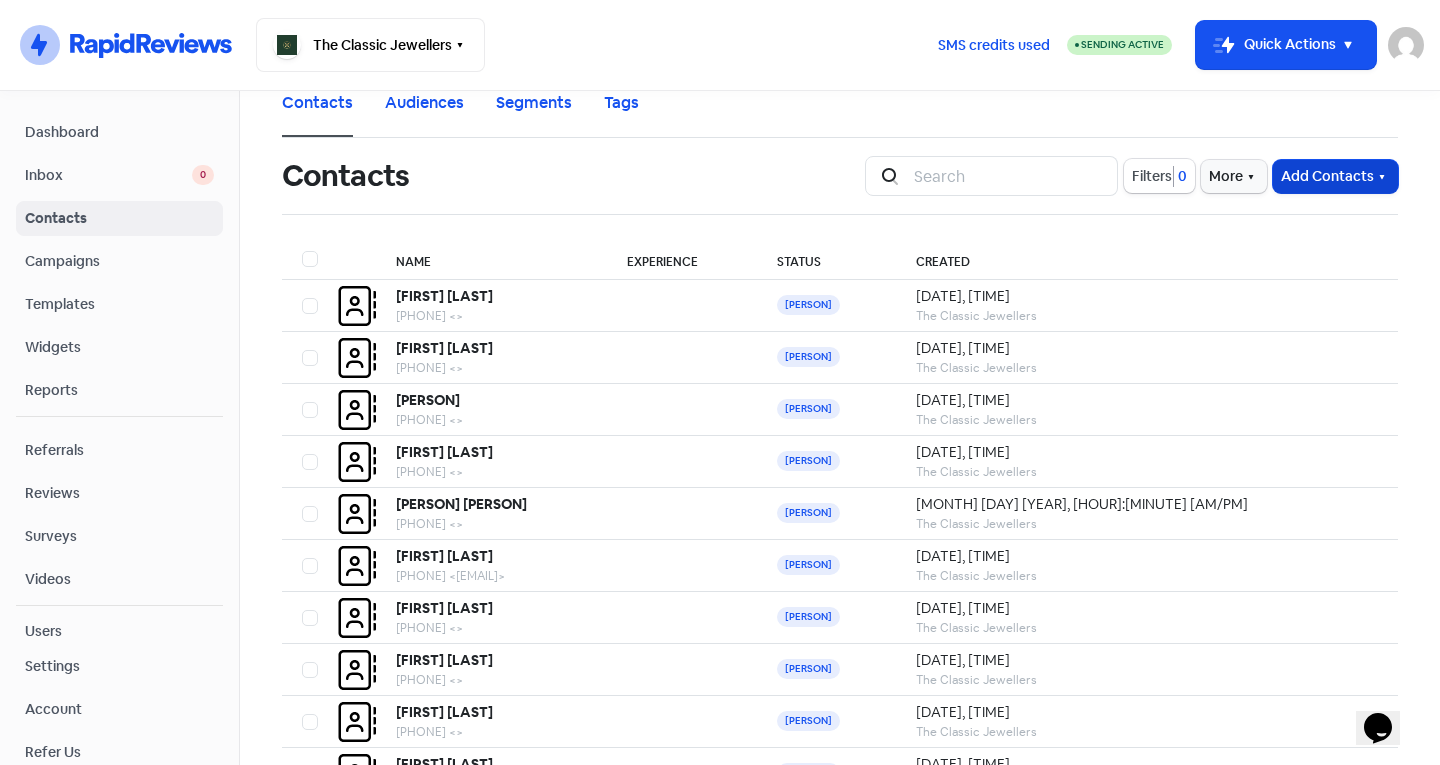 click on "Add Contacts" at bounding box center [1335, 176] 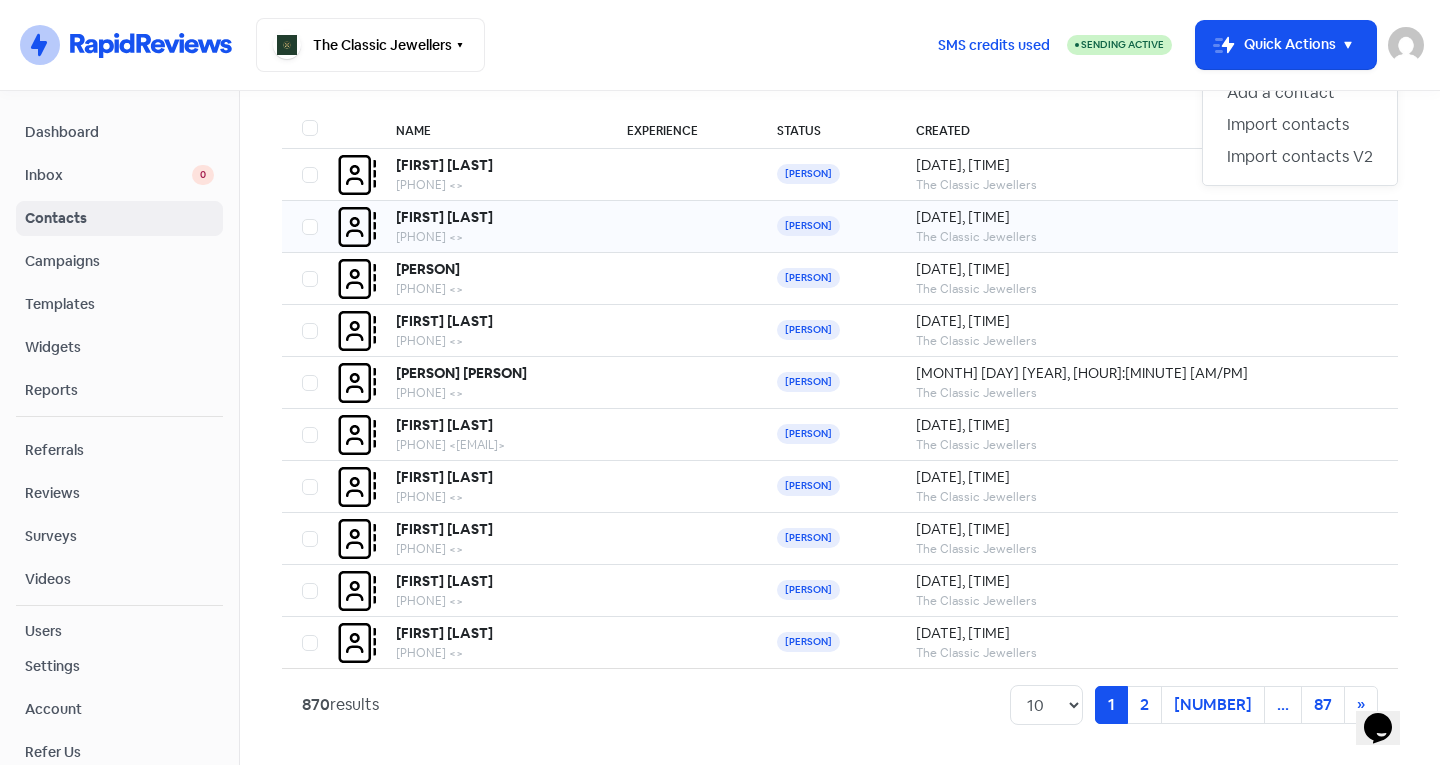 scroll, scrollTop: 0, scrollLeft: 0, axis: both 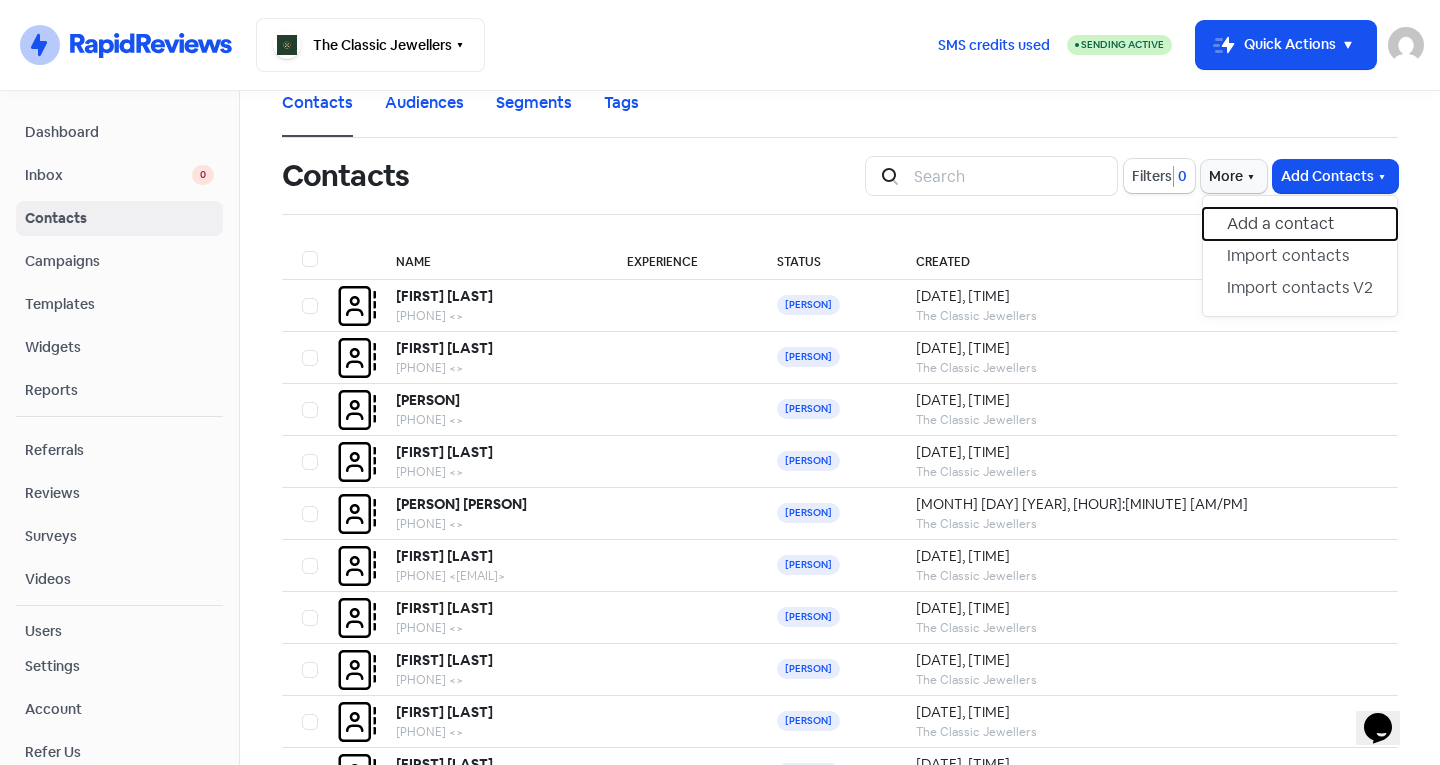 click on "Add a contact" at bounding box center [1300, 224] 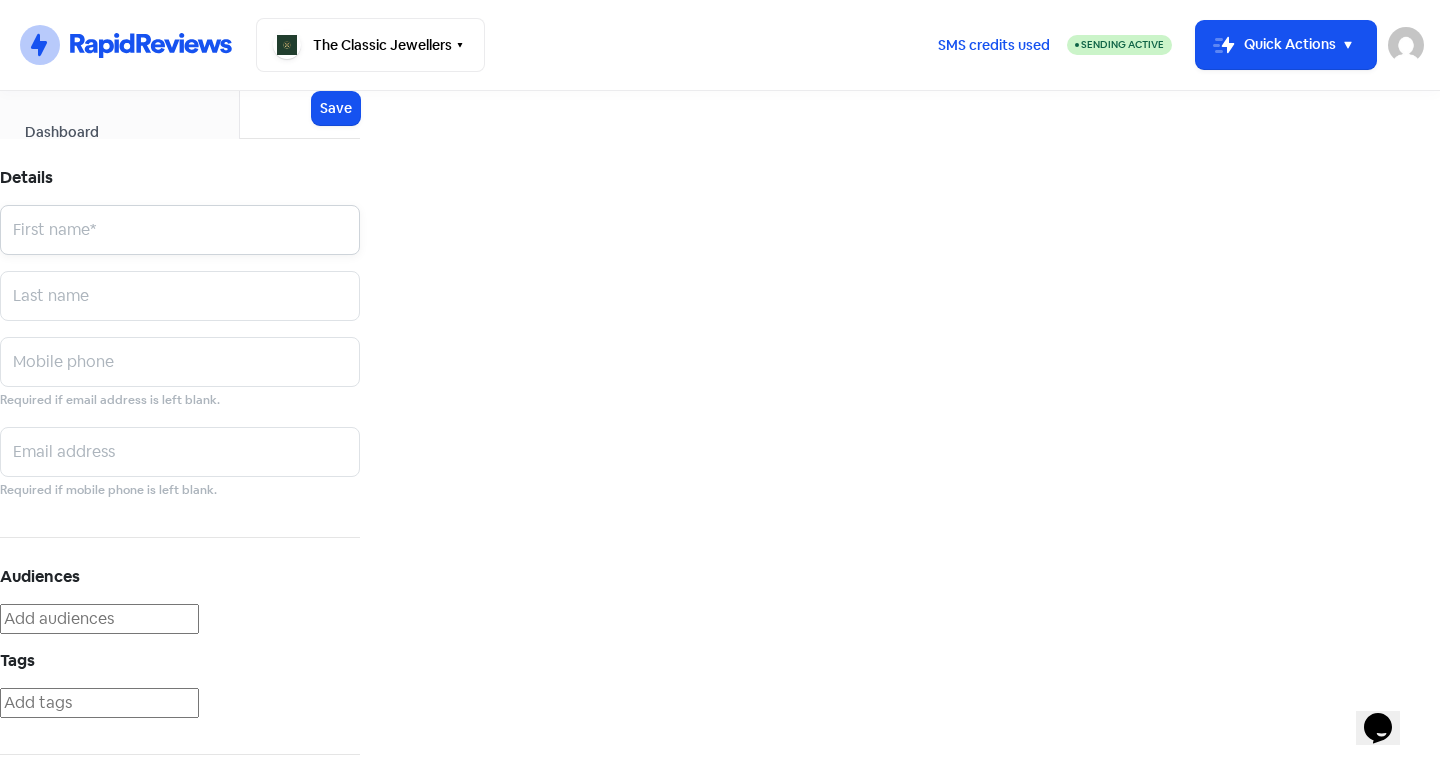 click at bounding box center [180, 230] 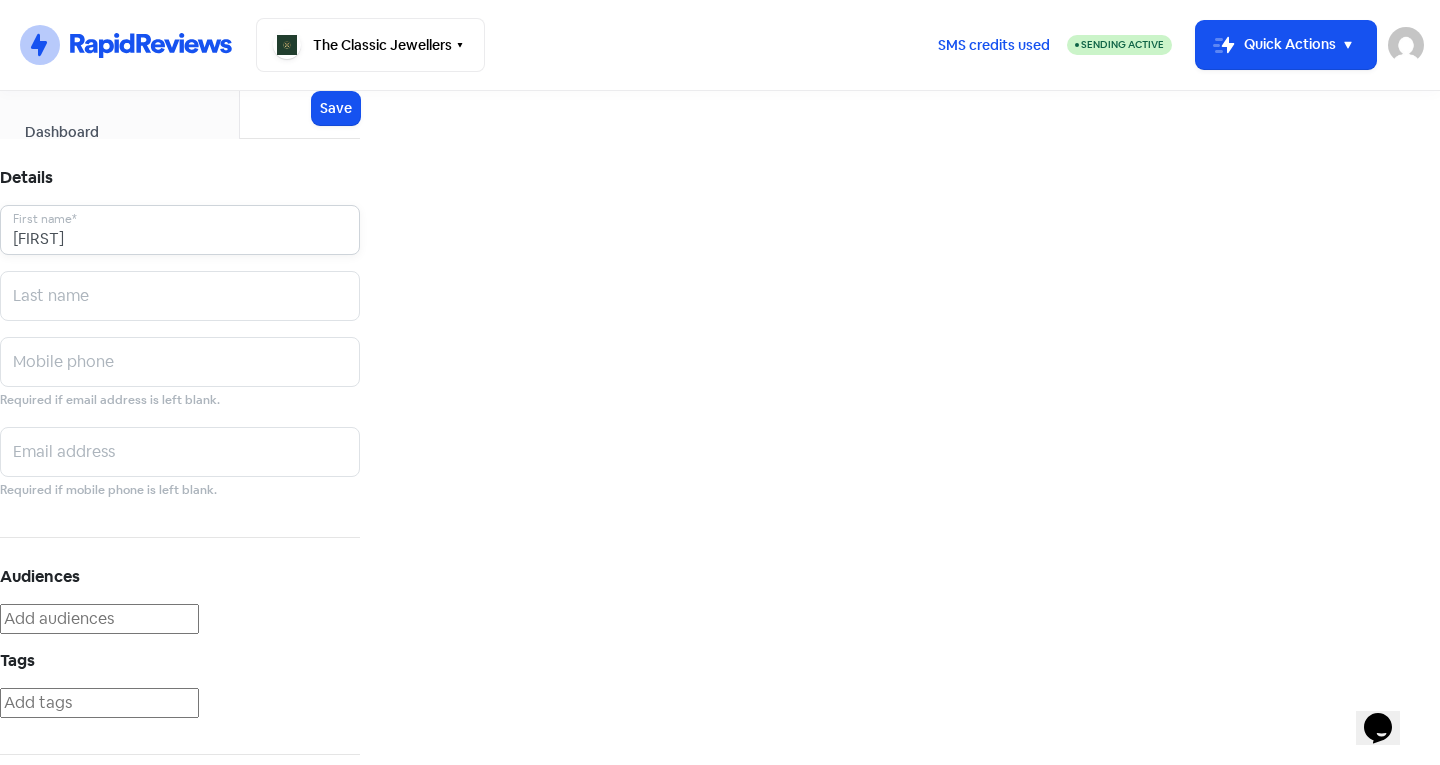 type on "Susan" 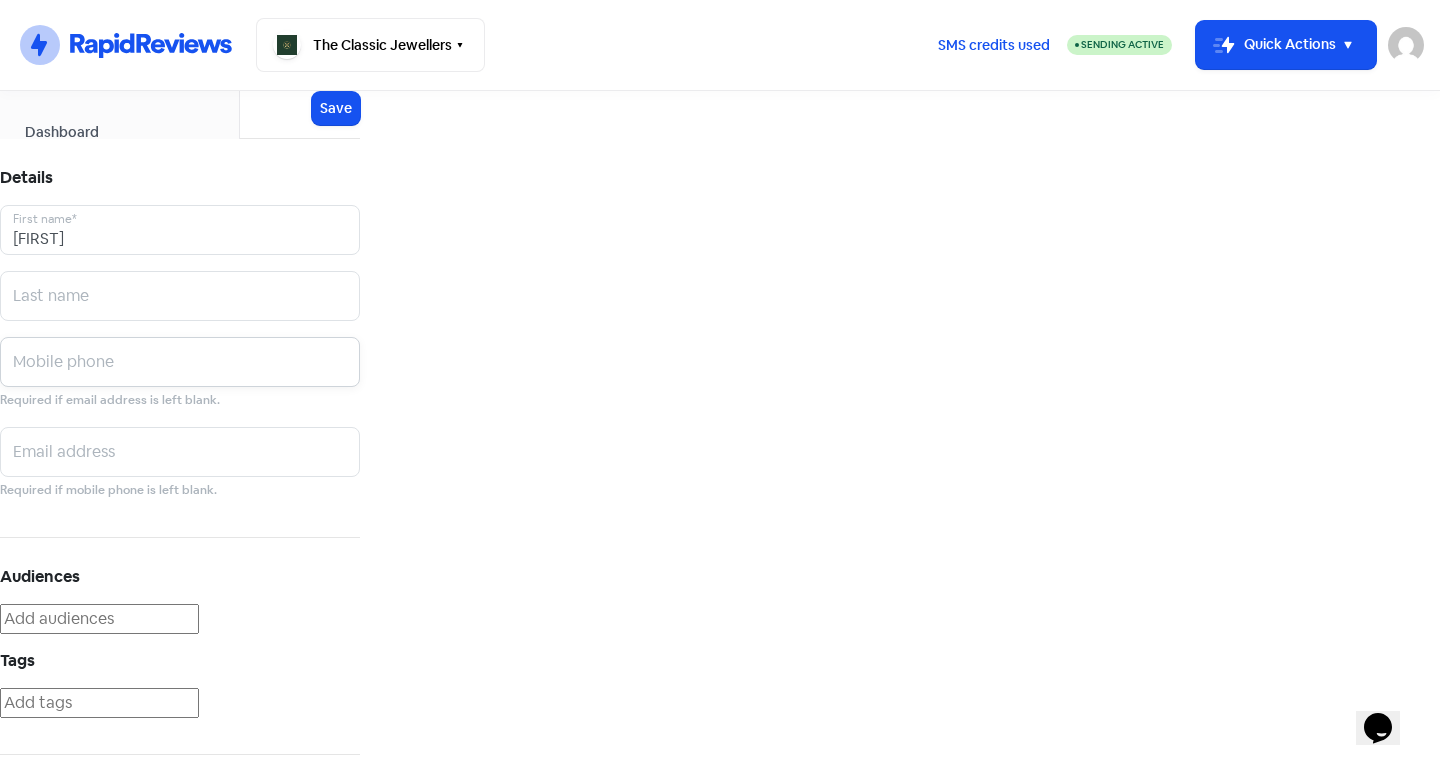 click at bounding box center (180, 230) 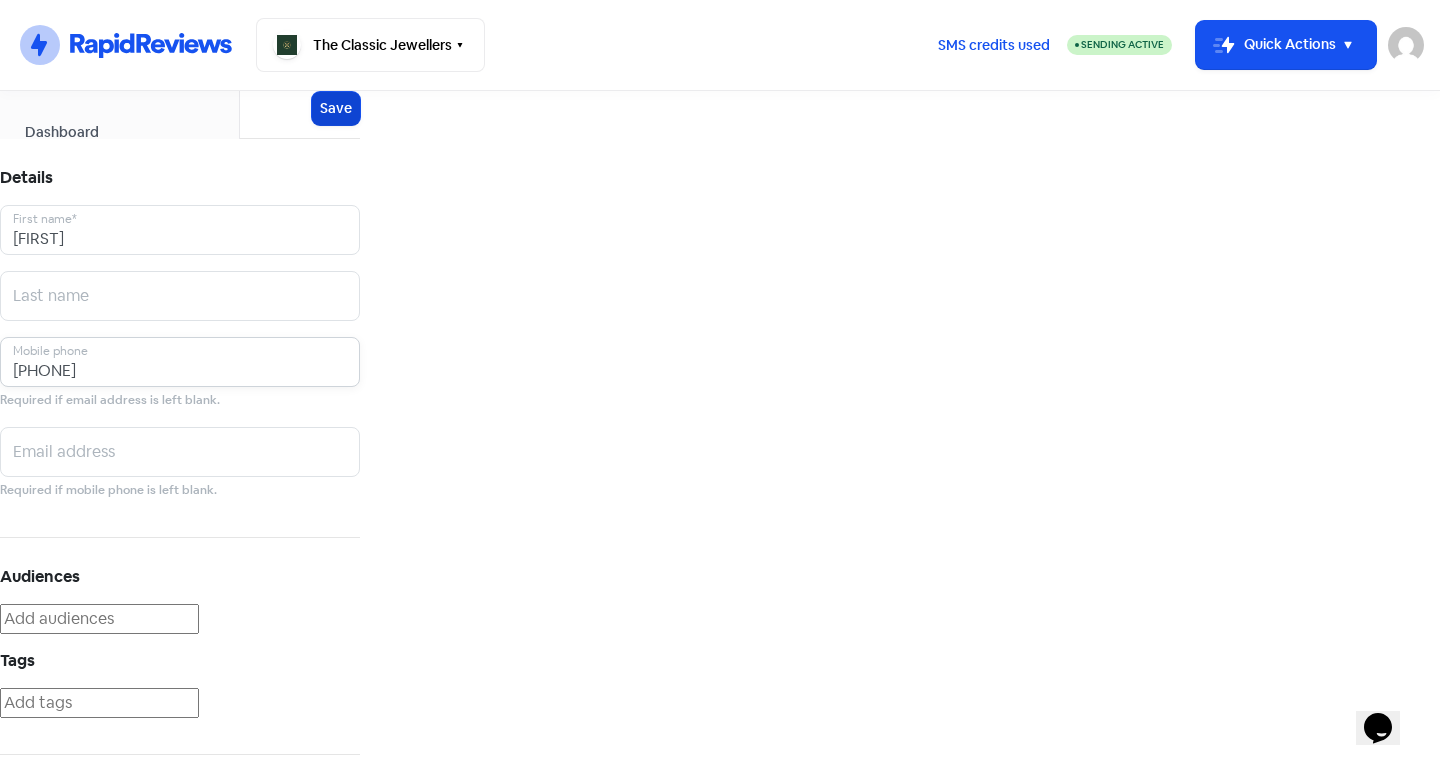 type on "0422238138" 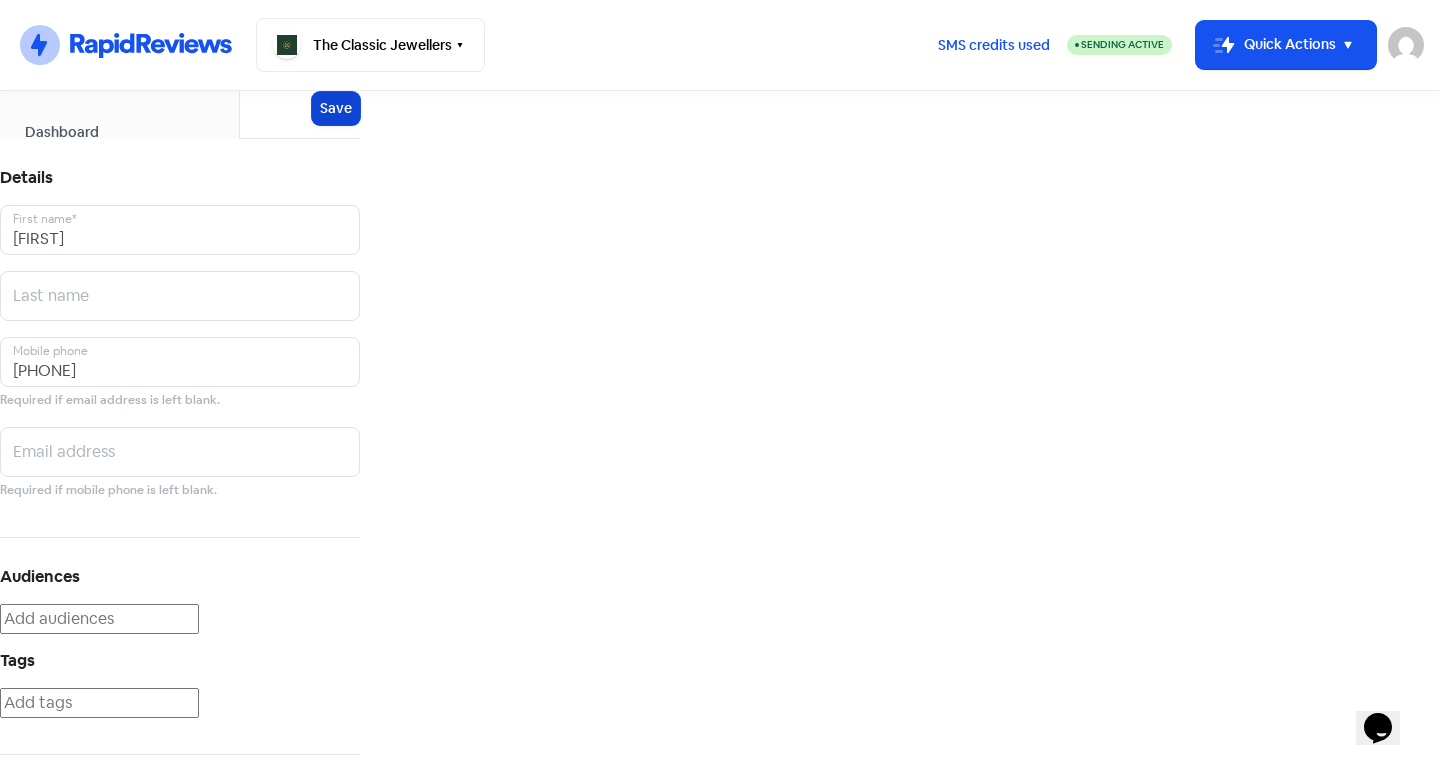 click on "Save" at bounding box center [336, 108] 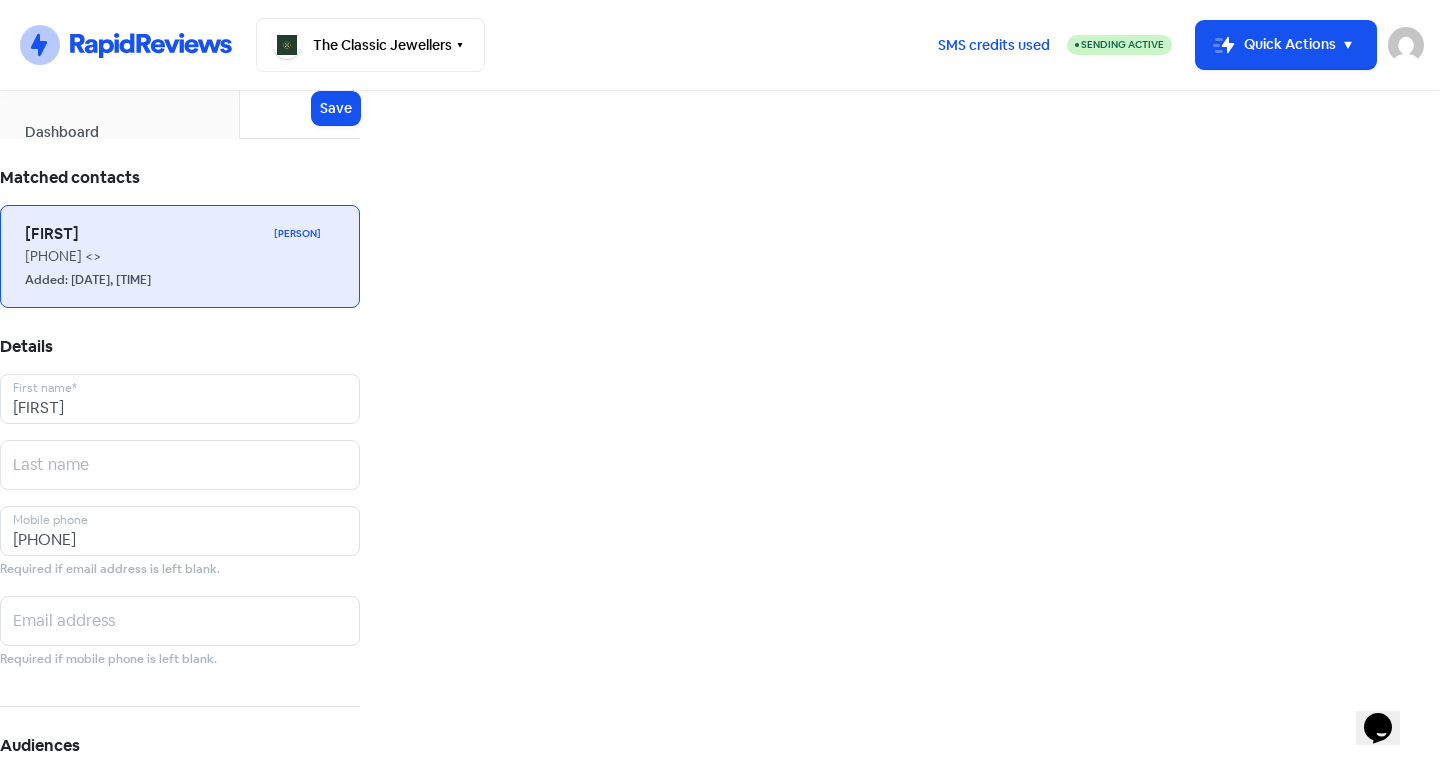 click on "Susan" at bounding box center (145, 234) 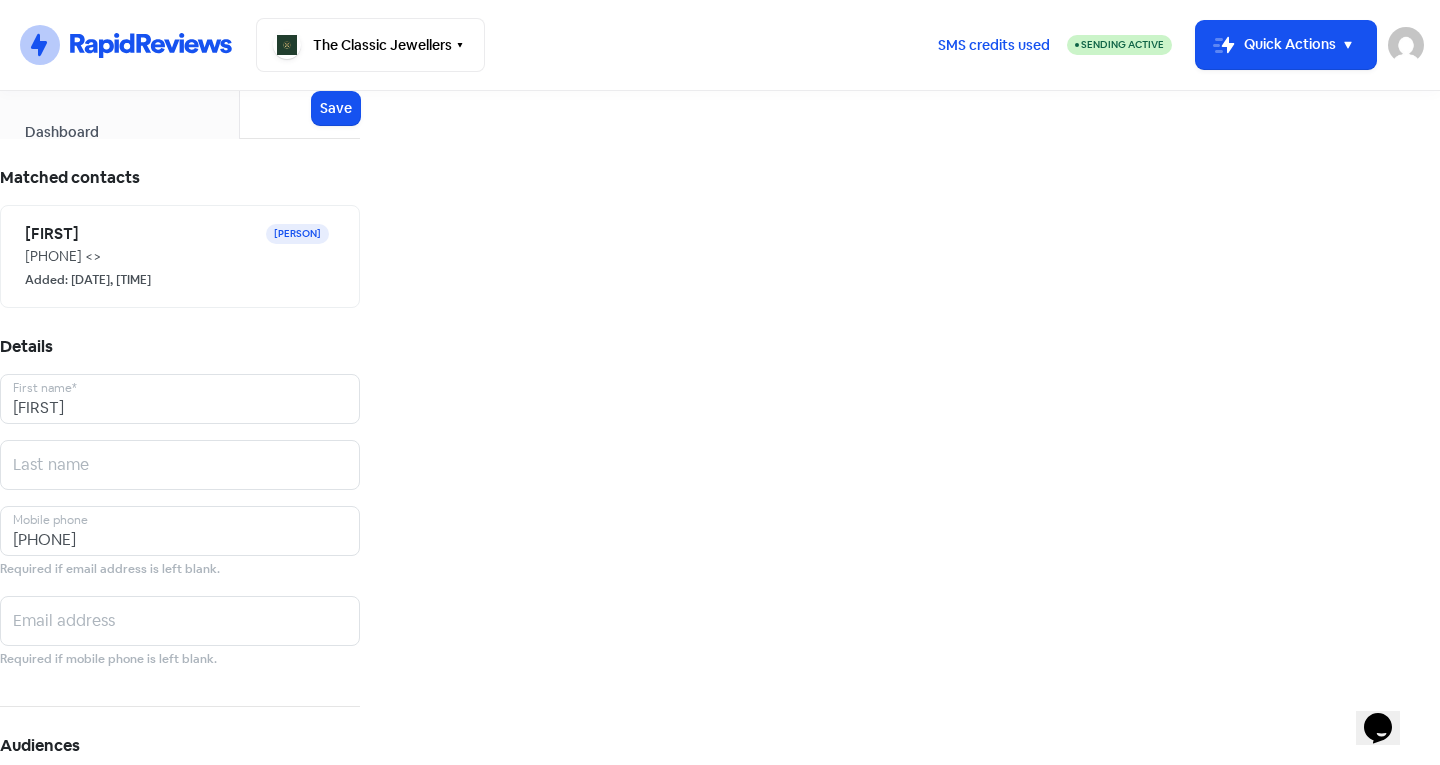 click at bounding box center (15, 108) 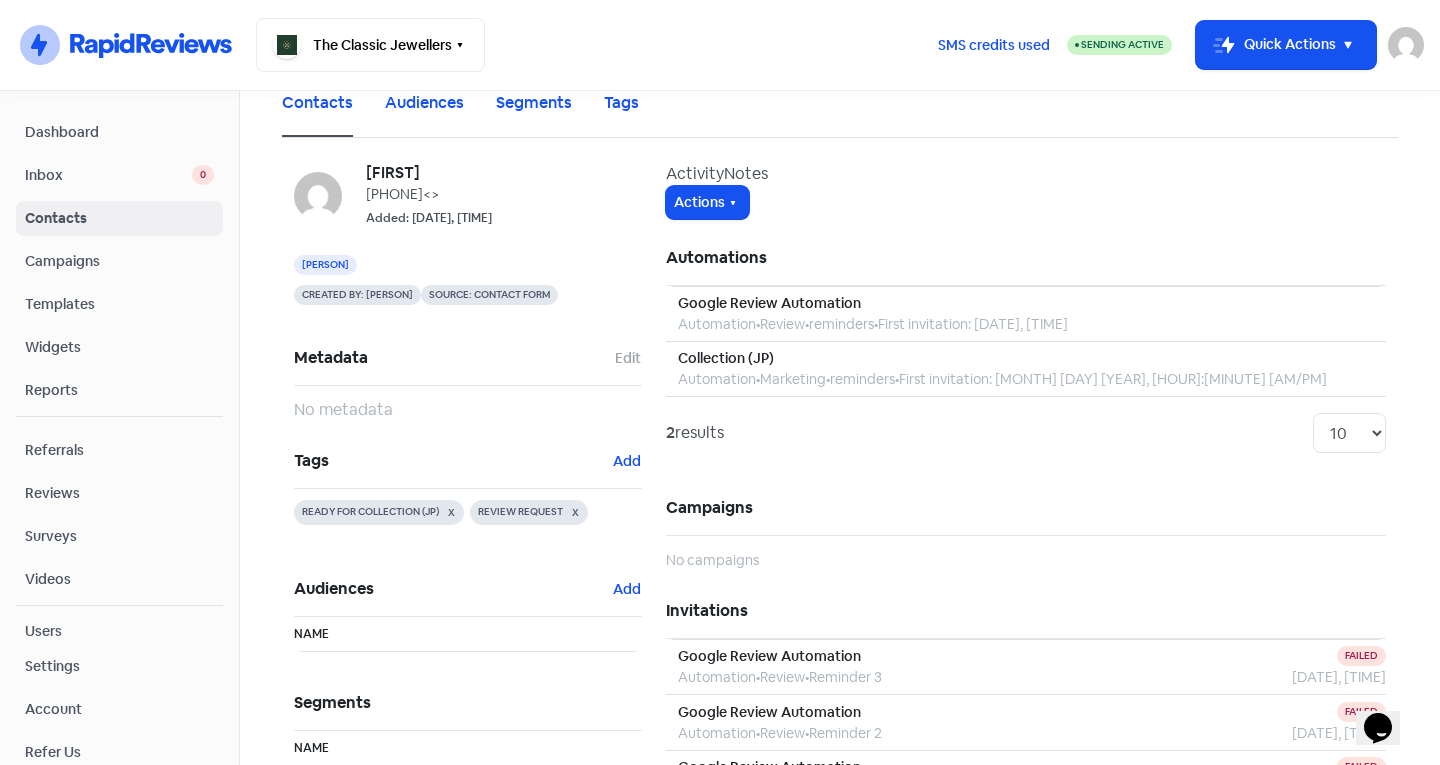 click on "Contacts" at bounding box center [119, 218] 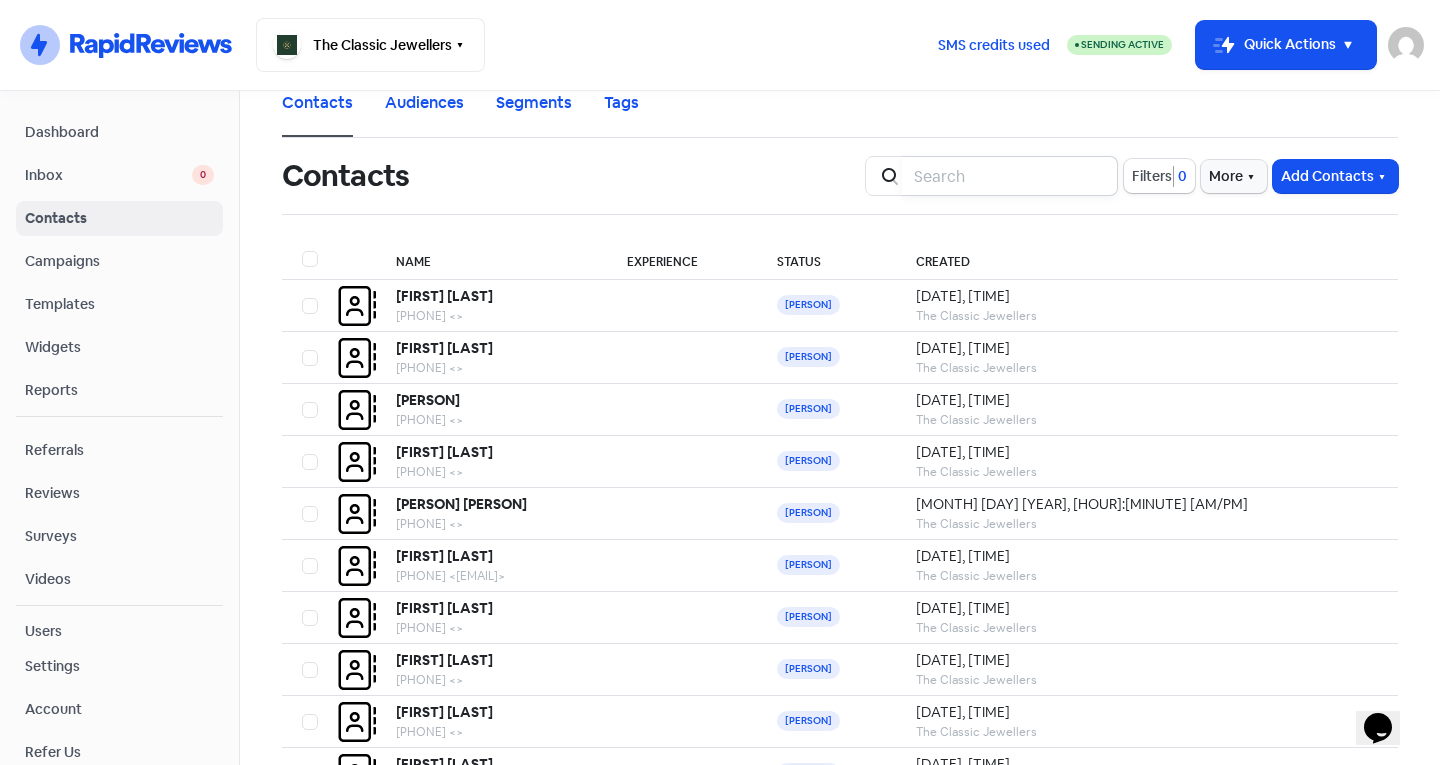 click at bounding box center [1010, 176] 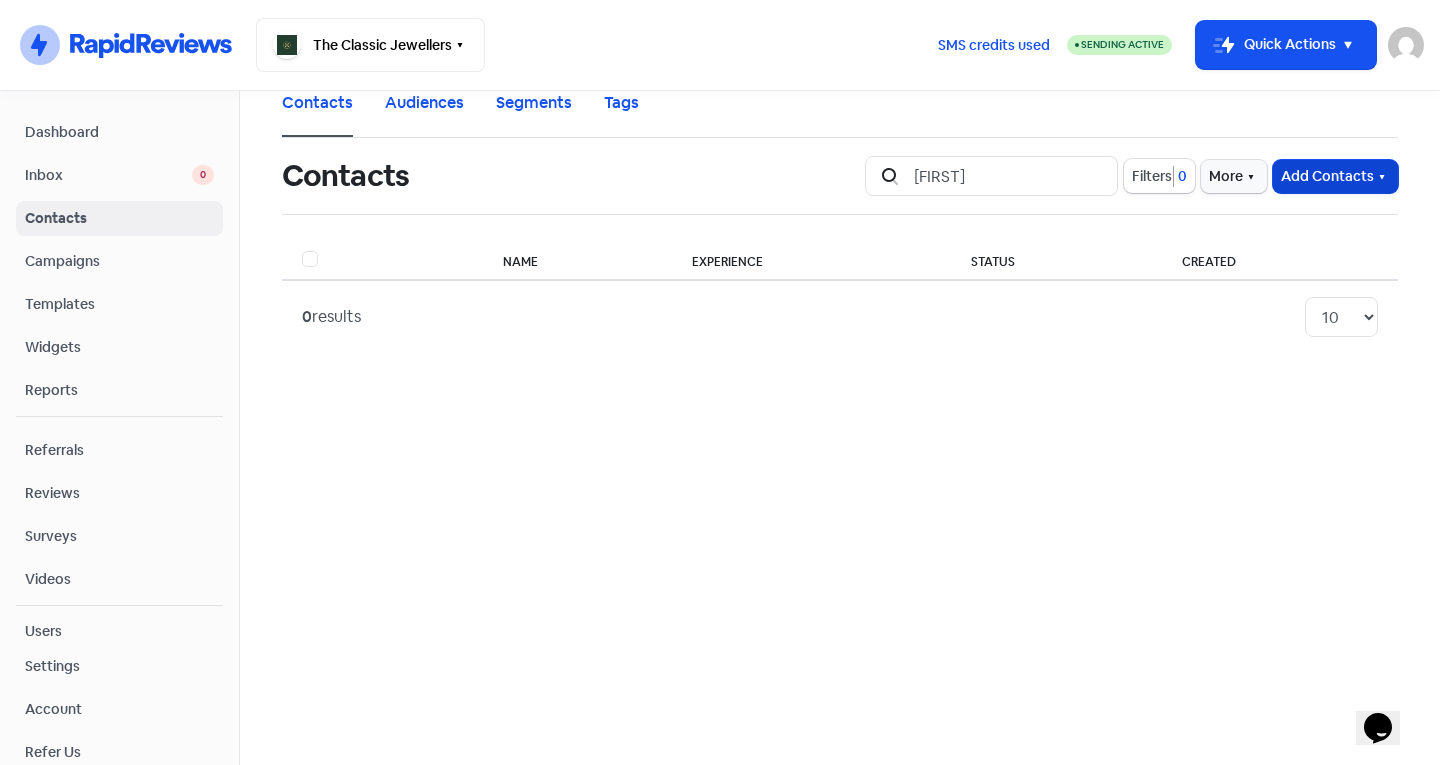 click on "Add Contacts" at bounding box center [1335, 176] 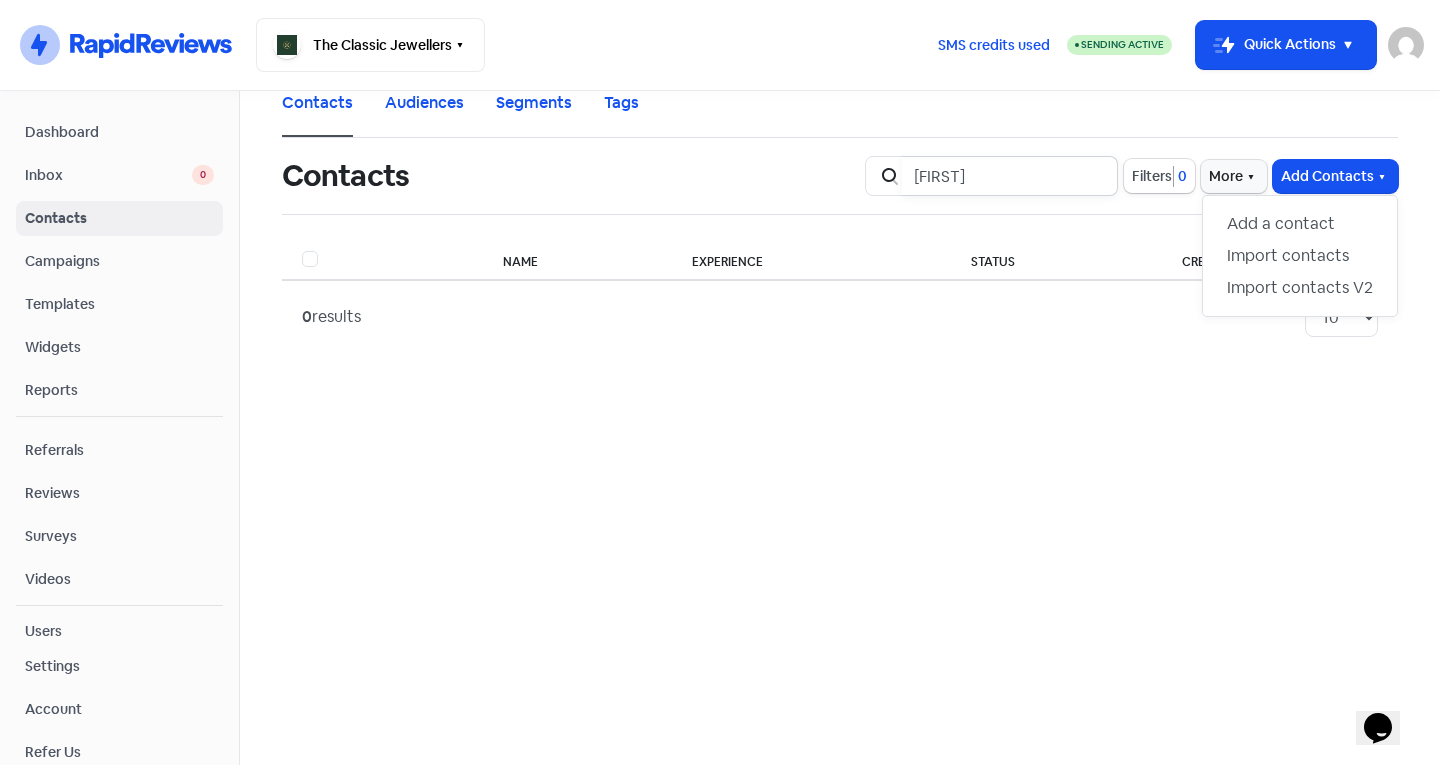 drag, startPoint x: 1023, startPoint y: 181, endPoint x: 1002, endPoint y: 177, distance: 21.377558 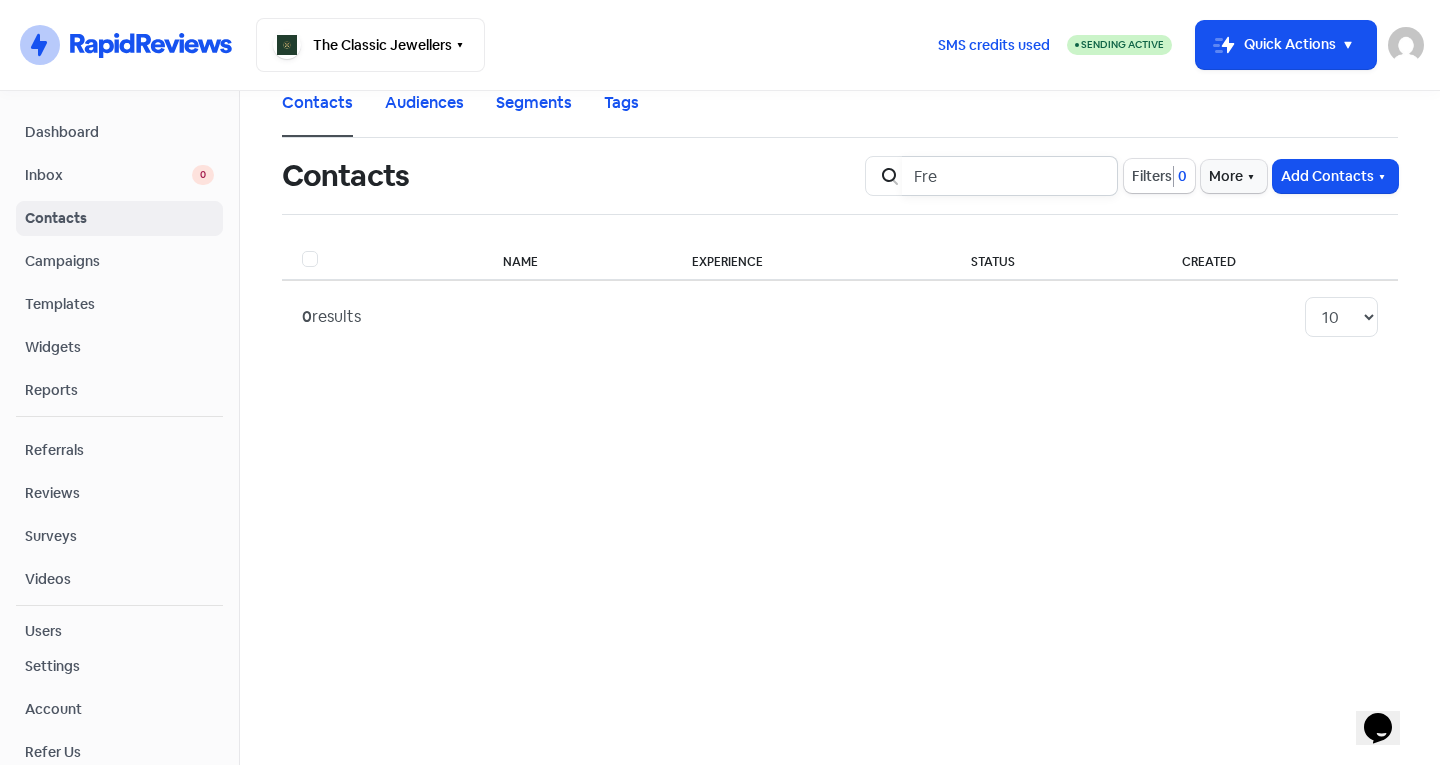 type on "Fr" 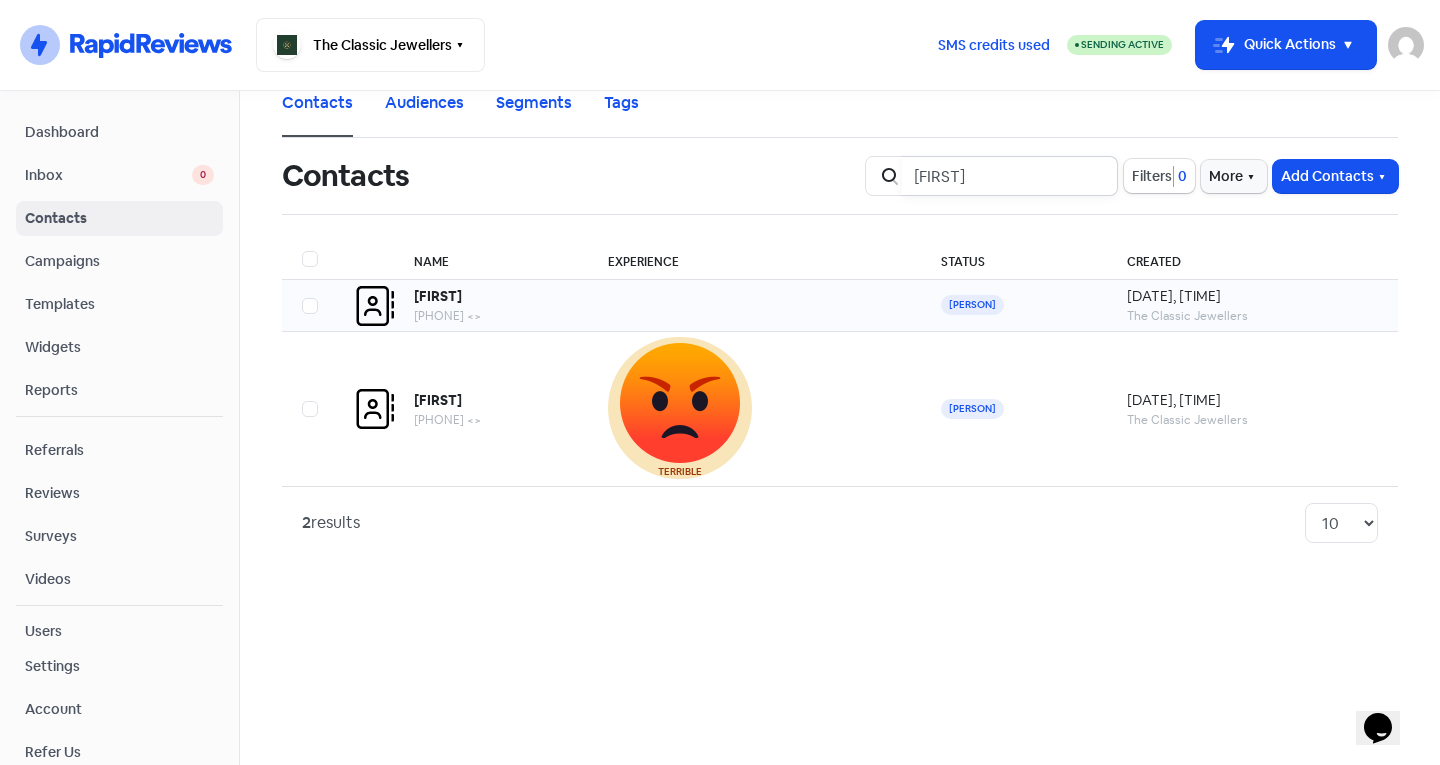 type on "[FIRST]" 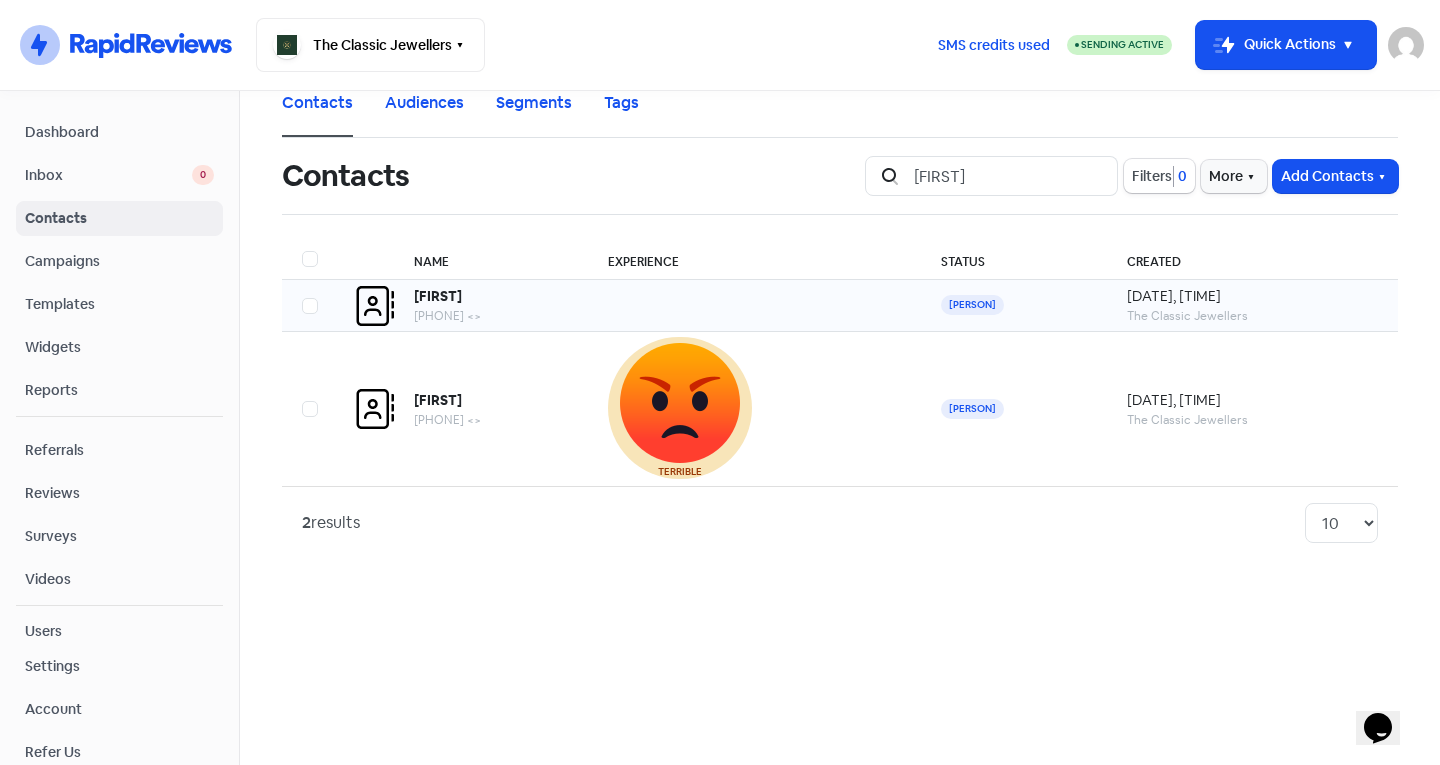 drag, startPoint x: 672, startPoint y: 313, endPoint x: 541, endPoint y: 316, distance: 131.03435 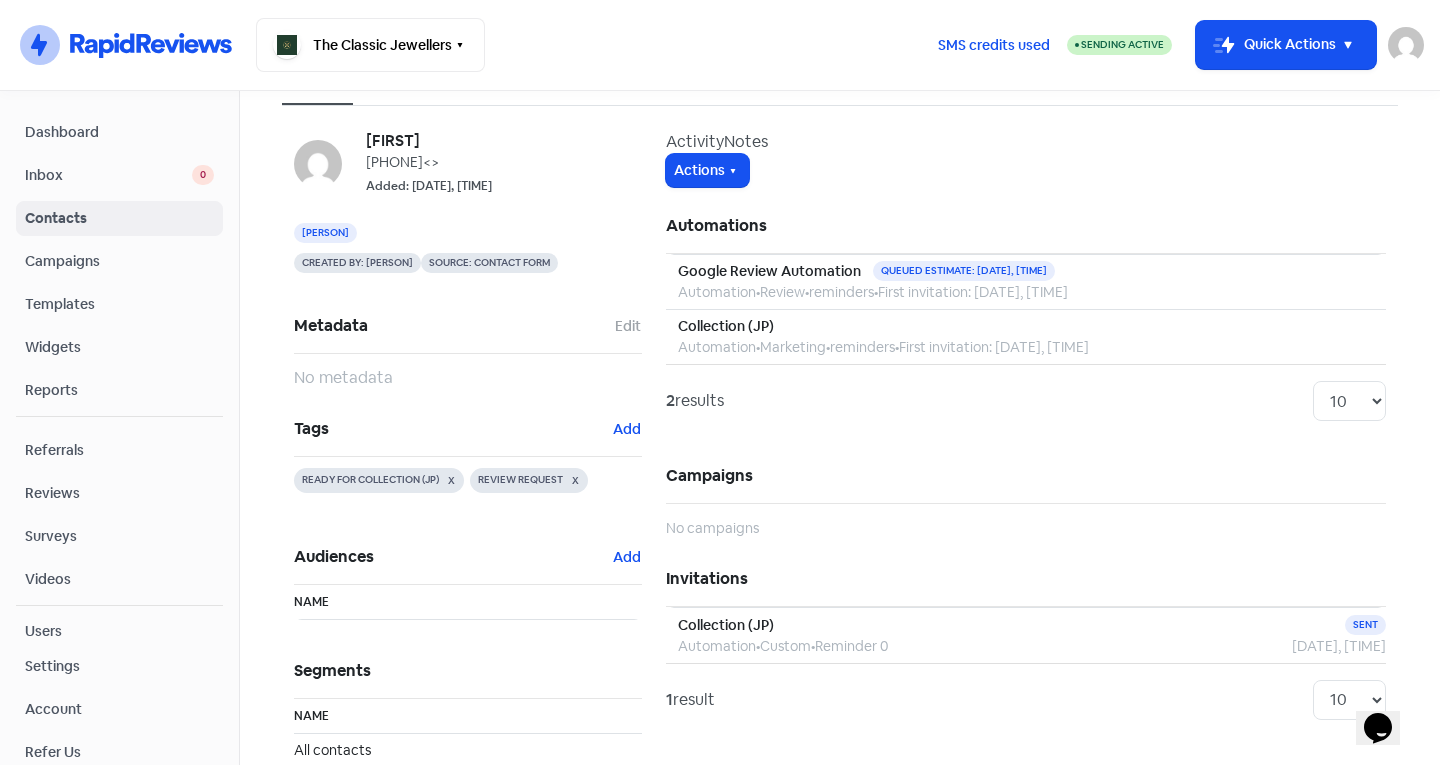 scroll, scrollTop: 33, scrollLeft: 0, axis: vertical 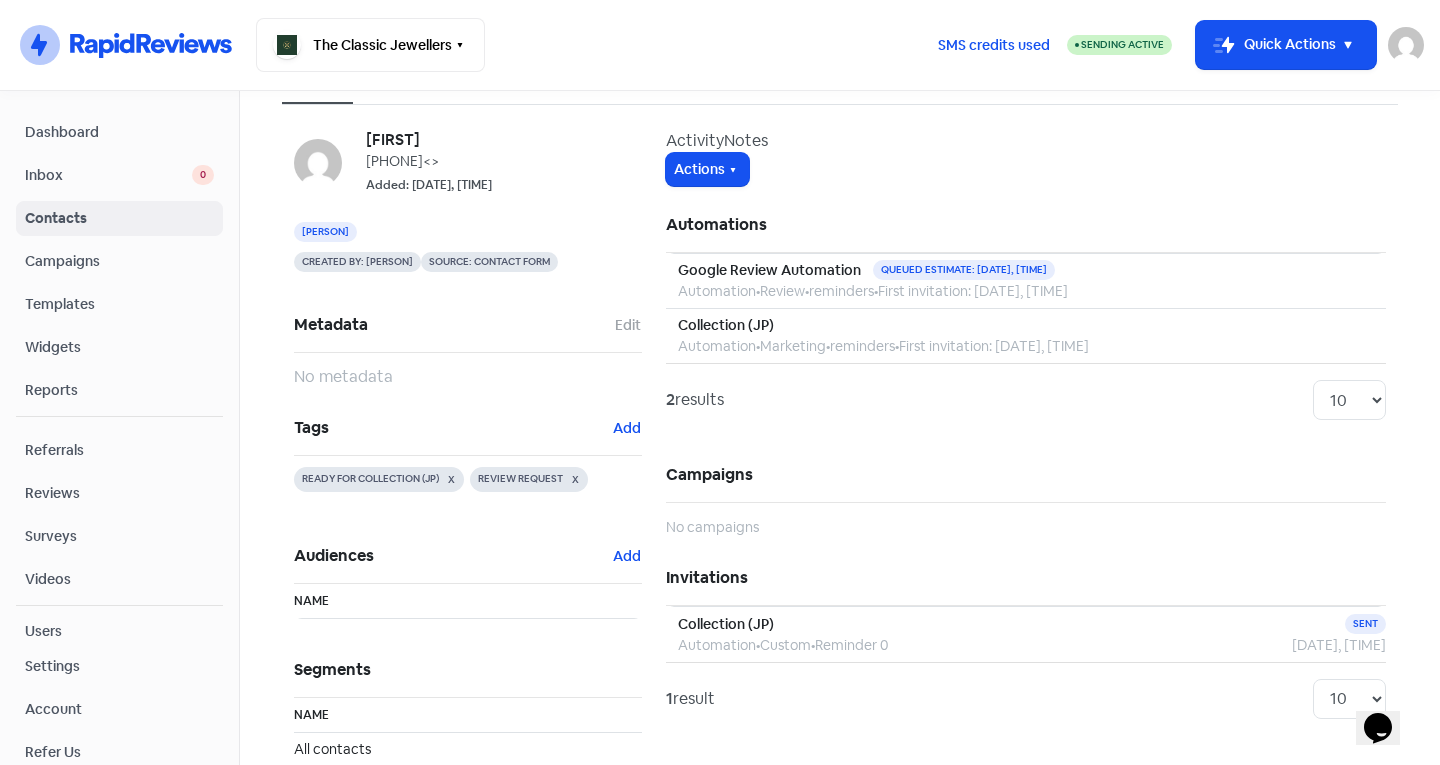 click on "Contacts" at bounding box center [119, 218] 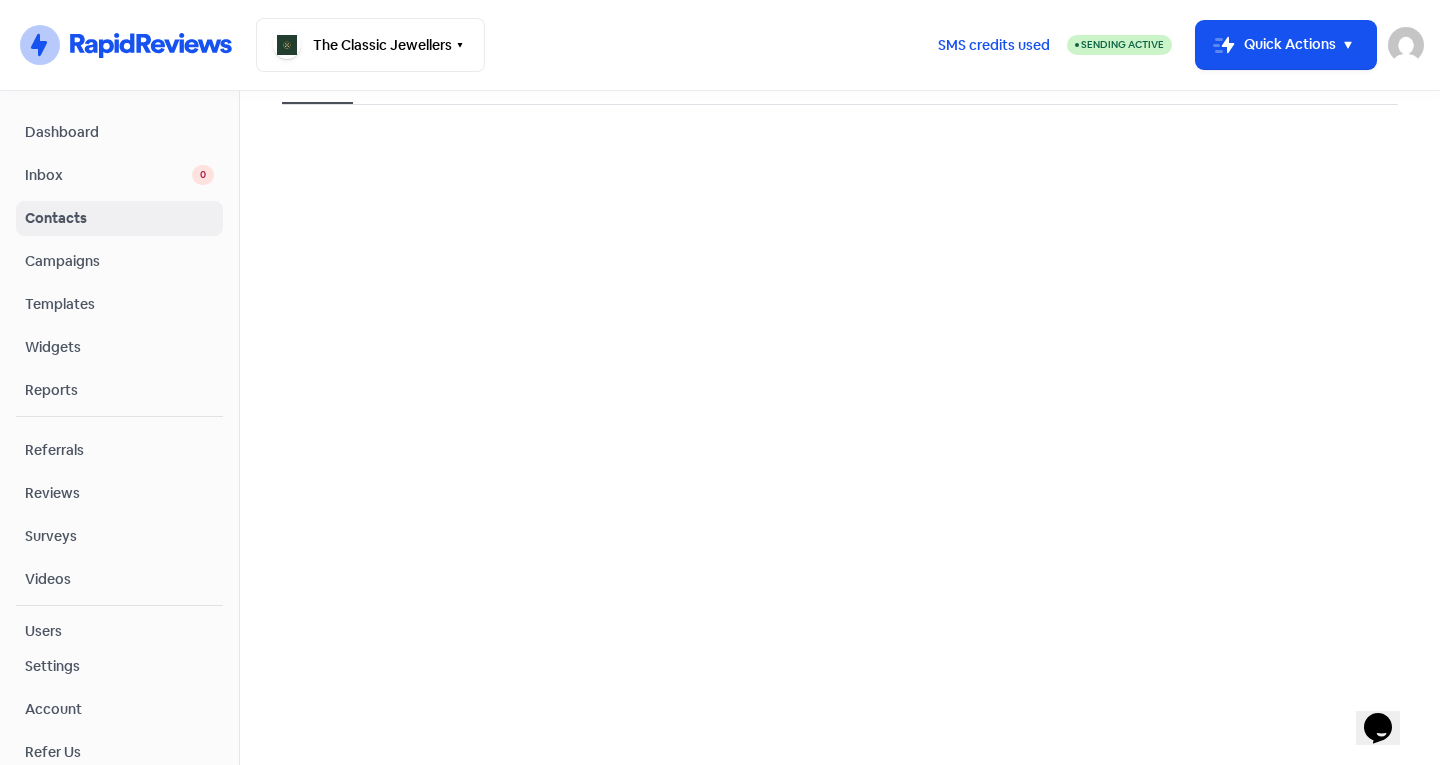 scroll, scrollTop: 0, scrollLeft: 0, axis: both 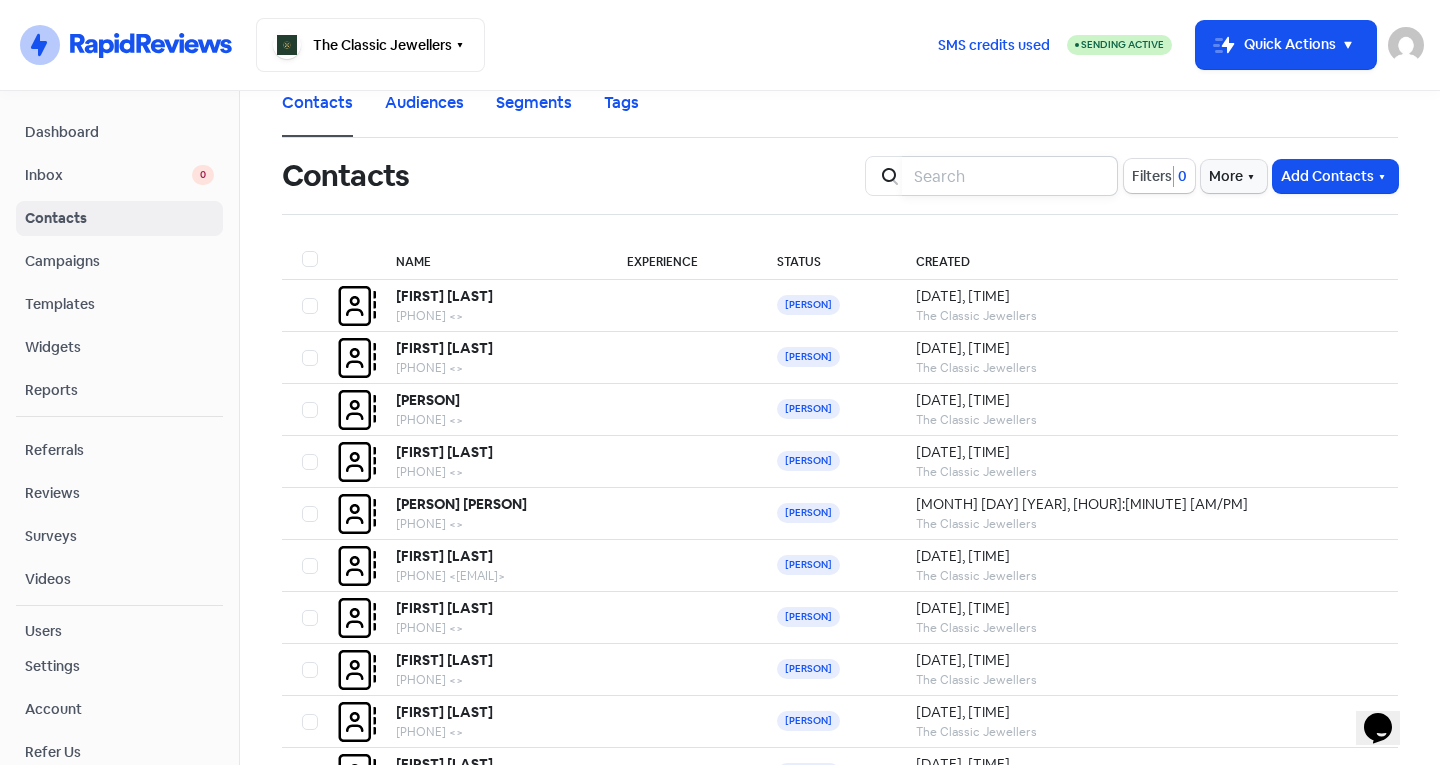 click at bounding box center (1010, 176) 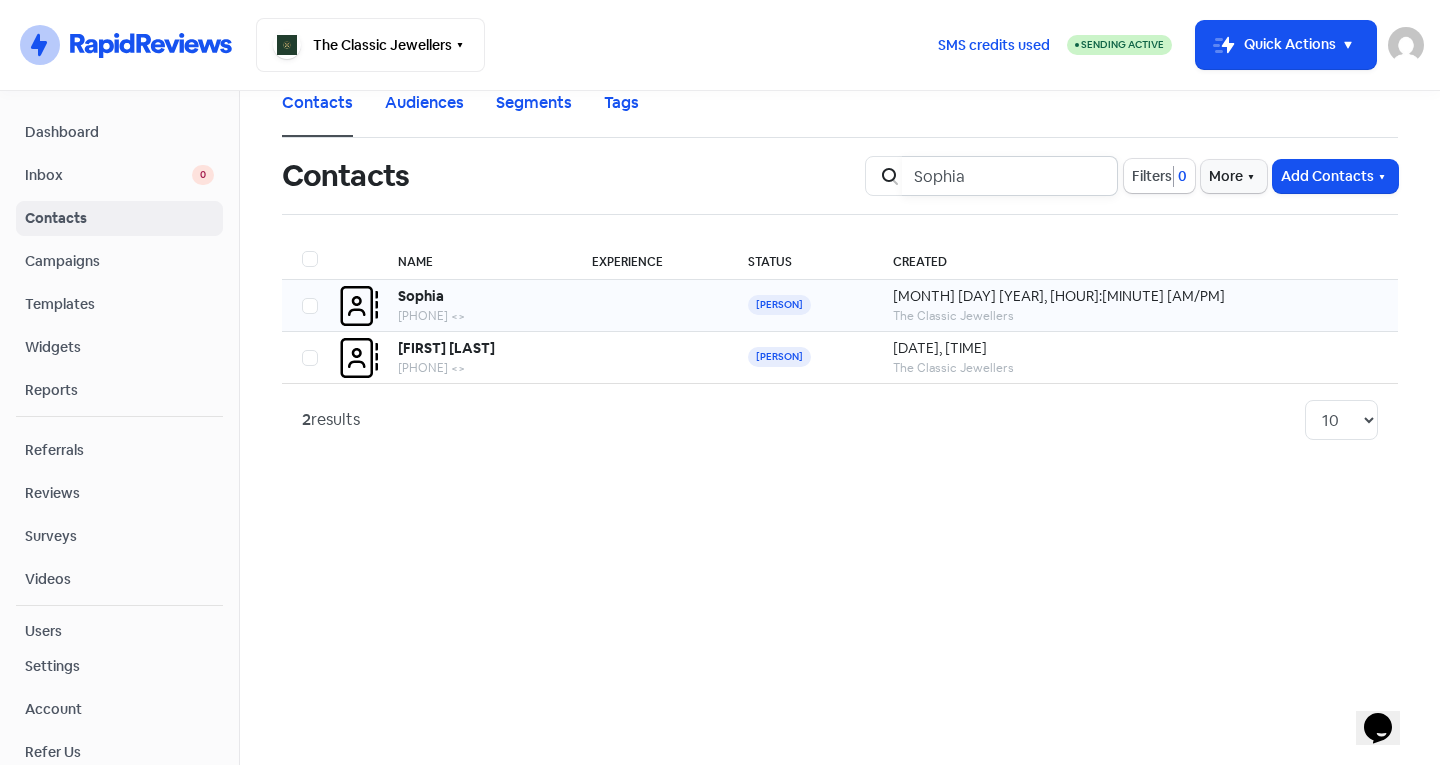 type on "[FIRST]" 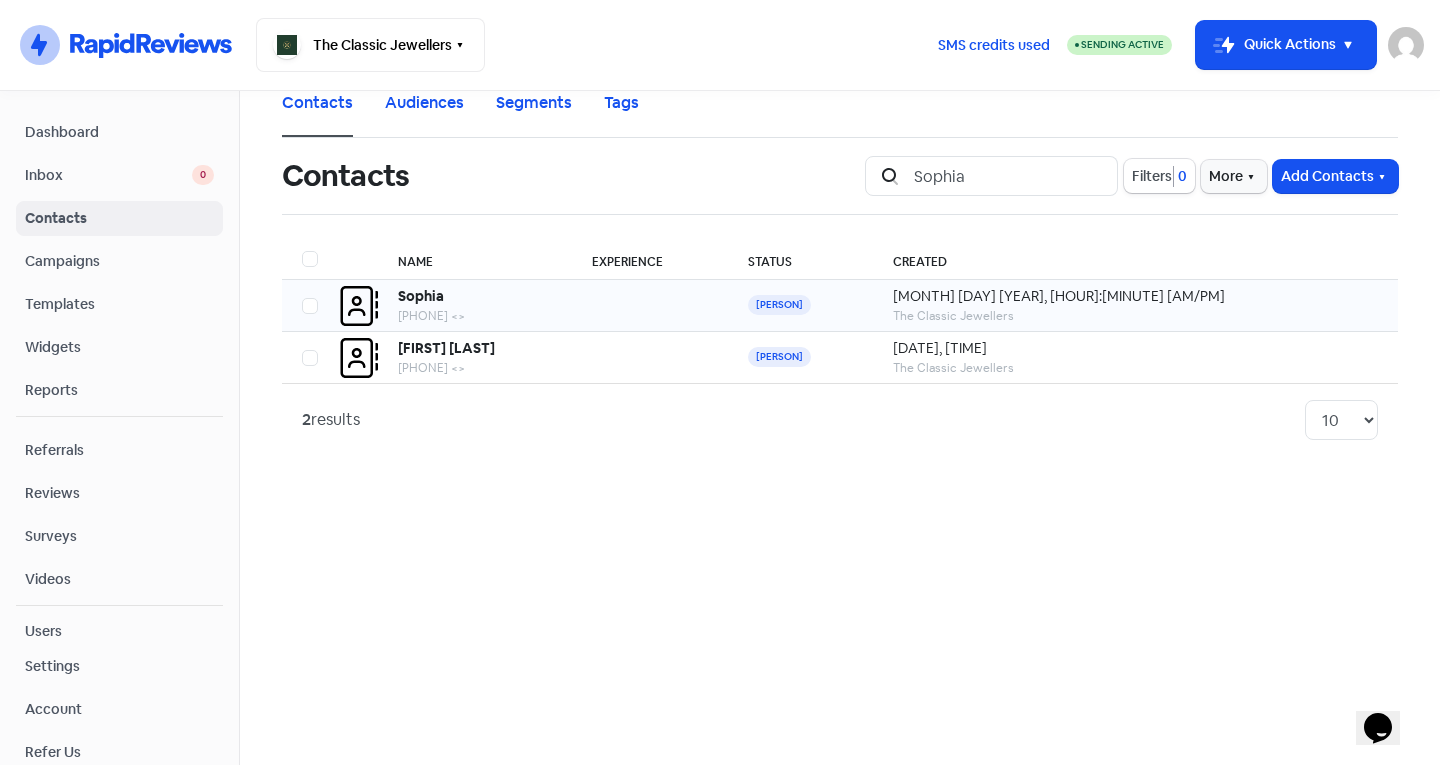 click on "[PHONE] <>" at bounding box center [474, 316] 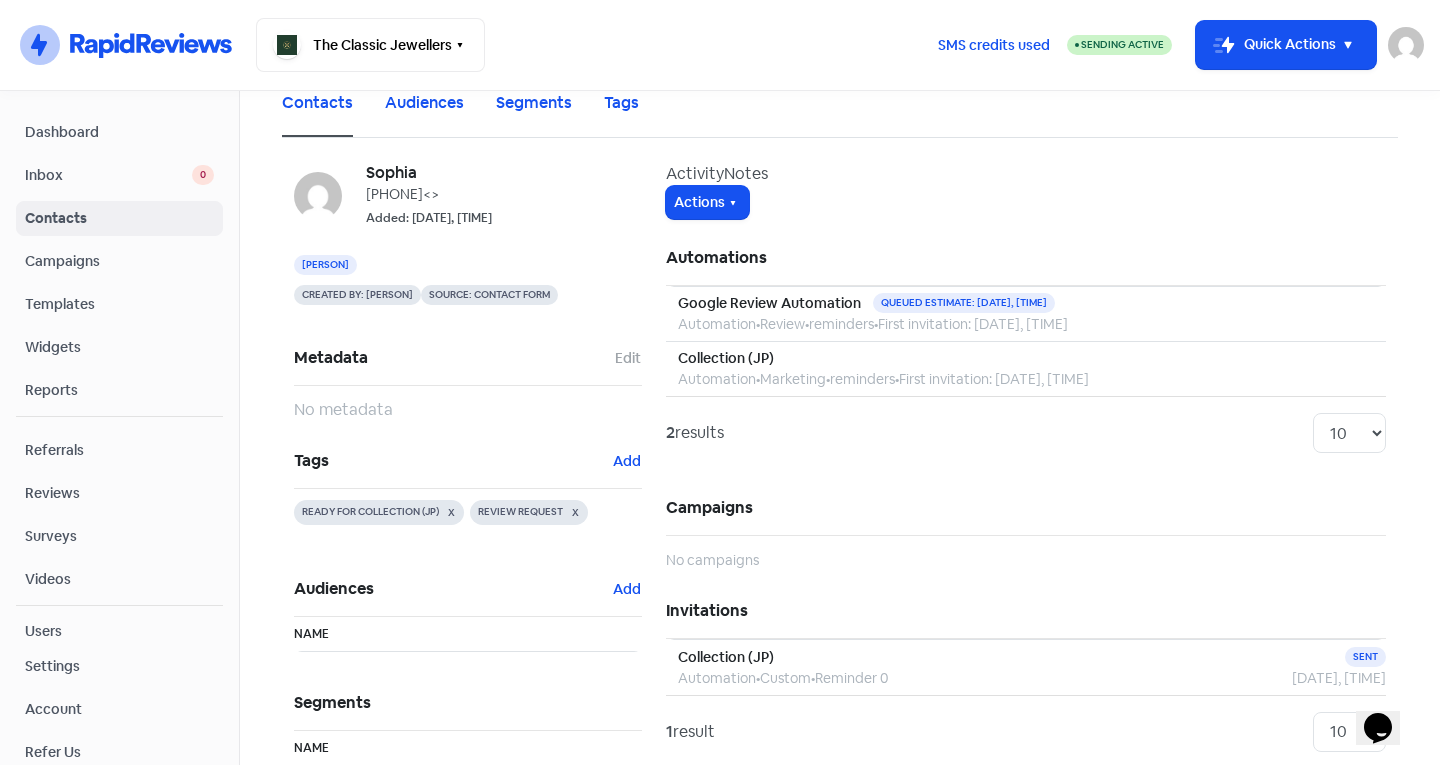click on "Contacts" at bounding box center [119, 218] 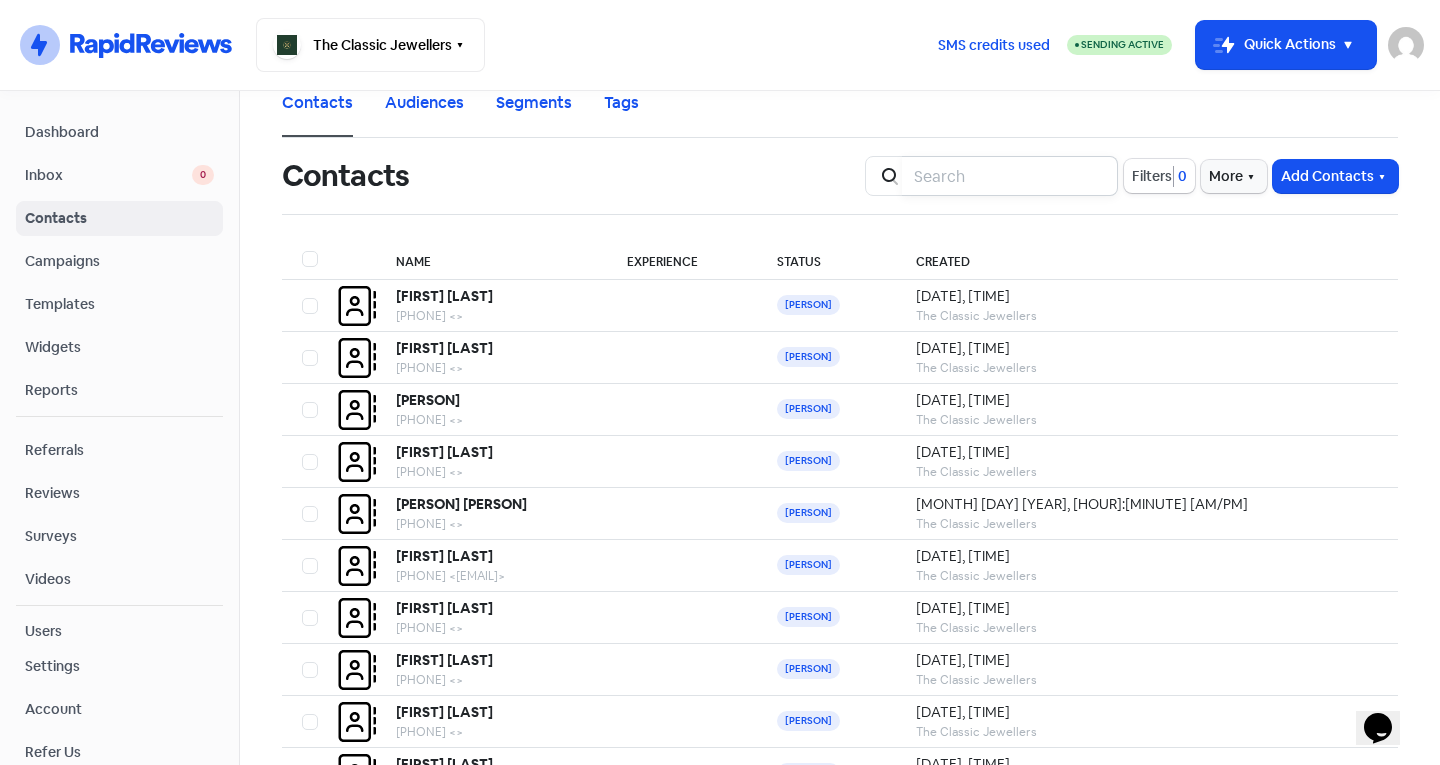 click at bounding box center (1010, 176) 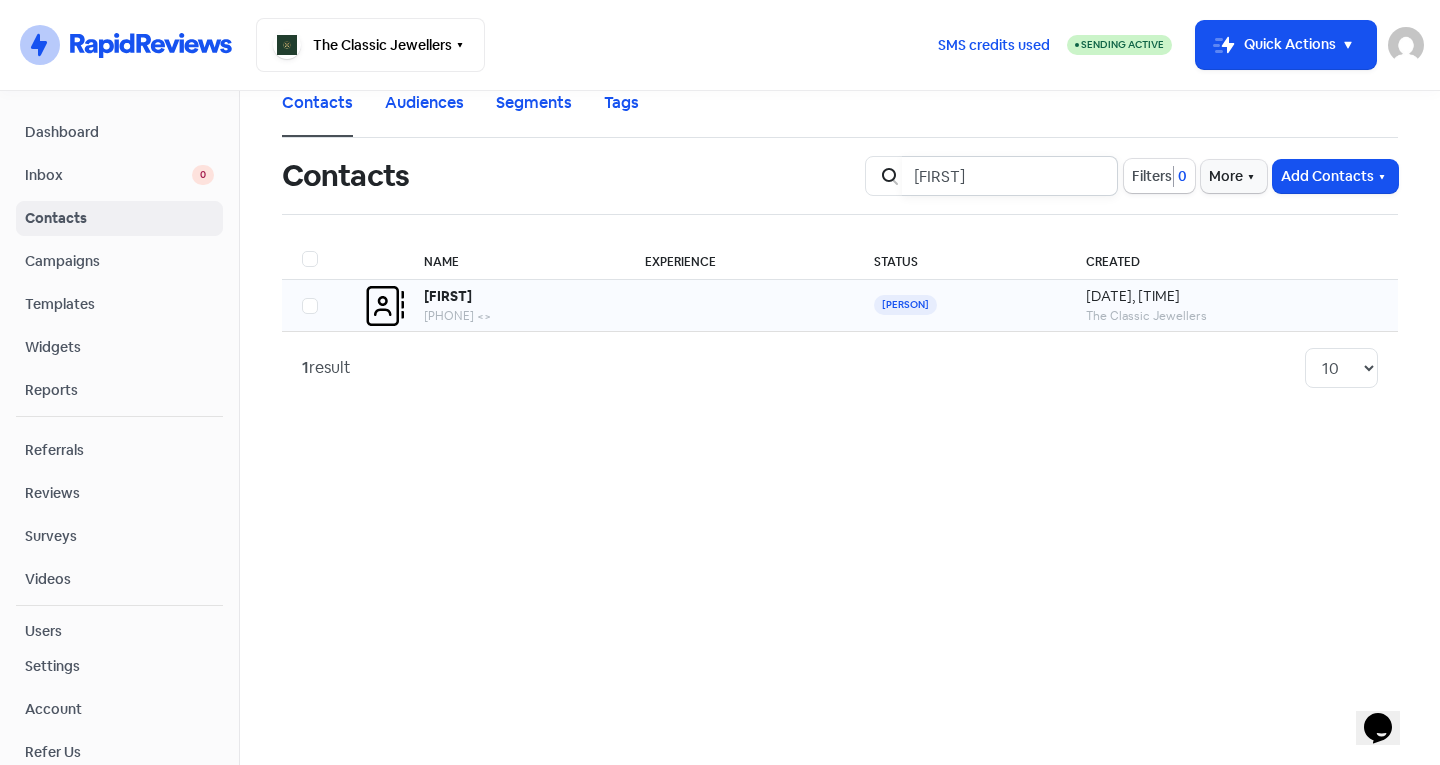 type on "[FIRST]" 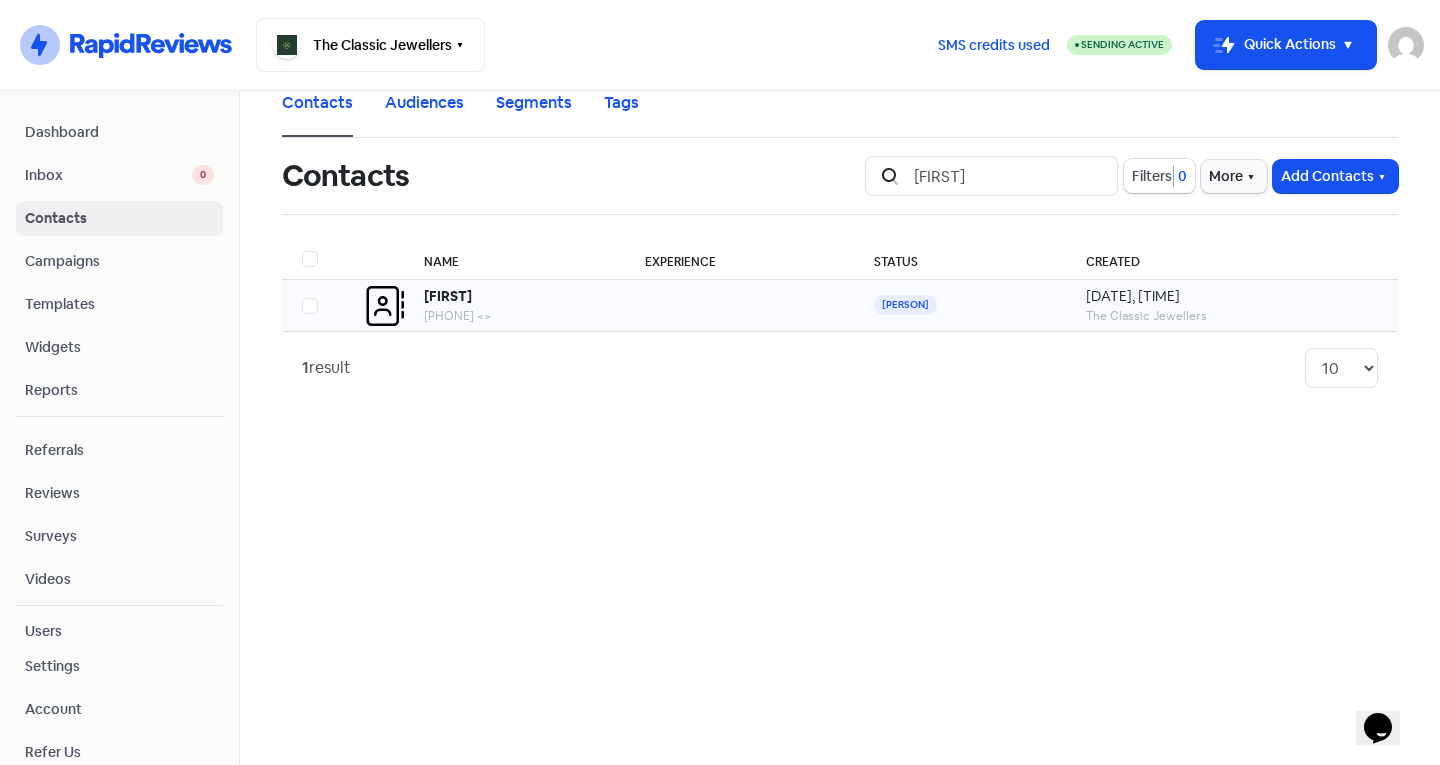 click at bounding box center (739, 306) 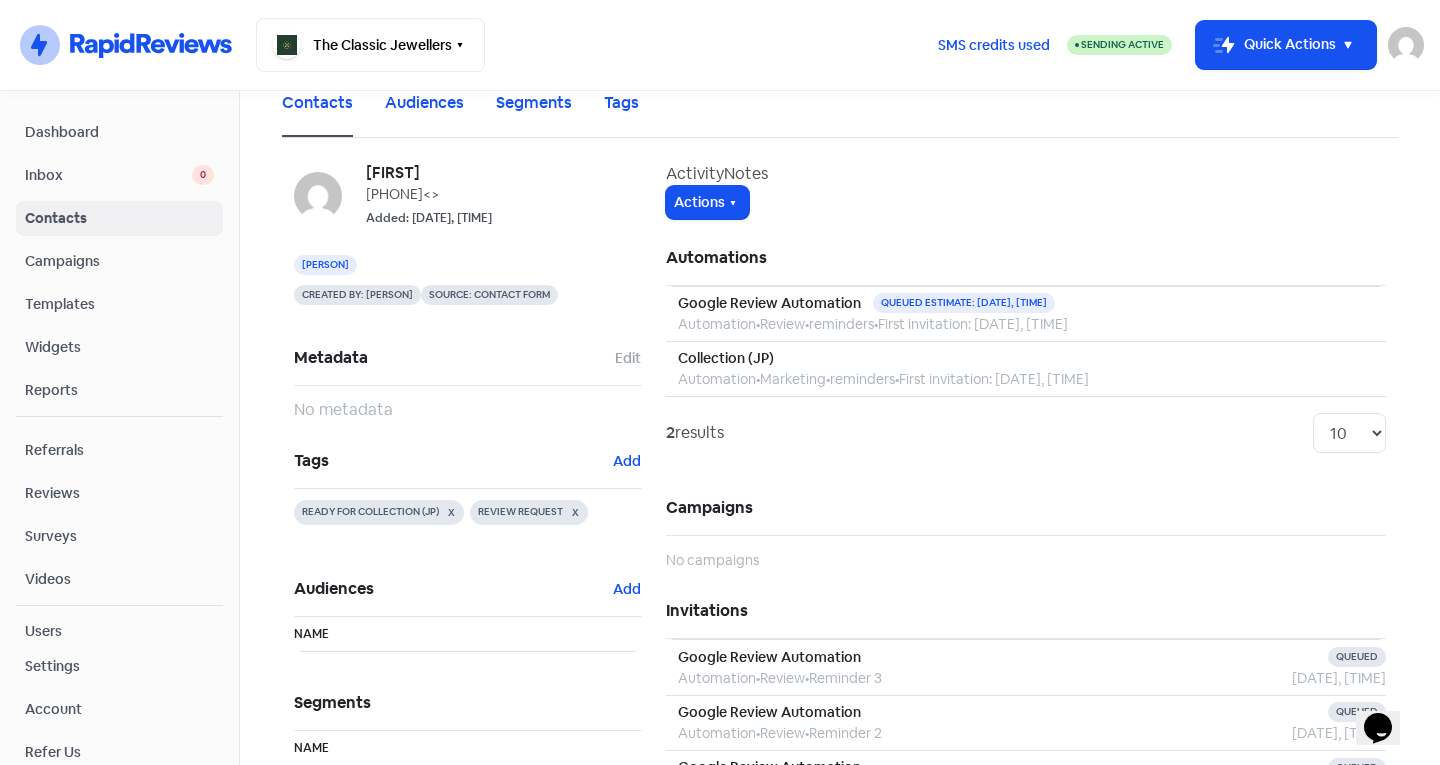 click on "Dashboard" at bounding box center [119, 132] 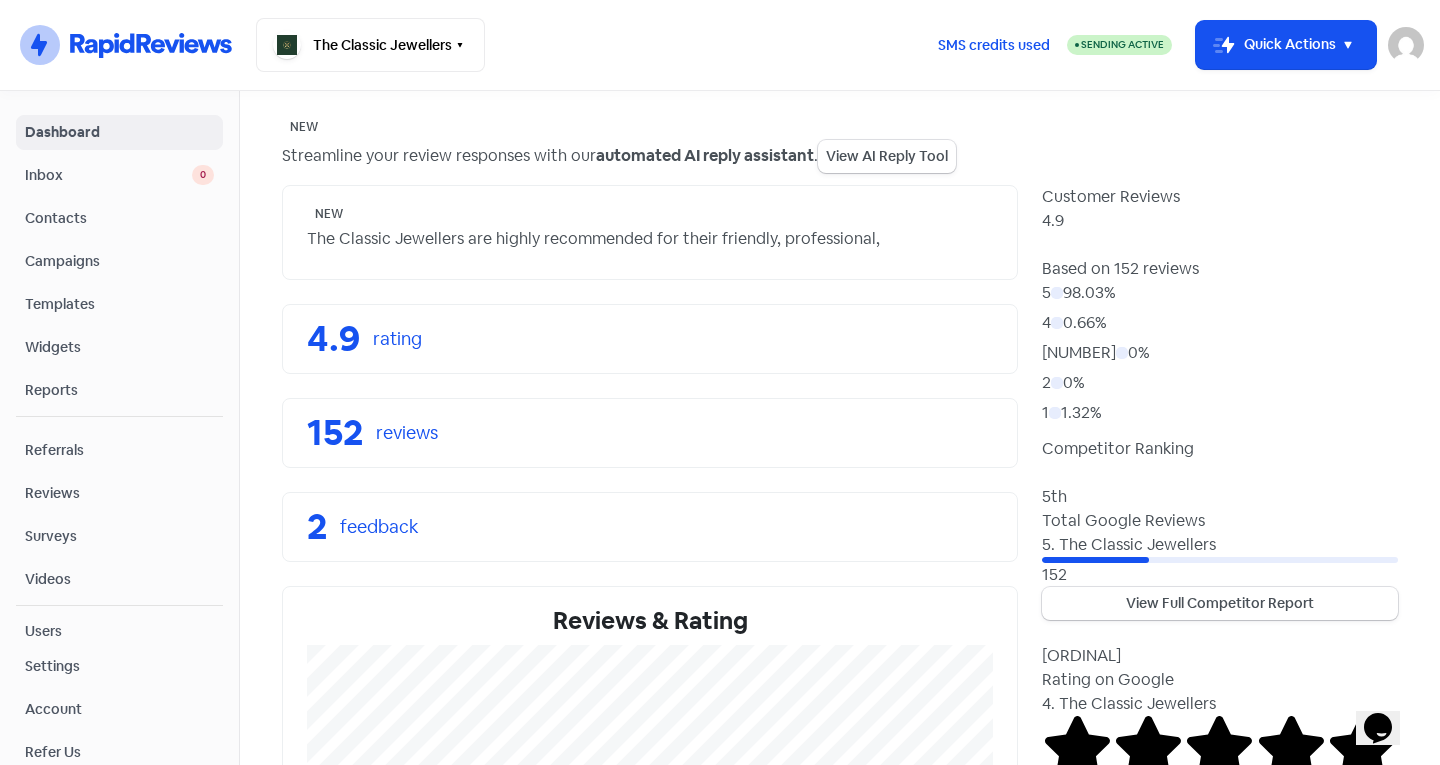 click on "Inbox" at bounding box center [108, 175] 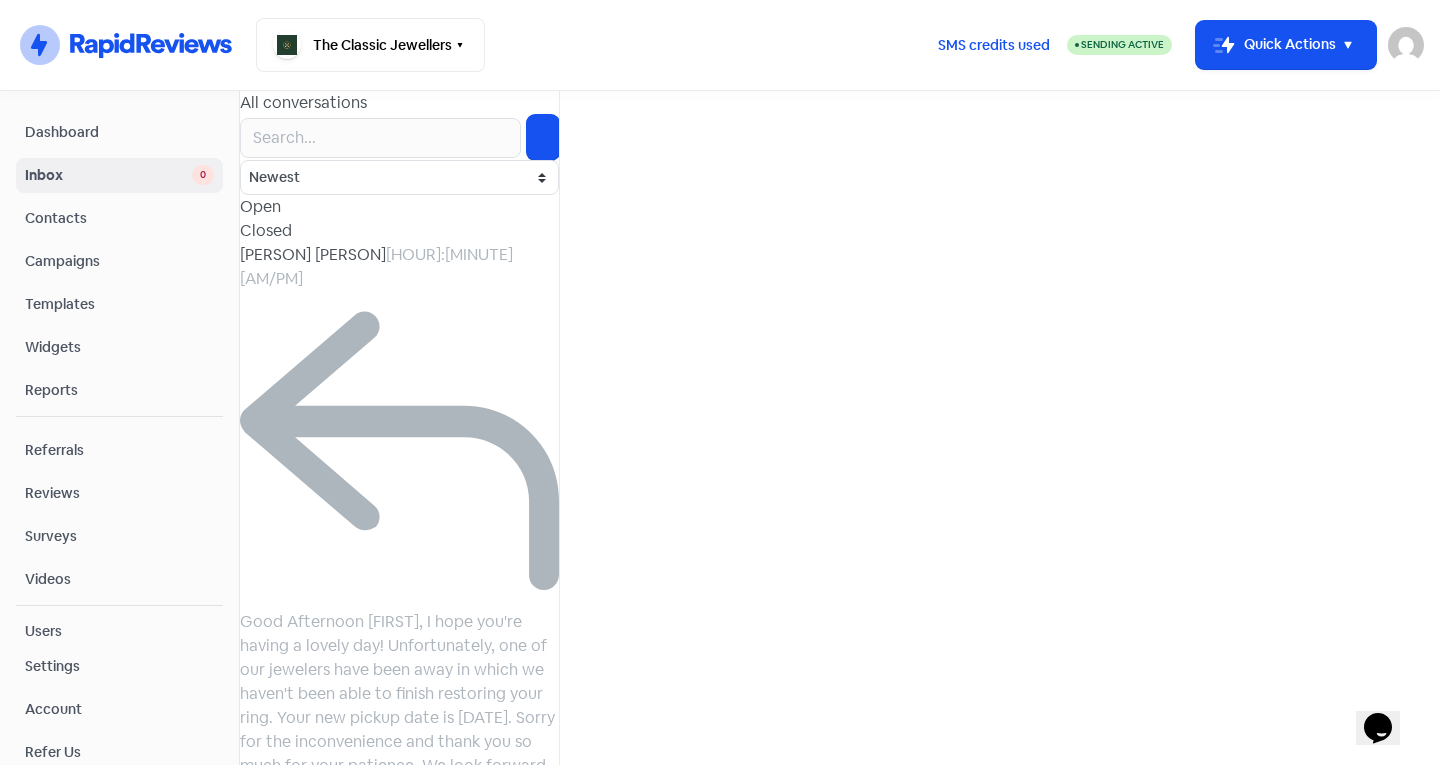 click on "Dashboard" at bounding box center (119, 132) 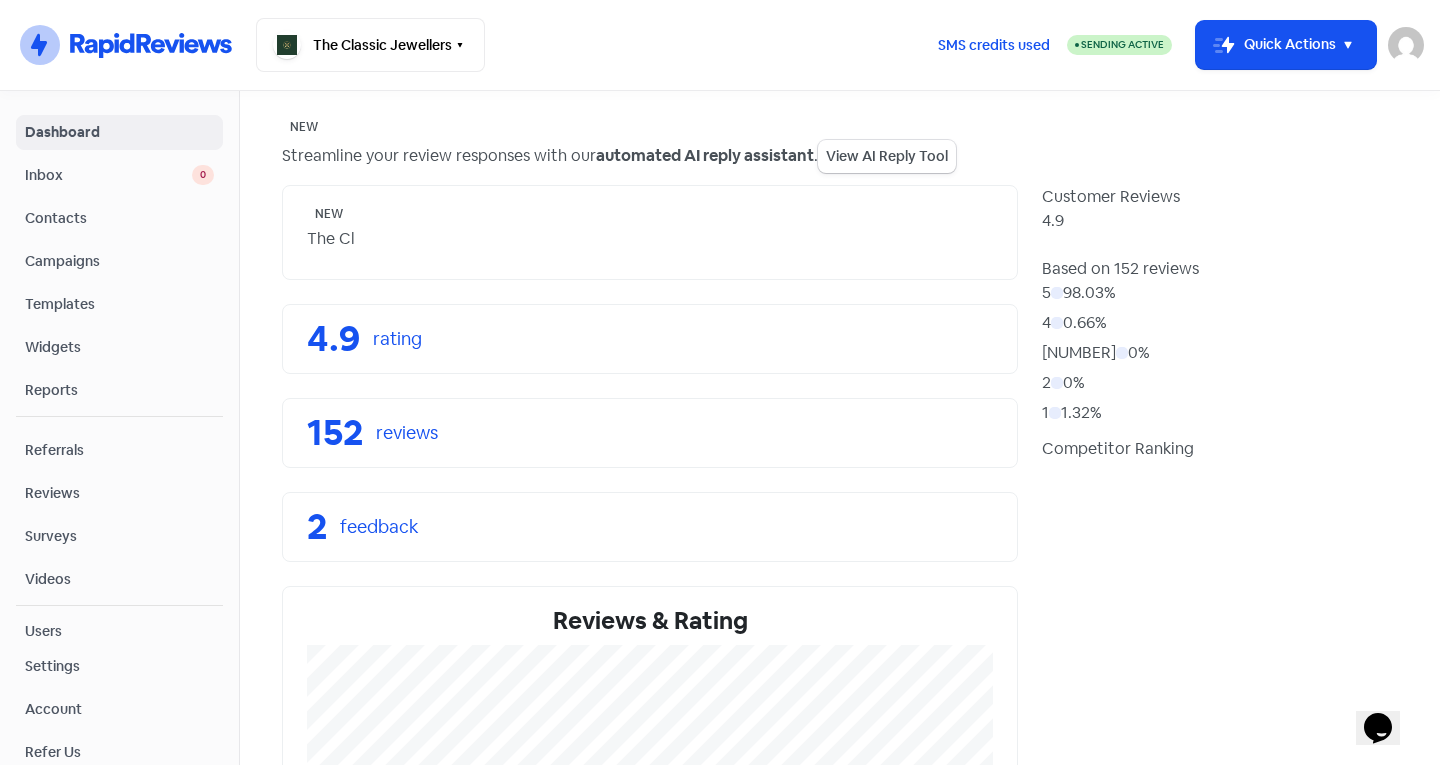 click on "Inbox" at bounding box center (108, 175) 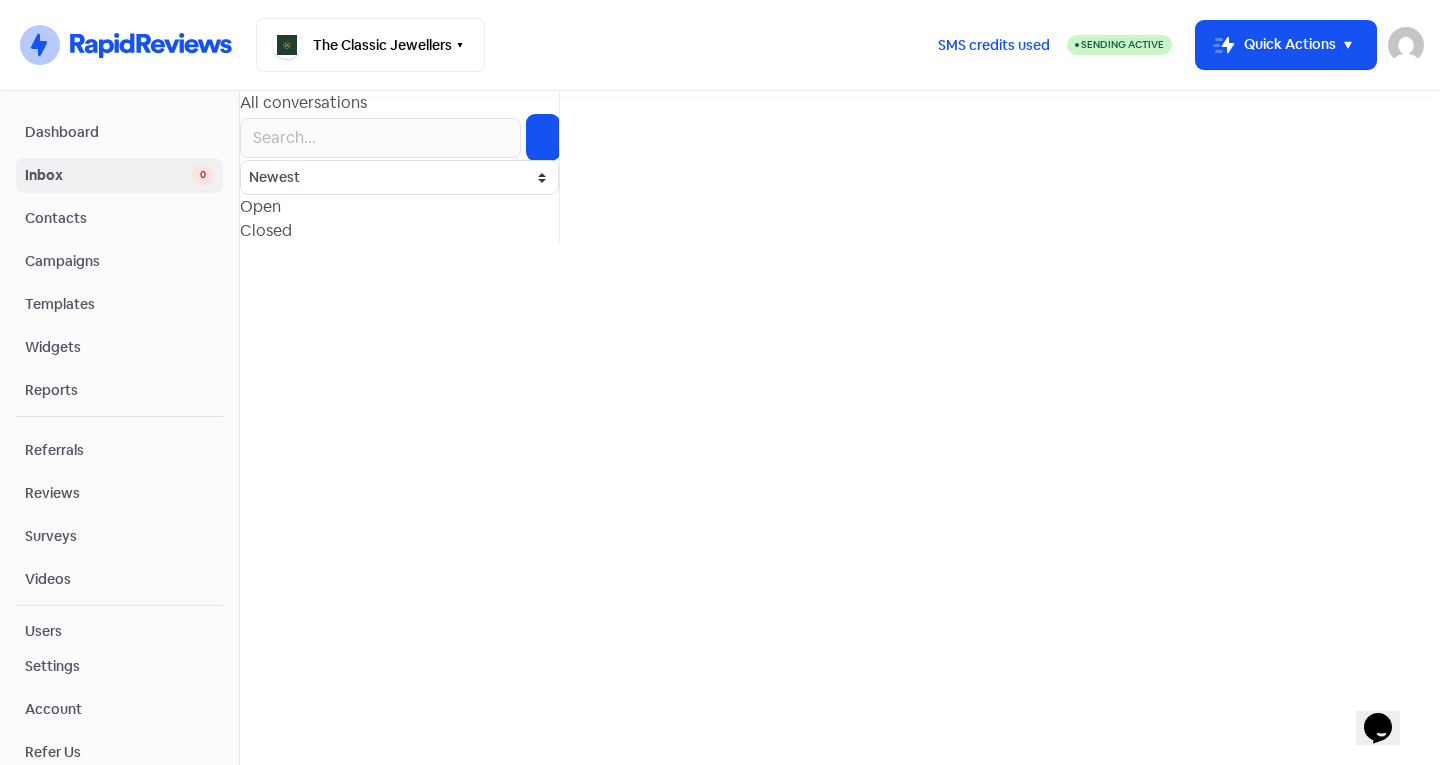 click on "Contacts" at bounding box center (119, 218) 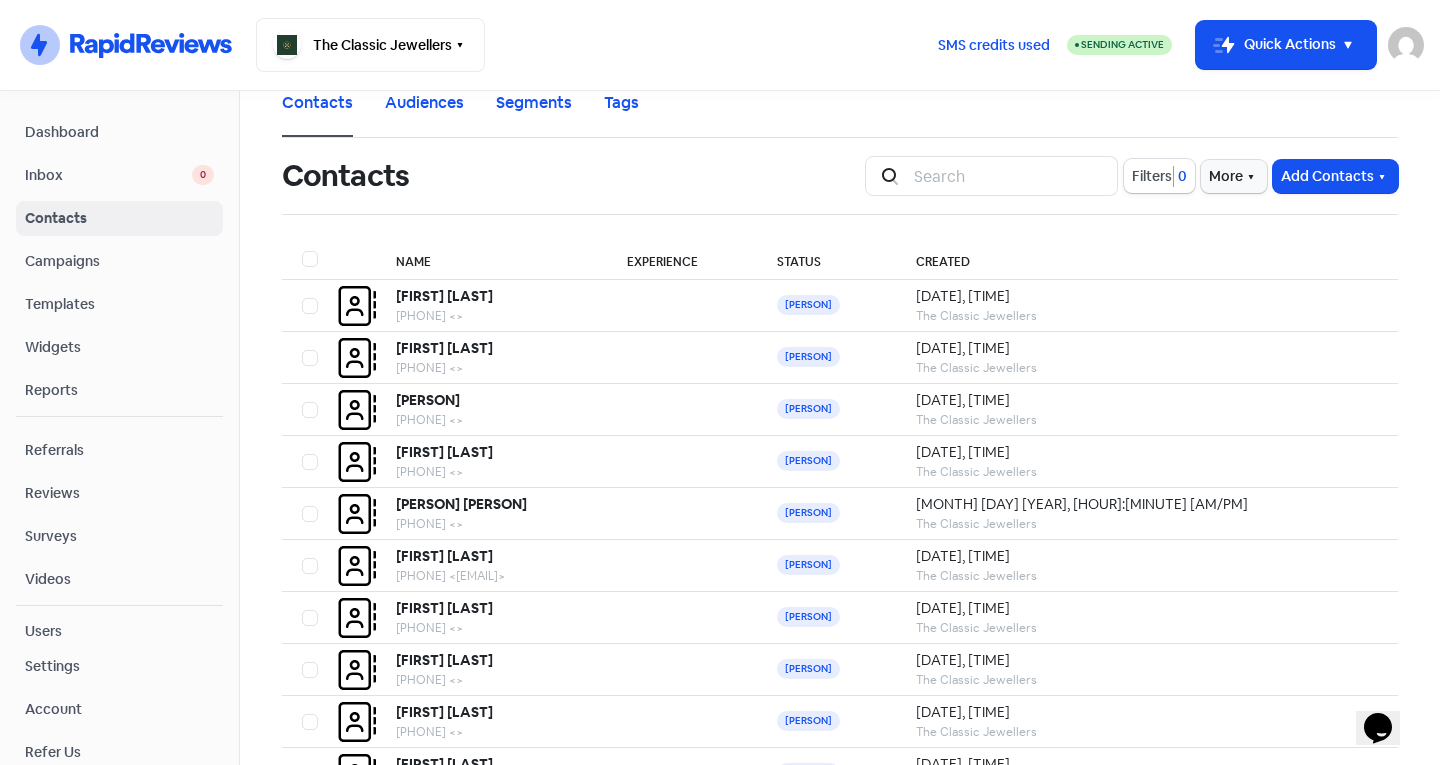 click on "Inbox   0" at bounding box center (119, 175) 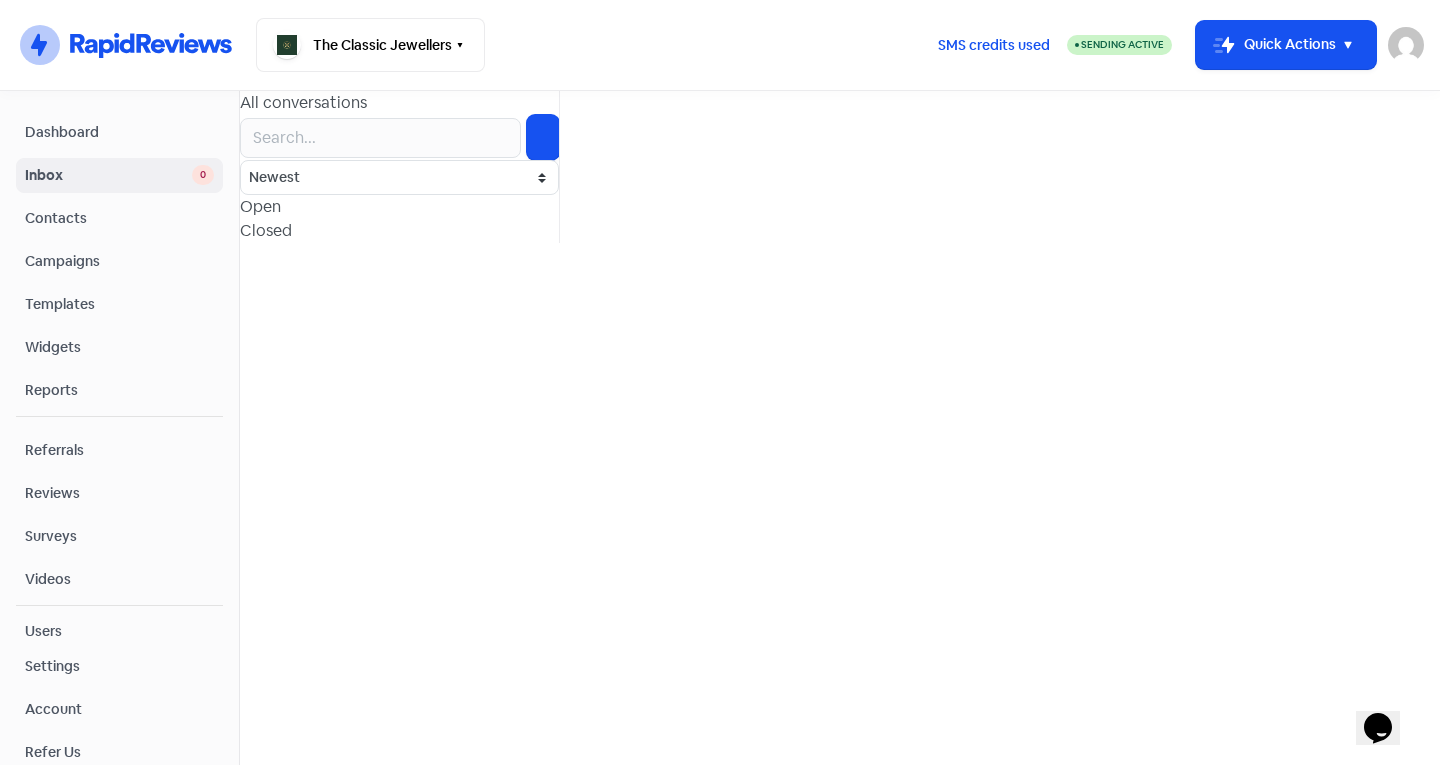 click on "All conversations Newest Unread Read Flagged Unflagged  Open   Closed" at bounding box center [400, 167] 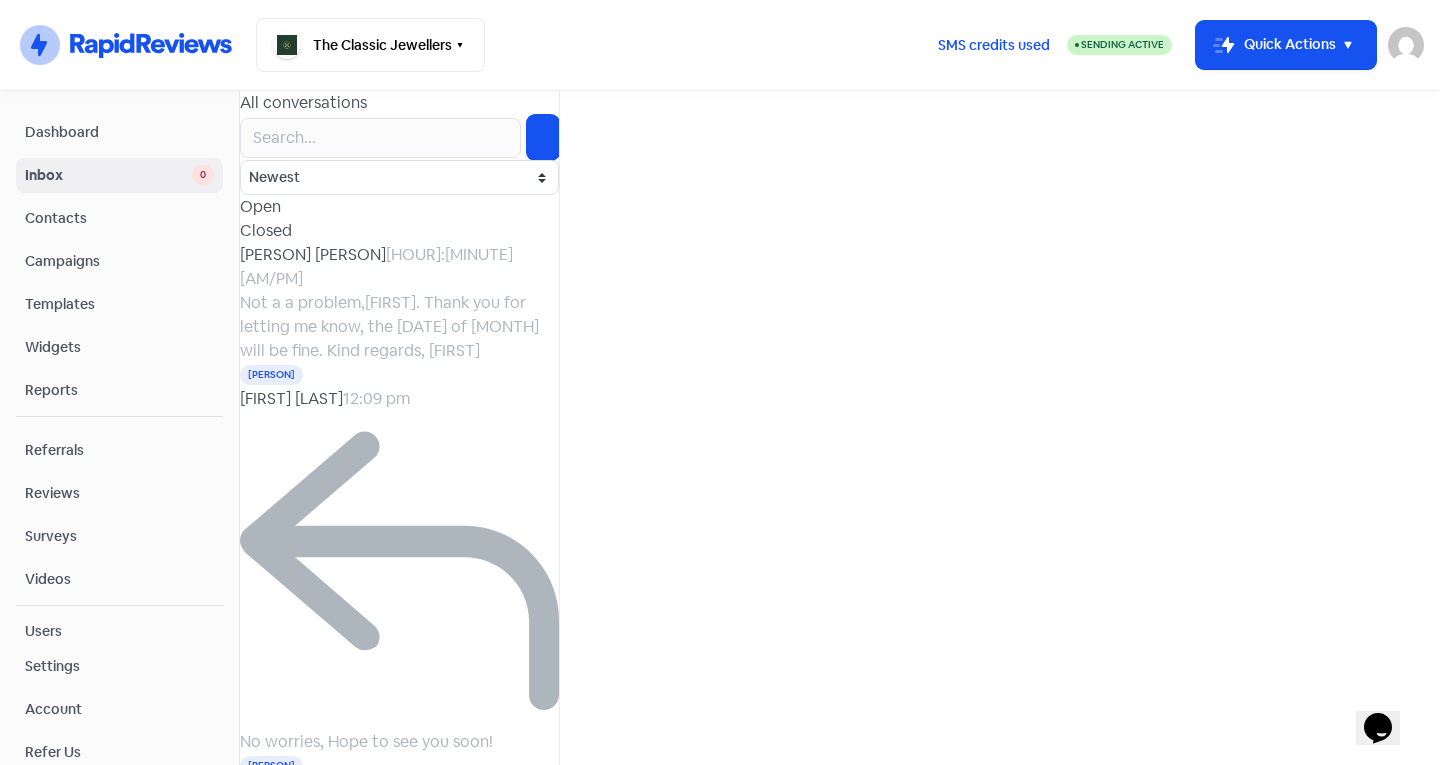 click on "Customer" at bounding box center (399, 375) 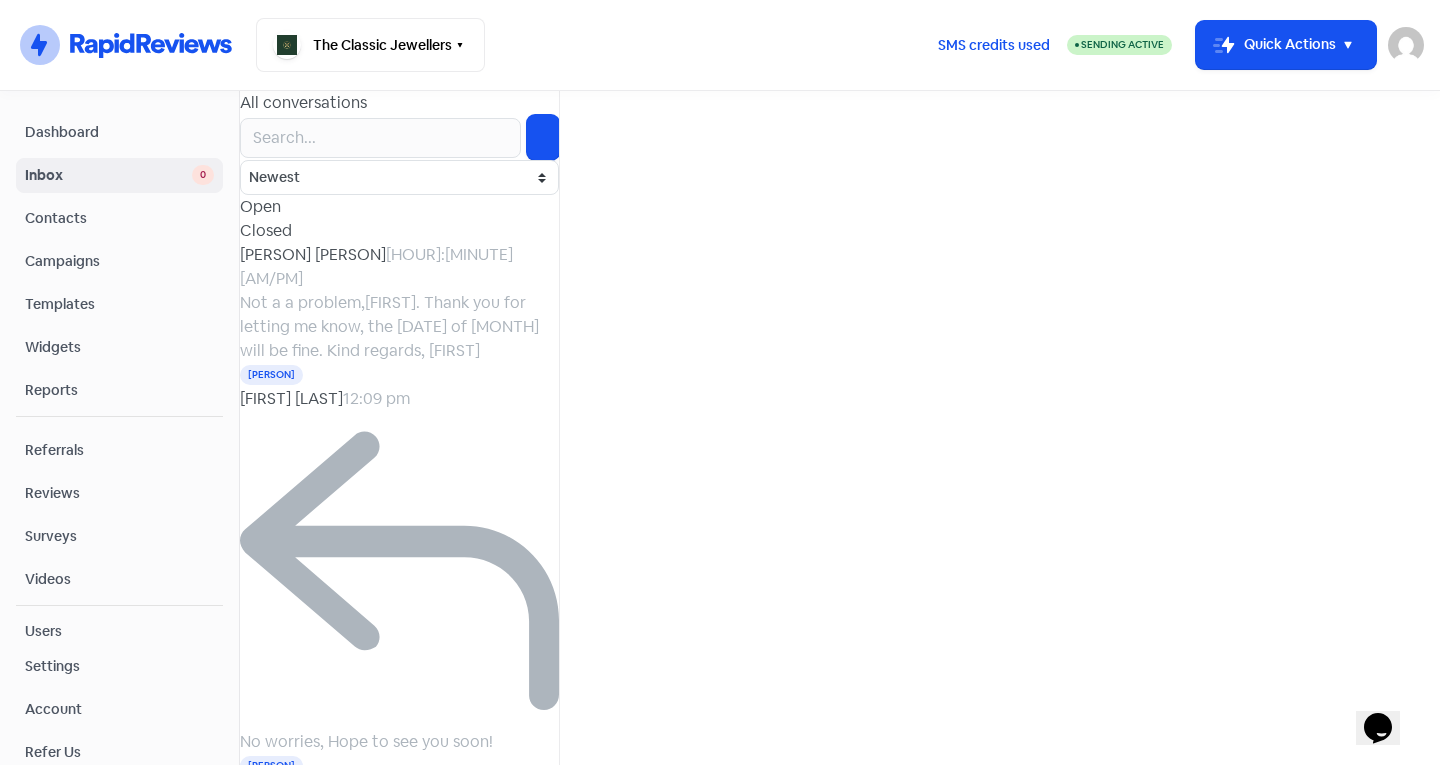 click on "No worries, Hope to see you soon!" at bounding box center (389, 326) 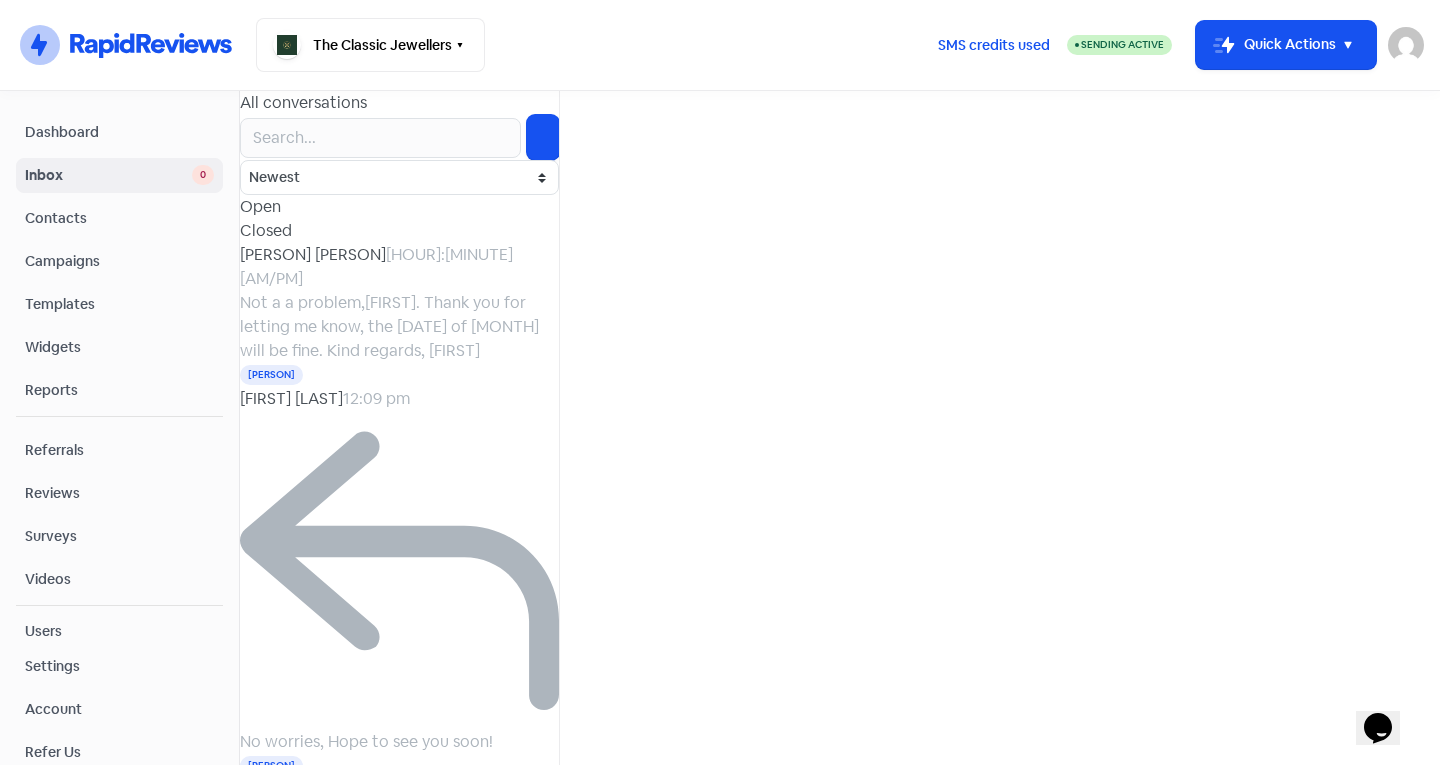 click on "Customer" at bounding box center (271, 375) 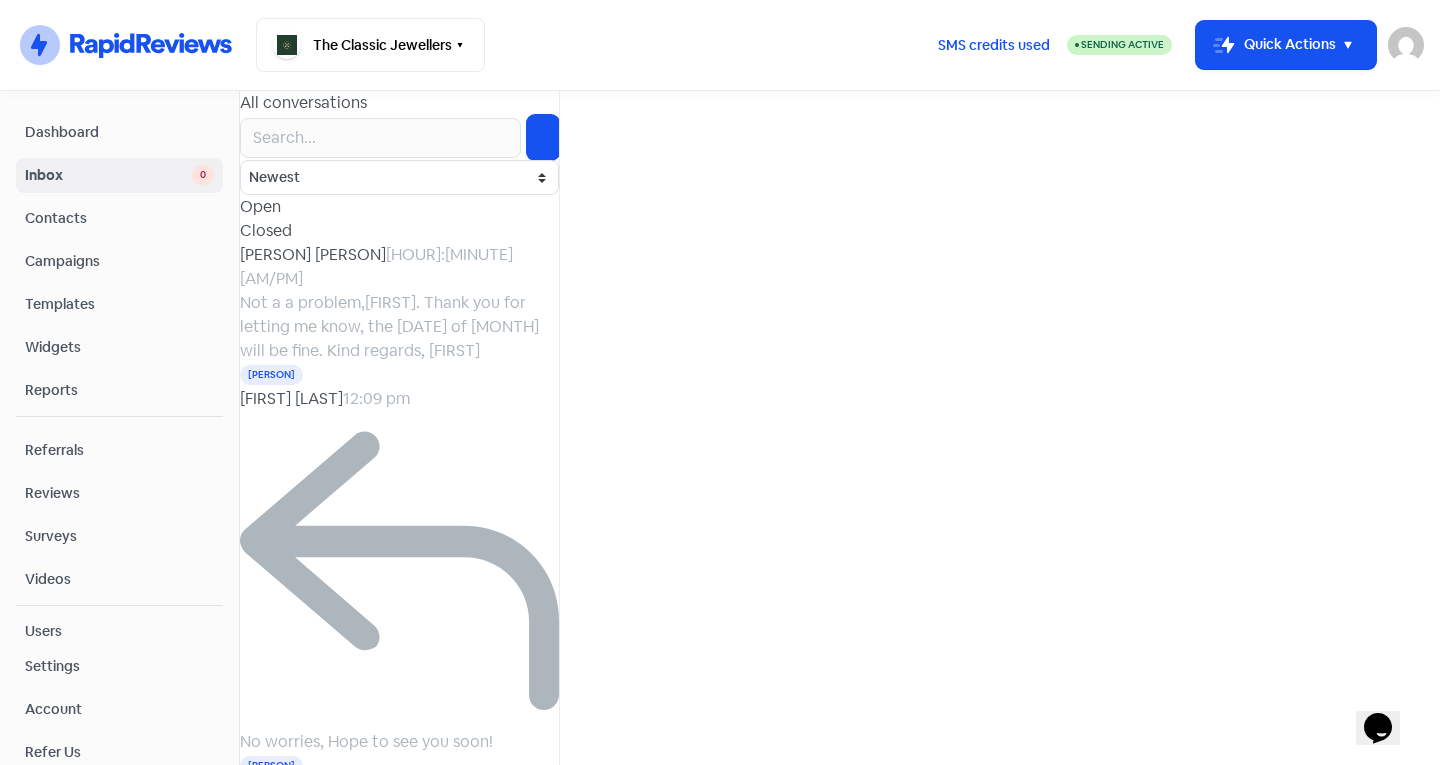 click on "Dashboard" at bounding box center [119, 132] 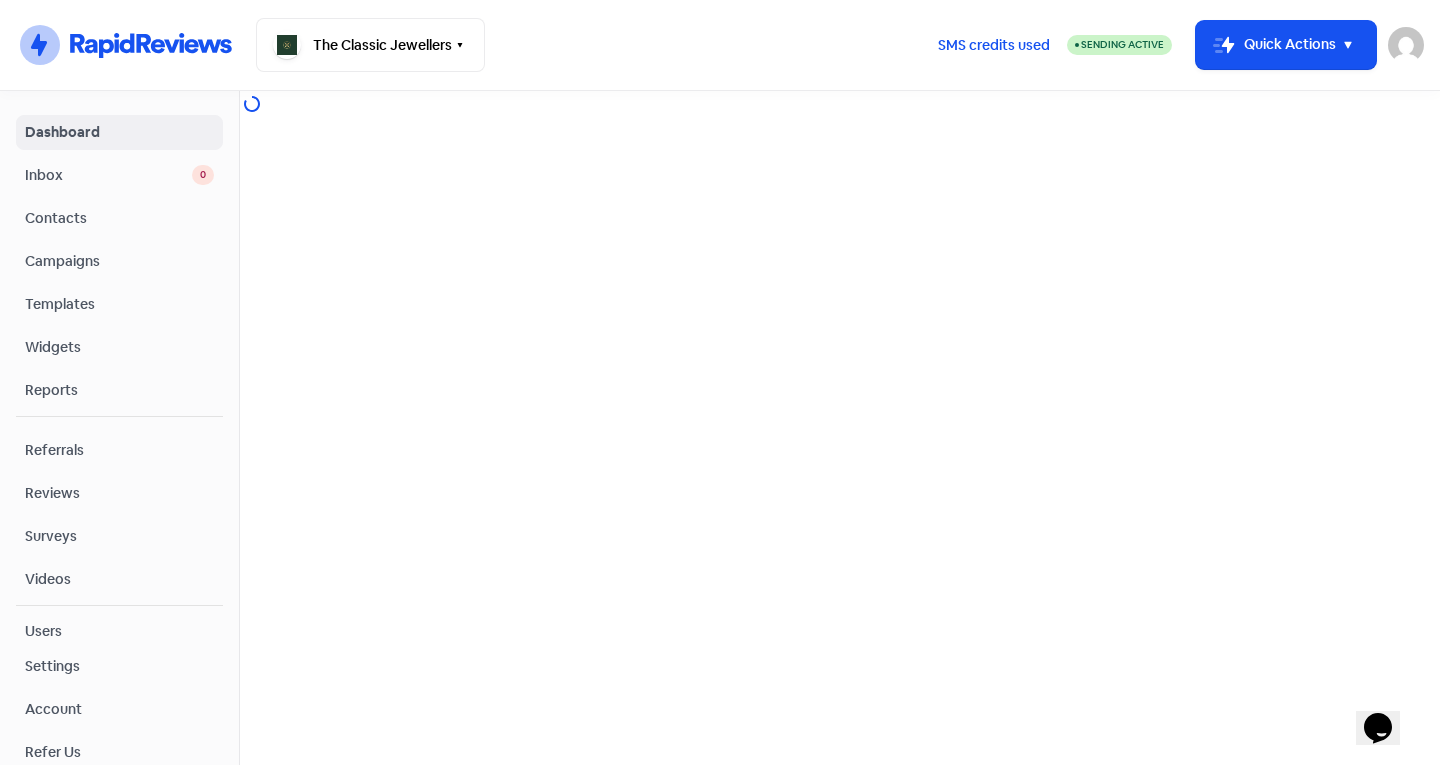 click on "Inbox" at bounding box center [108, 175] 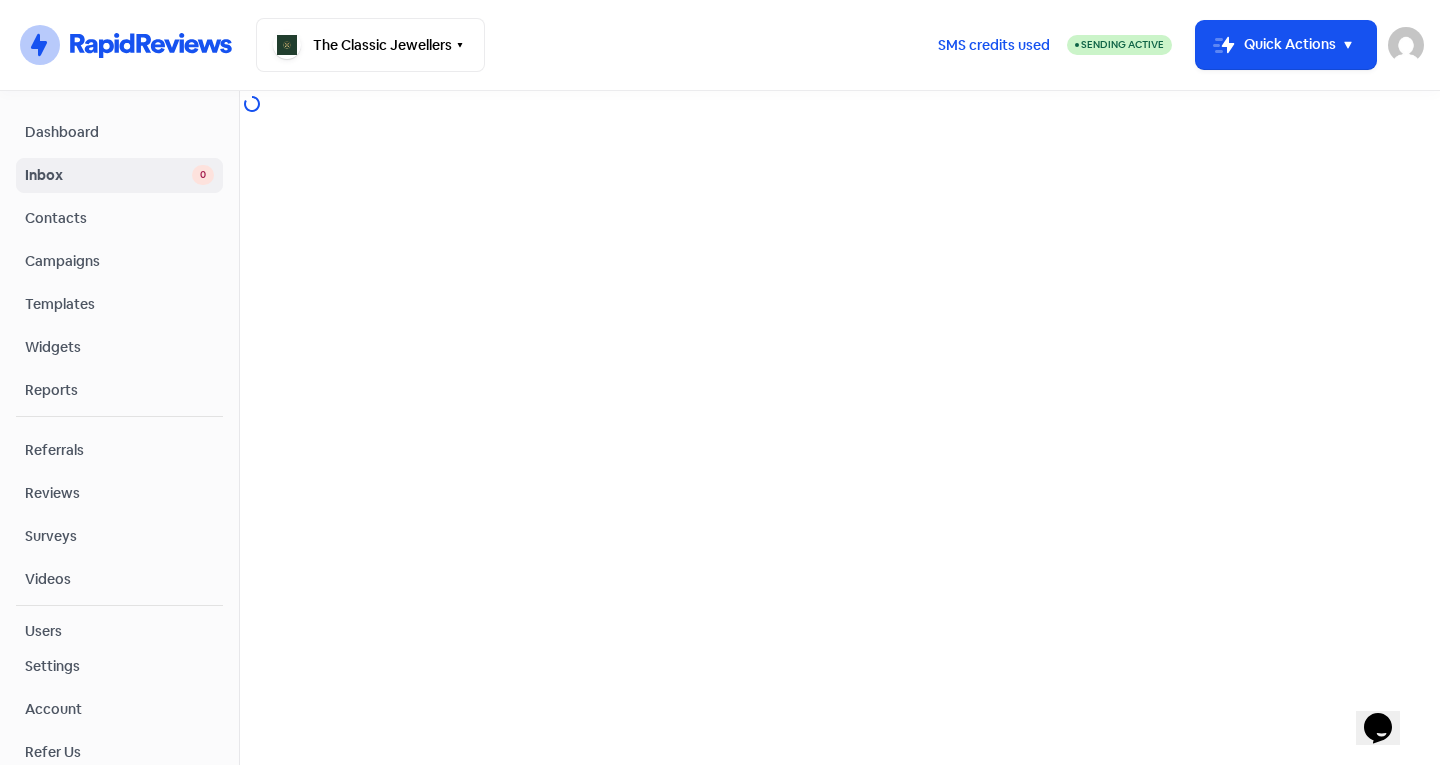 click on "Contacts" at bounding box center [119, 218] 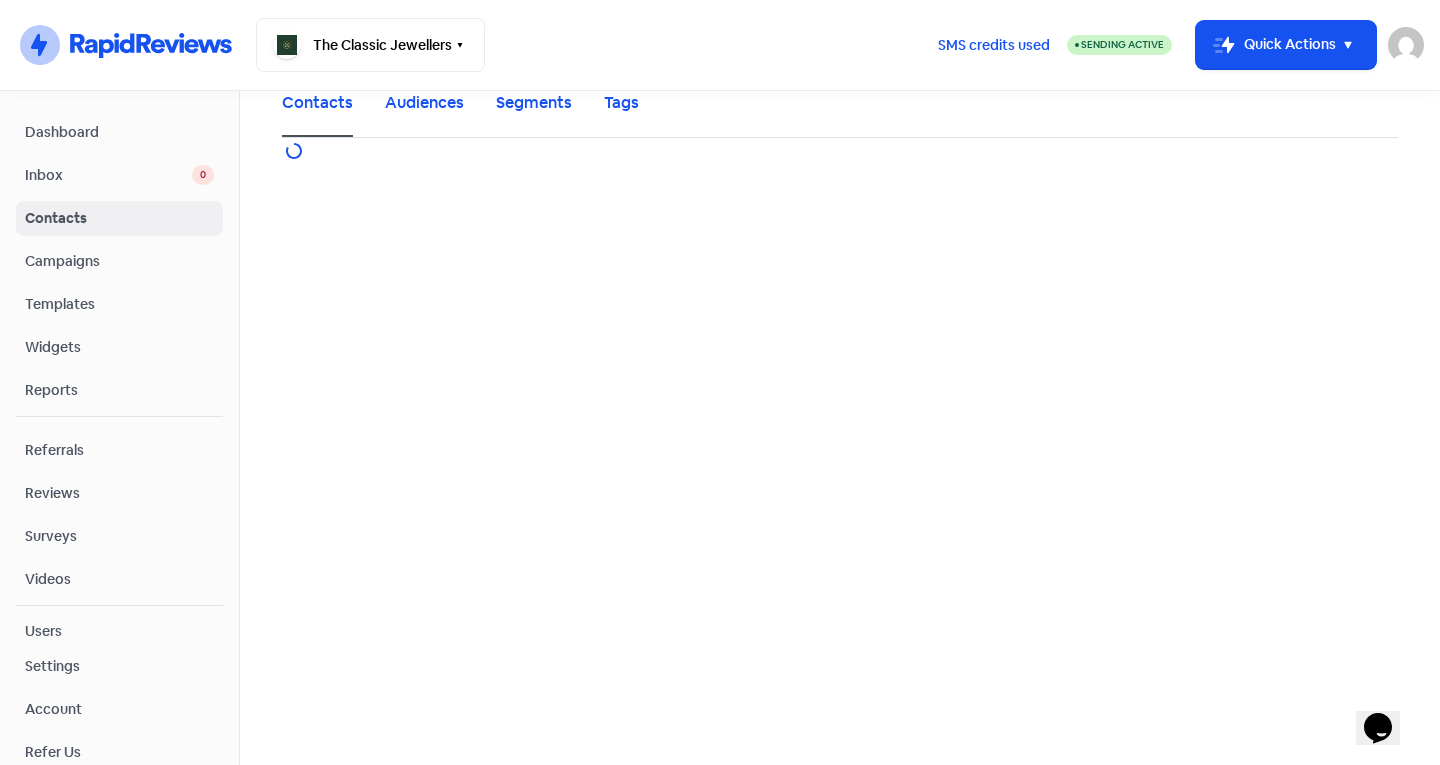 click on "Inbox" at bounding box center (108, 175) 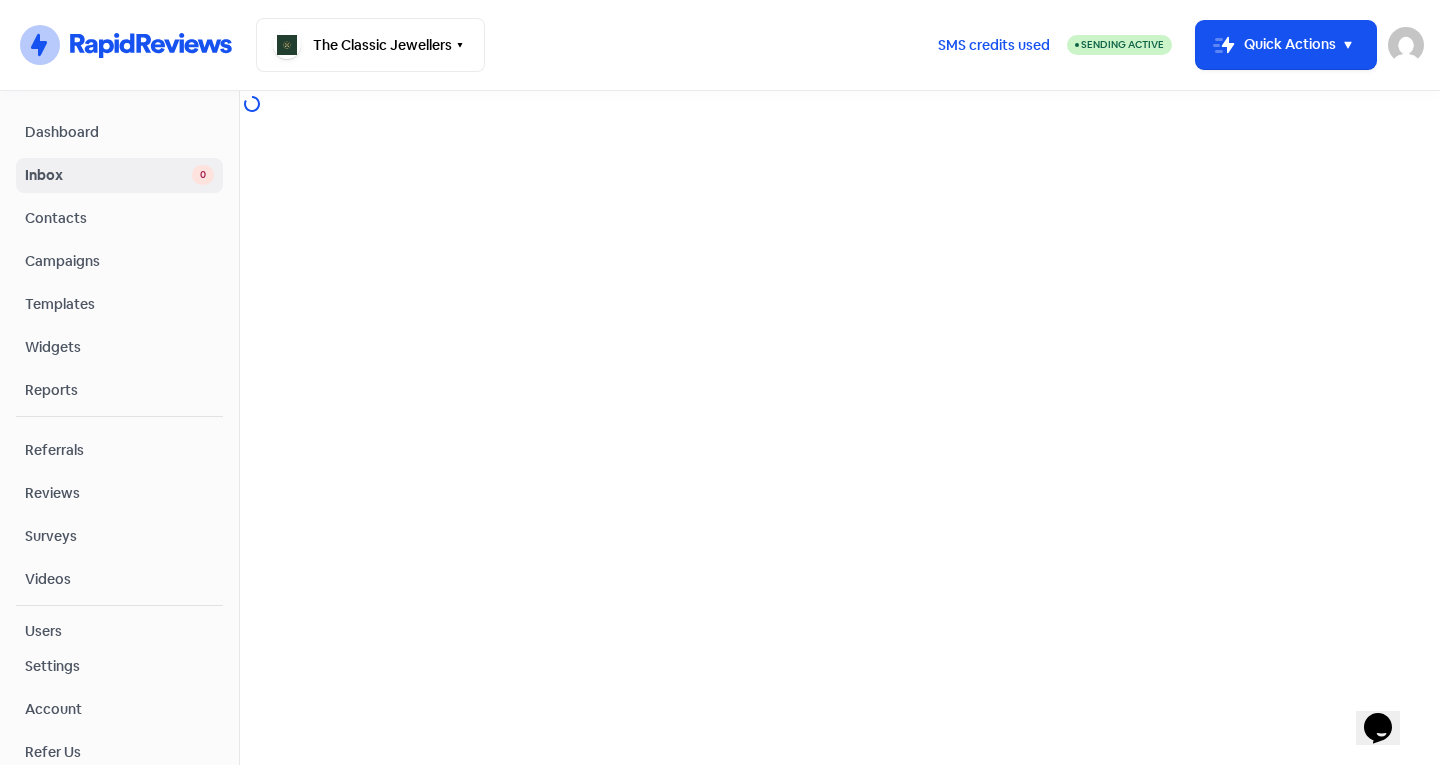 click on "Contacts" at bounding box center [119, 218] 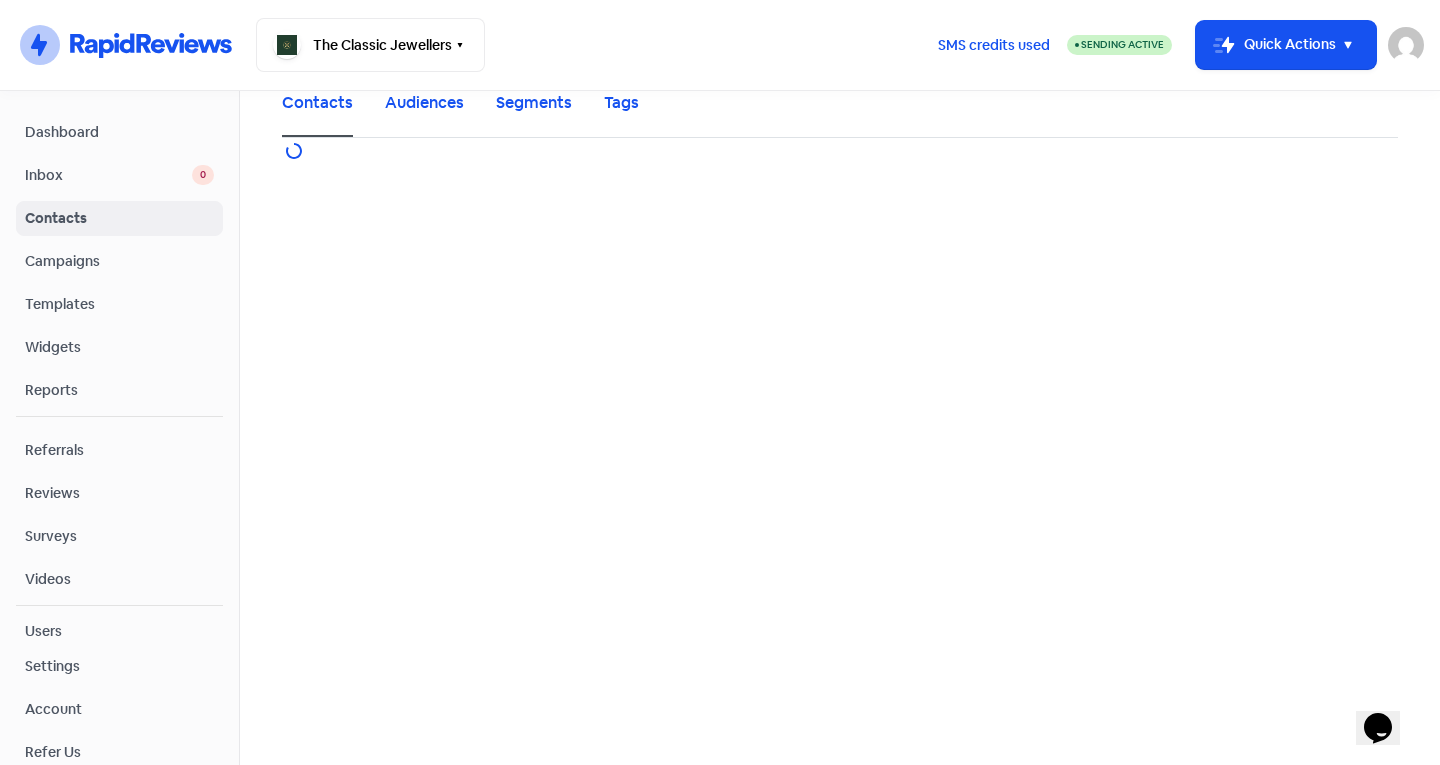 click on "Inbox" at bounding box center [108, 175] 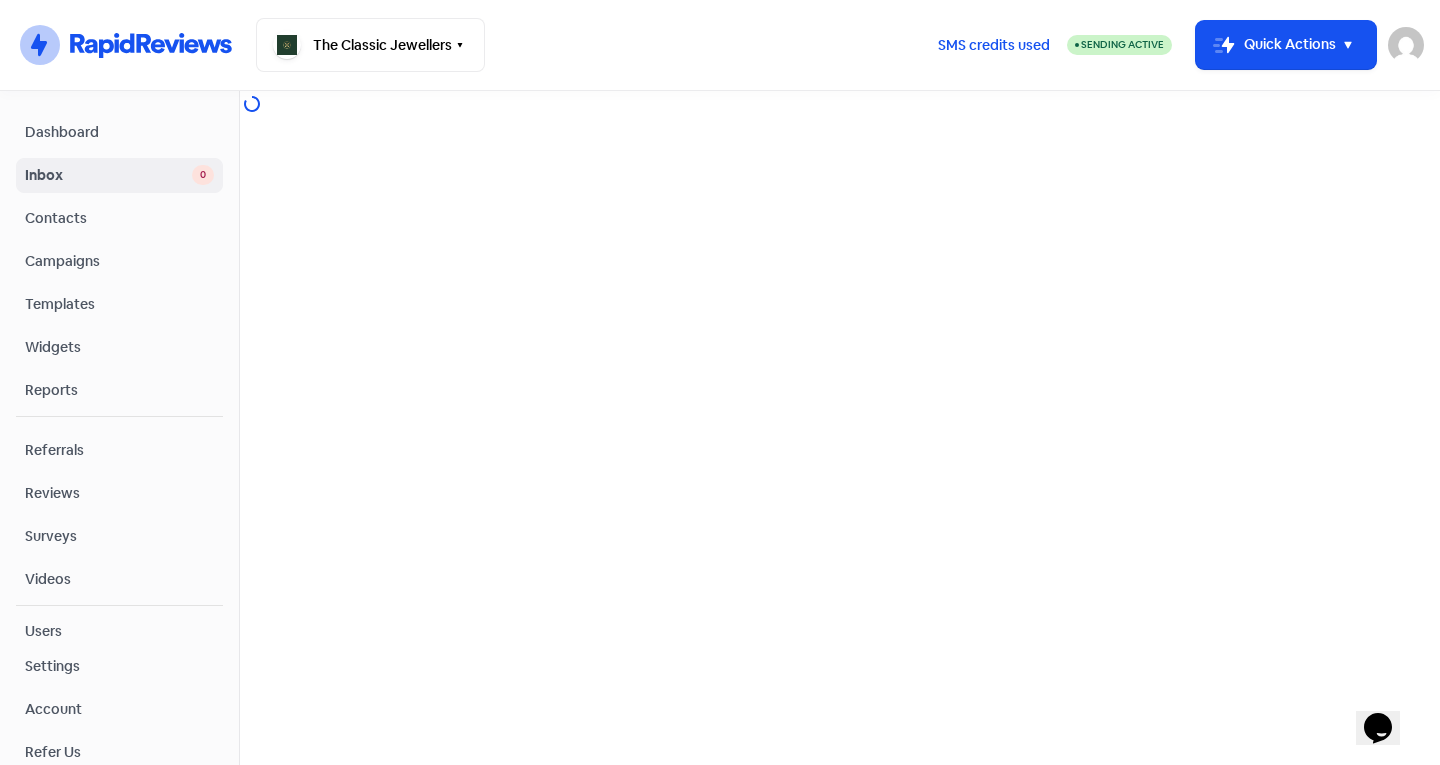 click on "Contacts" at bounding box center [119, 218] 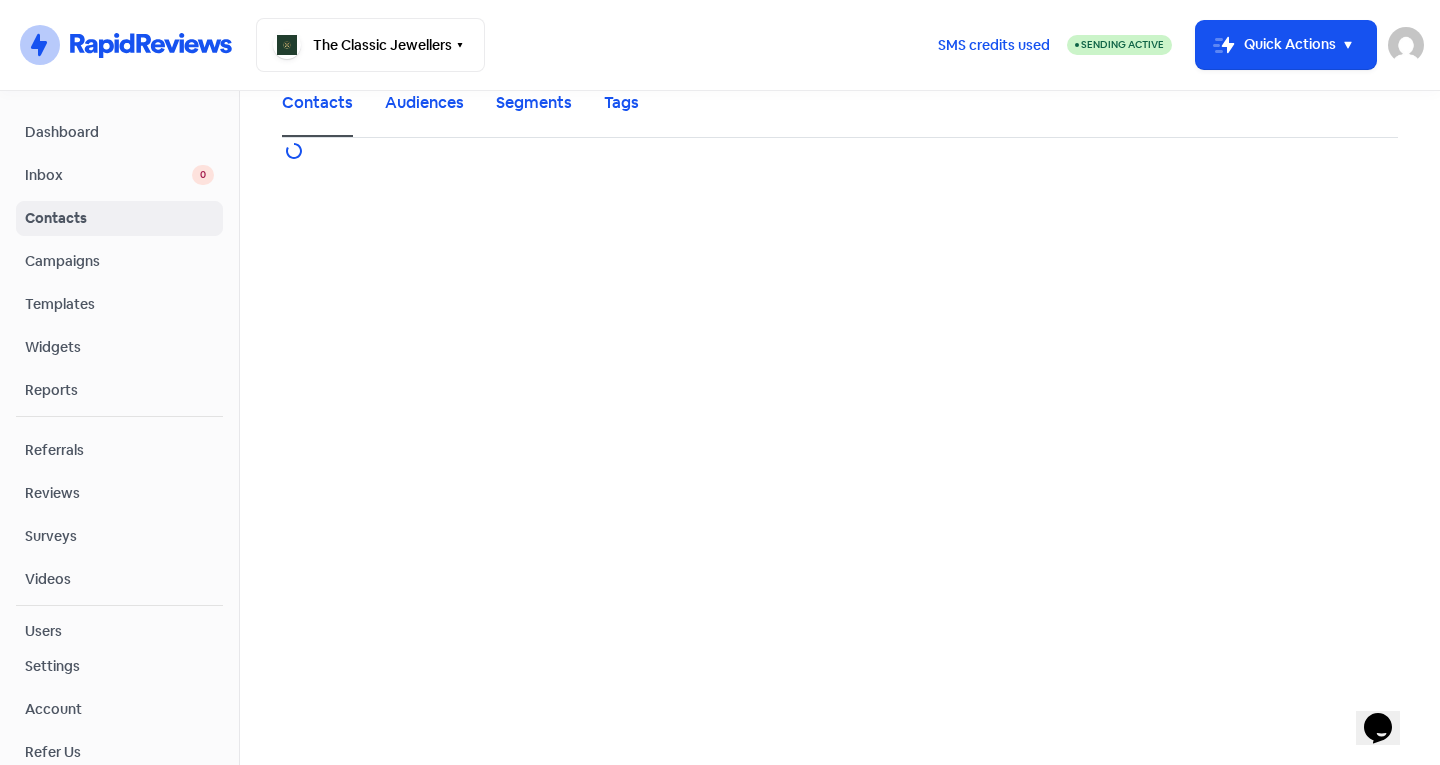 click on "Inbox" at bounding box center (108, 175) 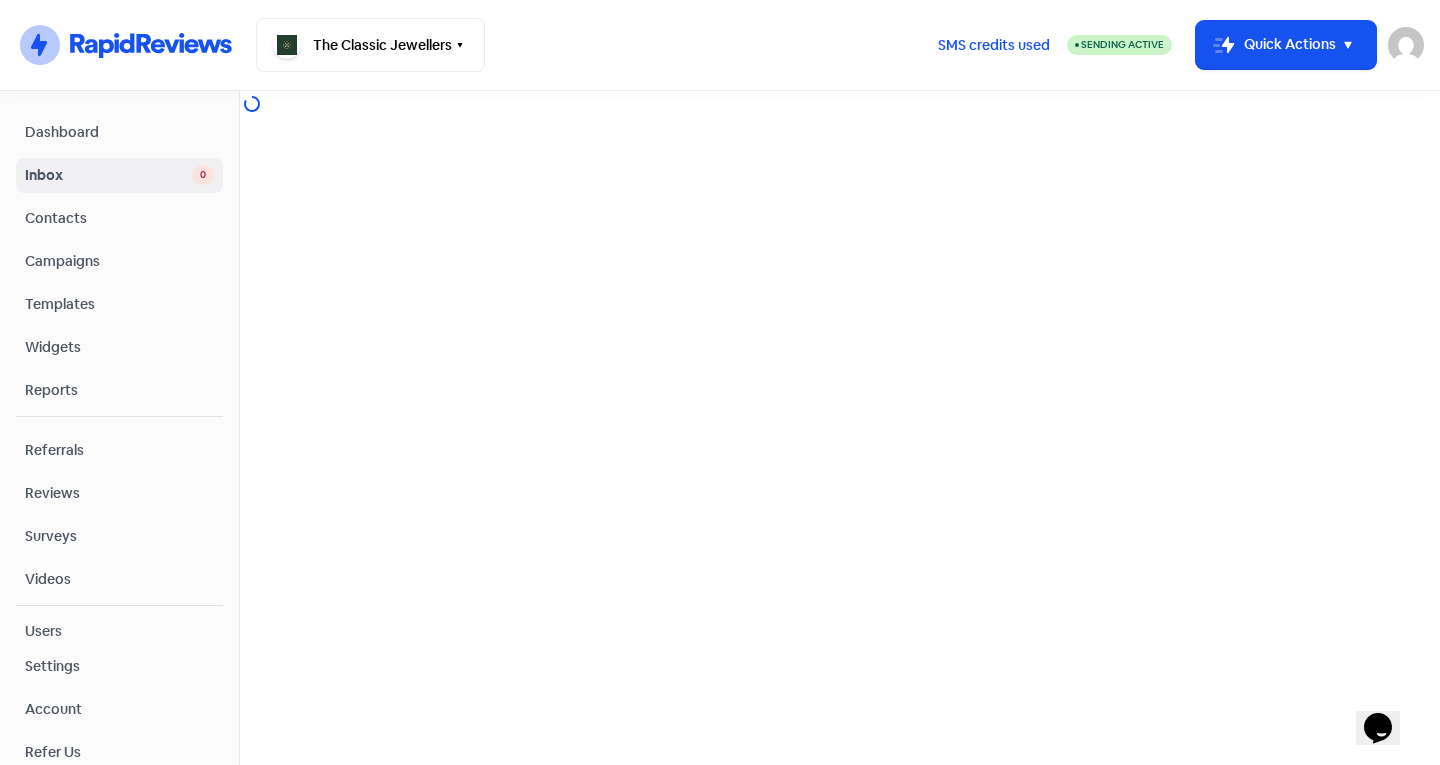 click on "Contacts" at bounding box center (119, 218) 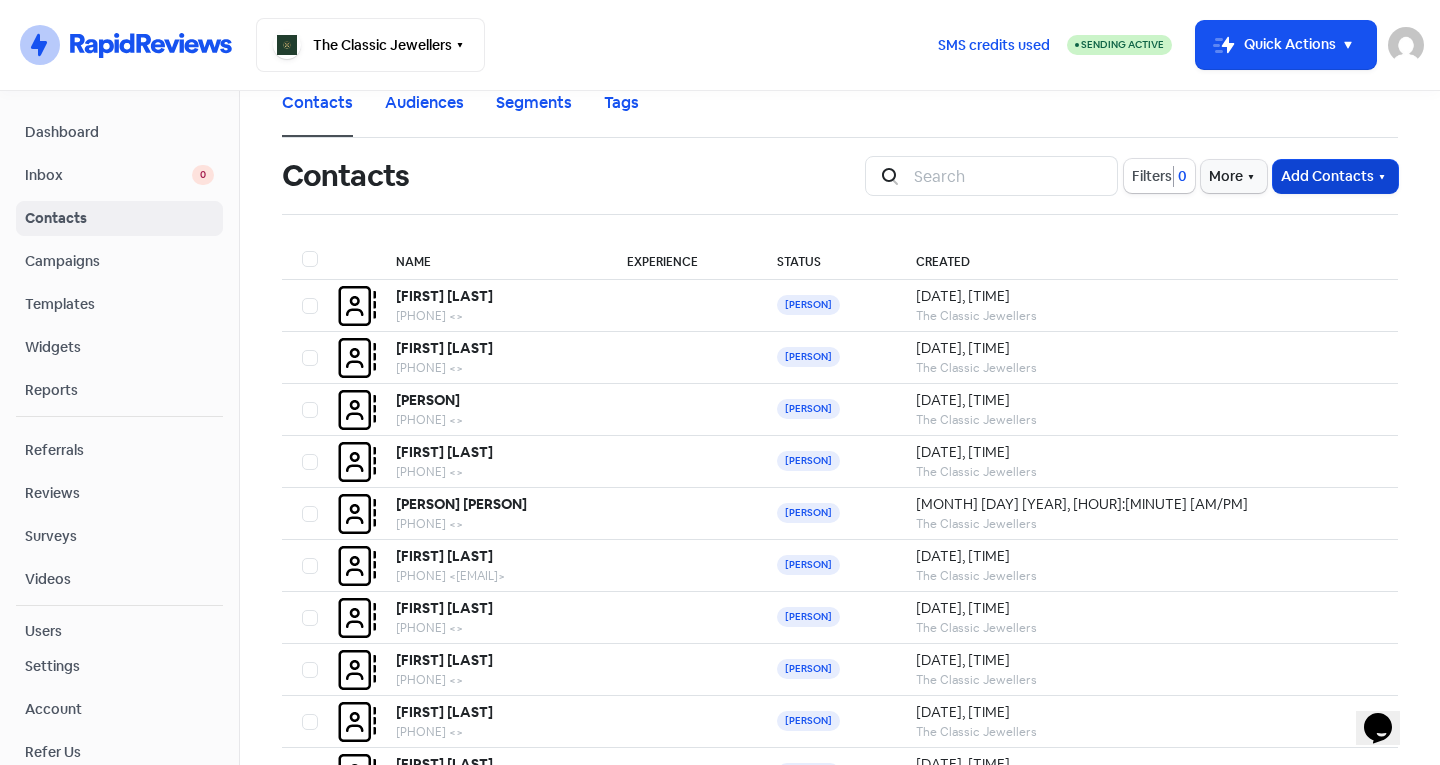 click on "Add Contacts" at bounding box center [1335, 176] 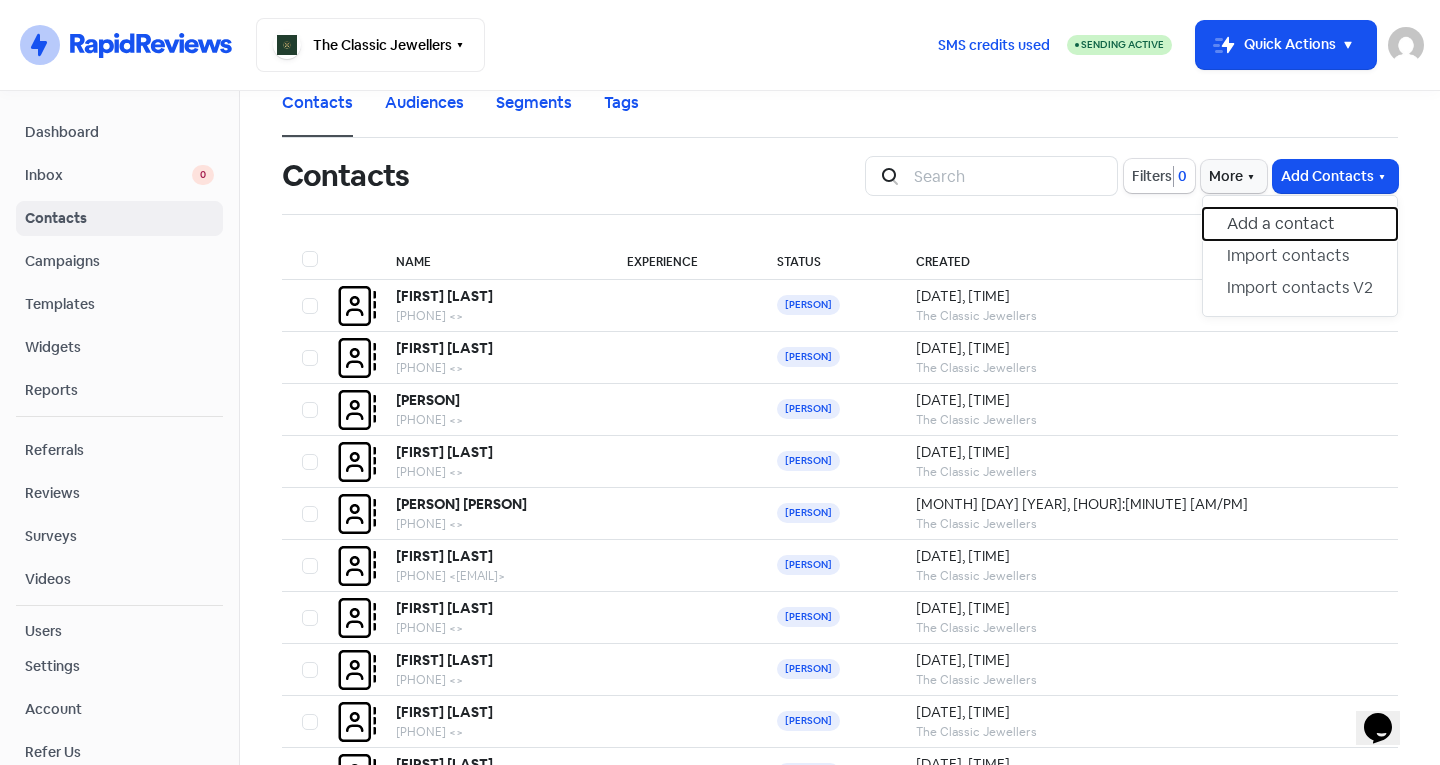 click on "Add a contact" at bounding box center [1300, 224] 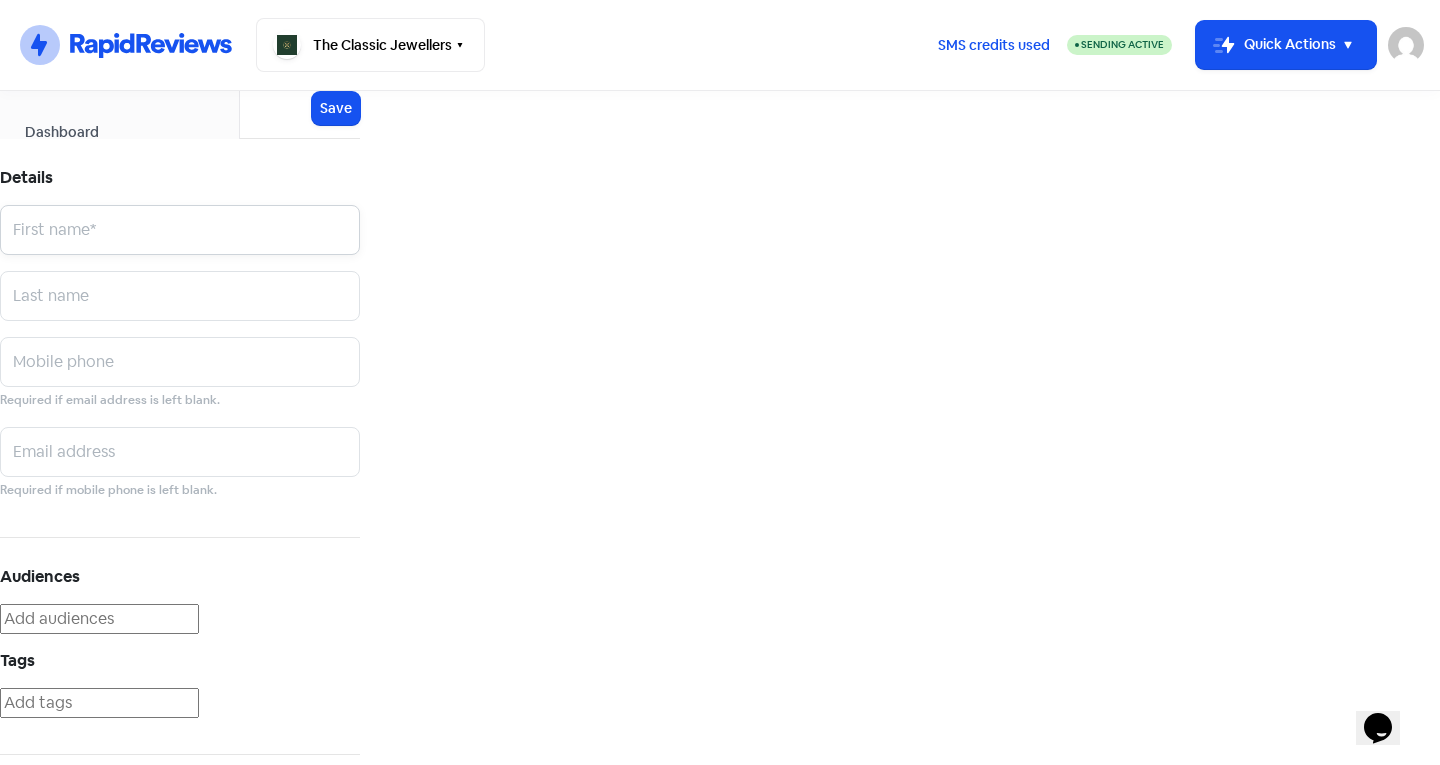 click at bounding box center [180, 230] 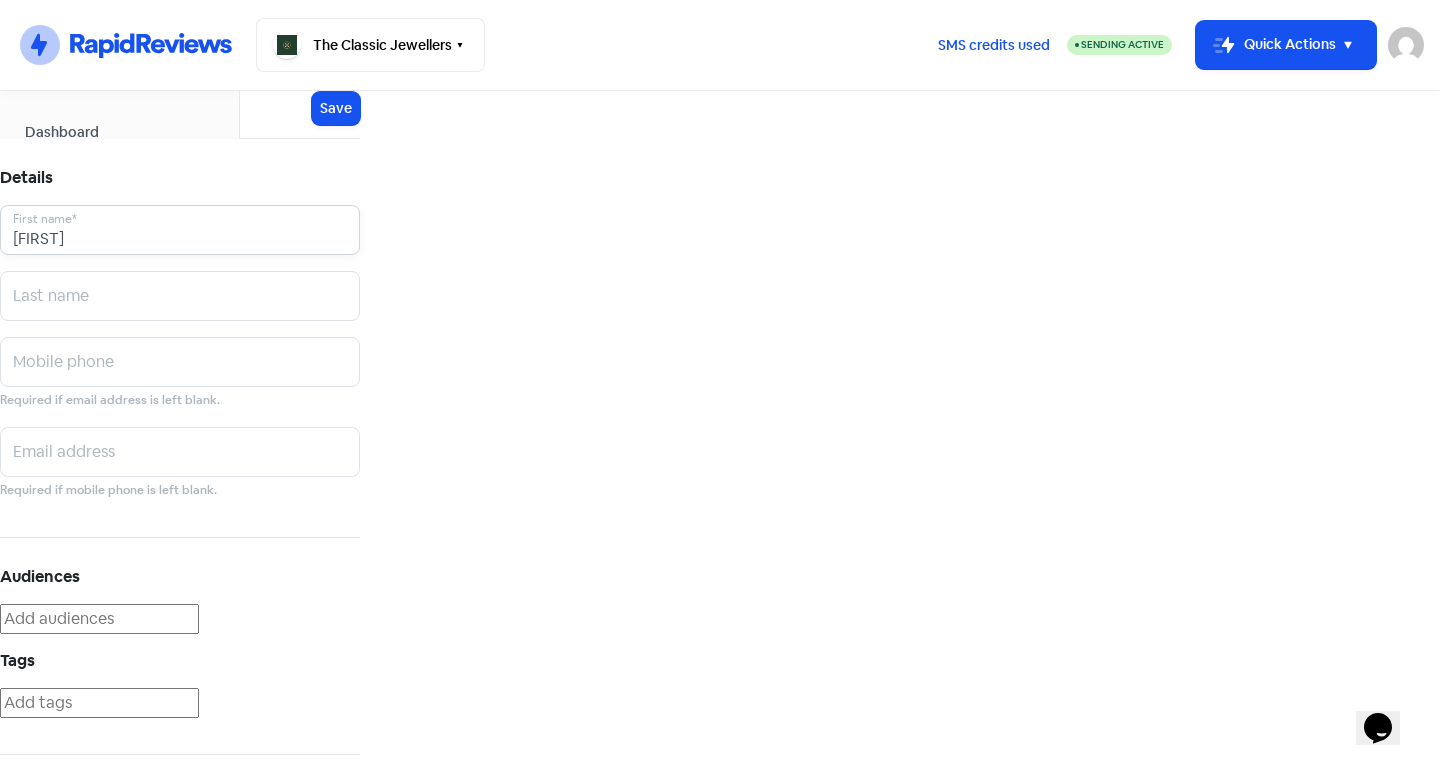 type on "Kunal" 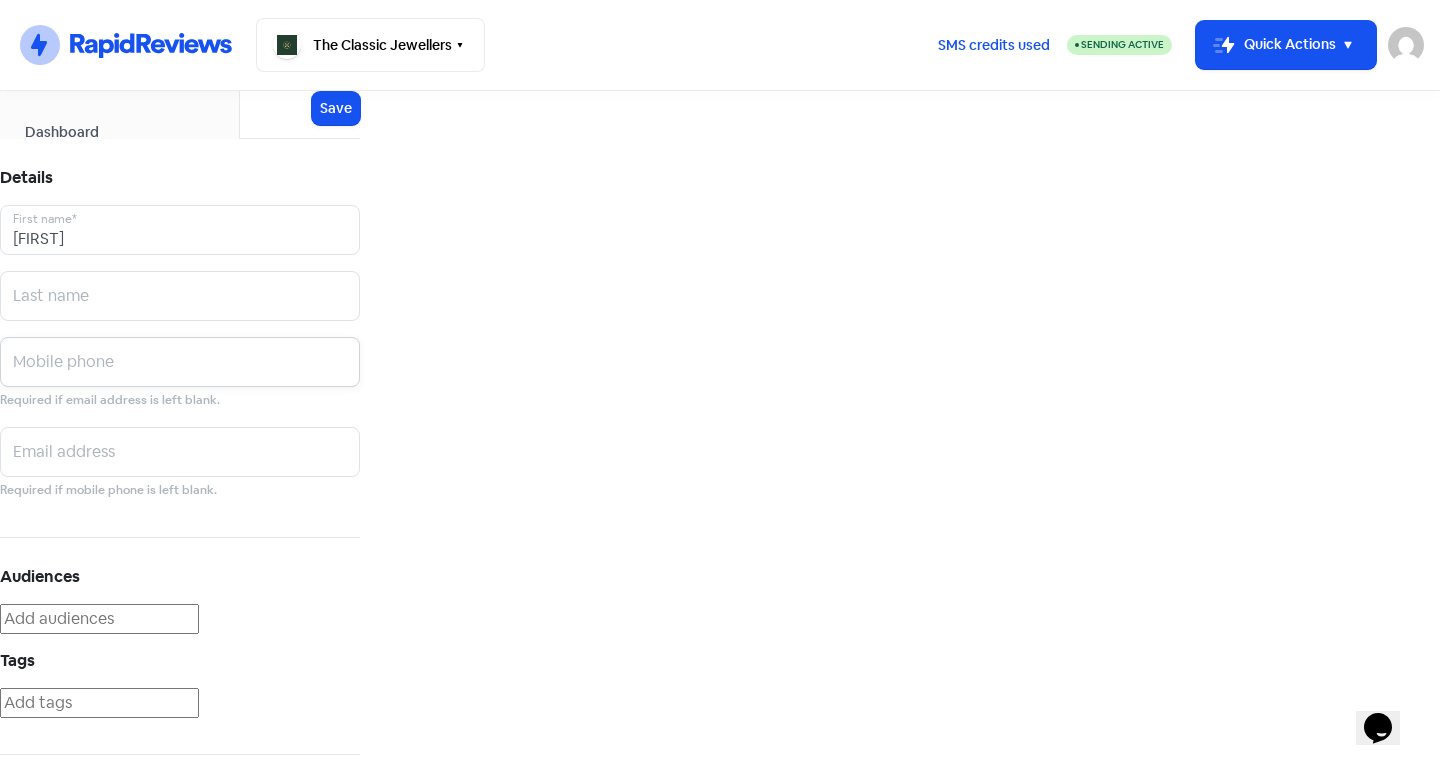 click at bounding box center (180, 230) 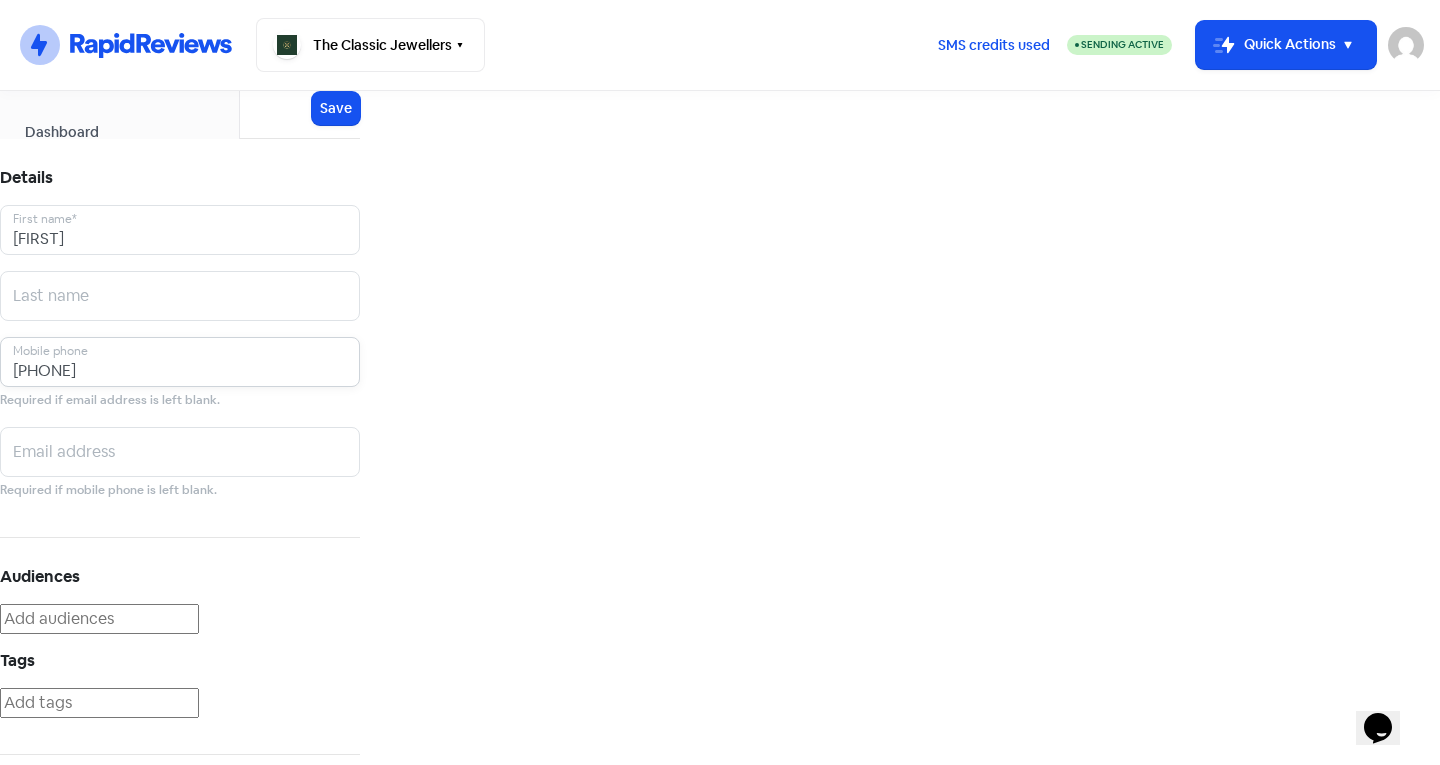 type on "0494081465" 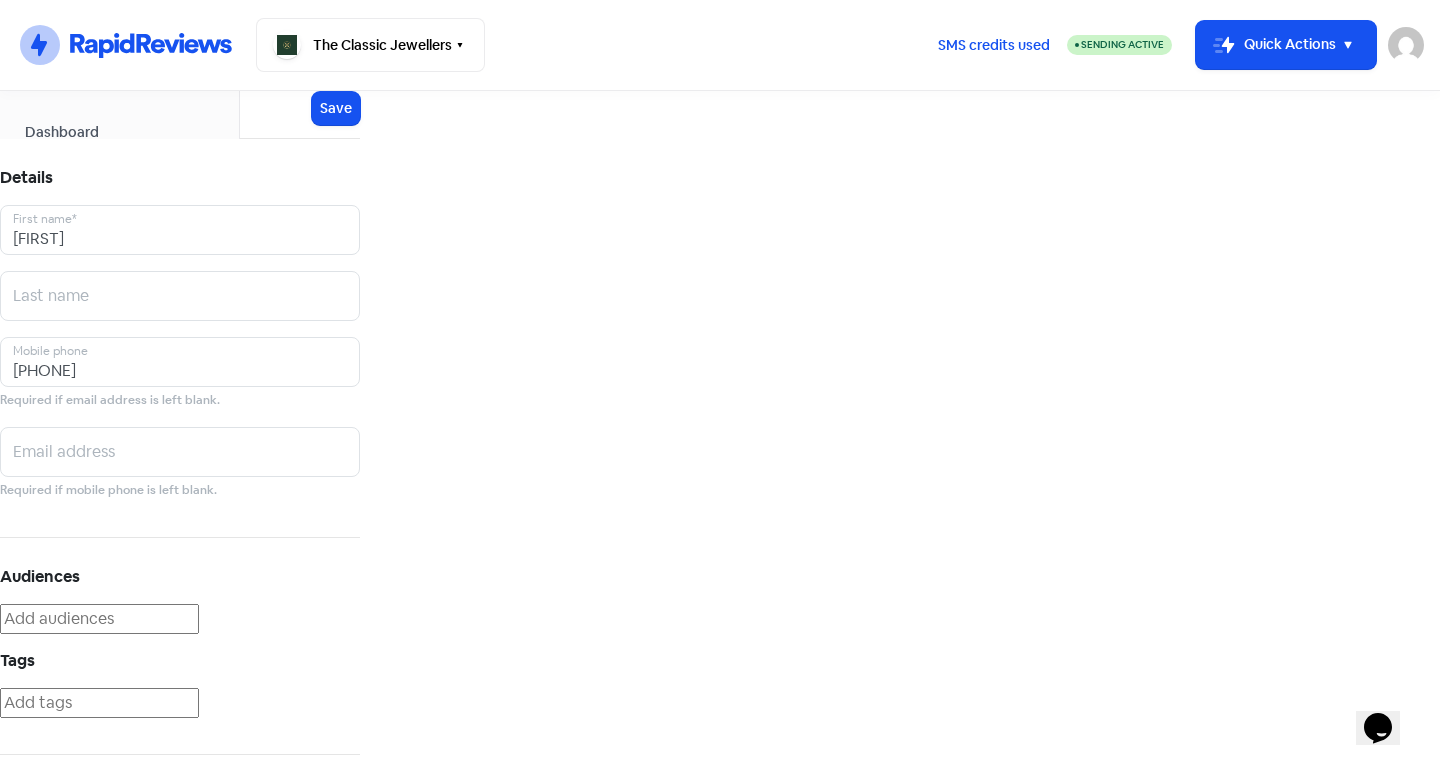 click at bounding box center (99, 703) 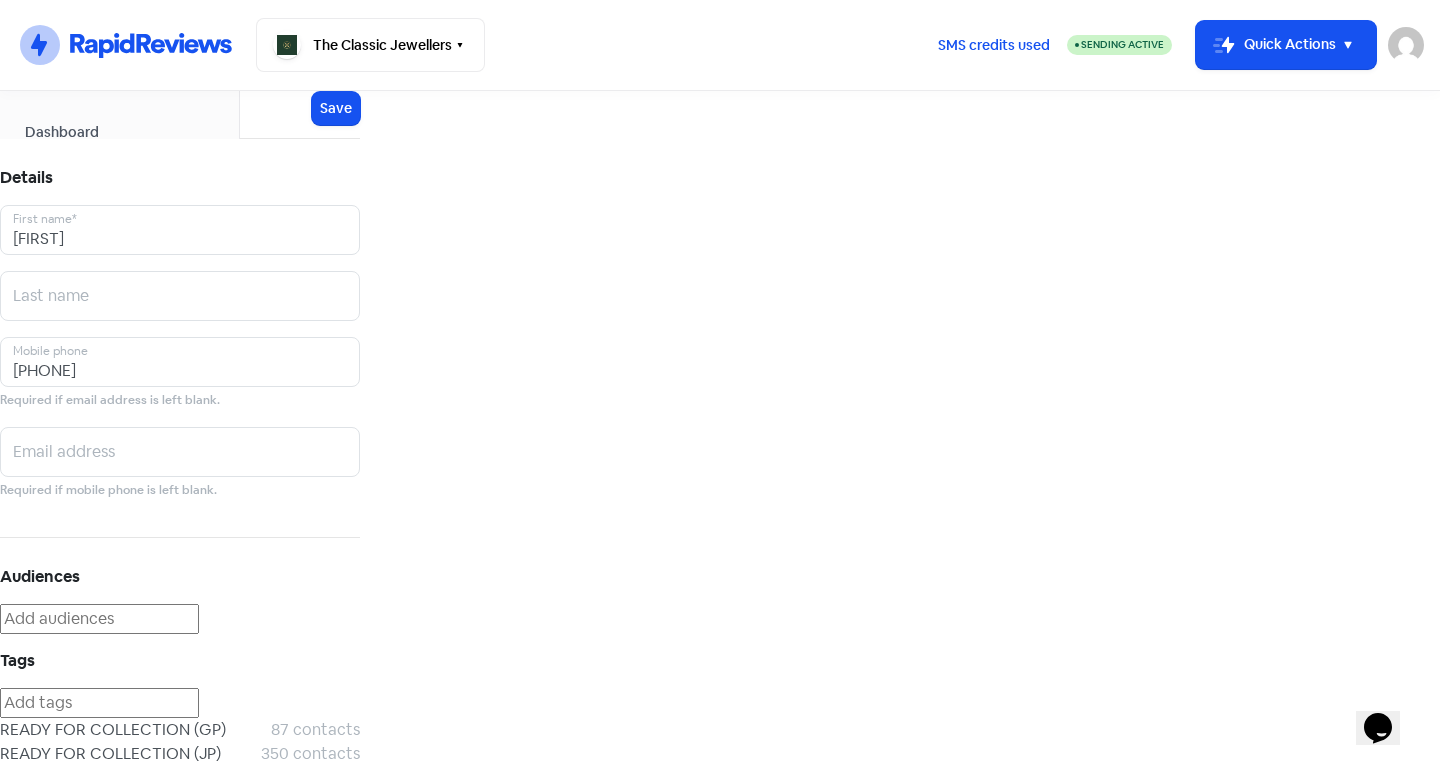 scroll, scrollTop: 110, scrollLeft: 0, axis: vertical 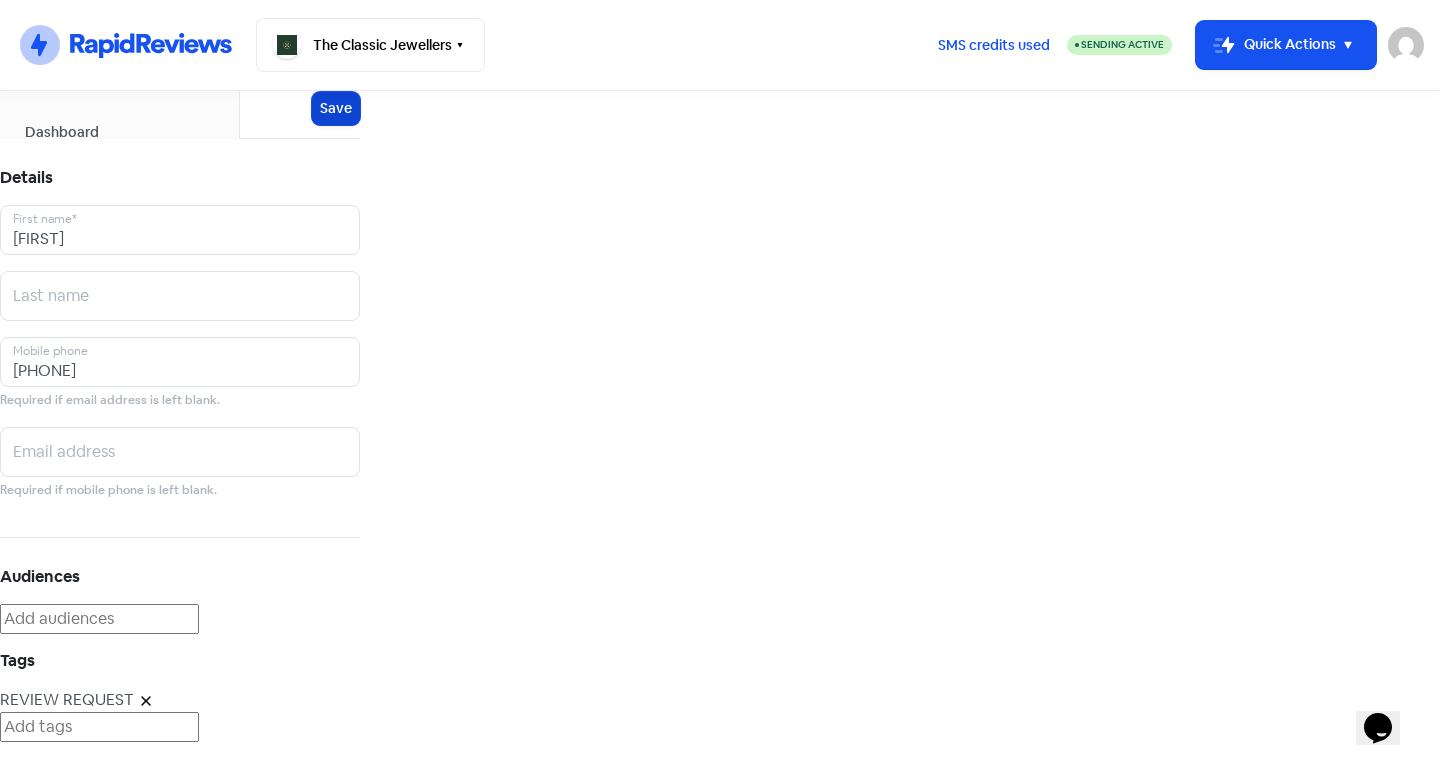 click on "Save" at bounding box center [336, 108] 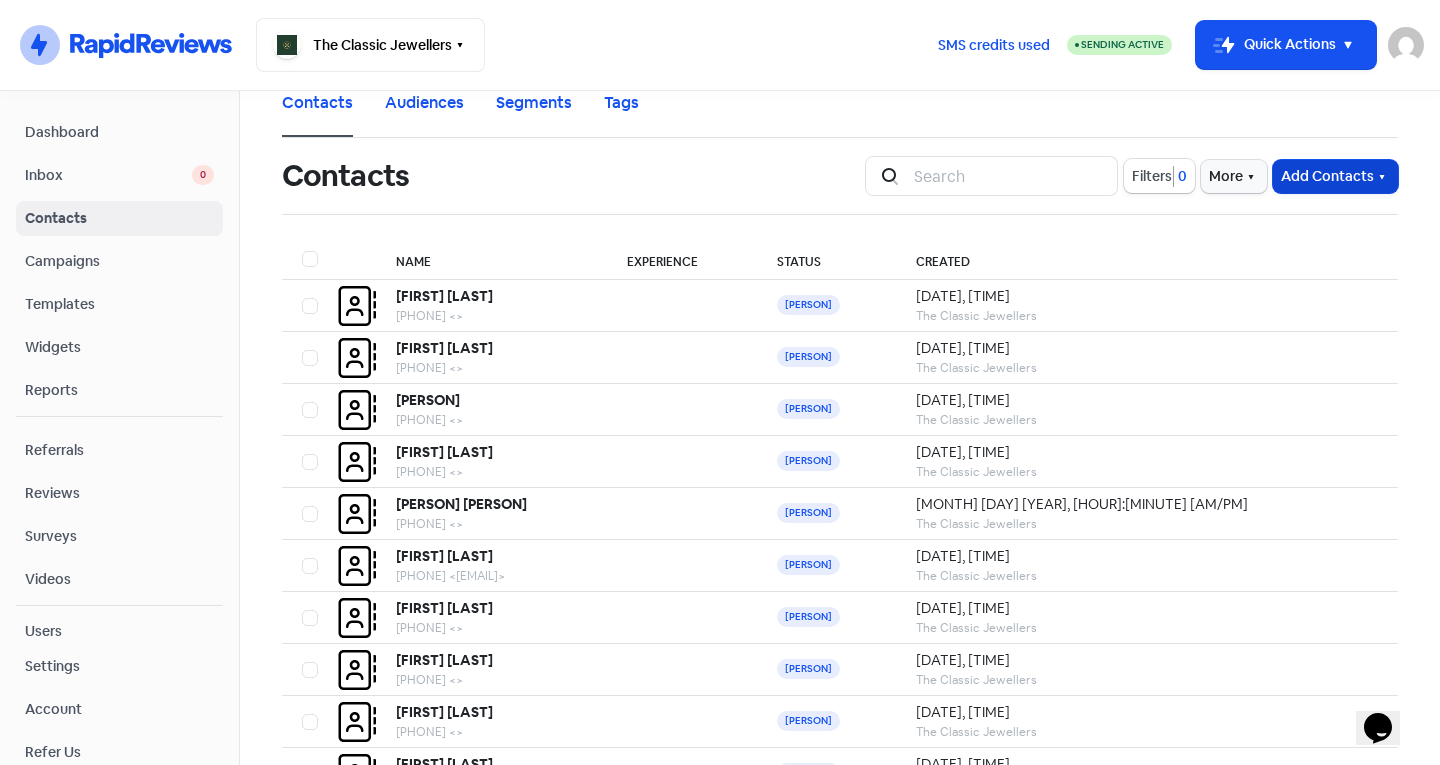 click on "Add Contacts" at bounding box center (1335, 176) 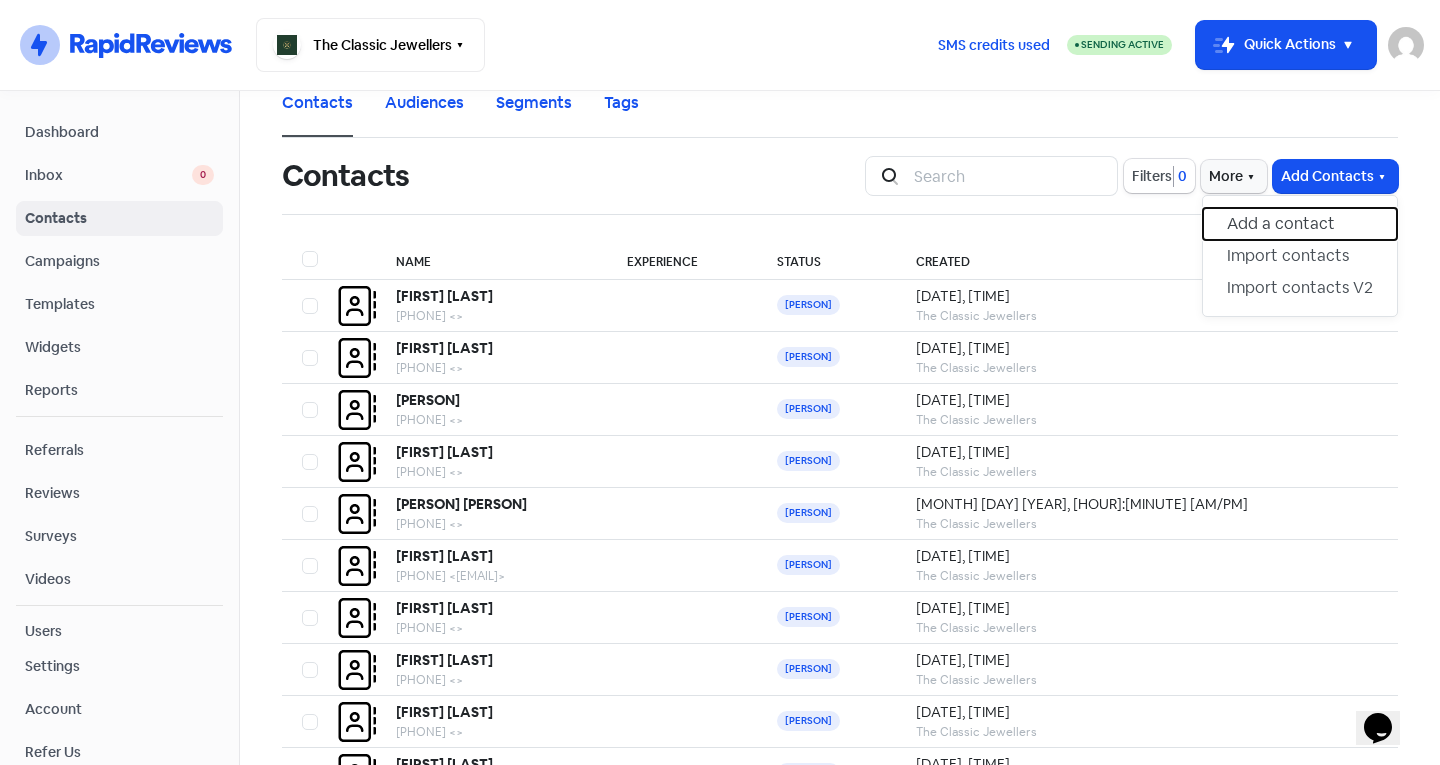 click on "Add a contact" at bounding box center [1300, 224] 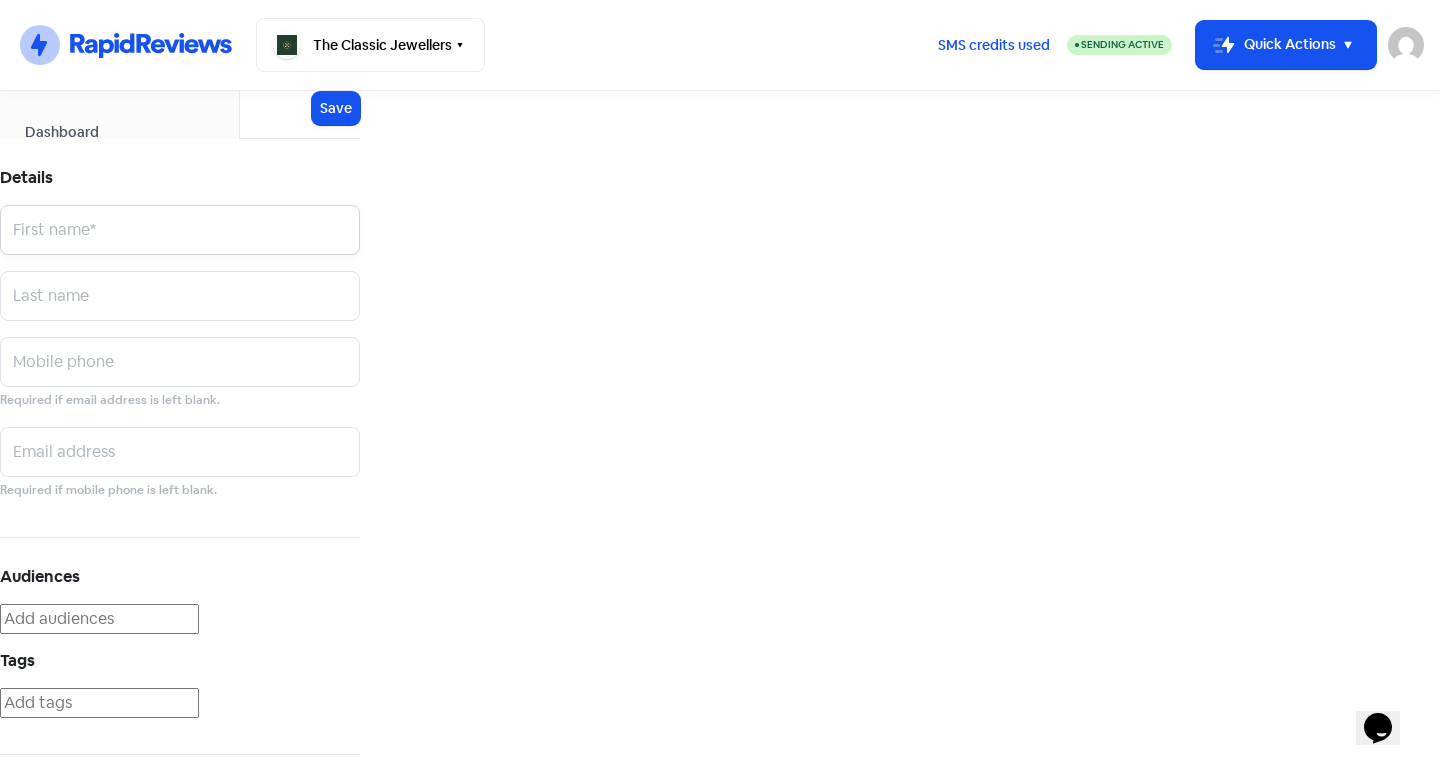 click at bounding box center [180, 230] 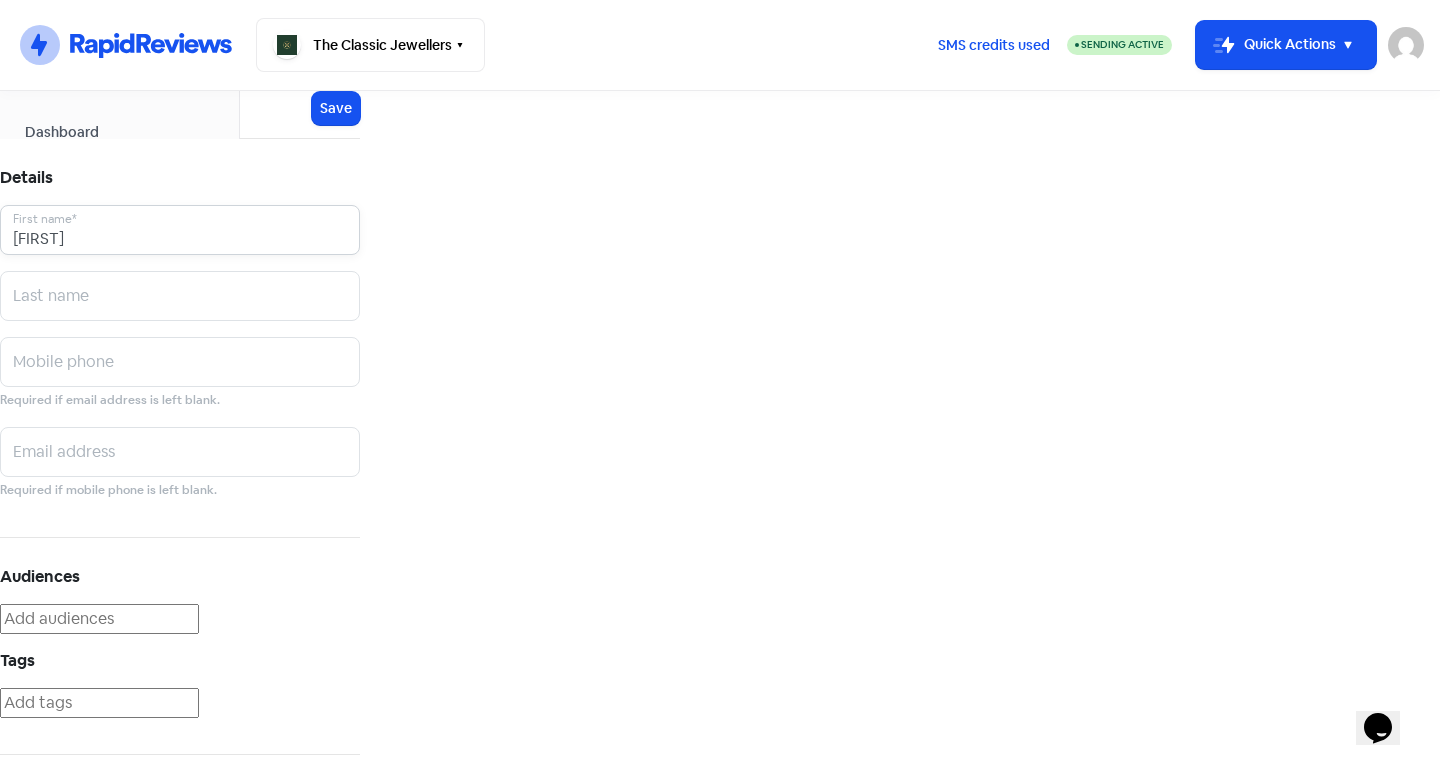 type on "Dave" 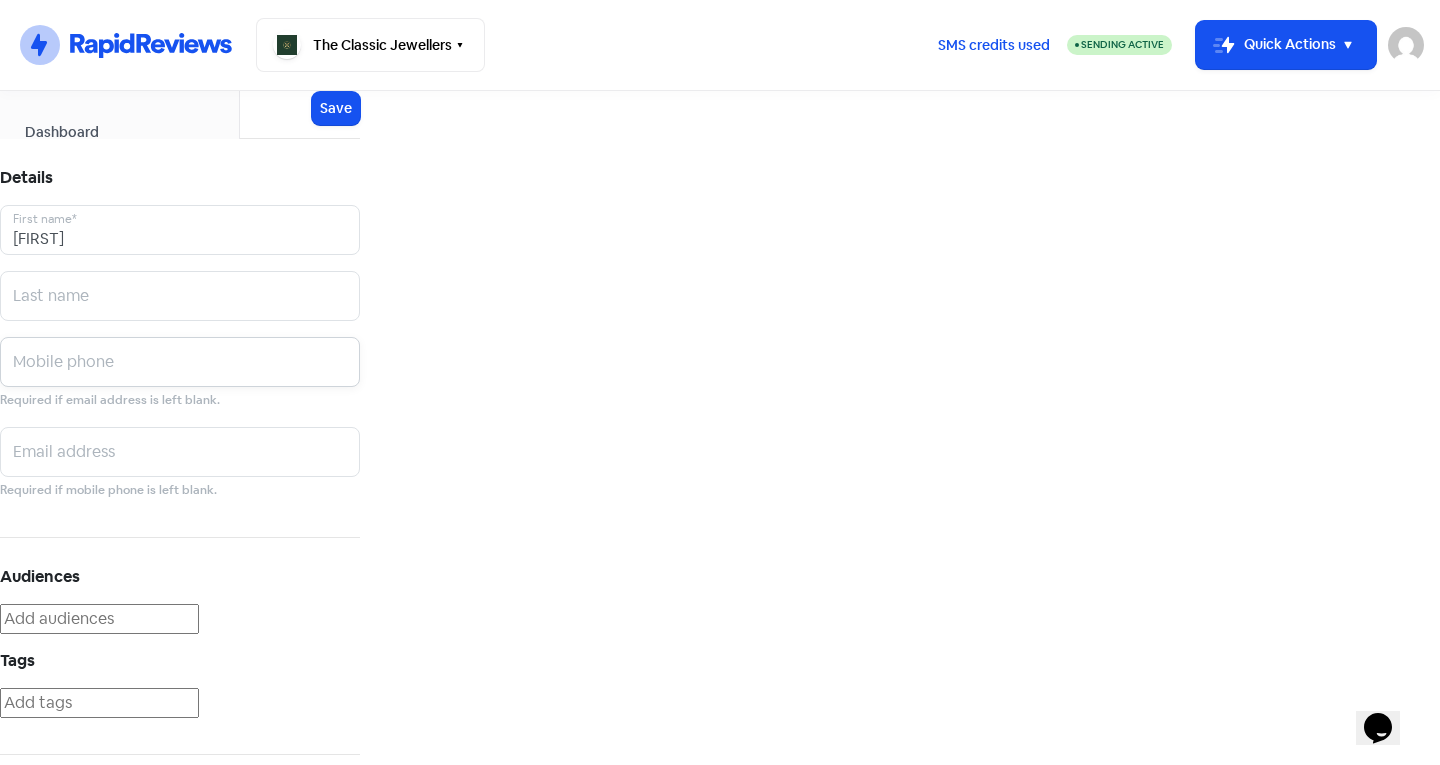 click at bounding box center [180, 230] 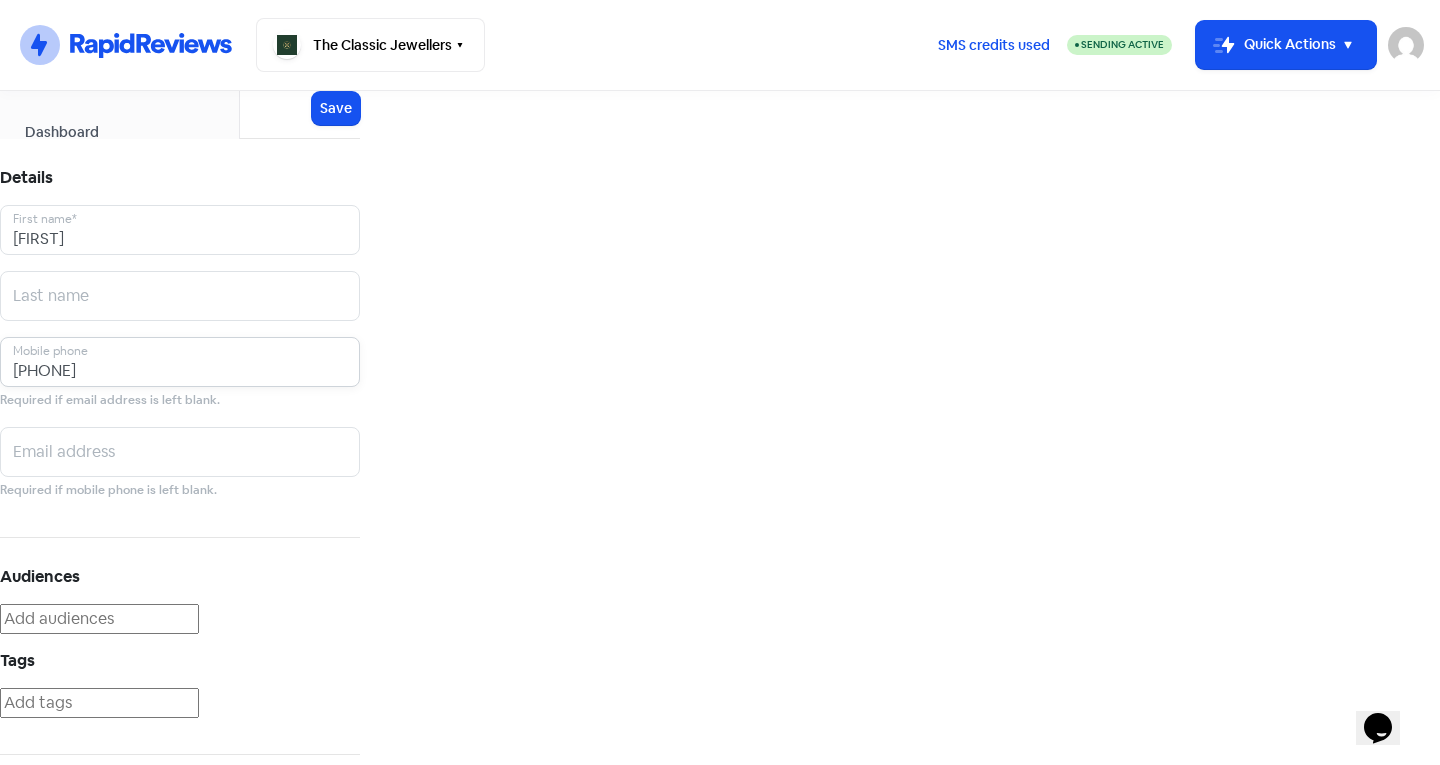 scroll, scrollTop: 110, scrollLeft: 0, axis: vertical 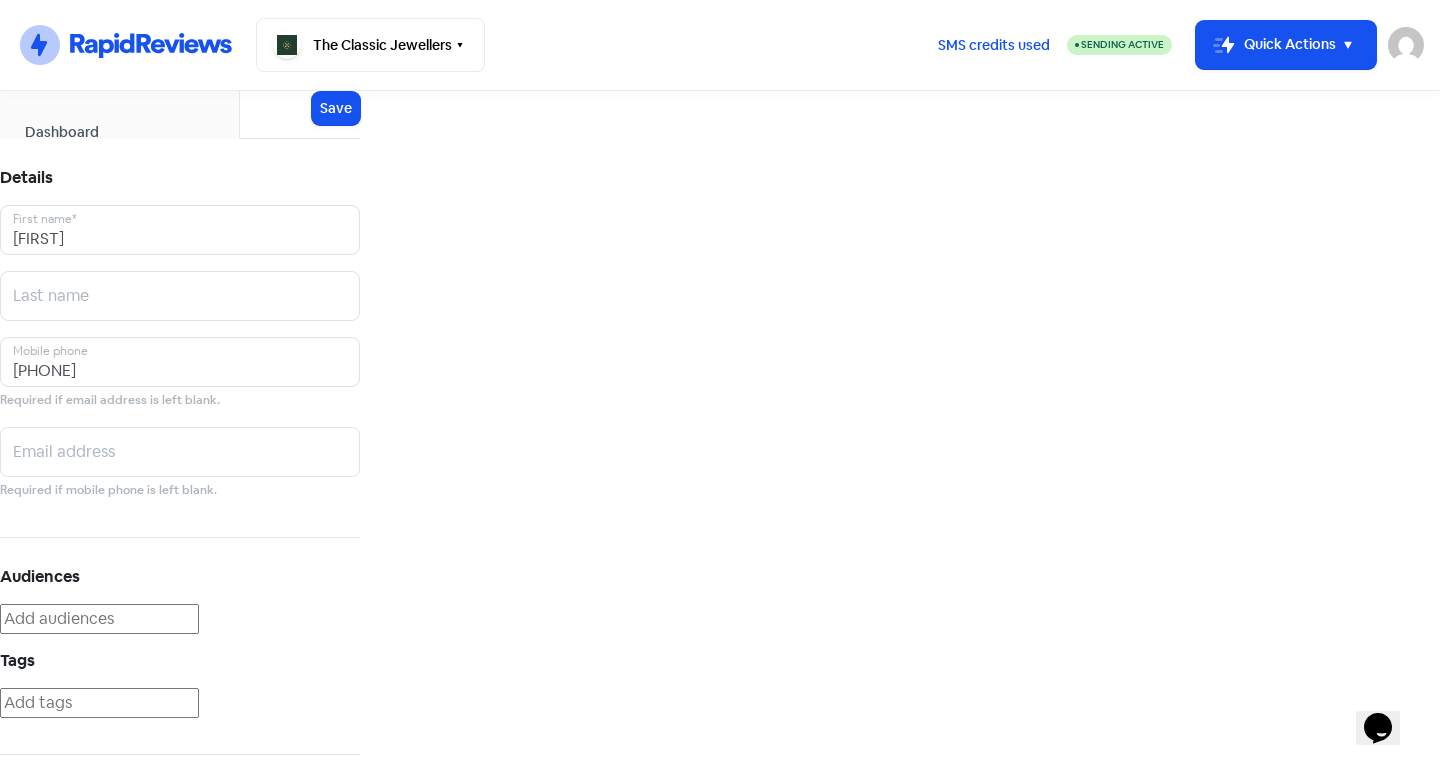 click at bounding box center (99, 703) 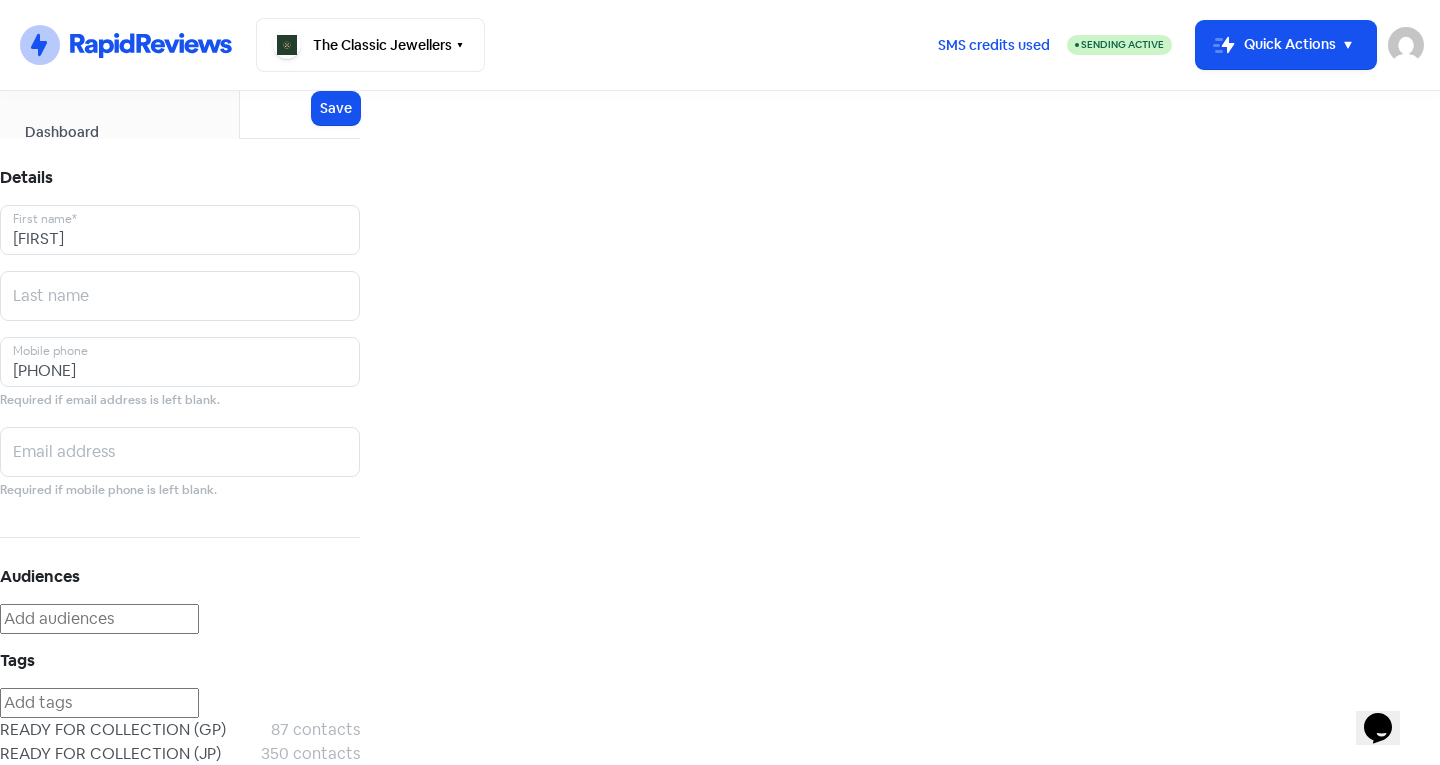 click at bounding box center [180, 619] 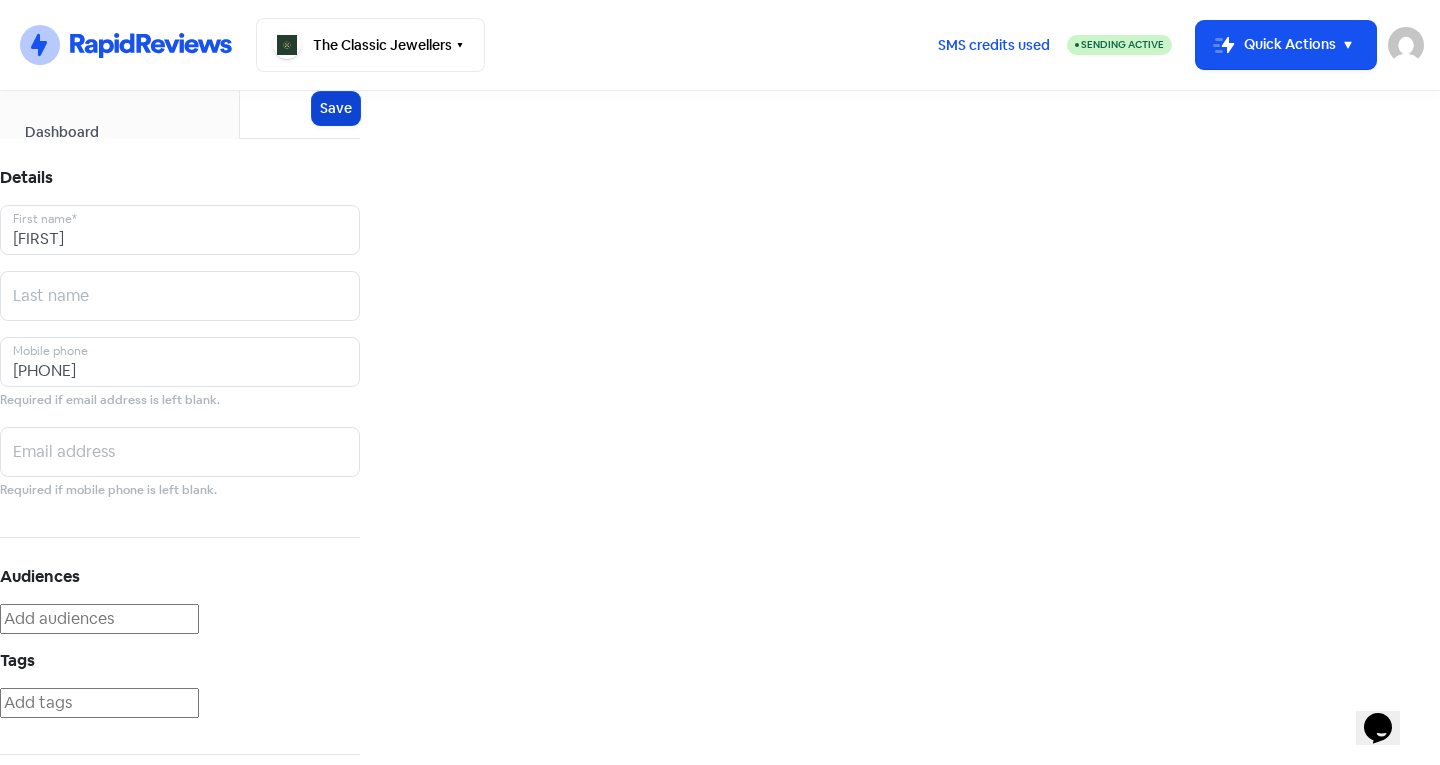 click on "Icon For Loading Save" at bounding box center [336, 108] 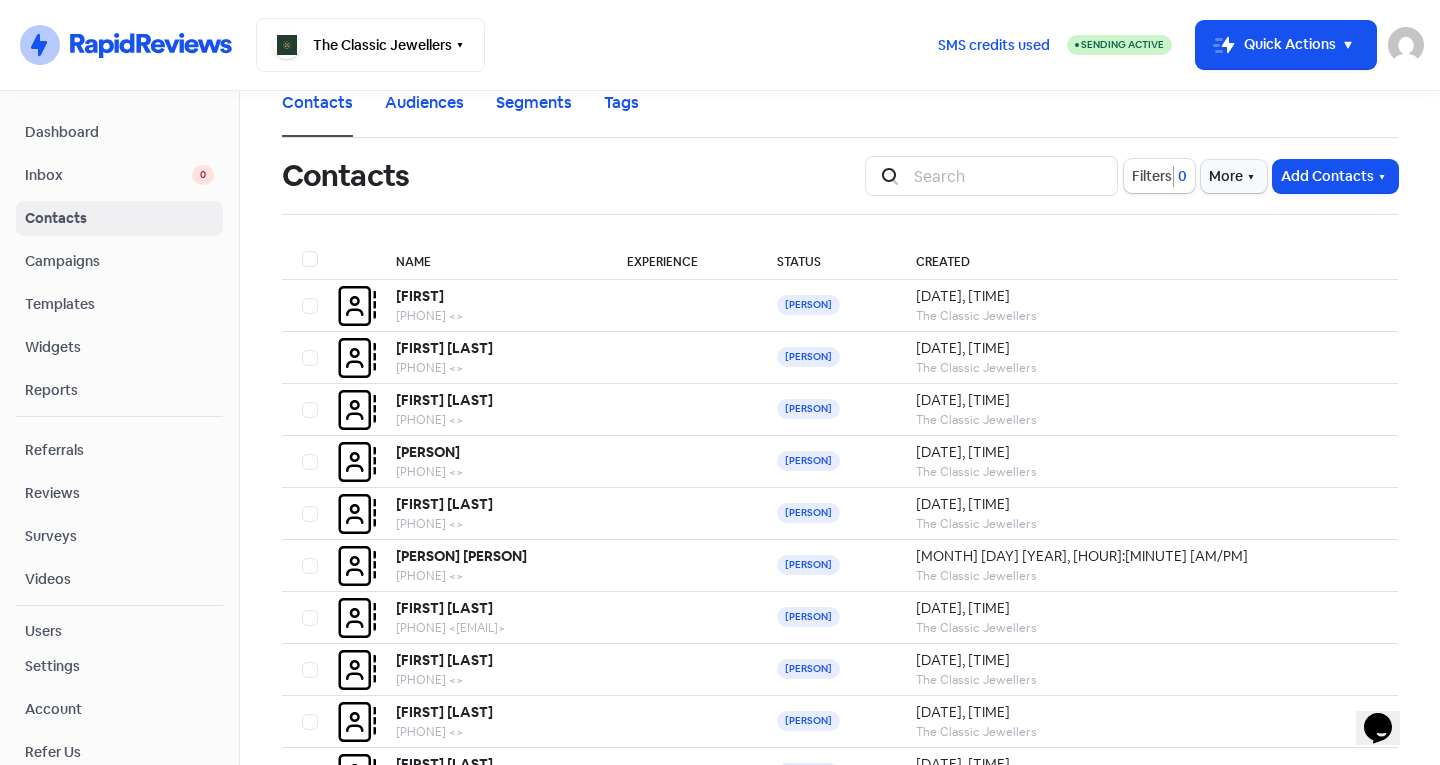 click on "Inbox" at bounding box center [108, 175] 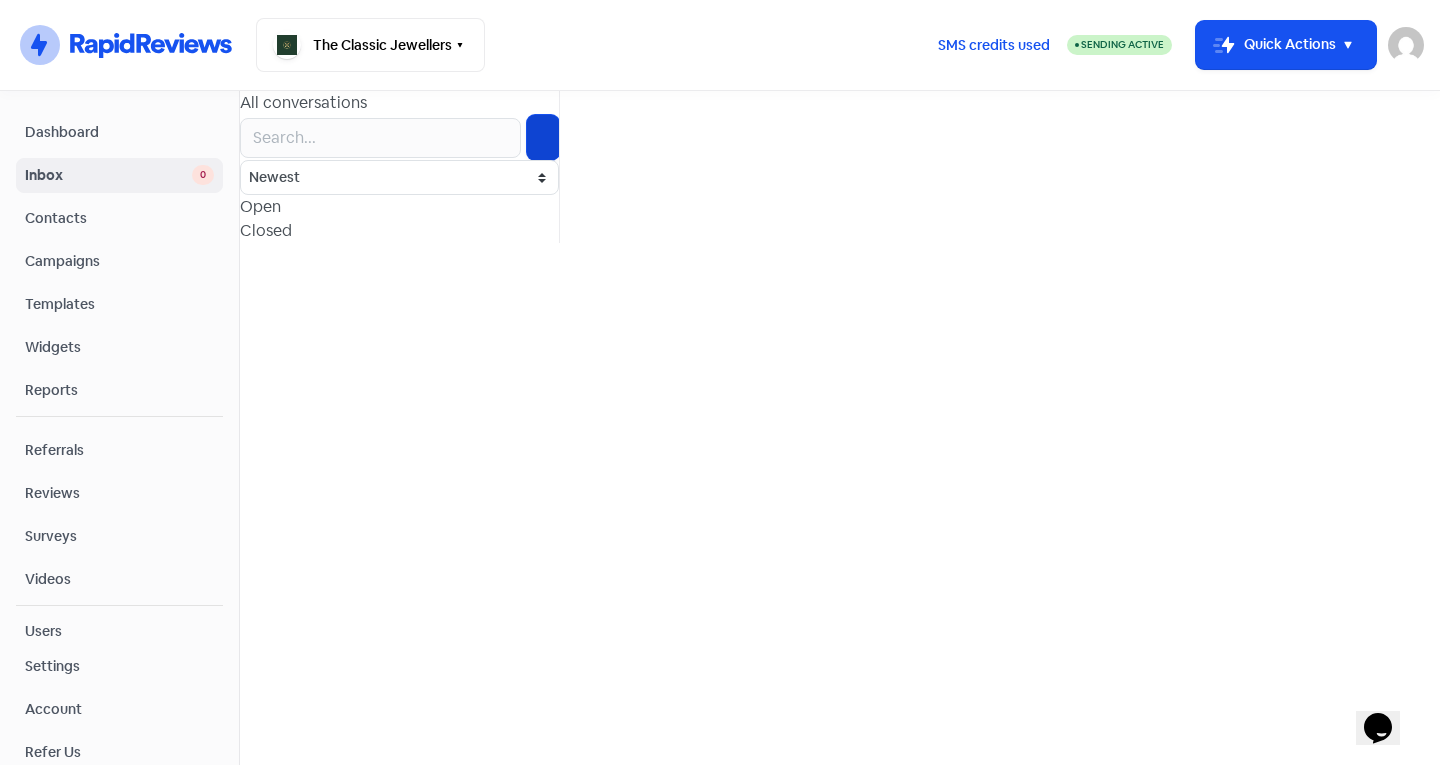 click at bounding box center [543, 137] 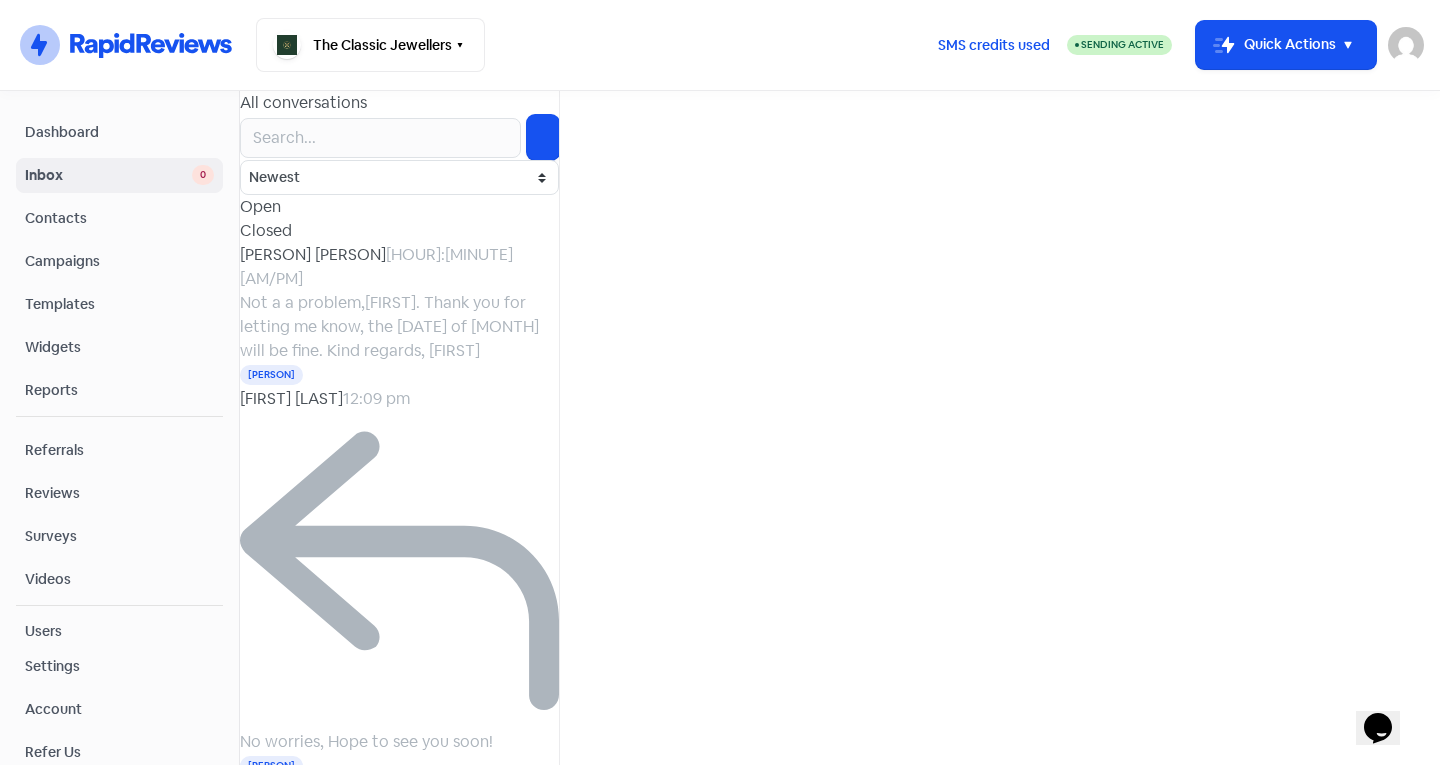 click at bounding box center [400, 78151] 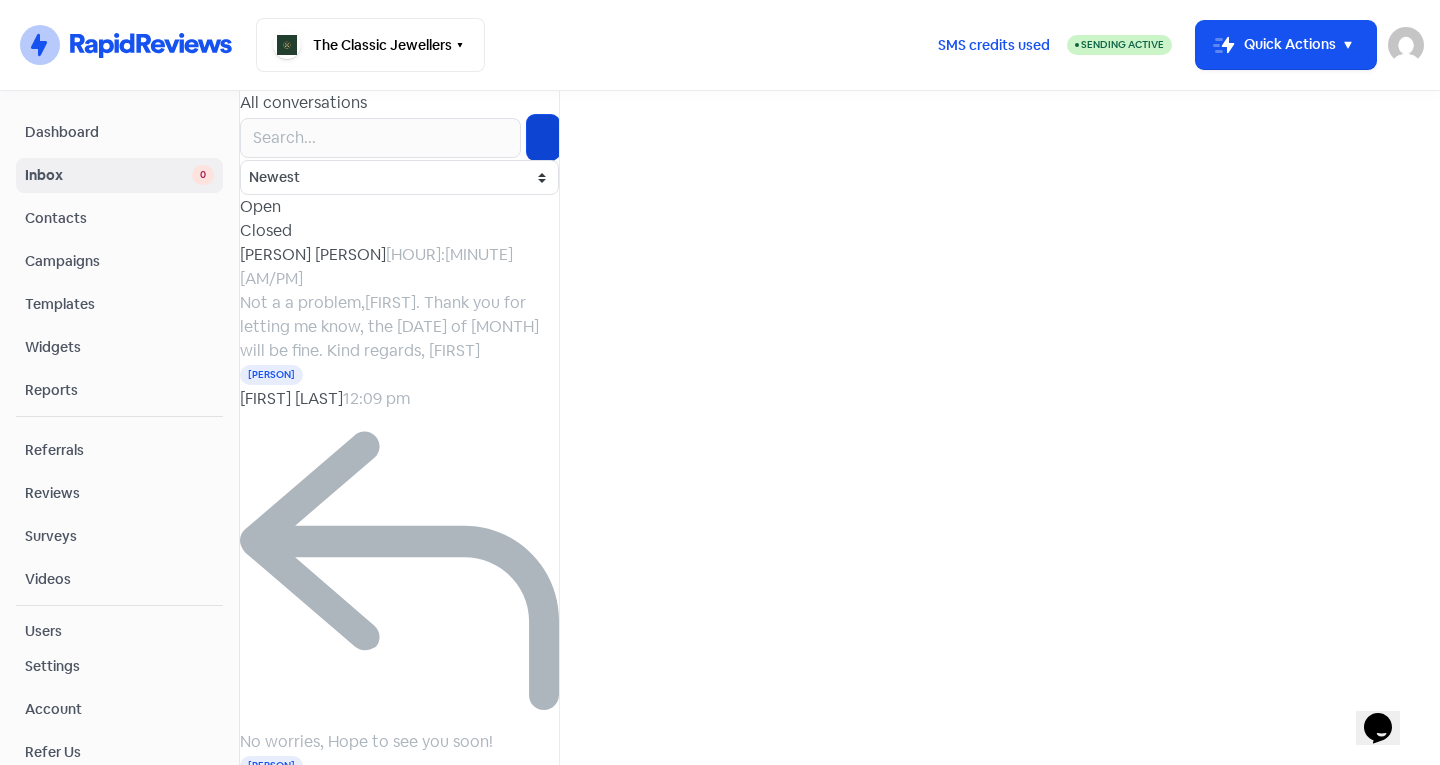 click at bounding box center [543, 137] 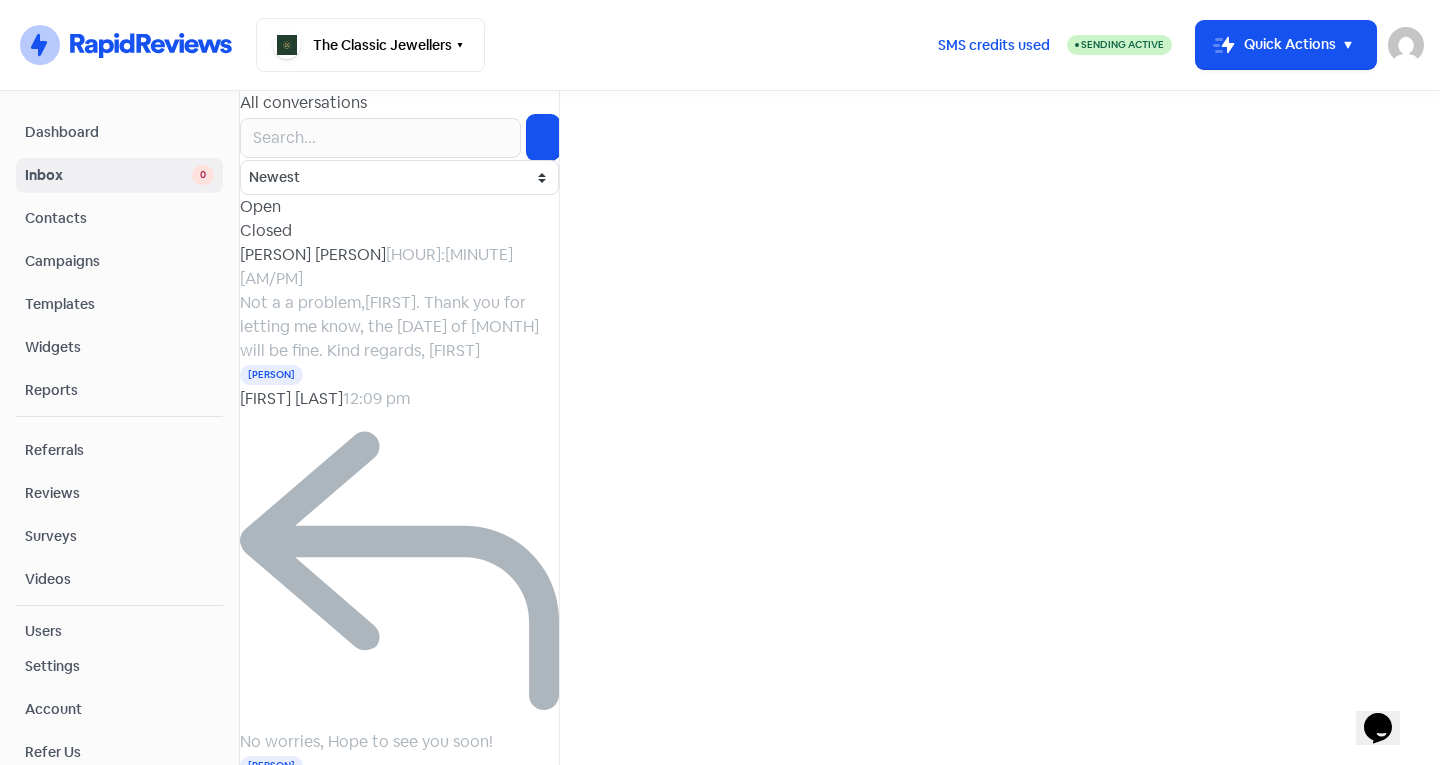 click on "Contacts" at bounding box center [119, 218] 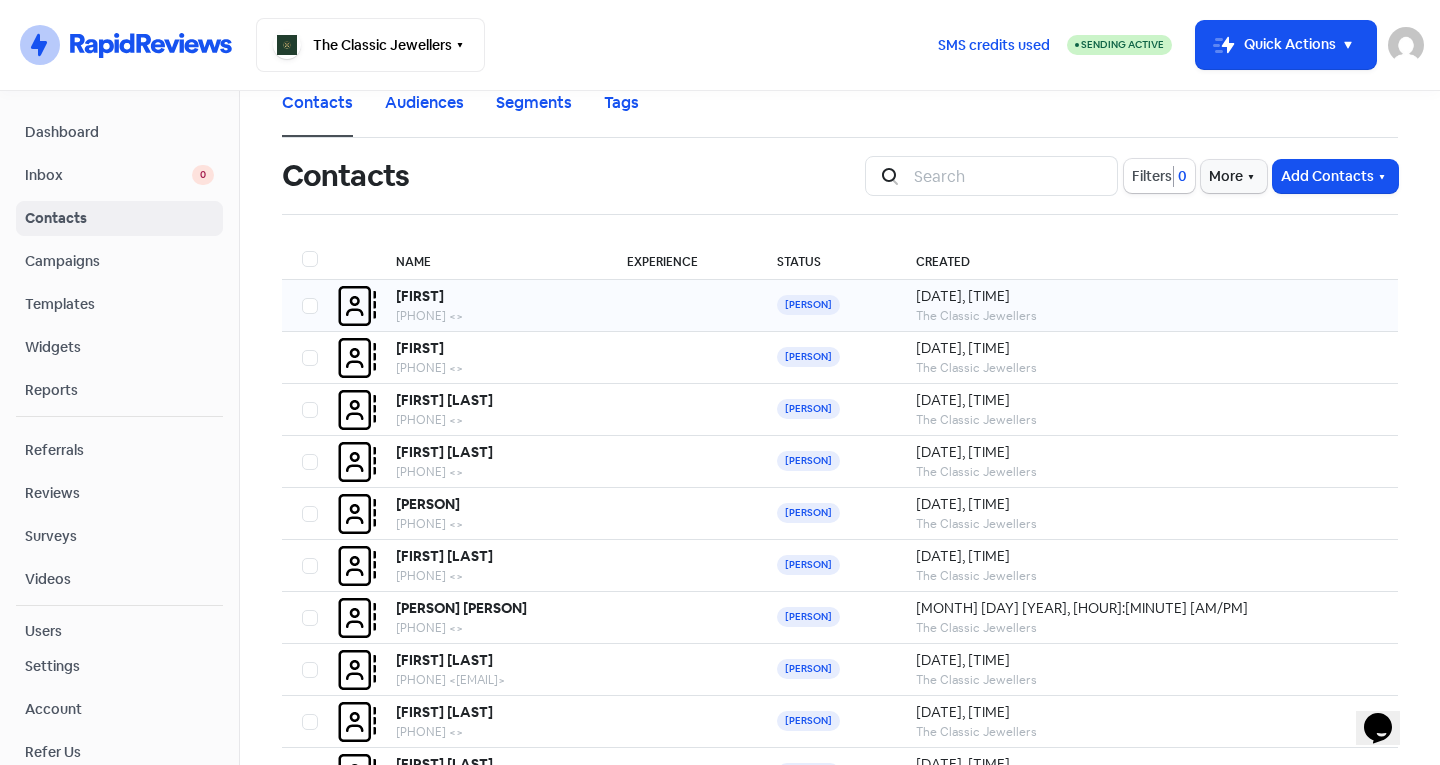 click at bounding box center (682, 306) 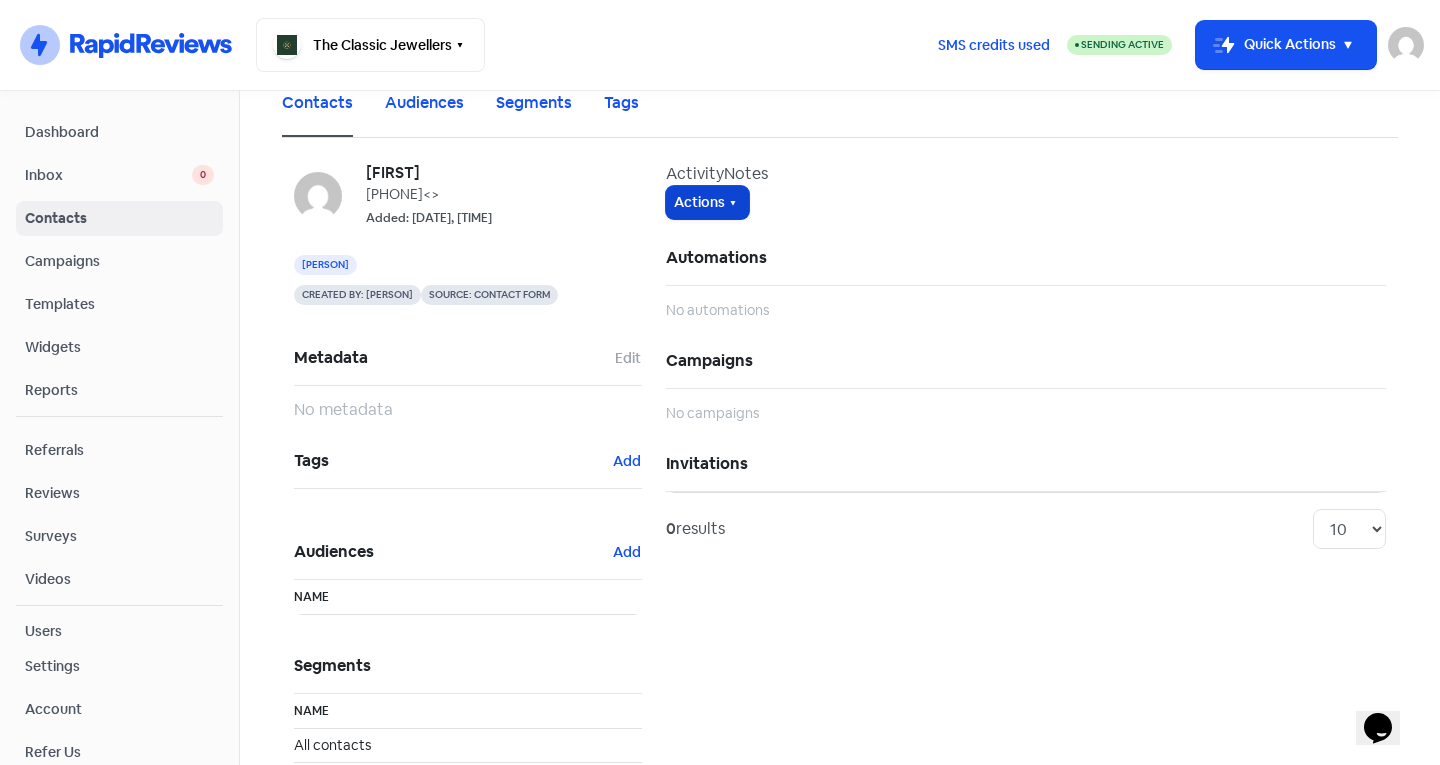 click at bounding box center (733, 203) 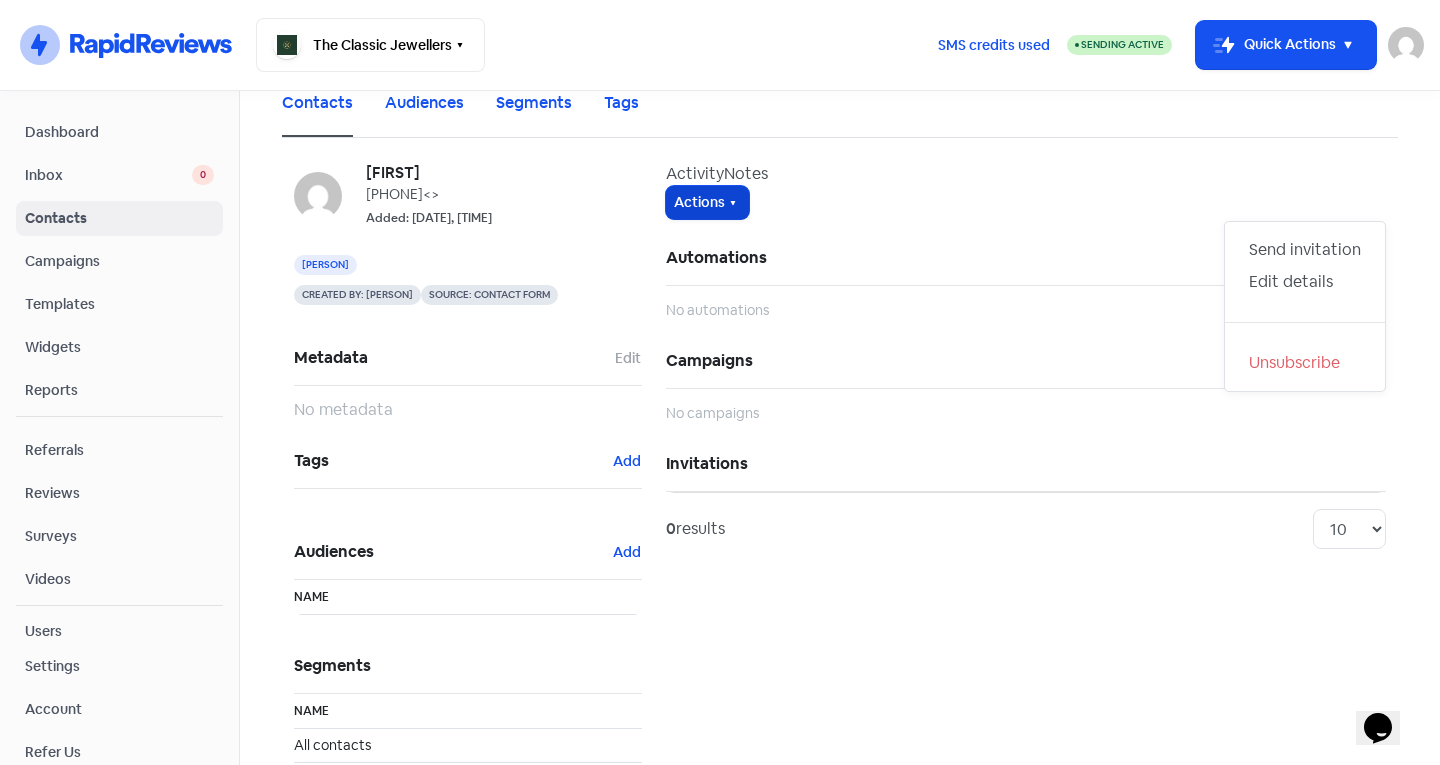 click on "Actions" at bounding box center (707, 202) 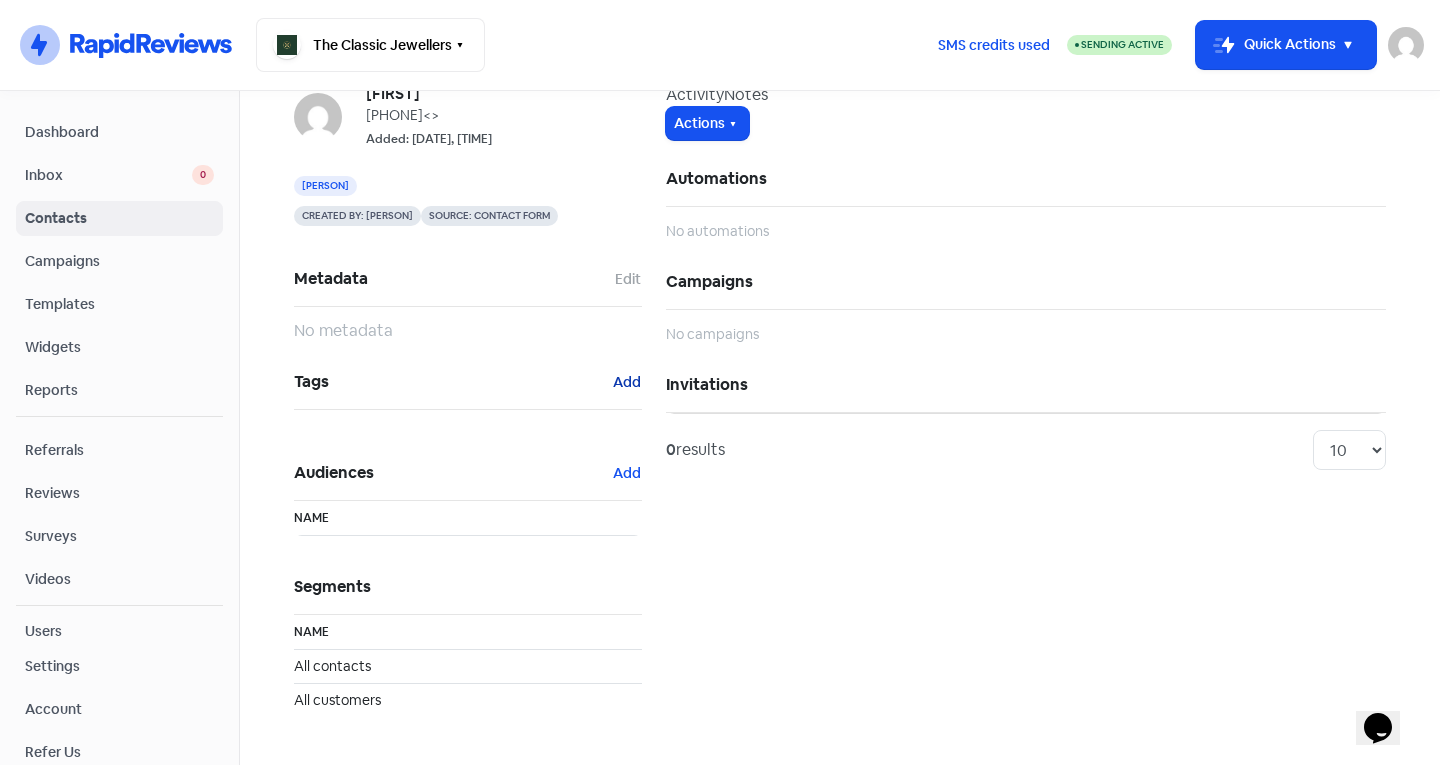 scroll, scrollTop: 0, scrollLeft: 0, axis: both 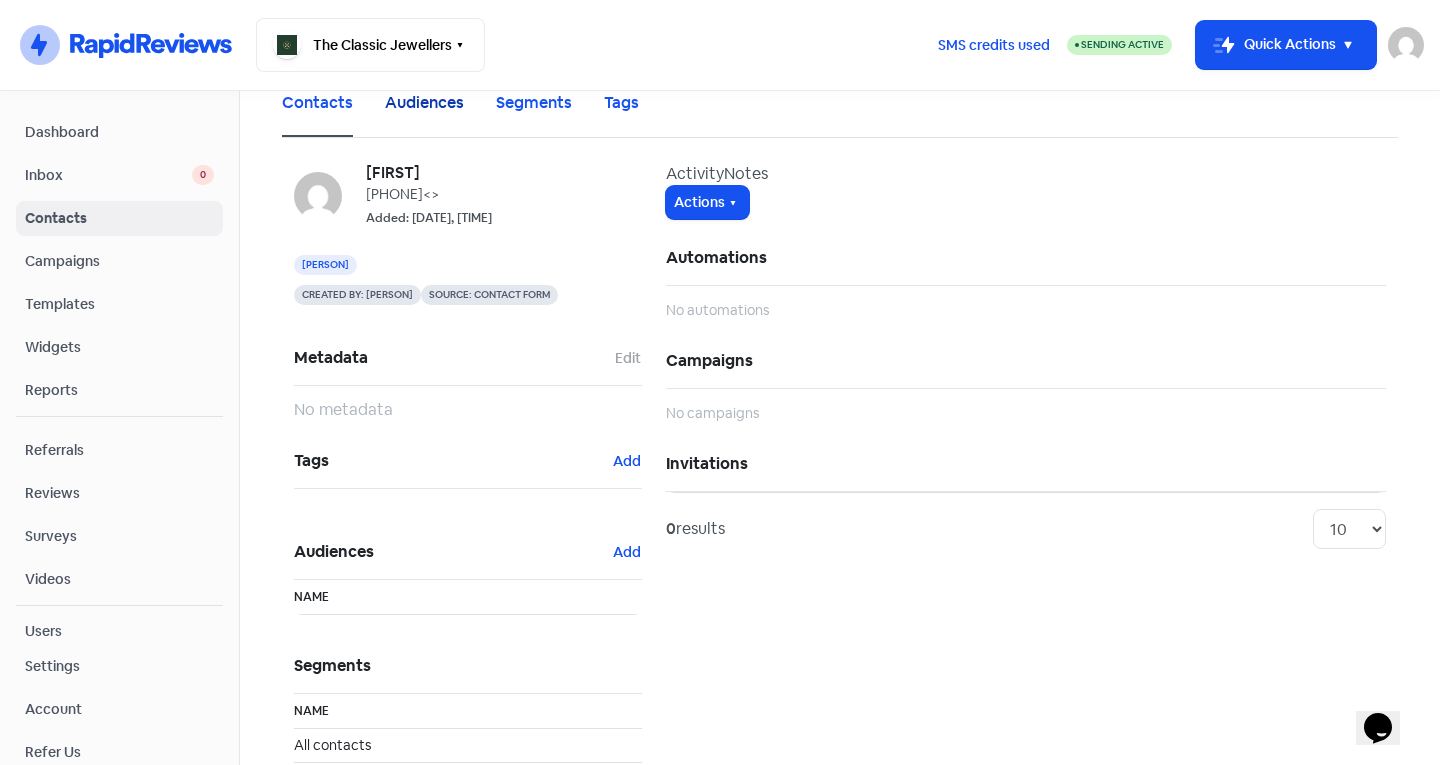 click on "Audiences" at bounding box center [424, 103] 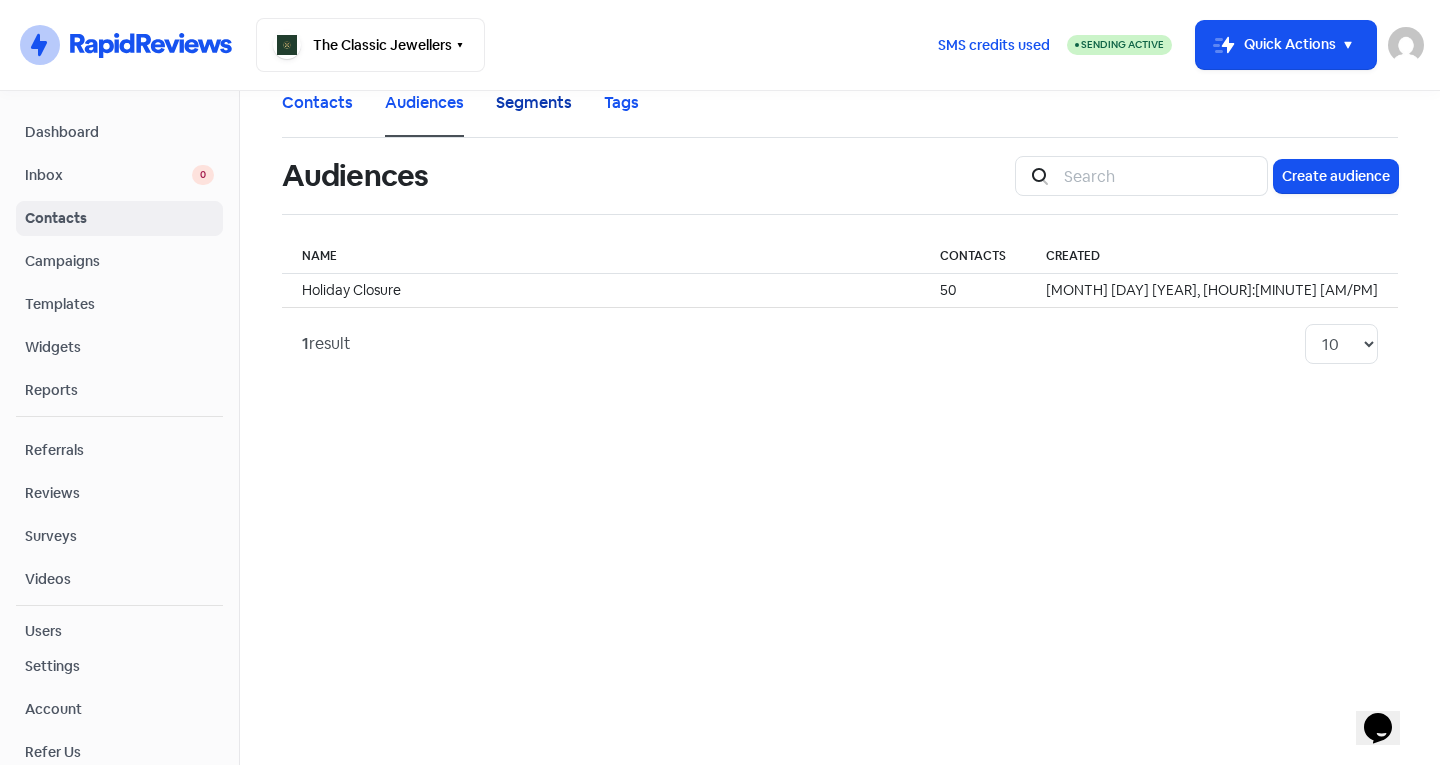 click on "Segments" at bounding box center (534, 103) 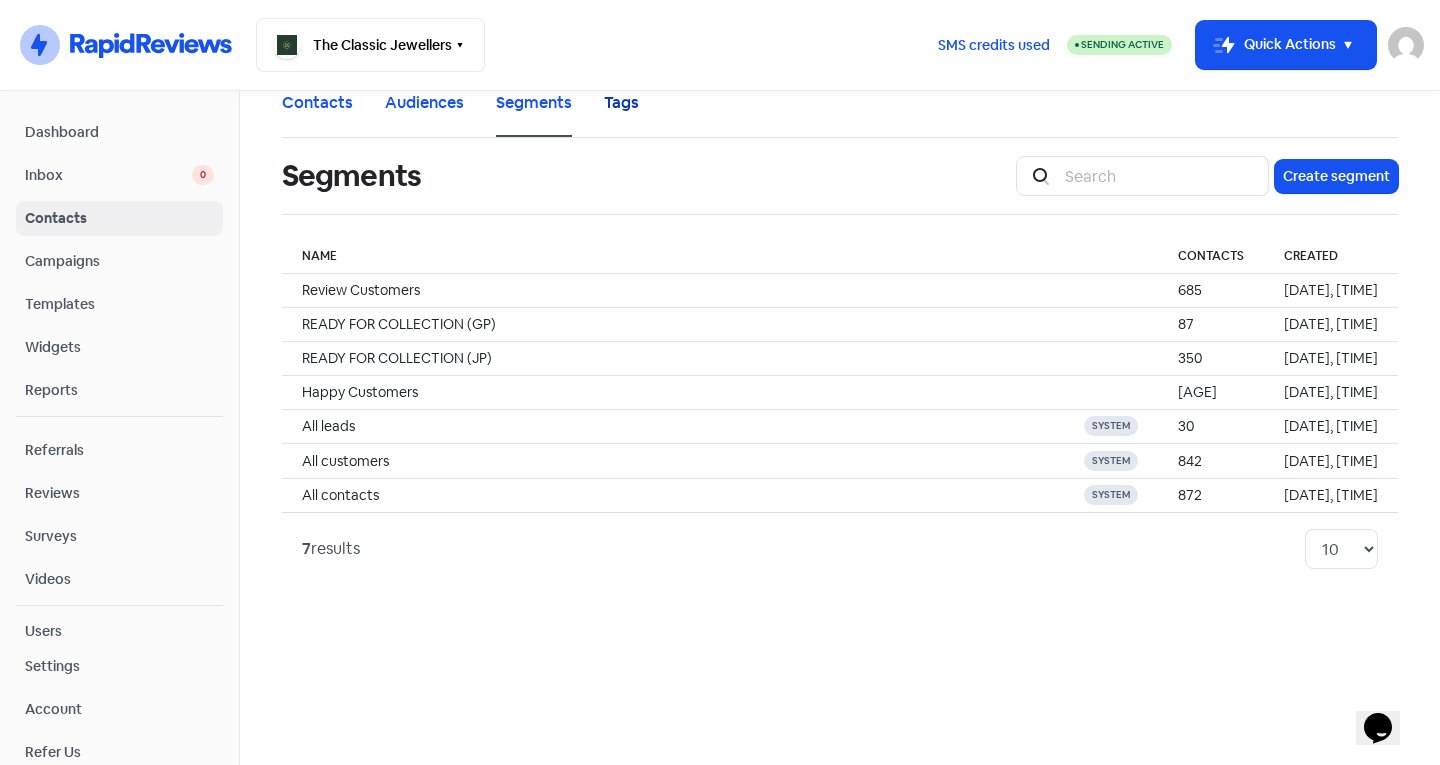 click on "Tags" at bounding box center [621, 103] 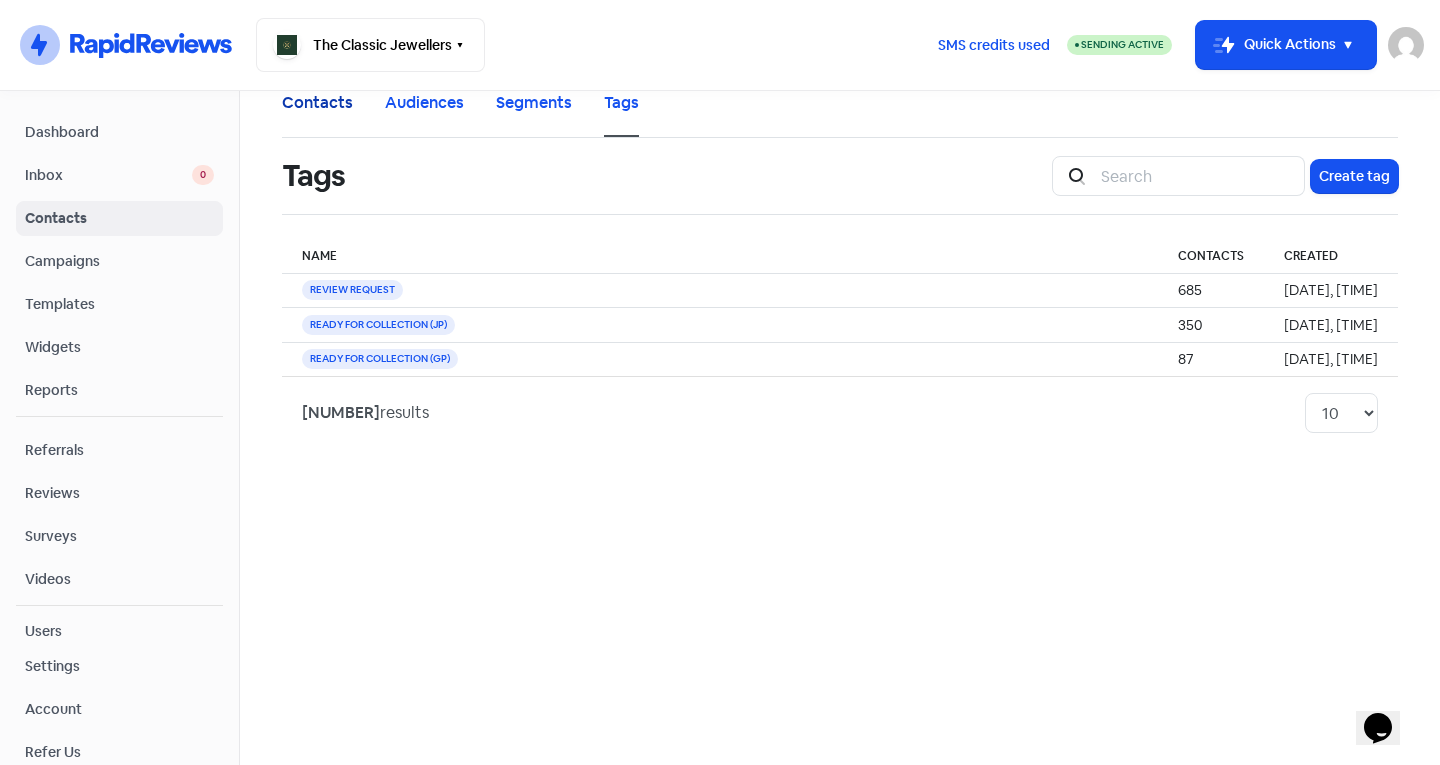 click on "Contacts" at bounding box center [317, 103] 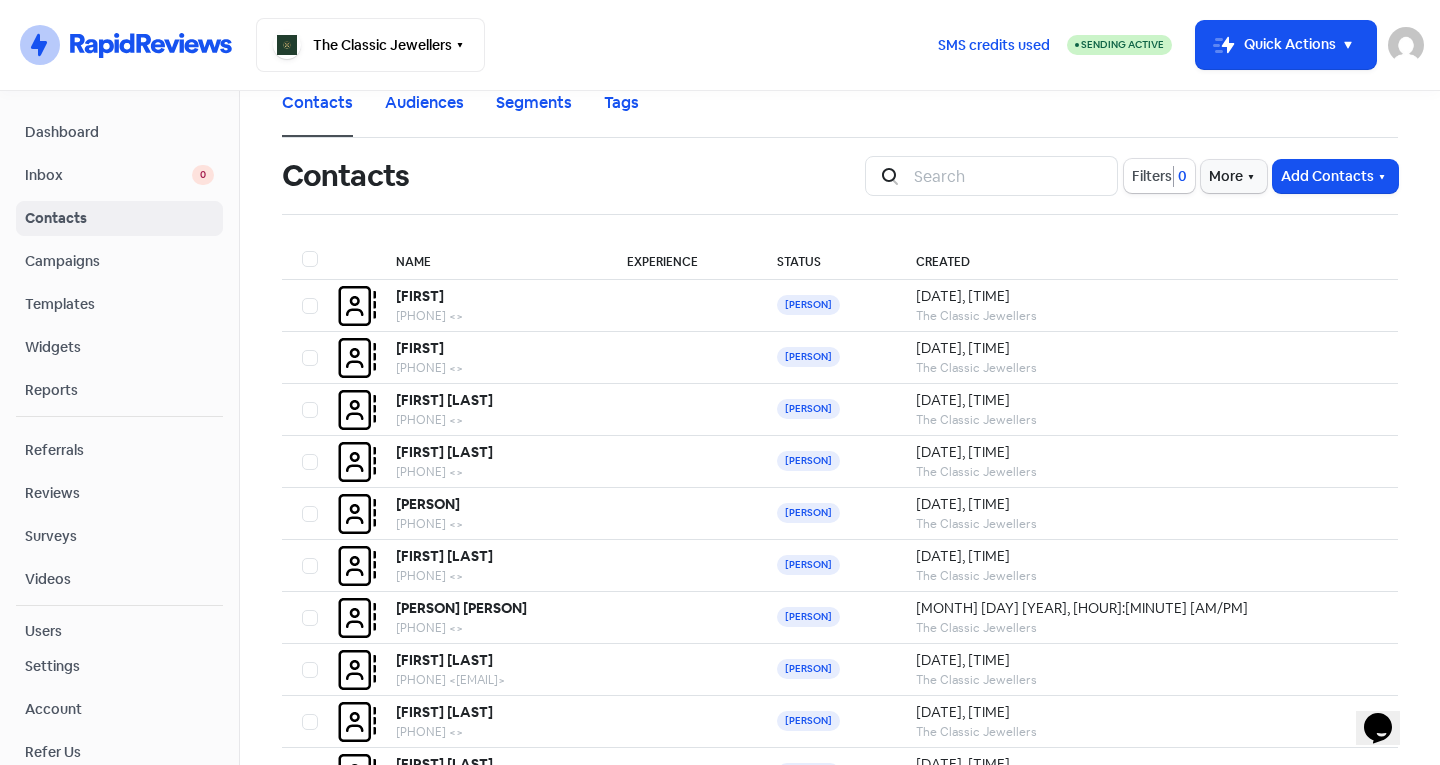 click on "Inbox   0" at bounding box center (119, 175) 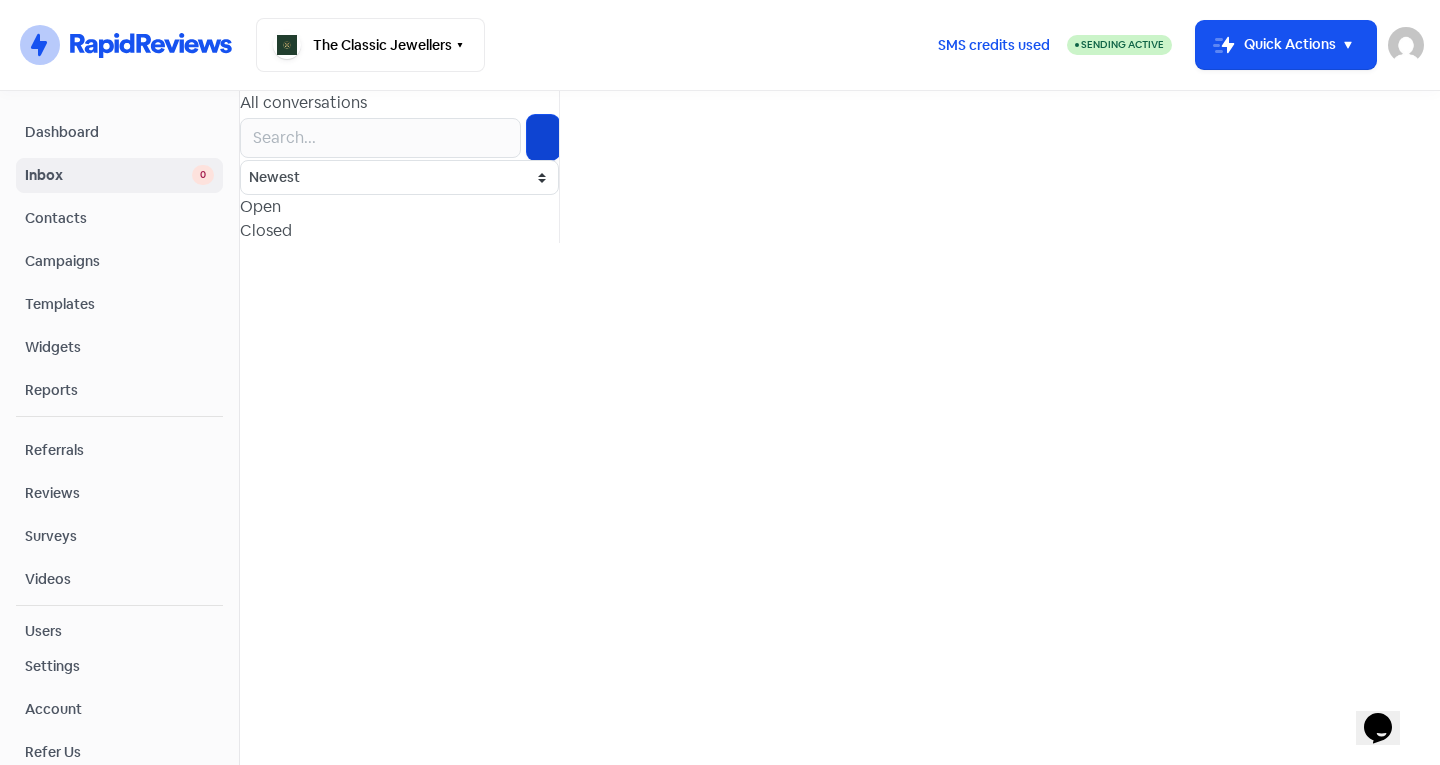 click at bounding box center (543, 137) 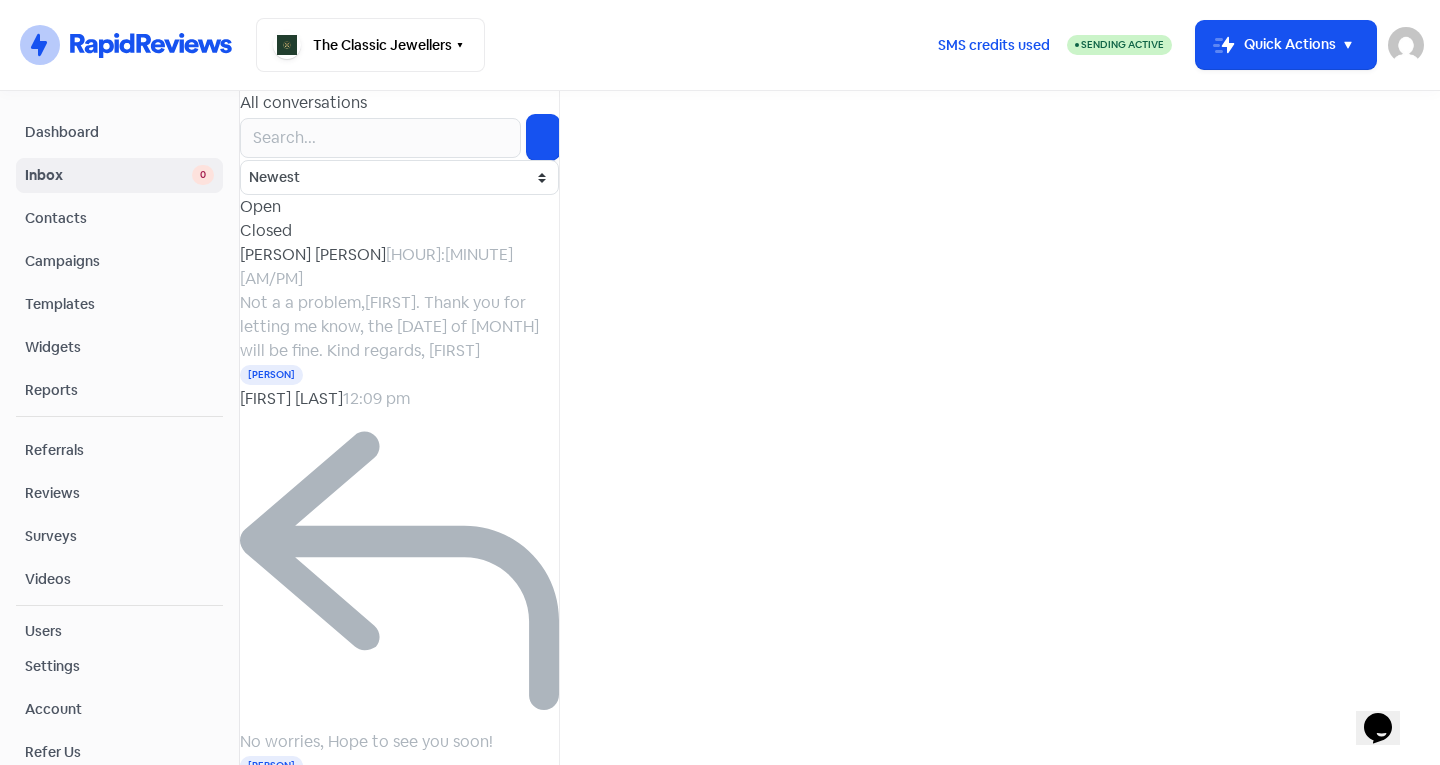 click at bounding box center [400, 78151] 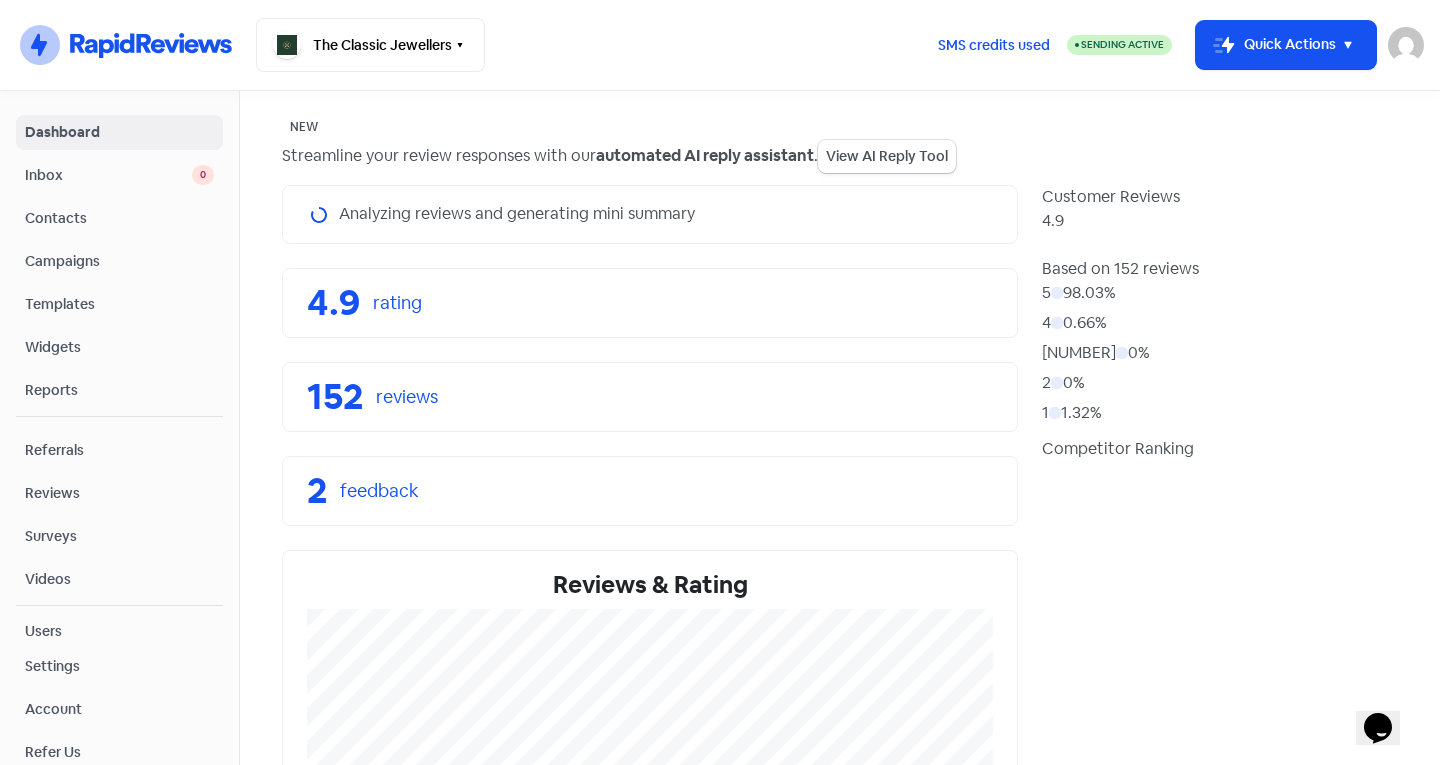 click on "Contacts" at bounding box center [119, 218] 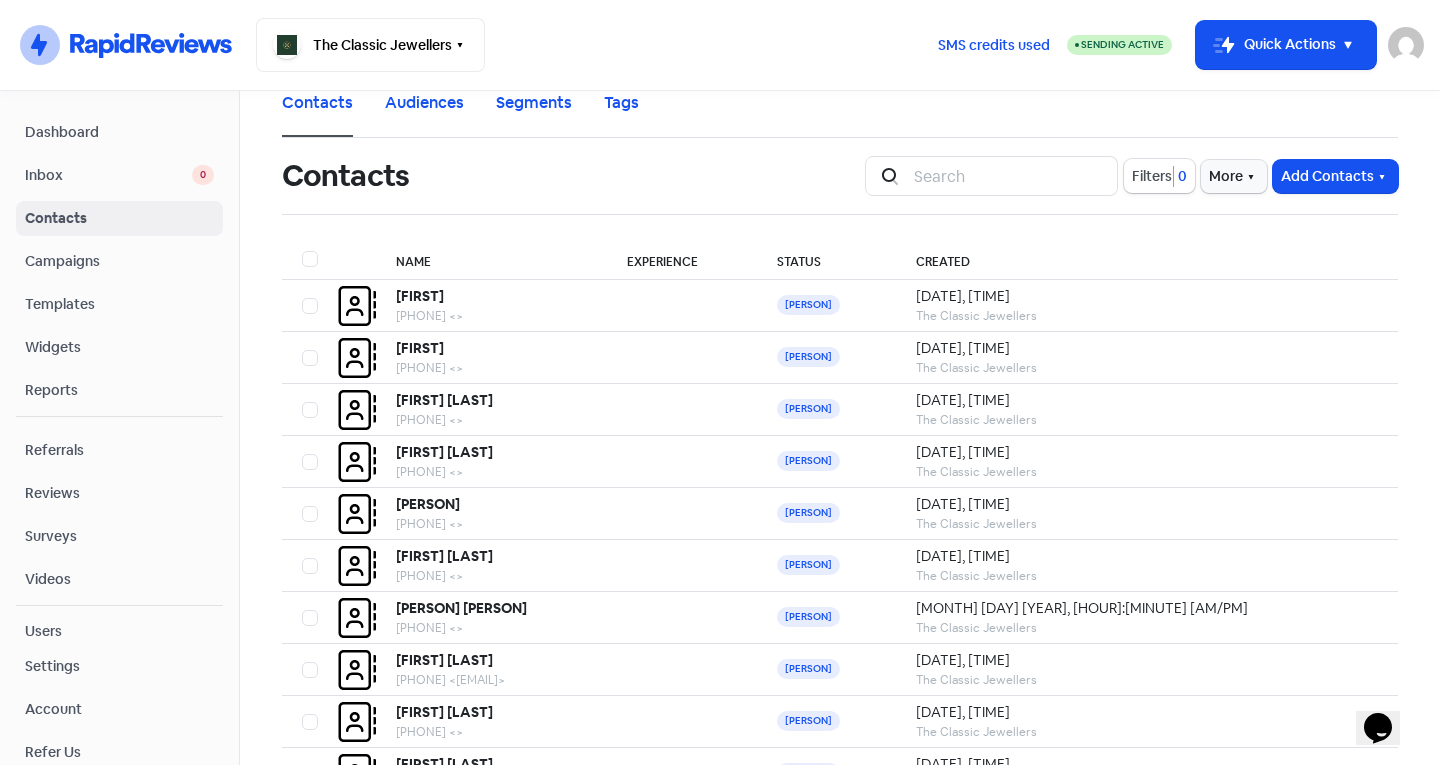 click on "Icon For Search       Filters 0  More   Add Contacts" at bounding box center (1131, 176) 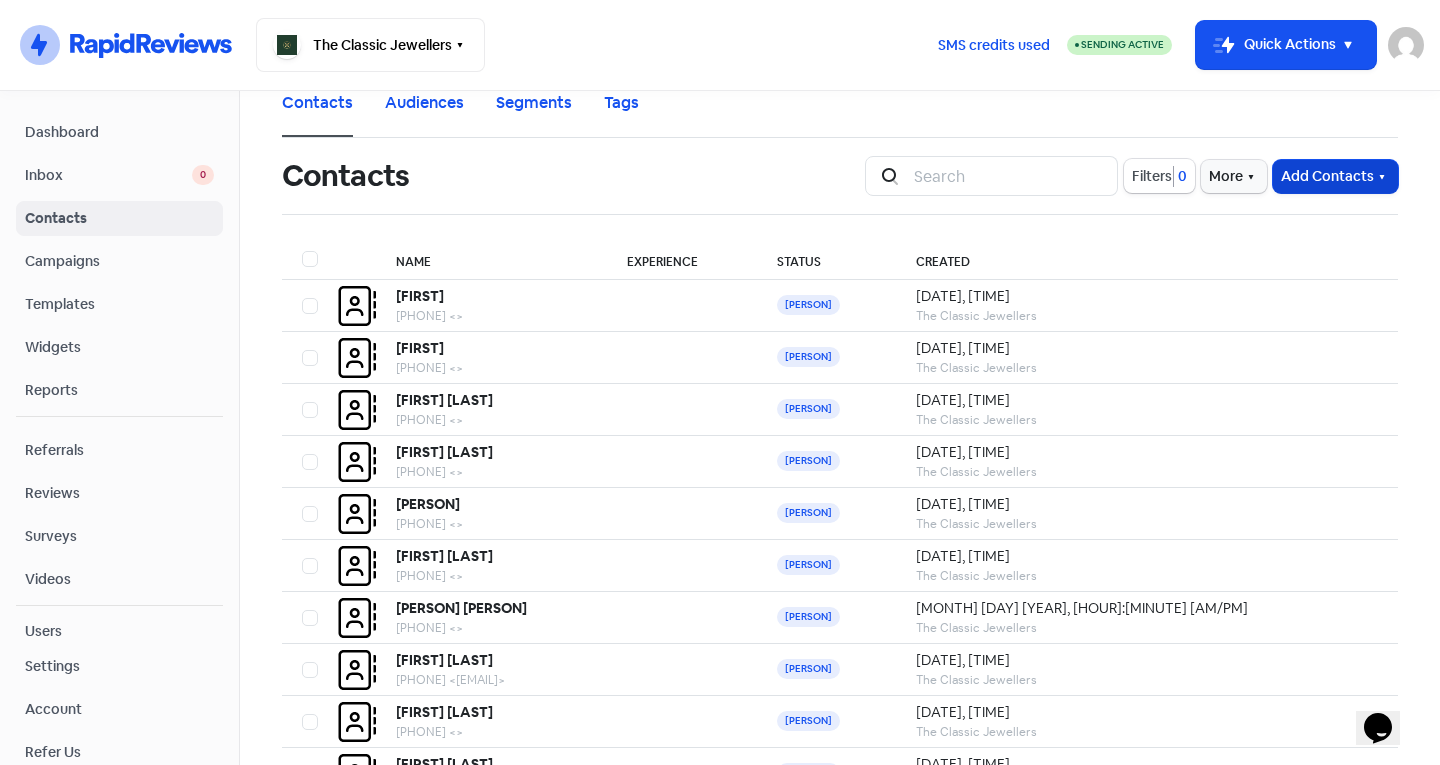 click on "Add Contacts" at bounding box center [1335, 176] 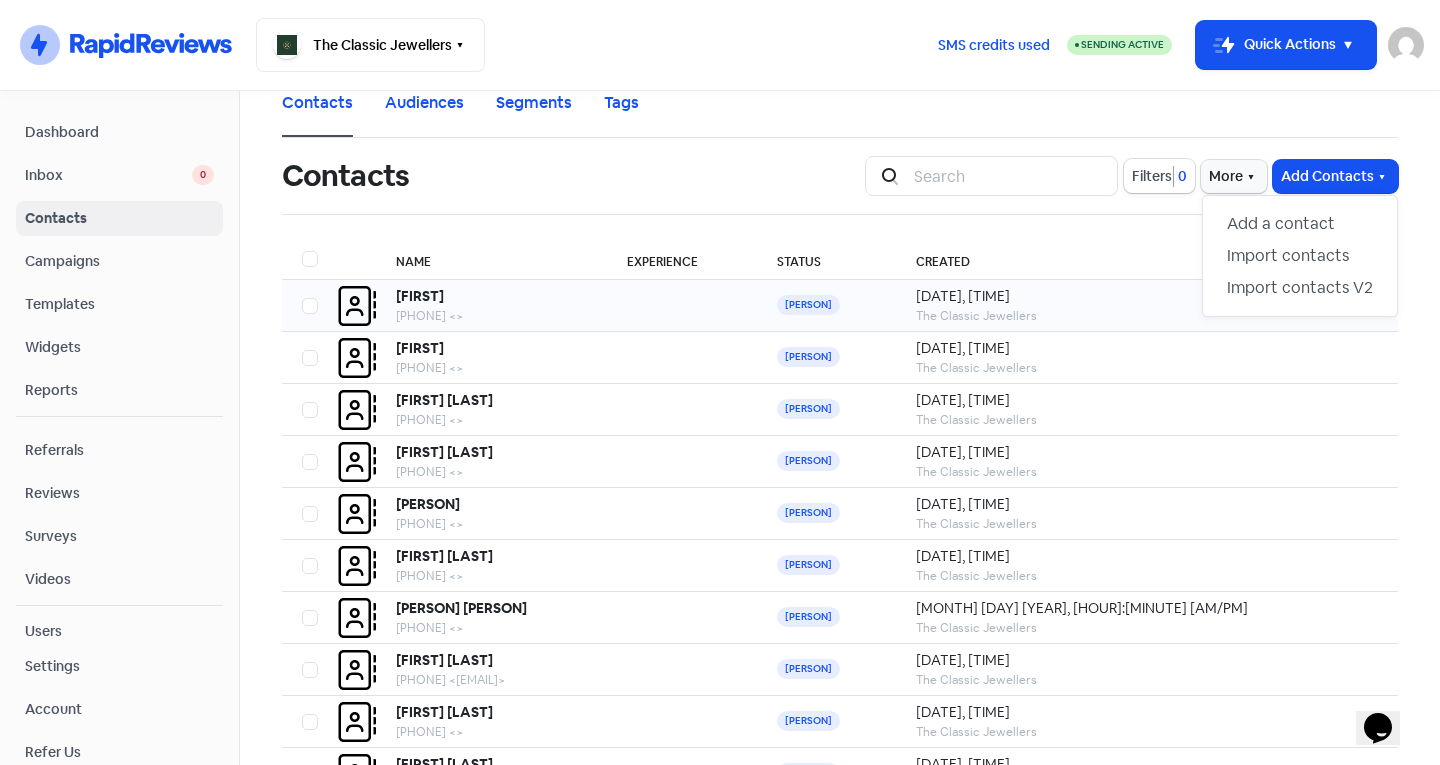 click on "Dave" at bounding box center [309, 306] 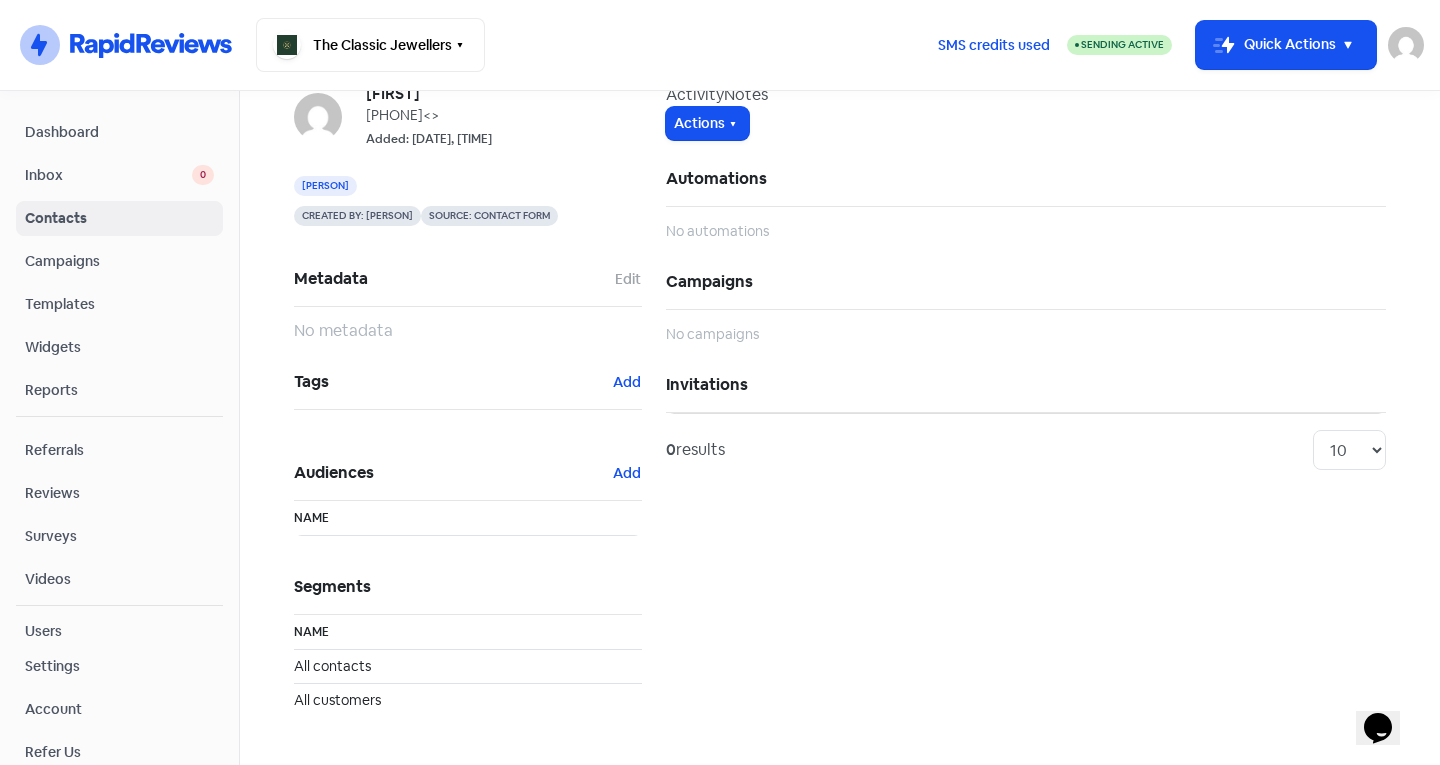scroll, scrollTop: 0, scrollLeft: 0, axis: both 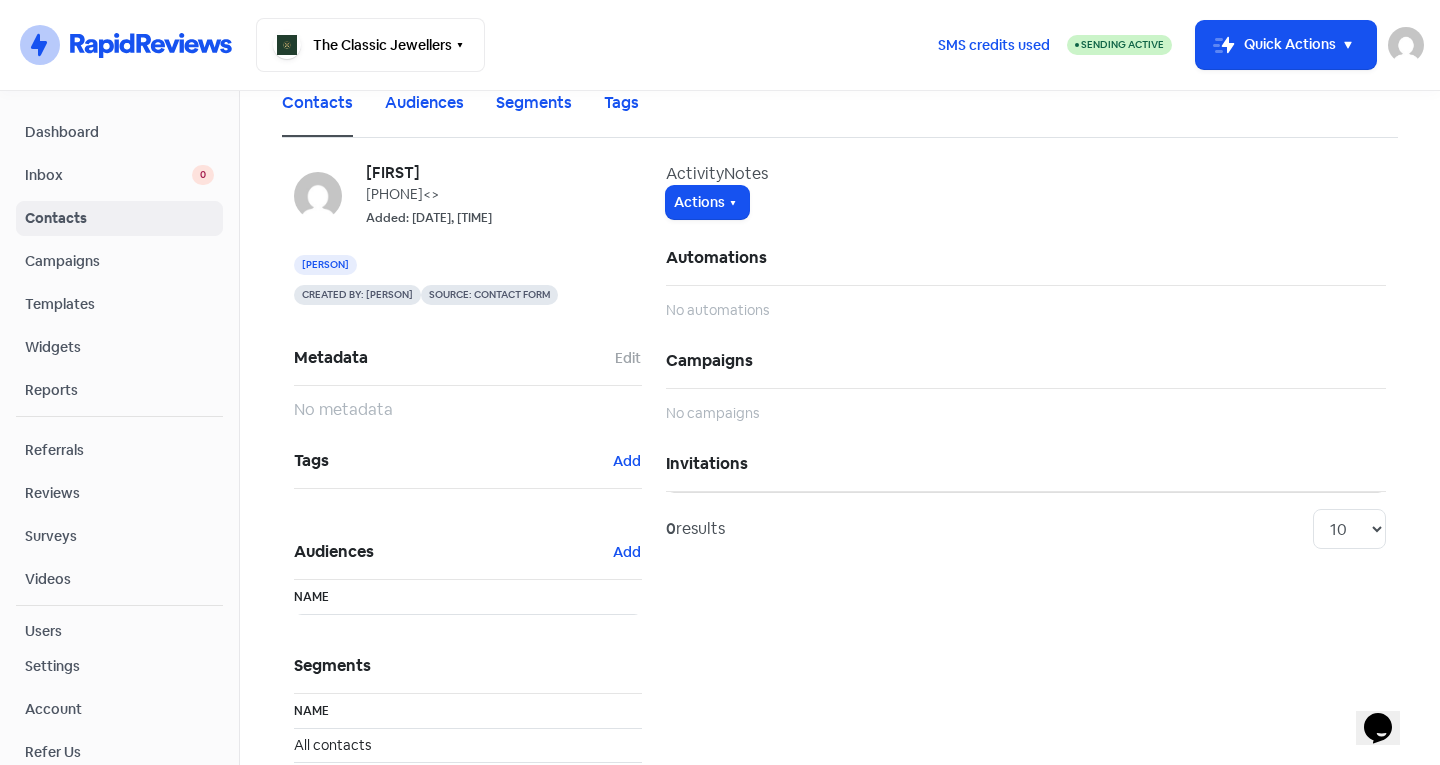 click on "Metadata Edit" at bounding box center [468, 358] 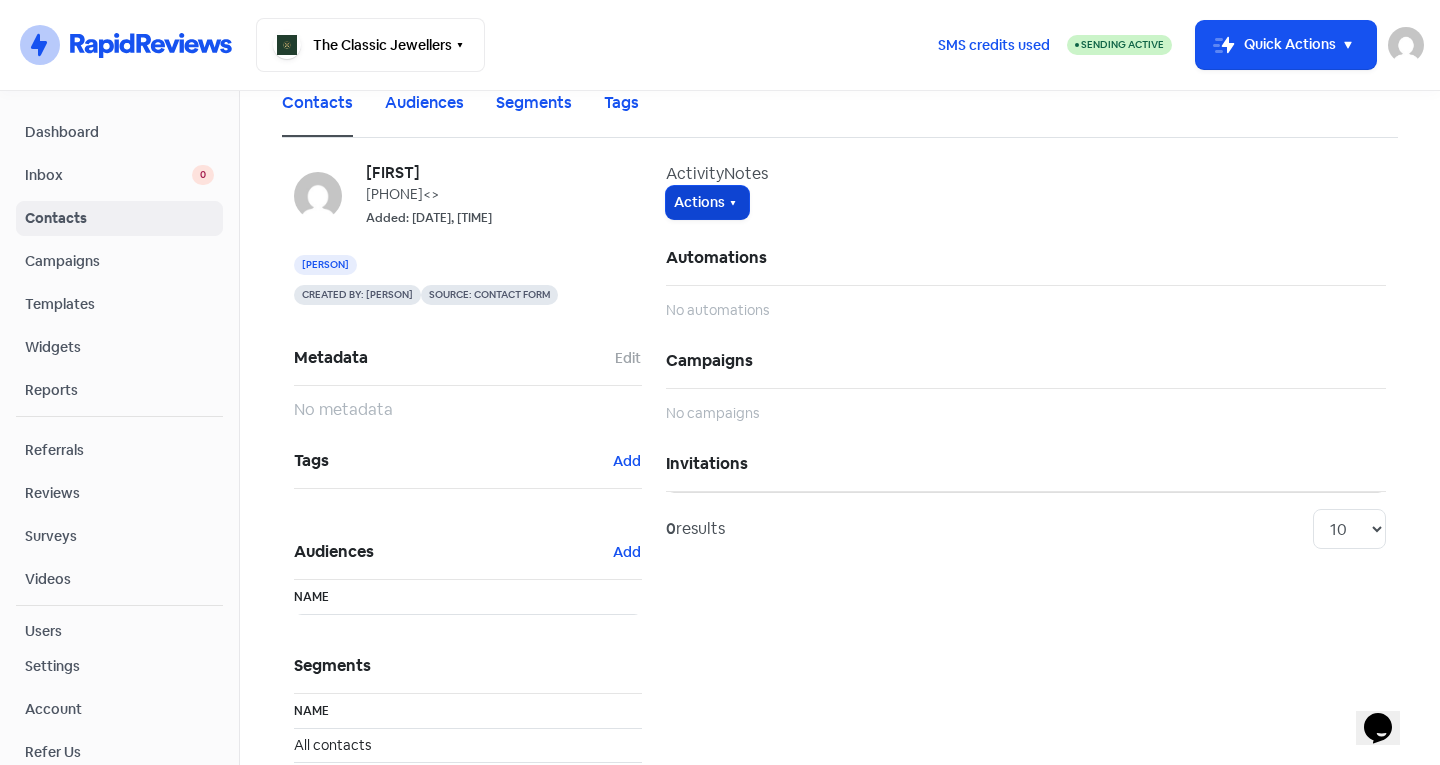 click on "Actions" at bounding box center [707, 202] 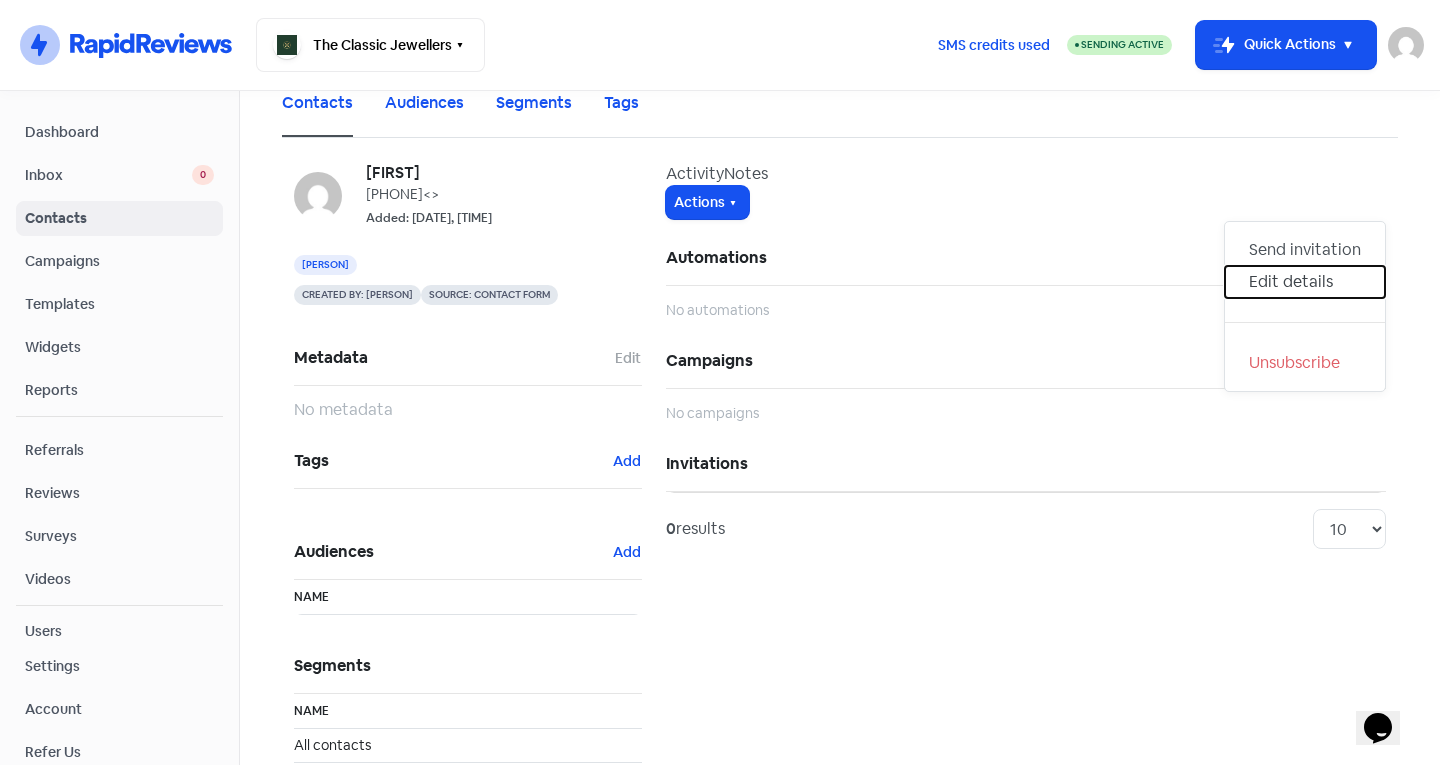click on "Edit details" at bounding box center (1305, 282) 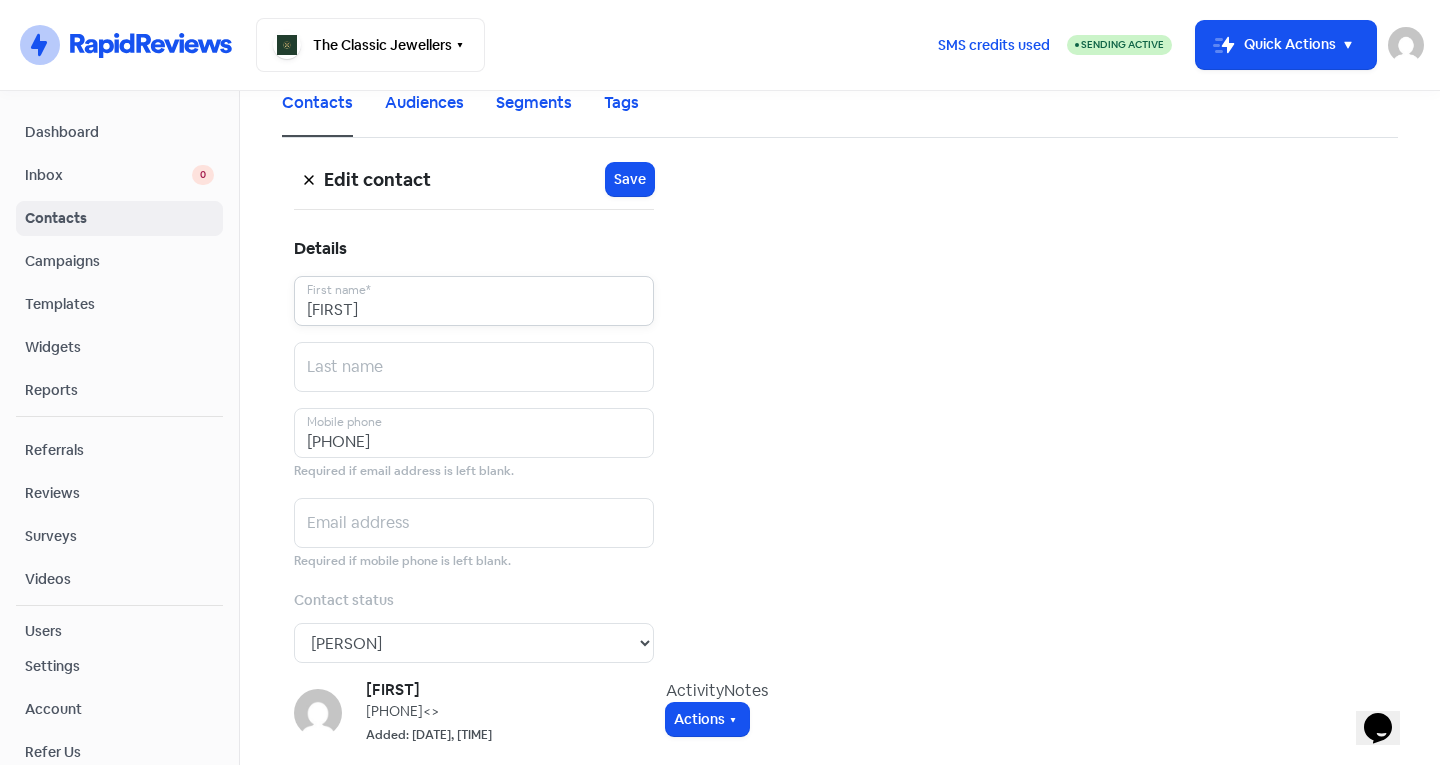 drag, startPoint x: 1186, startPoint y: 179, endPoint x: 873, endPoint y: 152, distance: 314.16238 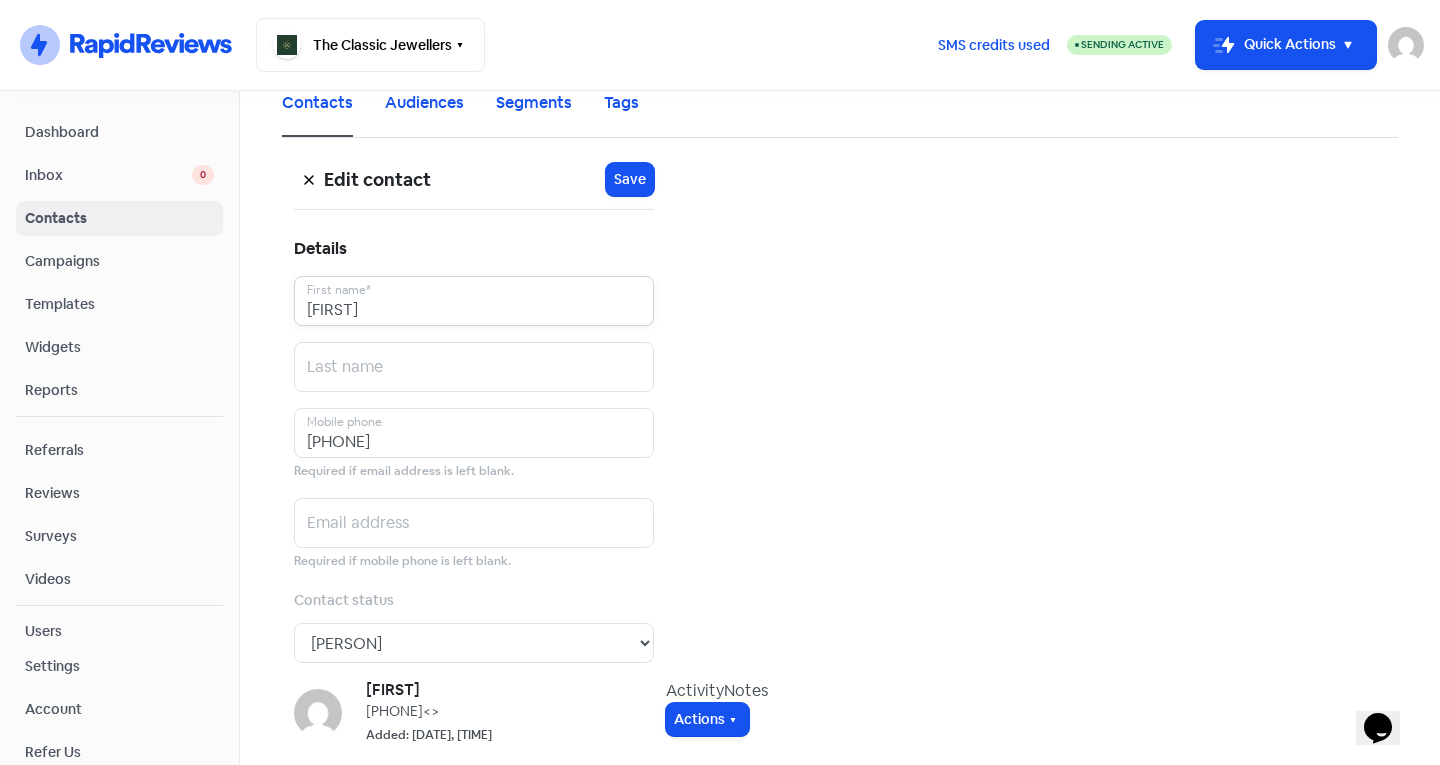 type on "Zoe" 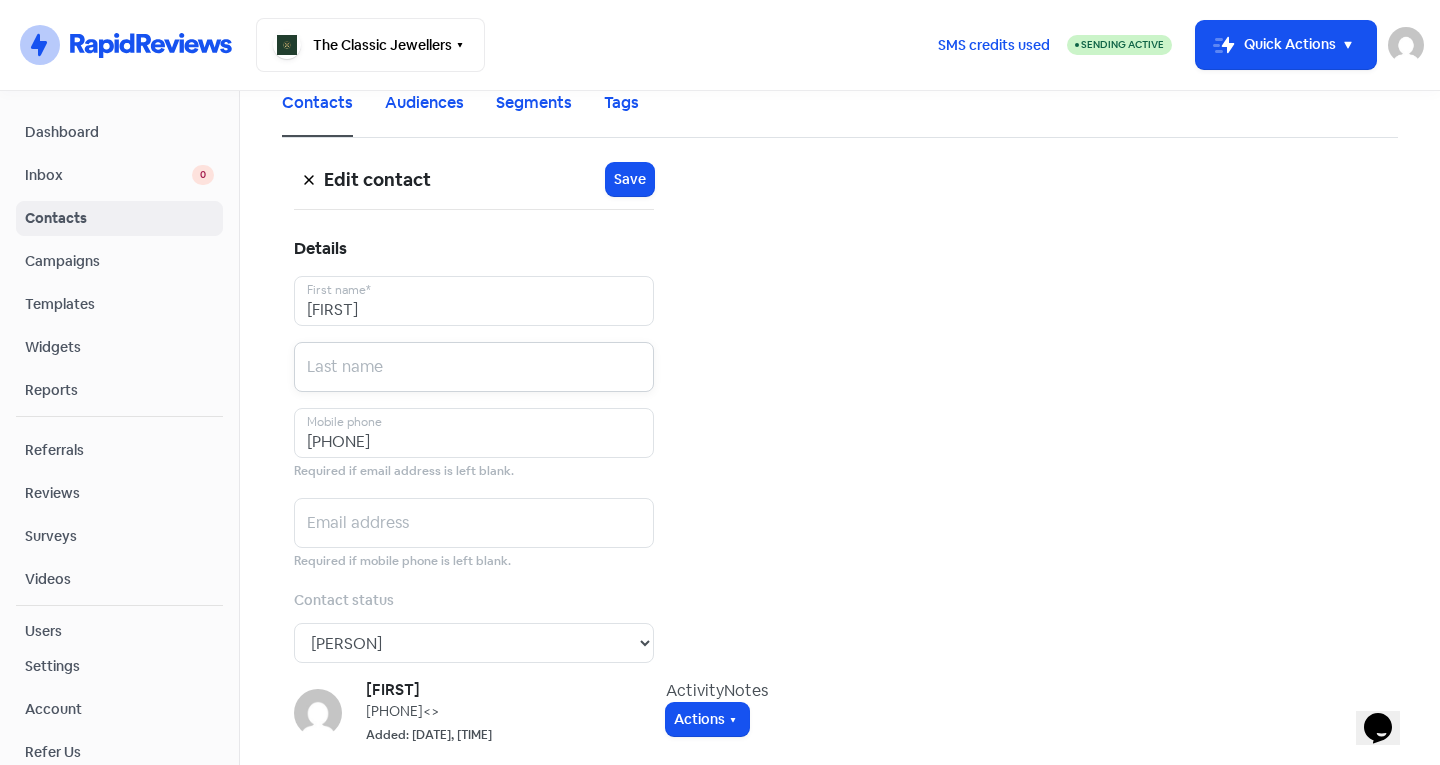 click at bounding box center (474, 301) 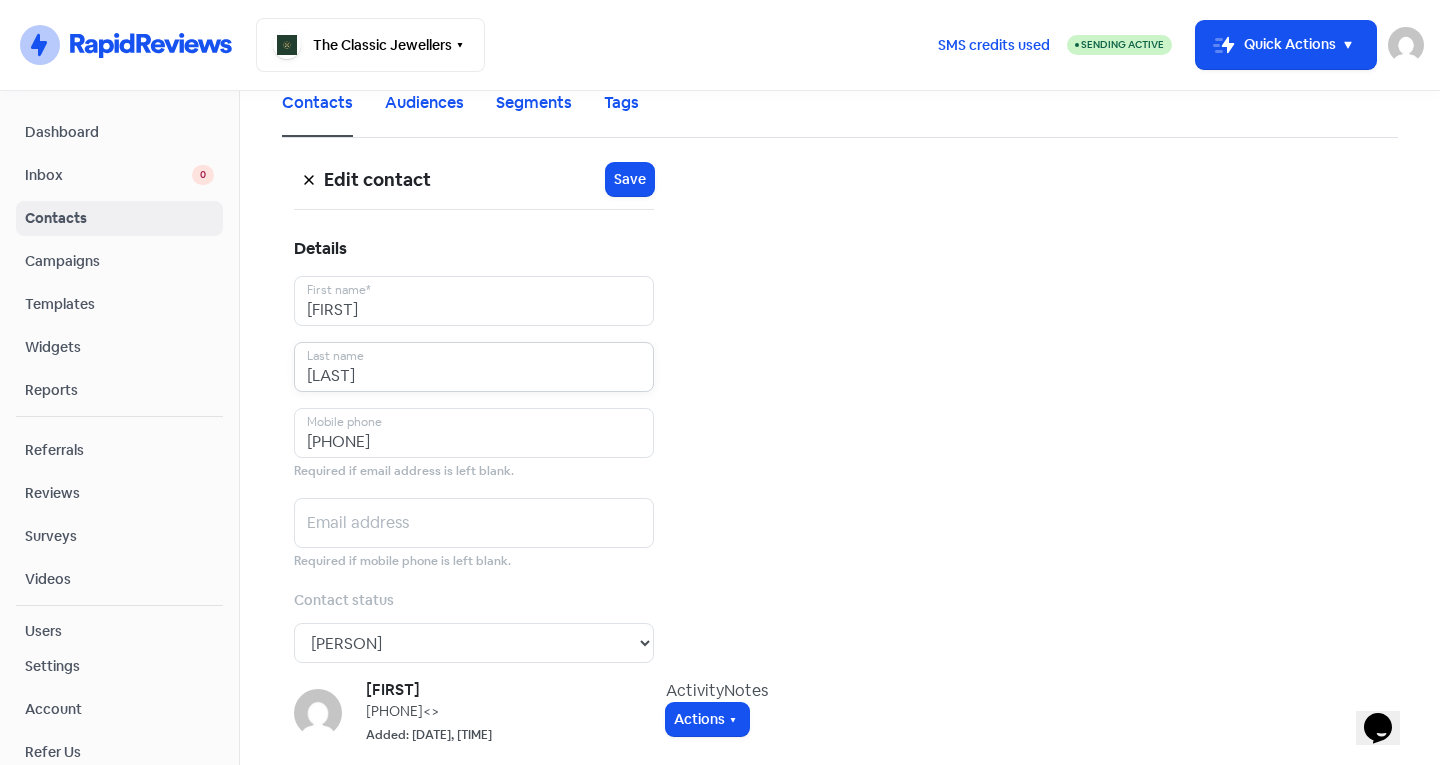 type on "Gomez" 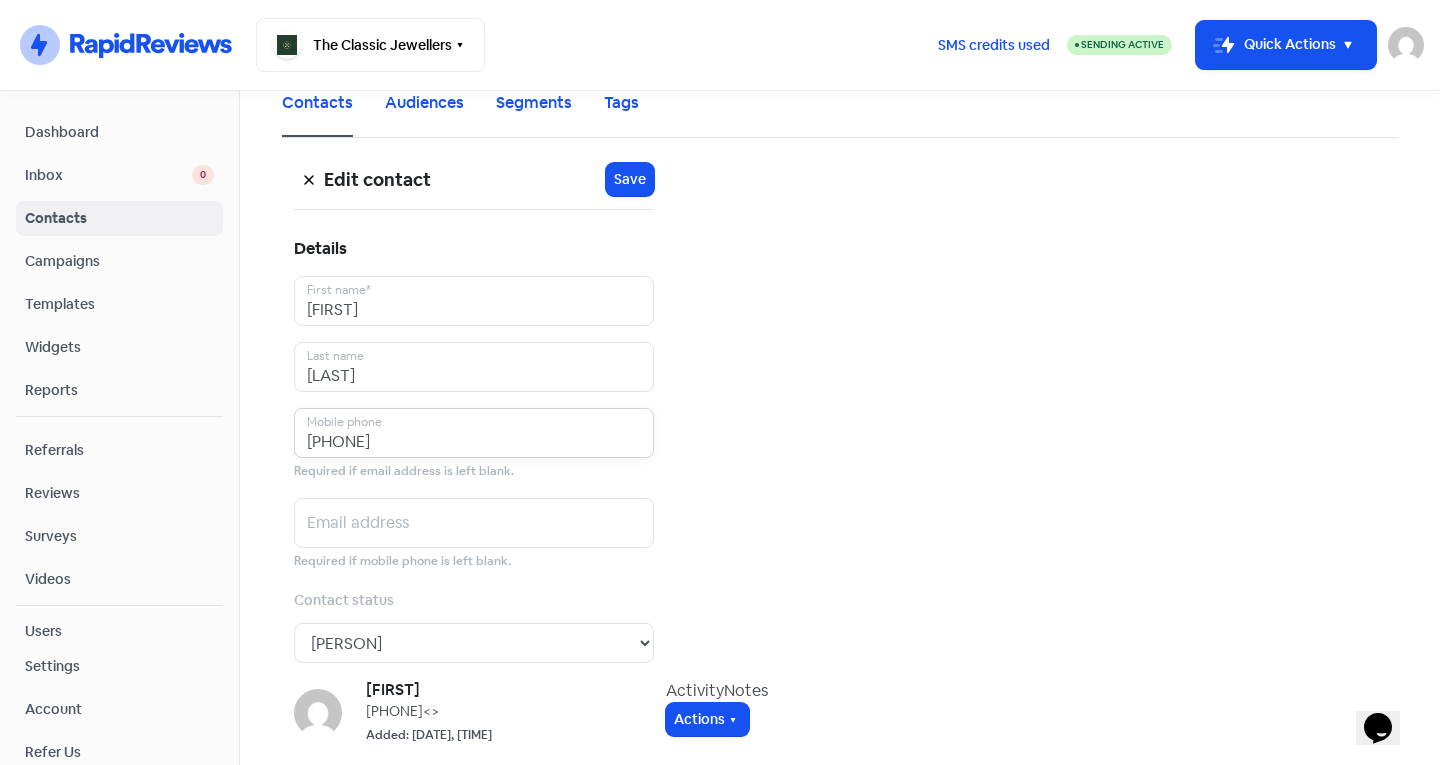 drag, startPoint x: 1257, startPoint y: 299, endPoint x: 311, endPoint y: 288, distance: 946.06396 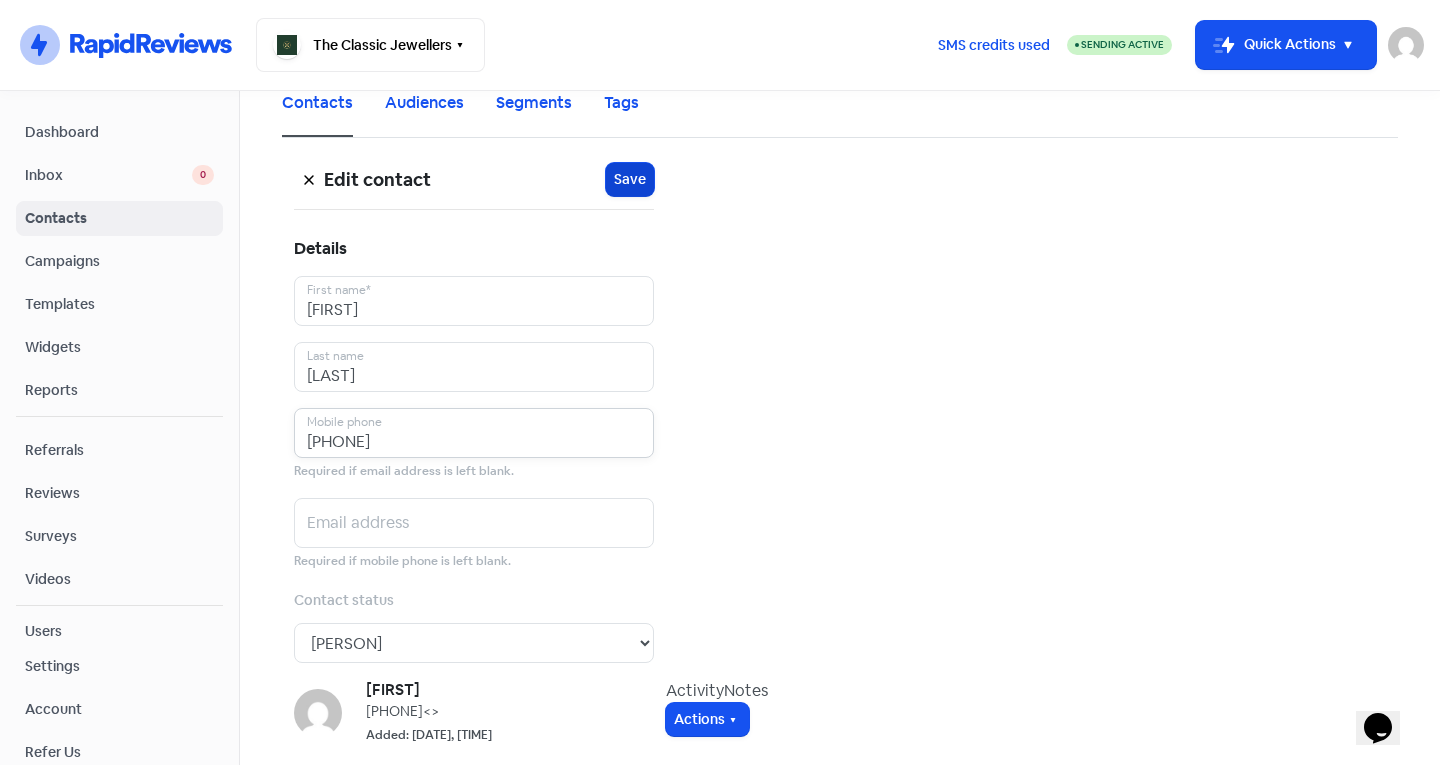 type on "0492133044" 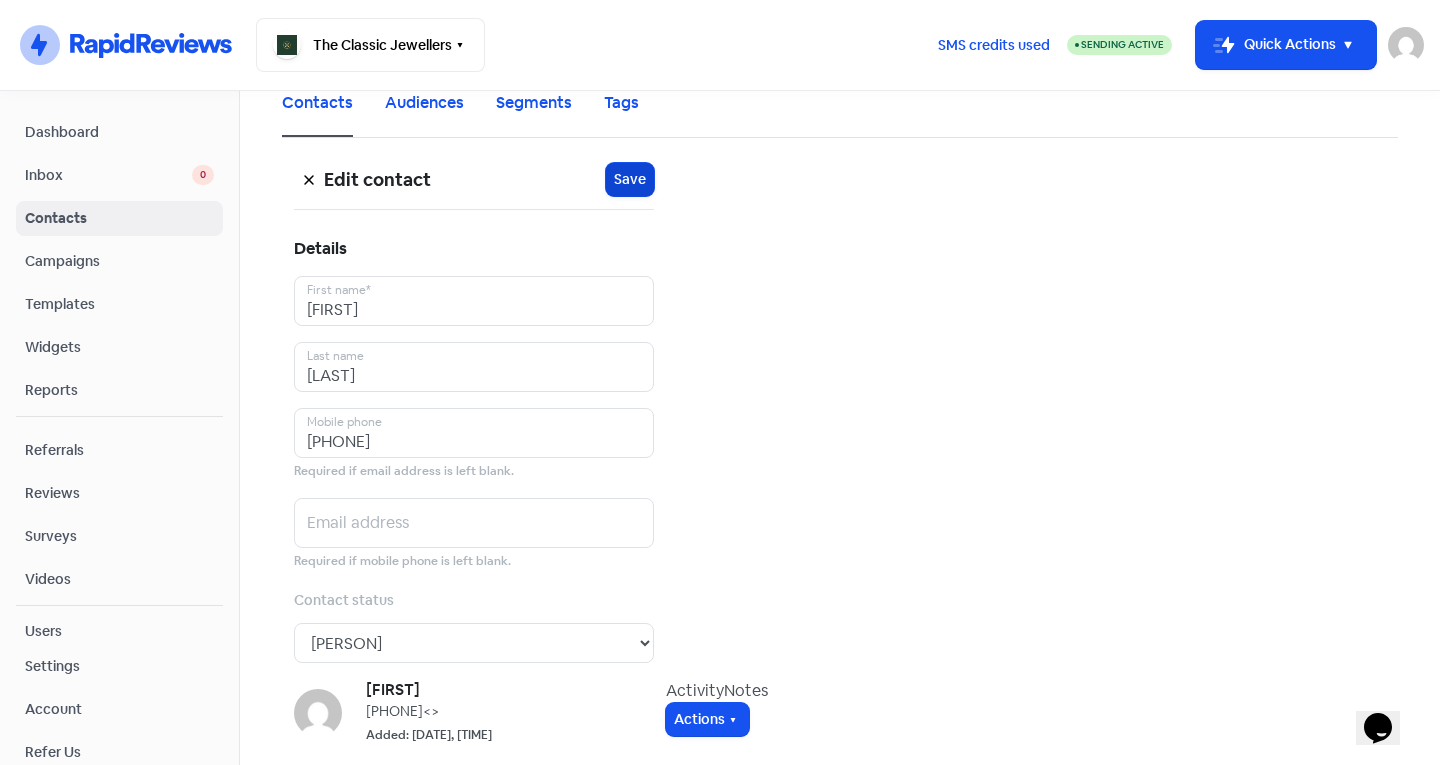 click on "Icon For Loading Save" at bounding box center [630, 179] 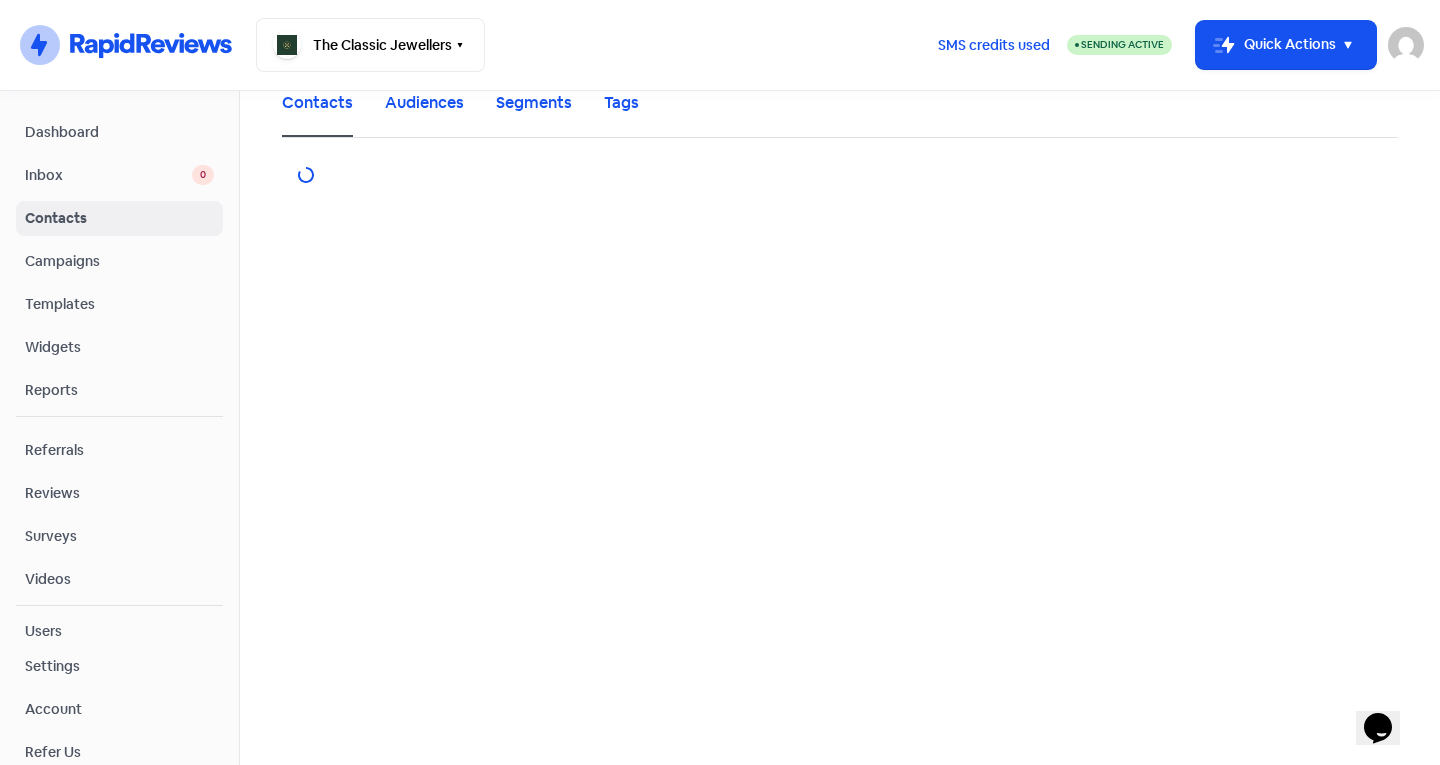 click on "Inbox" at bounding box center [108, 175] 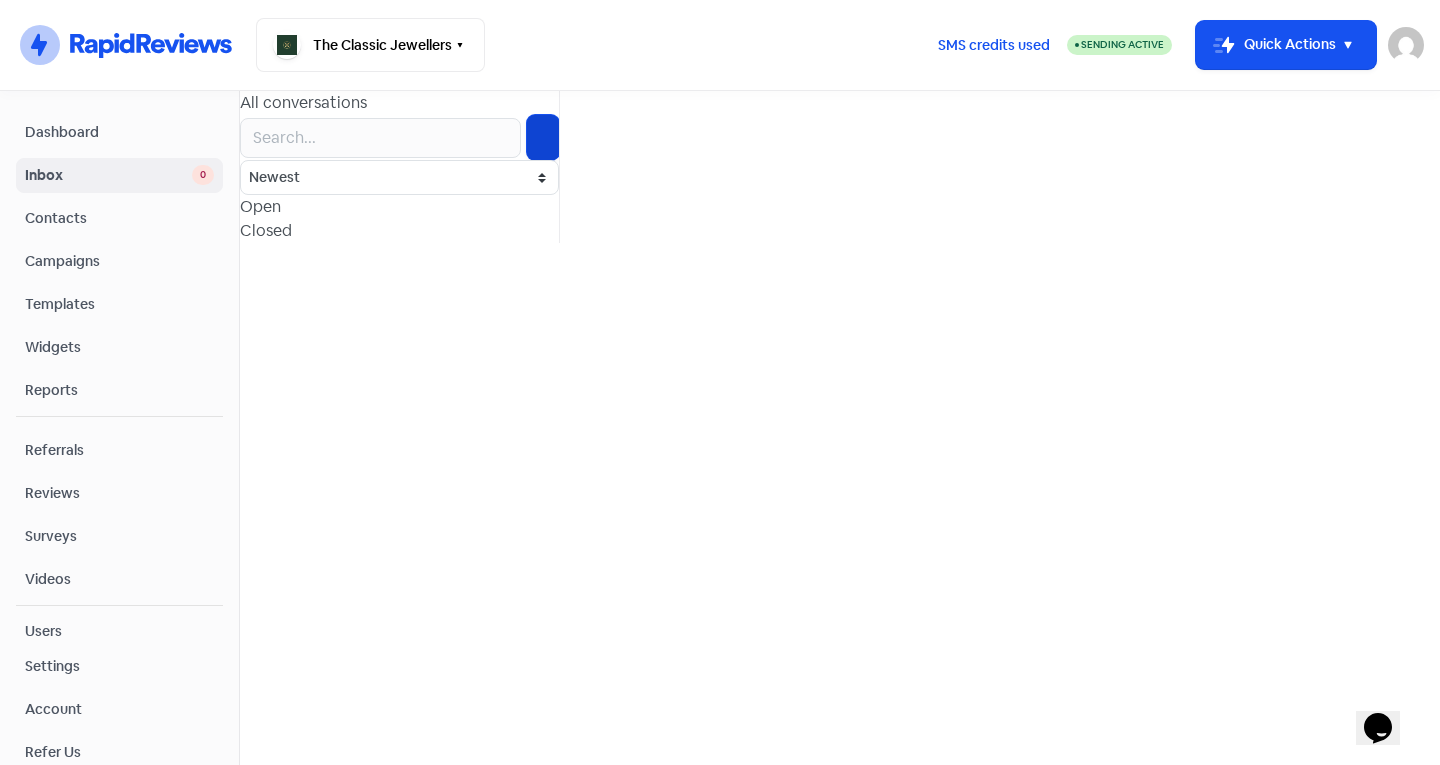 click at bounding box center (798, 394) 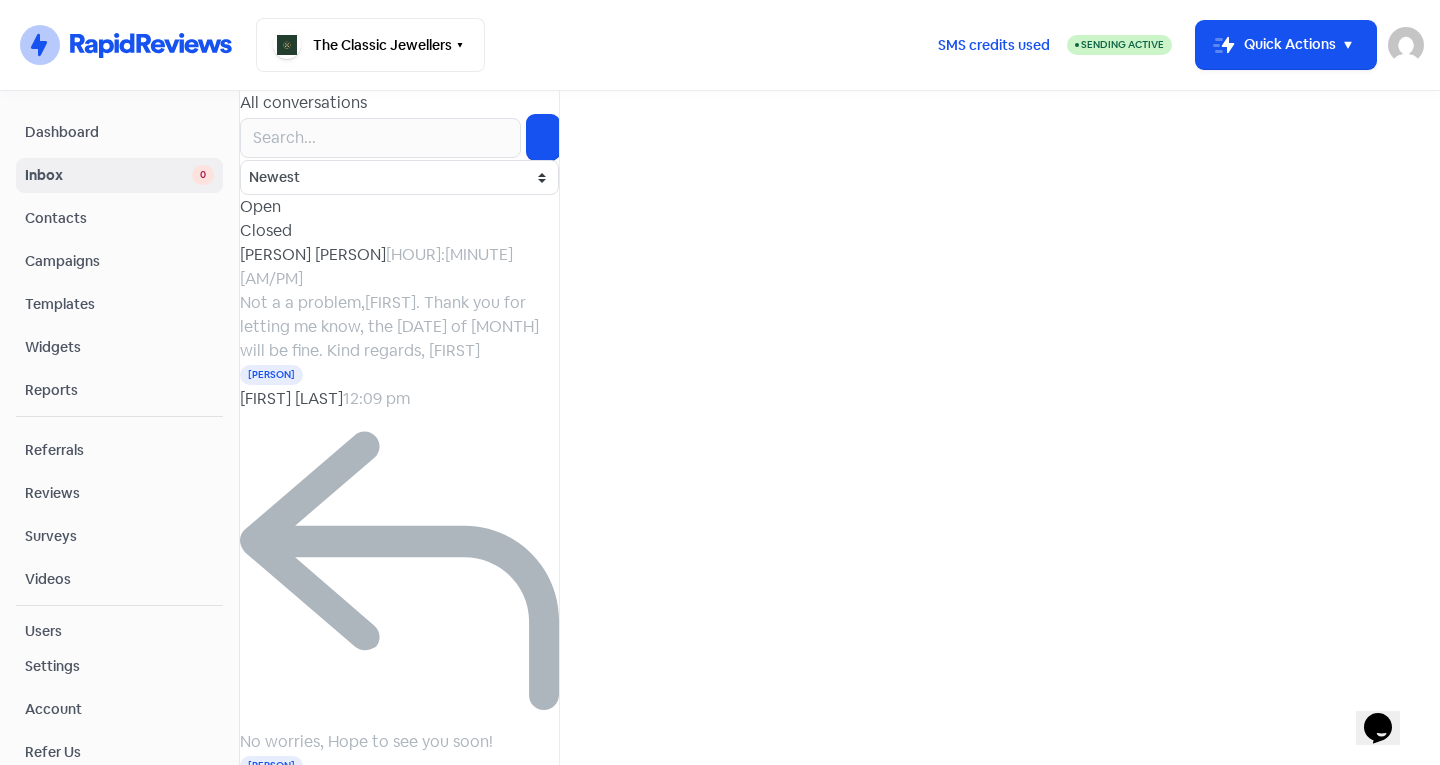 click at bounding box center (400, 78151) 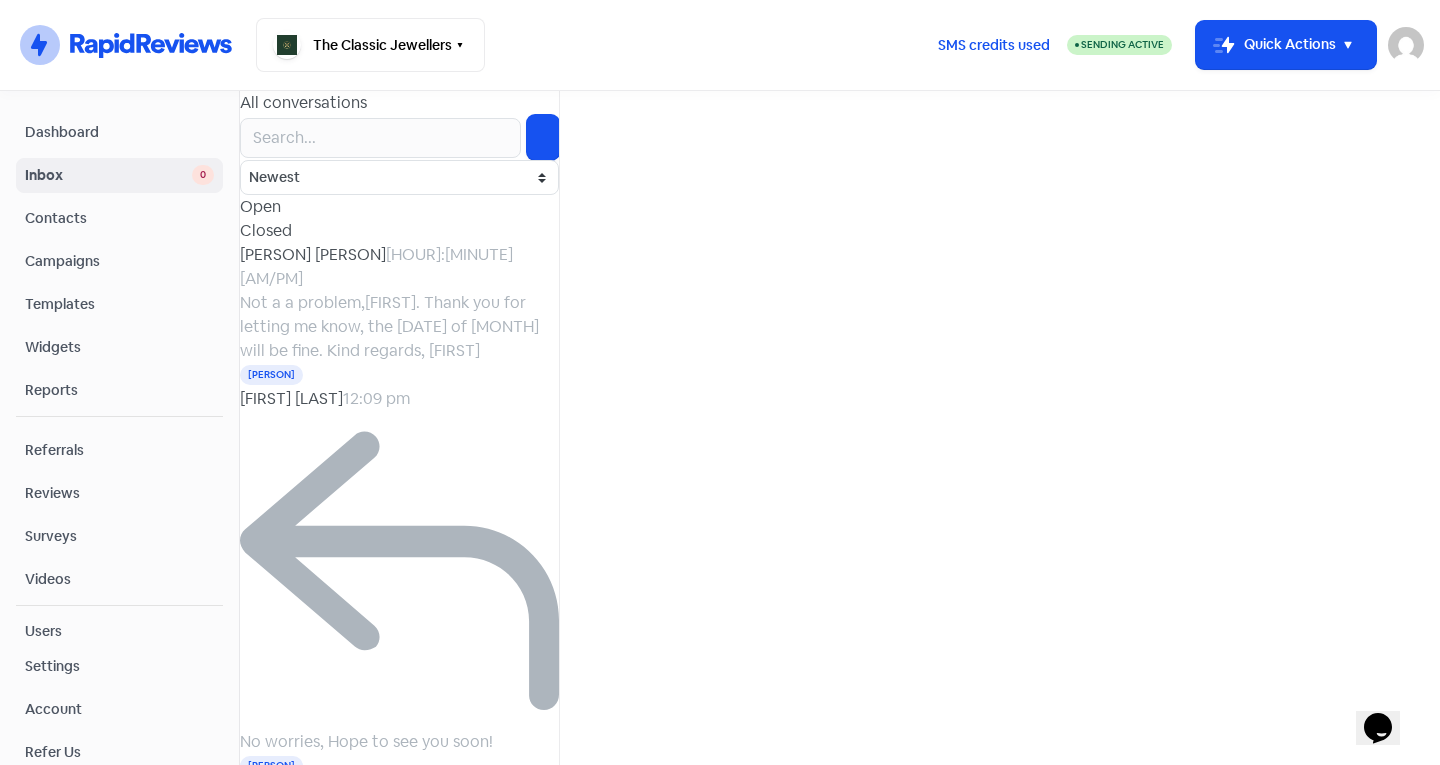 type on "zoe" 